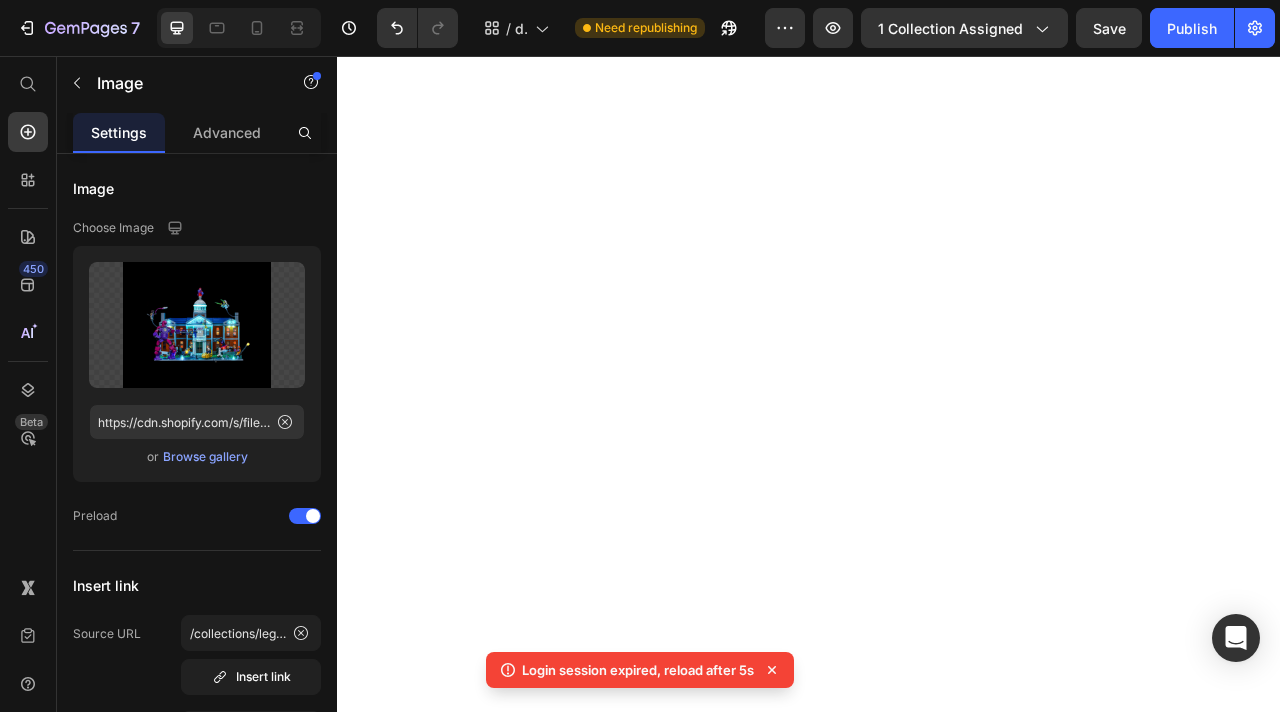 scroll, scrollTop: 0, scrollLeft: 0, axis: both 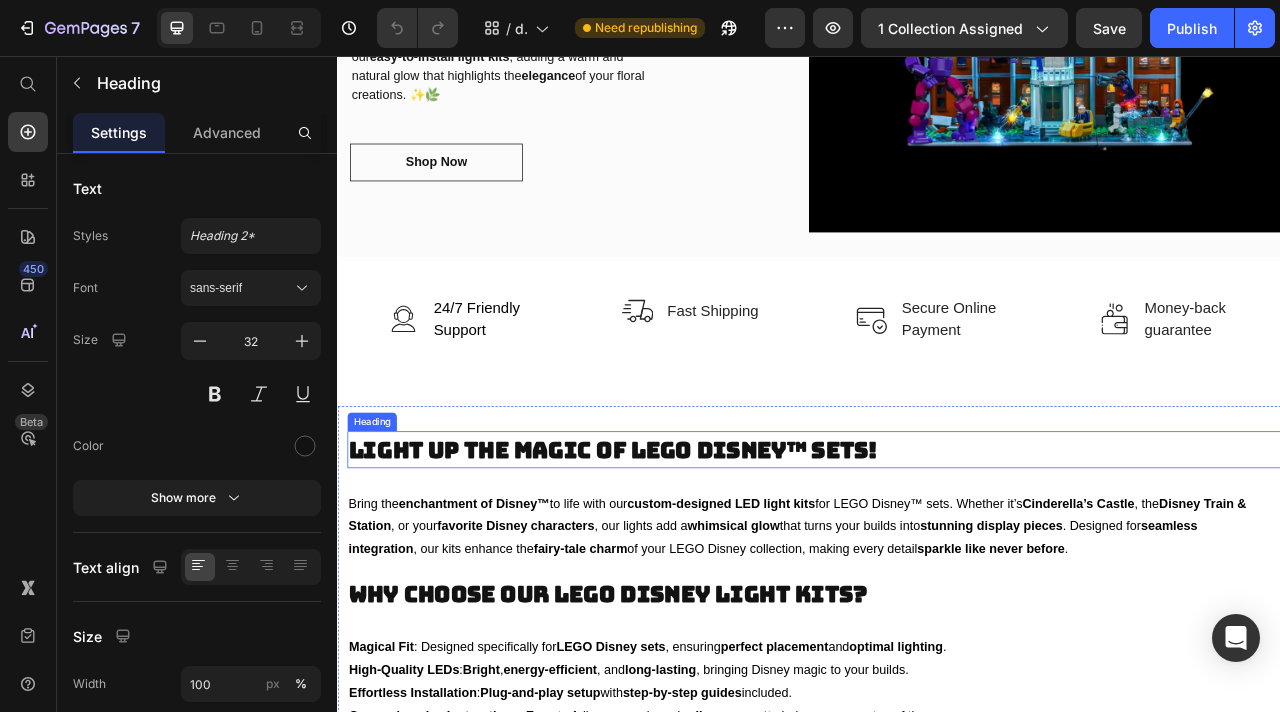 click on "Light Up the Magic of LEGO Disney™ Sets!" at bounding box center [687, 556] 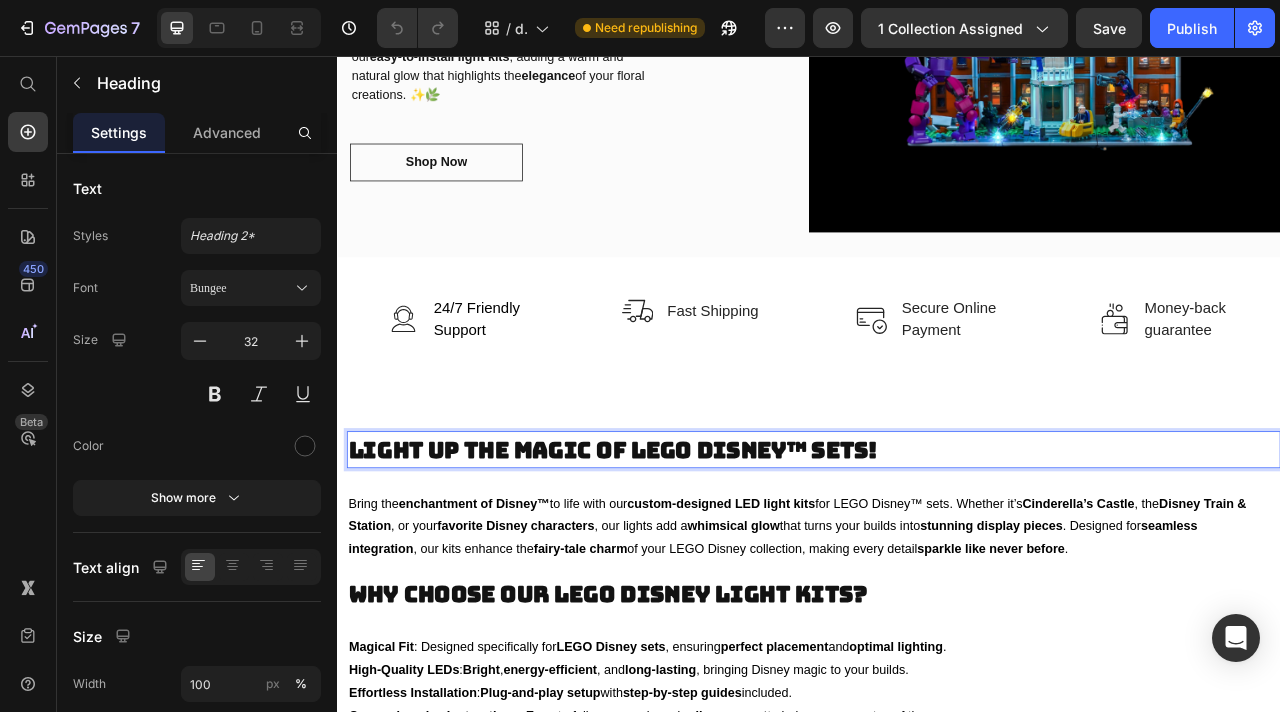 click on "Light Up the Magic of LEGO Disney™ Sets!" at bounding box center (687, 556) 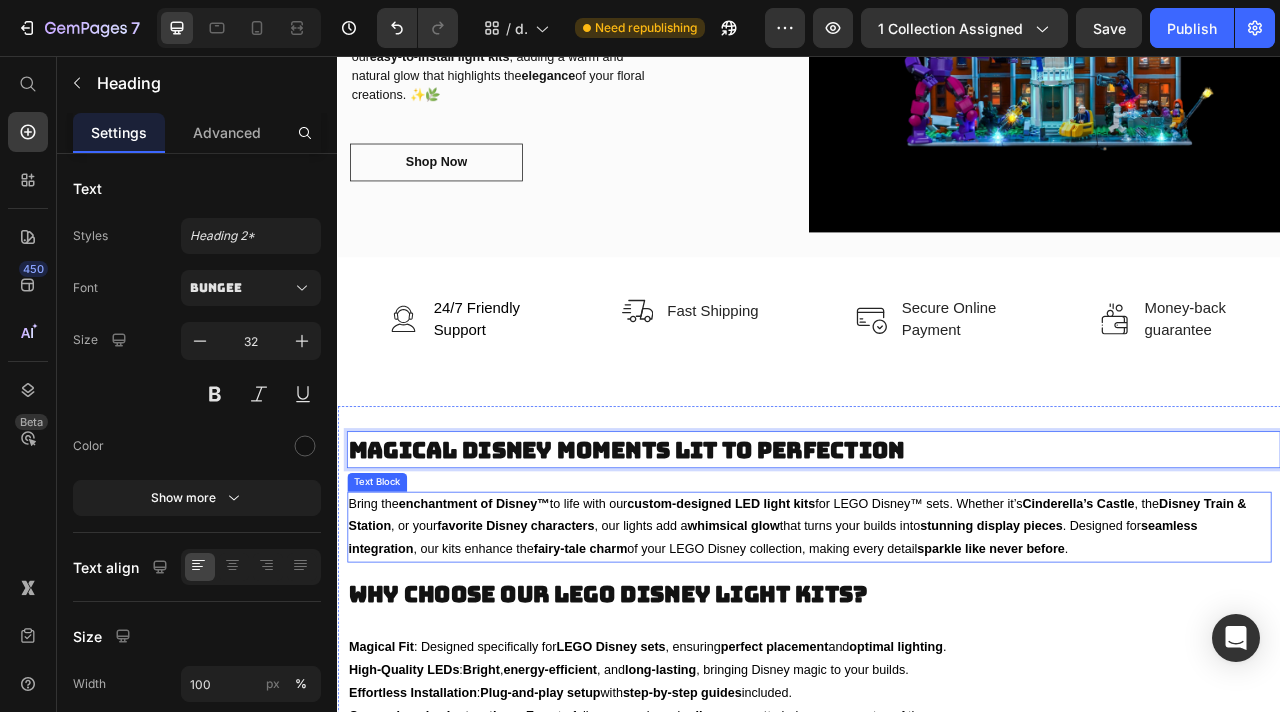 click on "Bring the  enchantment of Disney™  to life with our  custom-designed LED light kits  for LEGO Disney™ sets. Whether it’s  Cinderella’s Castle , the  Disney Train & Station , or your  favorite Disney characters , our lights add a  whimsical glow  that turns your builds into  stunning display pieces . Designed for  seamless integration , our kits enhance the  fairy-tale charm  of your LEGO Disney collection, making every detail  sparkle like never before ." at bounding box center [937, 655] 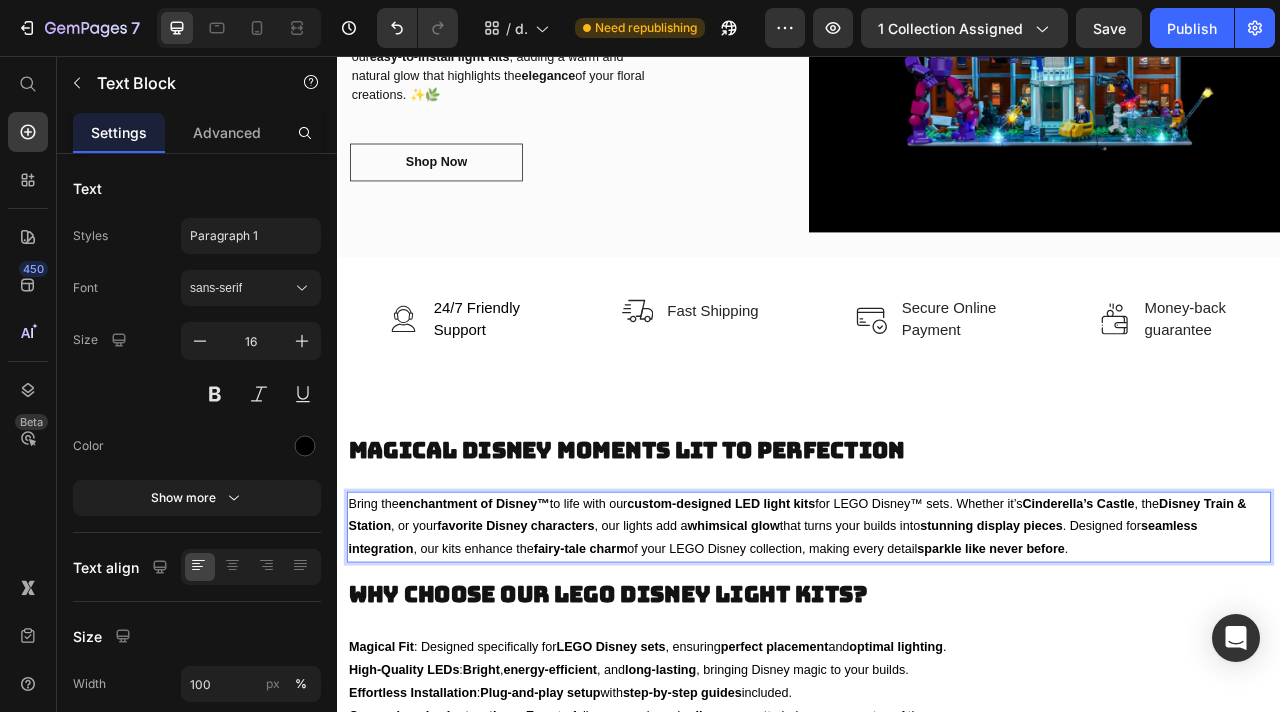 click on "Bring the  enchantment of Disney™  to life with our  custom-designed LED light kits  for LEGO Disney™ sets. Whether it’s  Cinderella’s Castle , the  Disney Train & Station , or your  favorite Disney characters , our lights add a  whimsical glow  that turns your builds into  stunning display pieces . Designed for  seamless integration , our kits enhance the  fairy-tale charm  of your LEGO Disney collection, making every detail  sparkle like never before ." at bounding box center [937, 655] 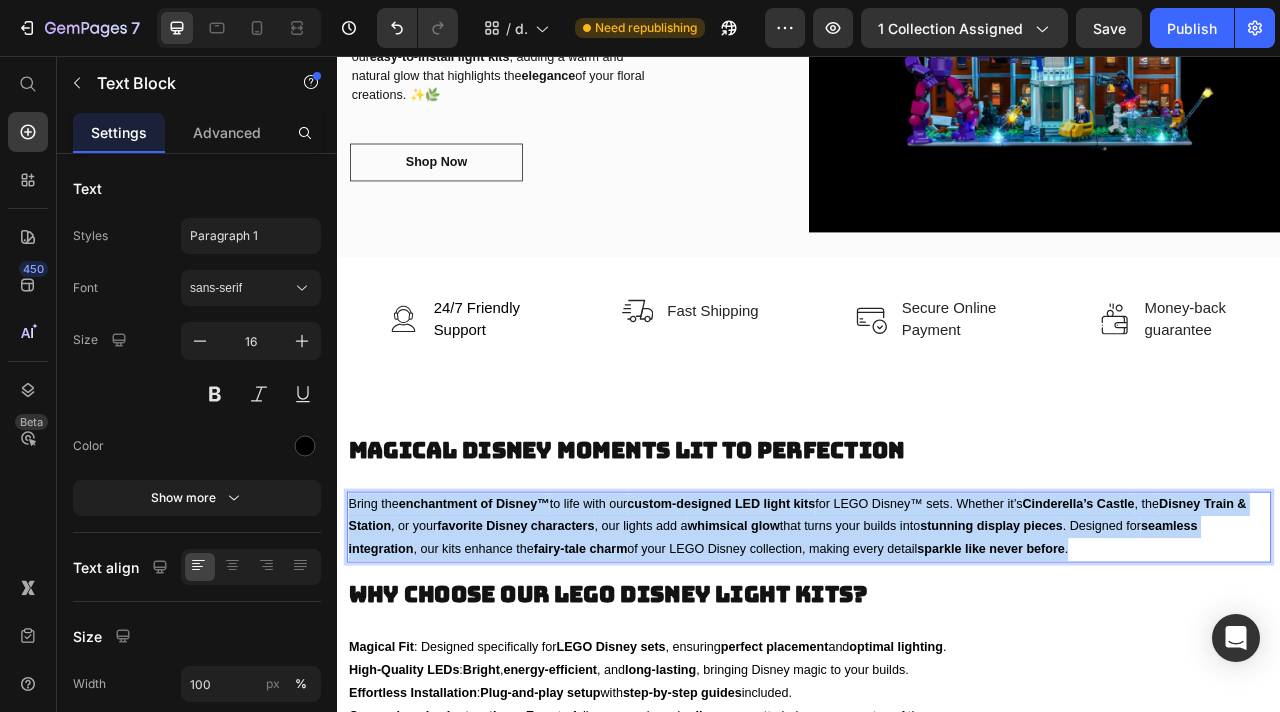 click on "Bring the  enchantment of Disney™  to life with our  custom-designed LED light kits  for LEGO Disney™ sets. Whether it’s  Cinderella’s Castle , the  Disney Train & Station , or your  favorite Disney characters , our lights add a  whimsical glow  that turns your builds into  stunning display pieces . Designed for  seamless integration , our kits enhance the  fairy-tale charm  of your LEGO Disney collection, making every detail  sparkle like never before ." at bounding box center (937, 655) 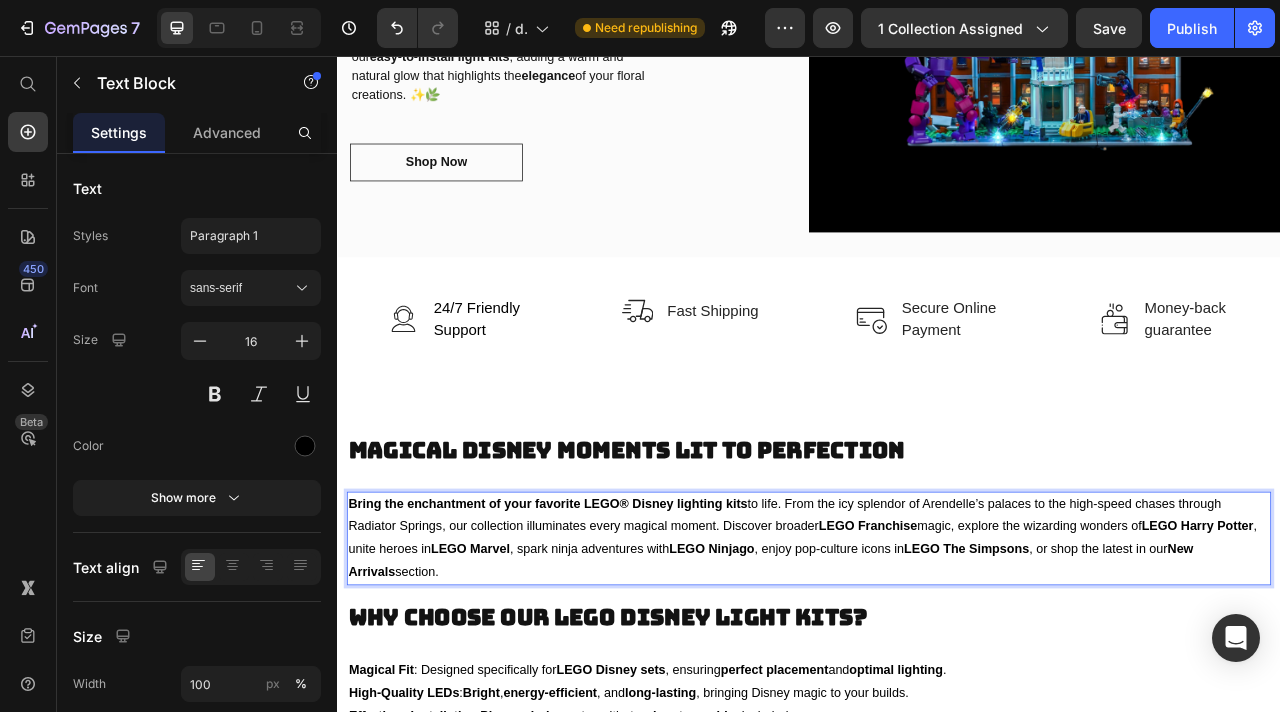 scroll, scrollTop: 2506, scrollLeft: 0, axis: vertical 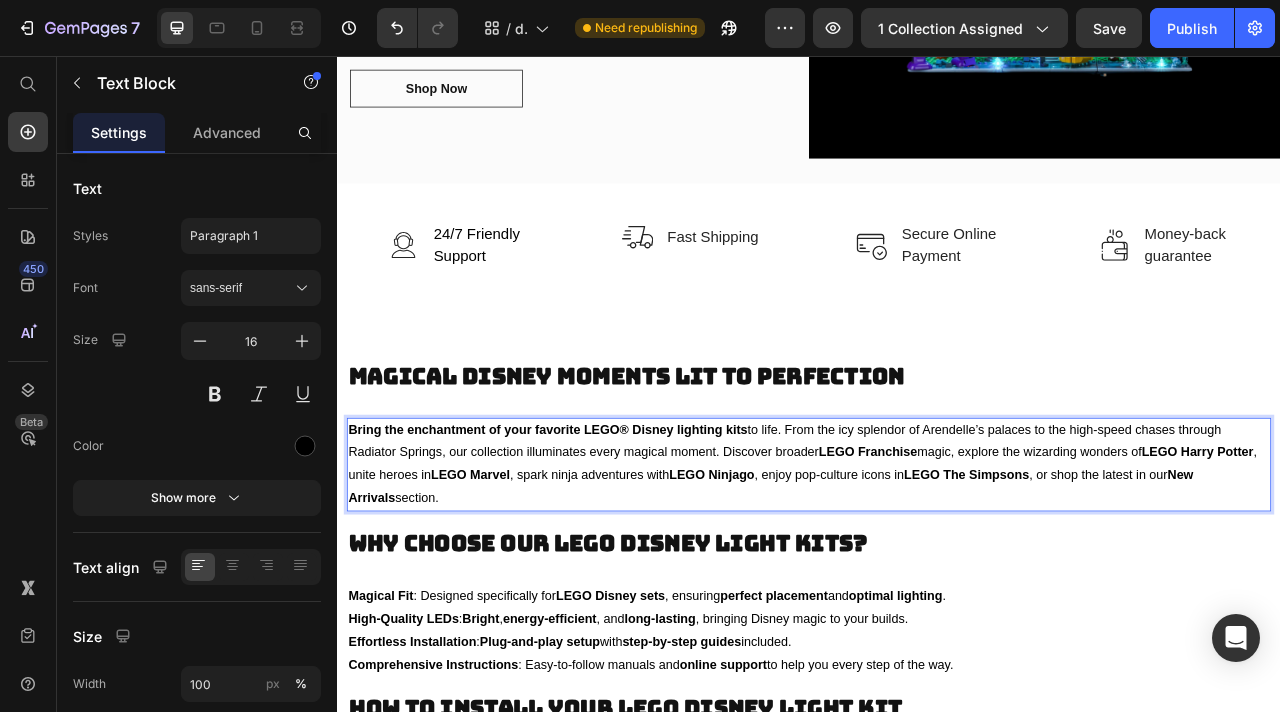 click on "LEGO The Simpsons" at bounding box center [1137, 588] 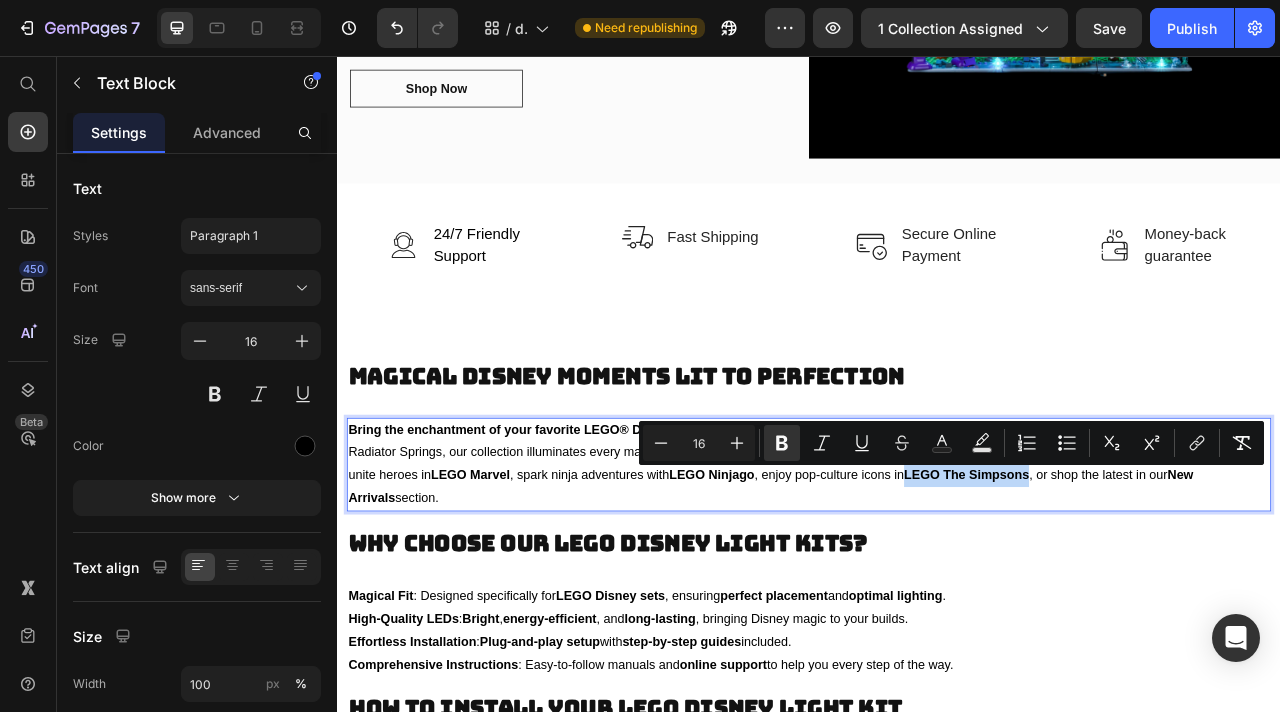 drag, startPoint x: 1074, startPoint y: 590, endPoint x: 1185, endPoint y: 590, distance: 111 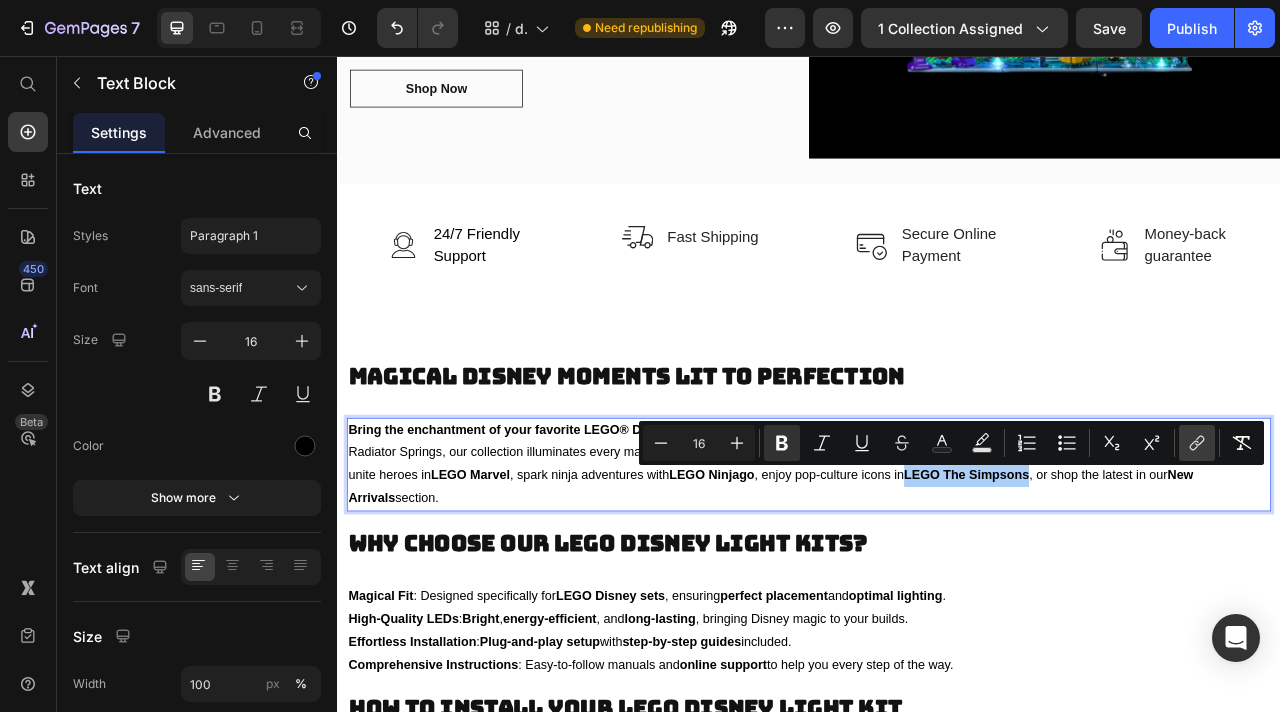 click 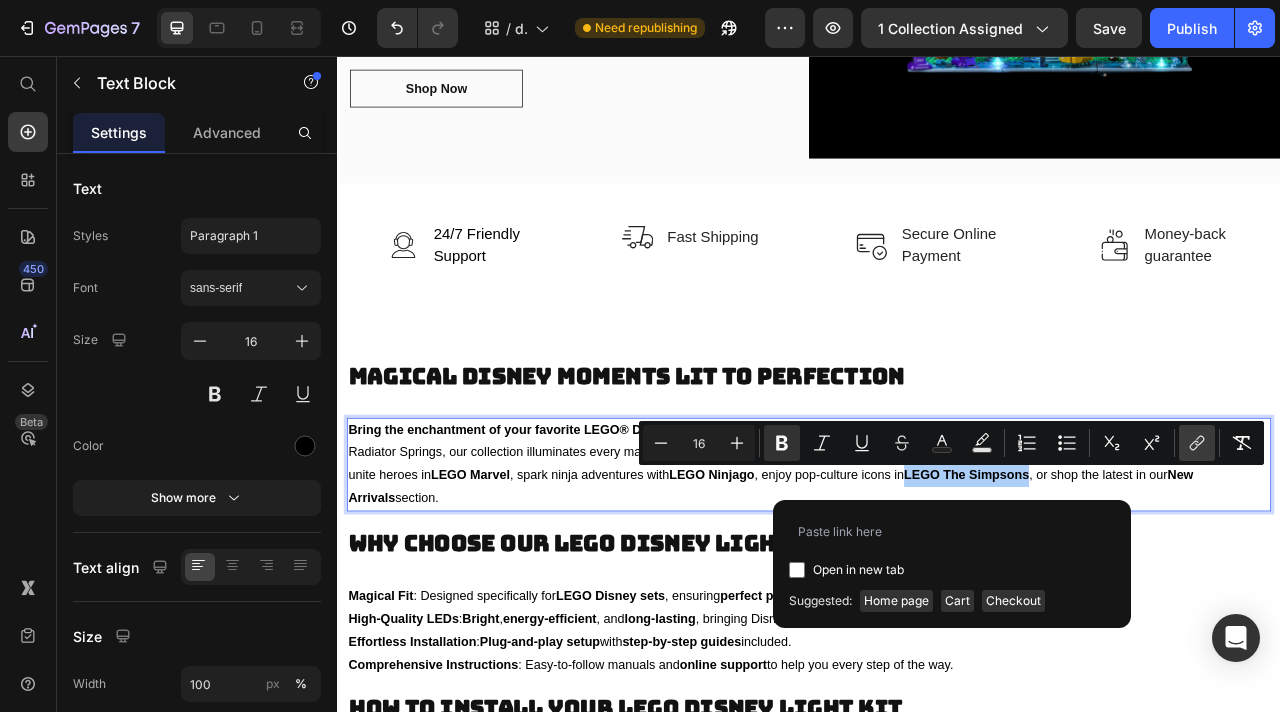 type on "https://brightmybricks.com/collections/lego-the-simpsons-light-kits" 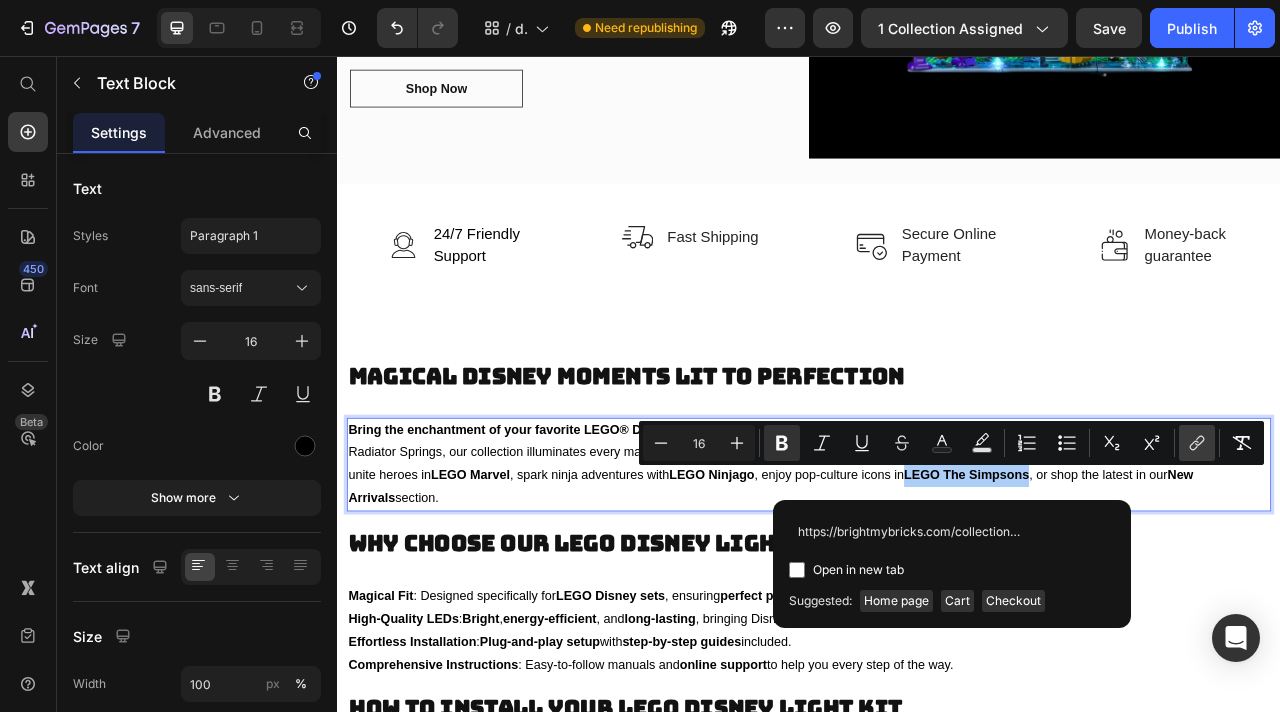 scroll, scrollTop: 0, scrollLeft: 161, axis: horizontal 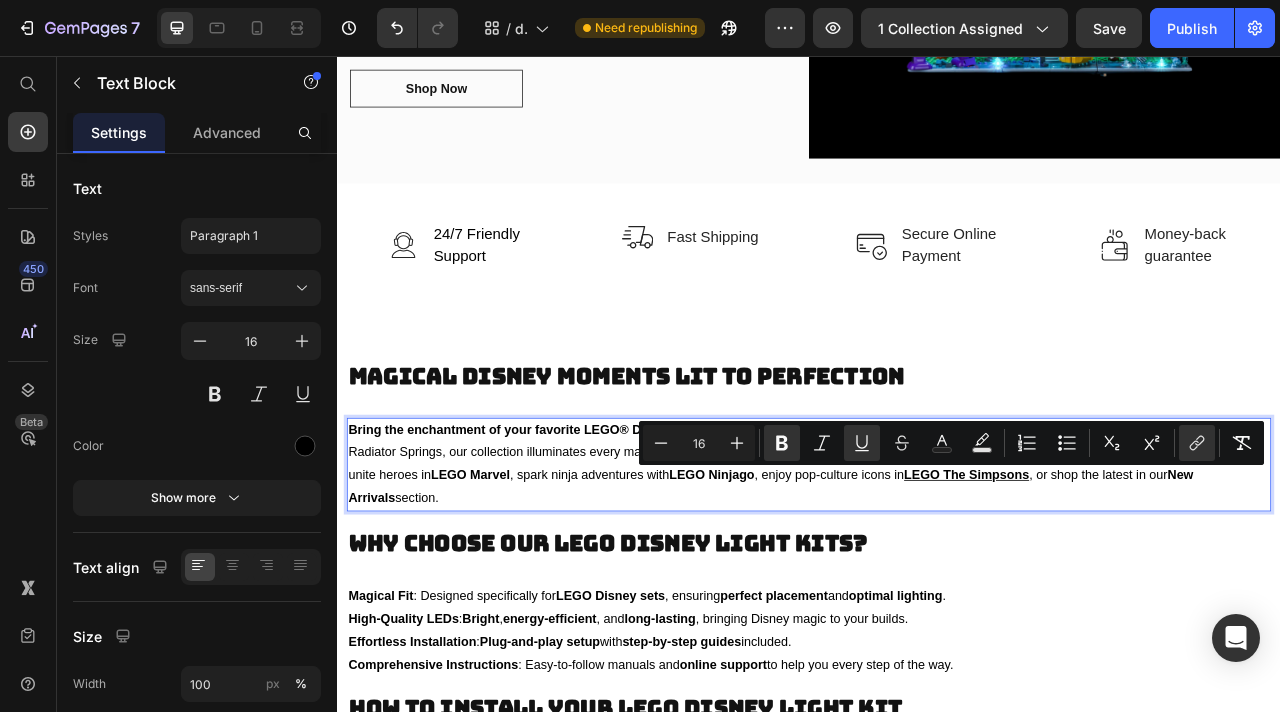 click on "Bring the enchantment of your favorite LEGO® Disney lighting kits  to life. From the icy splendor of Arendelle’s palaces to the high-speed chases through Radiator Springs, our collection illuminates every magical moment. Discover broader  LEGO Franchise  magic, explore the wizarding wonders of  LEGO Harry Potter , unite heroes in  LEGO Marvel , spark ninja adventures with  LEGO Ninjago , enjoy pop-culture icons in  LEGO The Simpsons , or shop the latest in our  New Arrivals  section." at bounding box center (937, 575) 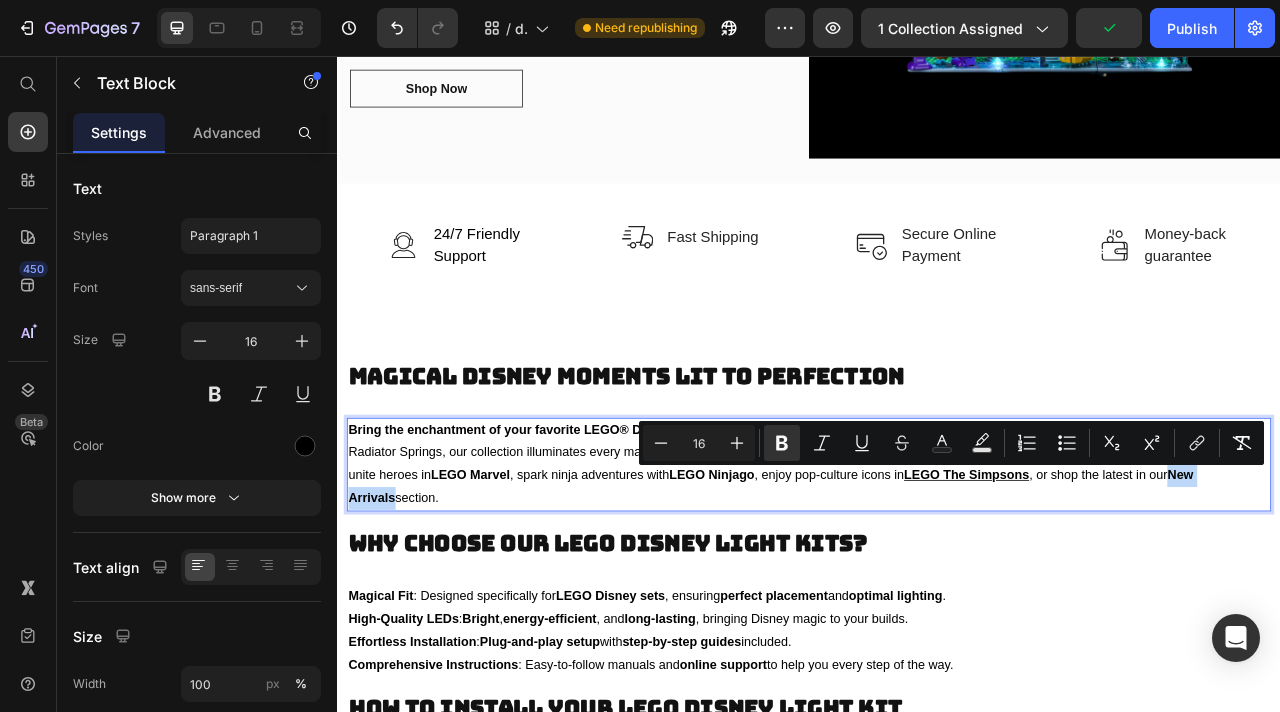 drag, startPoint x: 1412, startPoint y: 594, endPoint x: 1508, endPoint y: 594, distance: 96 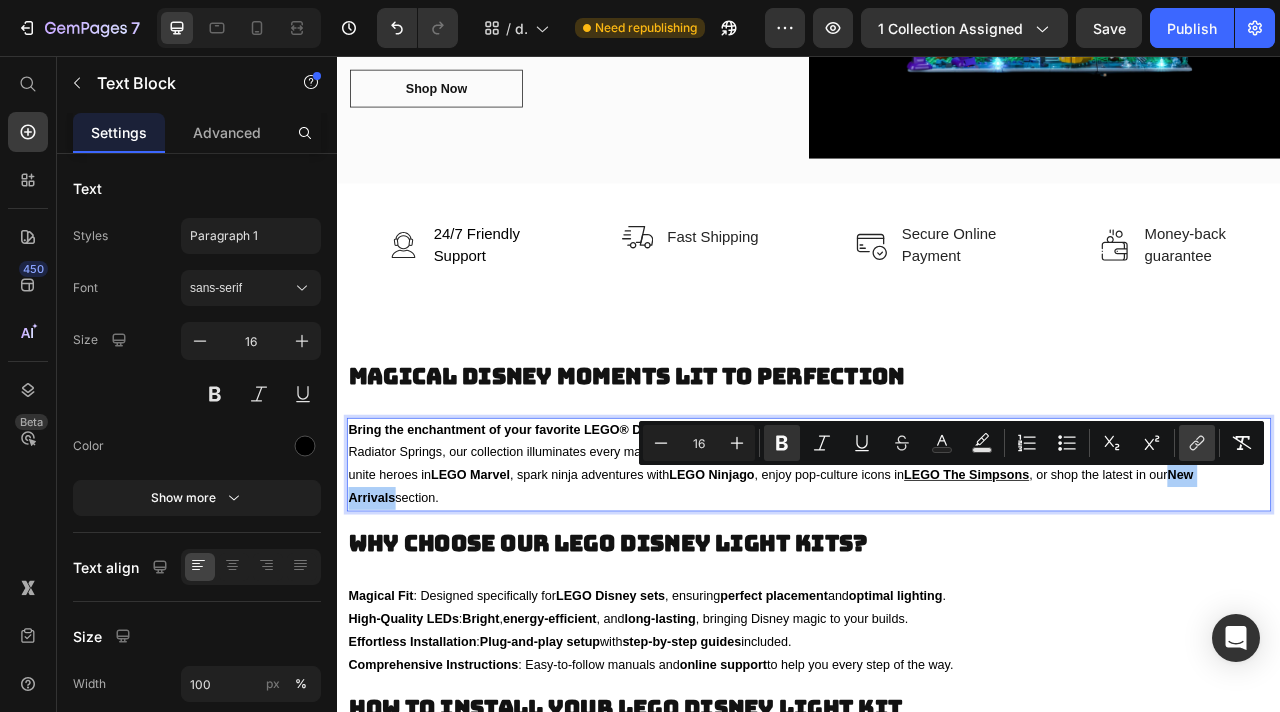 click 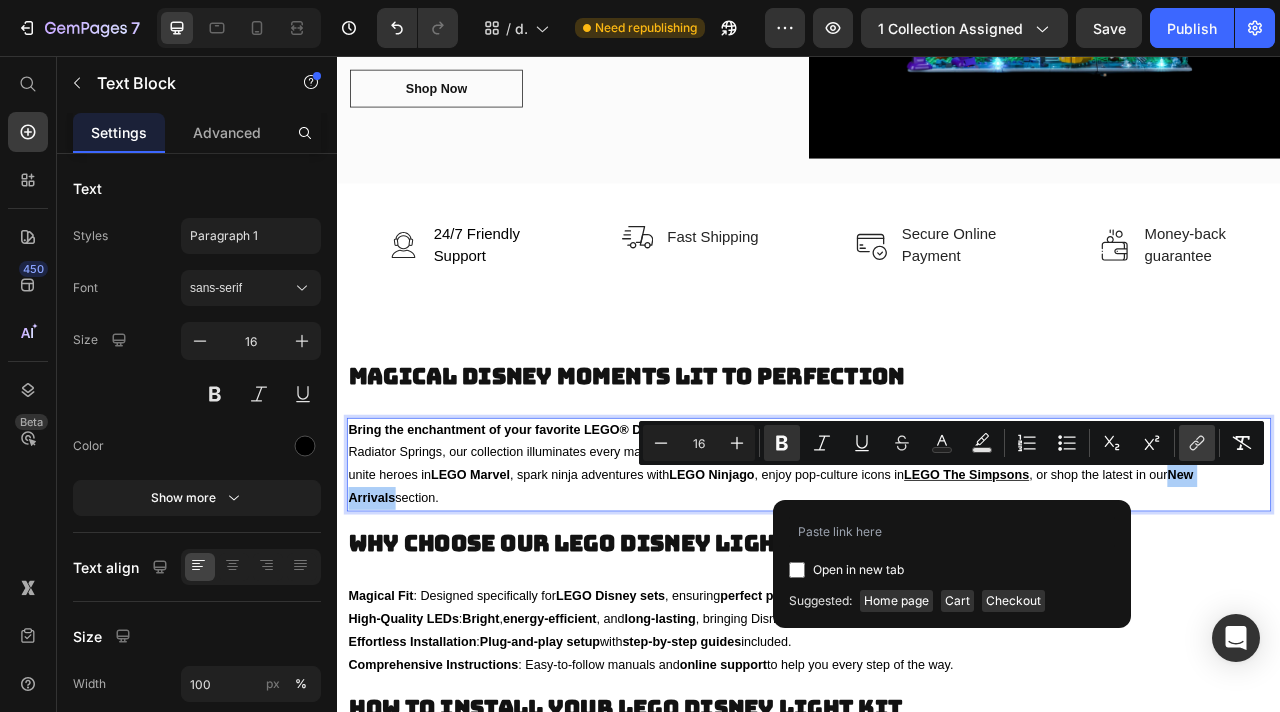 type on "https://brightmybricks.com/collections/new-lego-light-kits" 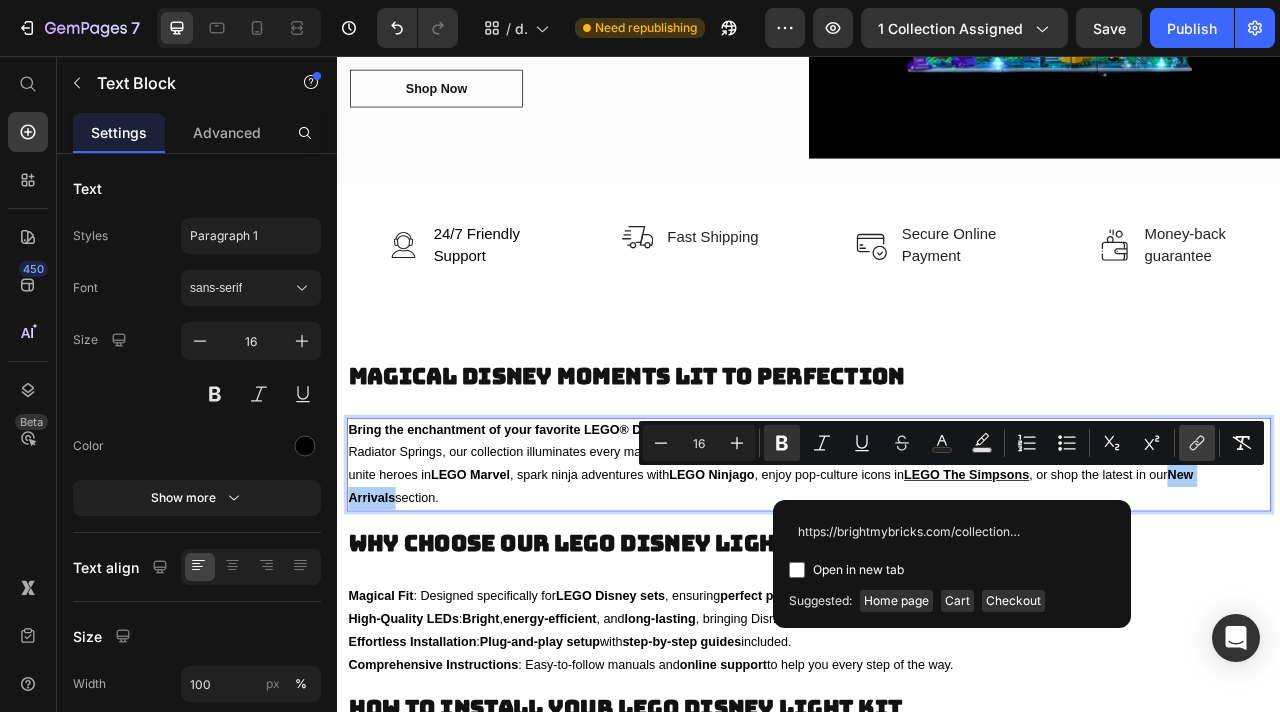scroll, scrollTop: 0, scrollLeft: 107, axis: horizontal 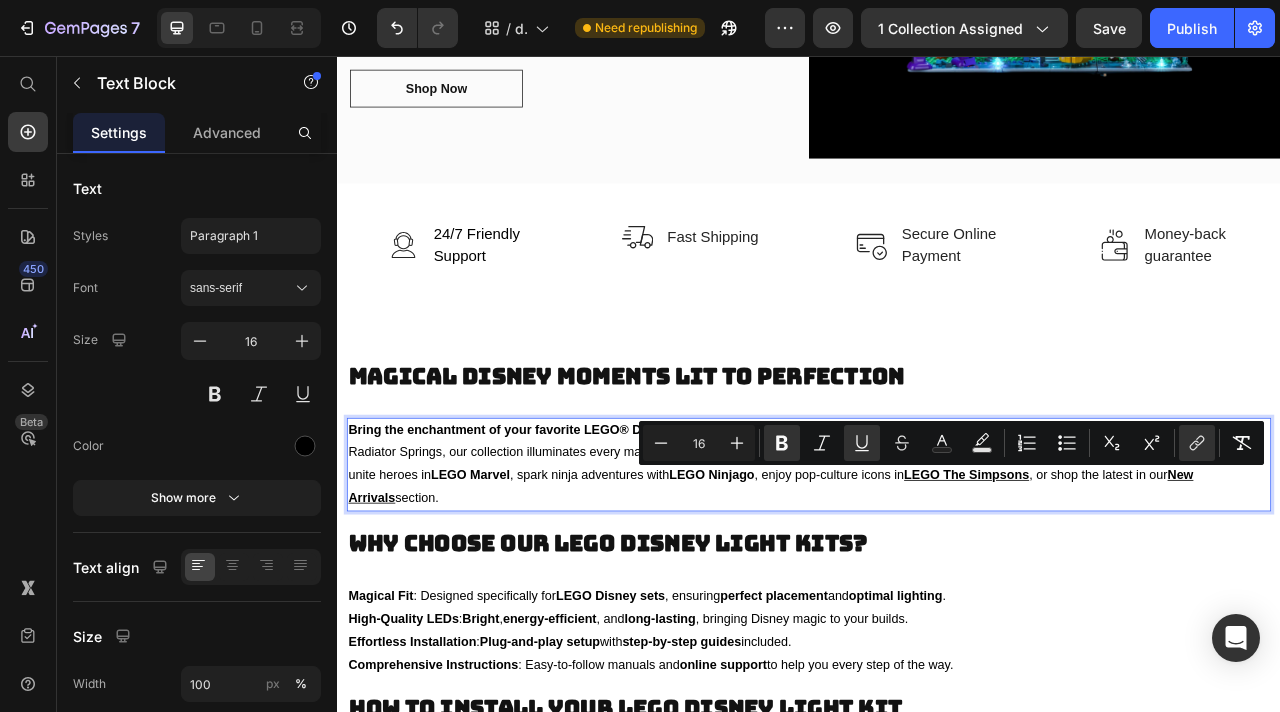 click on "Bring the enchantment of your favorite LEGO® Disney lighting kits  to life. From the icy splendor of Arendelle’s palaces to the high-speed chases through Radiator Springs, our collection illuminates every magical moment. Discover broader  LEGO Franchise  magic, explore the wizarding wonders of  LEGO Harry Potter , unite heroes in  LEGO Marvel , spark ninja adventures with  LEGO Ninjago , enjoy pop-culture icons in  LEGO The Simpsons , or shop the latest in our  New Arrivals  section." at bounding box center (937, 575) 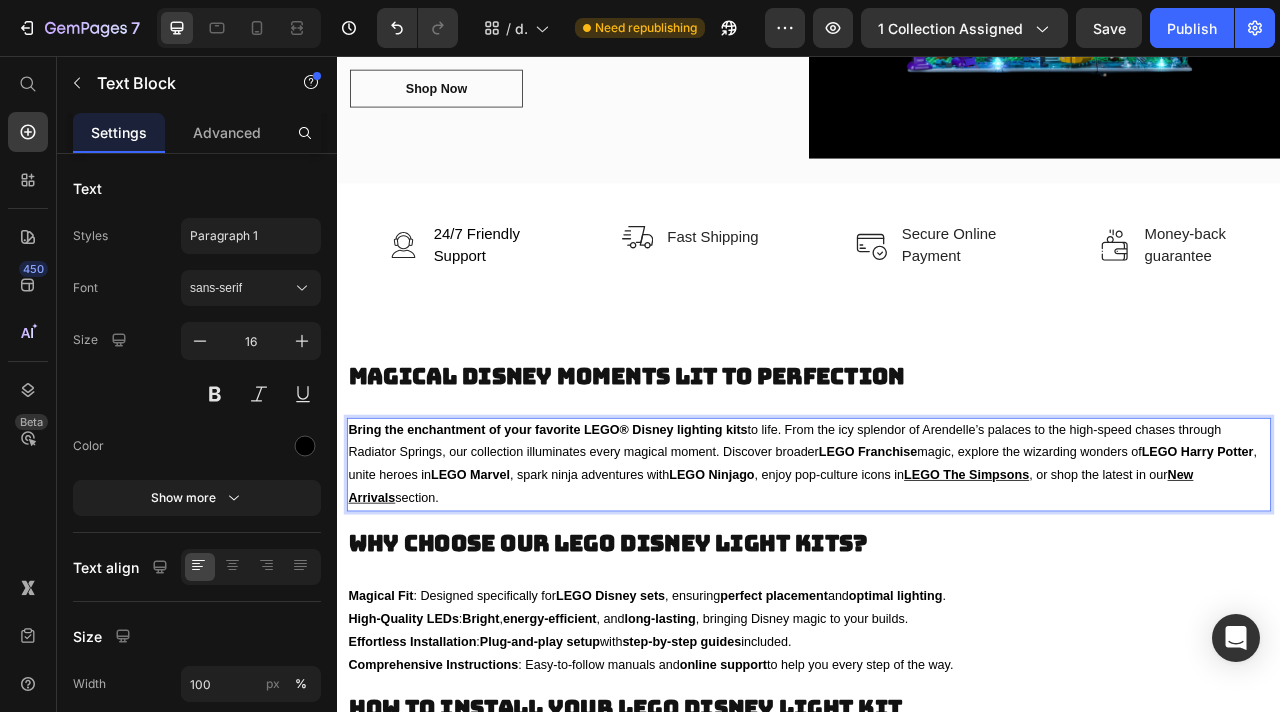 click on "LEGO Ninjago" at bounding box center [813, 588] 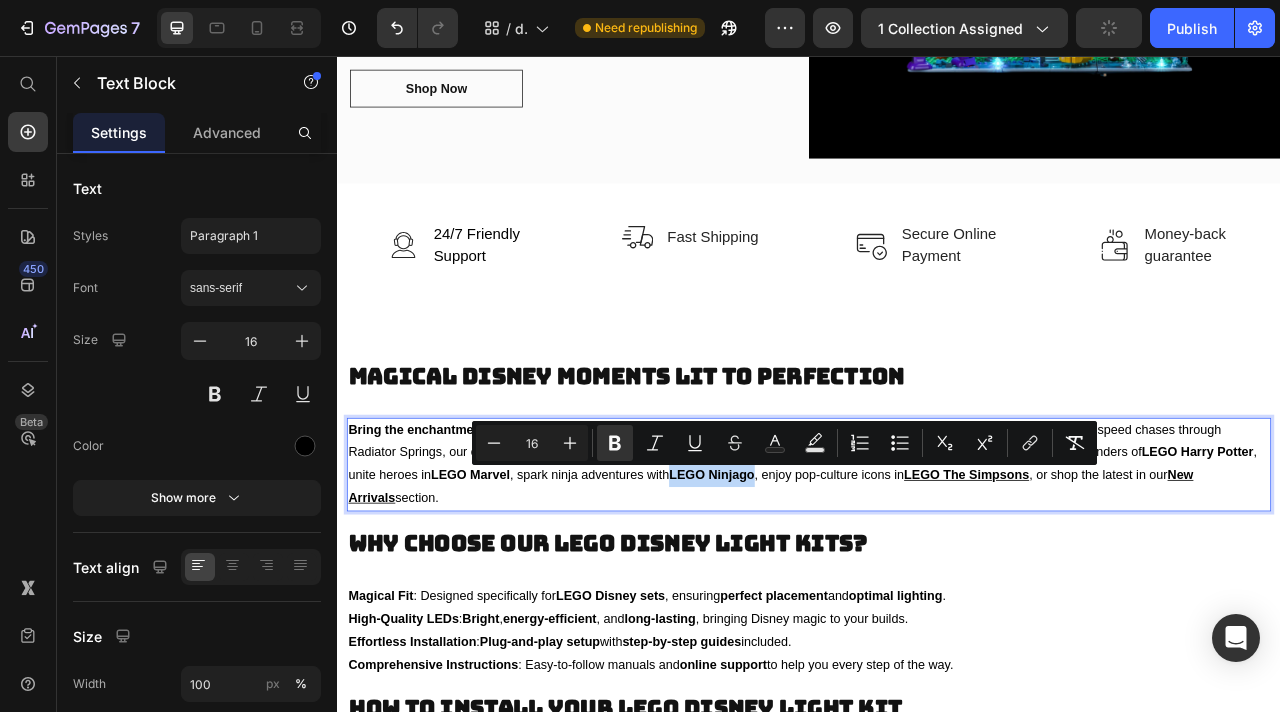 drag, startPoint x: 769, startPoint y: 595, endPoint x: 826, endPoint y: 595, distance: 57 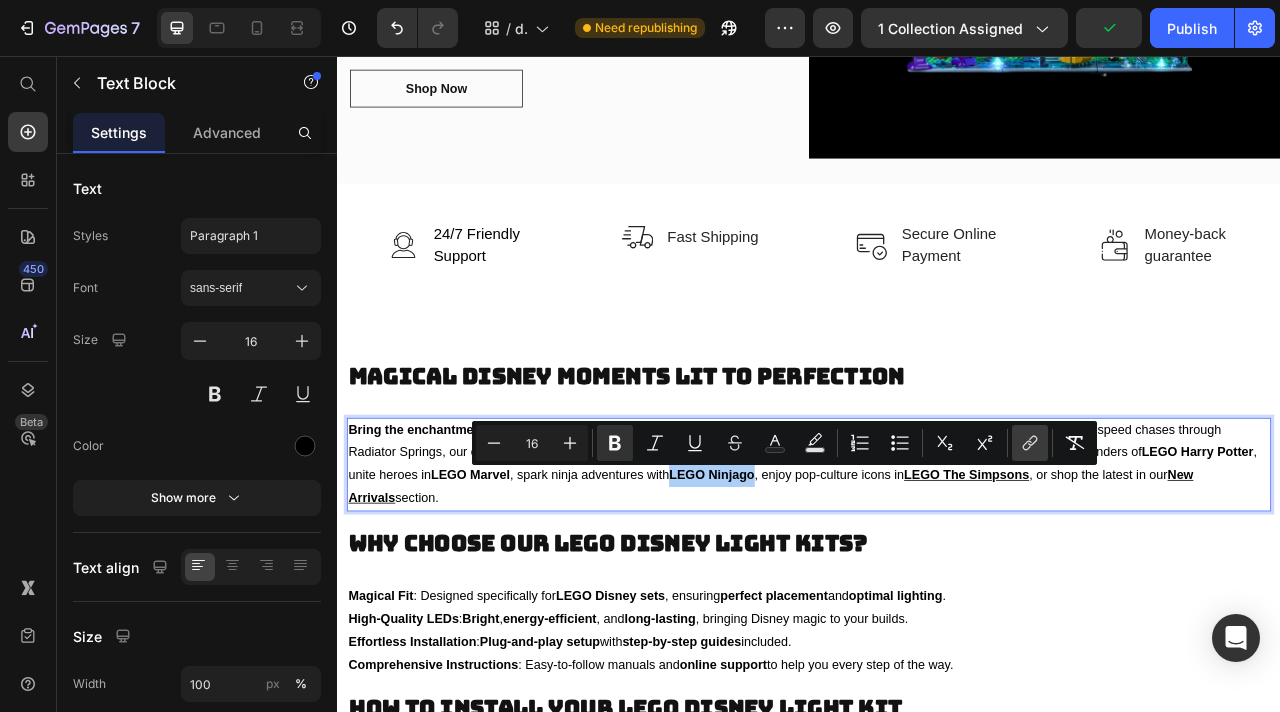 click 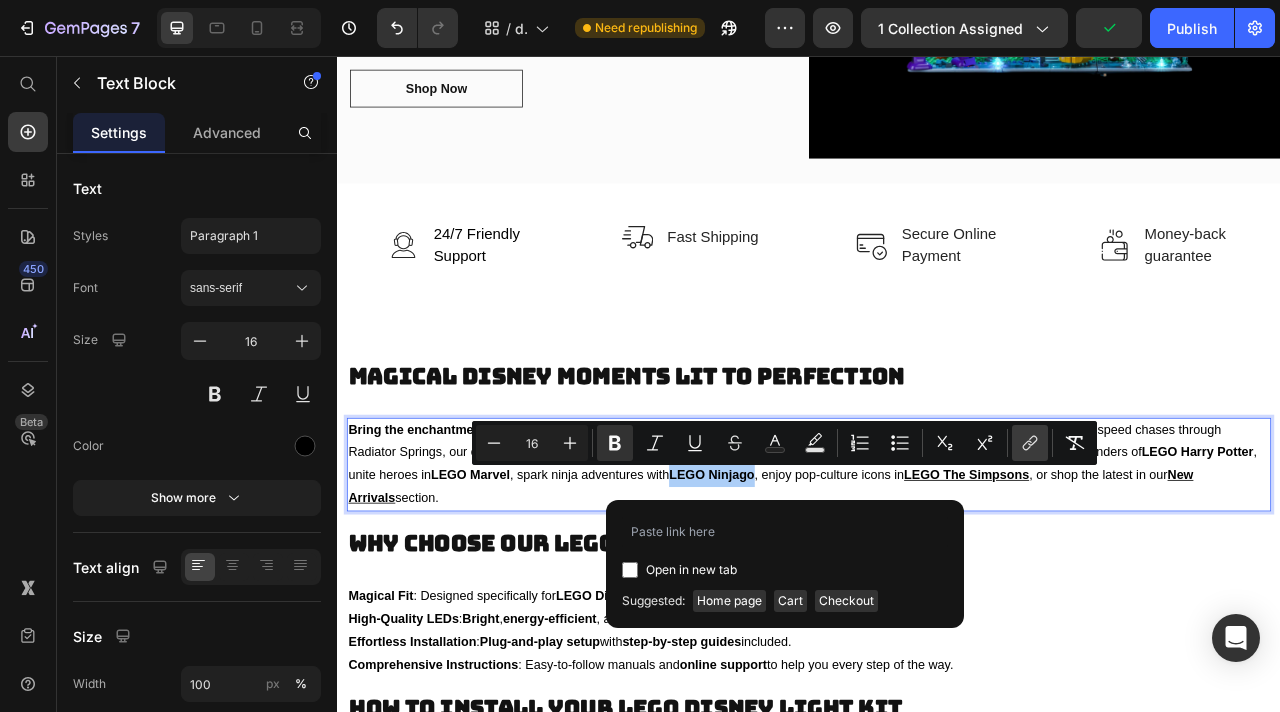type on "https://brightmybricks.com/collections/lego-ninjago-light-kits" 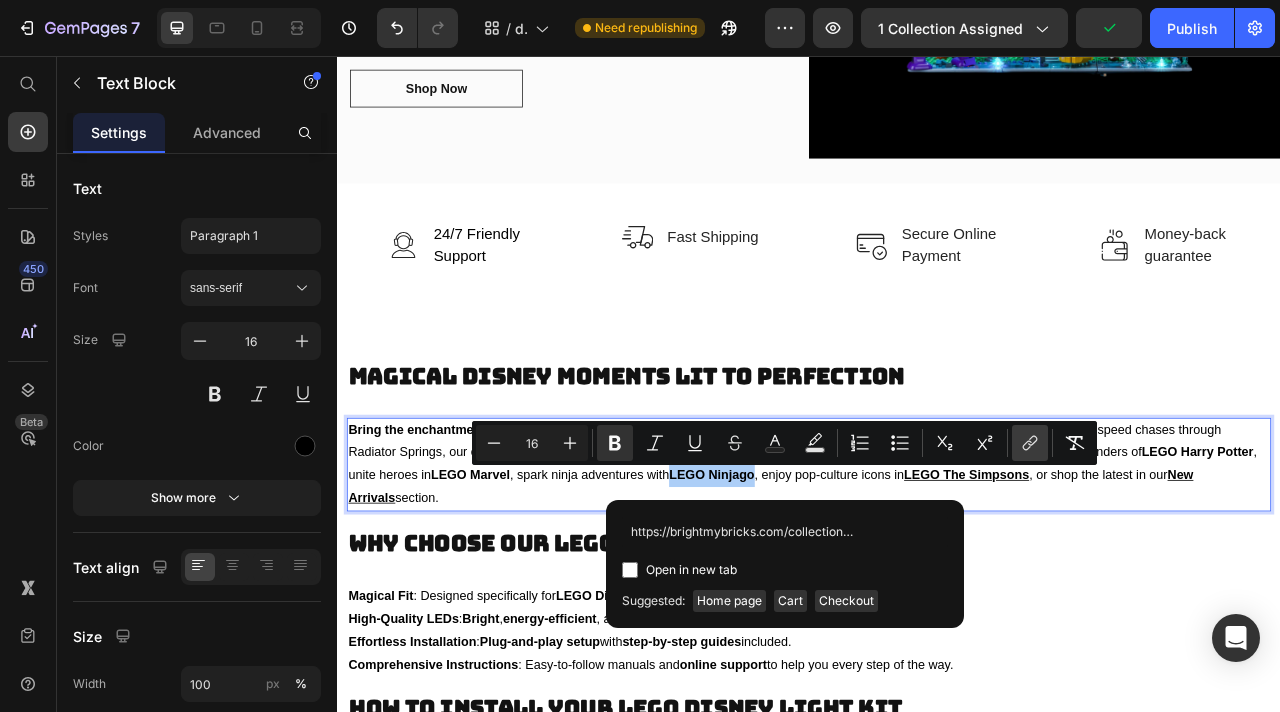 scroll, scrollTop: 0, scrollLeft: 125, axis: horizontal 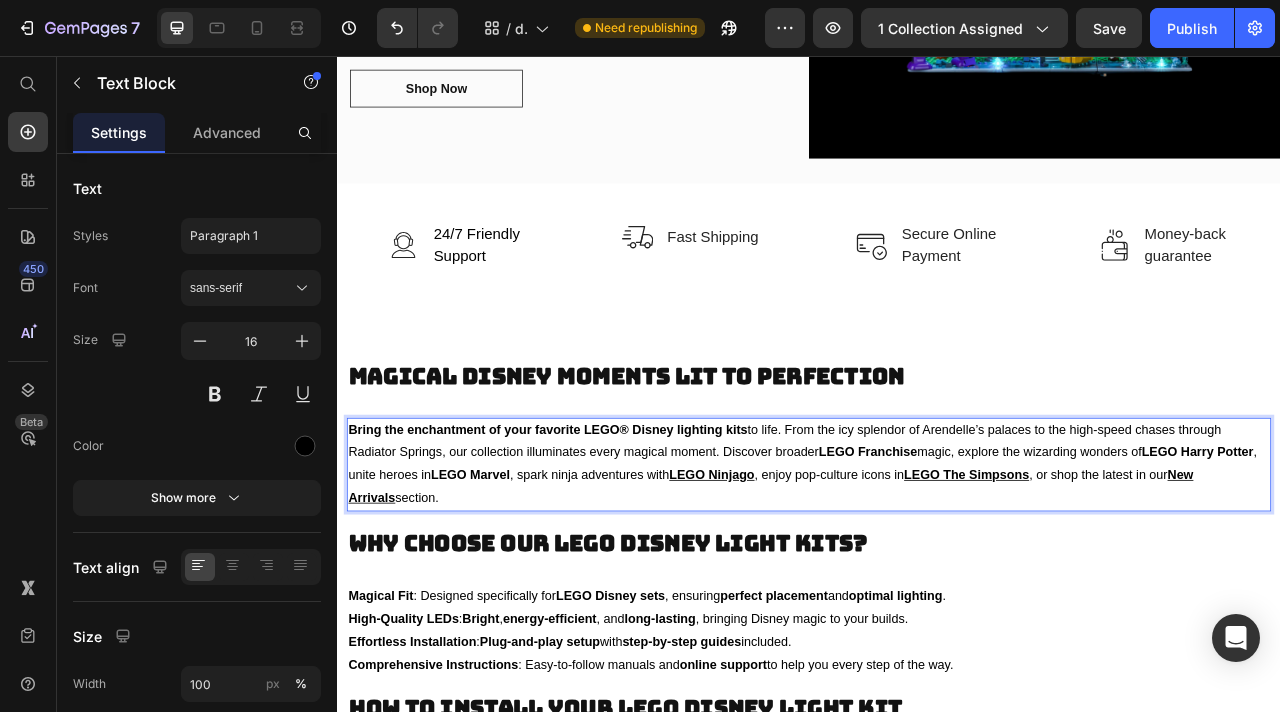 click on "Bring the enchantment of your favorite LEGO® Disney lighting kits  to life. From the icy splendor of Arendelle’s palaces to the high-speed chases through Radiator Springs, our collection illuminates every magical moment. Discover broader  LEGO Franchise  magic, explore the wizarding wonders of  LEGO Harry Potter , unite heroes in  LEGO Marvel , spark ninja adventures with  LEGO Ninjago , enjoy pop-culture icons in  LEGO The Simpsons , or shop the latest in our  New Arrivals  section." at bounding box center (937, 575) 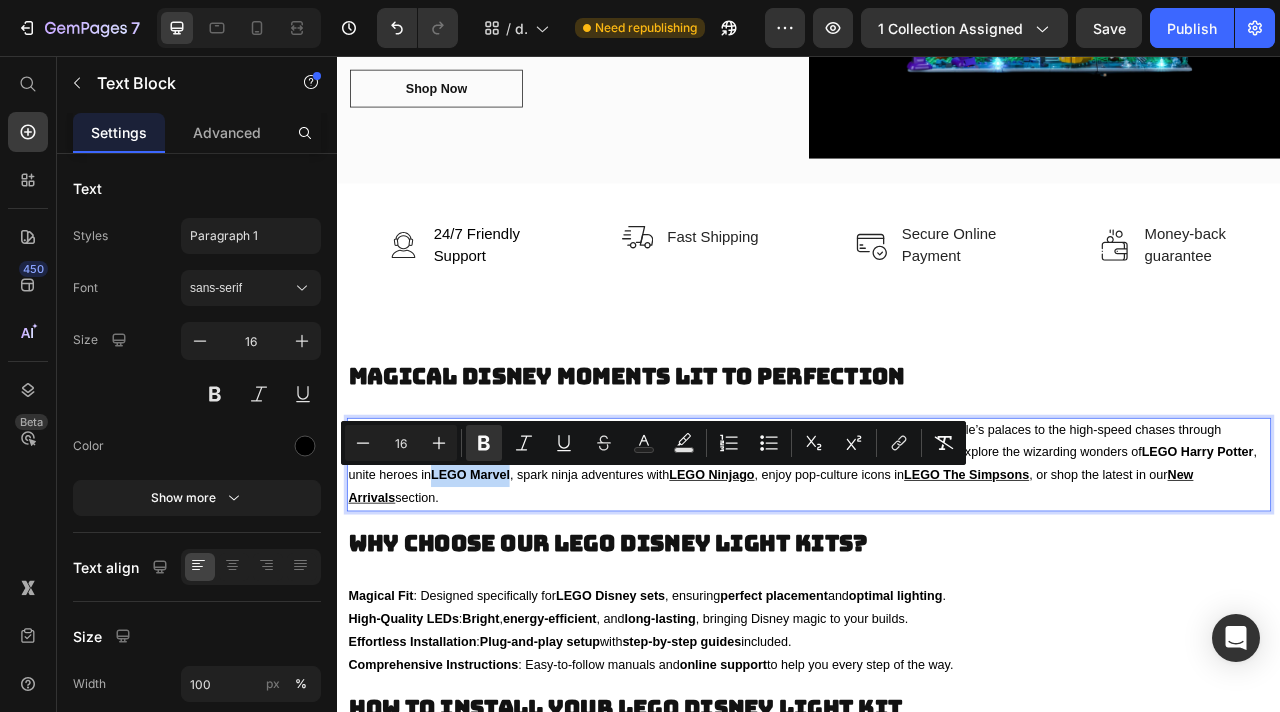drag, startPoint x: 462, startPoint y: 593, endPoint x: 559, endPoint y: 596, distance: 97.04638 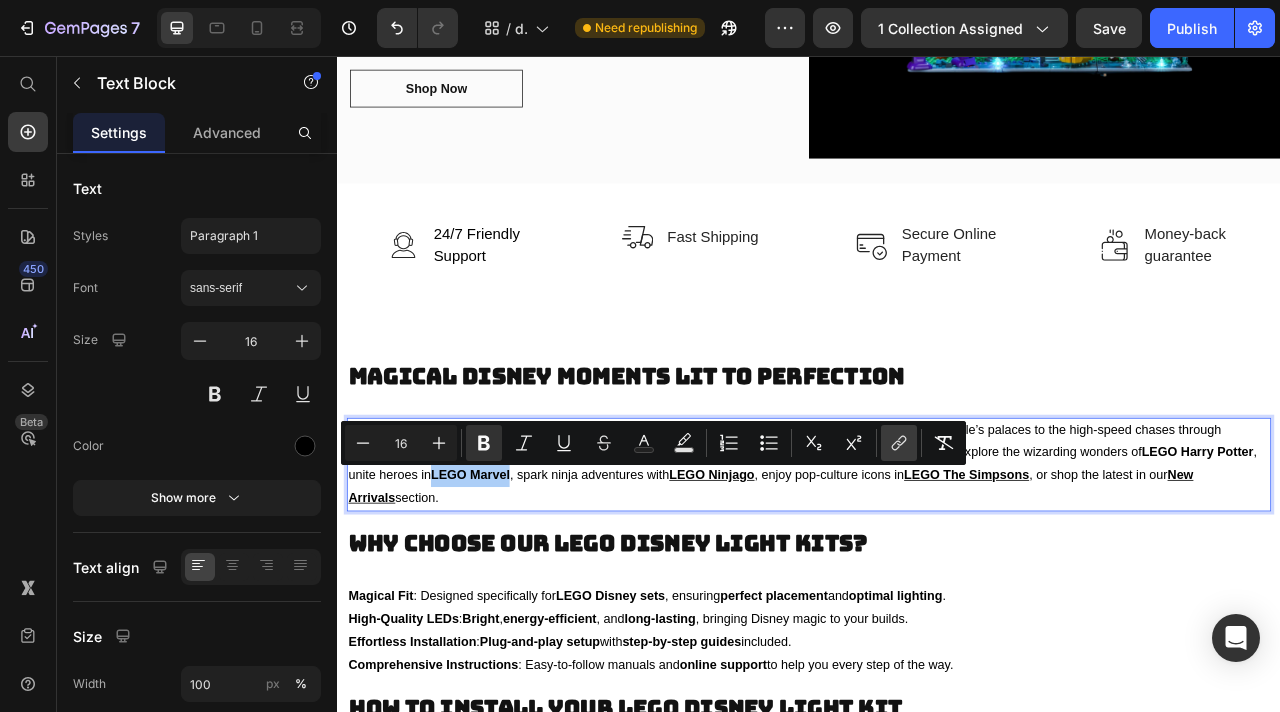 click 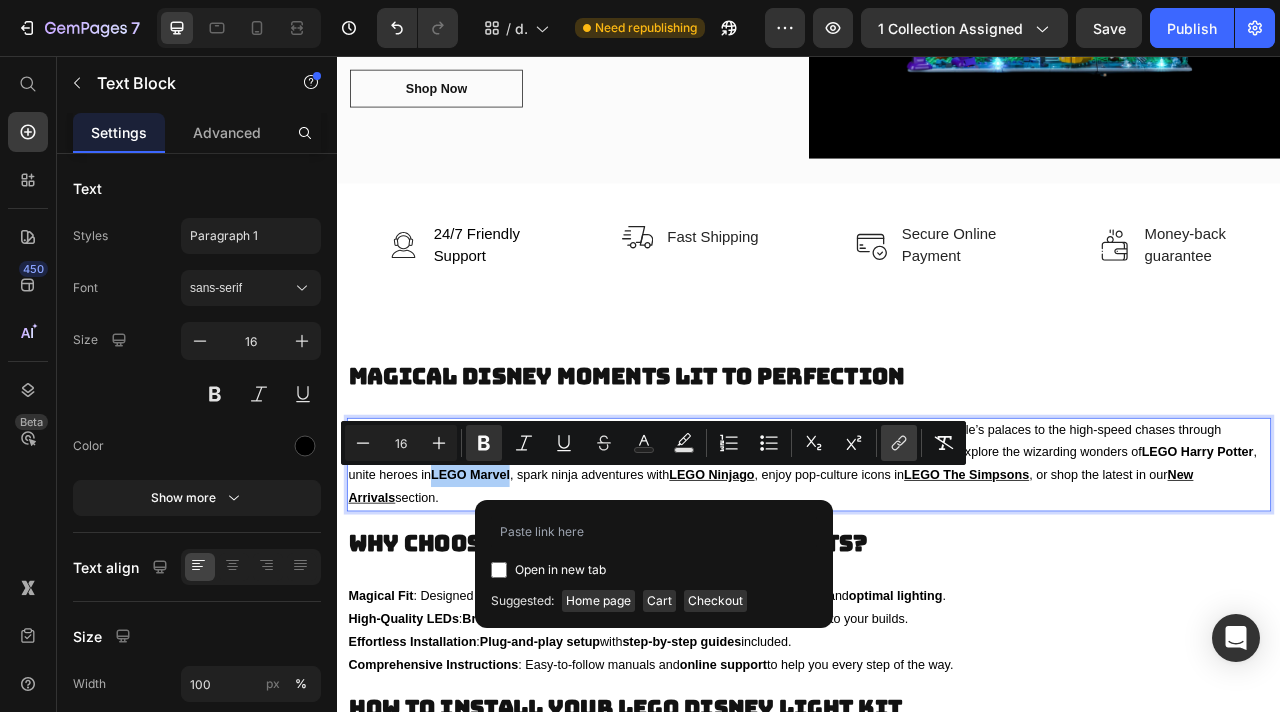 type on "https://brightmybricks.com/collections/lego-marvel-light-kits" 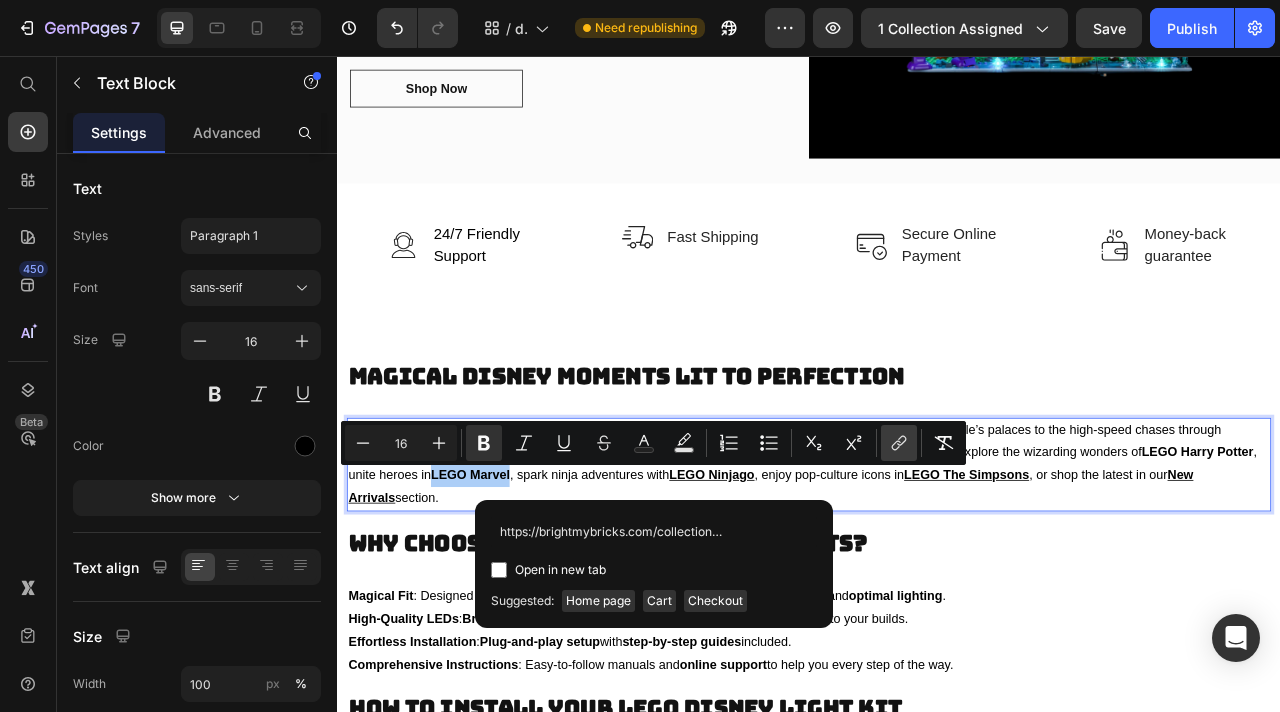 scroll, scrollTop: 0, scrollLeft: 122, axis: horizontal 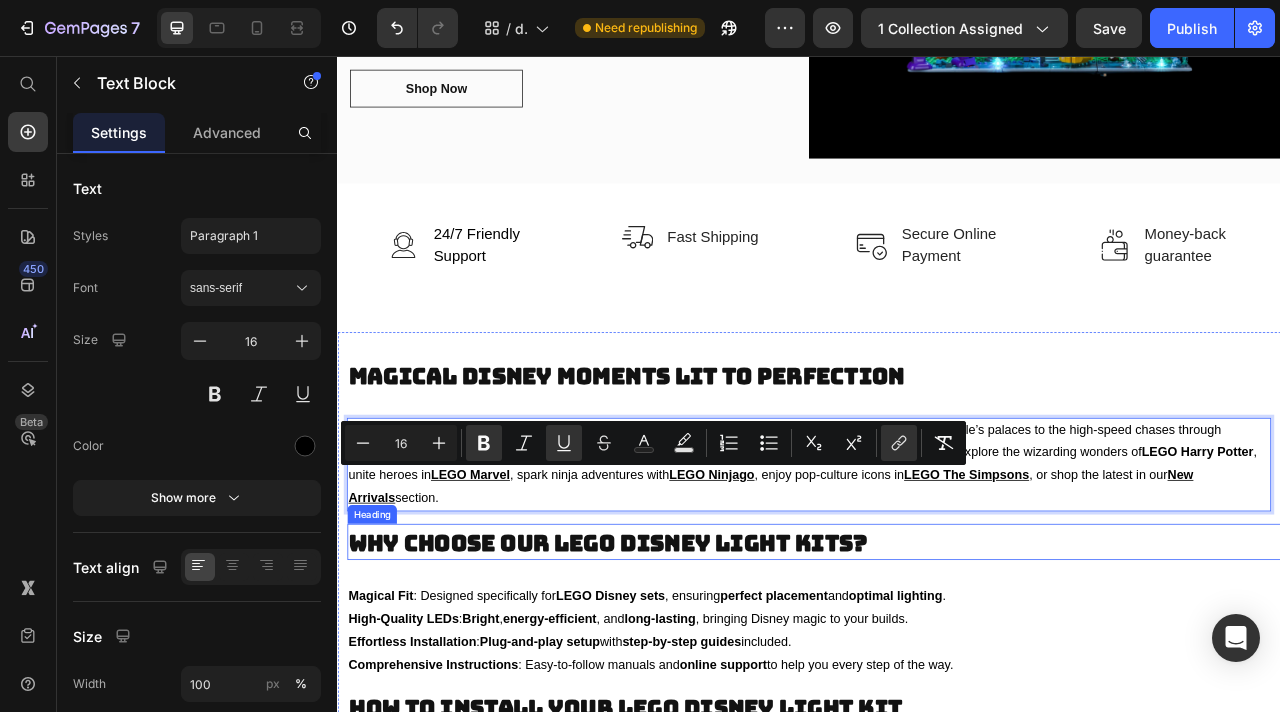 click on "Why Choose Our LEGO Disney Light Kits?" at bounding box center [681, 674] 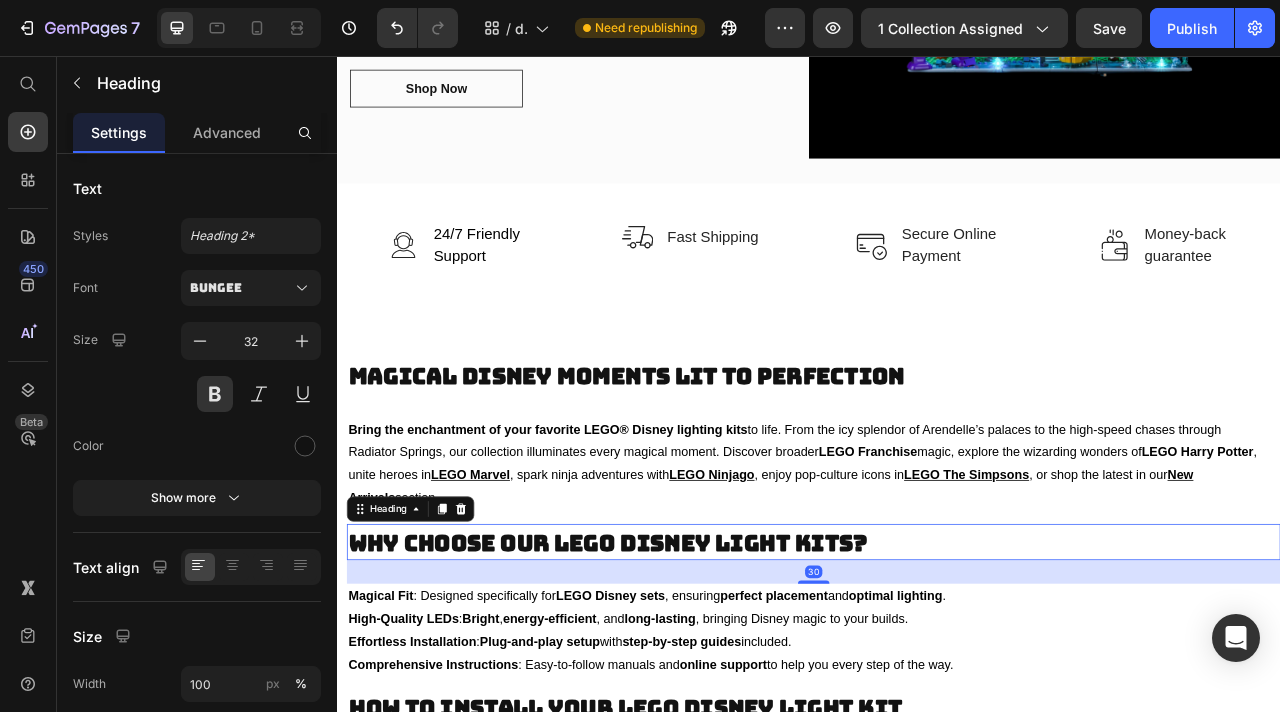 scroll, scrollTop: 0, scrollLeft: 0, axis: both 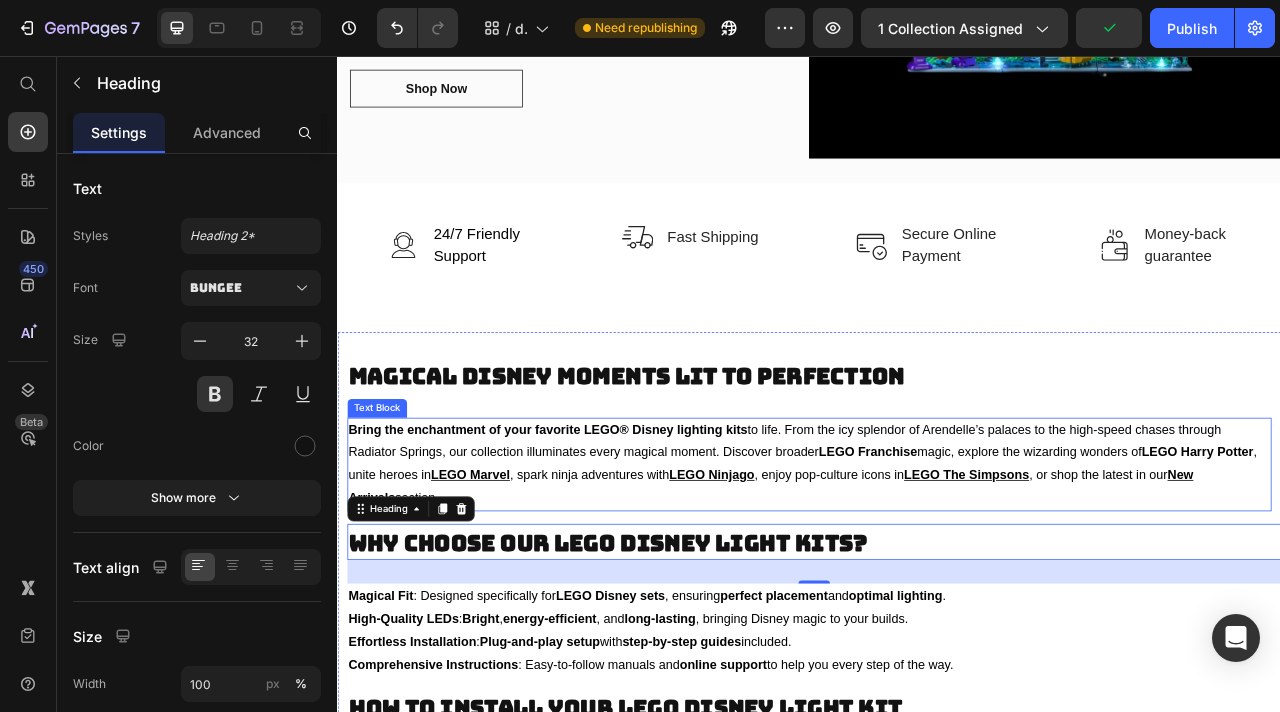 click on "Bring the enchantment of your favorite LEGO® Disney lighting kits  to life. From the icy splendor of Arendelle’s palaces to the high-speed chases through Radiator Springs, our collection illuminates every magical moment. Discover broader  LEGO Franchise  magic, explore the wizarding wonders of  LEGO Harry Potter , unite heroes in  LEGO Marvel , spark ninja adventures with  LEGO Ninjago , enjoy pop-culture icons in  LEGO The Simpsons , or shop the latest in our  New Arrivals  section." at bounding box center [937, 575] 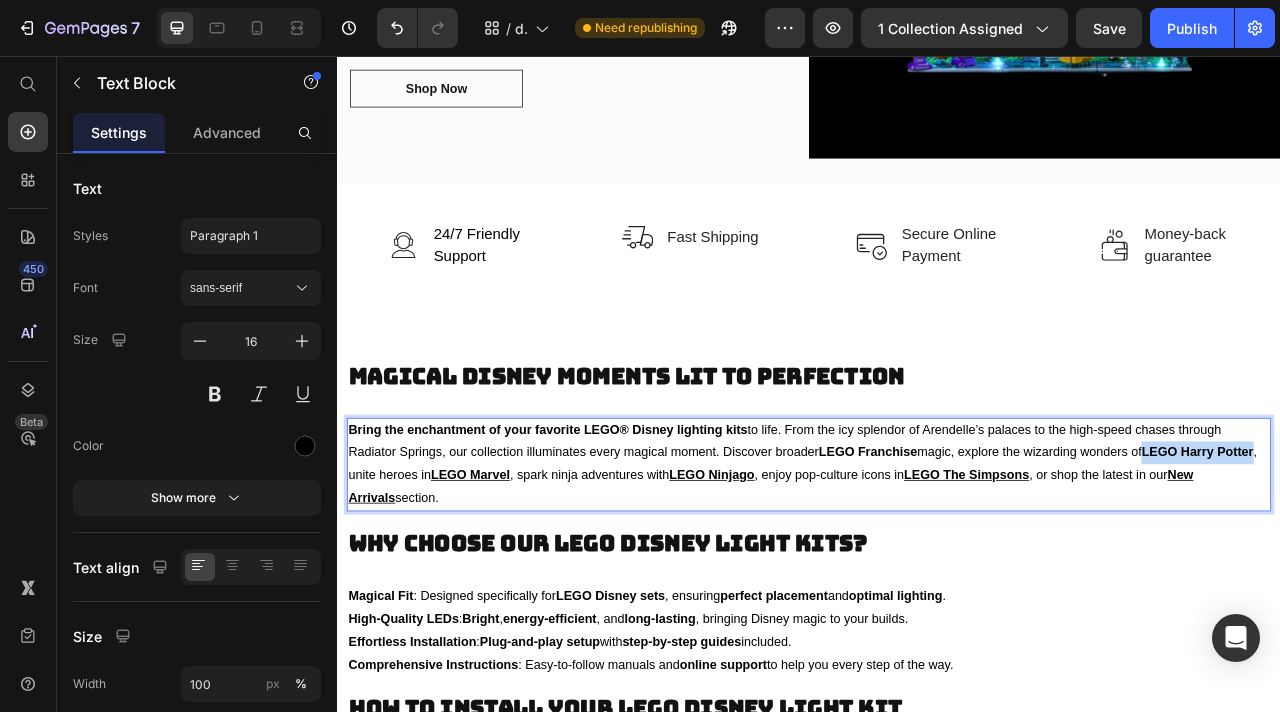 drag, startPoint x: 1373, startPoint y: 559, endPoint x: 1513, endPoint y: 565, distance: 140.12851 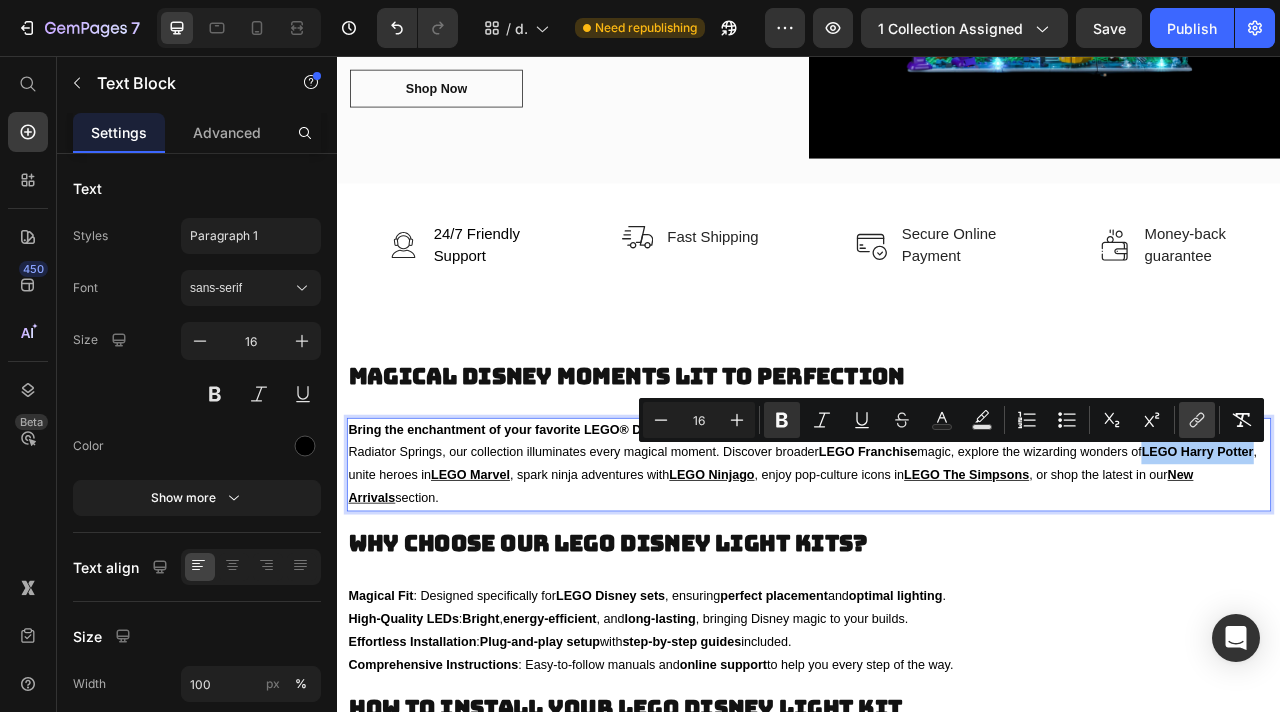 click on "link" at bounding box center [1197, 420] 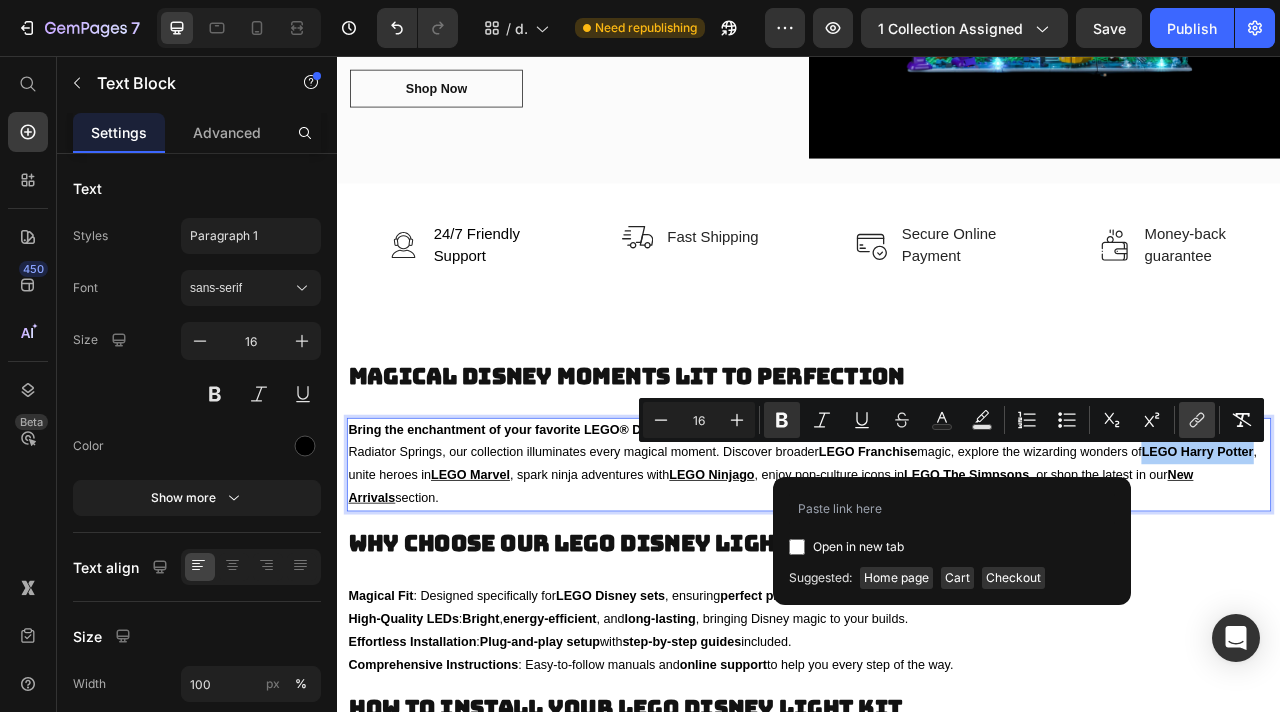 type on "https://brightmybricks.com/collections/lego-harry-potter-light-kits" 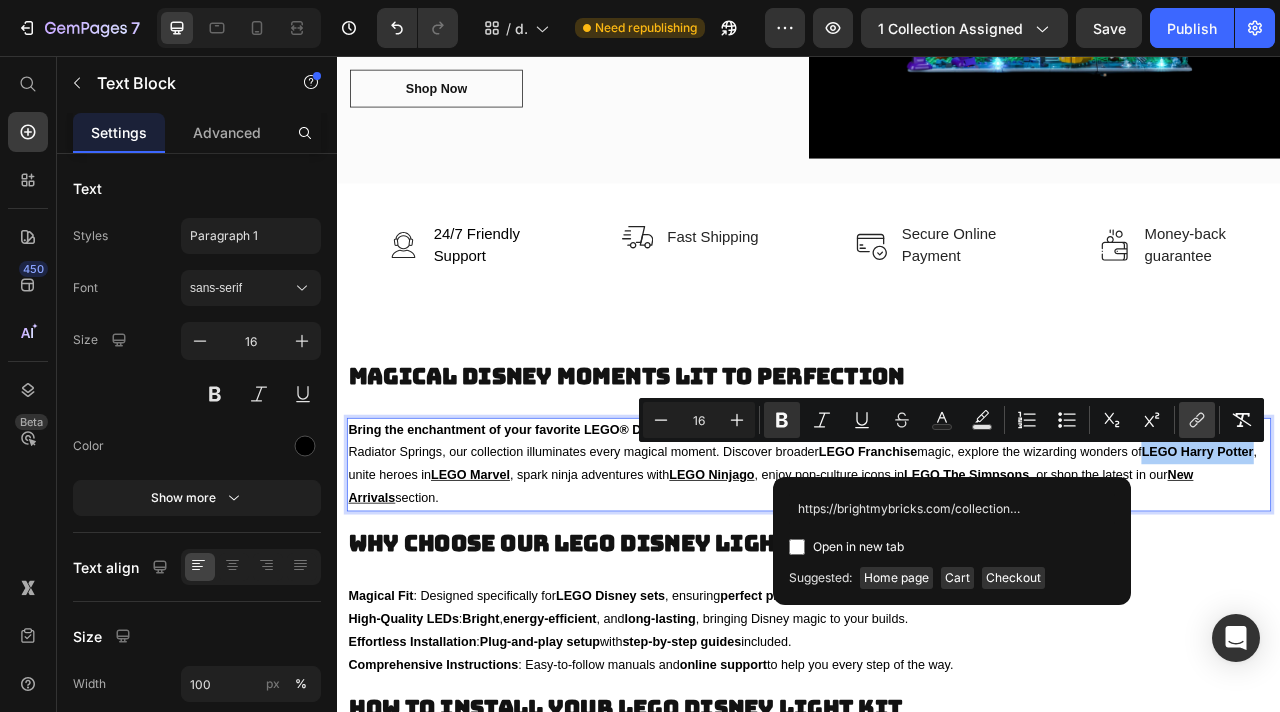 scroll, scrollTop: 0, scrollLeft: 152, axis: horizontal 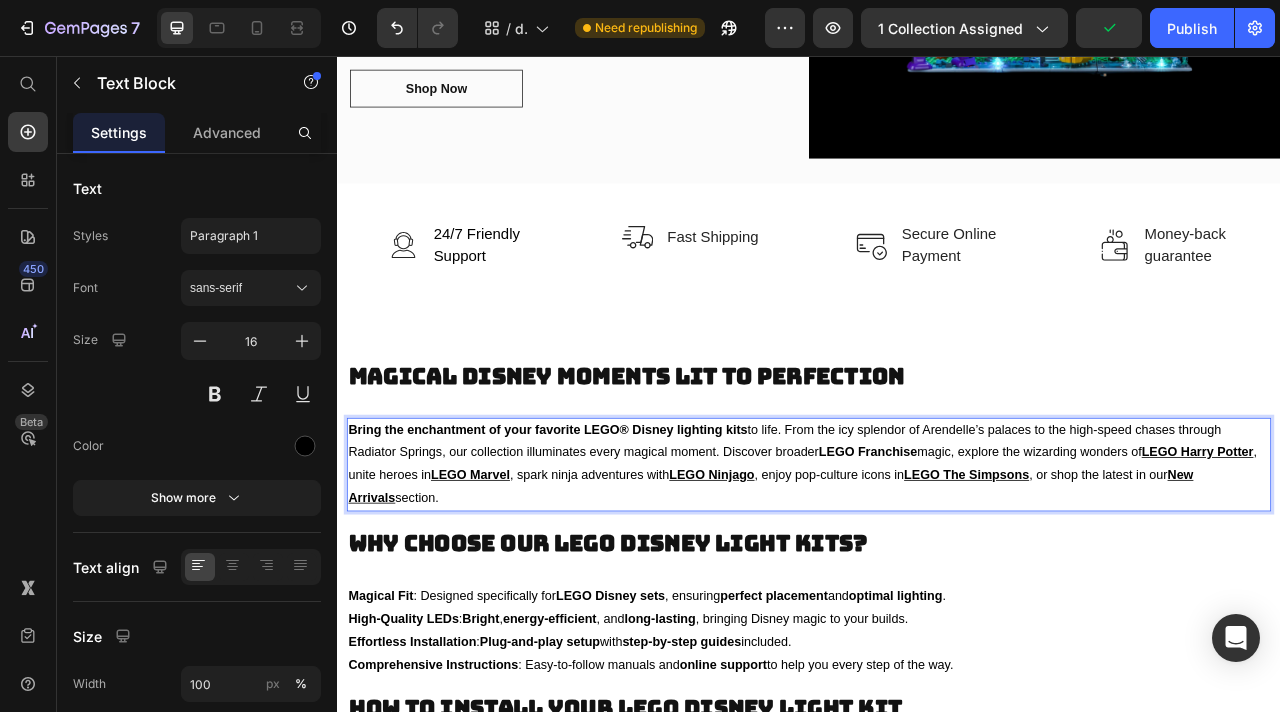 click on "Bring the enchantment of your favorite LEGO® Disney lighting kits  to life. From the icy splendor of Arendelle’s palaces to the high-speed chases through Radiator Springs, our collection illuminates every magical moment. Discover broader  LEGO Franchise  magic, explore the wizarding wonders of  LEGO Harry Potter , unite heroes in  LEGO Marvel , spark ninja adventures with  LEGO Ninjago , enjoy pop-culture icons in  LEGO The Simpsons , or shop the latest in our  New Arrivals  section." at bounding box center (937, 575) 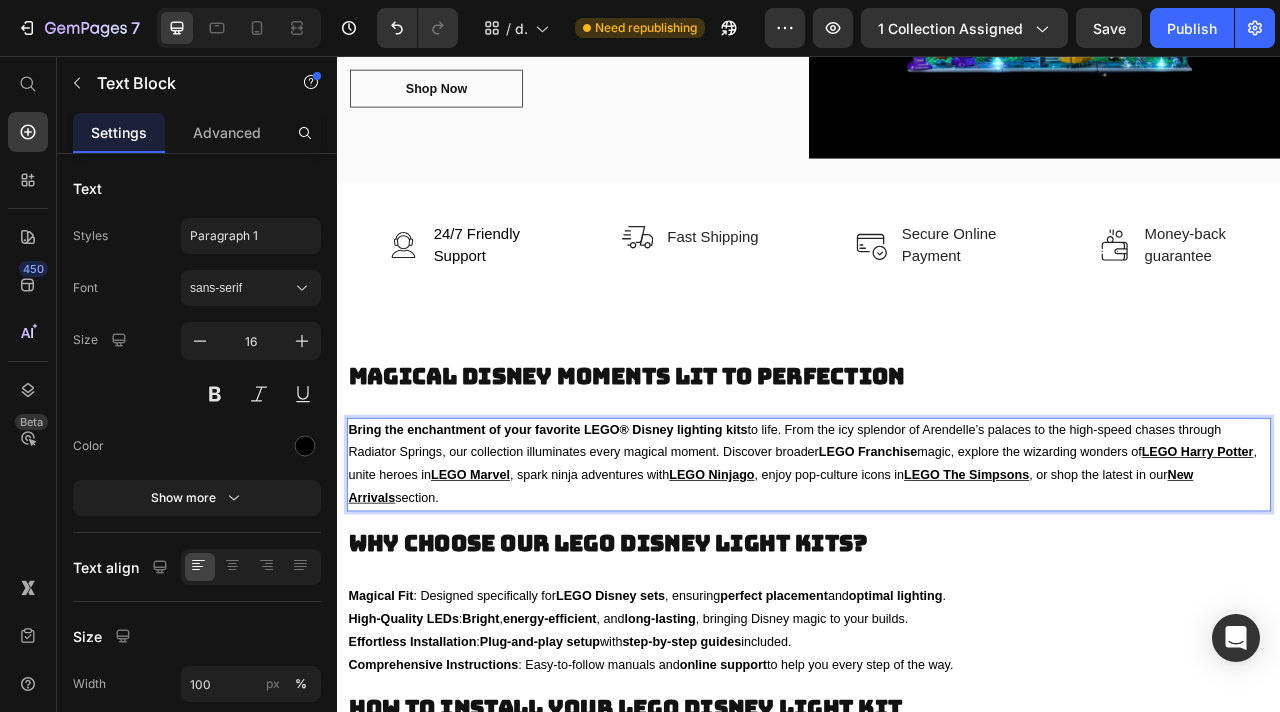 click on "LEGO Franchise" at bounding box center (1011, 559) 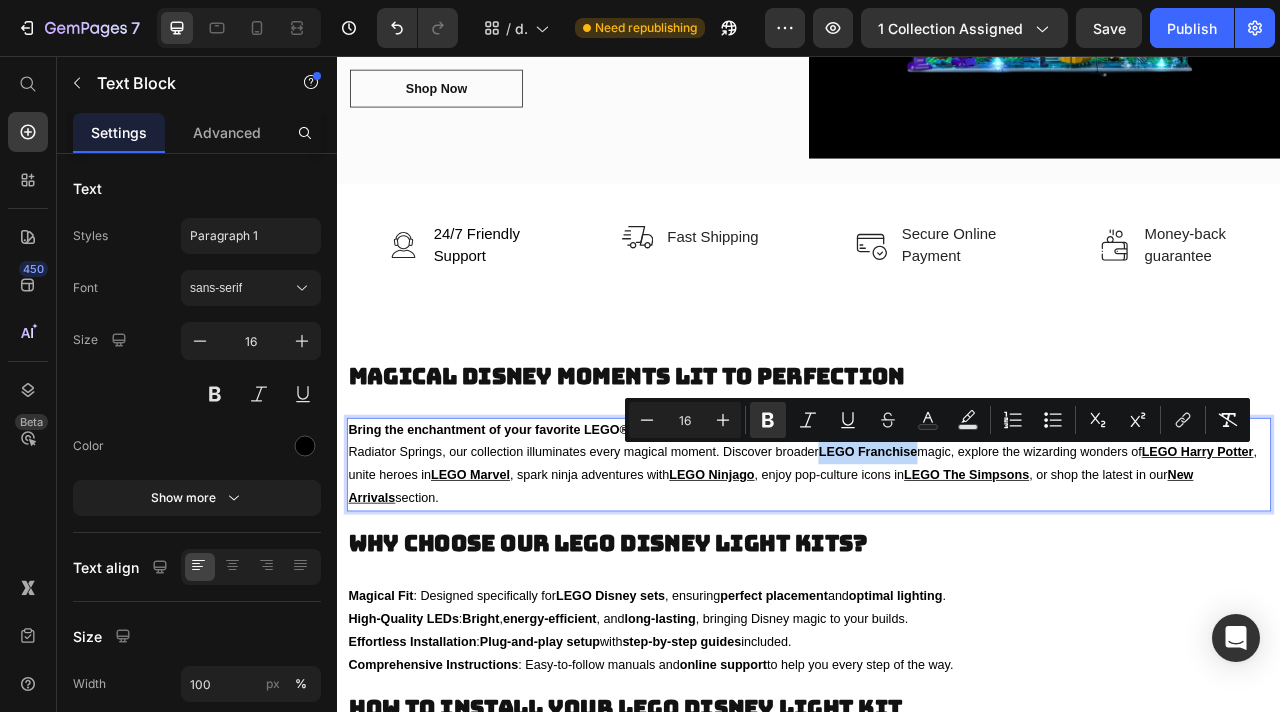 drag, startPoint x: 953, startPoint y: 558, endPoint x: 1054, endPoint y: 560, distance: 101.0198 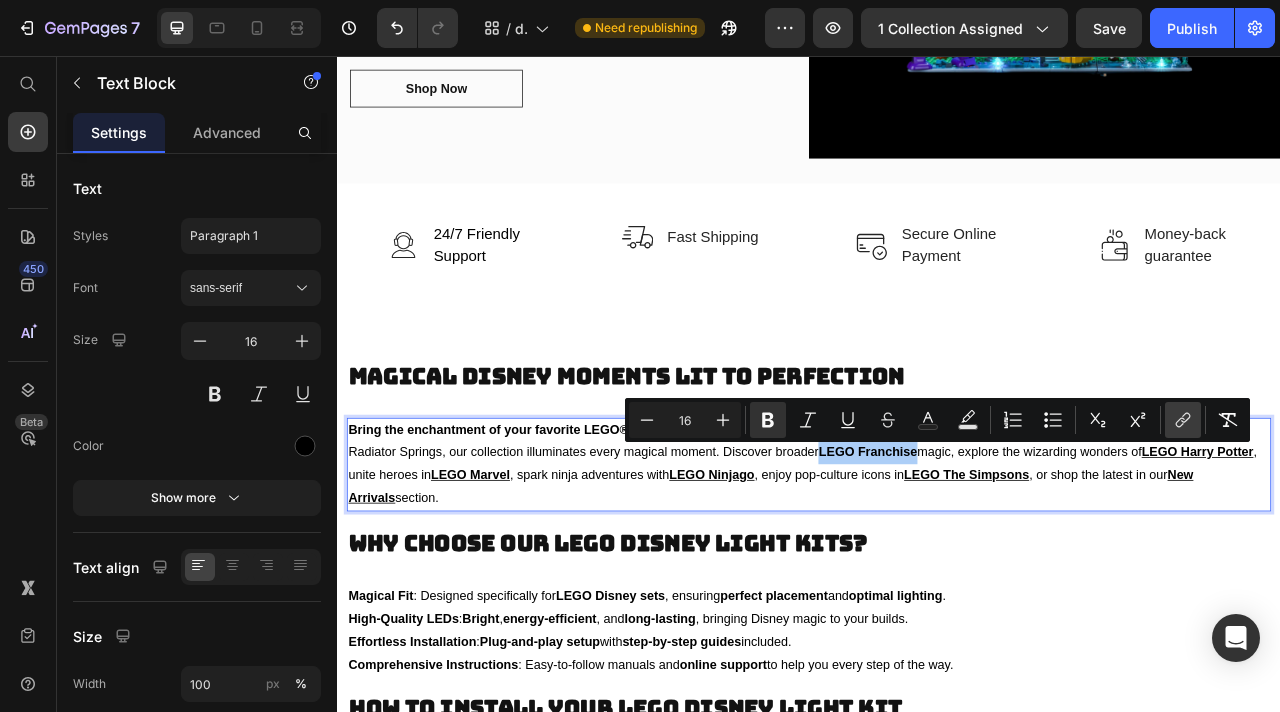 click 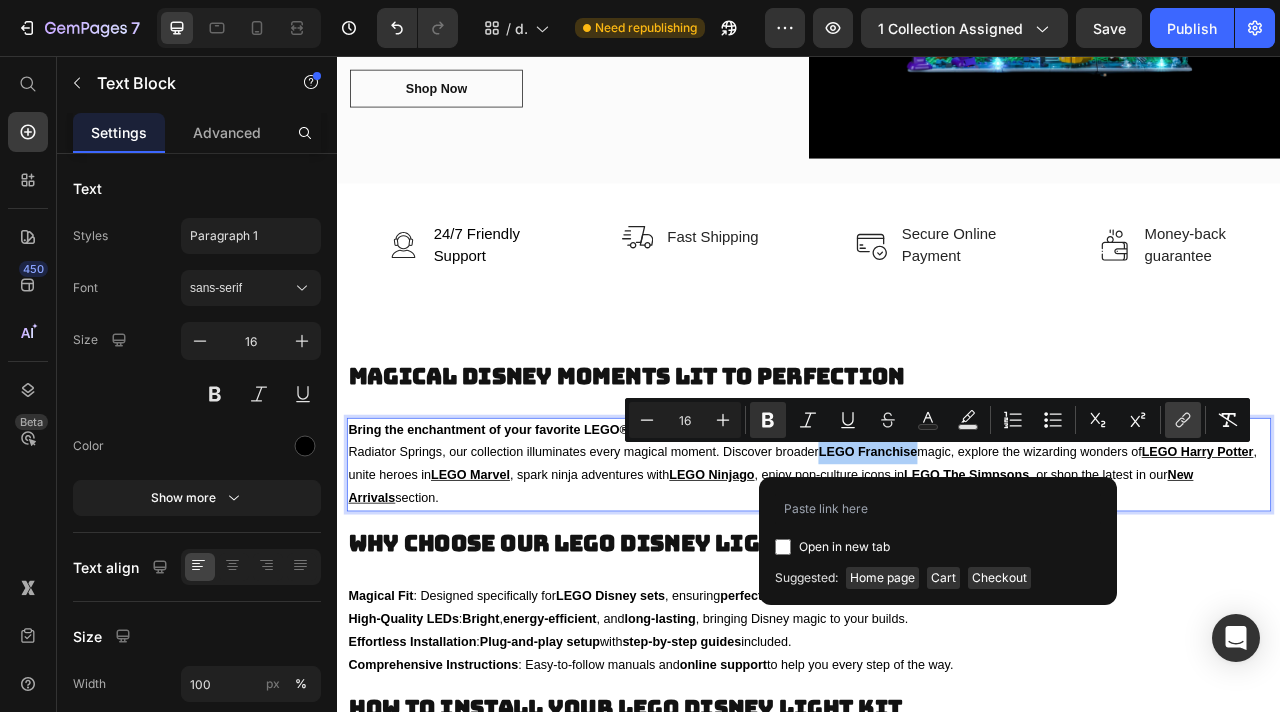 type on "https://brightmybricks.com/collections/lego-franchise-light-kits" 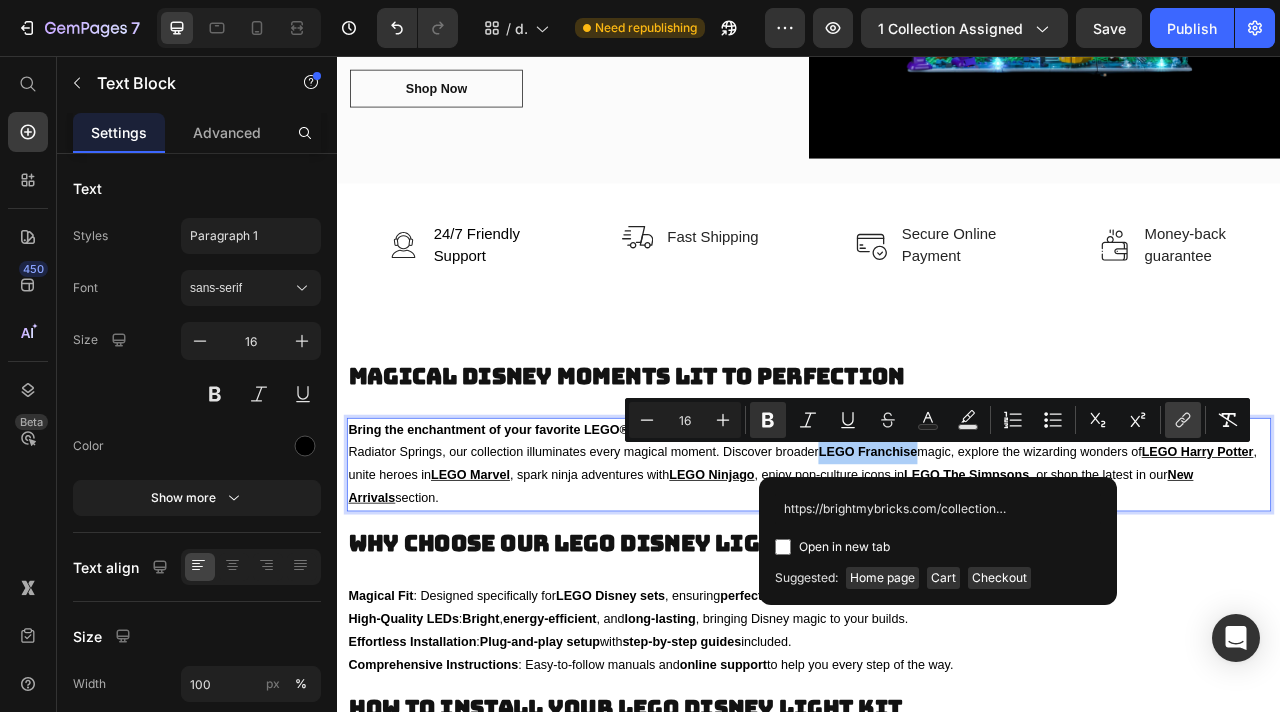 scroll, scrollTop: 0, scrollLeft: 137, axis: horizontal 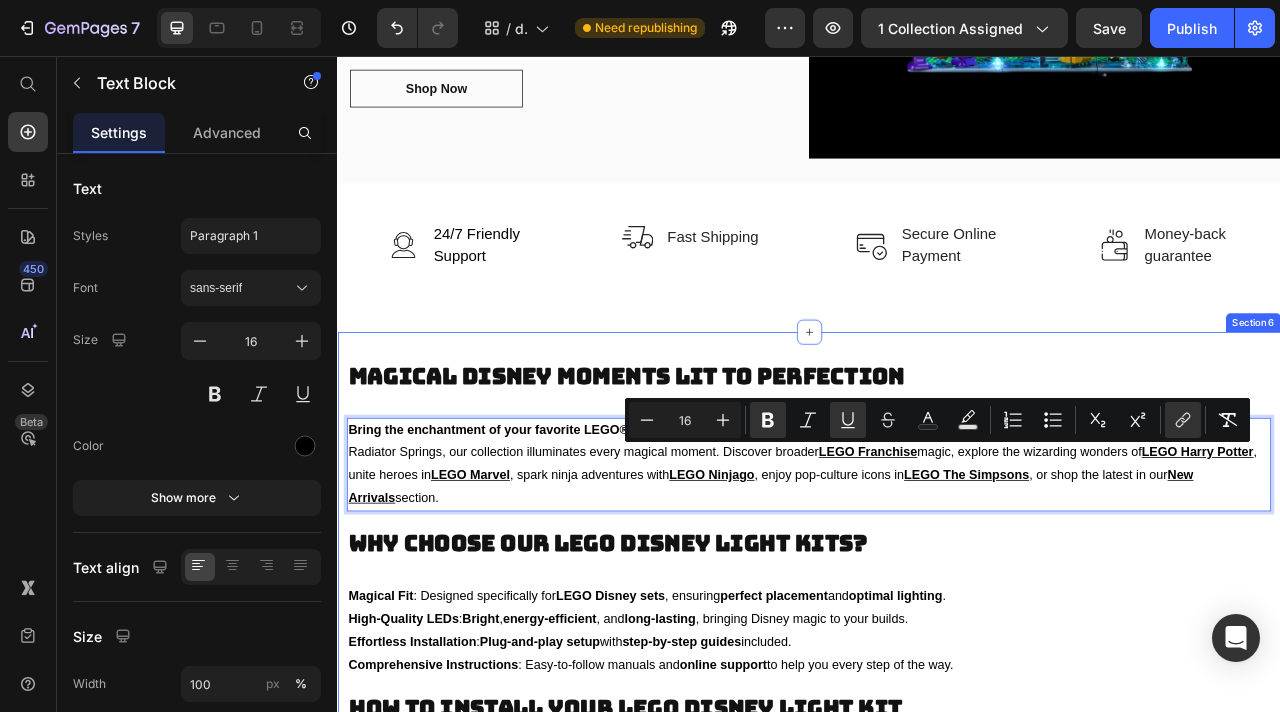 click on "Bring the enchantment of your favorite LEGO® Disney lighting kits  to life. From the icy splendor of Arendelle’s palaces to the high-speed chases through Radiator Springs, our collection illuminates every magical moment. Discover broader  LEGO Franchise  magic, explore the wizarding wonders of  LEGO Harry Potter , unite heroes in  LEGO Marvel , spark ninja adventures with  LEGO Ninjago , enjoy pop-culture icons in  LEGO The Simpsons , or shop the latest in our  New Arrivals  section." at bounding box center [937, 575] 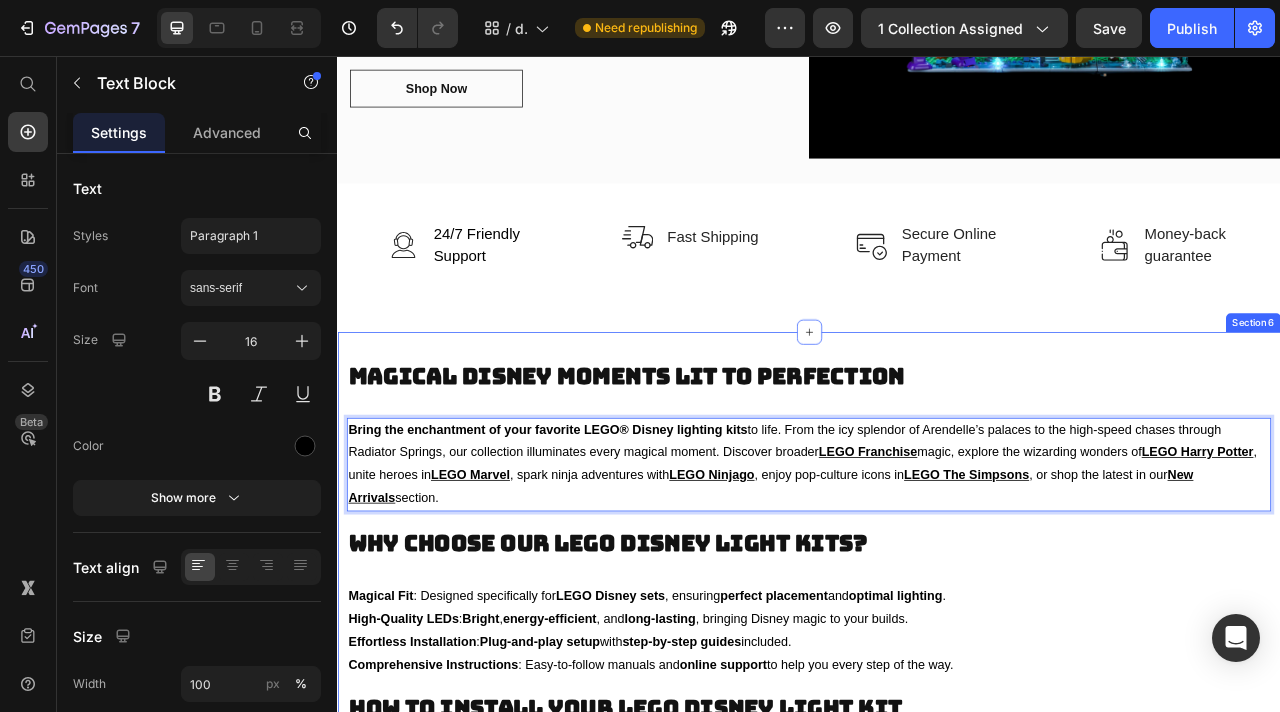 scroll, scrollTop: 2750, scrollLeft: 0, axis: vertical 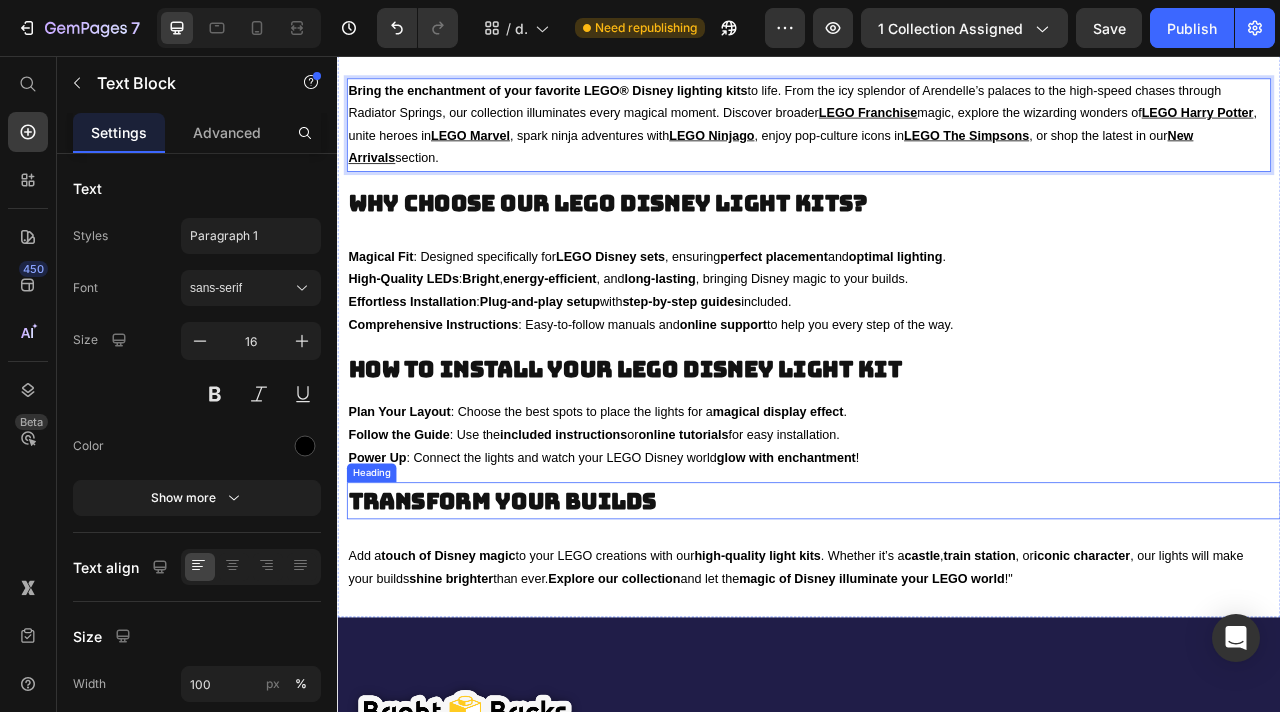 drag, startPoint x: 557, startPoint y: 621, endPoint x: 511, endPoint y: 595, distance: 52.83938 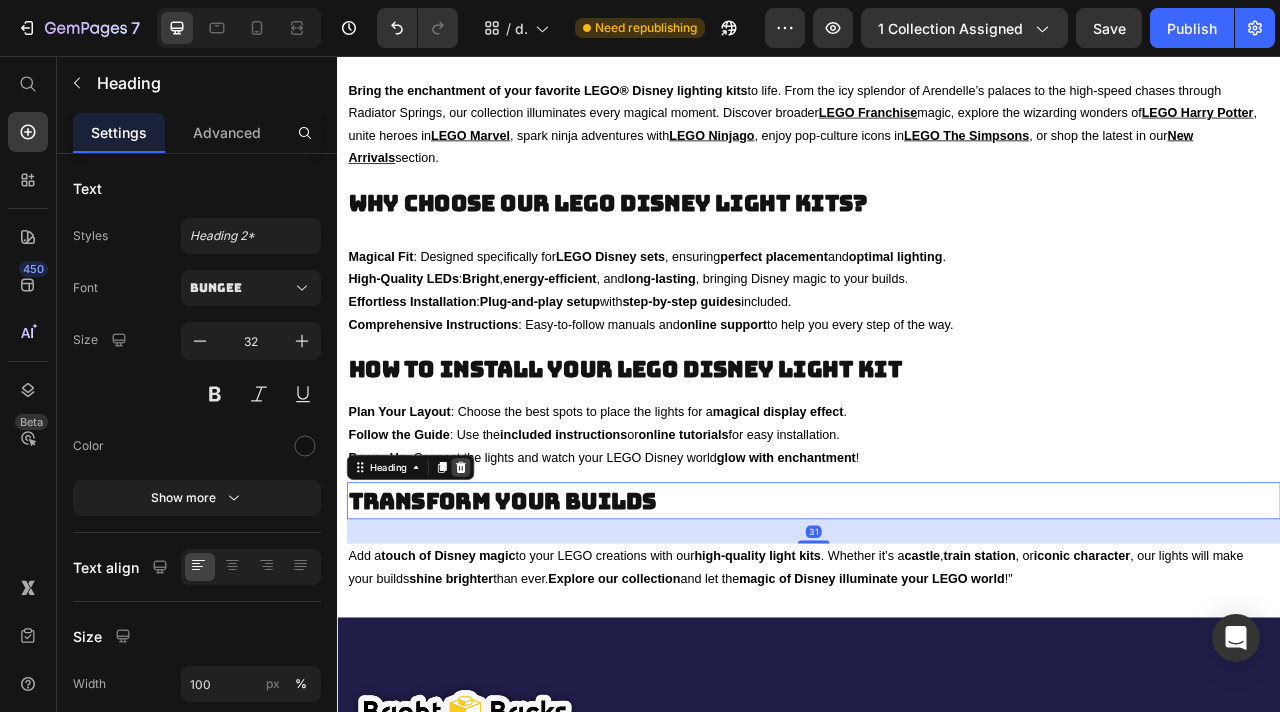 click at bounding box center (494, 579) 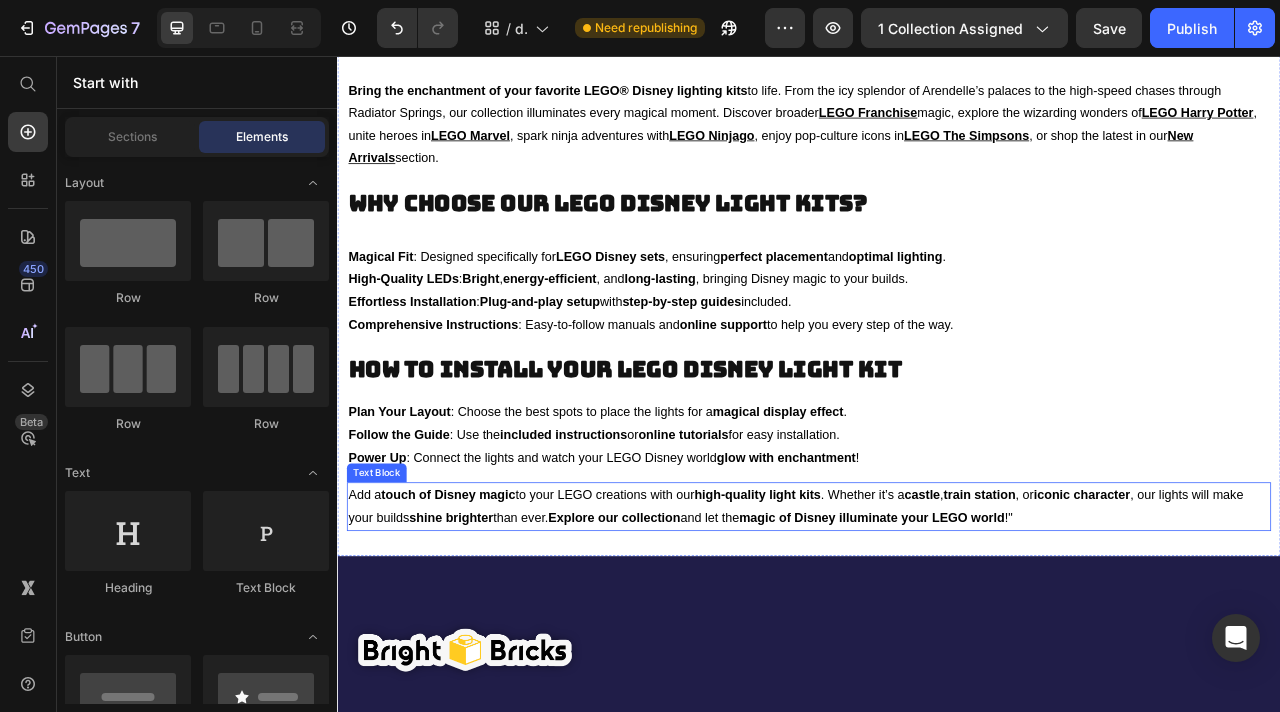 click on "Add a  touch of Disney magic  to your LEGO creations with our  high-quality light kits . Whether it’s a  castle ,  train station , or  iconic character , our lights will make your builds  shine brighter  than ever.  Explore our collection  and let the  magic of Disney illuminate your LEGO world !"" at bounding box center (937, 629) 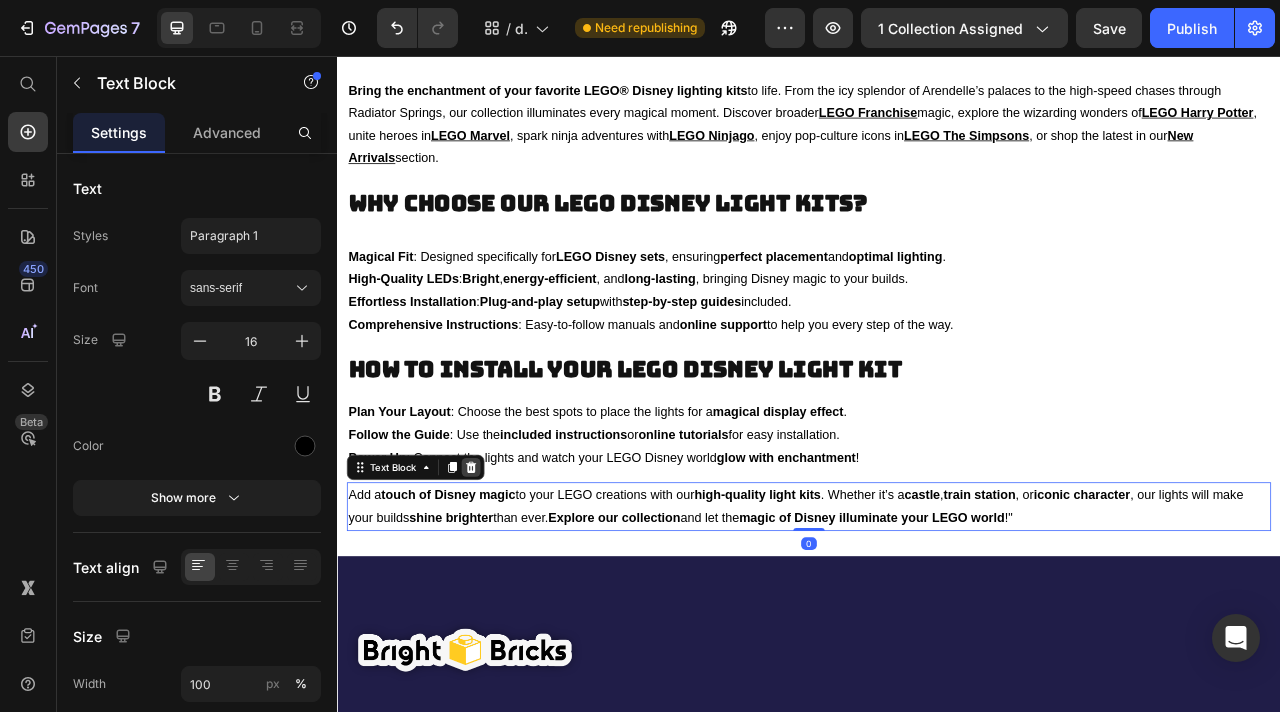 click 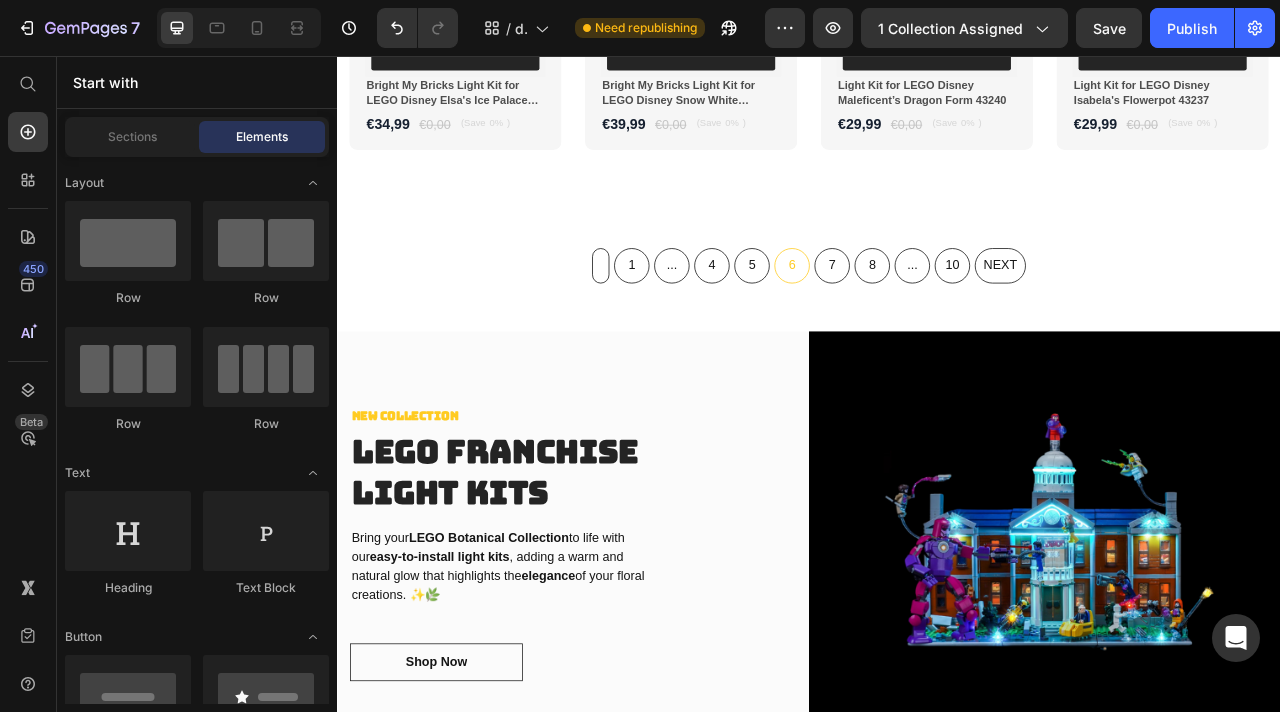 scroll, scrollTop: 1828, scrollLeft: 0, axis: vertical 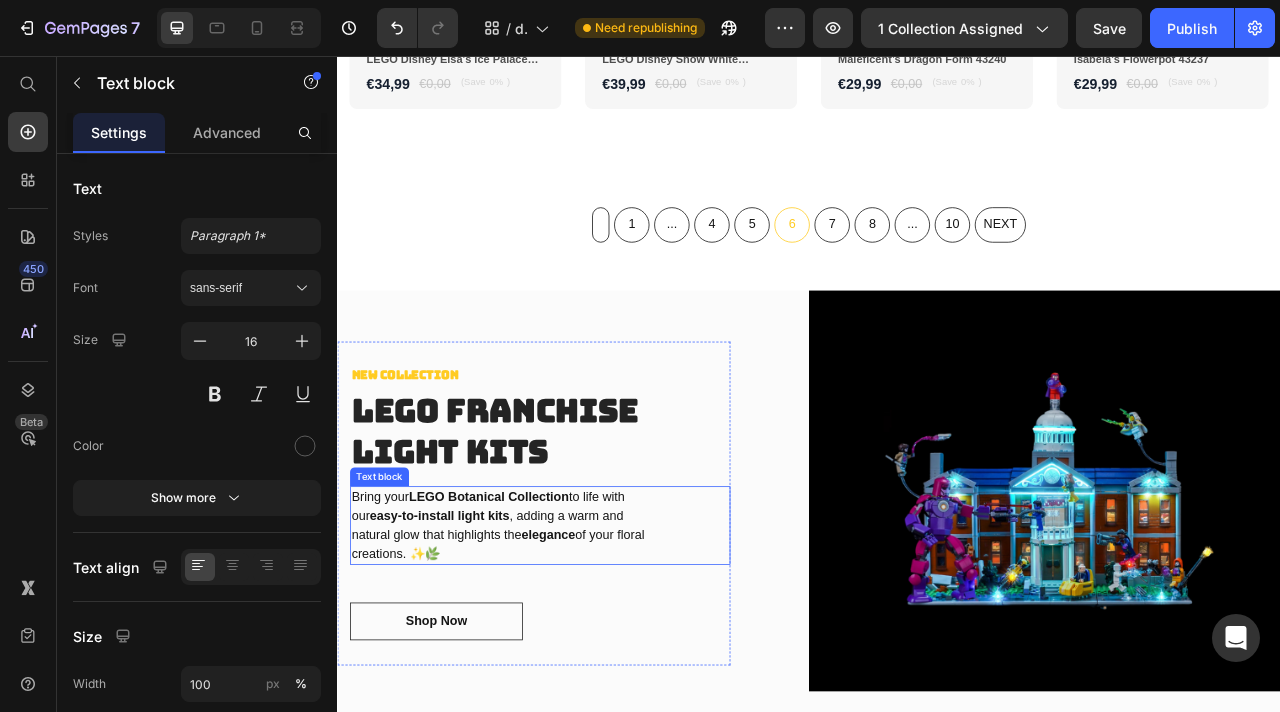 click on "LEGO Botanical Collection" at bounding box center [530, 616] 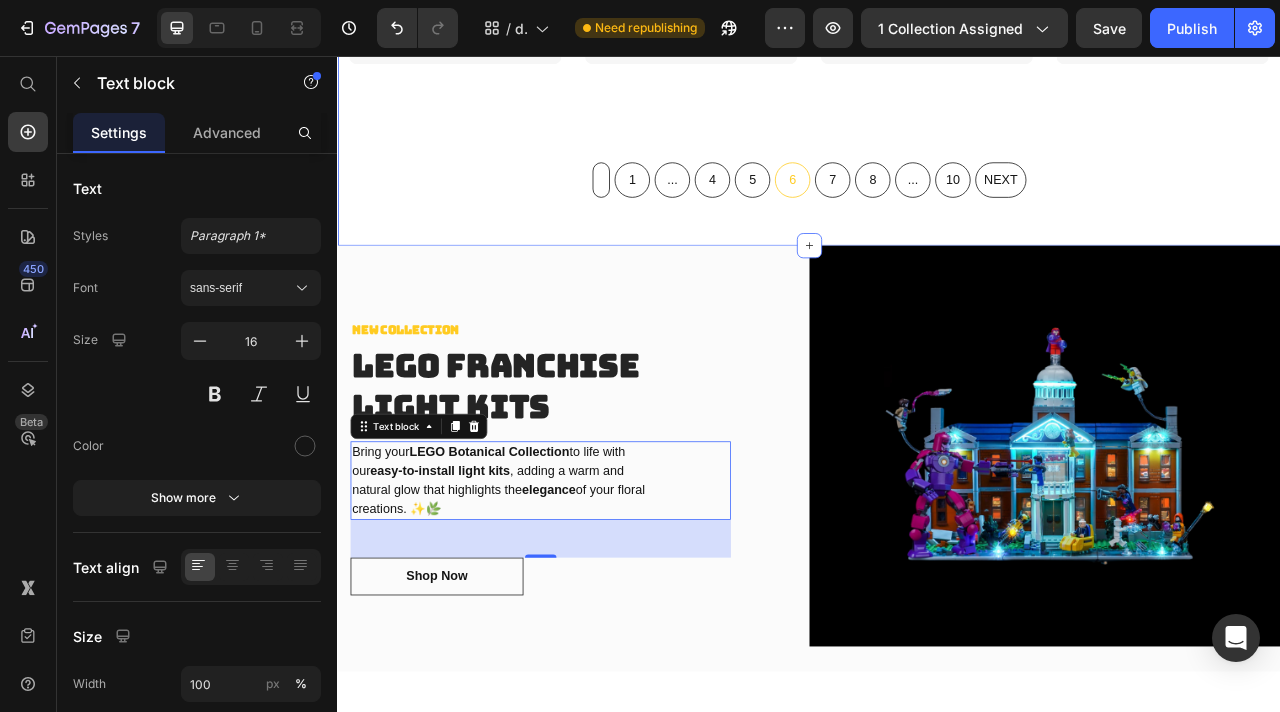 scroll, scrollTop: 1890, scrollLeft: 0, axis: vertical 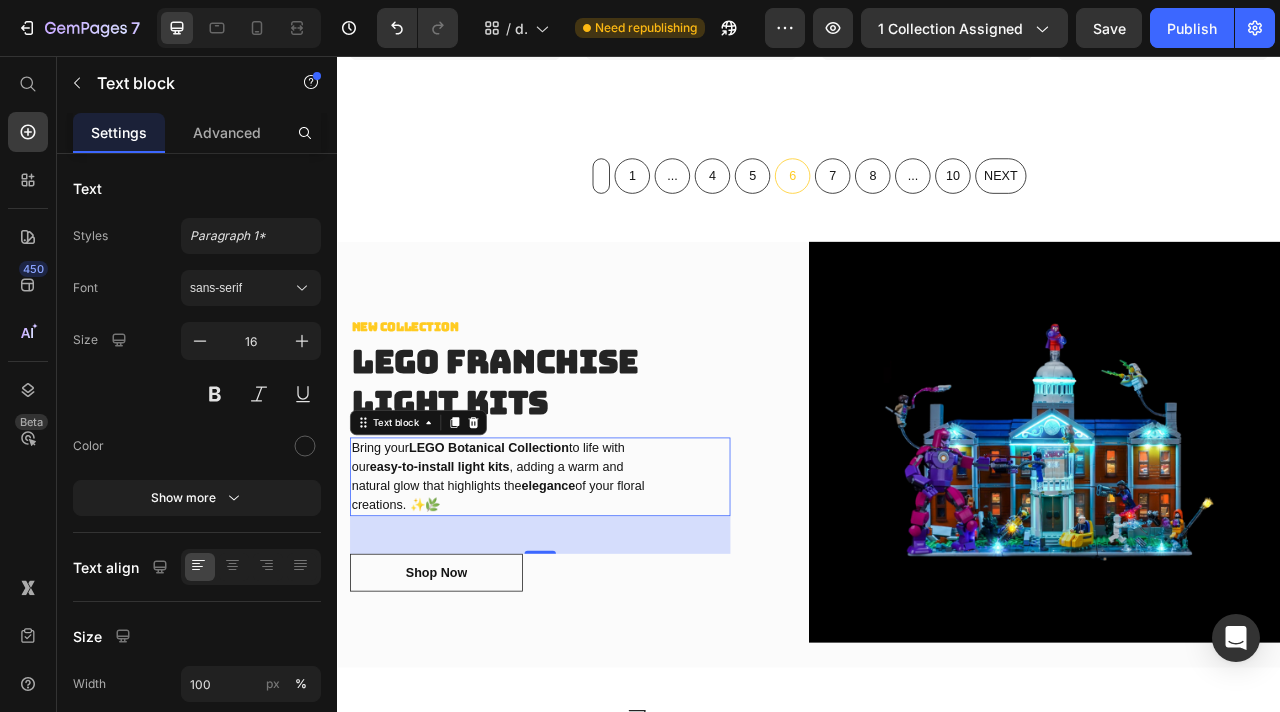 click on "Bring your  LEGO Botanical Collection  to life with our  easy-to-install light kits , adding a warm and natural glow that highlights the  elegance  of your floral creations. ✨🌿" at bounding box center [545, 591] 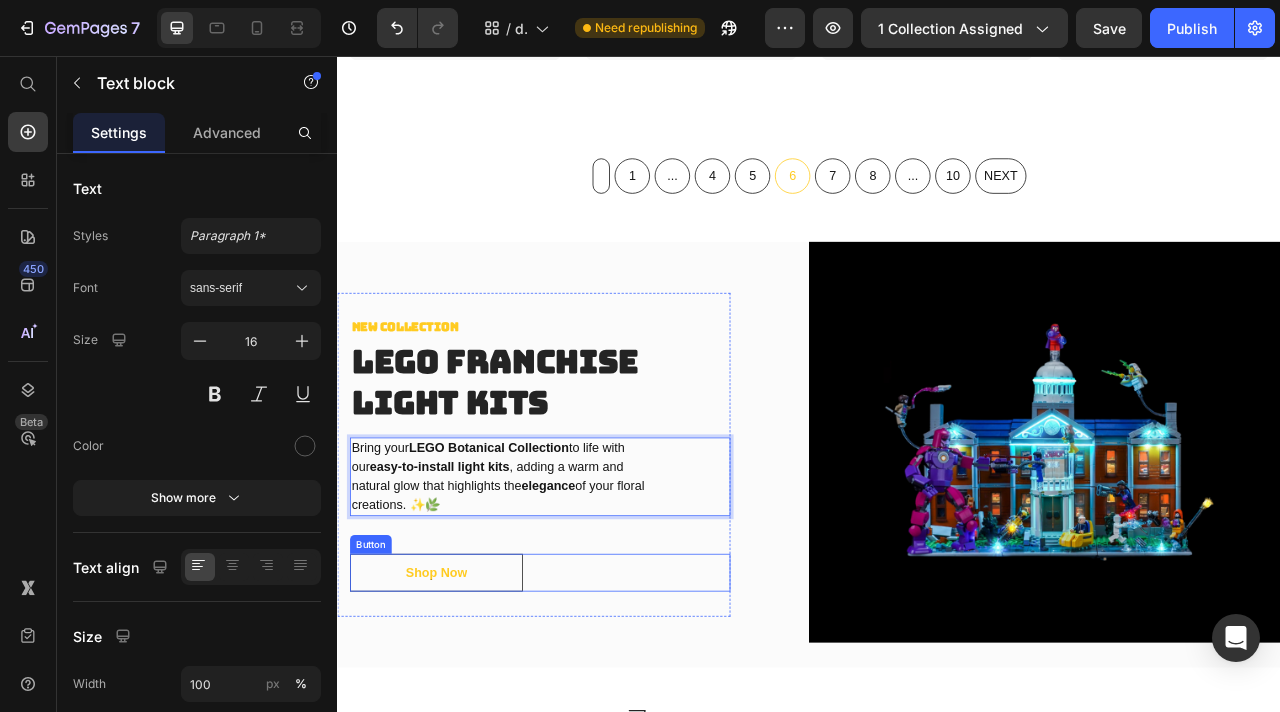 click on "Shop Now" at bounding box center (463, 713) 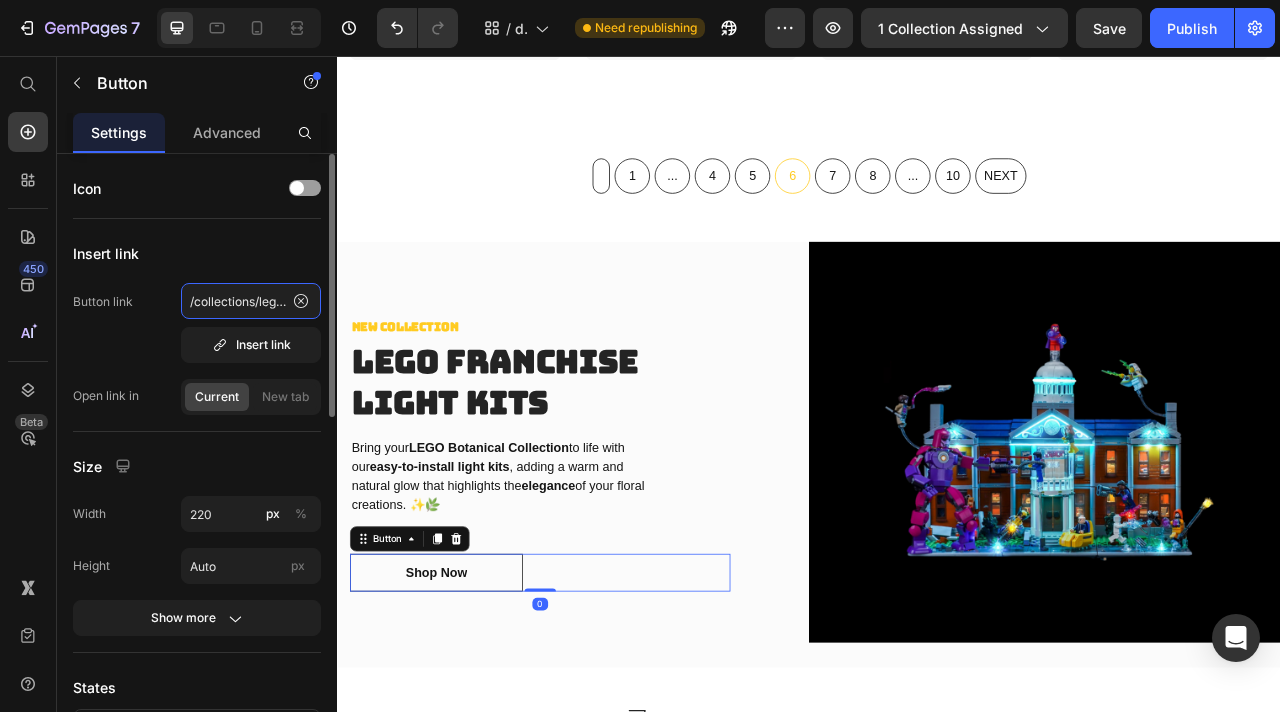 click on "/collections/lego-franchise-light-kits" 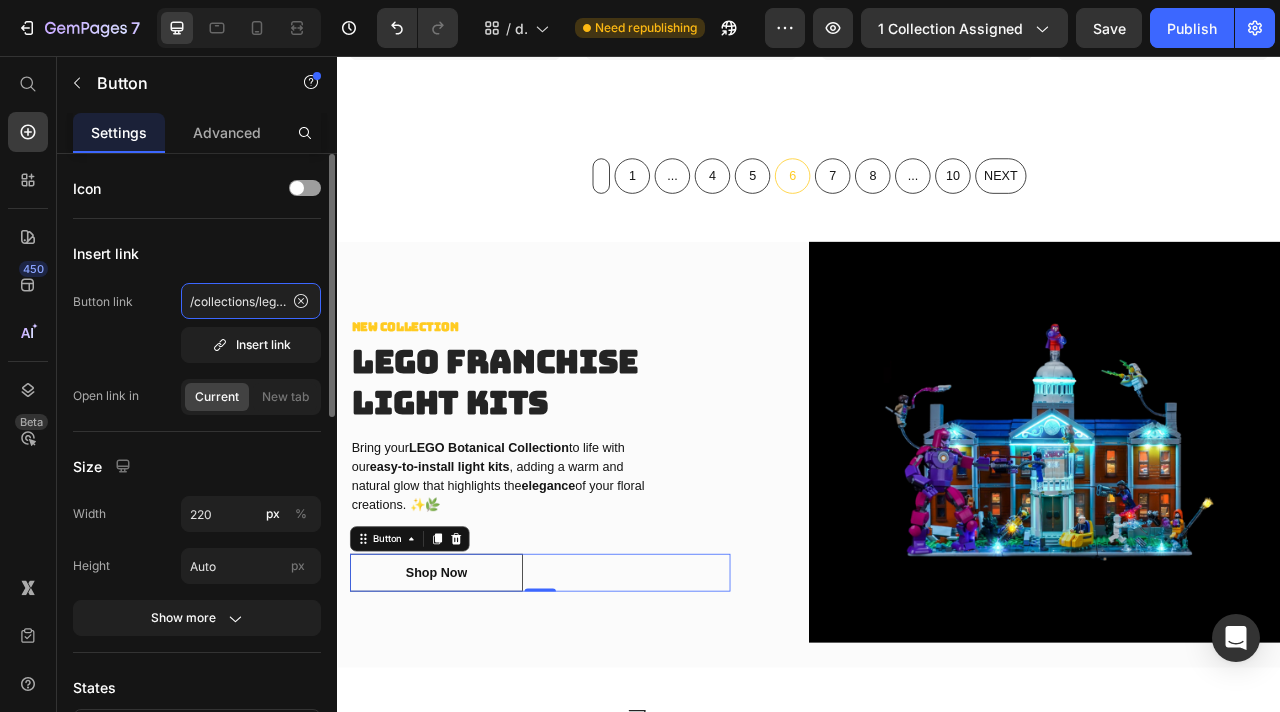 click on "/collections/lego-franchise-light-kits" 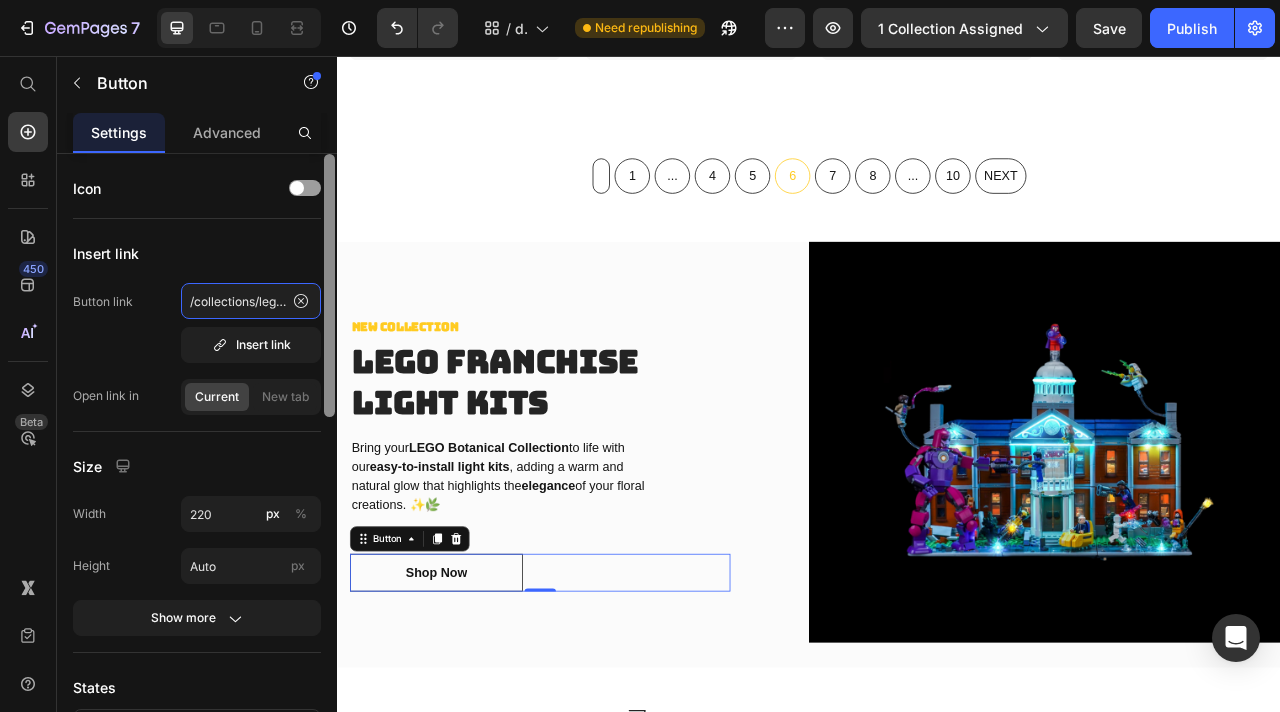 scroll, scrollTop: 0, scrollLeft: 109, axis: horizontal 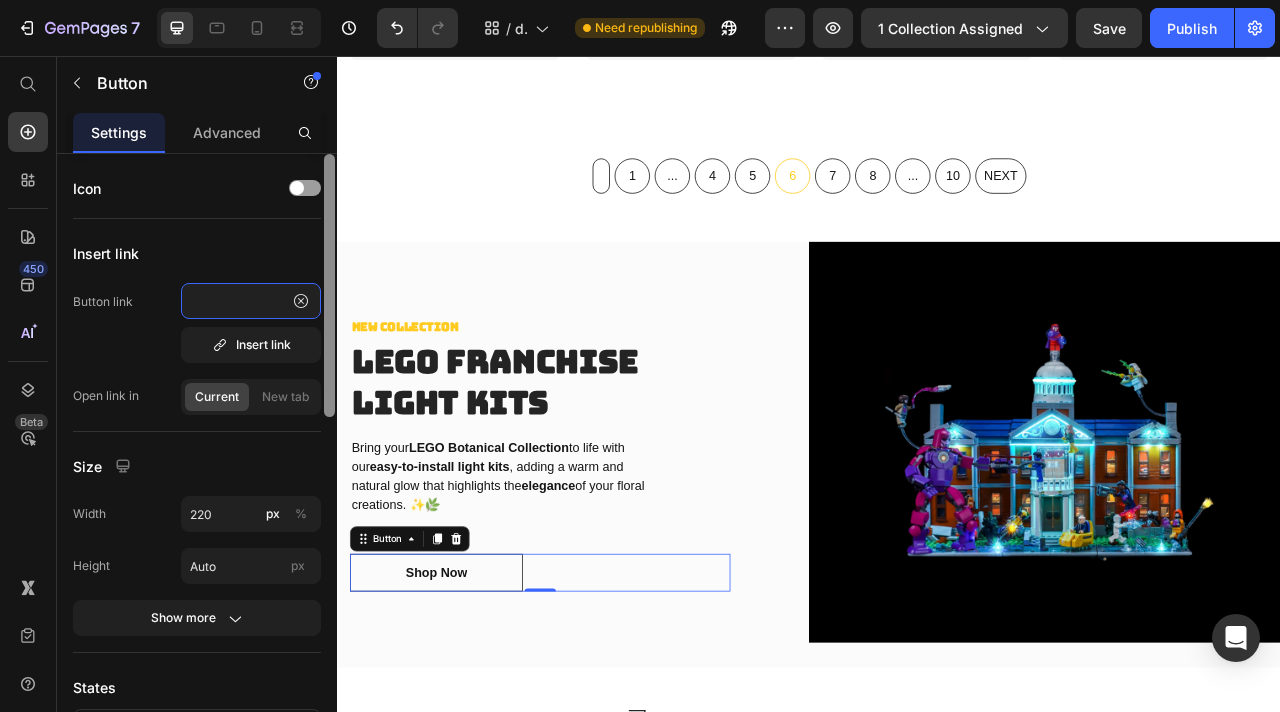 drag, startPoint x: 257, startPoint y: 308, endPoint x: 329, endPoint y: 306, distance: 72.02777 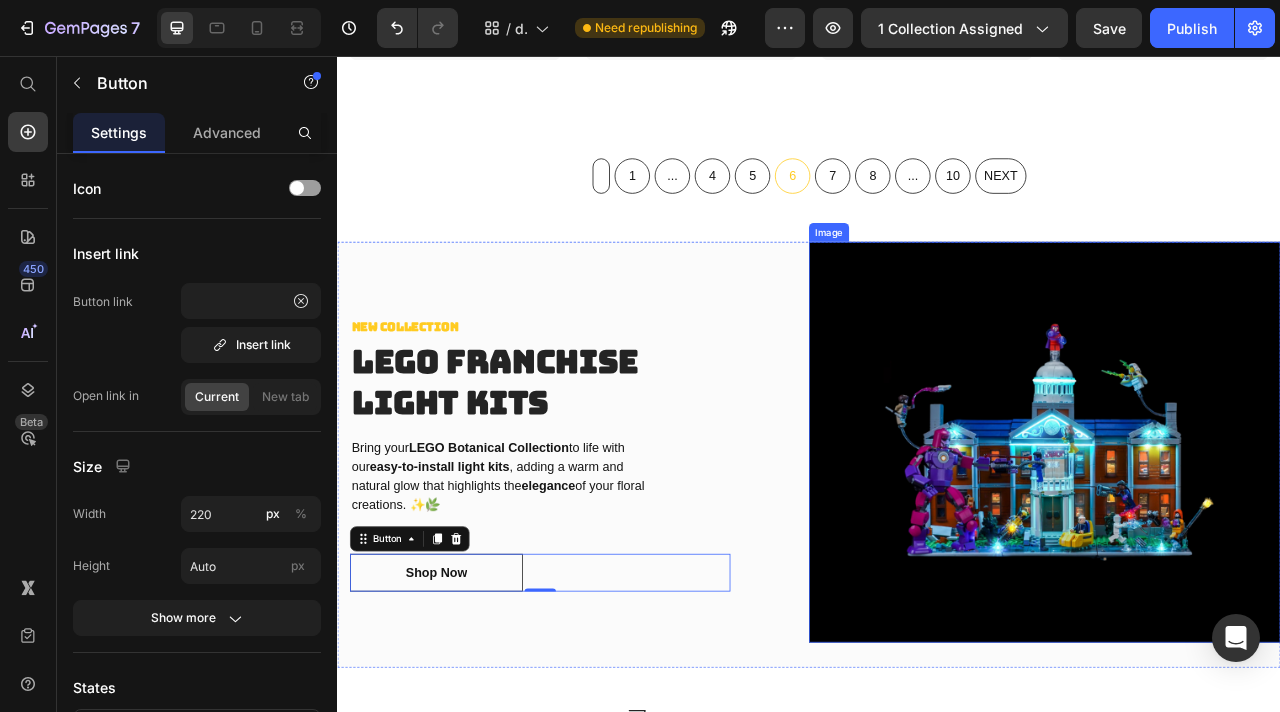 click at bounding box center [1237, 547] 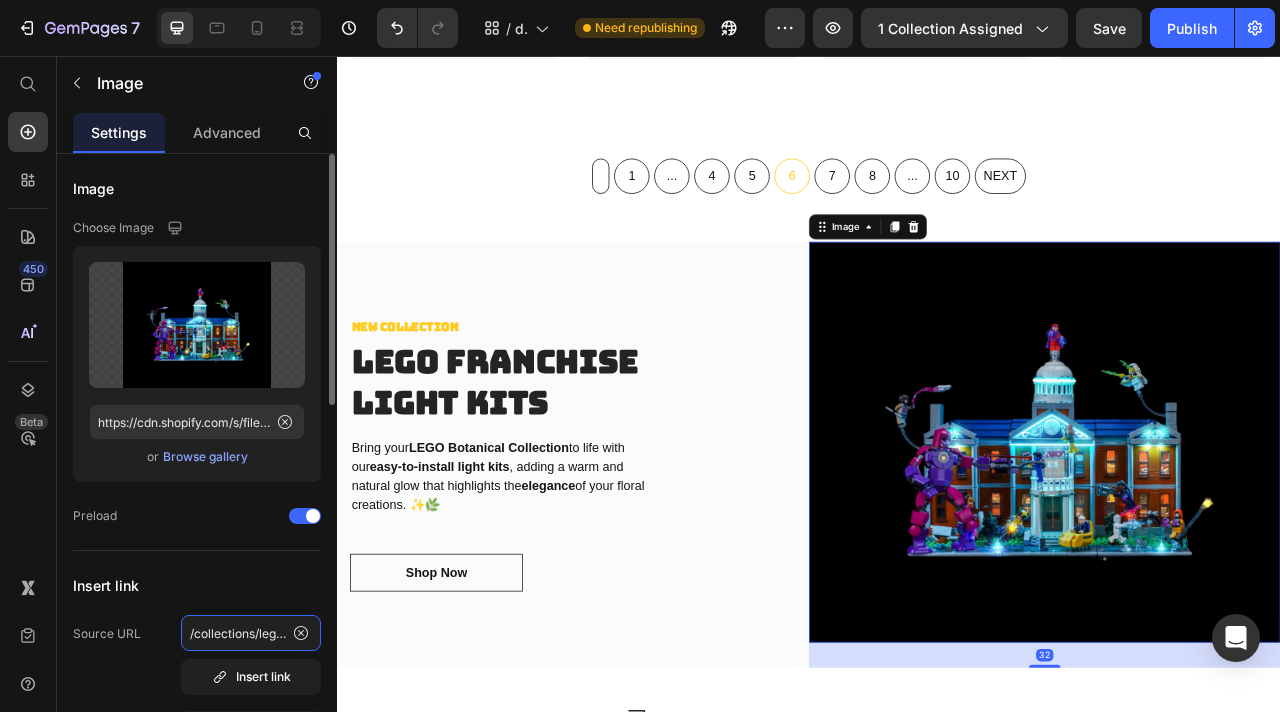 click on "/collections/lego-franchise-light-kits" 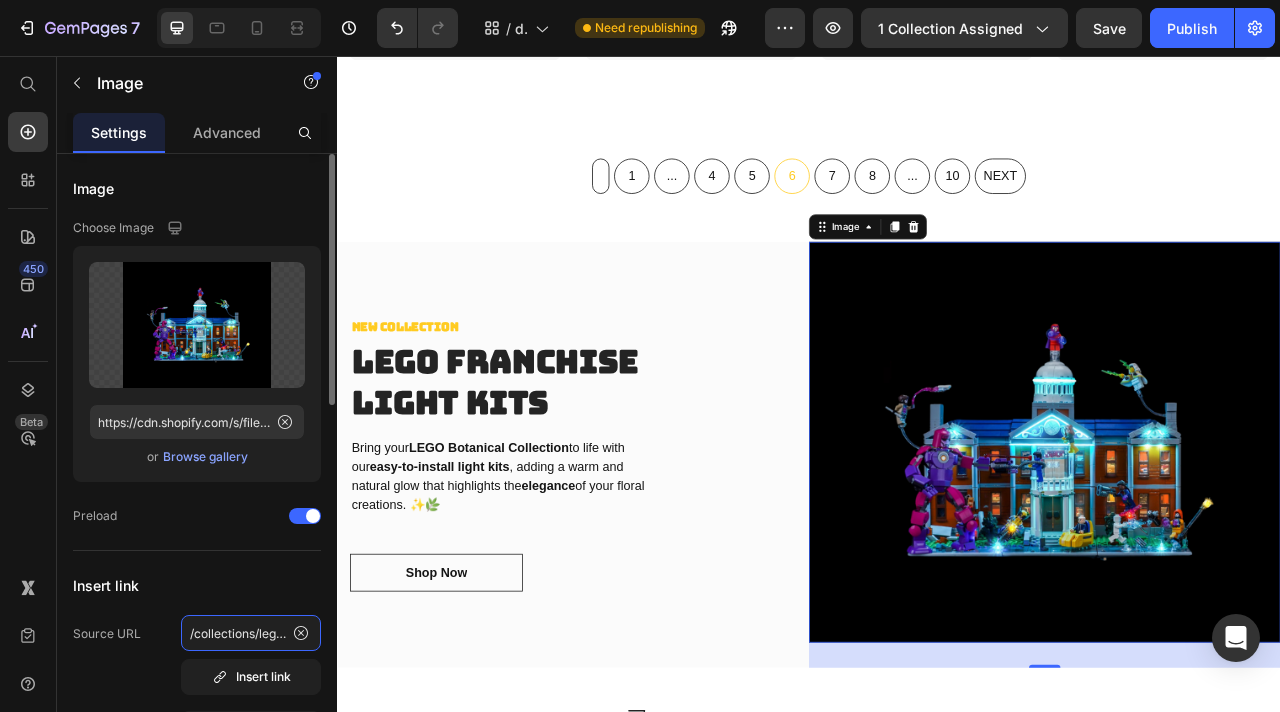 click on "/collections/lego-franchise-light-kits" 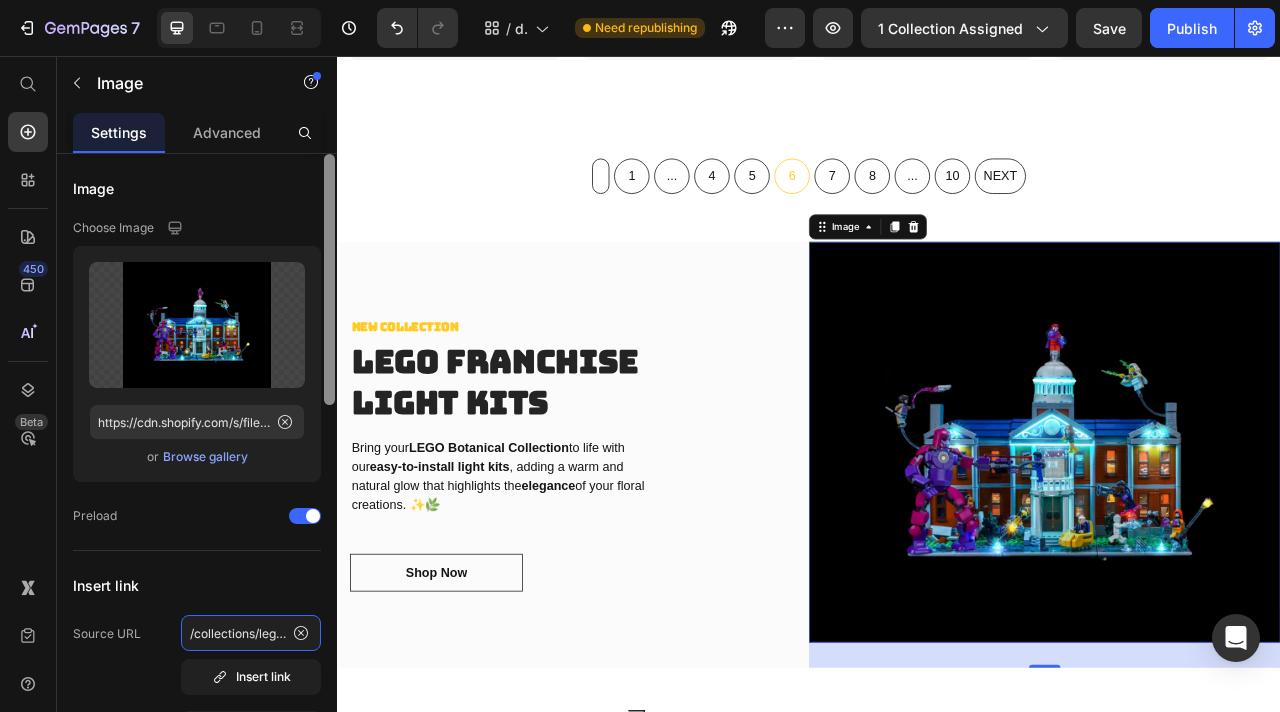 scroll, scrollTop: 0, scrollLeft: 109, axis: horizontal 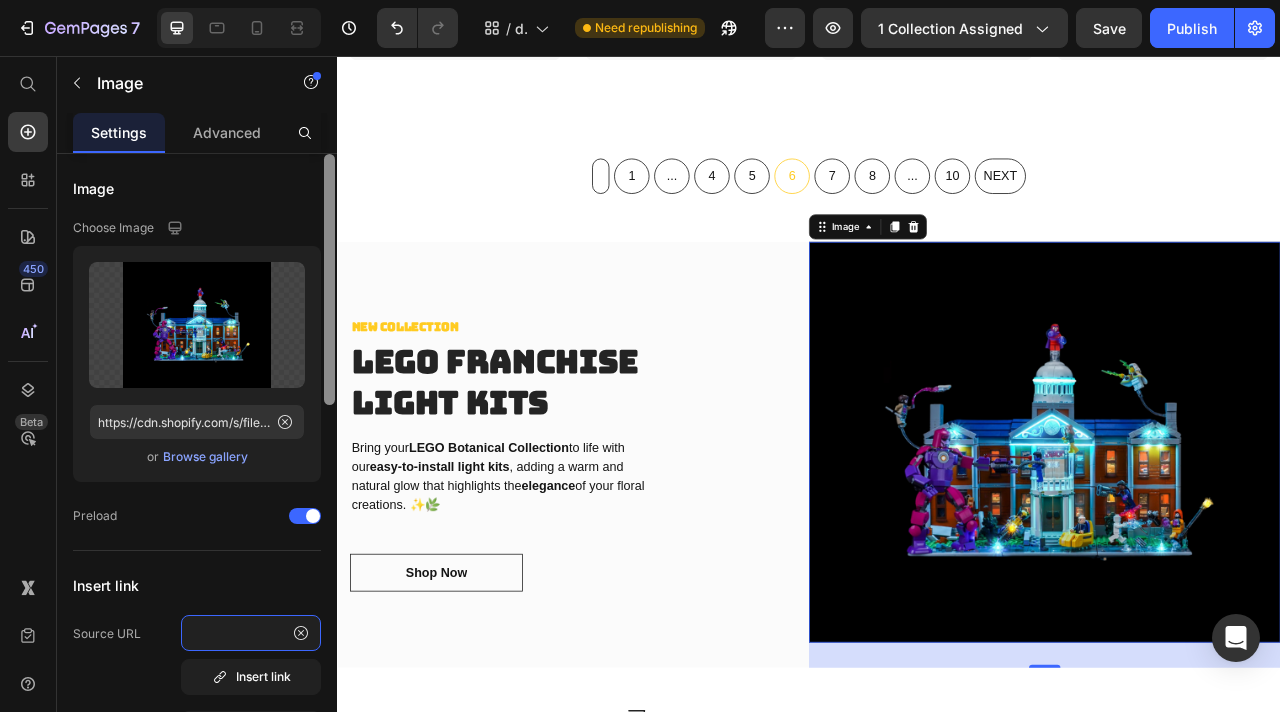 drag, startPoint x: 265, startPoint y: 632, endPoint x: 329, endPoint y: 632, distance: 64 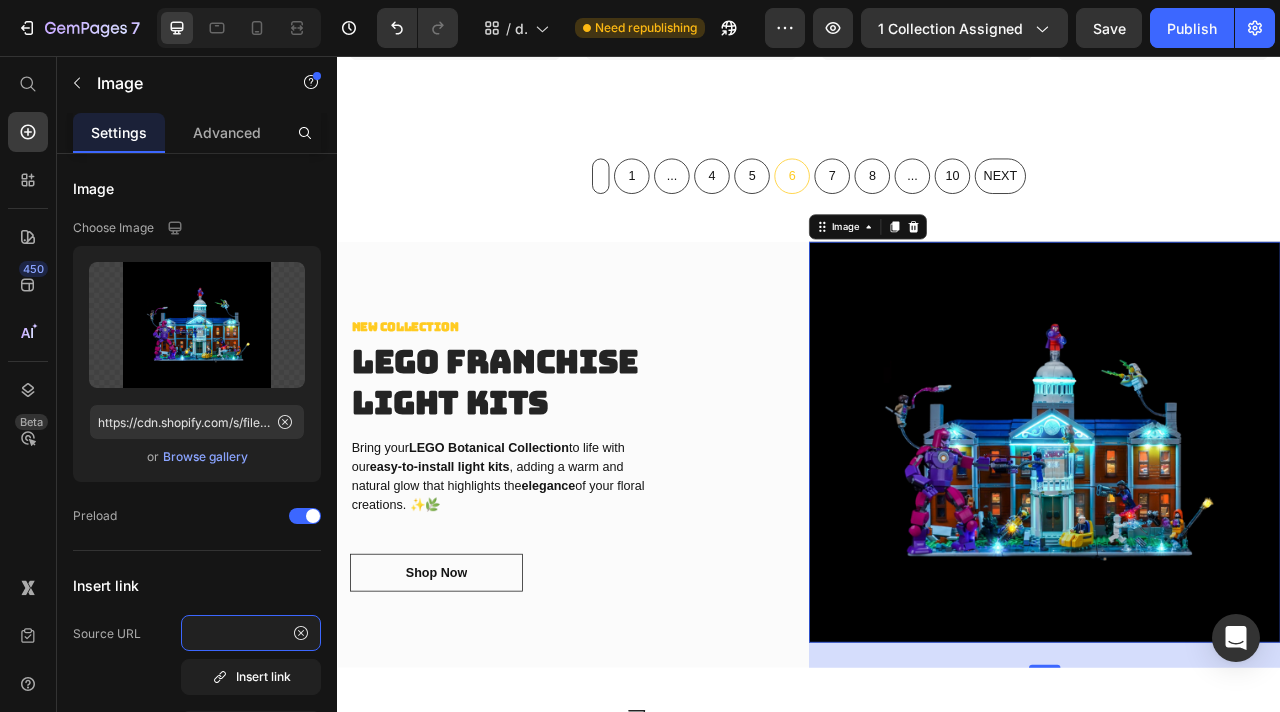 scroll, scrollTop: 0, scrollLeft: 0, axis: both 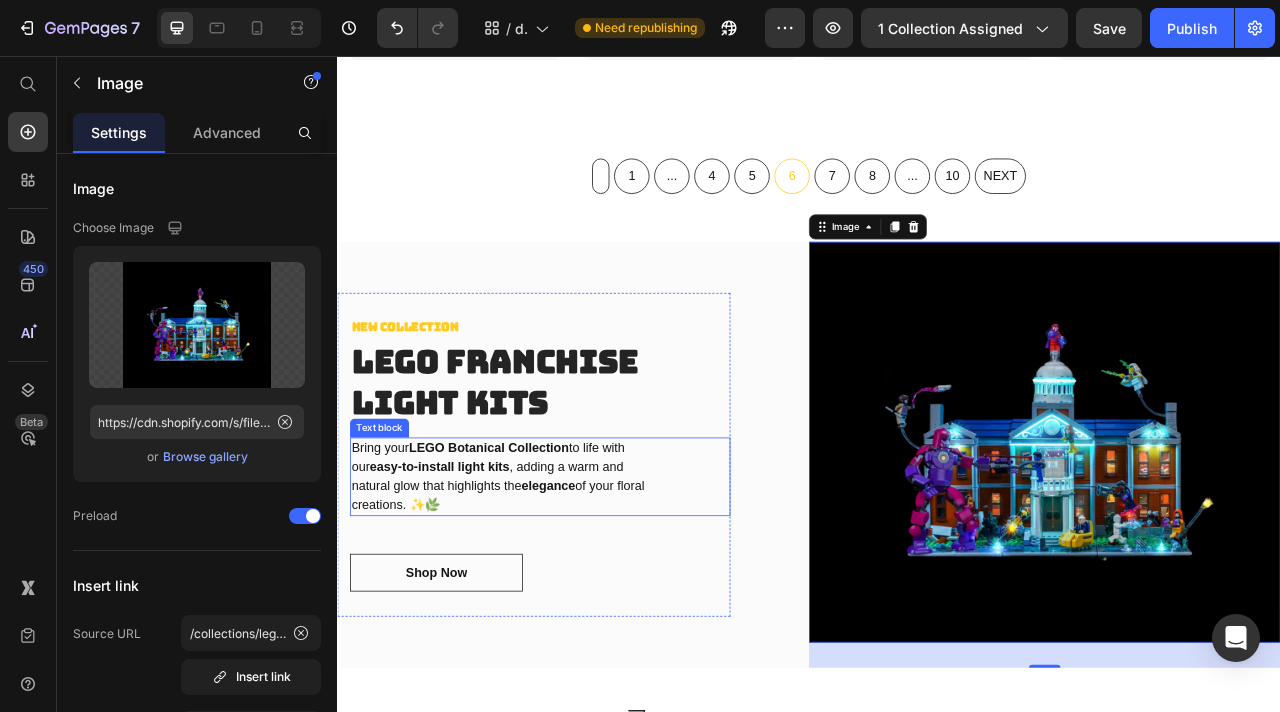 click on "LEGO Botanical Collection" at bounding box center [530, 554] 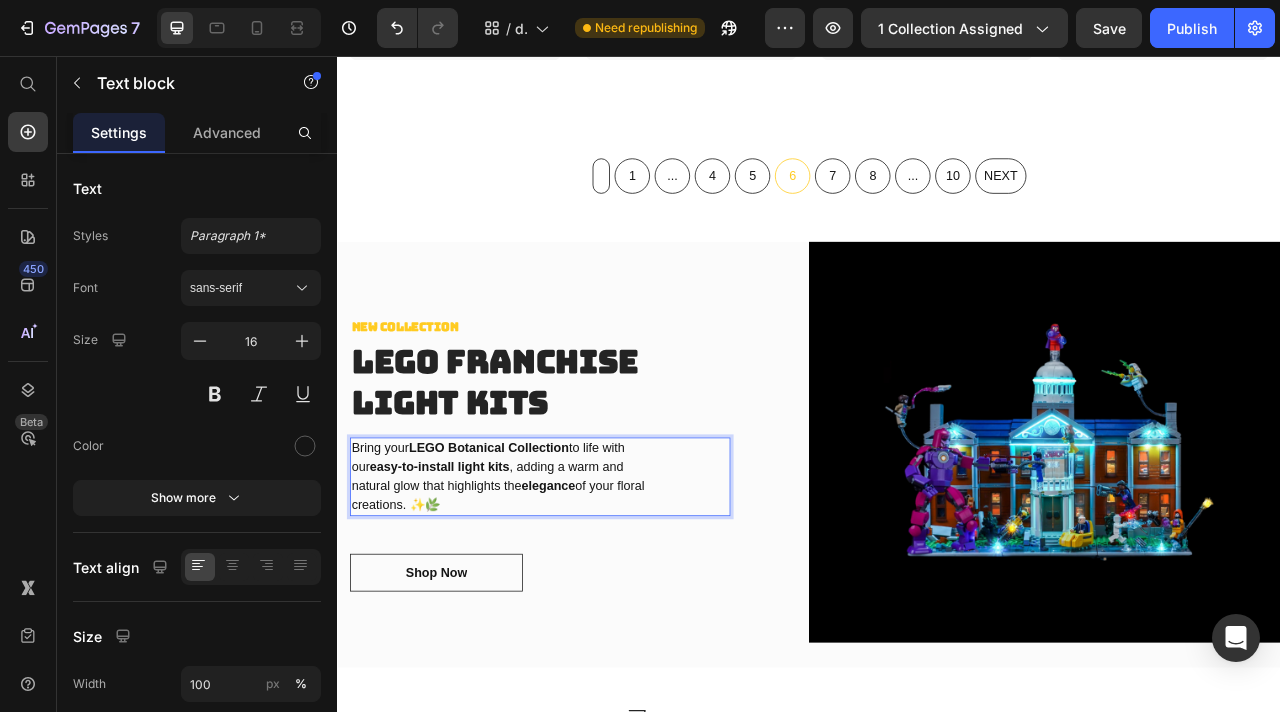 click on "LEGO Botanical Collection" at bounding box center (530, 554) 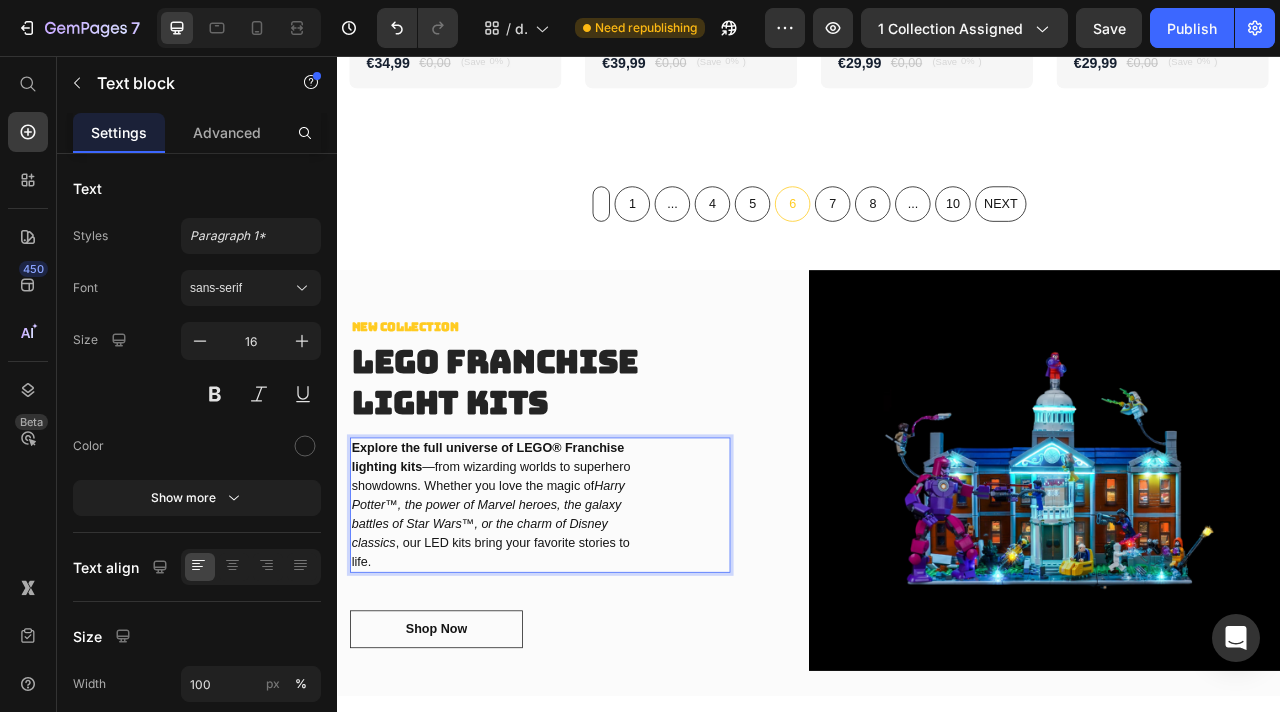 click on "Harry Potter™, the power of Marvel heroes, the galaxy battles of Star Wars™, or the charm of Disney classics" at bounding box center [529, 638] 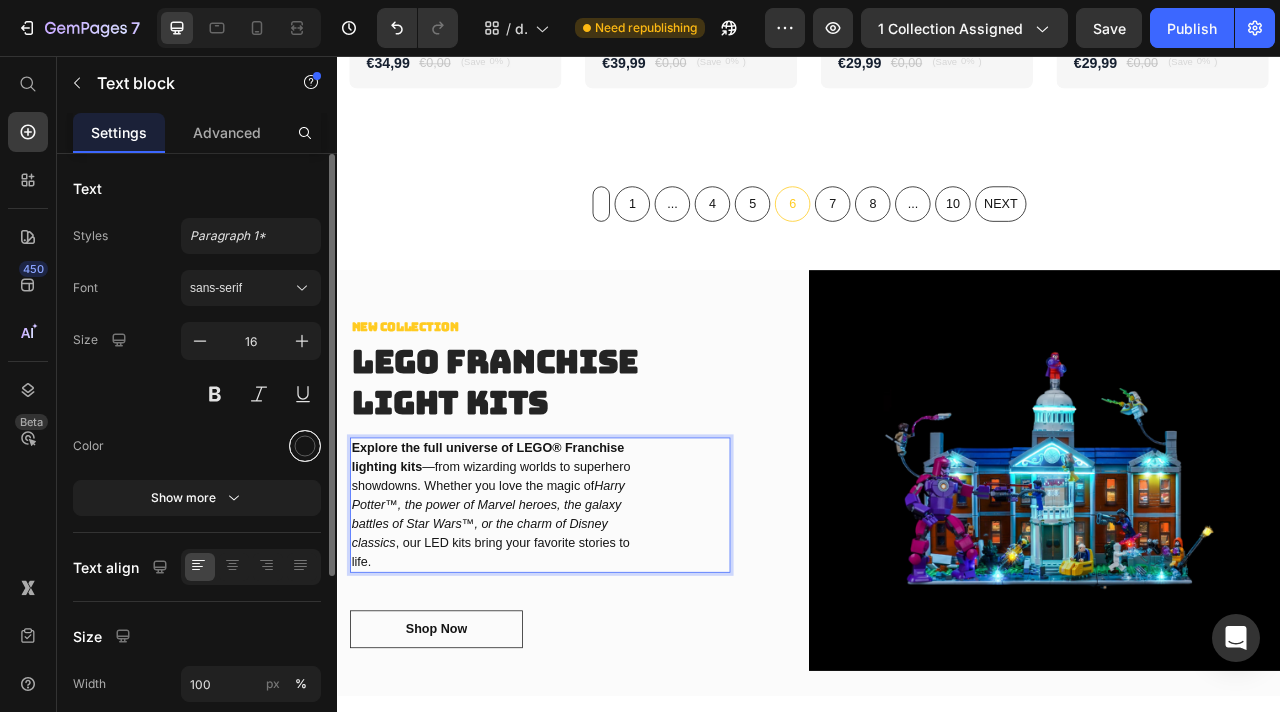 click at bounding box center (305, 446) 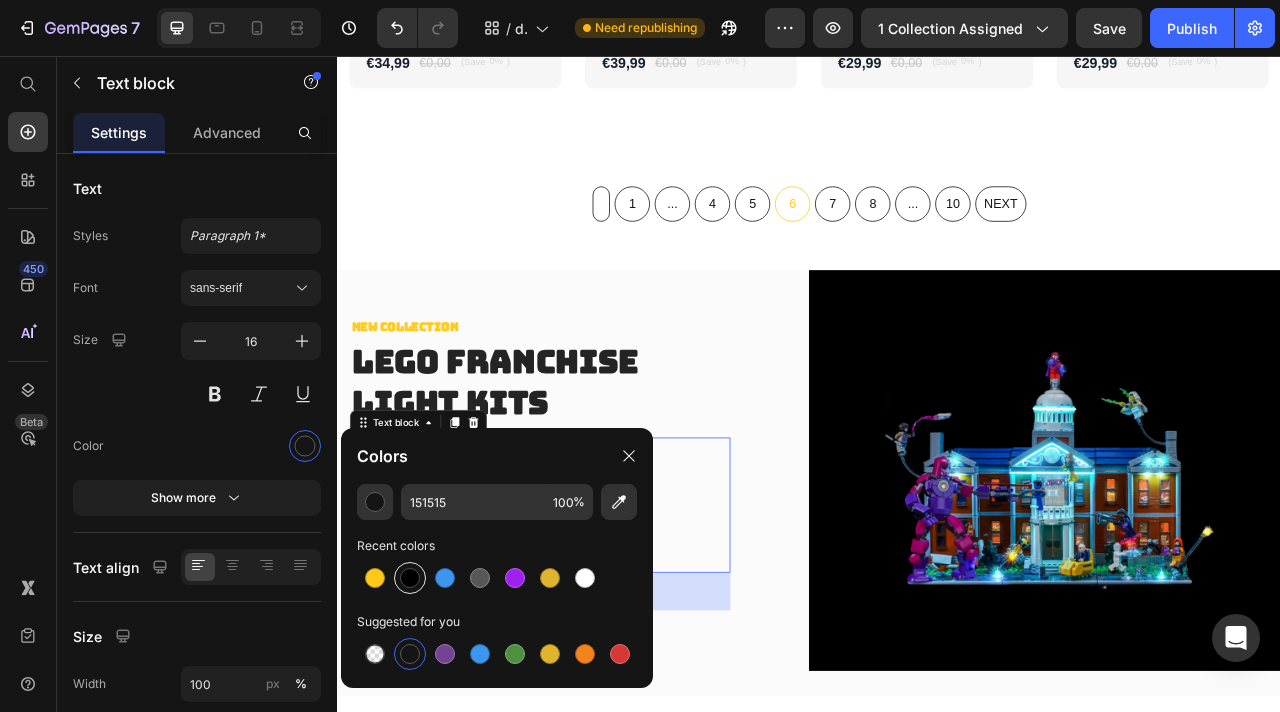 click at bounding box center (410, 578) 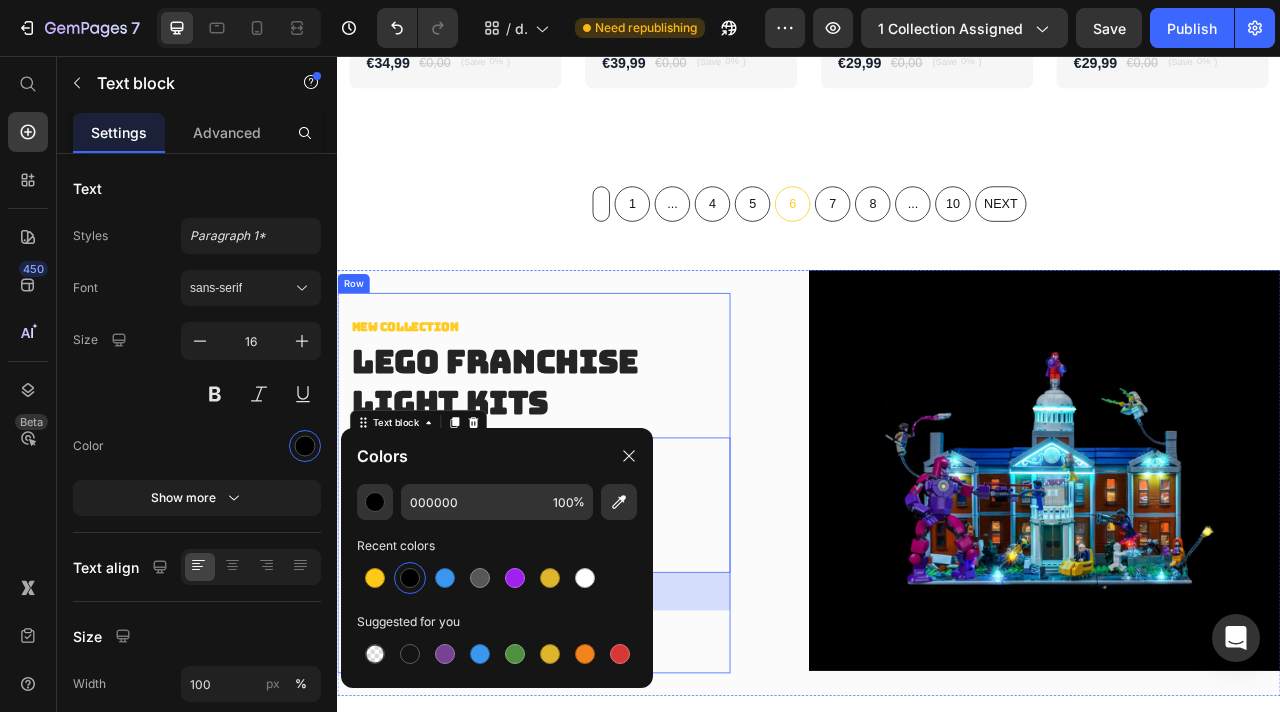 click on "NEW COLLECTION" at bounding box center [595, 401] 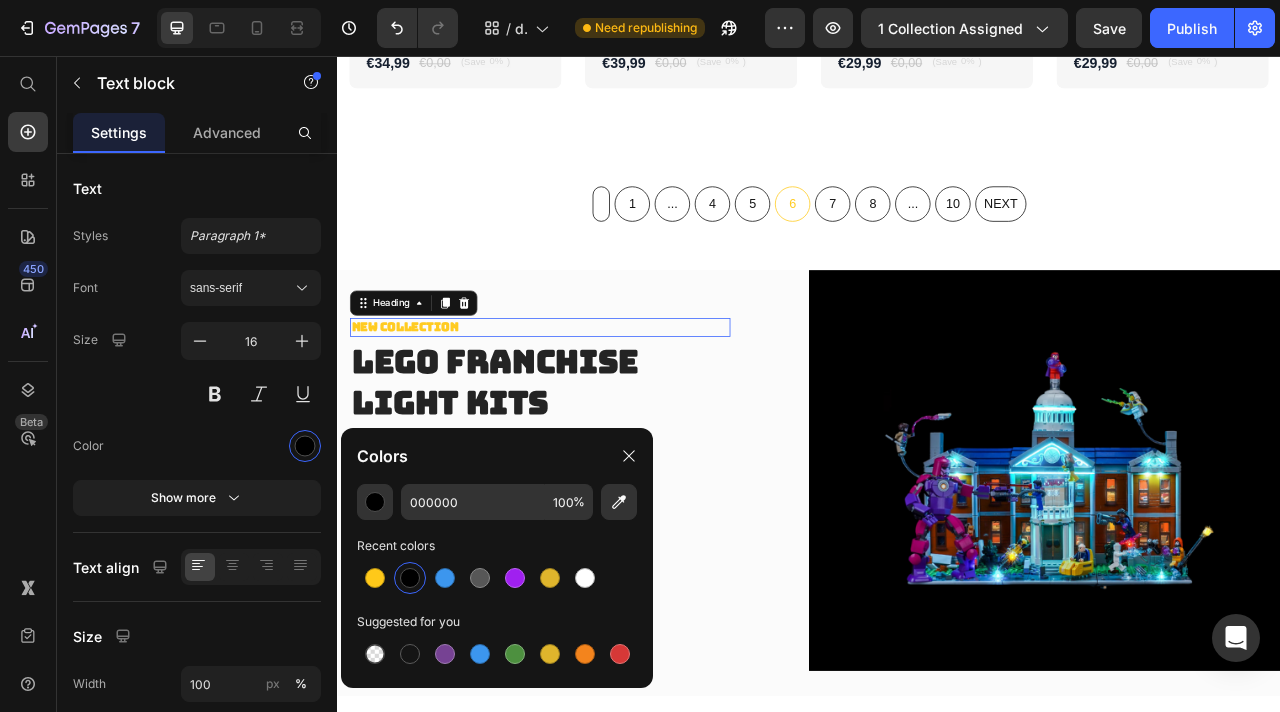 scroll, scrollTop: 0, scrollLeft: 0, axis: both 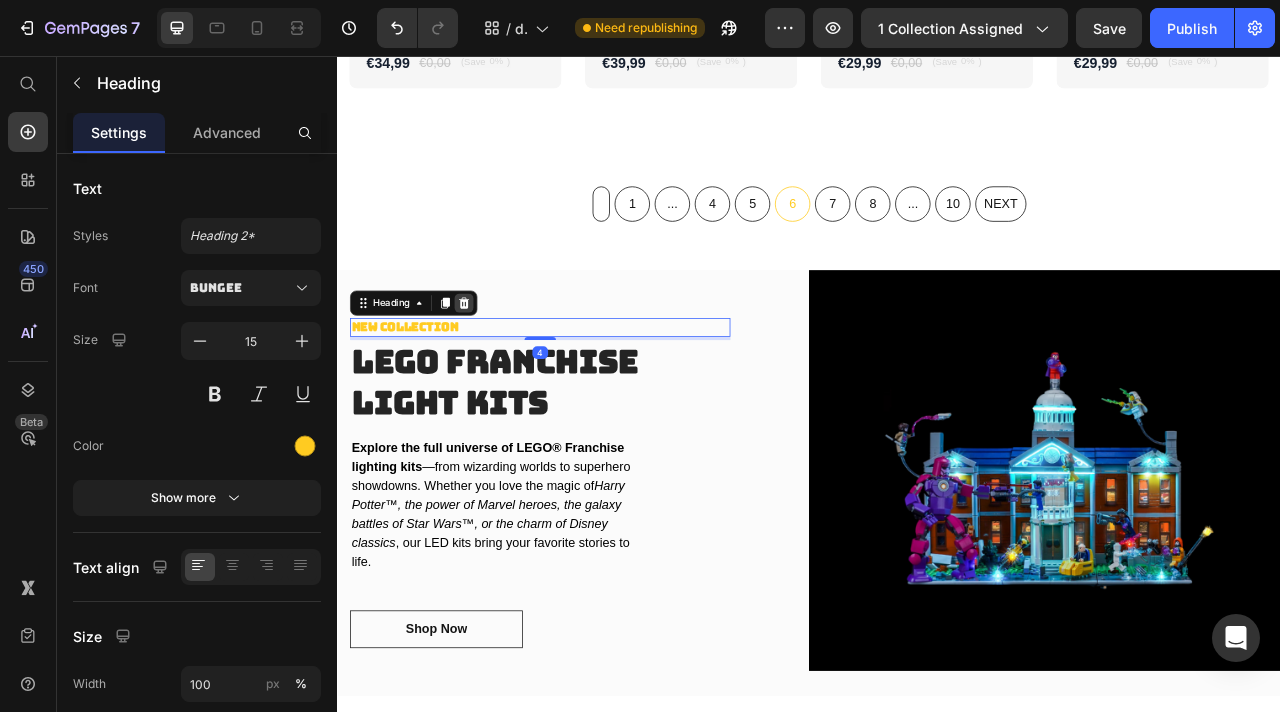click 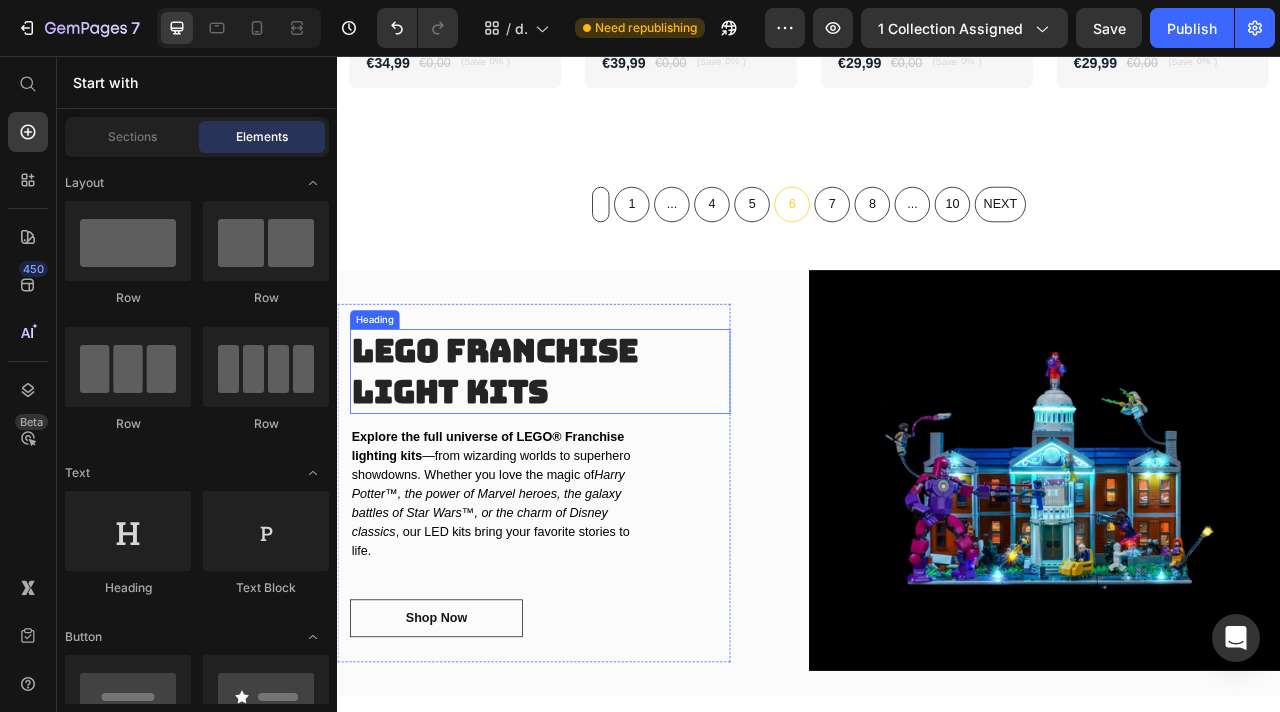 click on "Explore the full universe of LEGO® Franchise lighting kits —from wizarding worlds to superhero showdowns. Whether you love the magic of  Harry Potter™, the power of Marvel heroes, the galaxy battles of Star Wars™, or the charm of Disney classics , our LED kits bring your favorite stories to life." at bounding box center (545, 613) 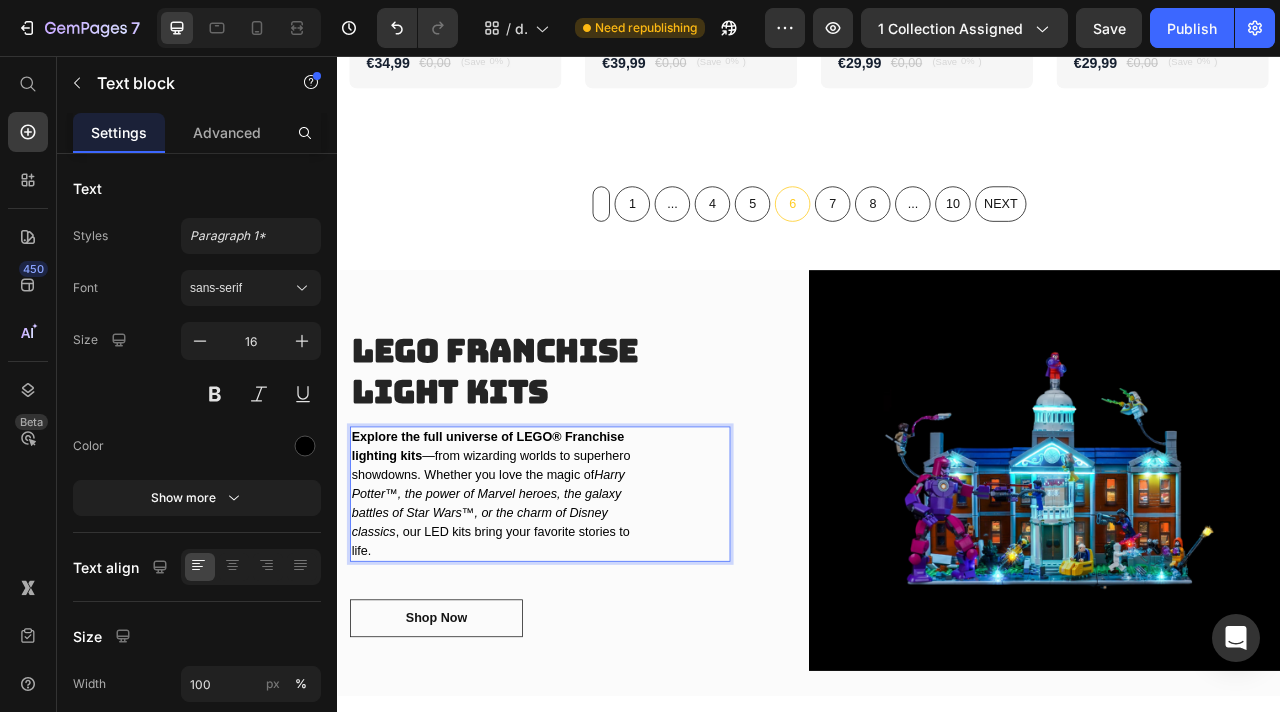 click on "Explore the full universe of LEGO® Franchise lighting kits" at bounding box center (528, 552) 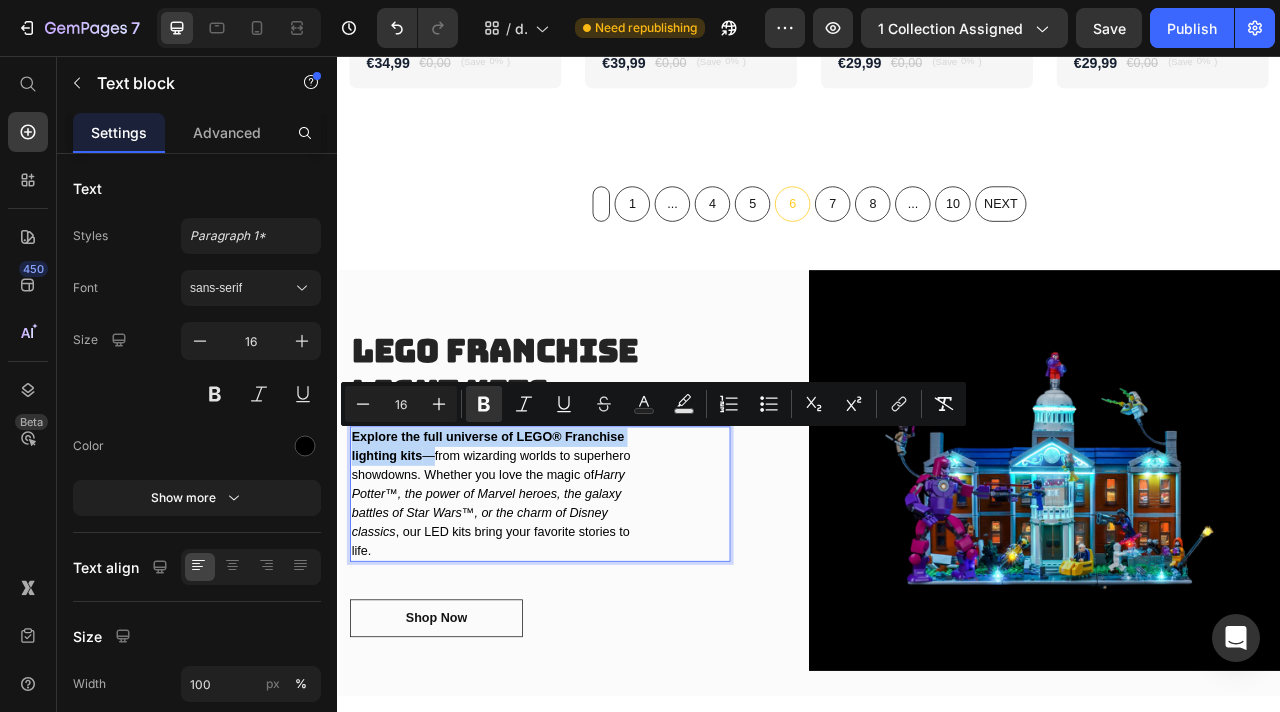 drag, startPoint x: 442, startPoint y: 565, endPoint x: 375, endPoint y: 548, distance: 69.12308 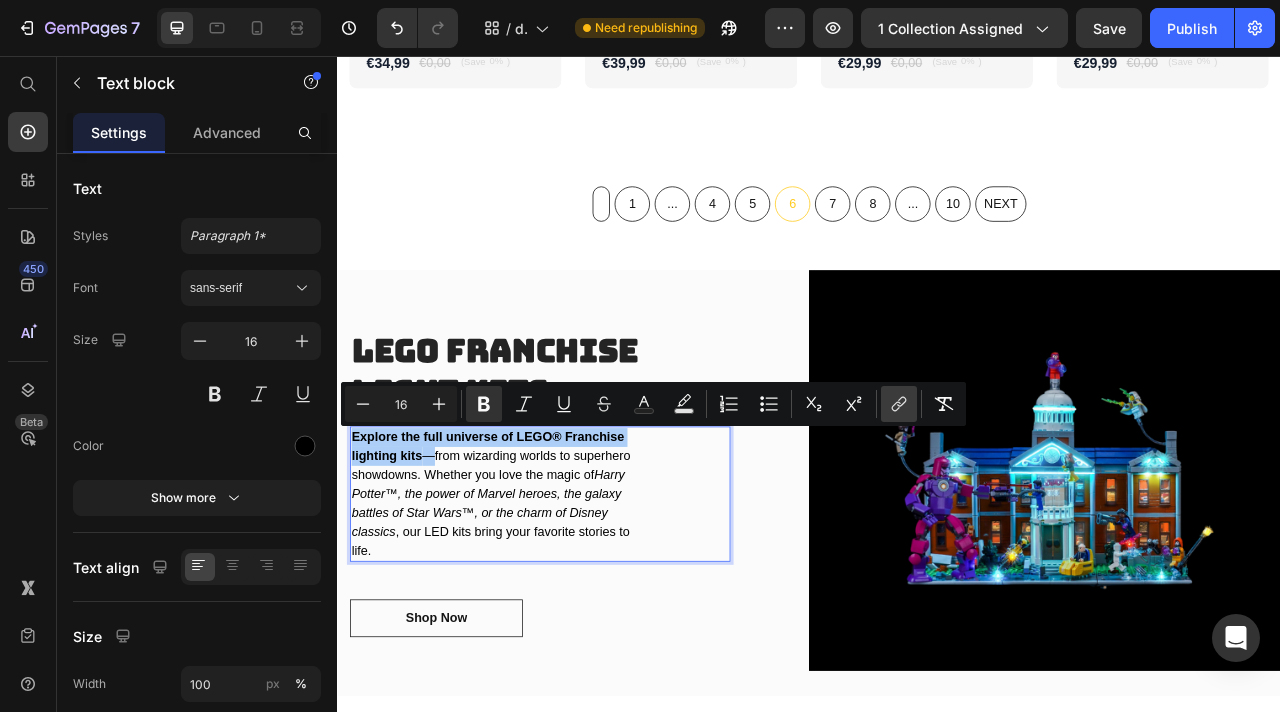 click 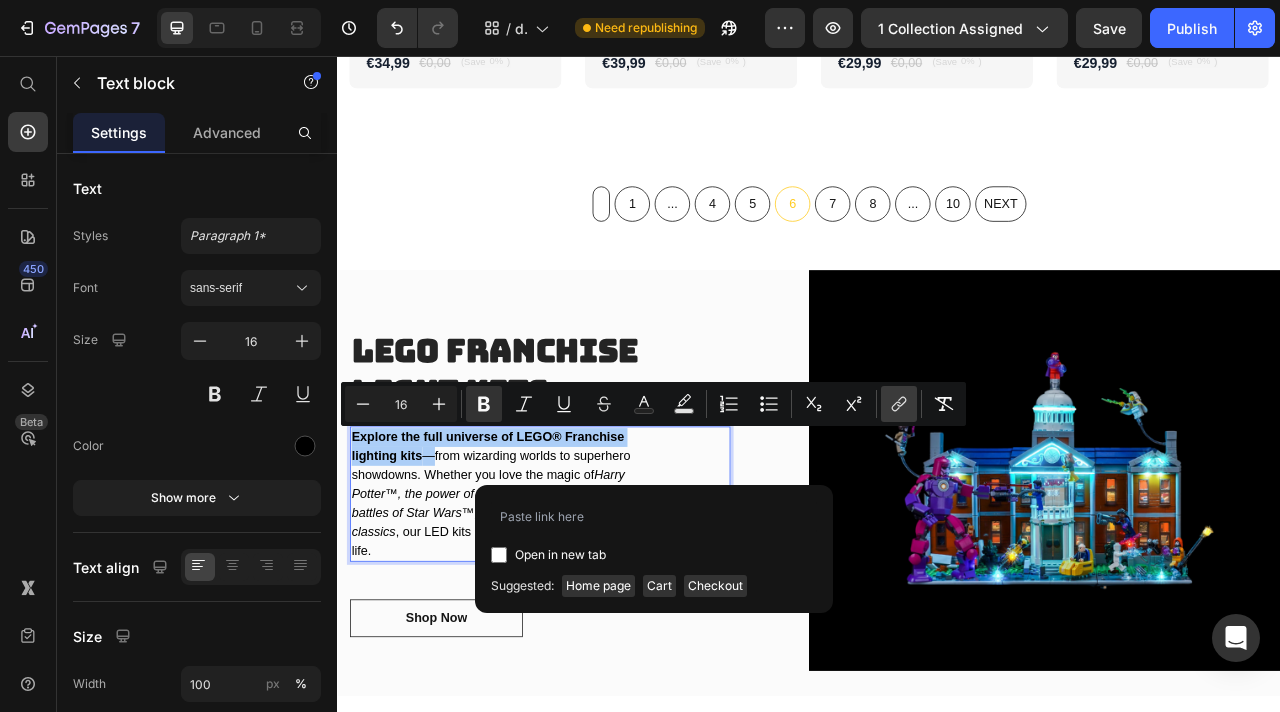 type on "https://brightmybricks.com/collections/lego-franchise-light-kits" 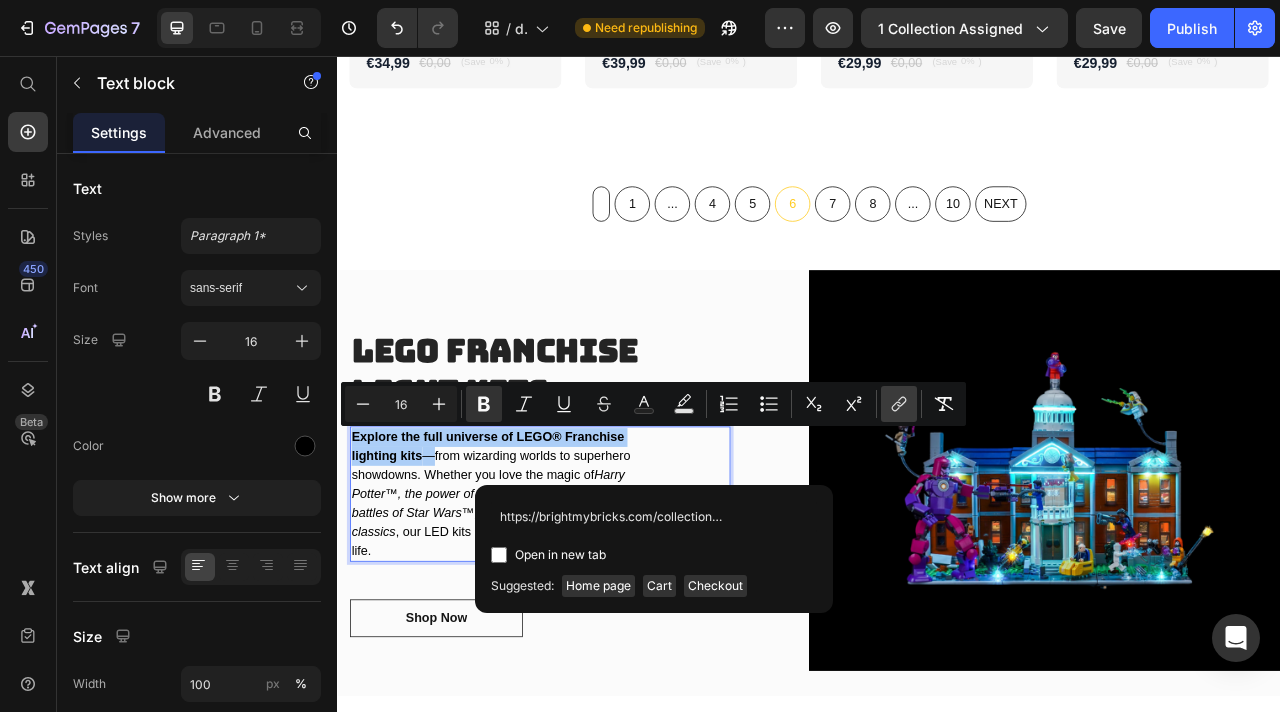 scroll, scrollTop: 0, scrollLeft: 137, axis: horizontal 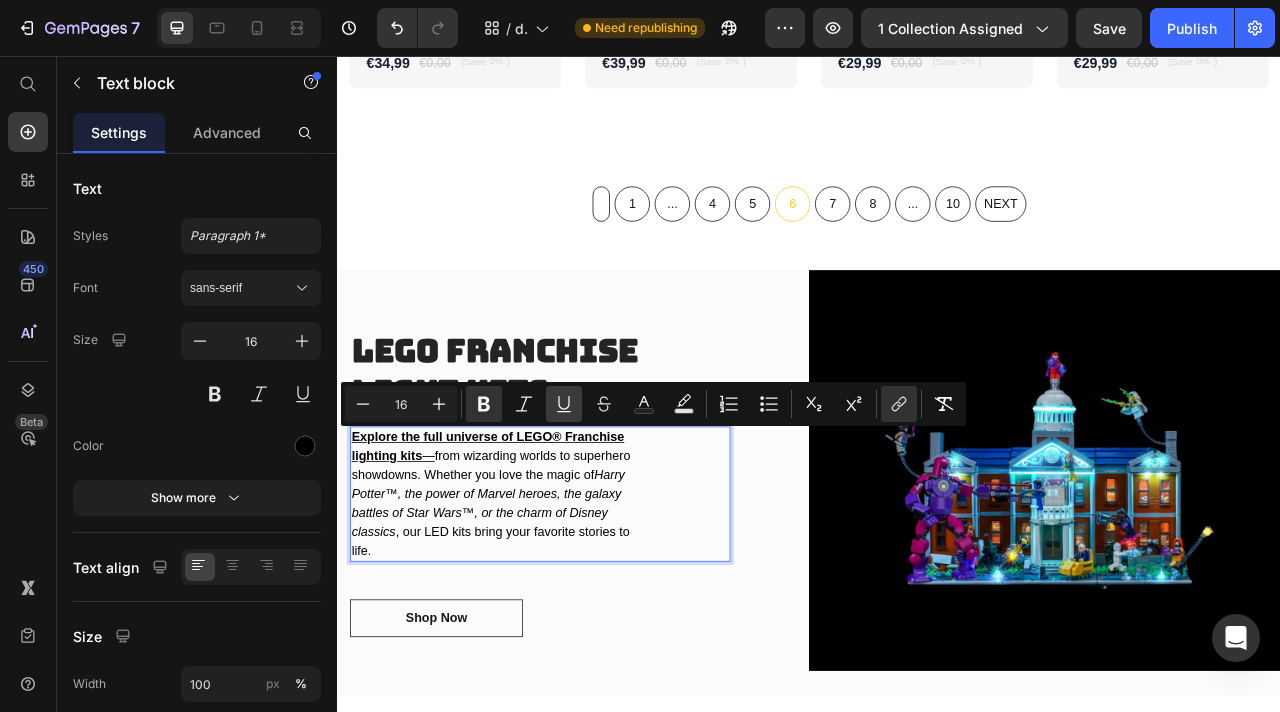 click 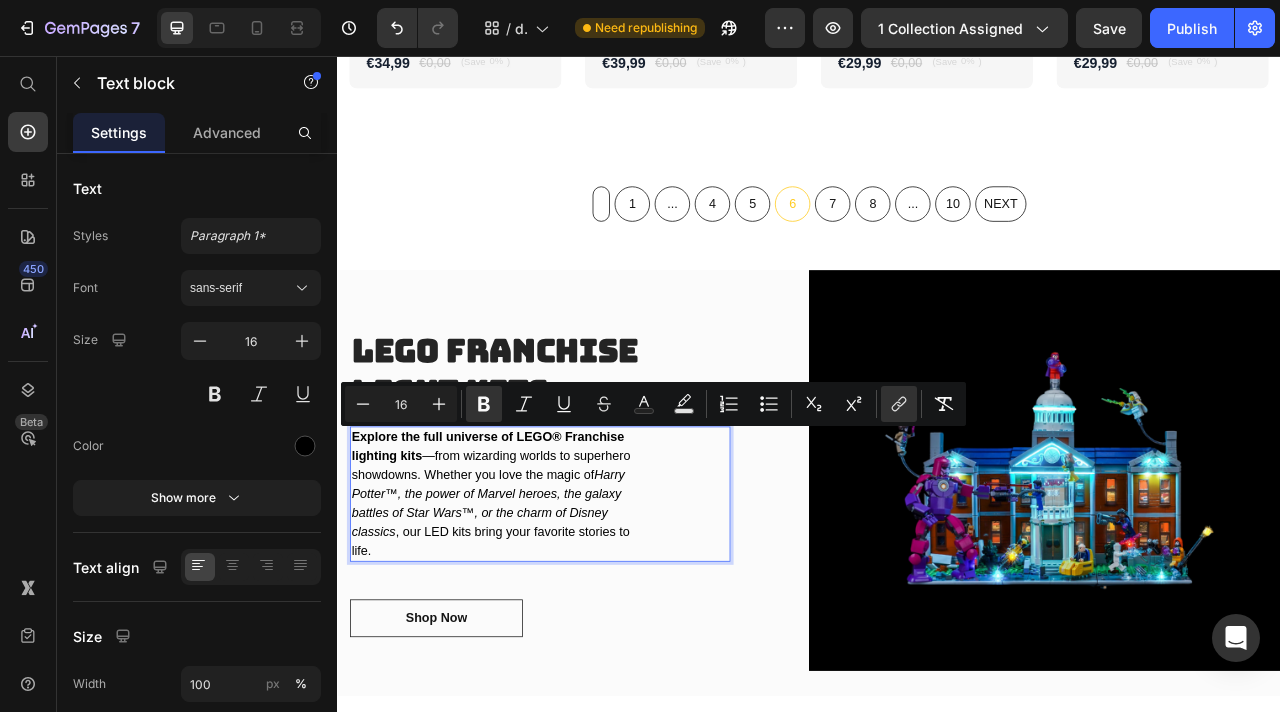 click on "Explore the full universe of LEGO® Franchise lighting kits — from wizarding worlds to superhero showdowns. Whether you love the magic of  Harry Potter™, the power of Marvel heroes, the galaxy battles of Star Wars™, or the charm of Disney classics , our LED kits bring your favorite stories to life." at bounding box center [545, 613] 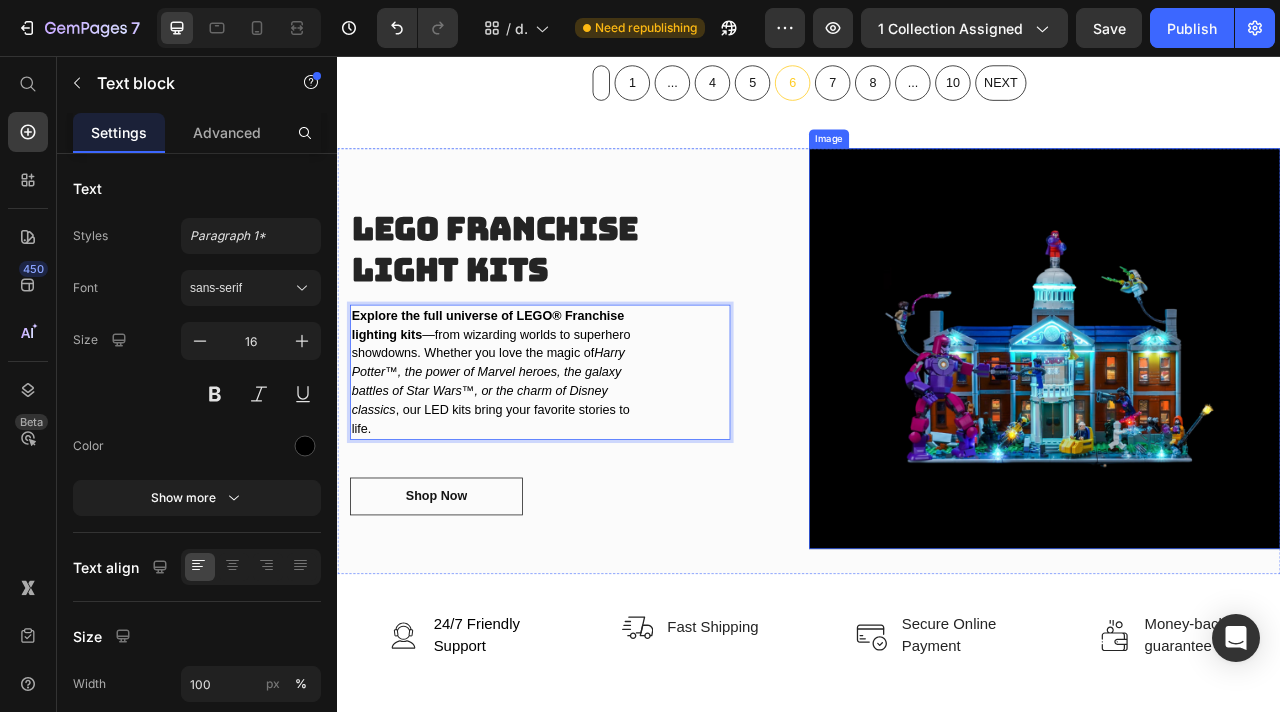 scroll, scrollTop: 2187, scrollLeft: 0, axis: vertical 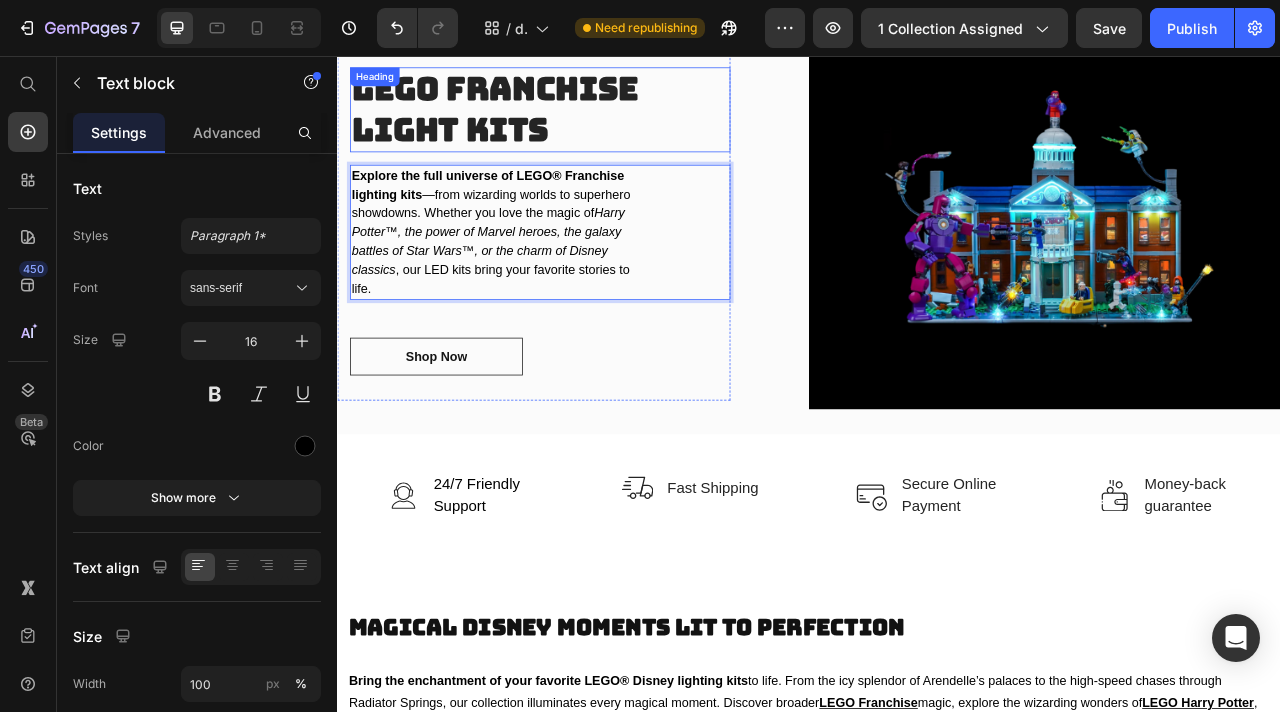 click on "LEGO FRANCHISE light kits" at bounding box center [537, 123] 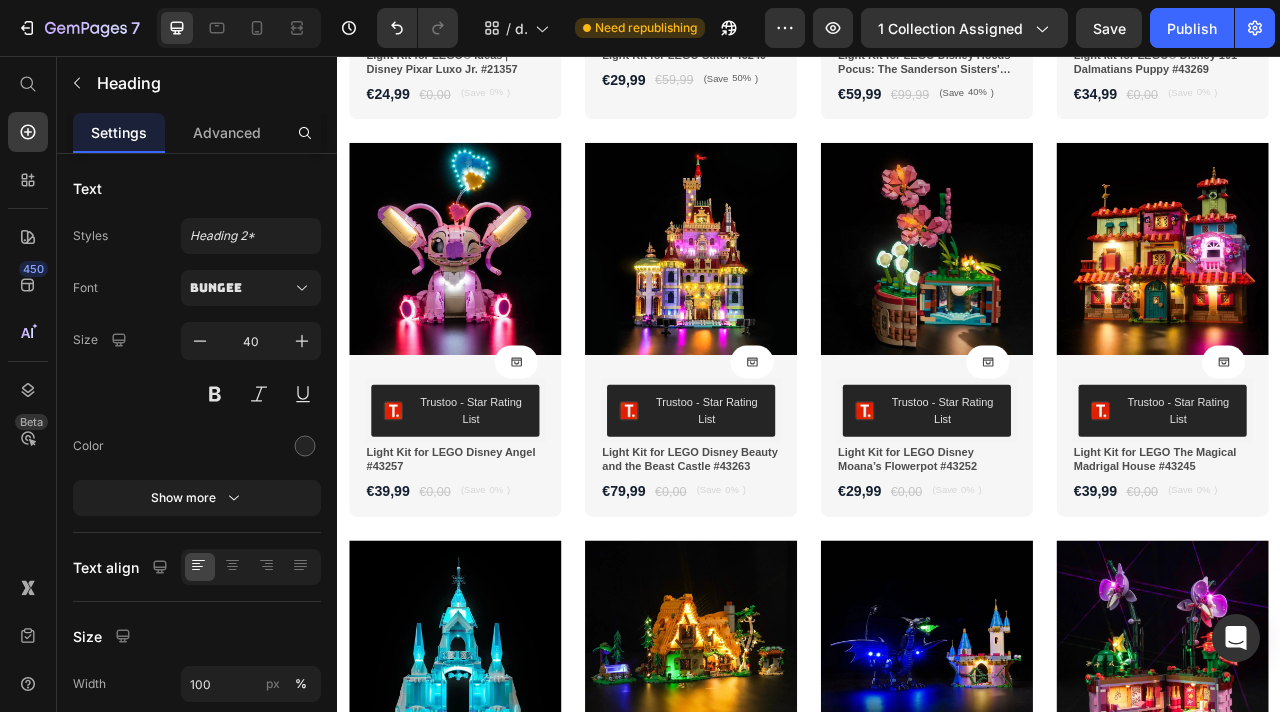 scroll, scrollTop: 347, scrollLeft: 0, axis: vertical 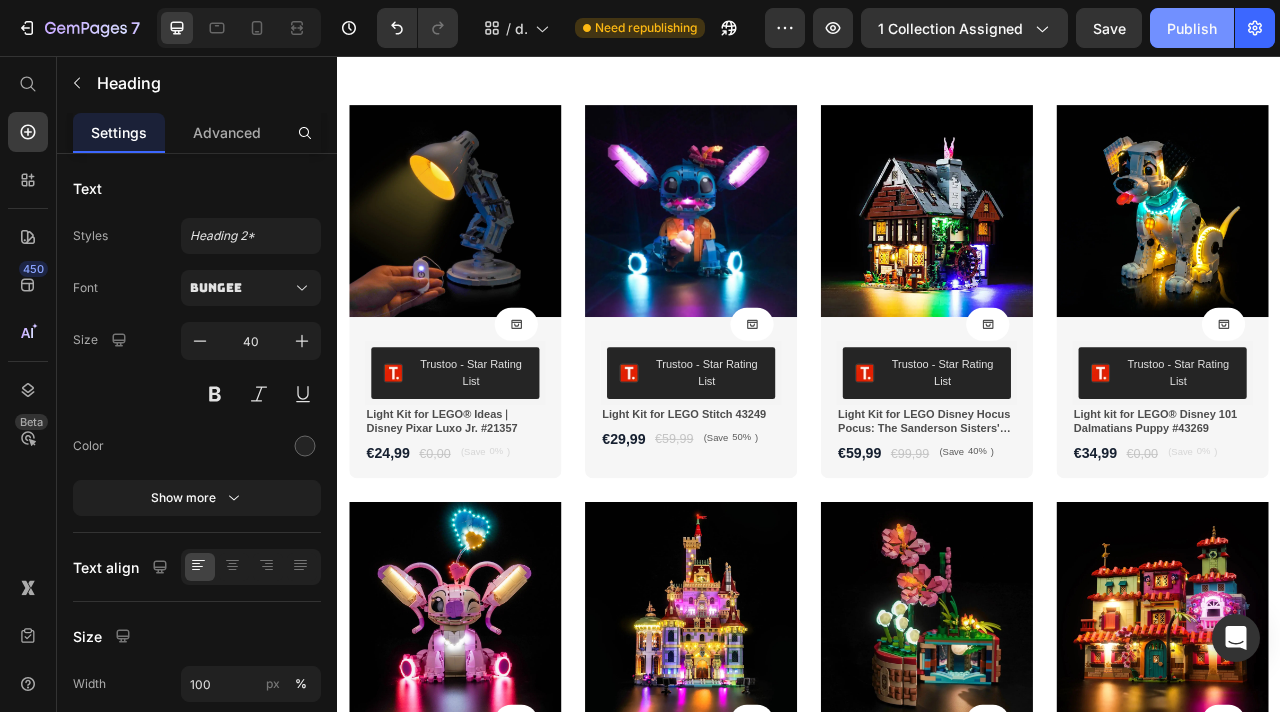 click on "Publish" 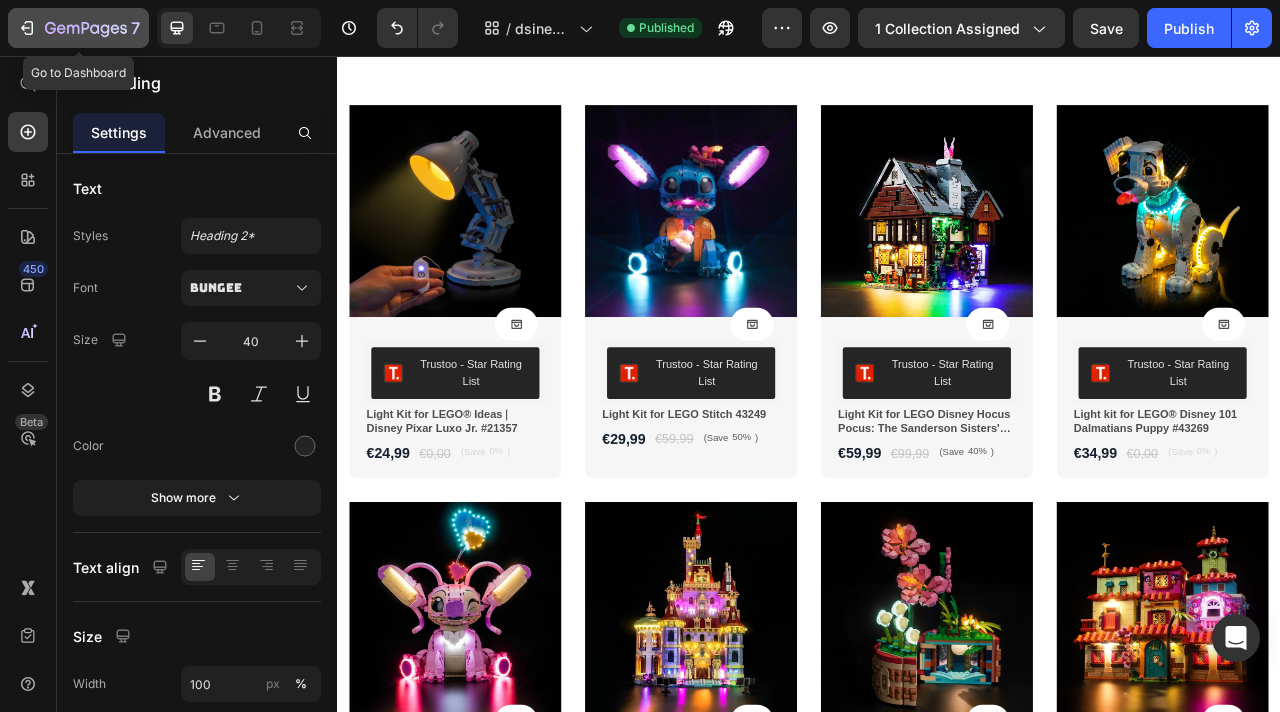 click 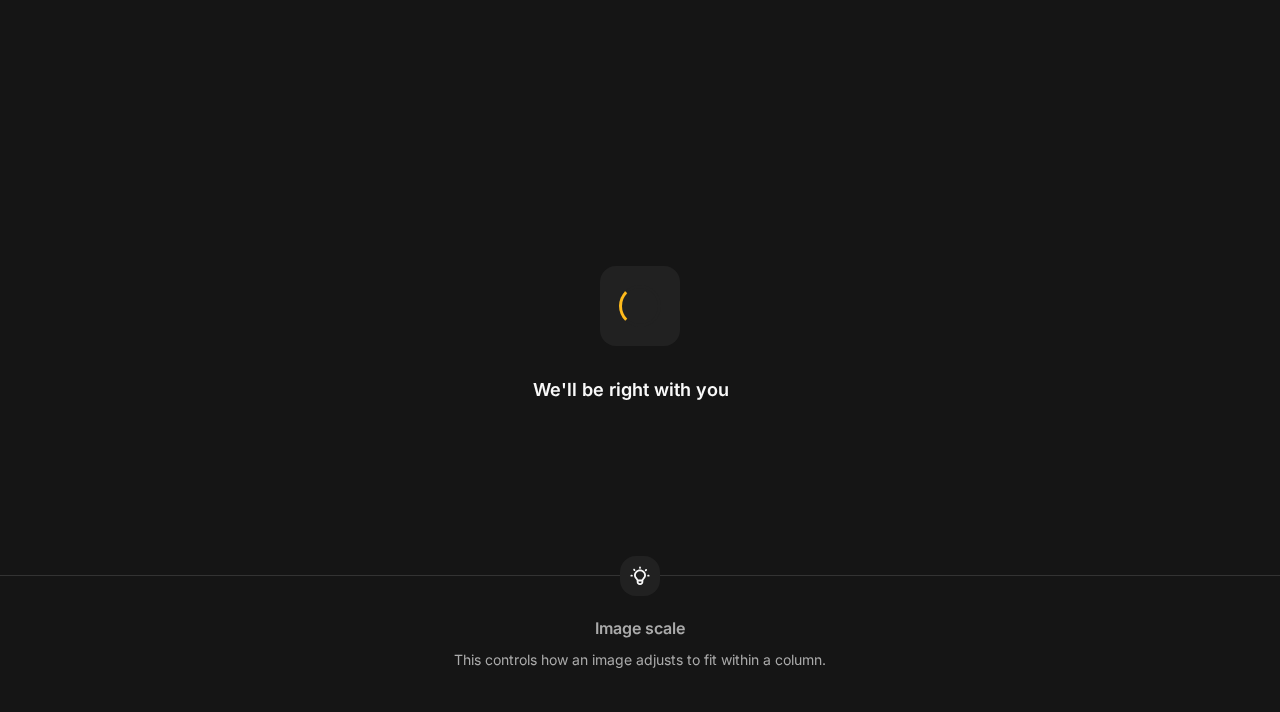 scroll, scrollTop: 0, scrollLeft: 0, axis: both 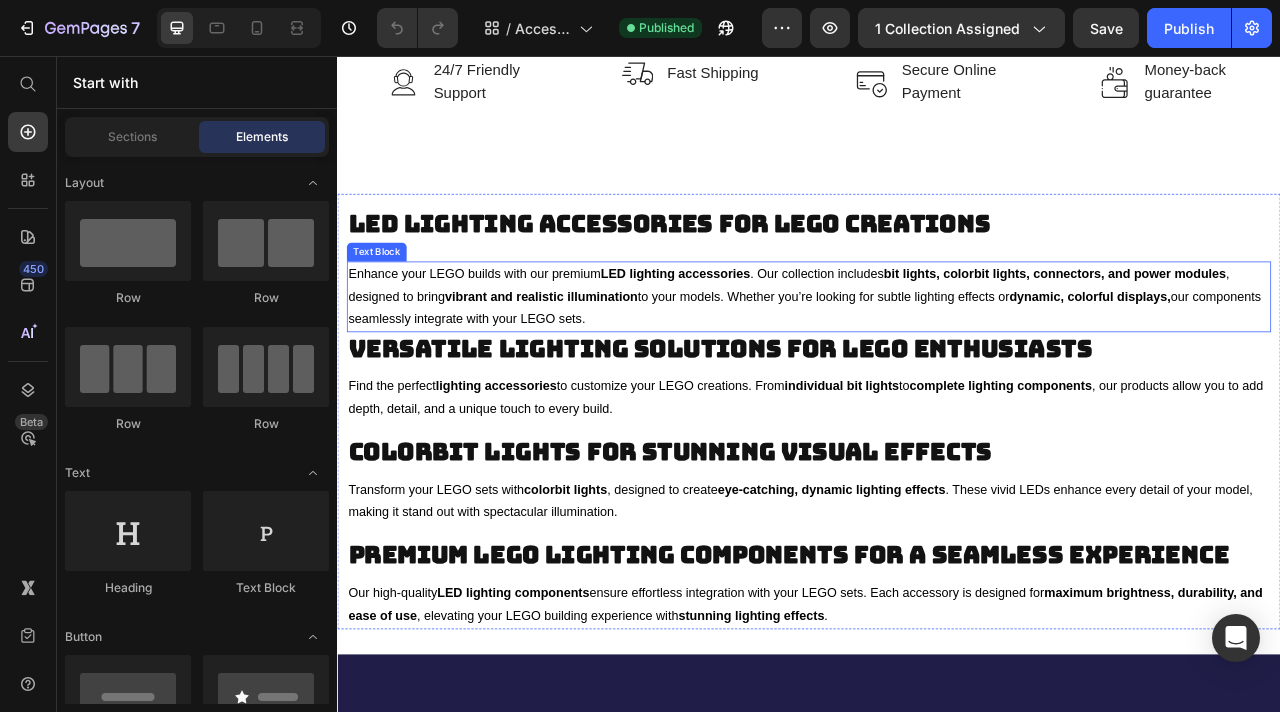 click on "vibrant and realistic illumination" at bounding box center (596, 361) 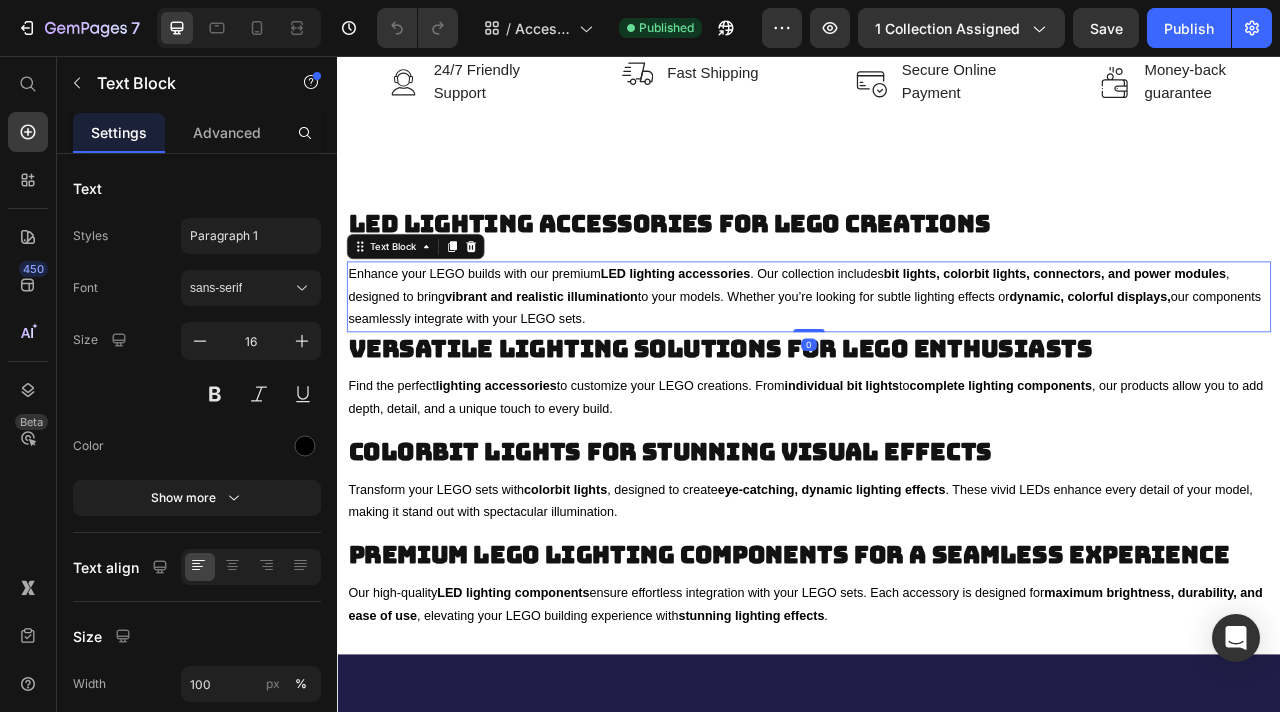 click on "vibrant and realistic illumination" at bounding box center (596, 361) 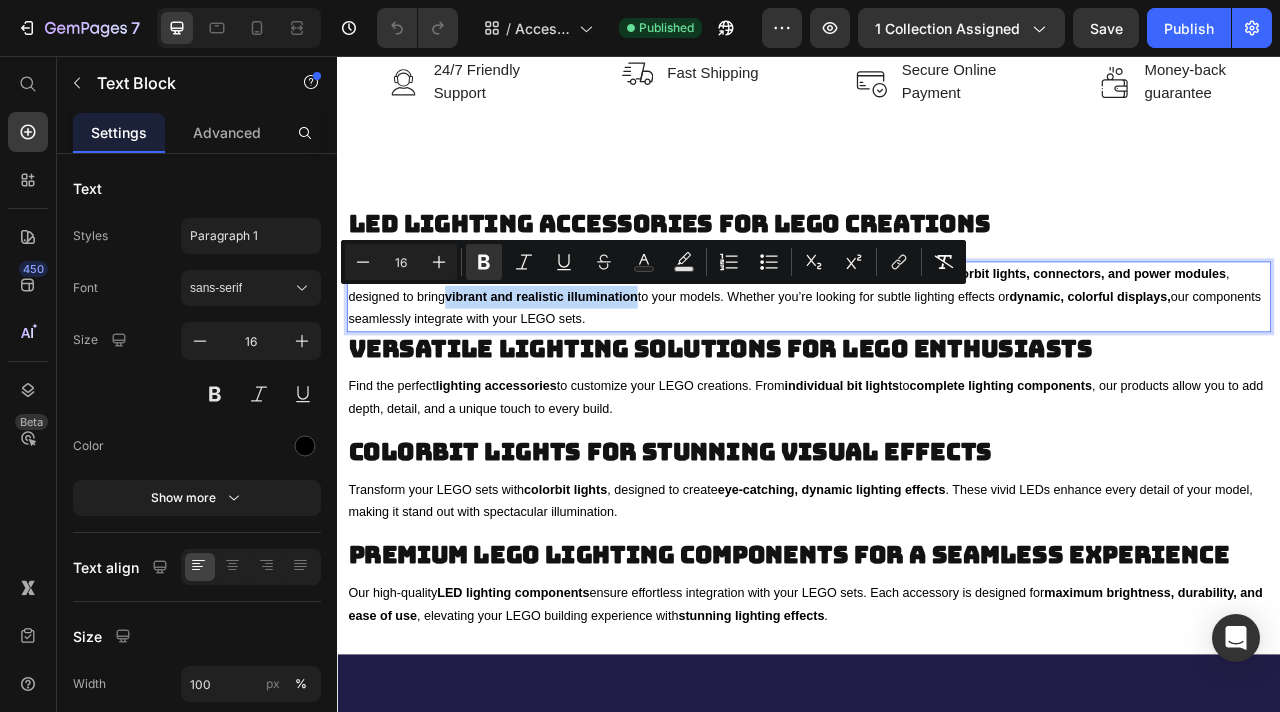 drag, startPoint x: 478, startPoint y: 362, endPoint x: 720, endPoint y: 367, distance: 242.05165 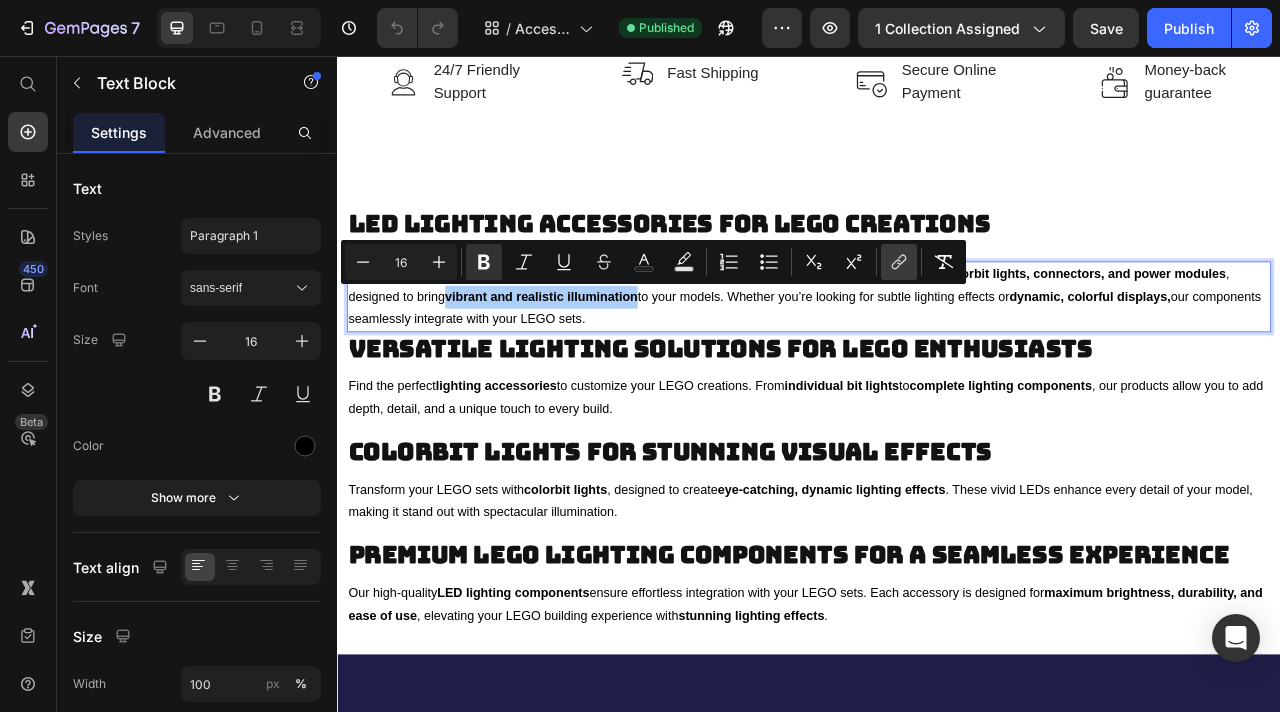 click 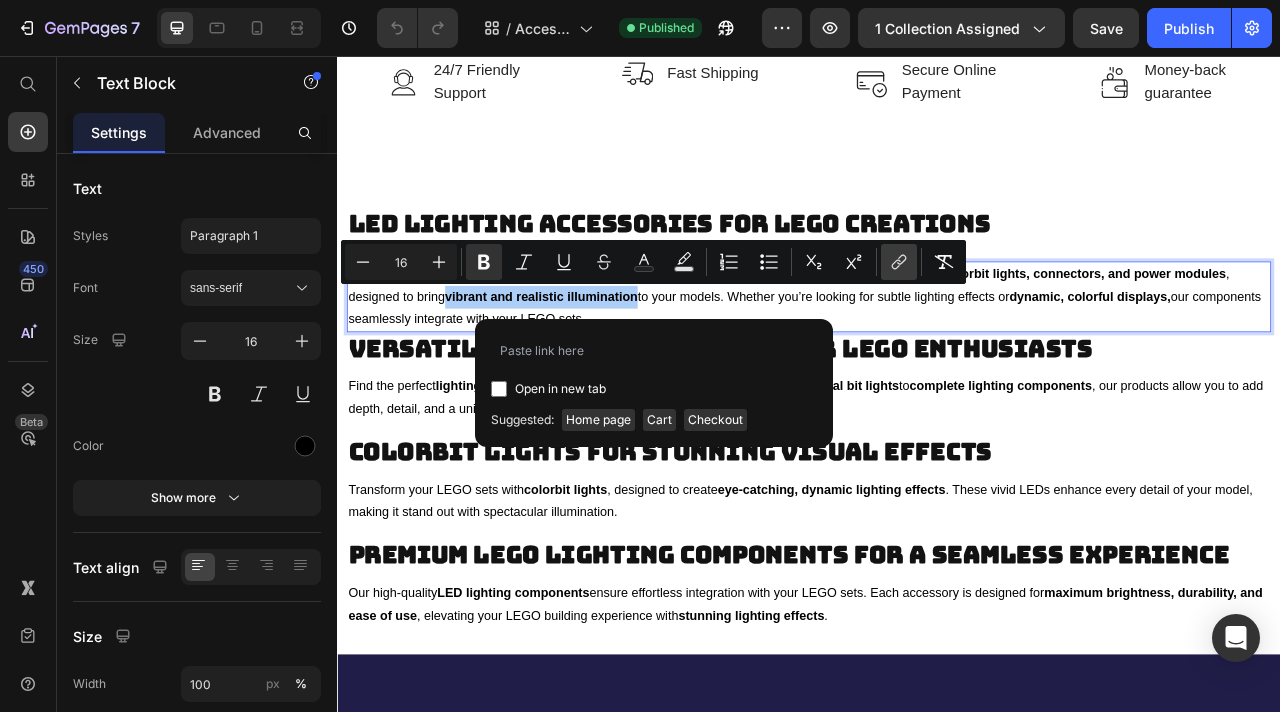 type on "https://brightmybricks.com/collections/lego-lighting-component-kits/products/multifunctional-remote-control-for-bright-my-bricks" 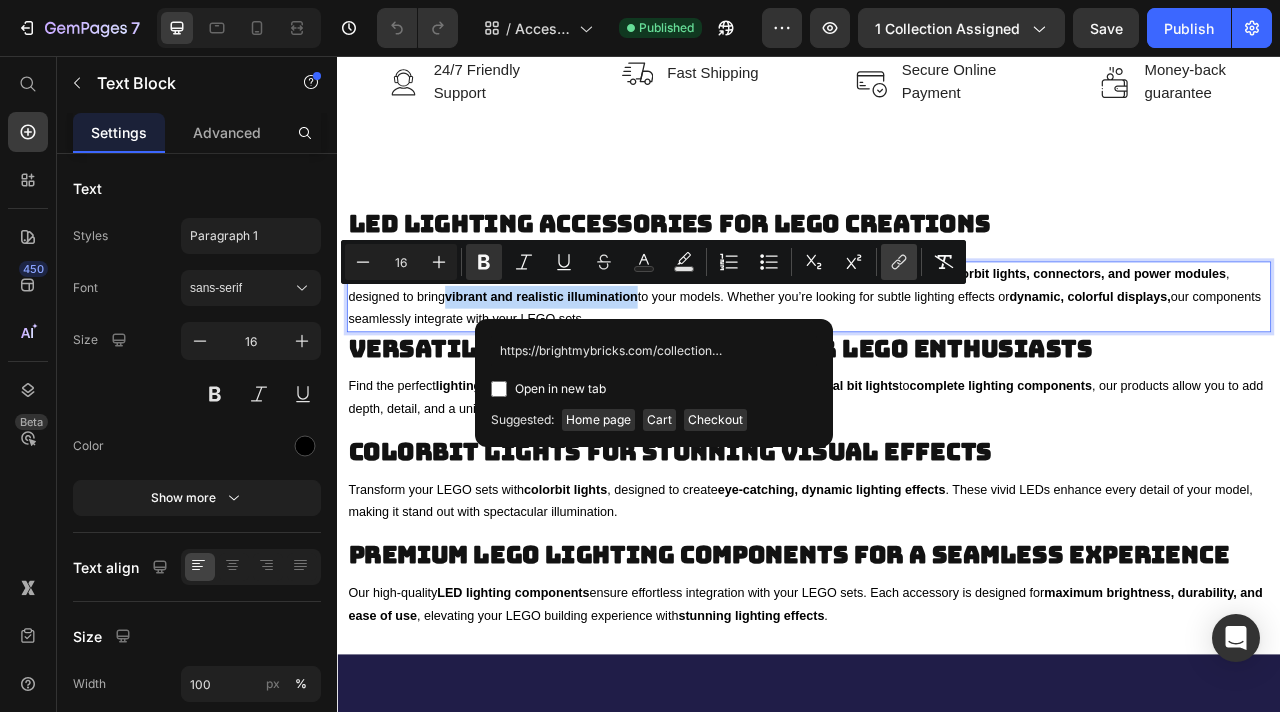 scroll, scrollTop: 0, scrollLeft: 0, axis: both 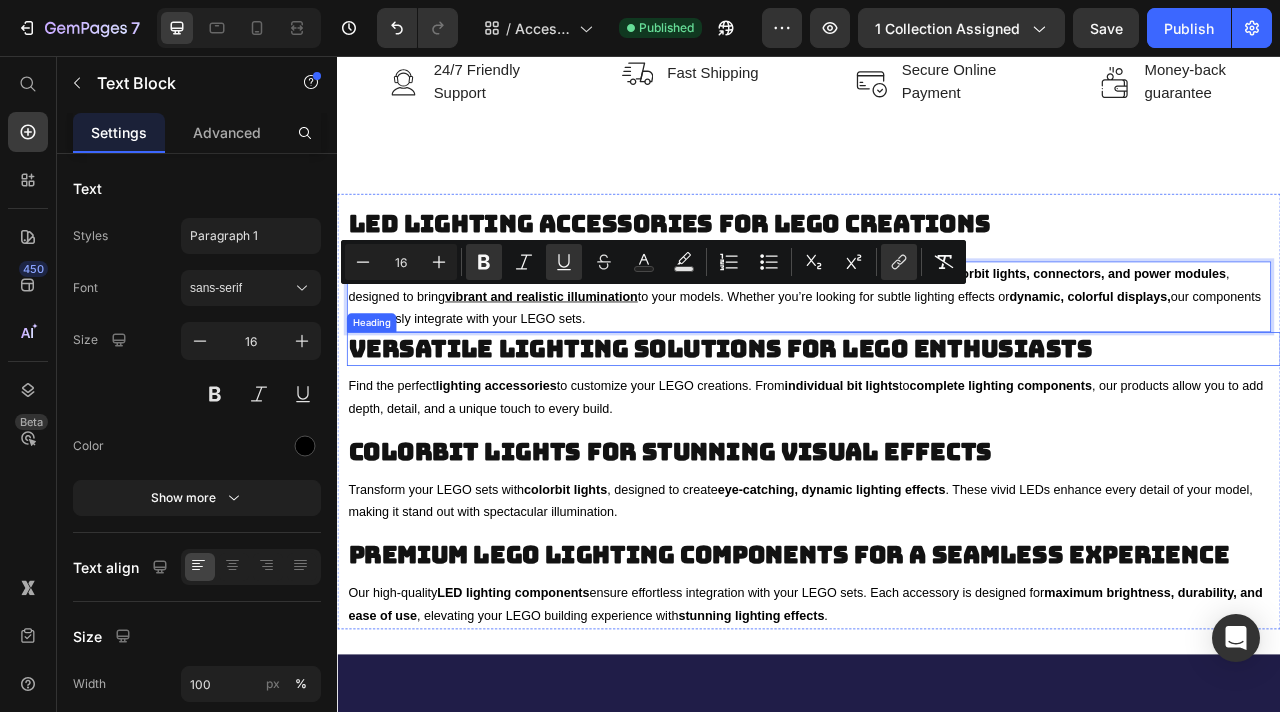 click on "Versatile Lighting Solutions for LEGO Enthusiasts" at bounding box center (943, 428) 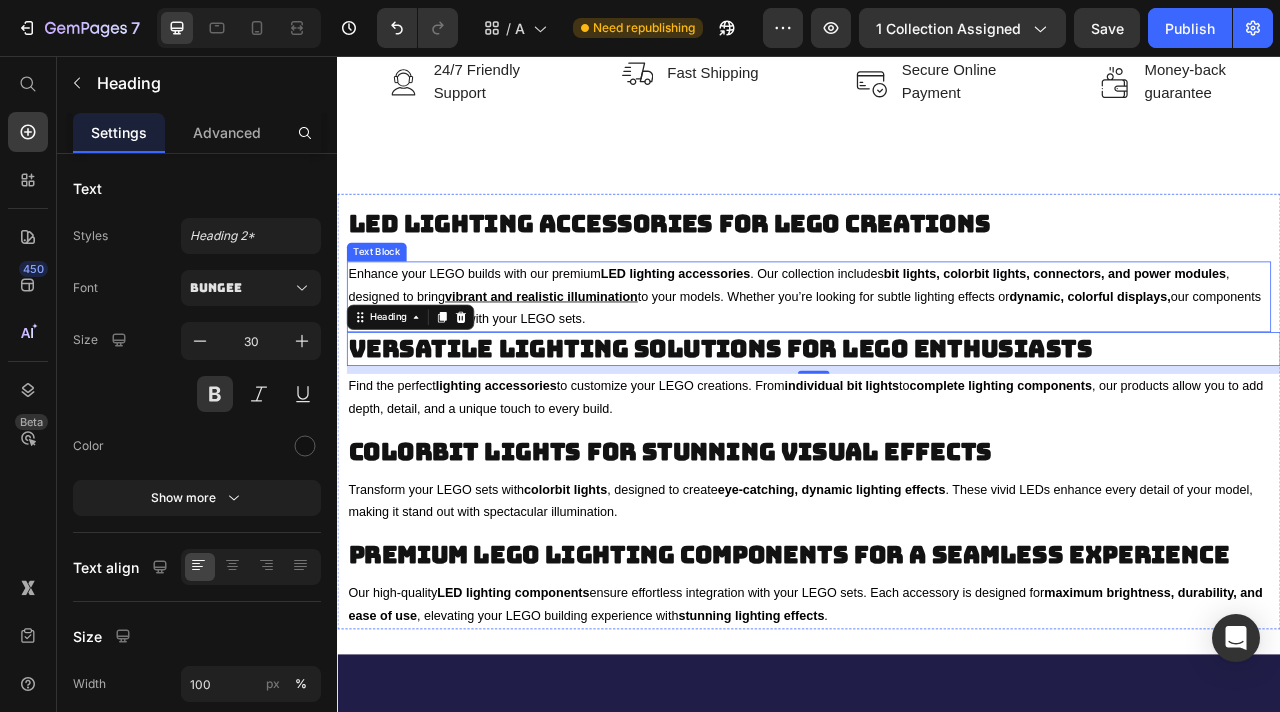 click on "Enhance your LEGO builds with our premium  LED lighting accessories . Our collection includes  bit lights, colorbit lights, connectors, and power modules , designed to bring  vibrant and realistic illumination  to your models. Whether you’re looking for subtle lighting effects or  dynamic, colorful displays,  our components seamlessly integrate with your LEGO sets." at bounding box center (937, 362) 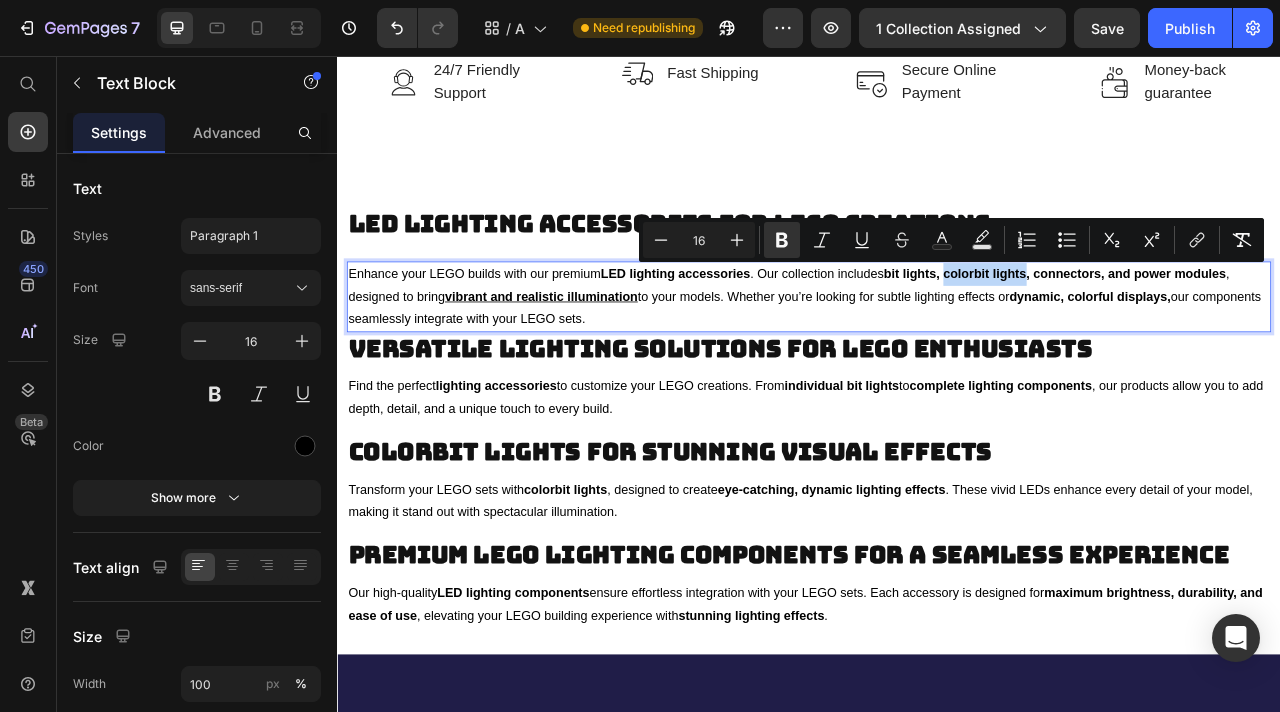 drag, startPoint x: 1116, startPoint y: 331, endPoint x: 1218, endPoint y: 333, distance: 102.01961 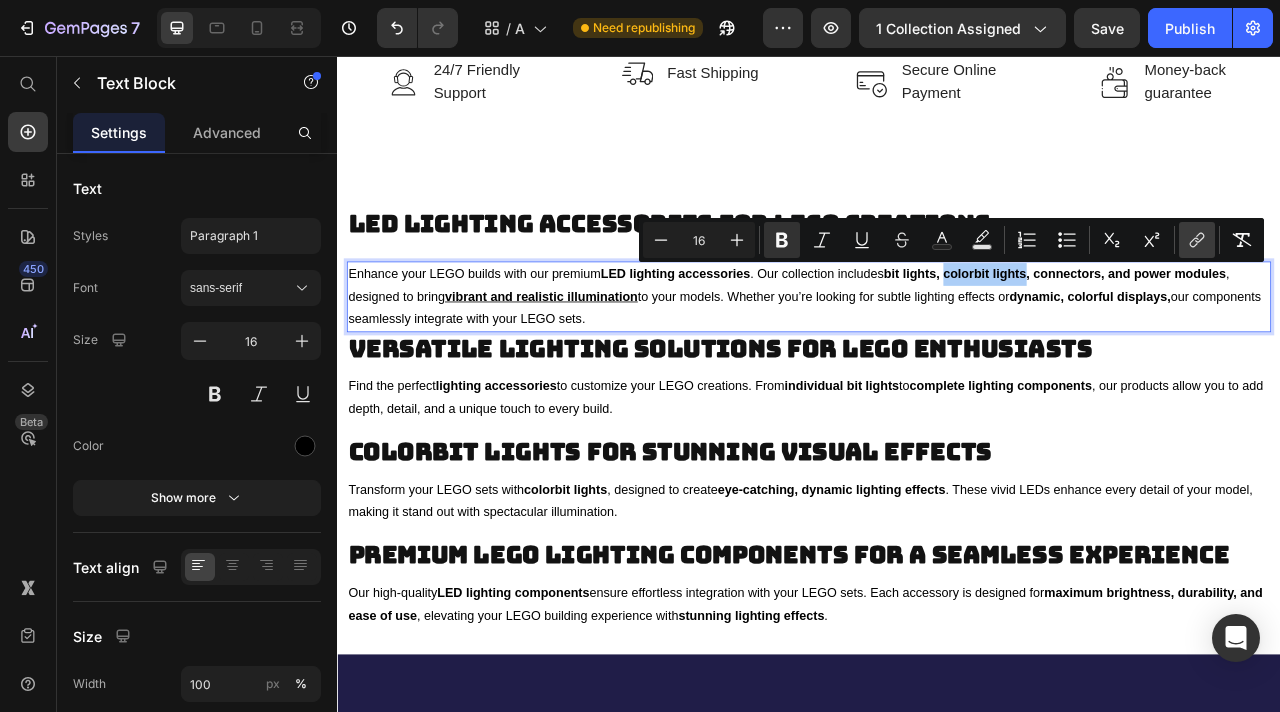 click 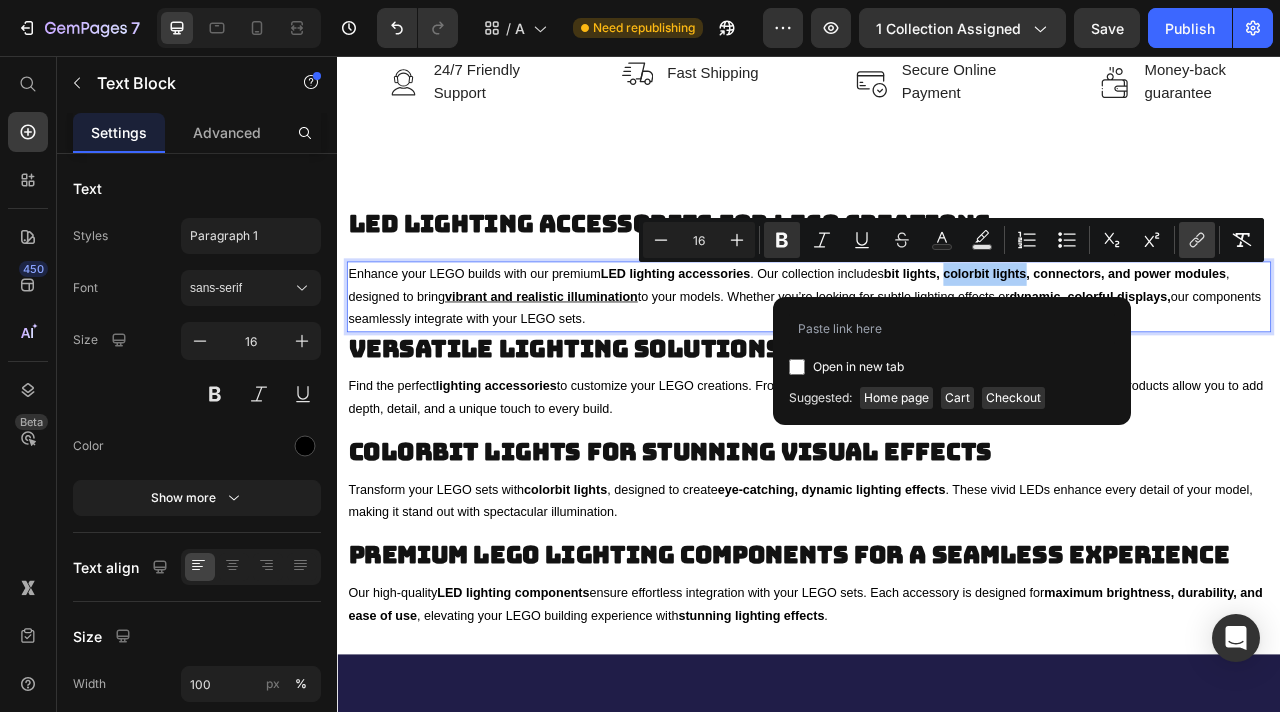 type on "https://brightmybricks.com/collections/lego-lighting-component-kits/products/universal-led-light-for-lego" 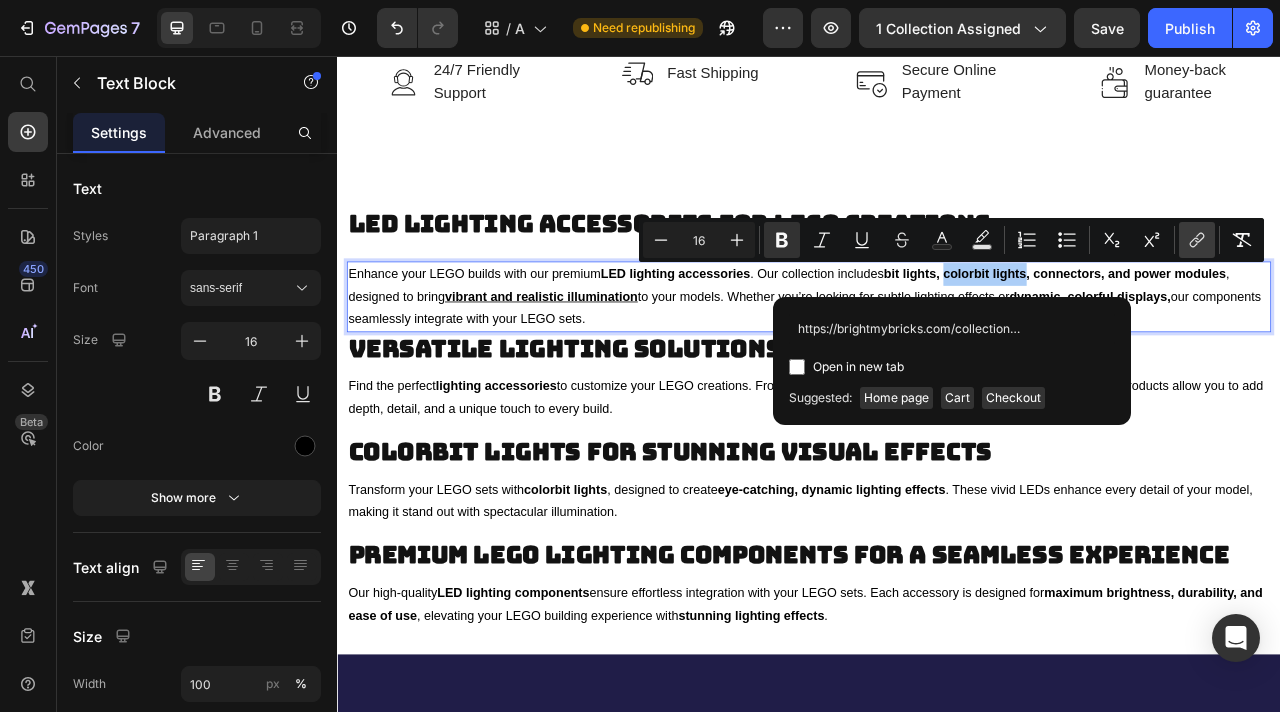 scroll, scrollTop: 0, scrollLeft: 378, axis: horizontal 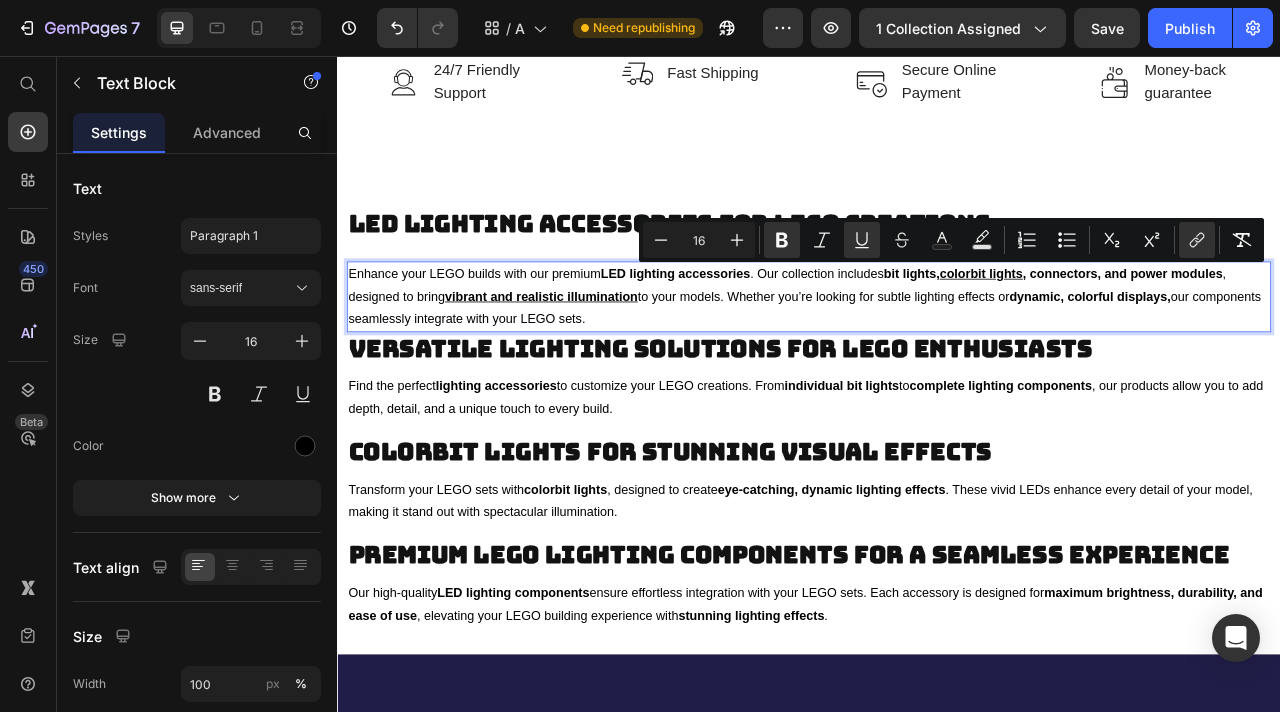 click on "Enhance your LEGO builds with our premium  LED lighting accessories . Our collection includes  bit lights,  colorbit lights , connectors, and power modules , designed to bring  vibrant and realistic illumination  to your models. Whether you’re looking for subtle lighting effects or  dynamic, colorful displays,  our components seamlessly integrate with your LEGO sets." at bounding box center (937, 362) 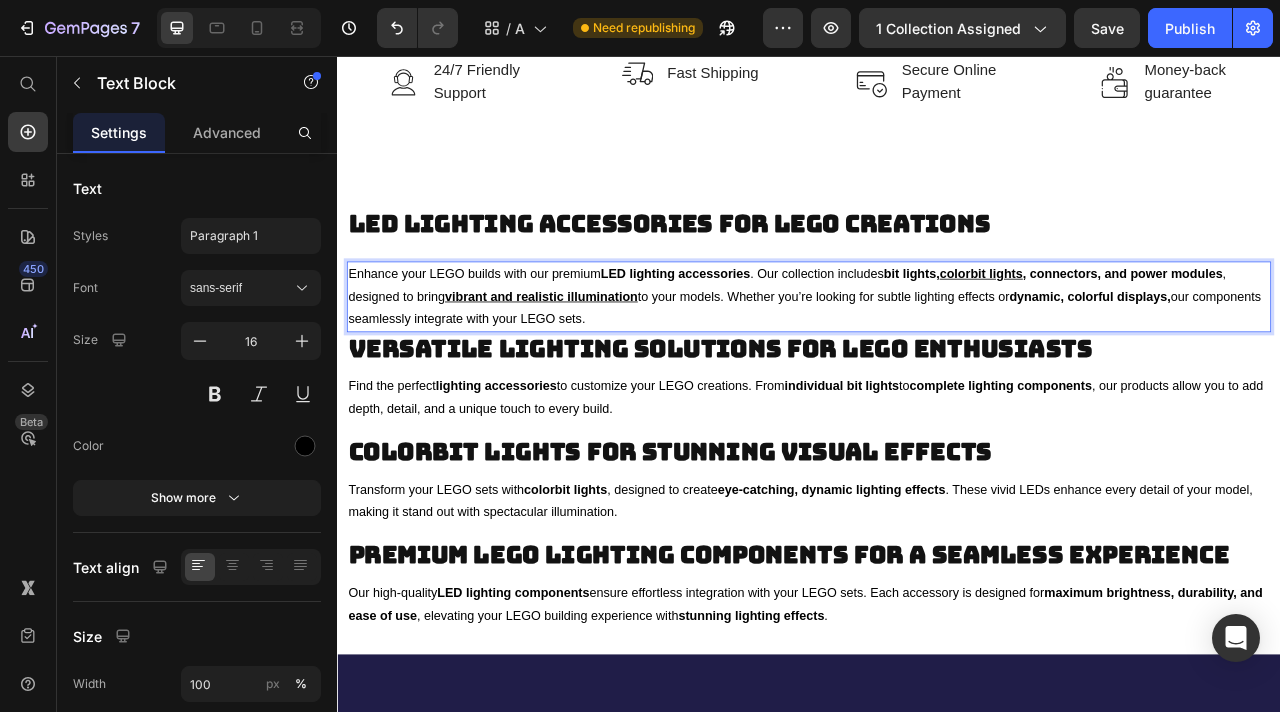 click on ", connectors, and power modules" at bounding box center (1336, 332) 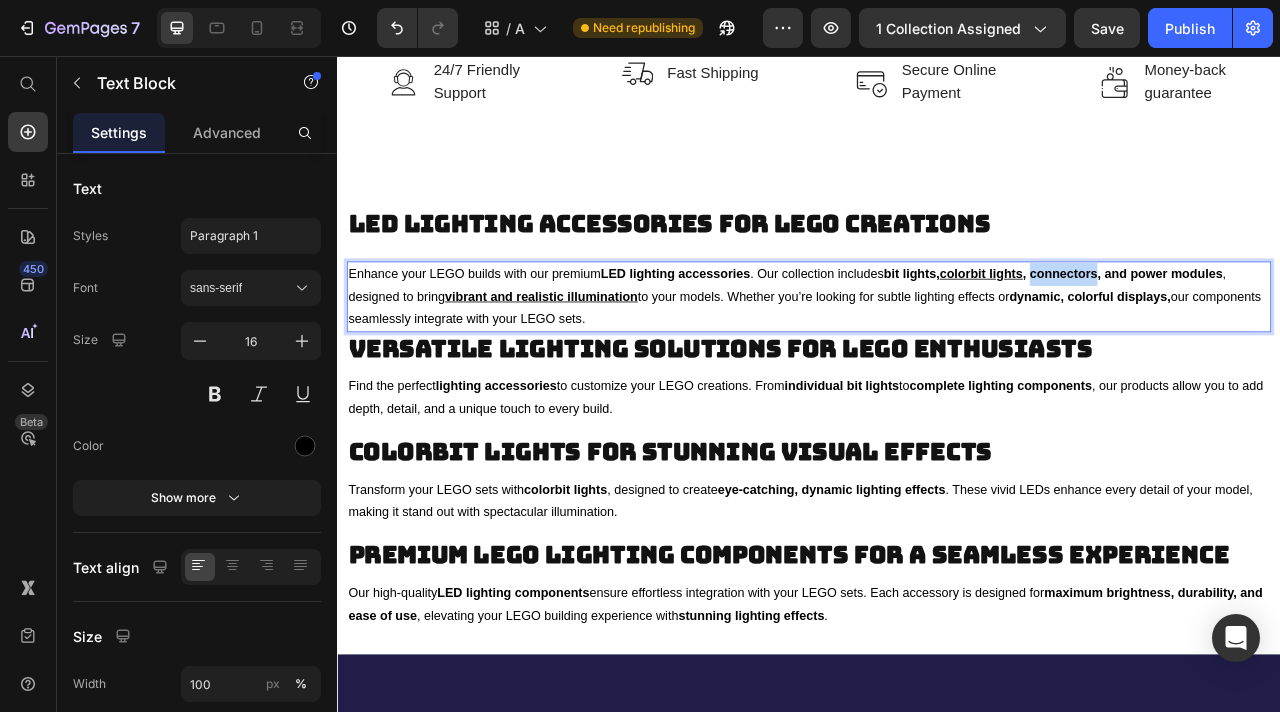 click on ", connectors, and power modules" at bounding box center (1336, 332) 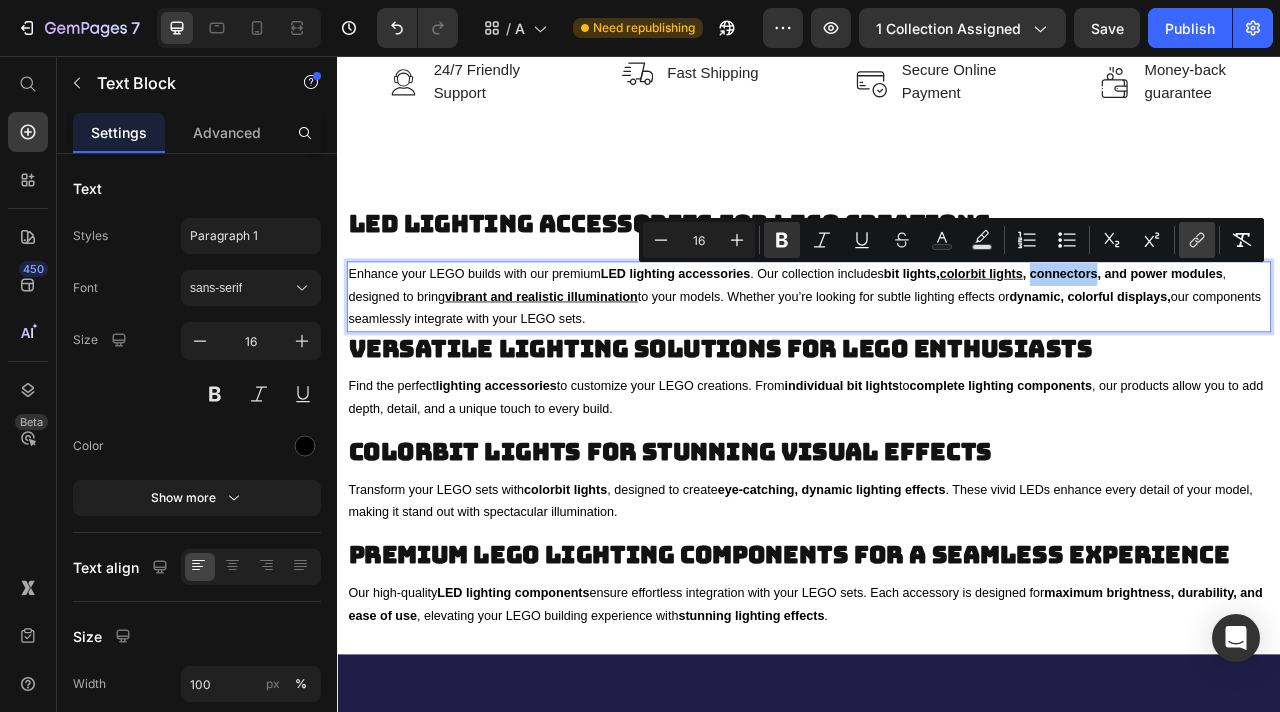 click 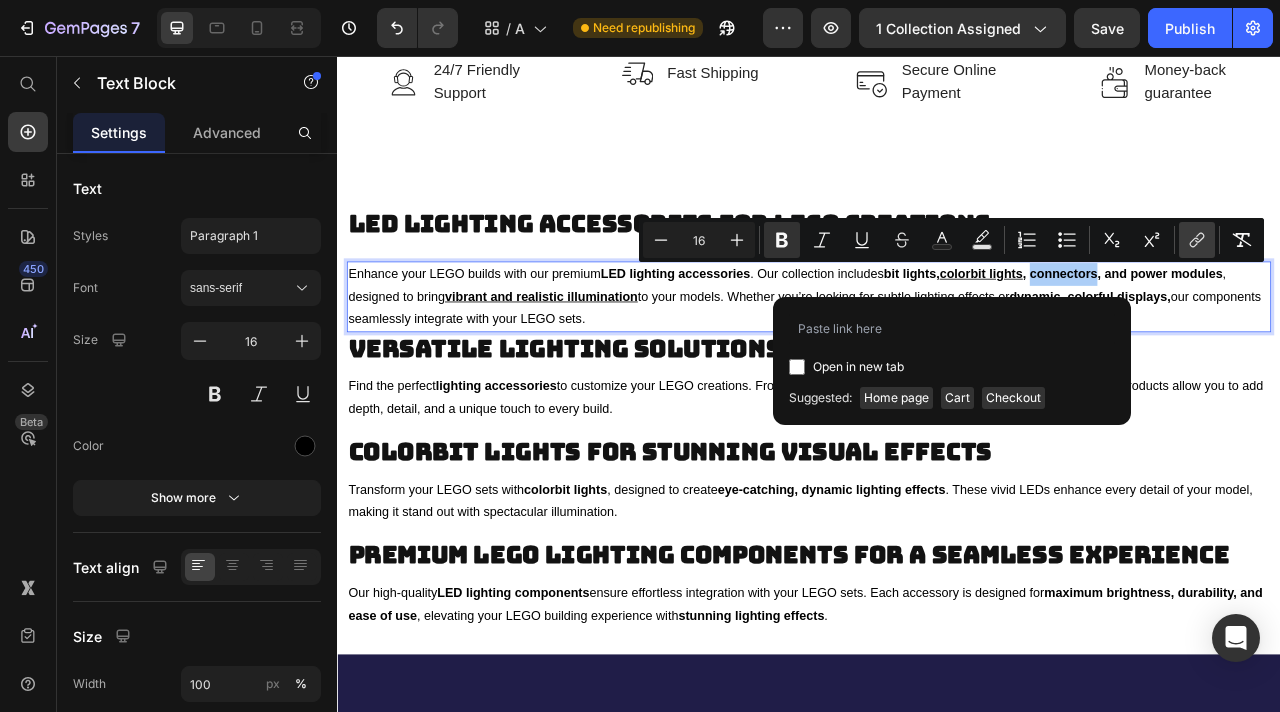 type on "https://brightmybricks.com/collections/lego-lighting-component-kits/products/durable-usb-socket-safe-long-lasting-connectivity" 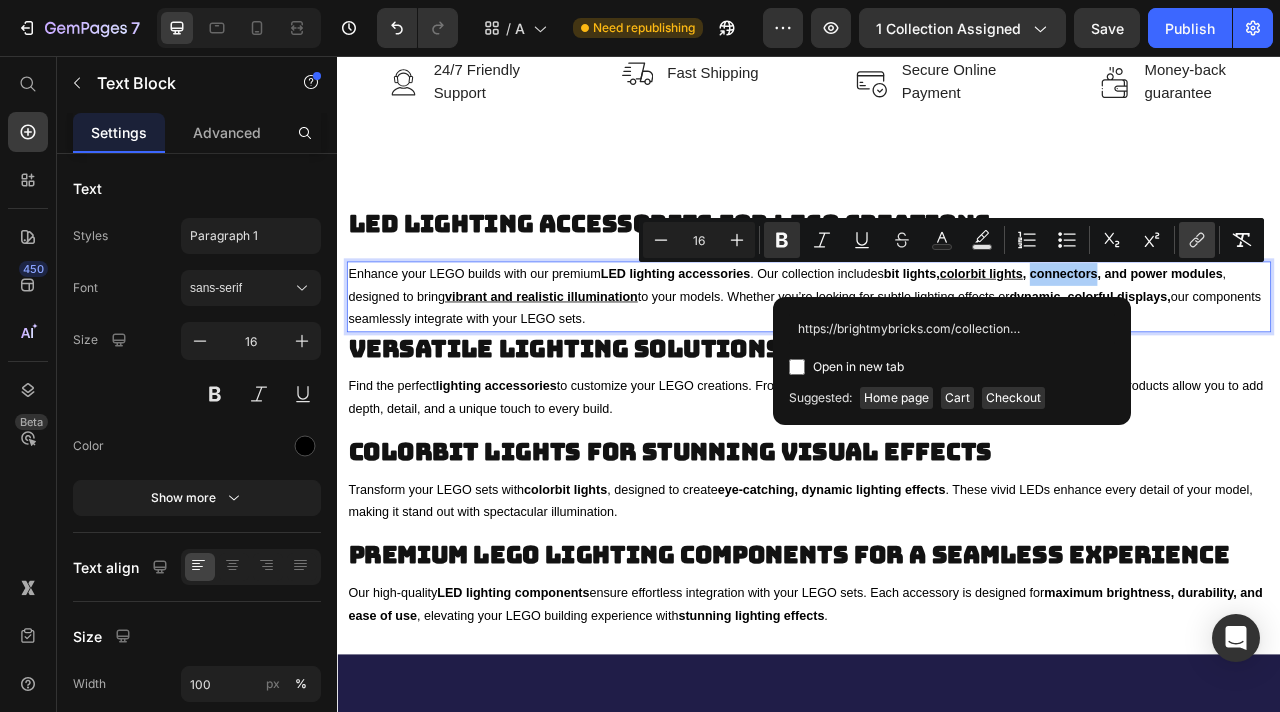 scroll, scrollTop: 0, scrollLeft: 514, axis: horizontal 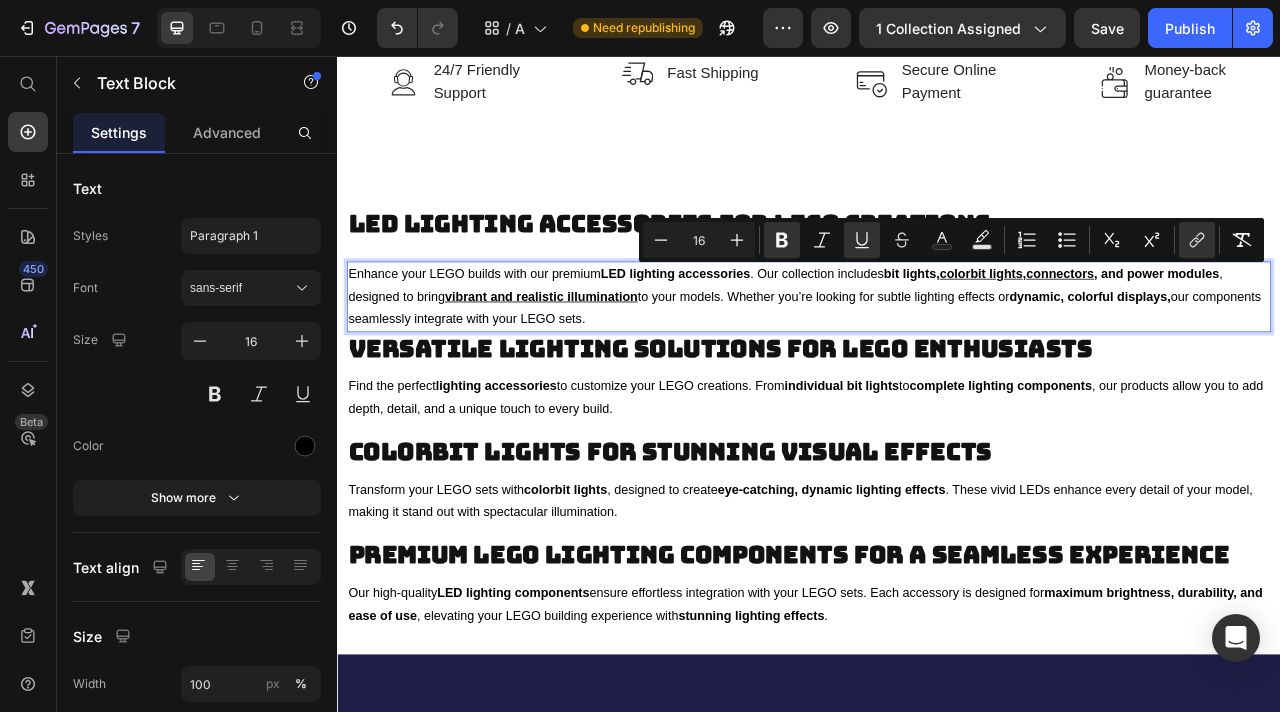 click on "Enhance your LEGO builds with our premium  LED lighting accessories . Our collection includes  bit lights,  colorbit lights ,  connectors , and power modules , designed to bring  vibrant and realistic illumination  to your models. Whether you’re looking for subtle lighting effects or  dynamic, colorful displays,  our components seamlessly integrate with your LEGO sets." at bounding box center (937, 362) 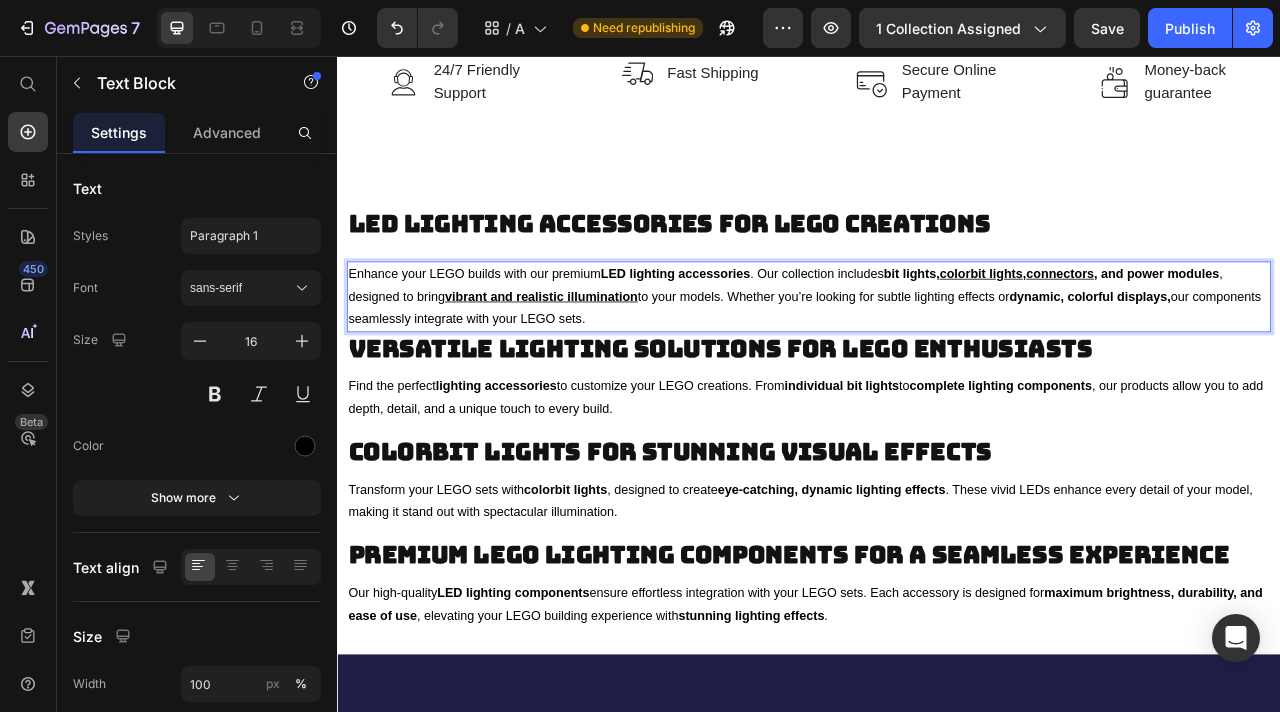 click on "LED lighting accessories" at bounding box center [767, 332] 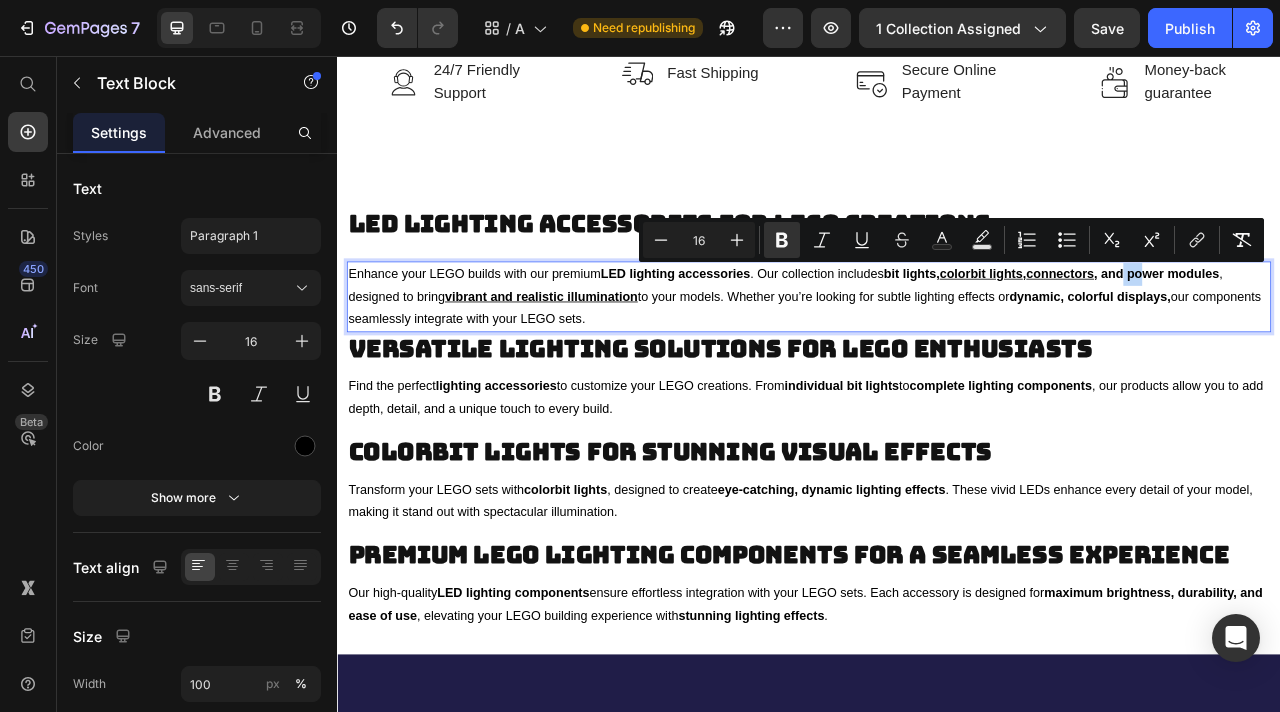 drag, startPoint x: 1355, startPoint y: 332, endPoint x: 1383, endPoint y: 332, distance: 28 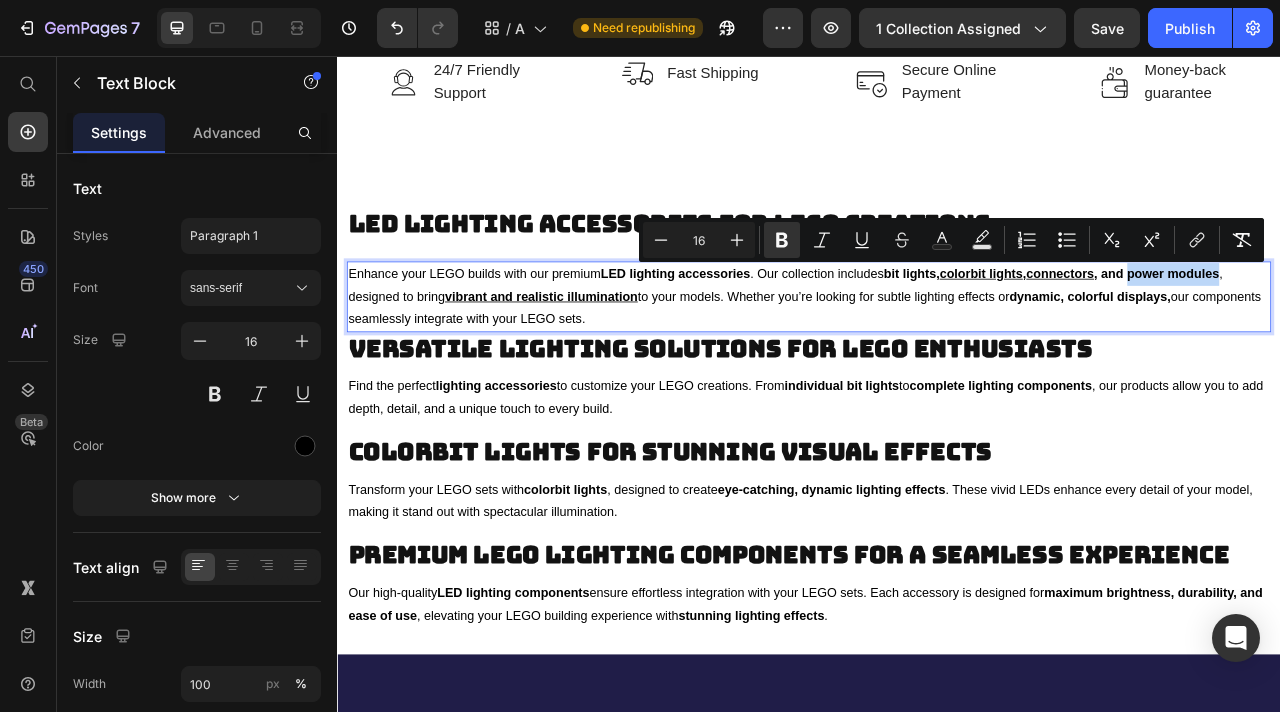 drag, startPoint x: 1362, startPoint y: 332, endPoint x: 1473, endPoint y: 335, distance: 111.040535 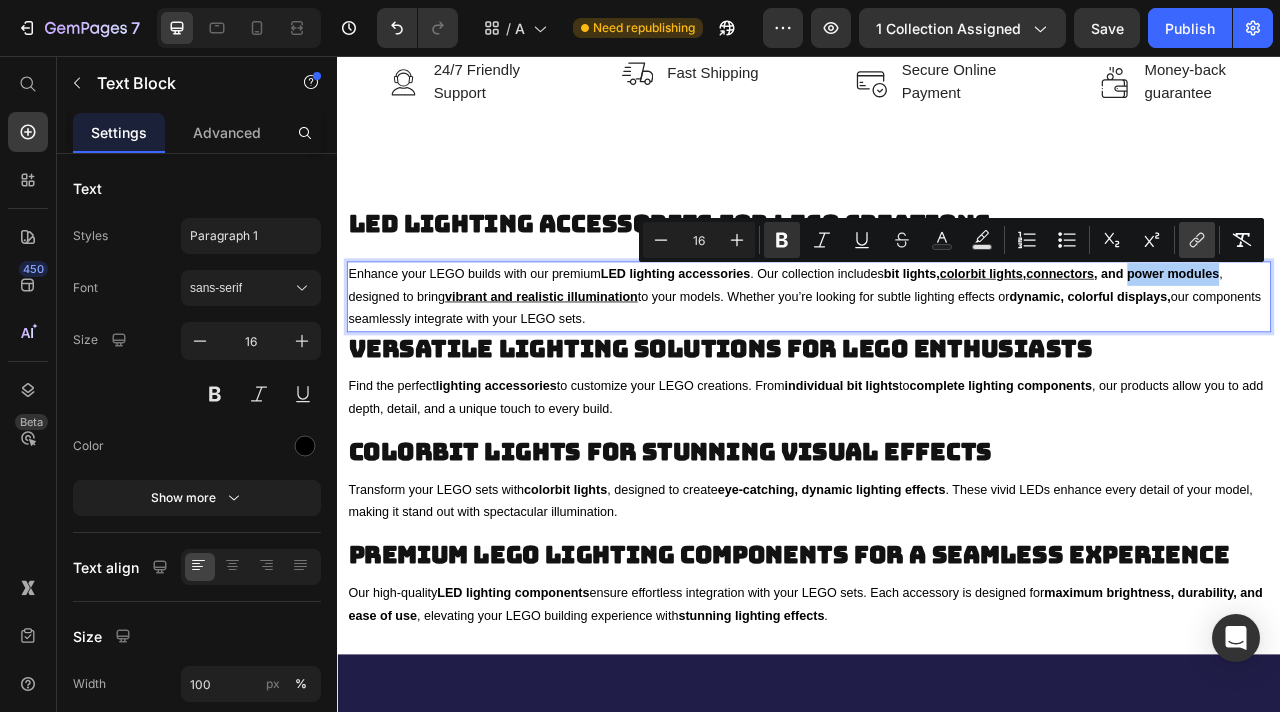 click 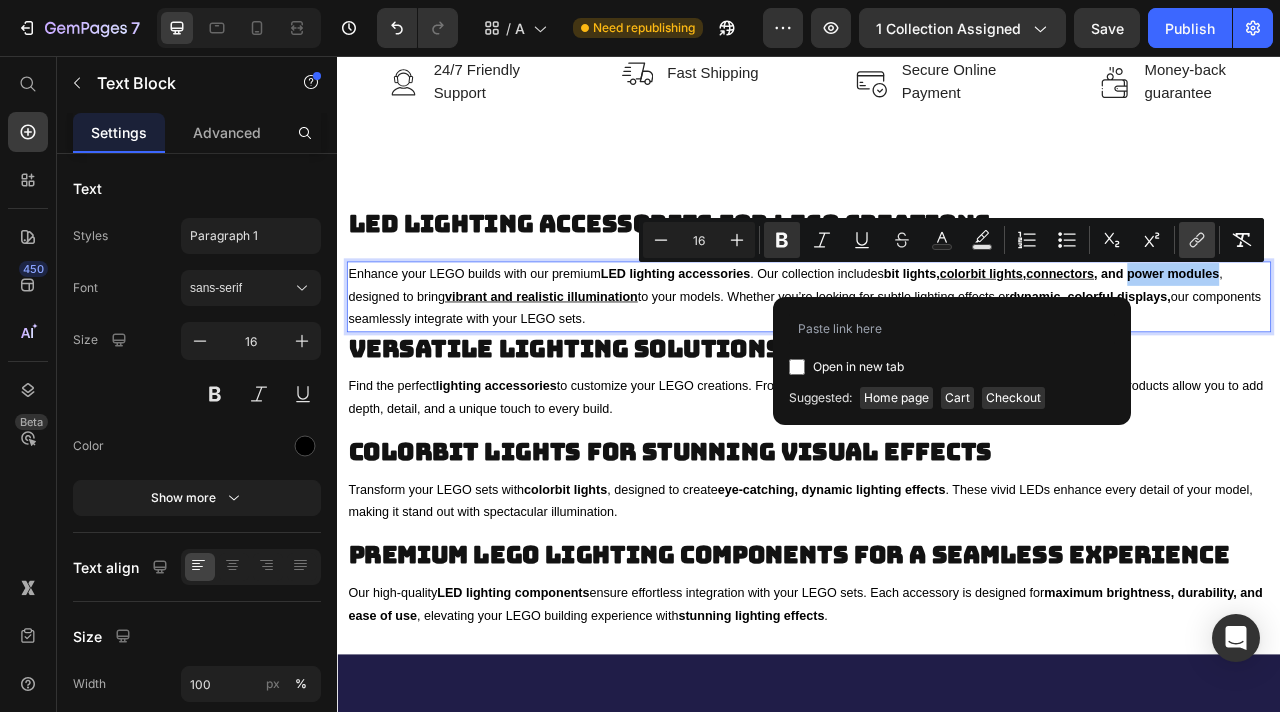 type on "https://brightmybricks.com/collections/lego-lighting-component-kits/products/diy-app-module-accessories-for-lego-building-blocks" 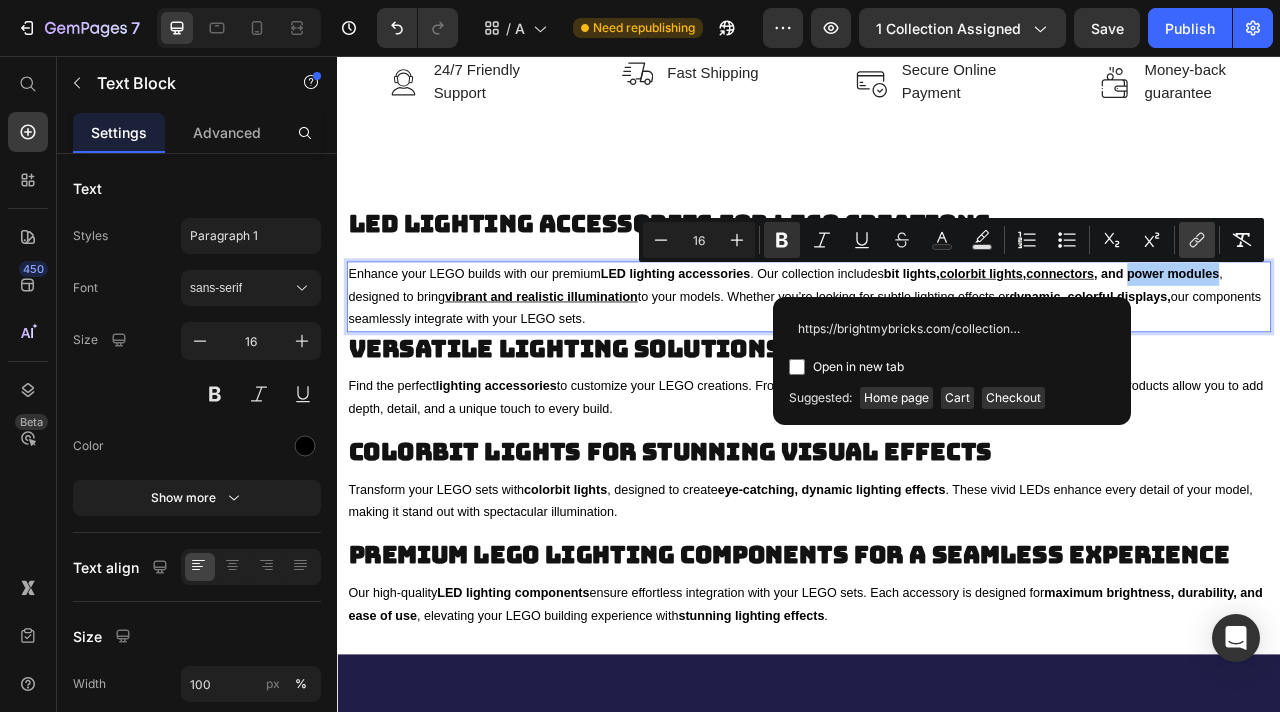 scroll, scrollTop: 0, scrollLeft: 533, axis: horizontal 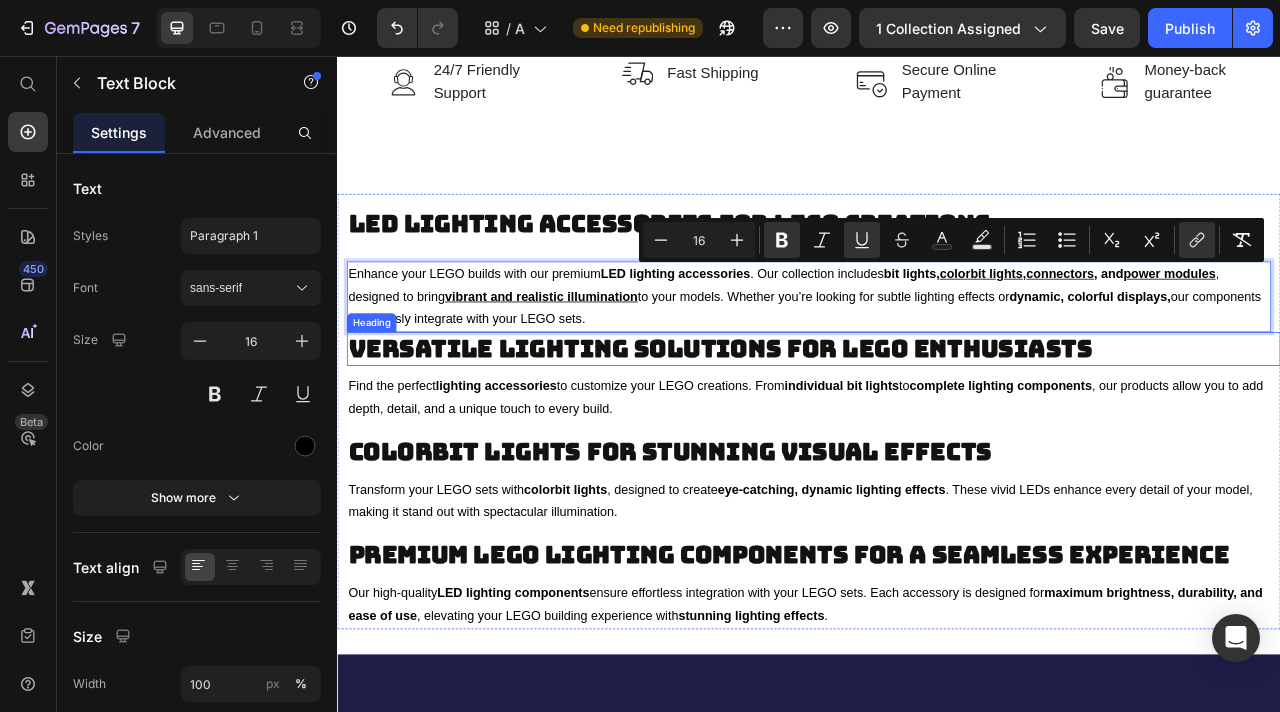 click on "Versatile Lighting Solutions for LEGO Enthusiasts" at bounding box center [824, 428] 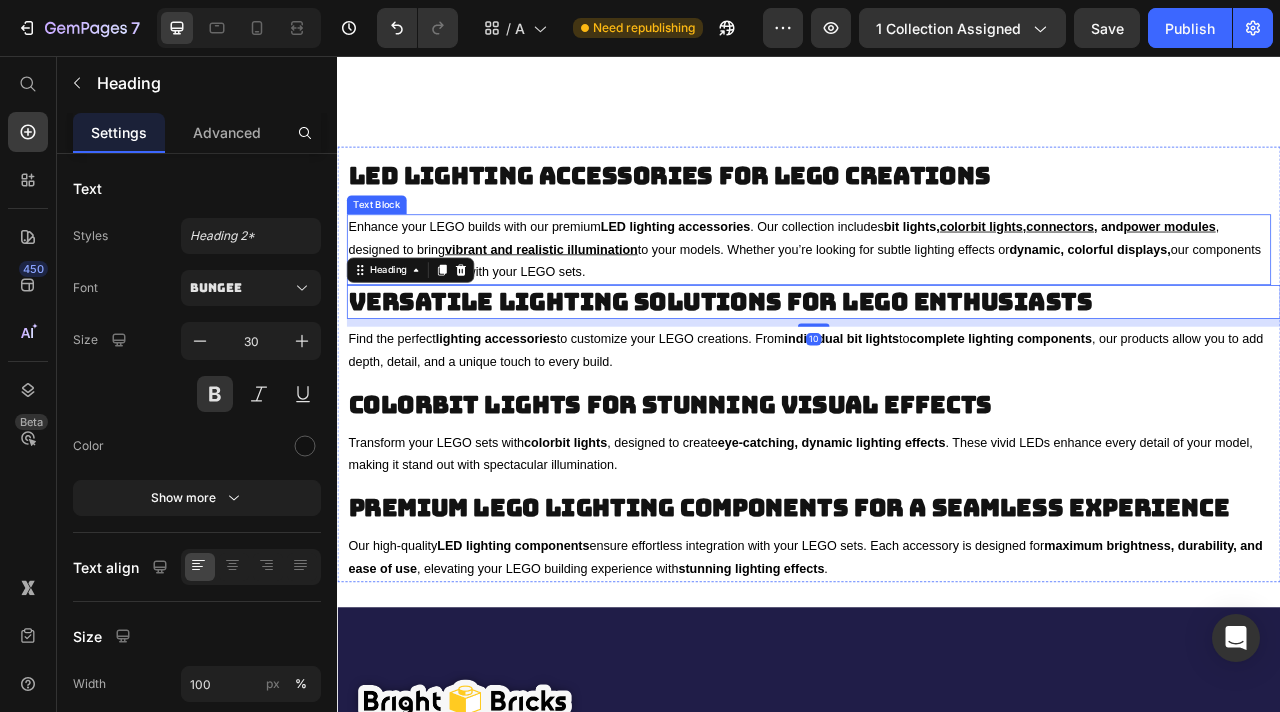 scroll, scrollTop: 2826, scrollLeft: 0, axis: vertical 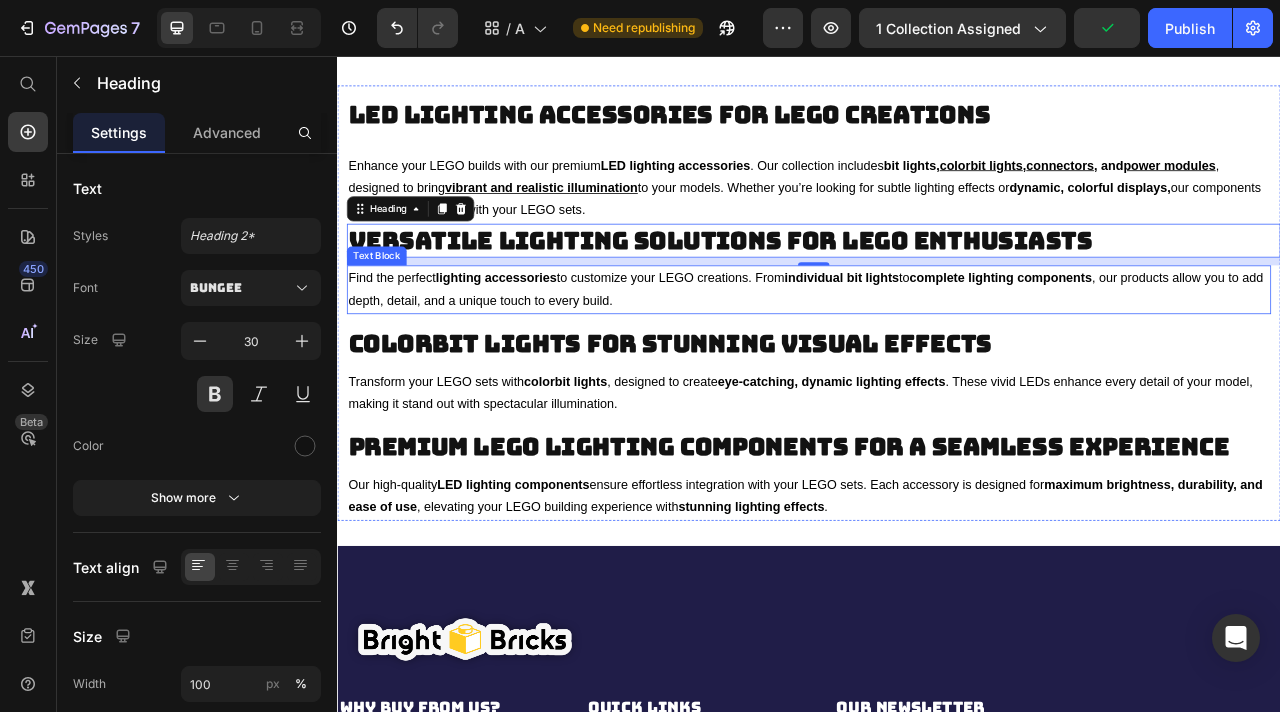 click on "individual bit lights" at bounding box center (979, 337) 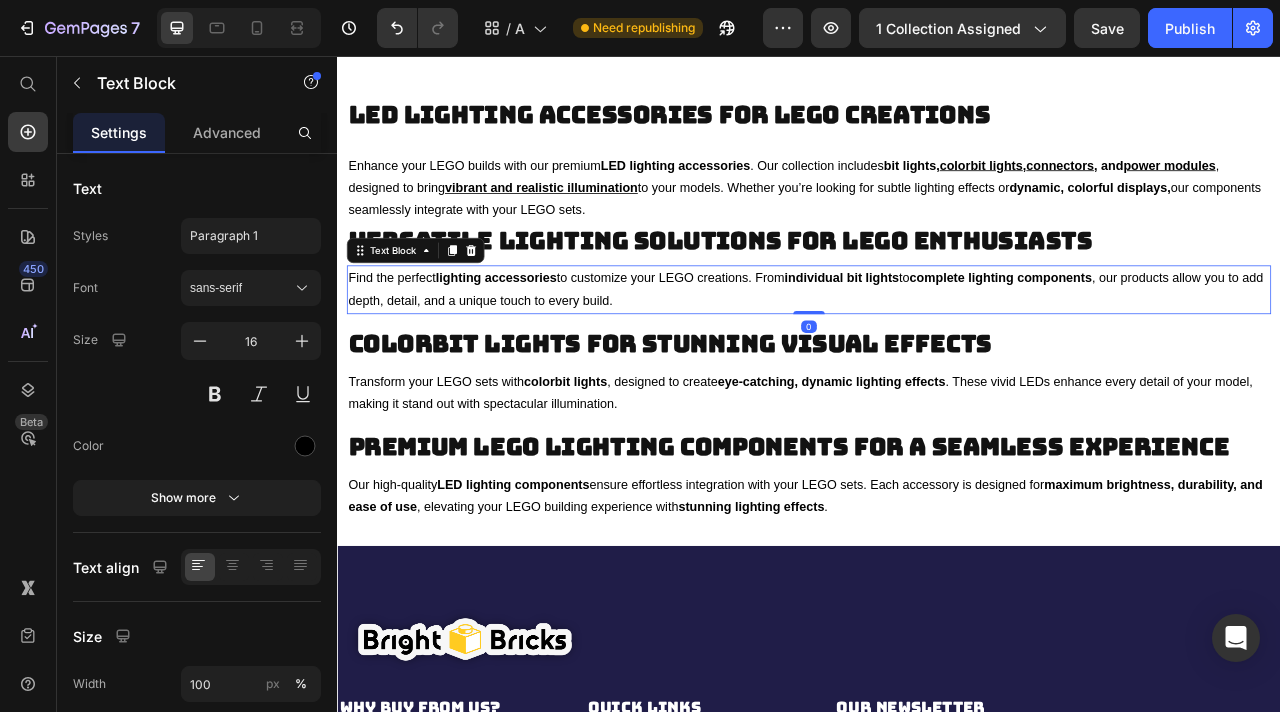 click on "complete lighting components" at bounding box center [1181, 337] 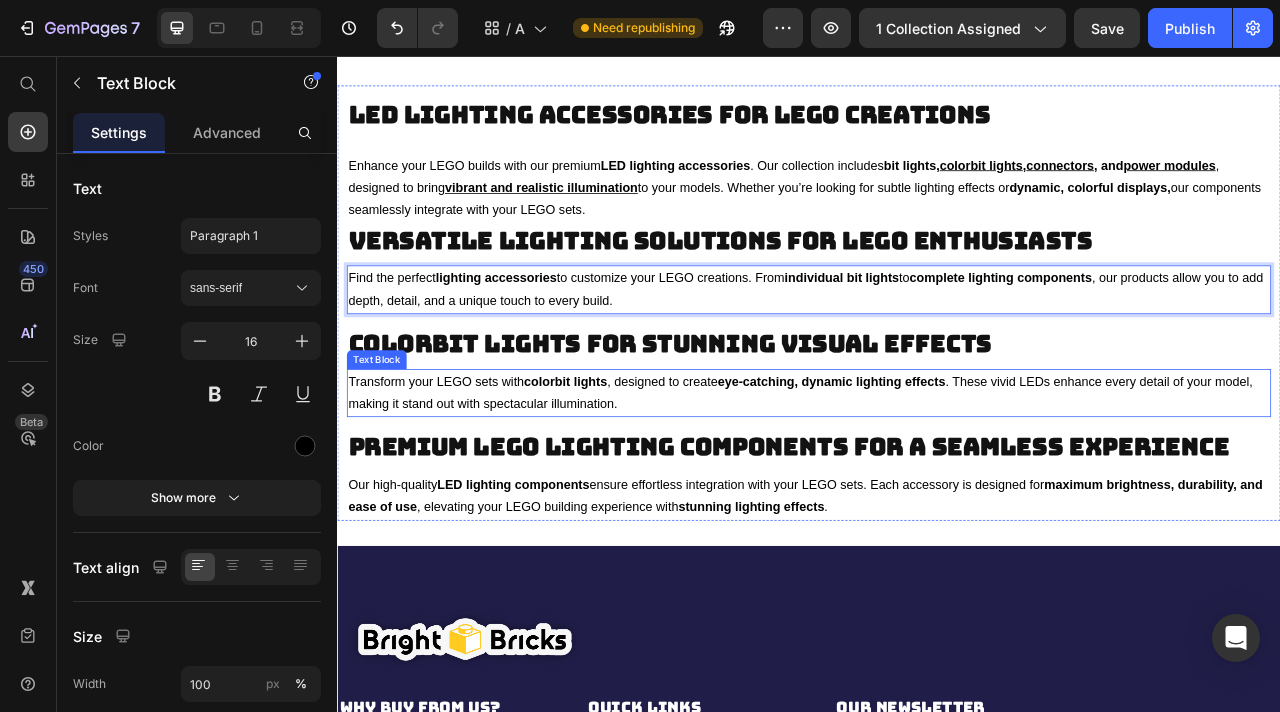 click on "eye-catching, dynamic lighting effects" at bounding box center (966, 469) 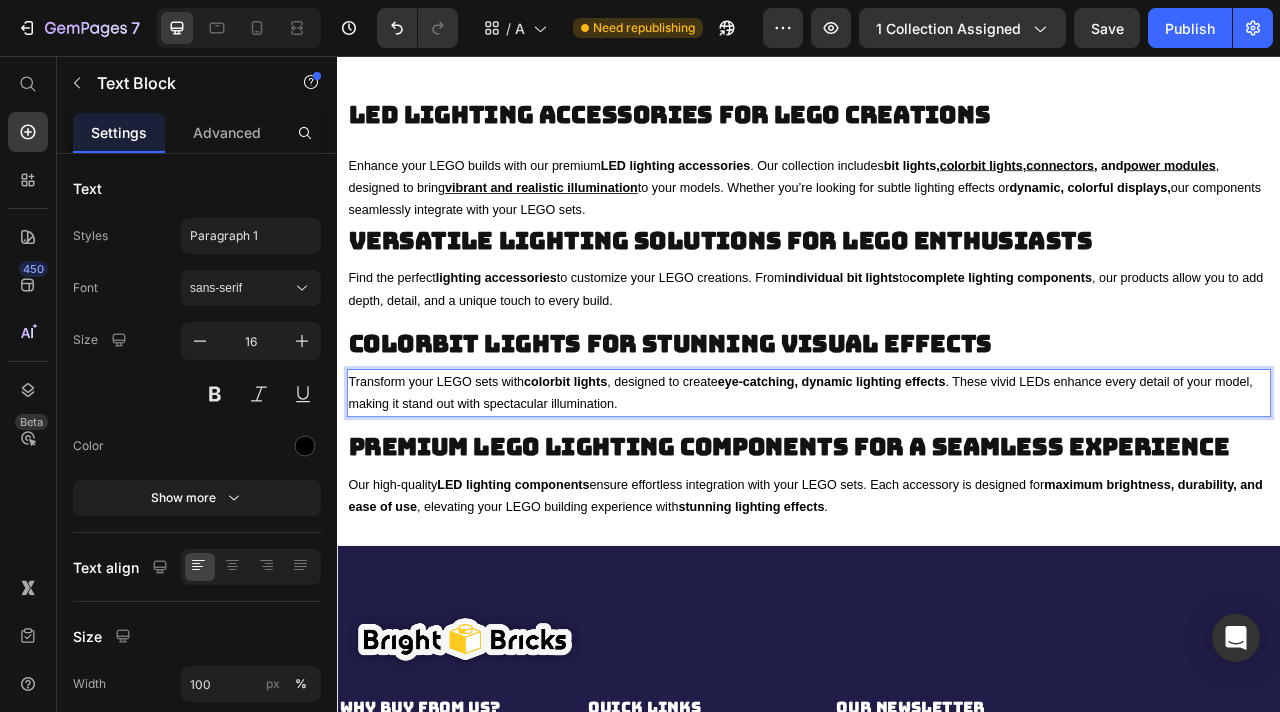click on "colorbit lights" at bounding box center (627, 469) 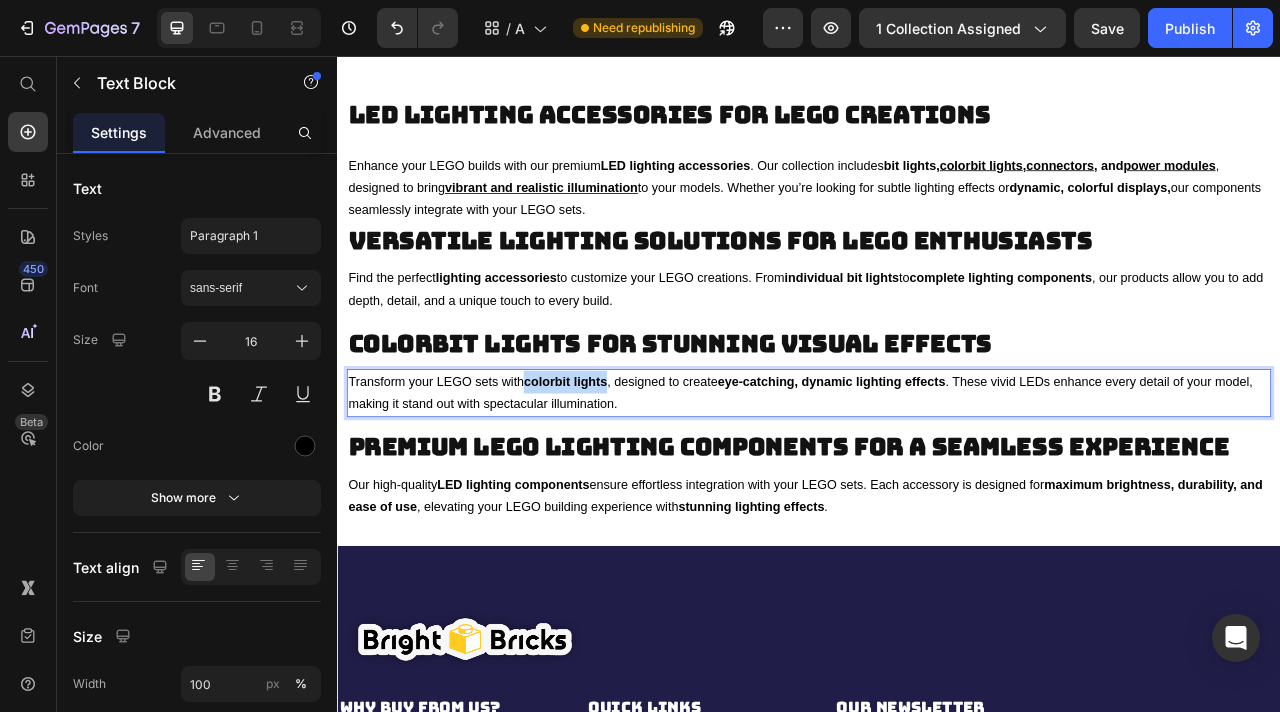 drag, startPoint x: 578, startPoint y: 465, endPoint x: 682, endPoint y: 470, distance: 104.120125 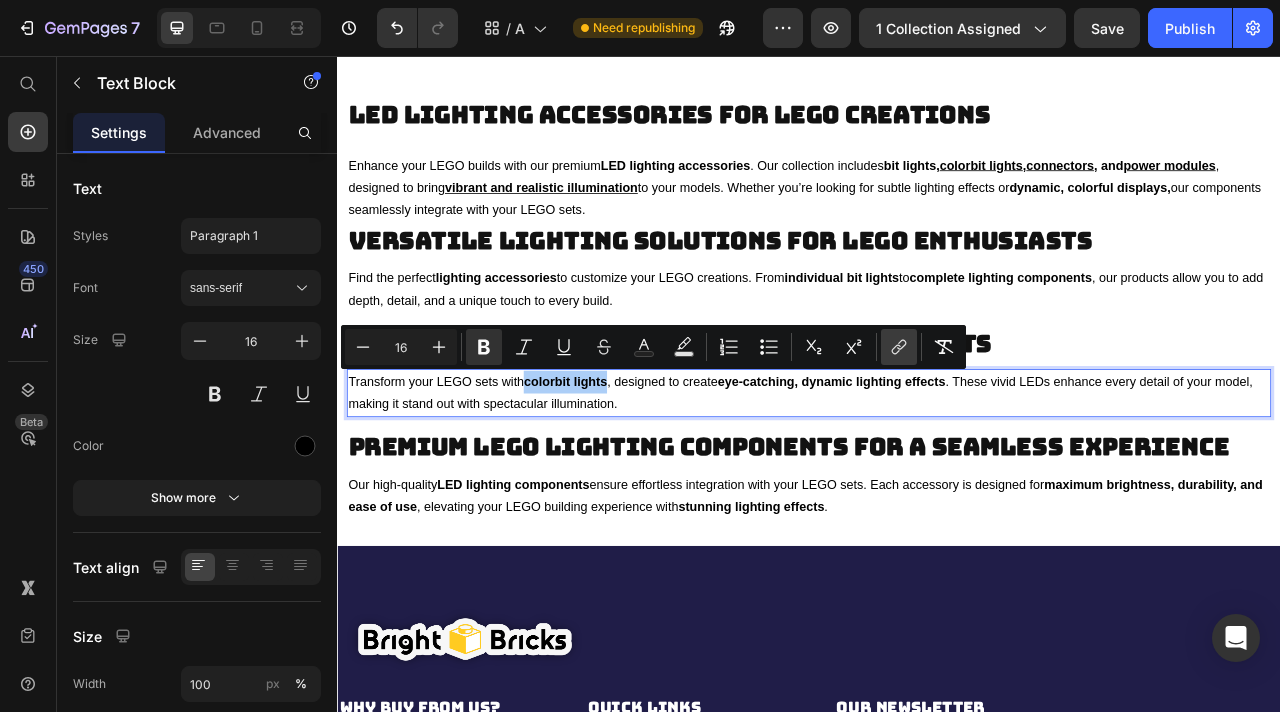 click 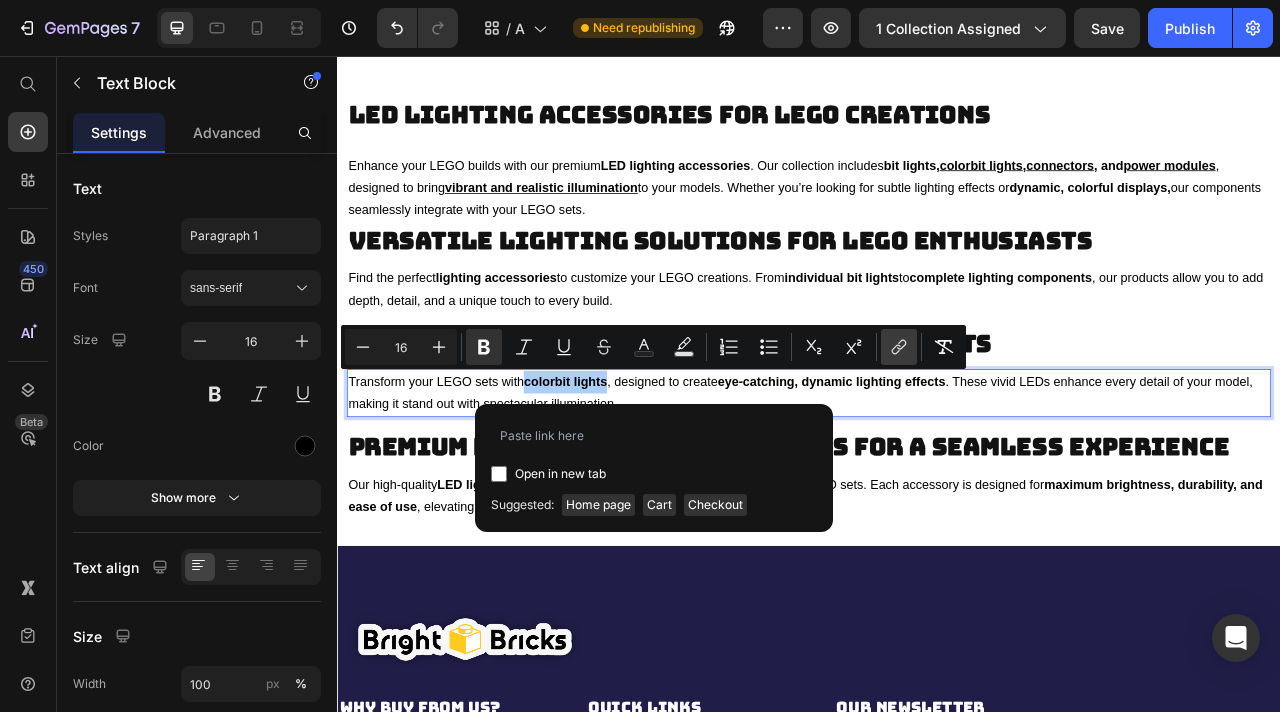 type on "https://brightmybricks.com/collections/lego-lighting-component-kits/products/a023-led-light-kit-sets" 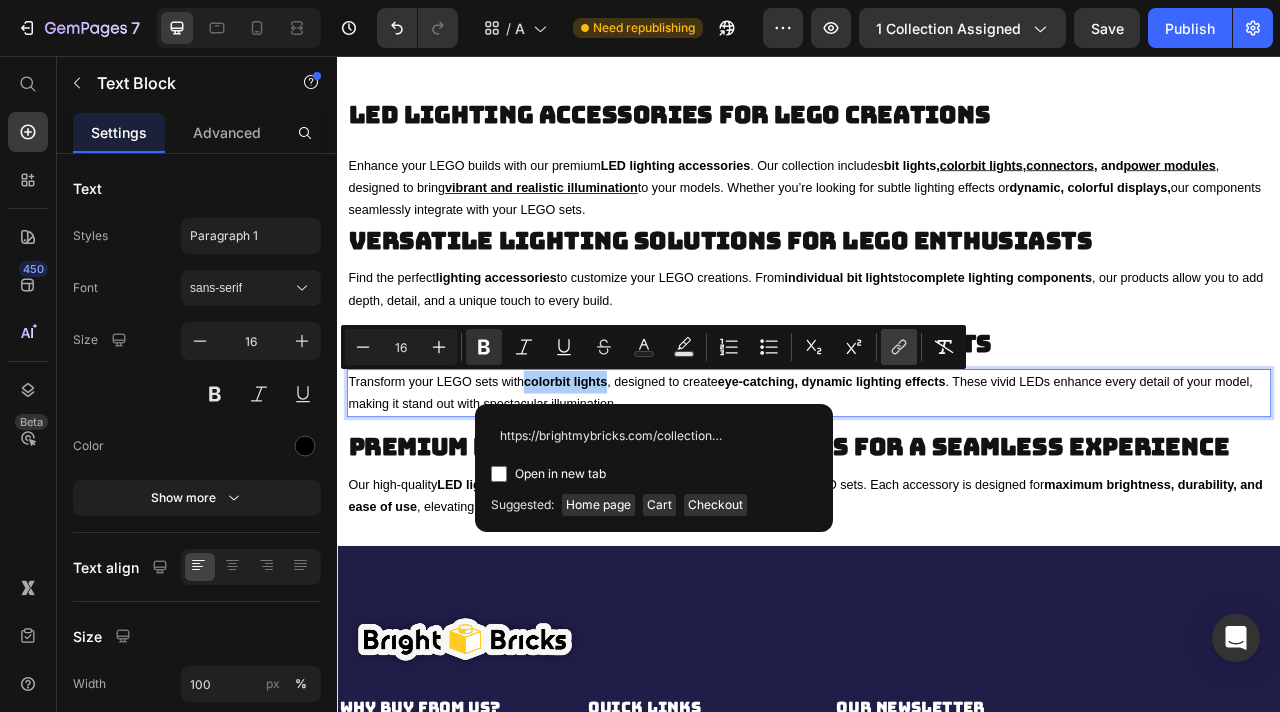 scroll, scrollTop: 0, scrollLeft: 353, axis: horizontal 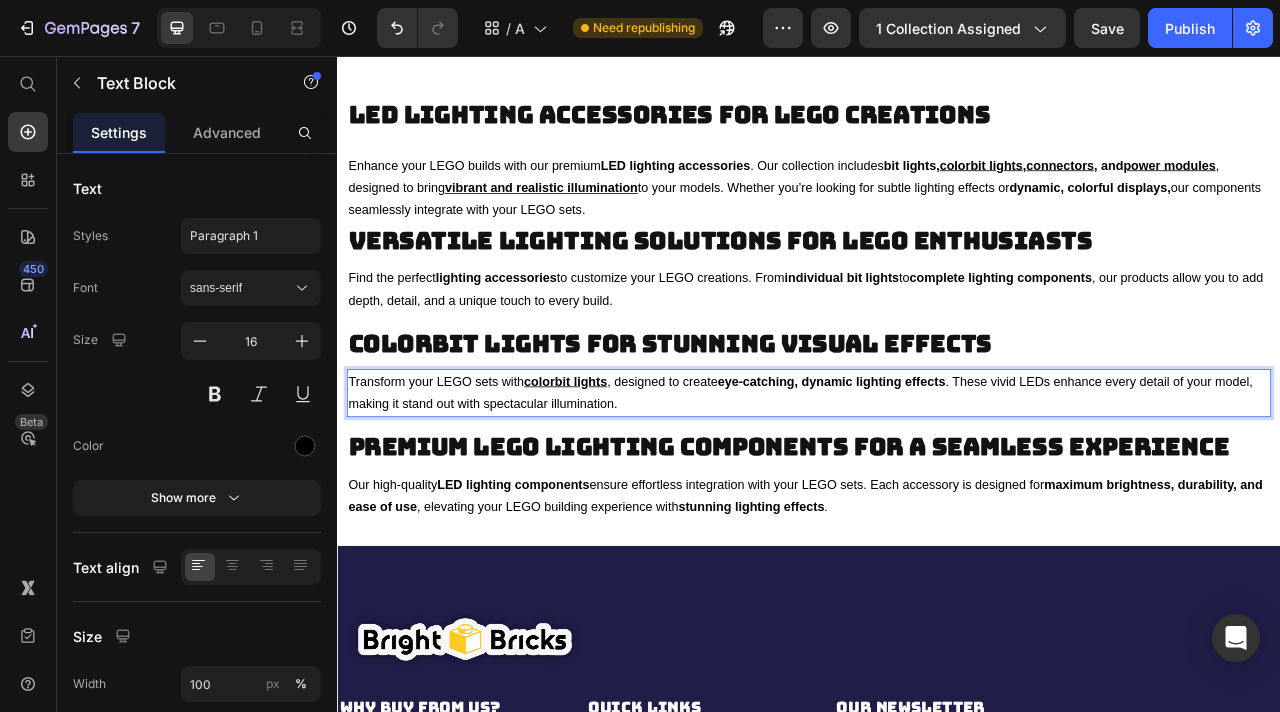 click on "Transform your LEGO sets with  colorbit lights , designed to create  eye-catching, dynamic lighting effects . These vivid LEDs enhance every detail of your model, making it stand out with spectacular illumination." at bounding box center (937, 485) 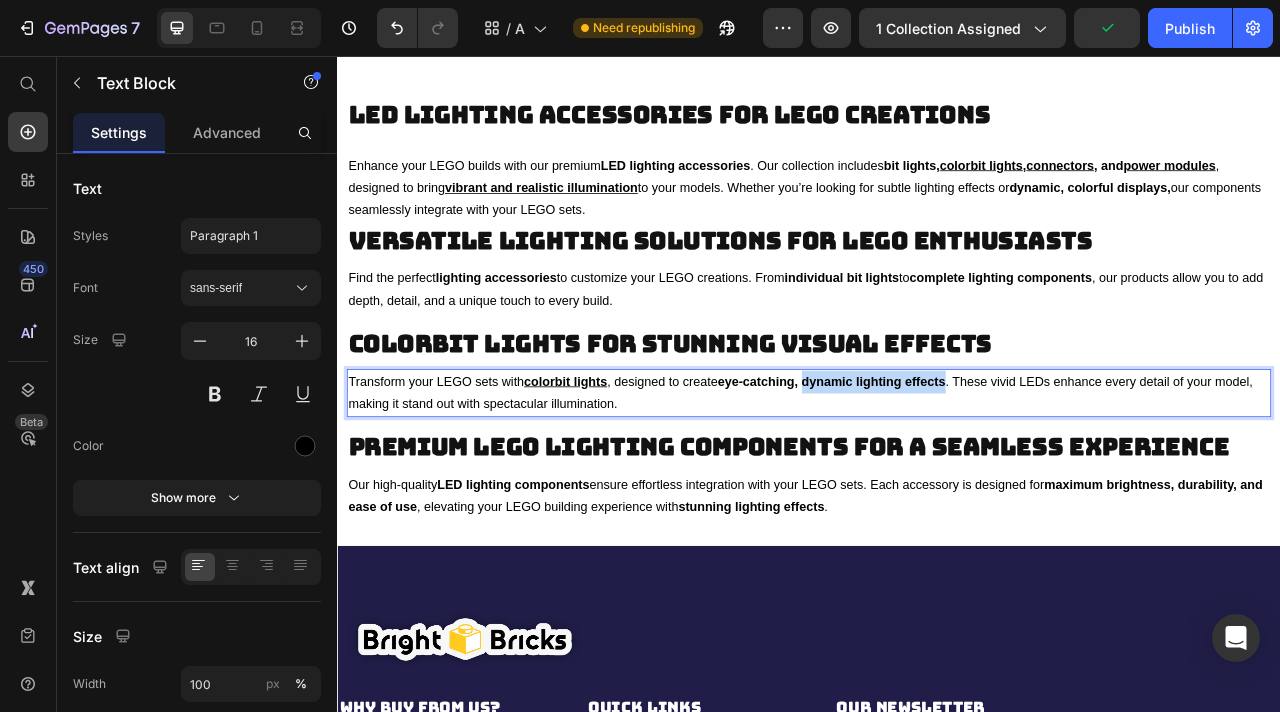 drag, startPoint x: 938, startPoint y: 469, endPoint x: 1116, endPoint y: 471, distance: 178.01123 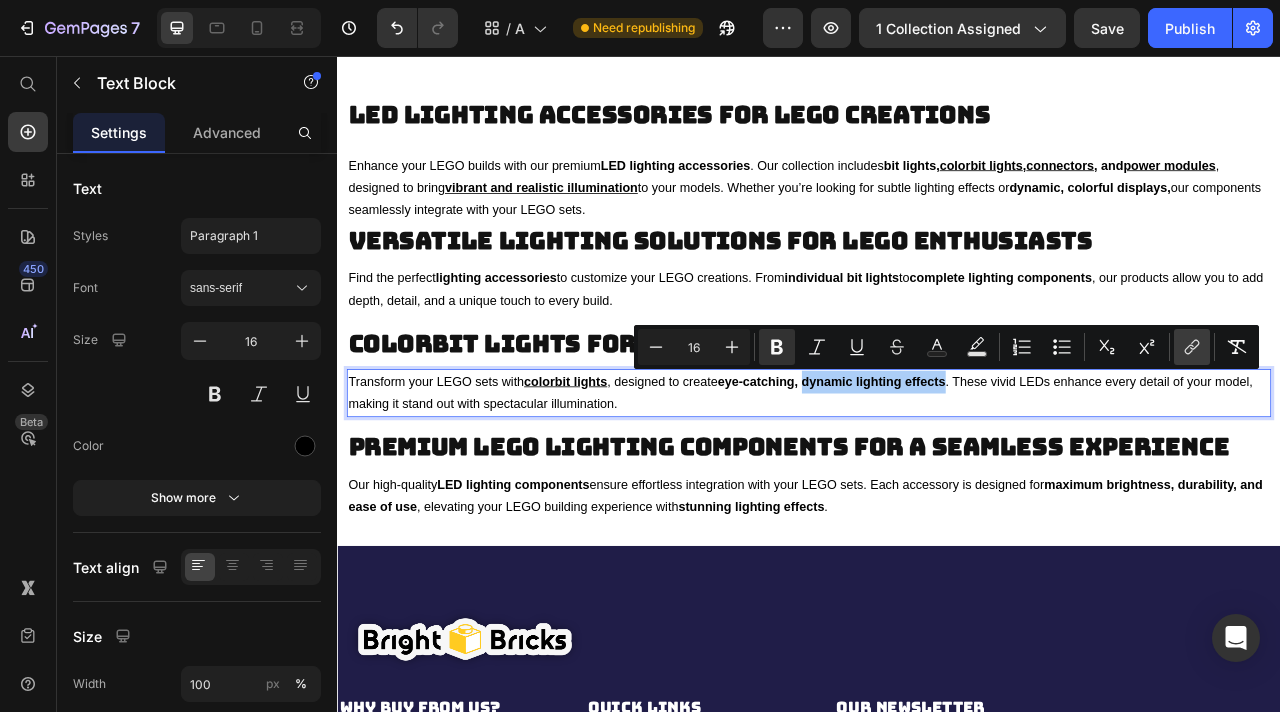 click 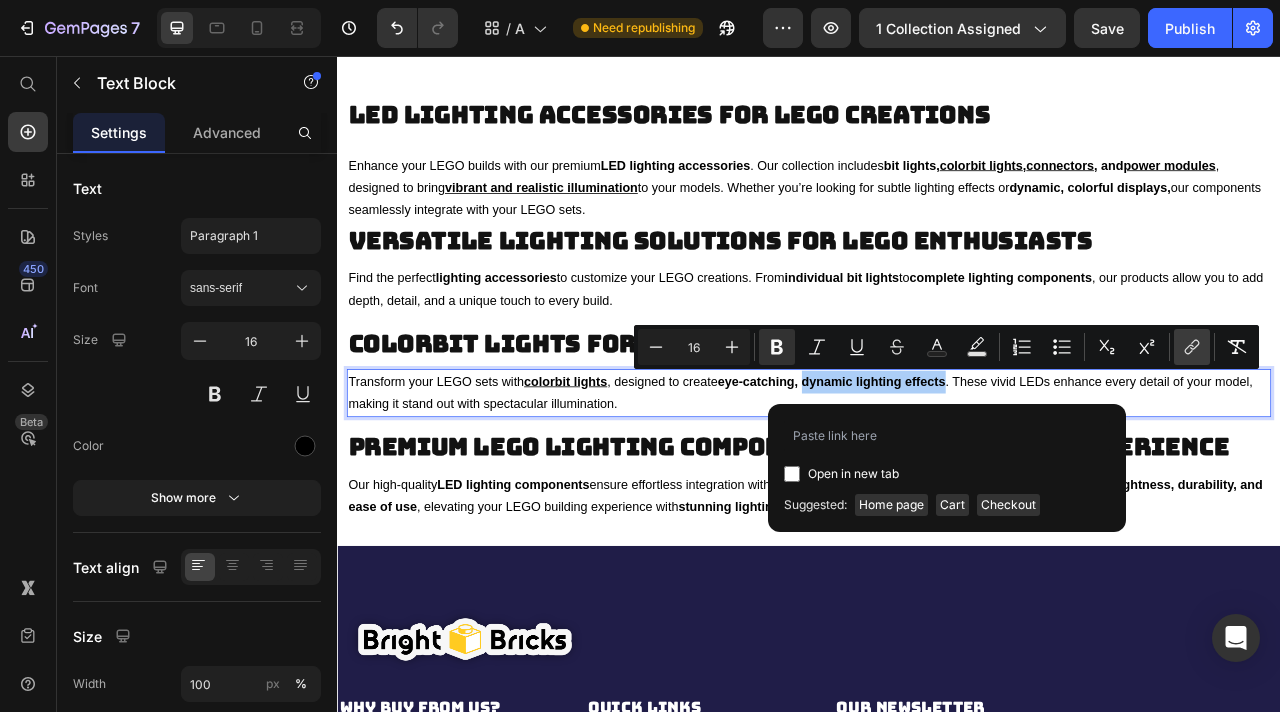 type on "https://brightmybricks.com/collections/lego-lighting-component-kits/products/28-particles-led-strip-light-for-lego-model-diy-decoration" 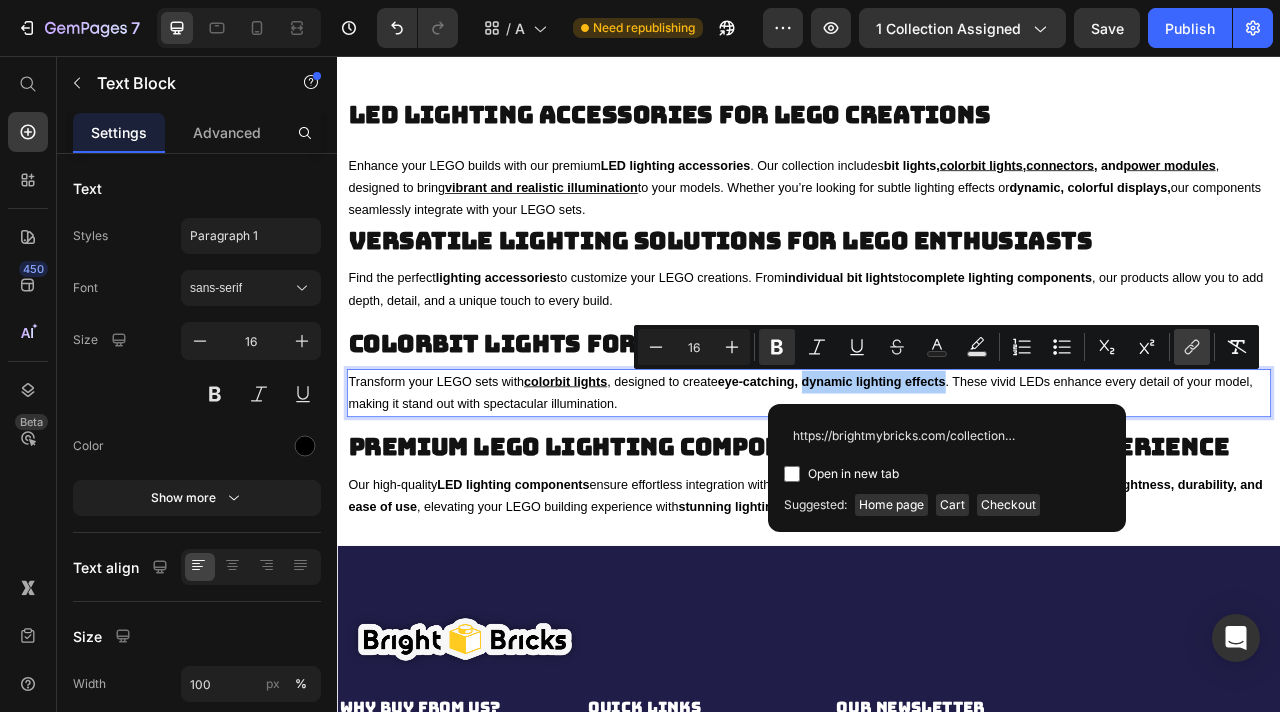 scroll, scrollTop: 0, scrollLeft: 556, axis: horizontal 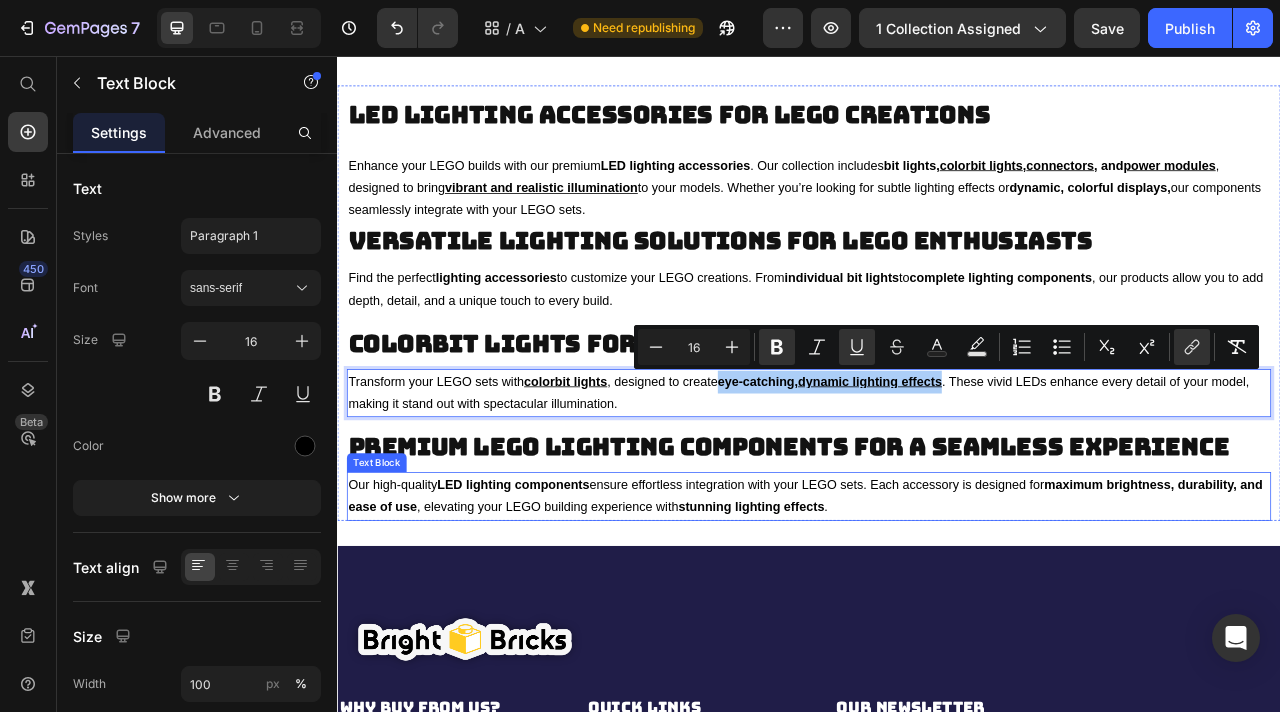click on "Our high-quality  LED lighting components  ensure effortless integration with your LEGO sets. Each accessory is designed for  maximum brightness, durability, and ease of use , elevating your LEGO building experience with  stunning lighting effects ." at bounding box center [937, 616] 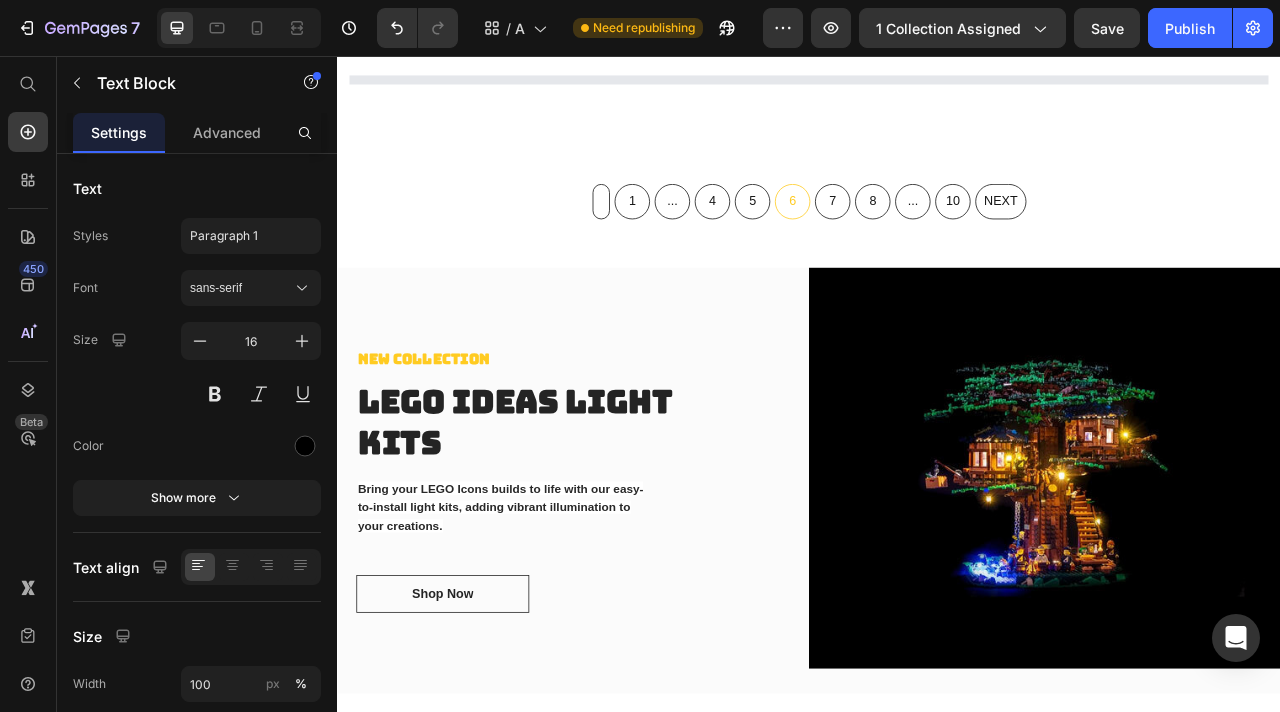 scroll, scrollTop: 0, scrollLeft: 0, axis: both 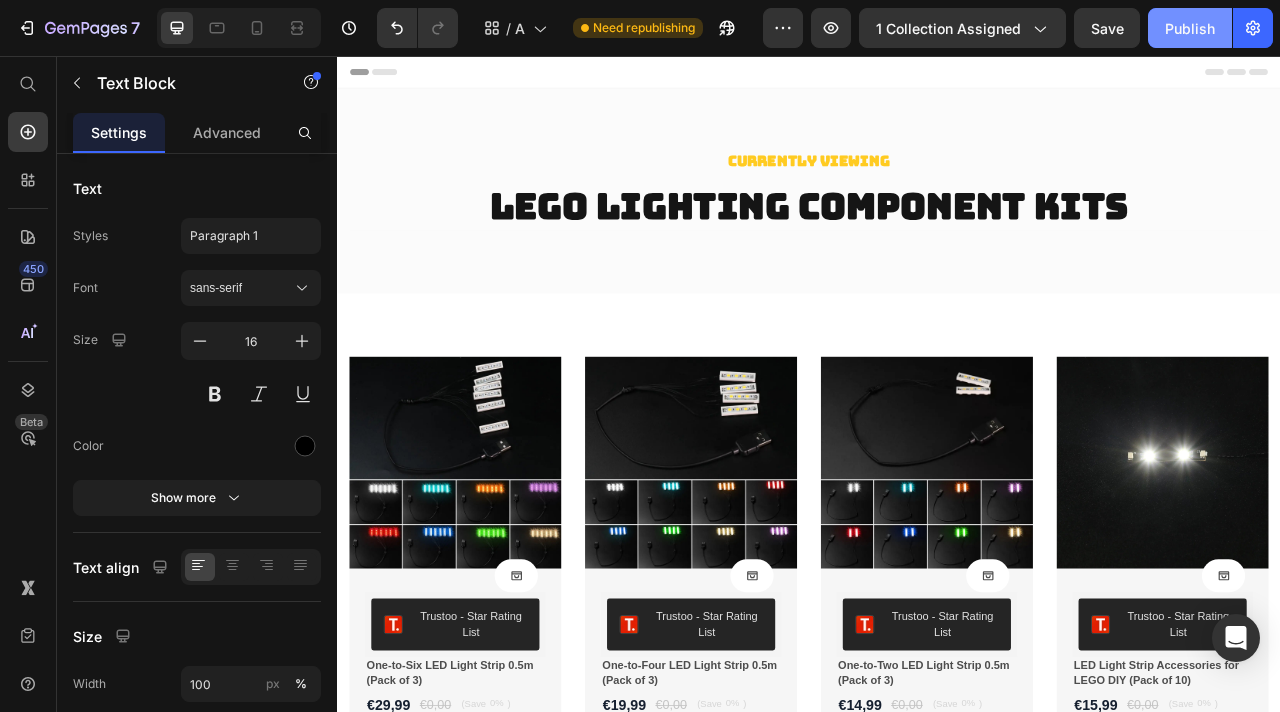 click on "Publish" at bounding box center [1190, 28] 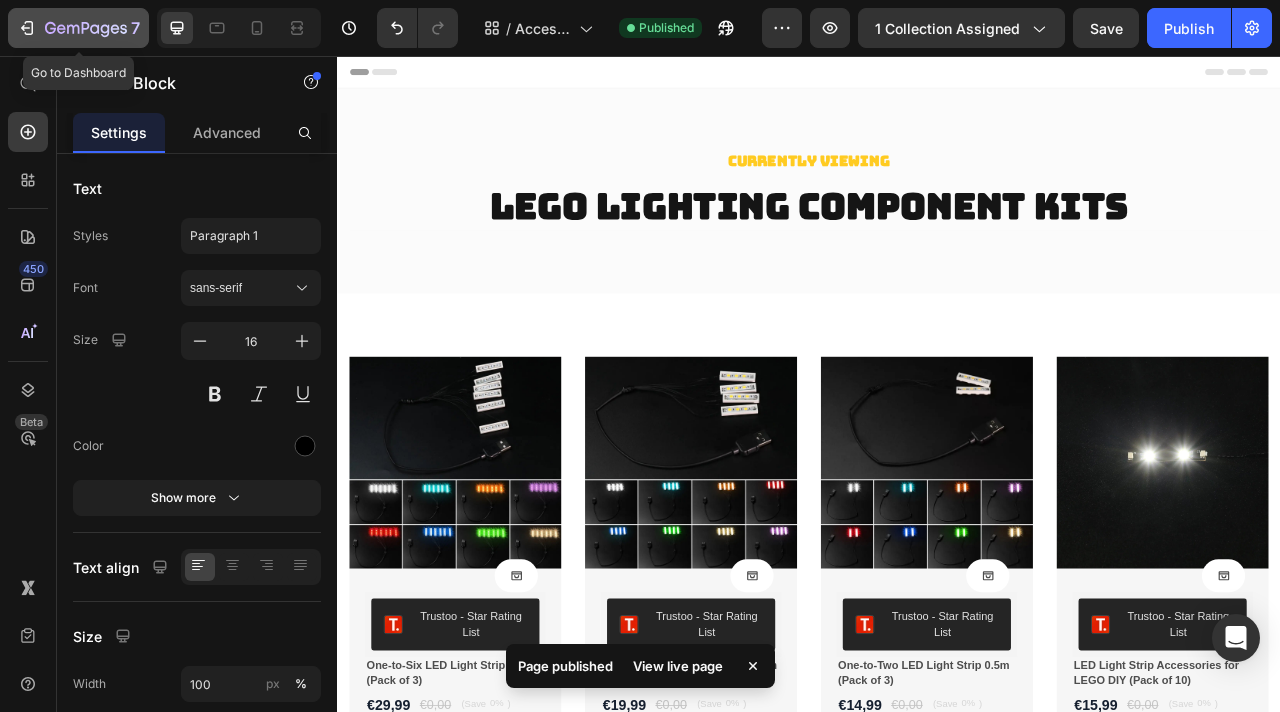 click 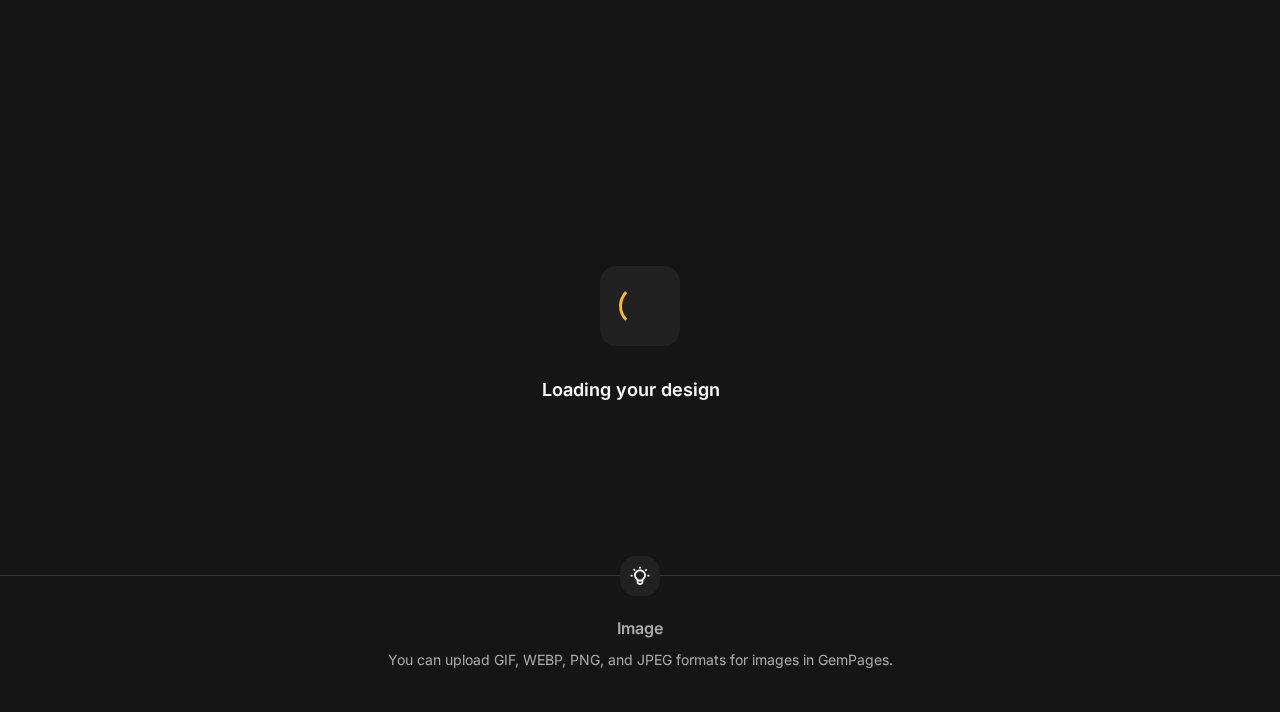 scroll, scrollTop: 0, scrollLeft: 0, axis: both 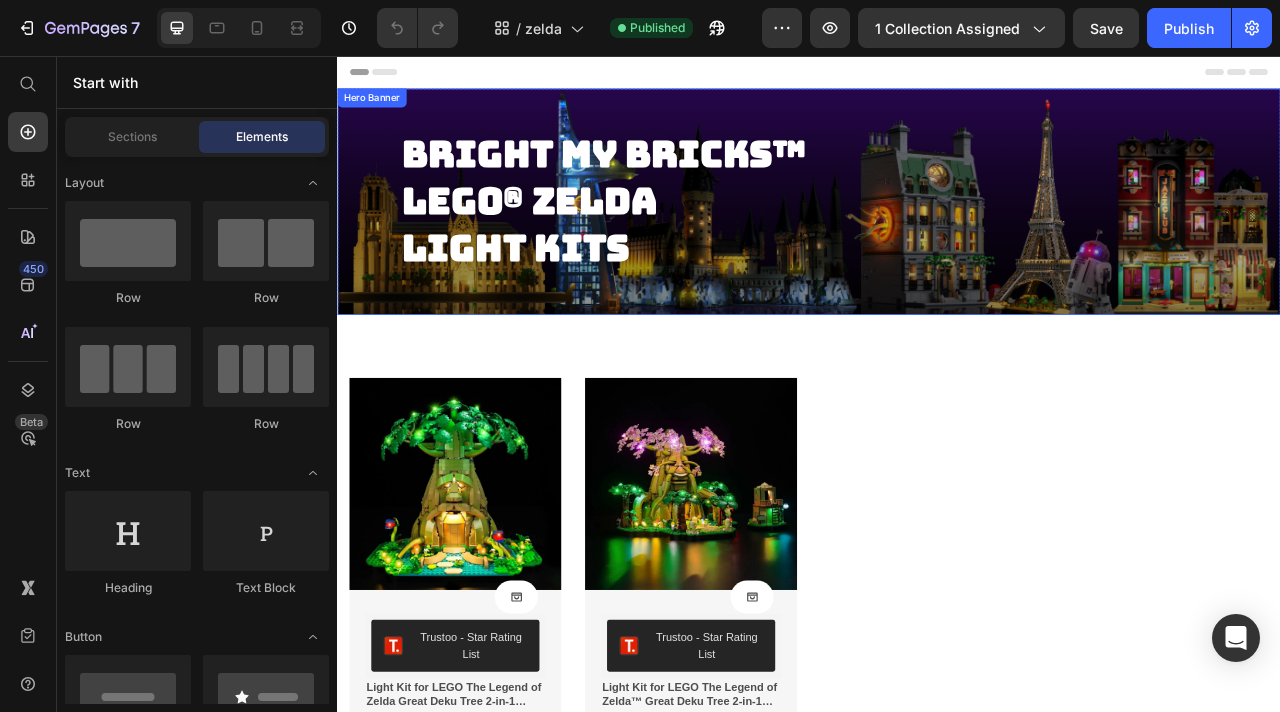 click on "Bright My Bricks™  LEGO® zelda  Light Kits Heading" at bounding box center [937, 240] 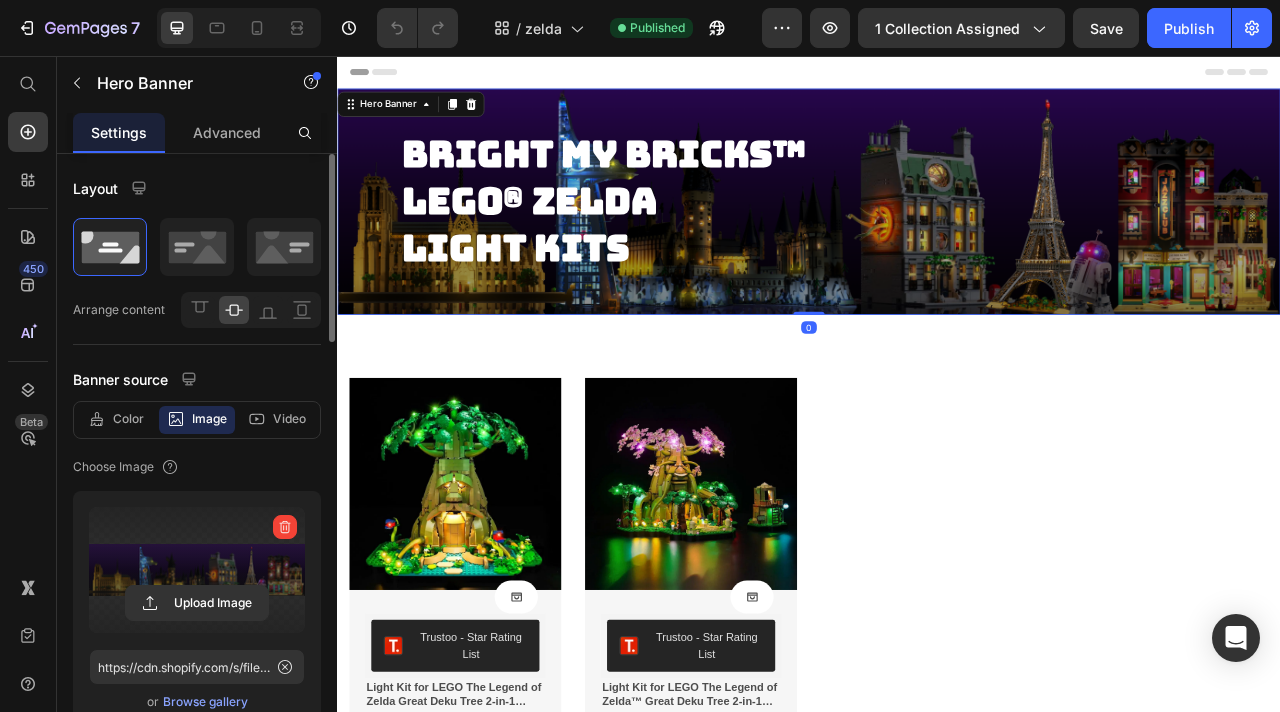 click at bounding box center (197, 570) 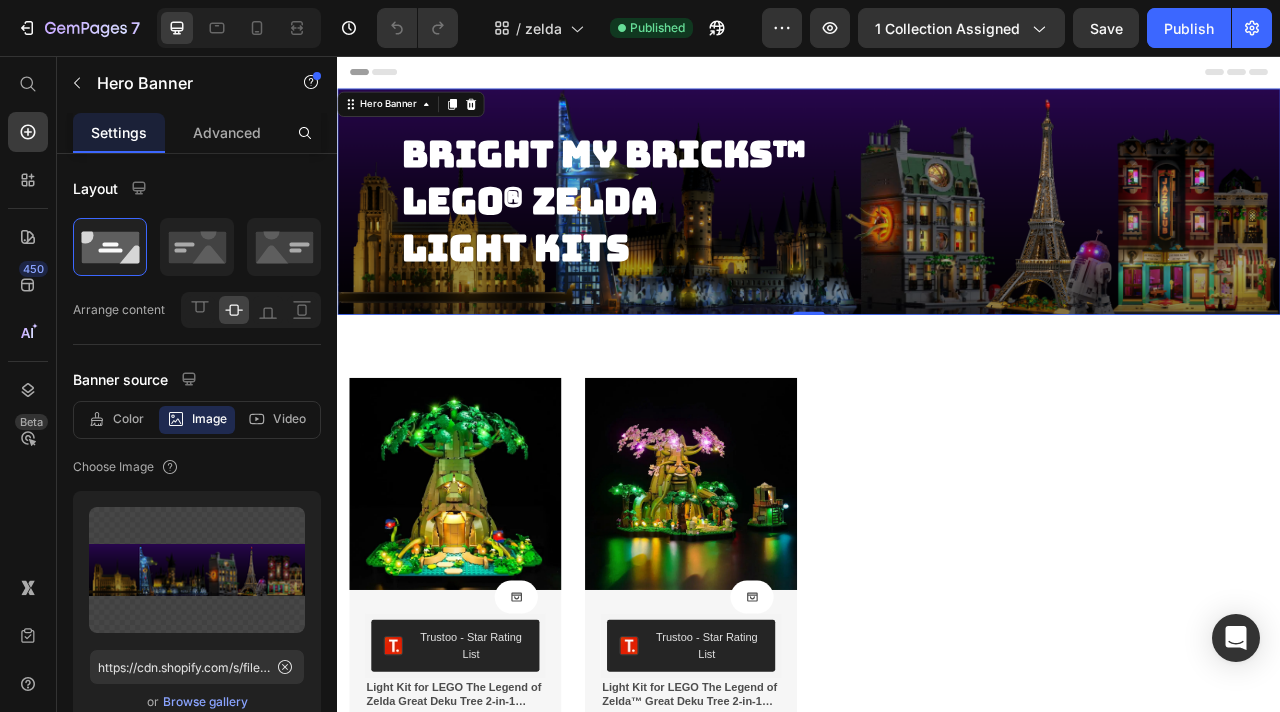 type on "https://cdn.shopify.com/s/files/1/0862/3666/0039/files/gempages_541772998508544900-1de29b4a-d96d-48e5-94a8-30b040dfb1c8.png" 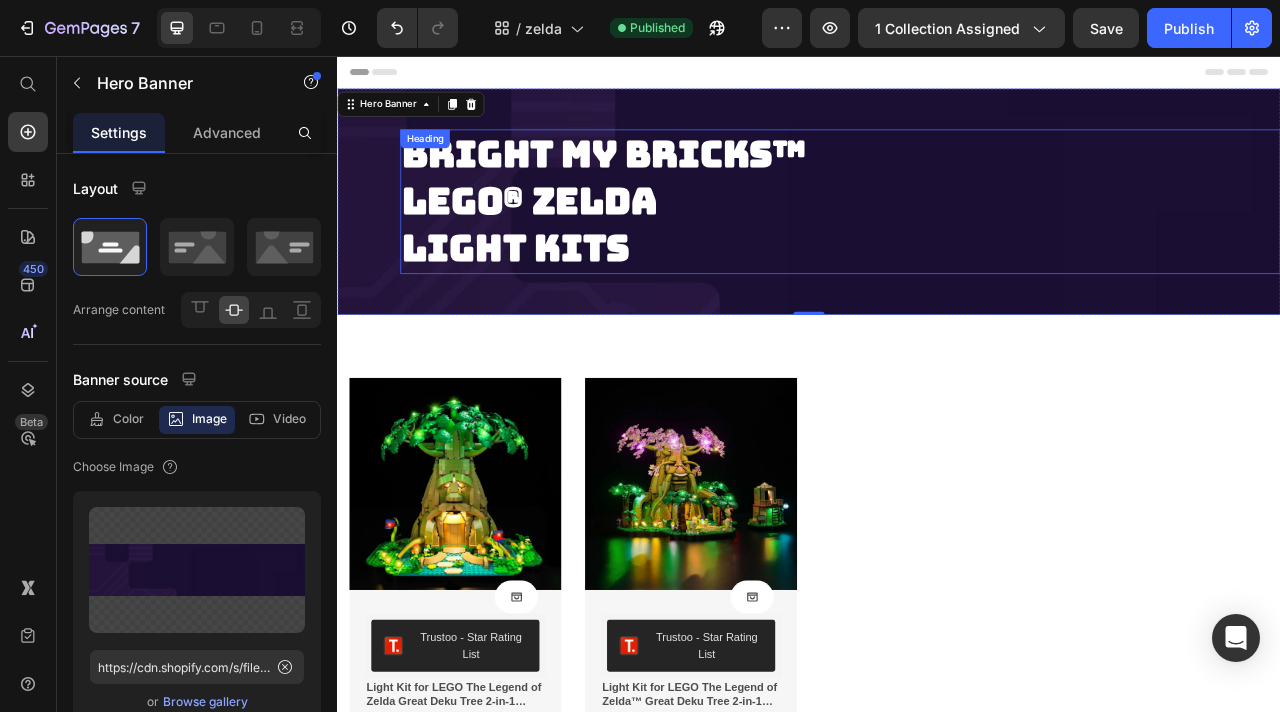 click on "Light Kits" at bounding box center [564, 300] 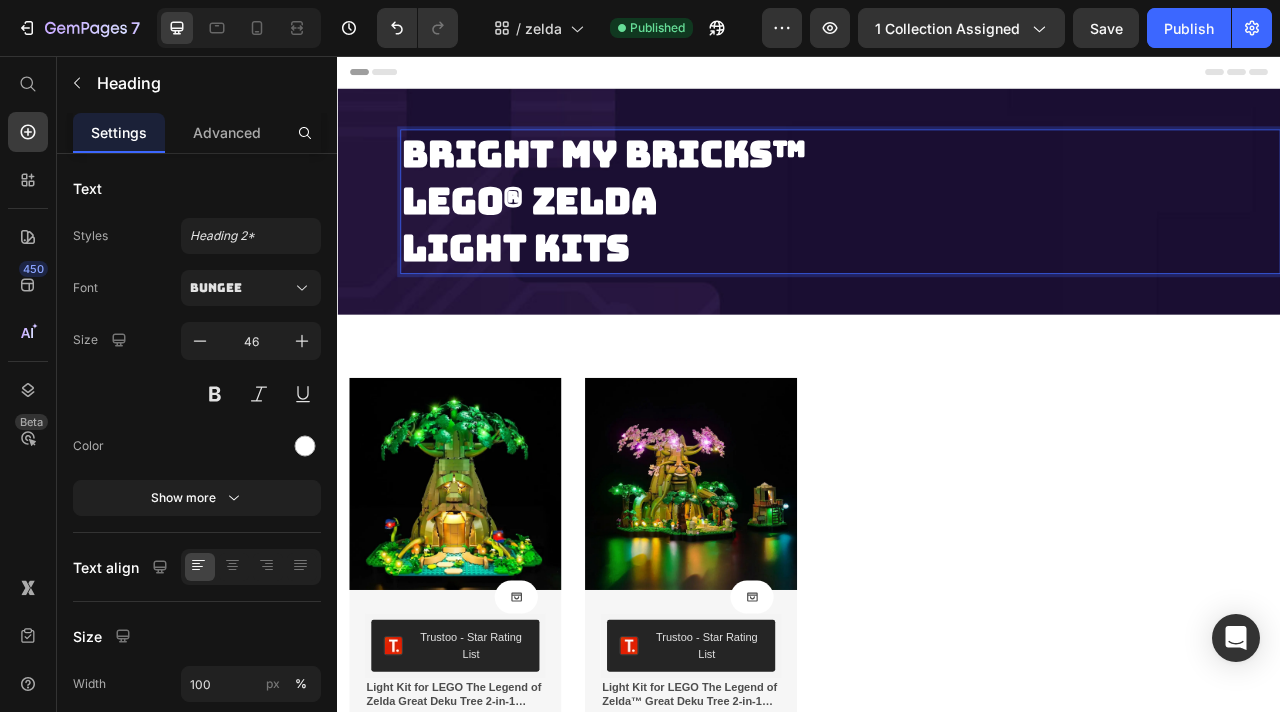 click on "Bright My Bricks™  LEGO® zelda  Light Kits" at bounding box center [977, 240] 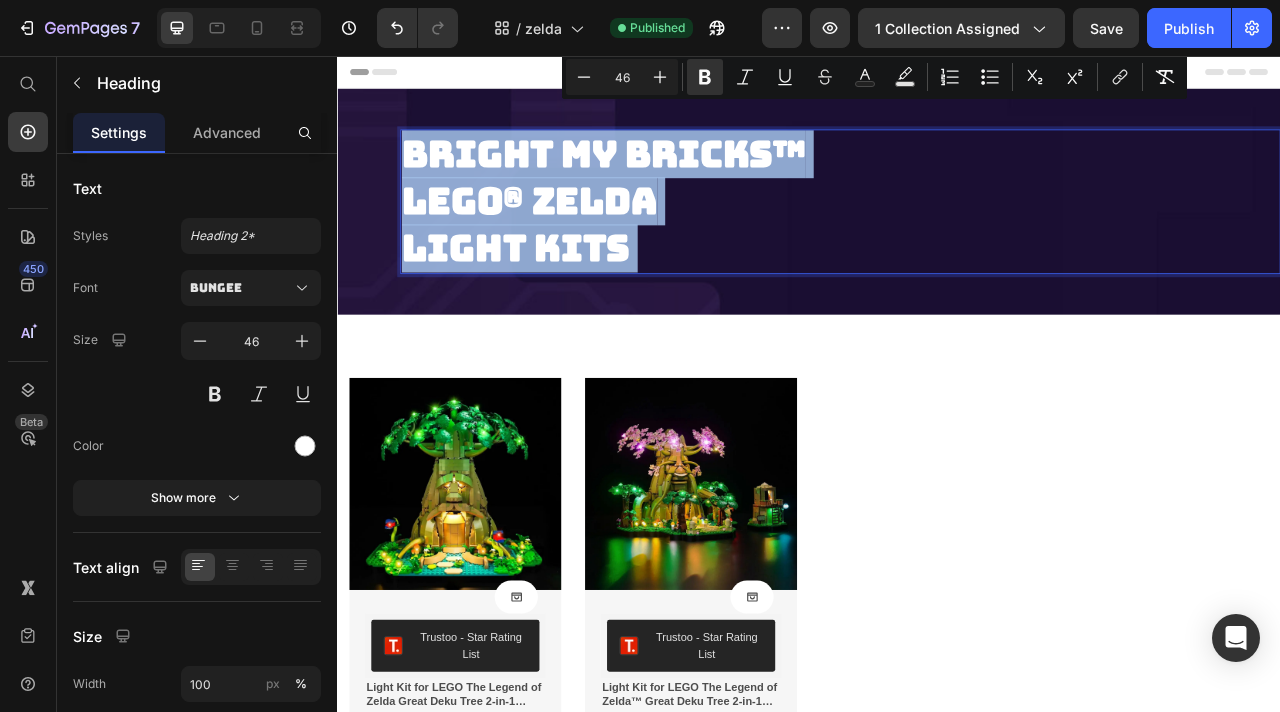 drag, startPoint x: 725, startPoint y: 302, endPoint x: 433, endPoint y: 179, distance: 316.84854 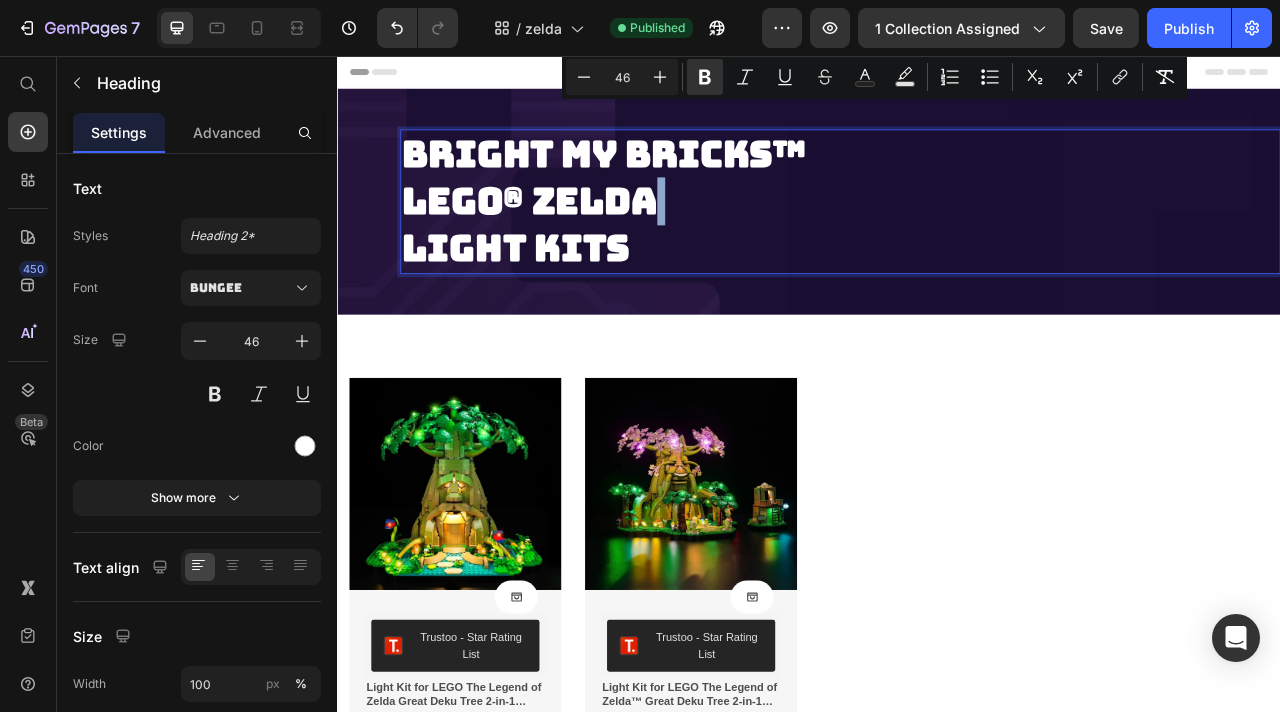 click on "Light Kits" at bounding box center (564, 300) 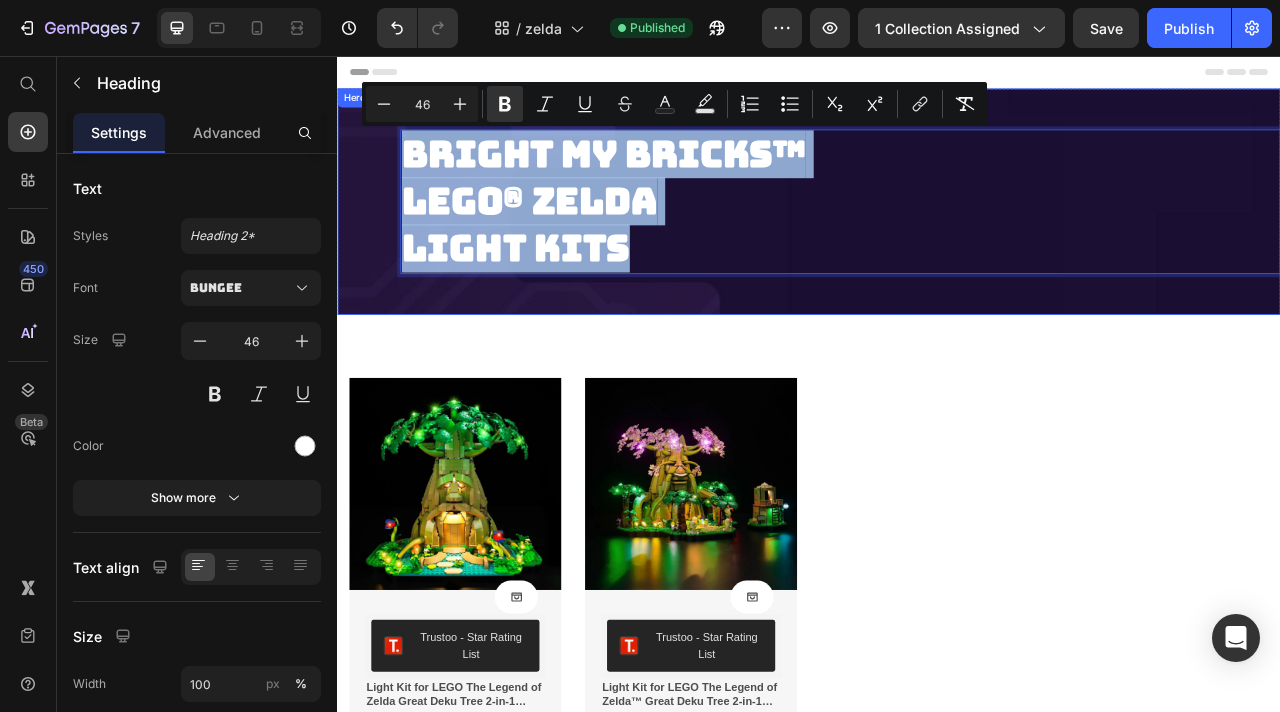 drag, startPoint x: 709, startPoint y: 286, endPoint x: 394, endPoint y: 180, distance: 332.35675 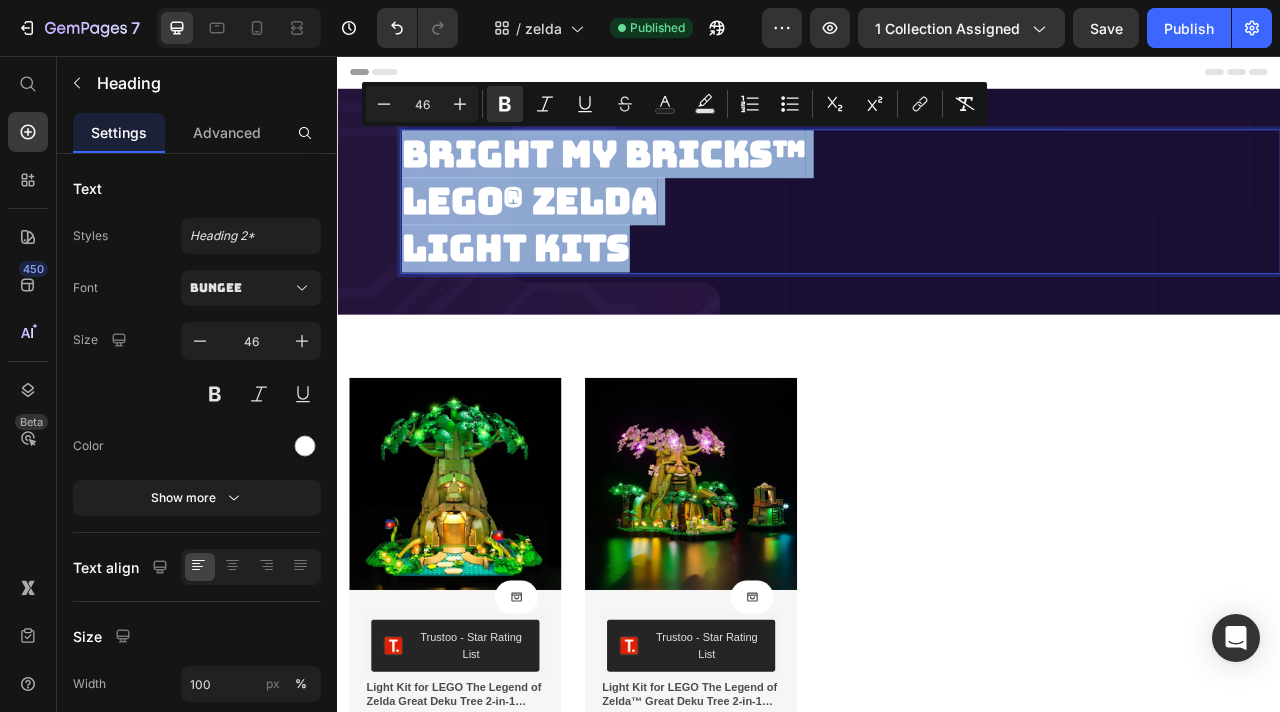 copy on "Bright My Bricks™  LEGO® zelda  Light Kits" 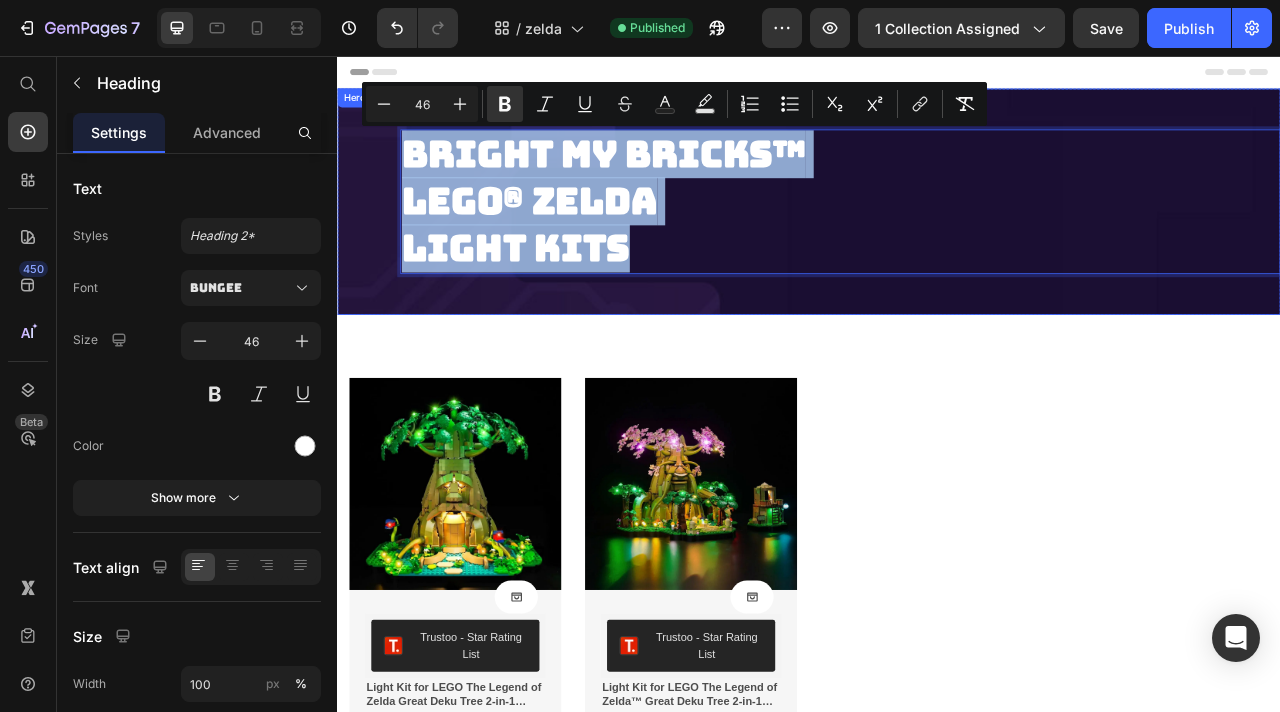 click at bounding box center [937, 241] 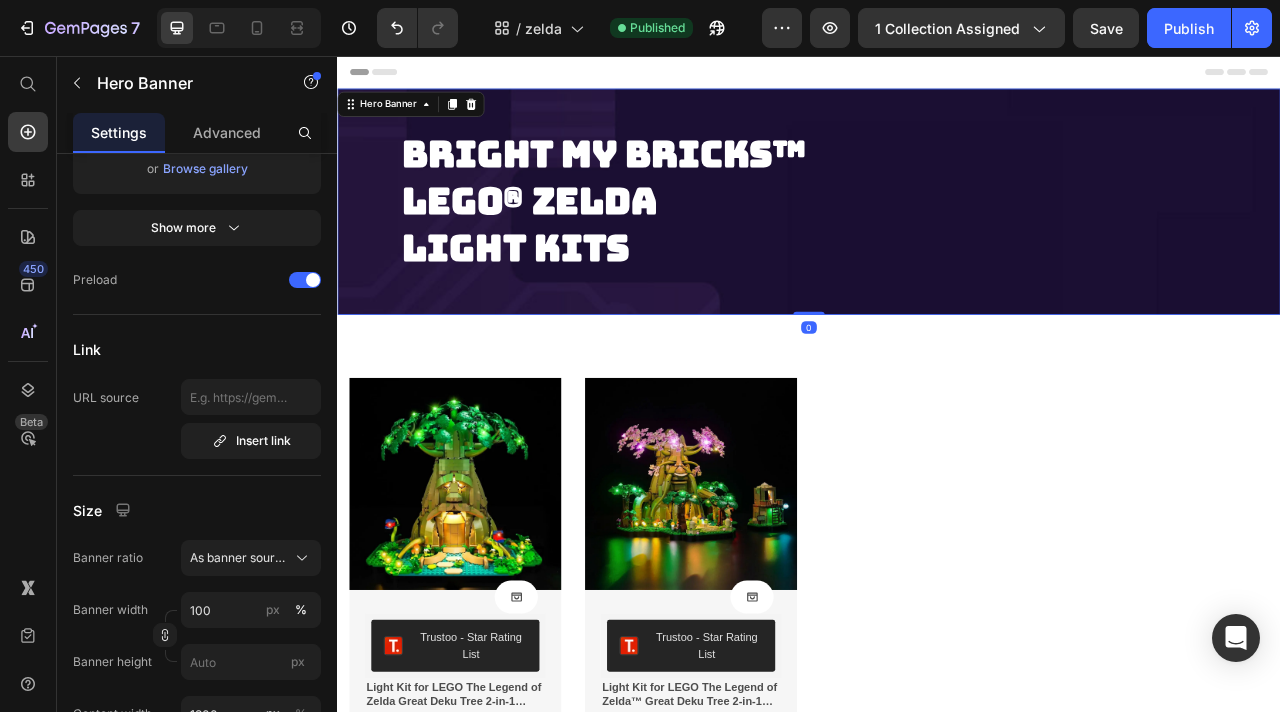 scroll, scrollTop: 1387, scrollLeft: 0, axis: vertical 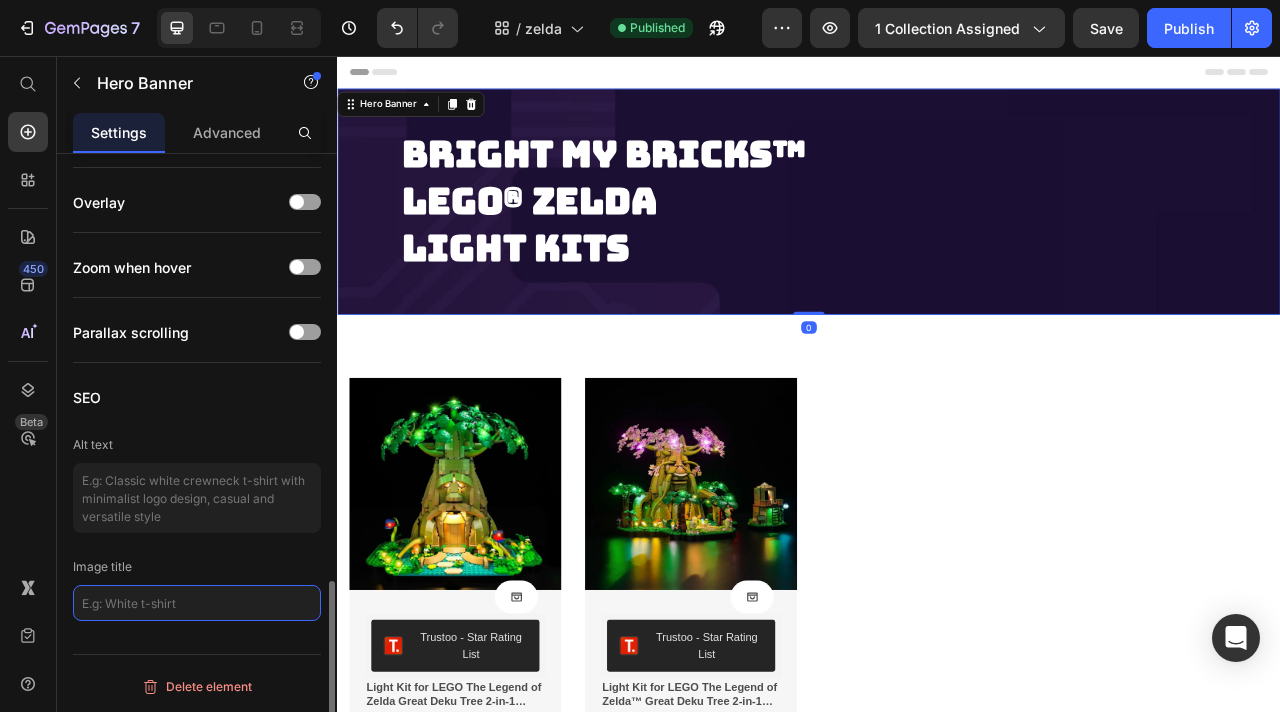 click 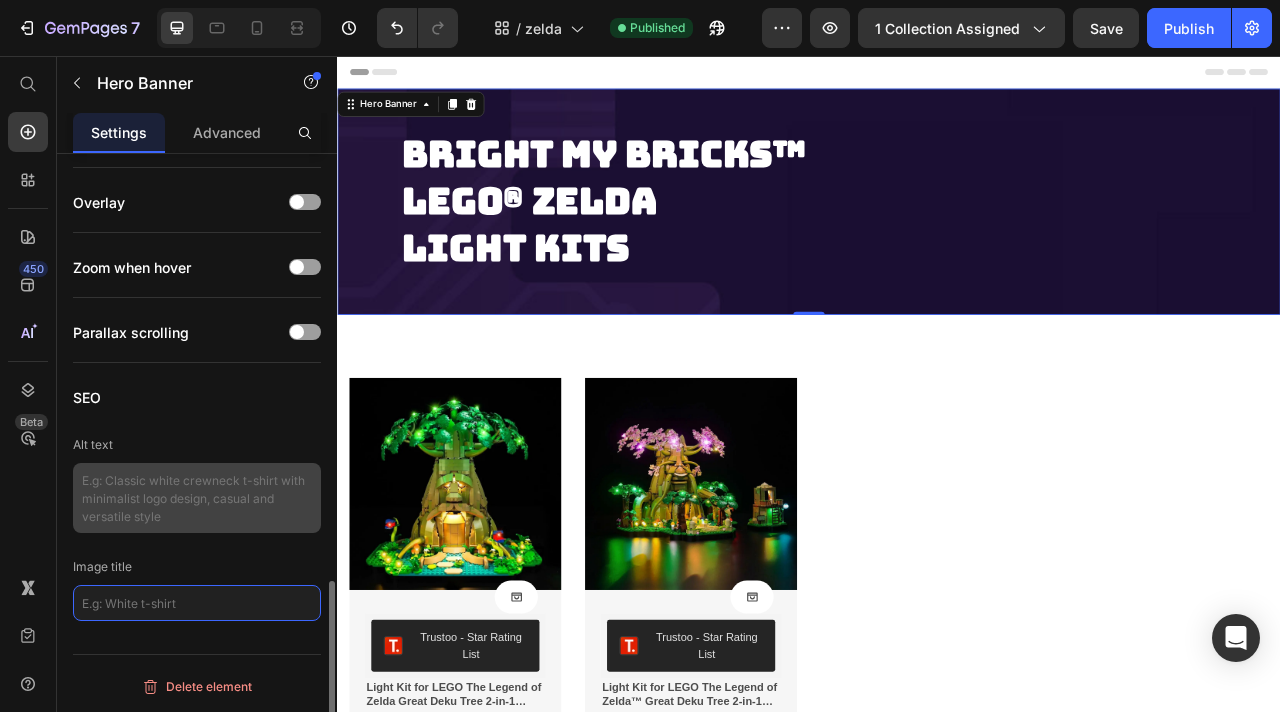 paste on "Bright My Bricks™  LEGO® zelda  Light Kits" 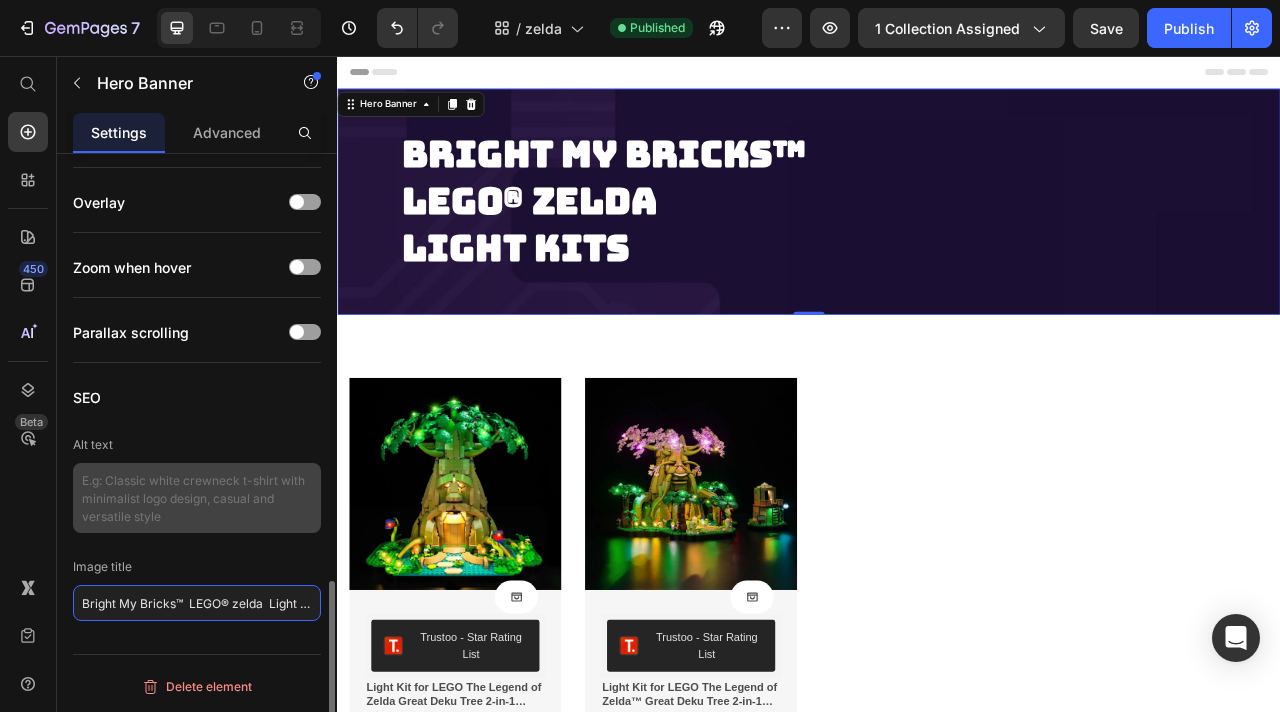 scroll, scrollTop: 0, scrollLeft: 10, axis: horizontal 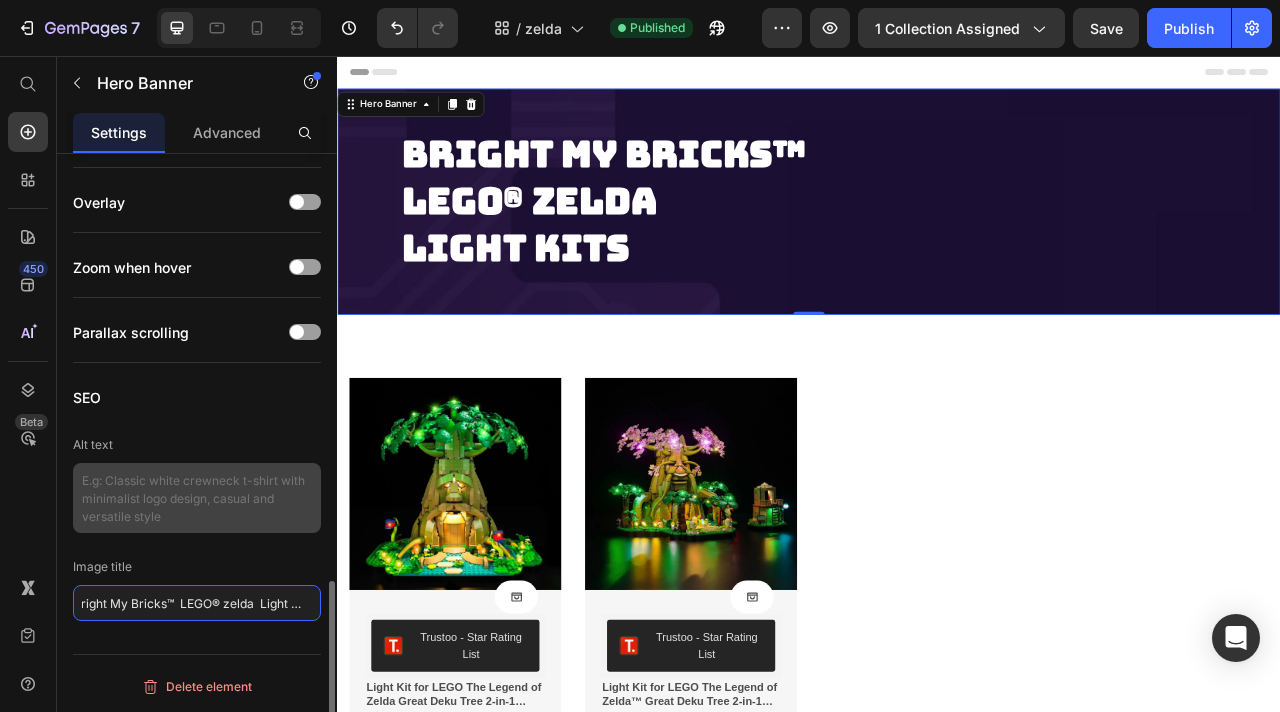 type on "Bright My Bricks™  LEGO® zelda  Light Kits" 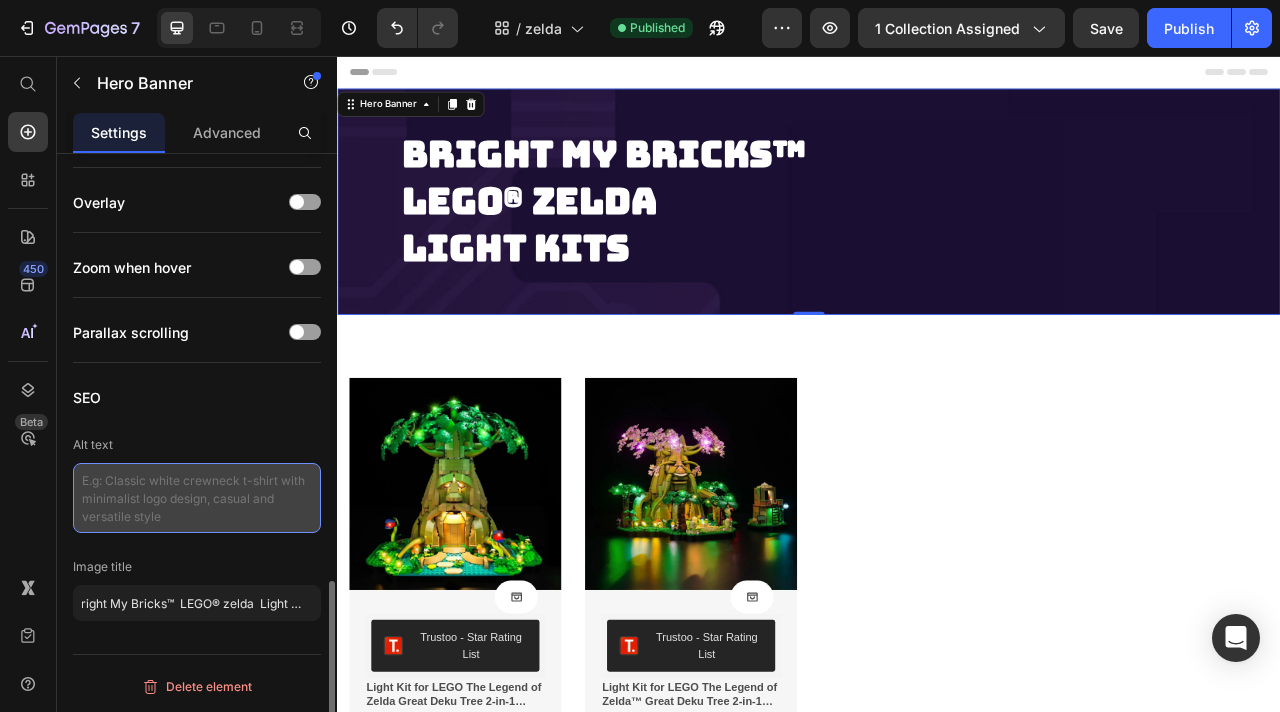 click at bounding box center (197, 498) 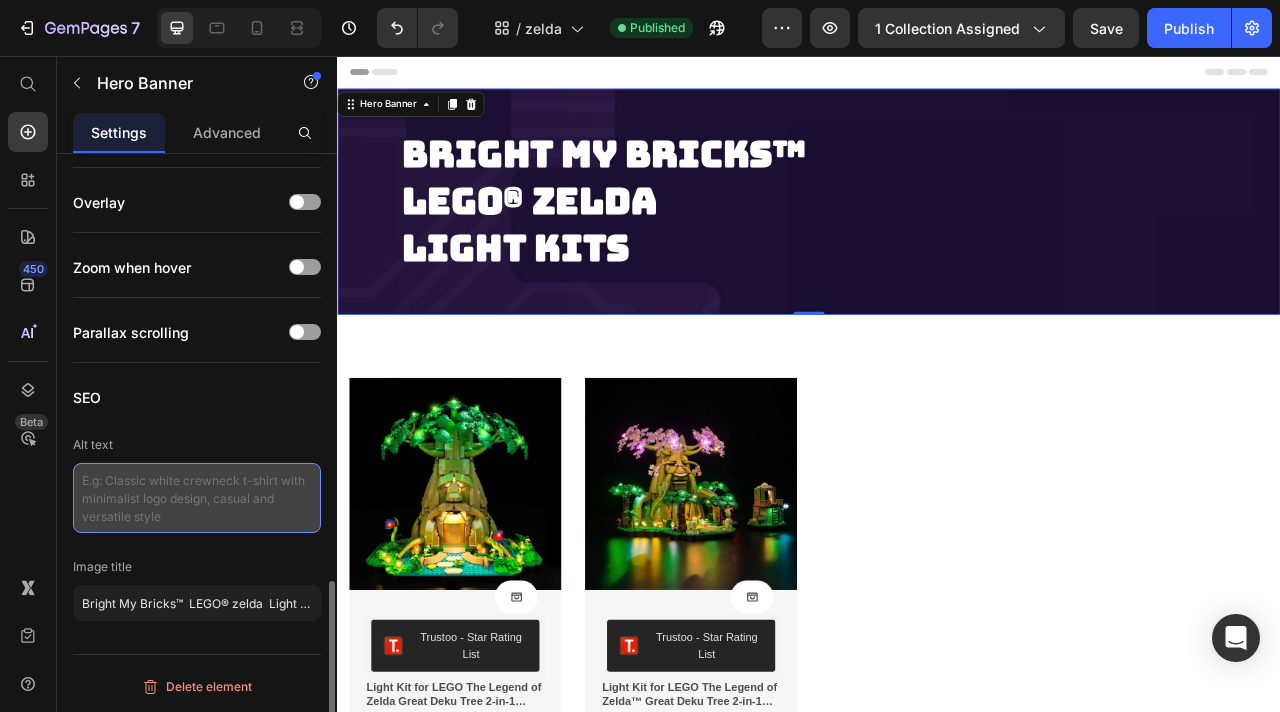 paste on "Bright My Bricks™
LEGO® zelda
Light Kits" 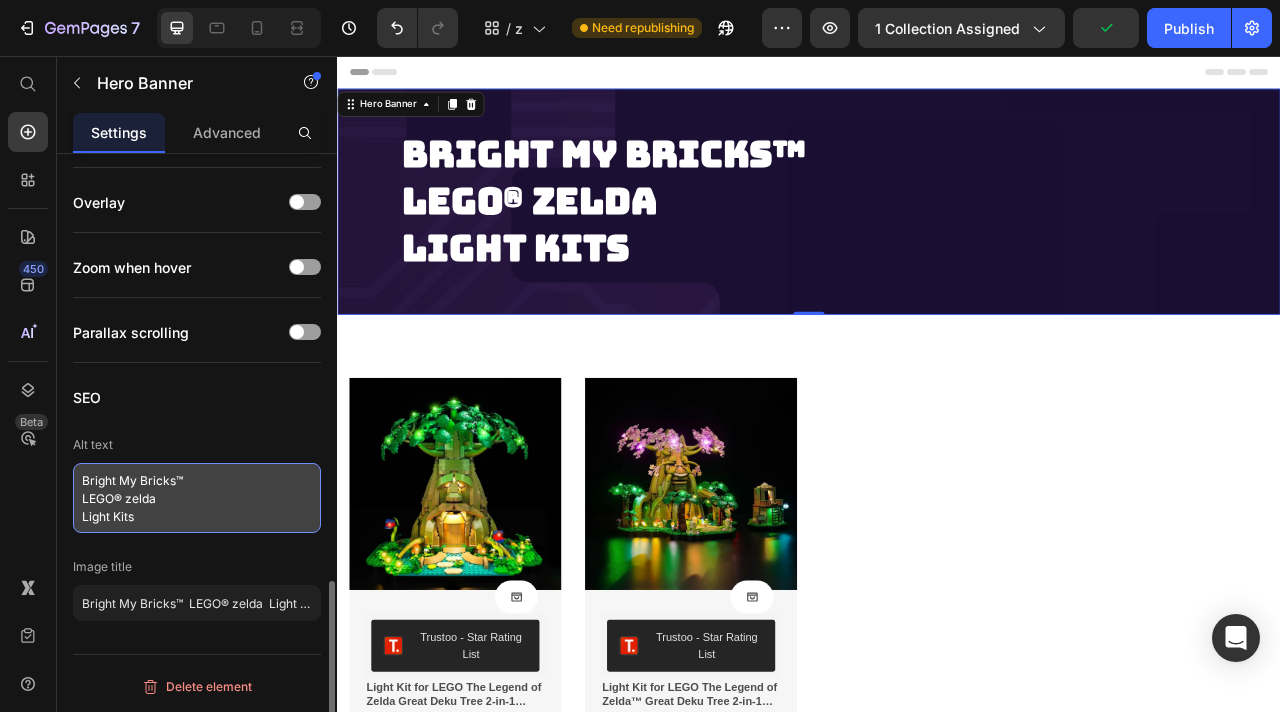 click on "Bright My Bricks™
LEGO® zelda
Light Kits" at bounding box center (197, 498) 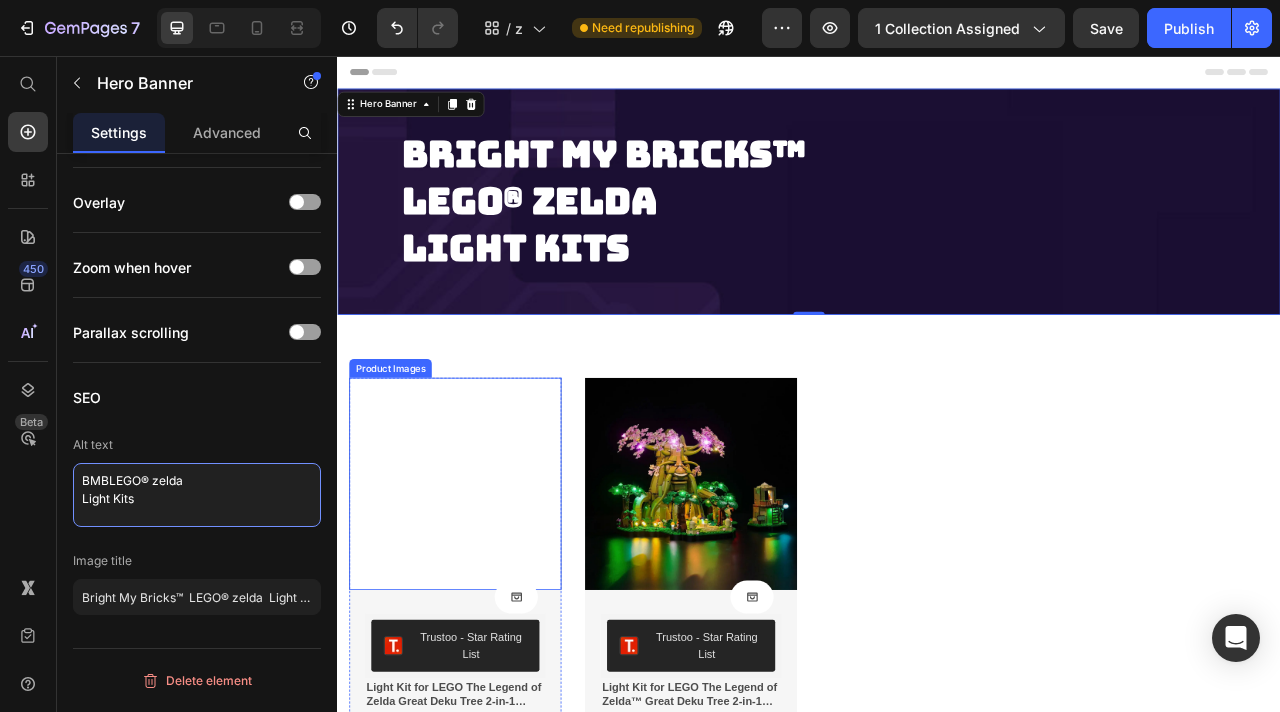 type on "BMB
LEGO® zelda
Light Kits" 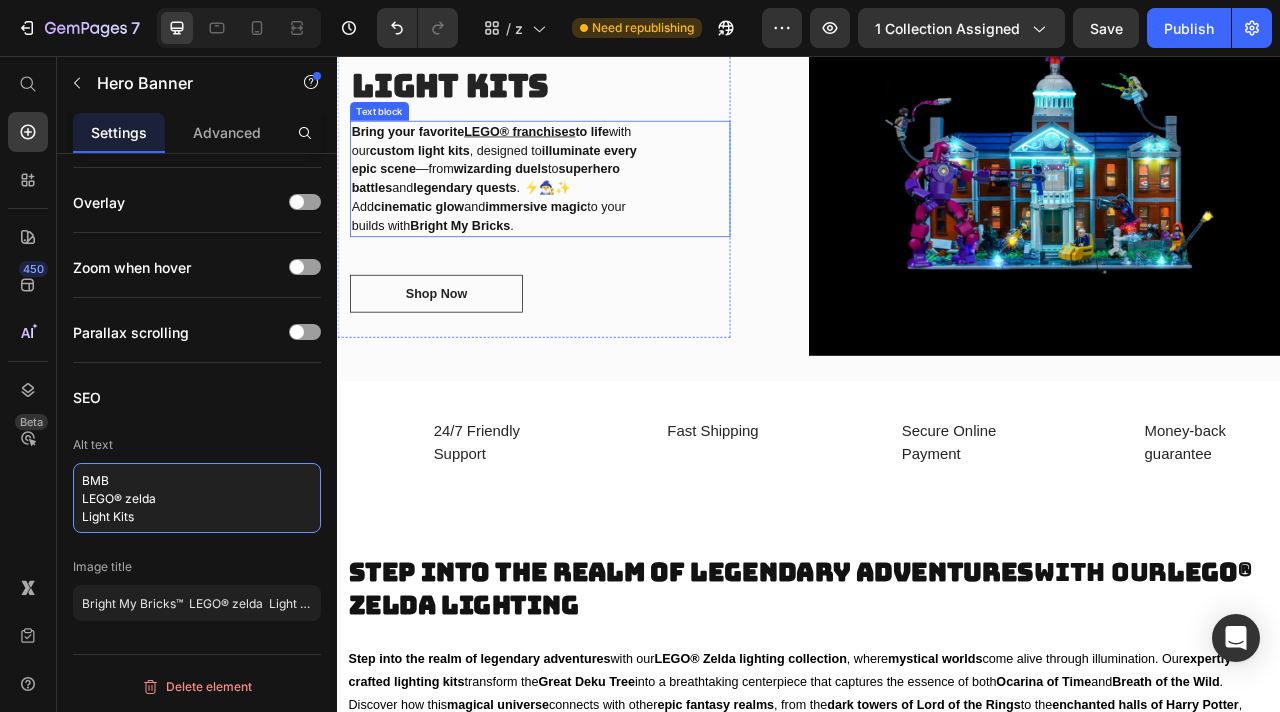 scroll, scrollTop: 1143, scrollLeft: 0, axis: vertical 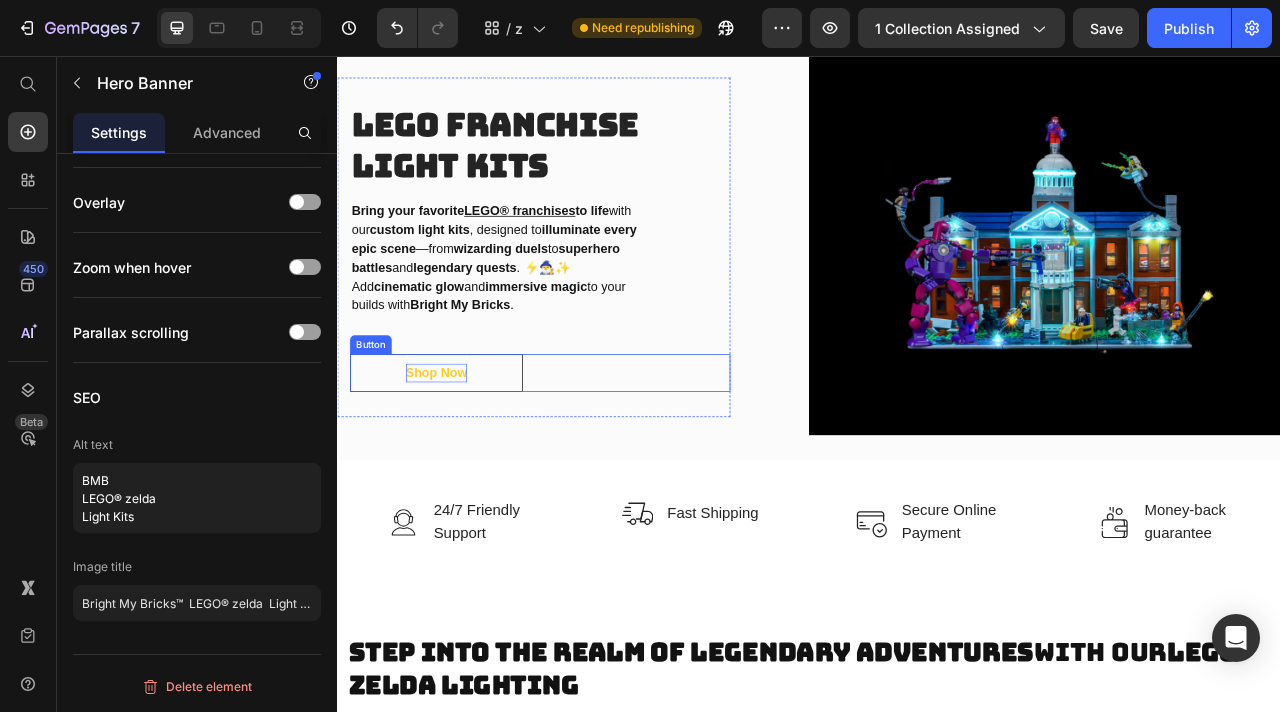 click on "Shop Now" at bounding box center (463, 459) 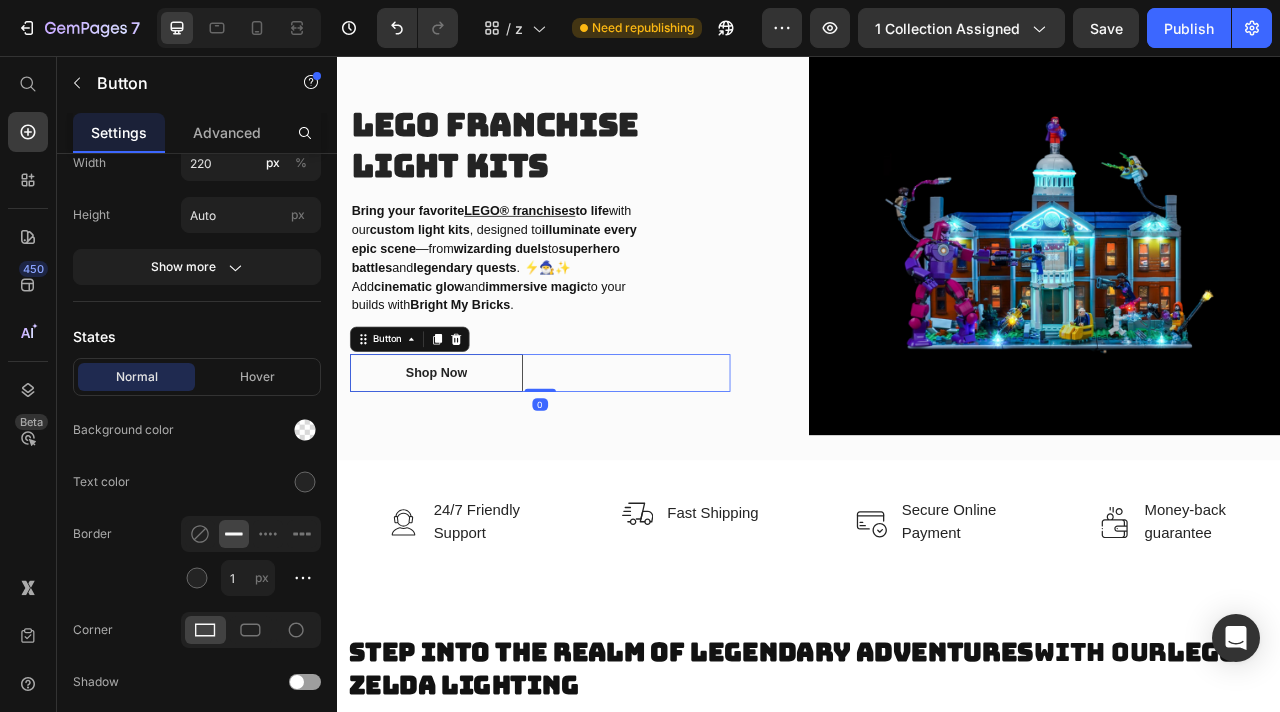 scroll, scrollTop: 0, scrollLeft: 0, axis: both 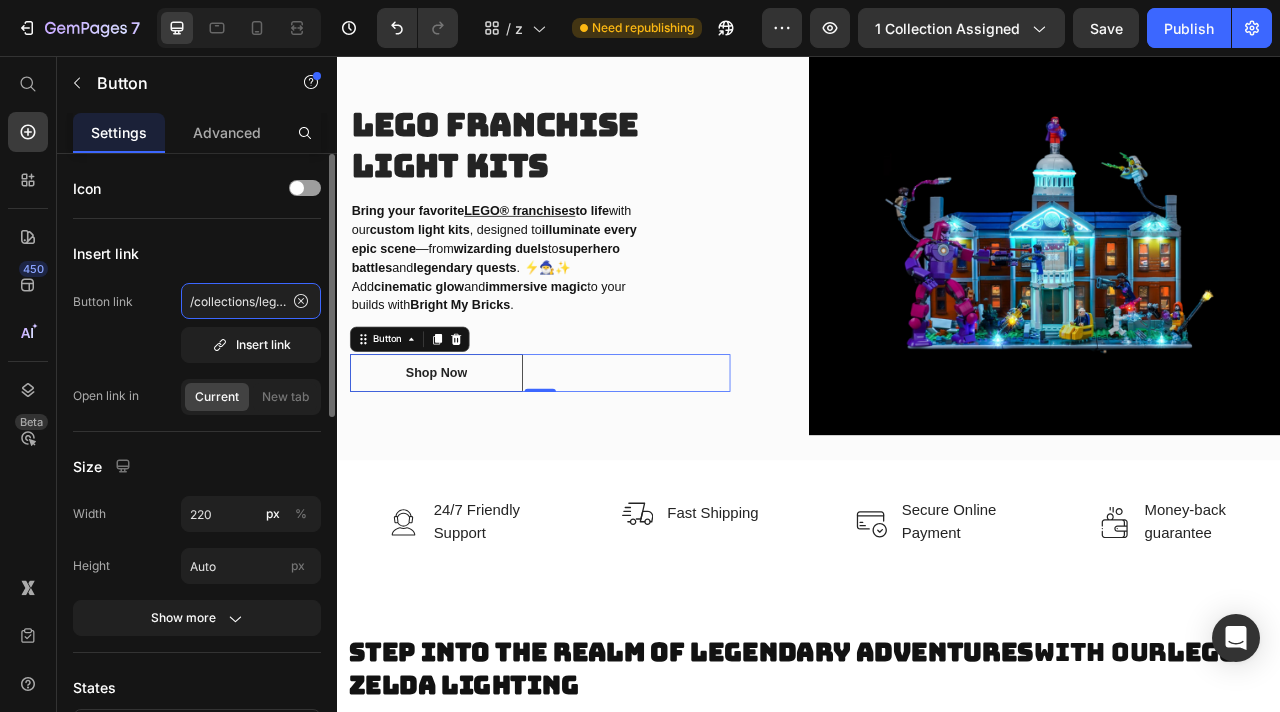 click on "/collections/lego-ideas-light-kits" 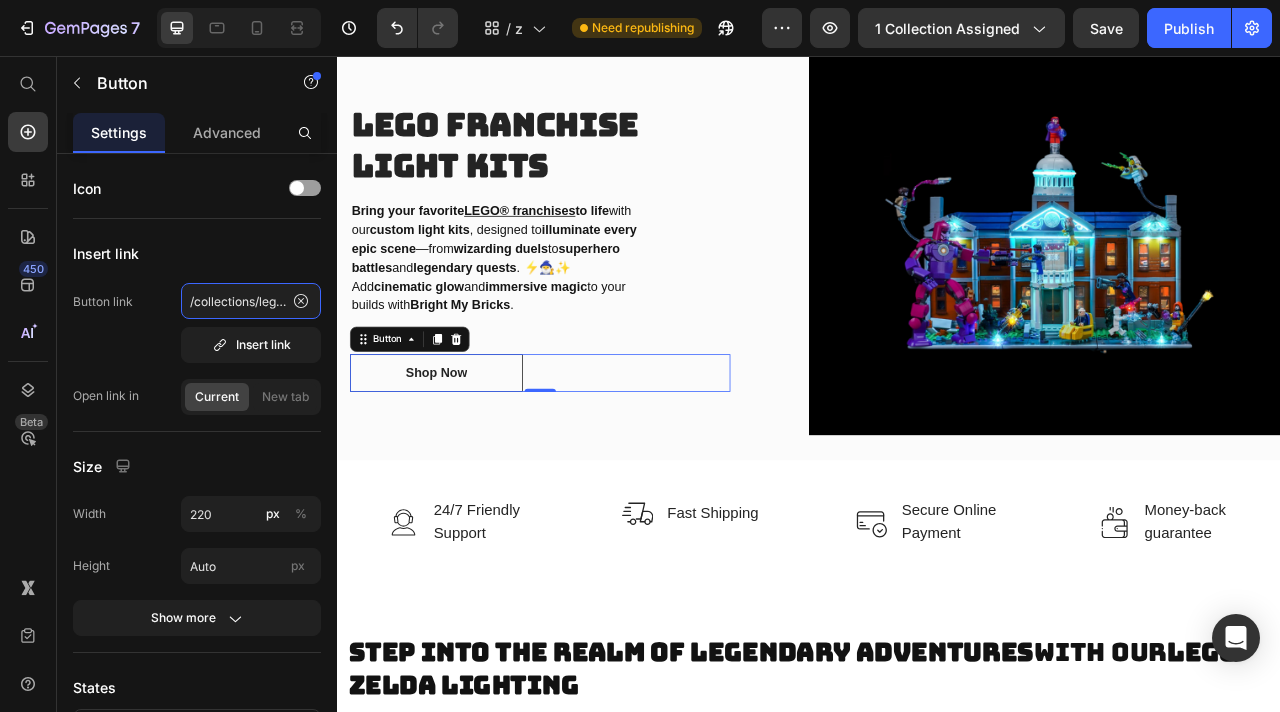 scroll, scrollTop: 0, scrollLeft: 87, axis: horizontal 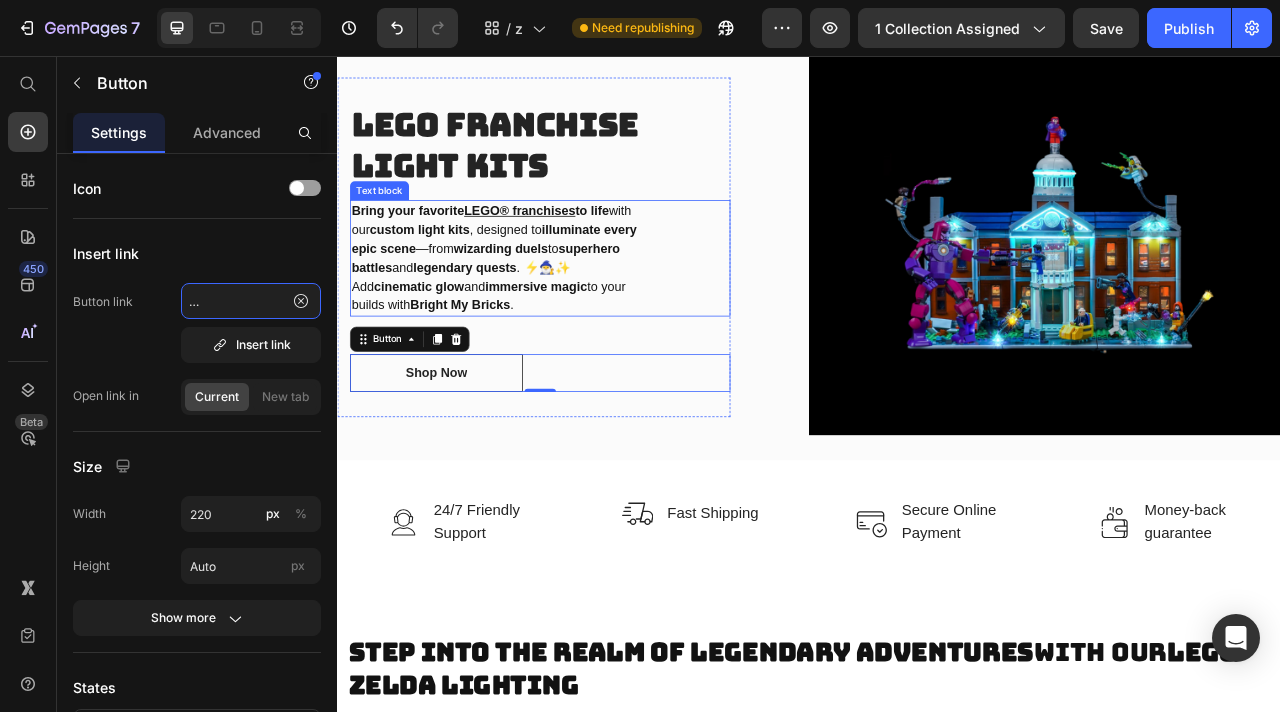drag, startPoint x: 582, startPoint y: 356, endPoint x: 350, endPoint y: 366, distance: 232.21542 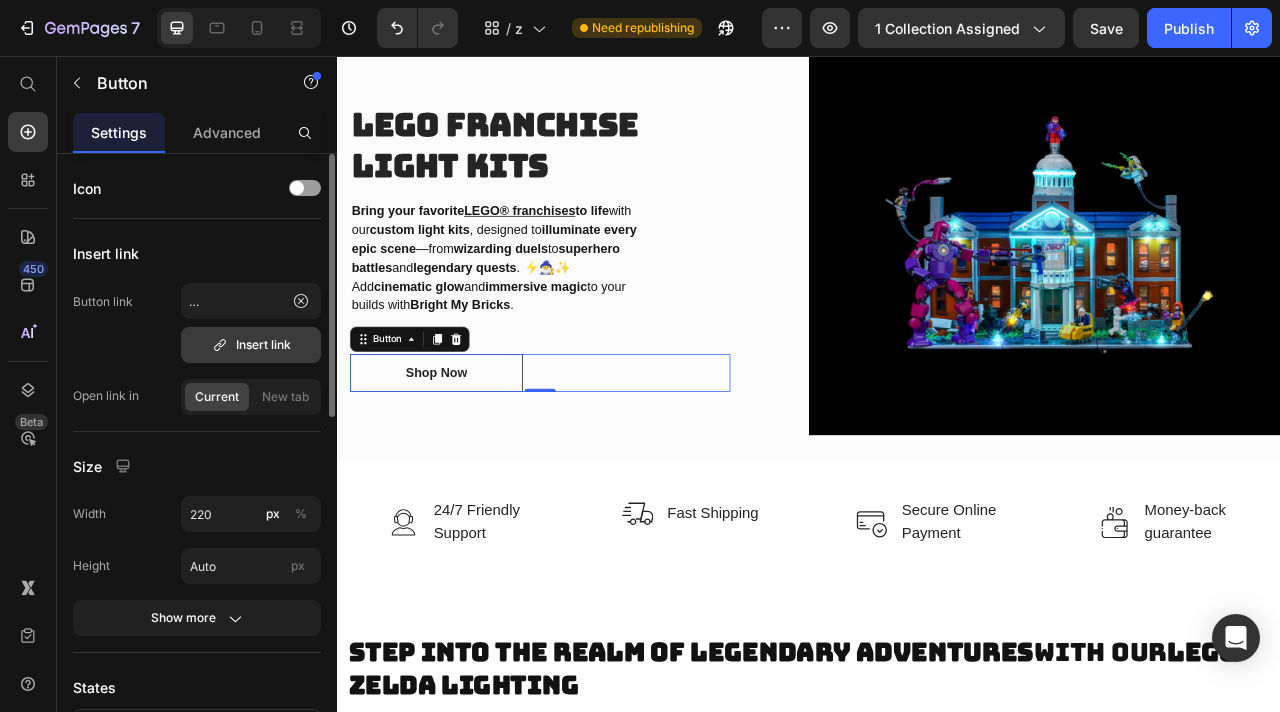 click on "Insert link" at bounding box center (251, 345) 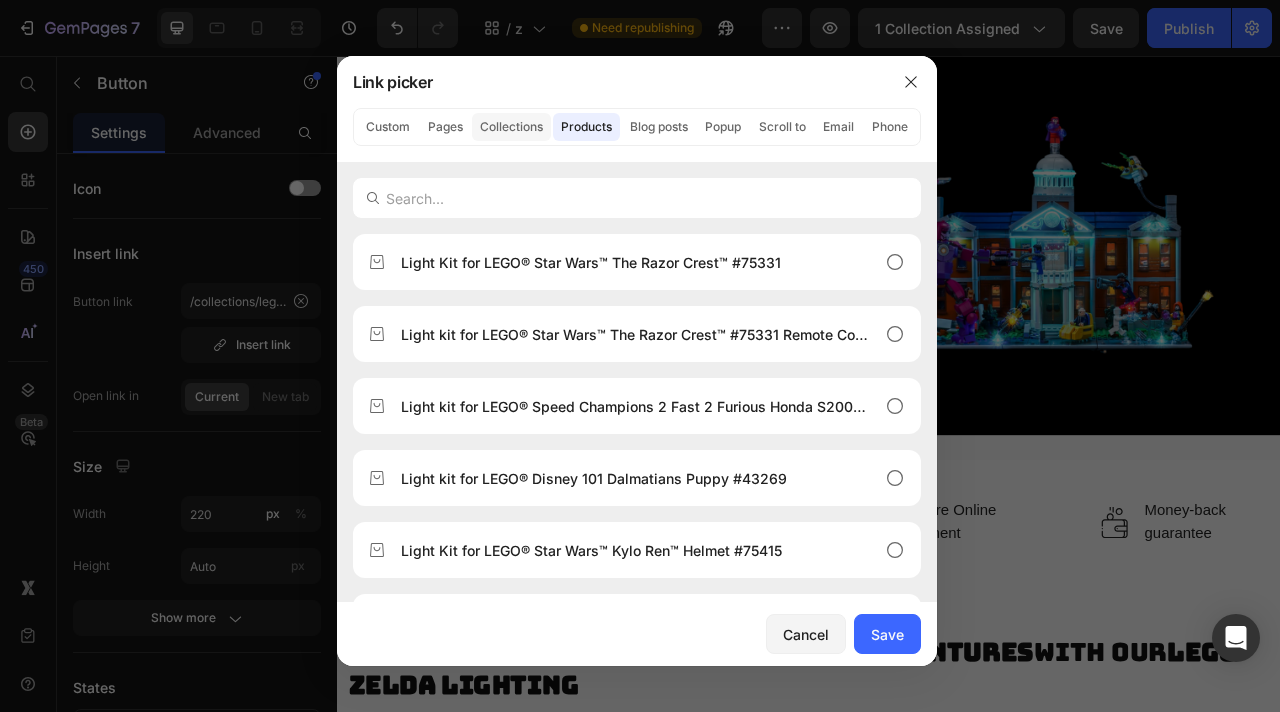 click on "Collections" 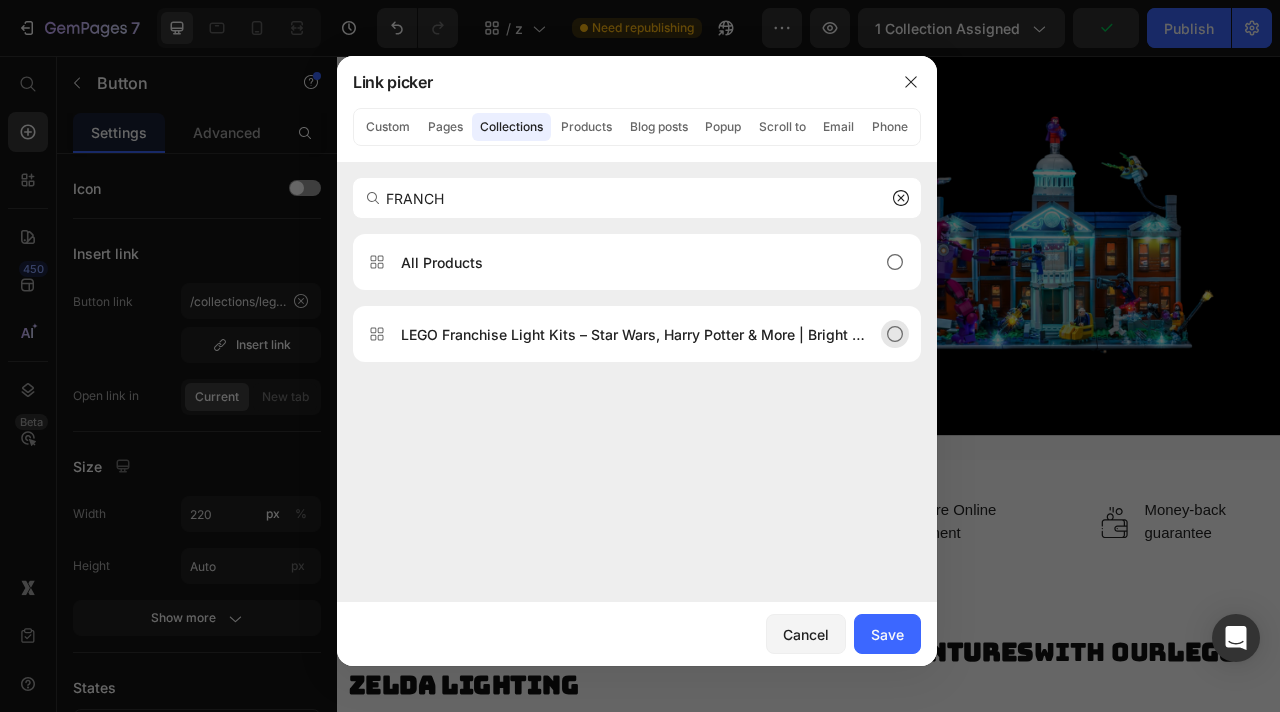 type on "FRANCH" 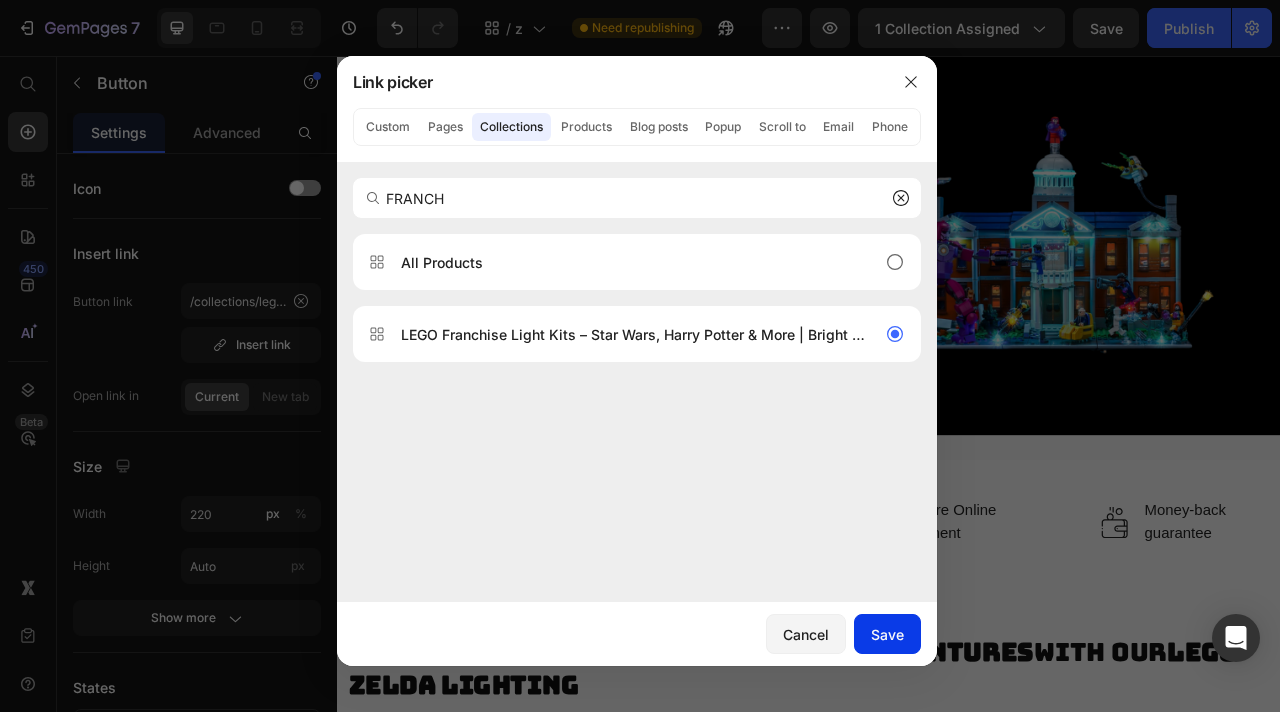 click on "Save" at bounding box center [887, 634] 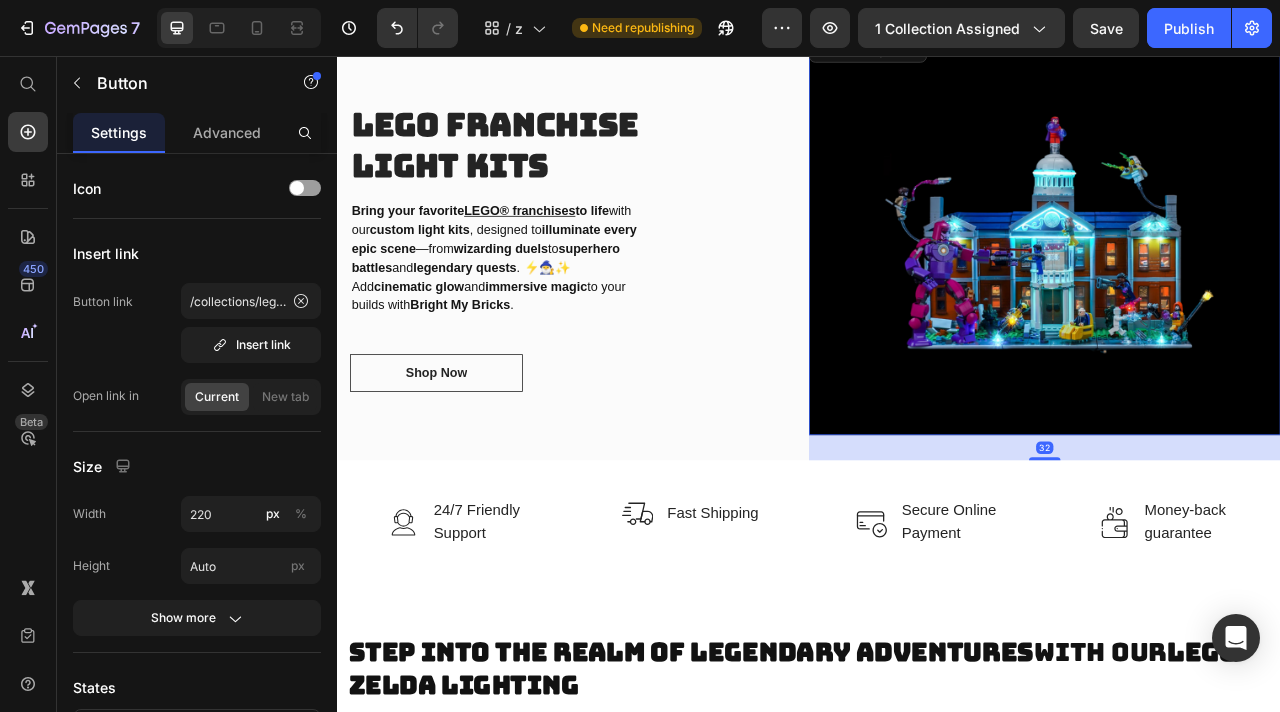click at bounding box center (1237, 283) 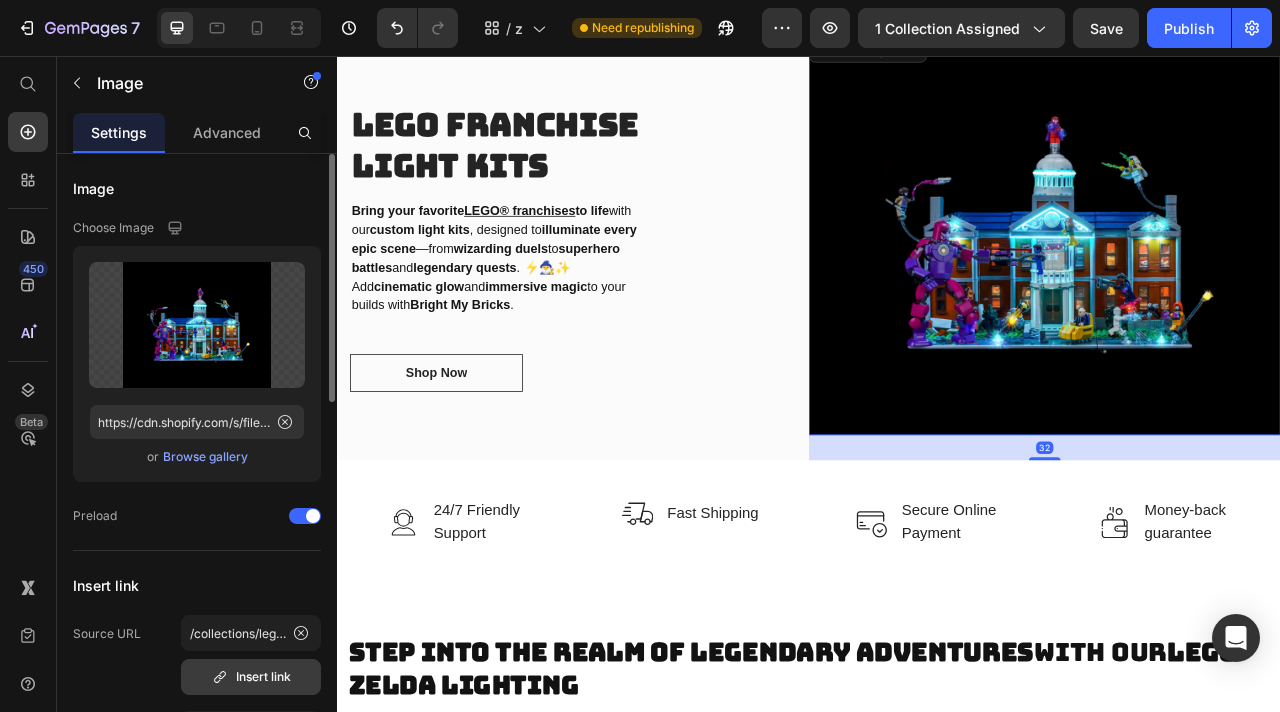click on "Insert link" at bounding box center [251, 677] 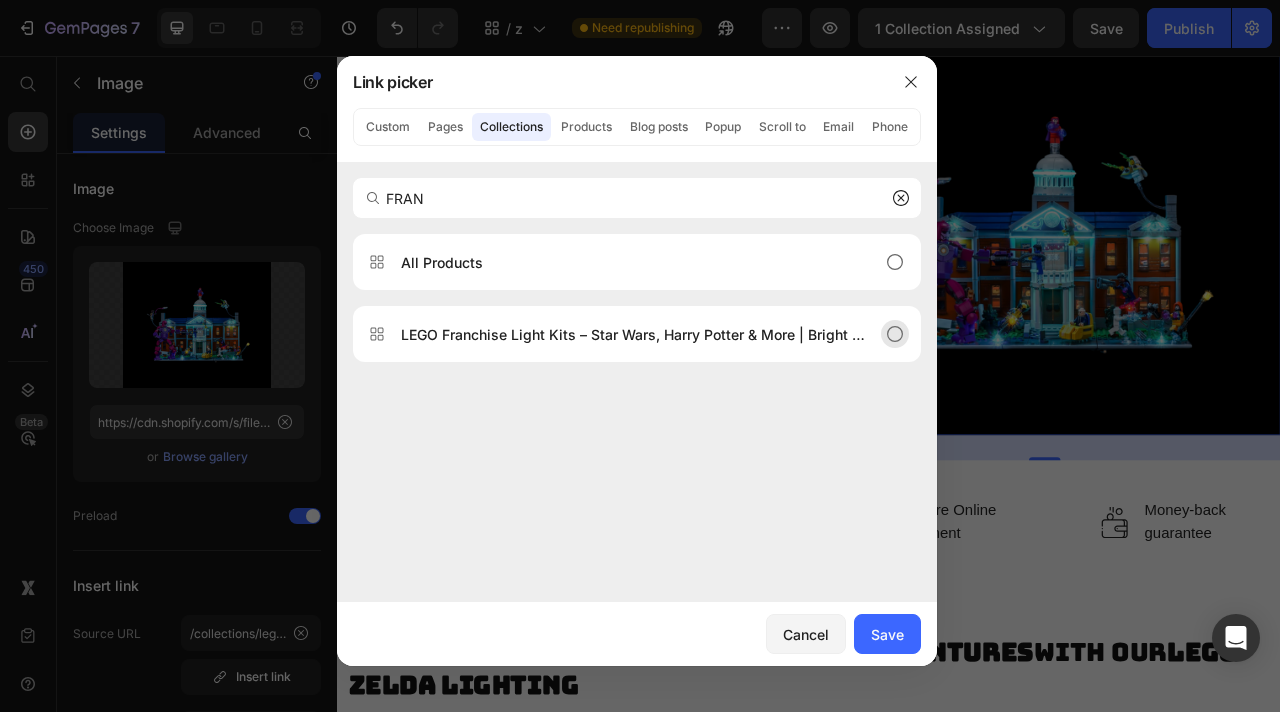type on "FRAN" 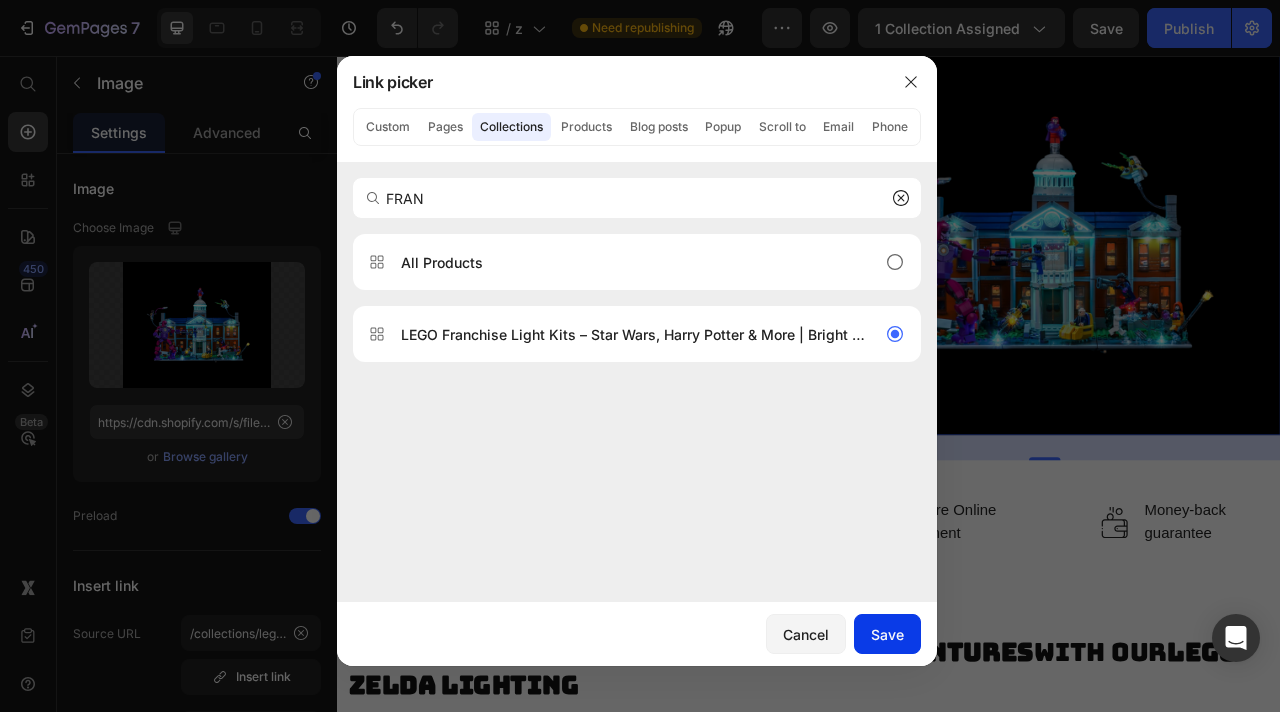 click on "Save" at bounding box center (887, 634) 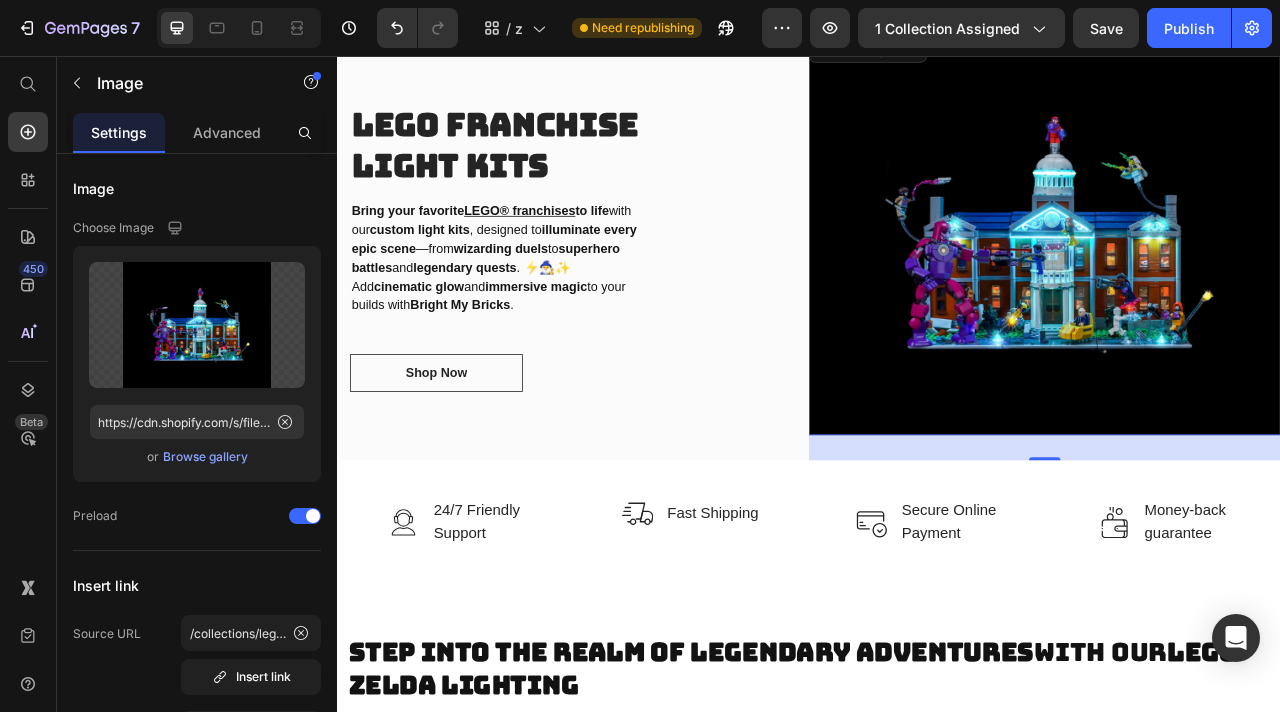 click on "Image 24/7 Friendly Support Text block Row Image Fast Shipping Text block Row Image Secure Online Payment Text block Row Image Money-back guarantee Text block Row Row Section 5" at bounding box center [937, 664] 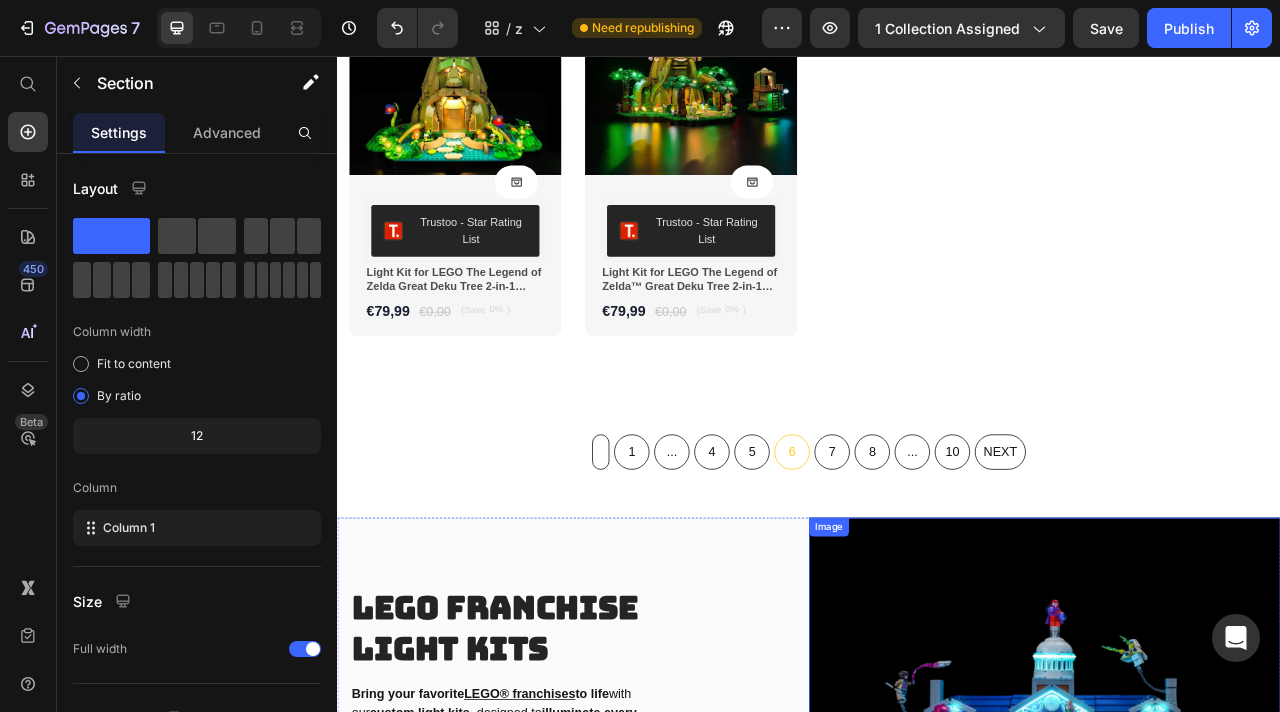 scroll, scrollTop: 0, scrollLeft: 0, axis: both 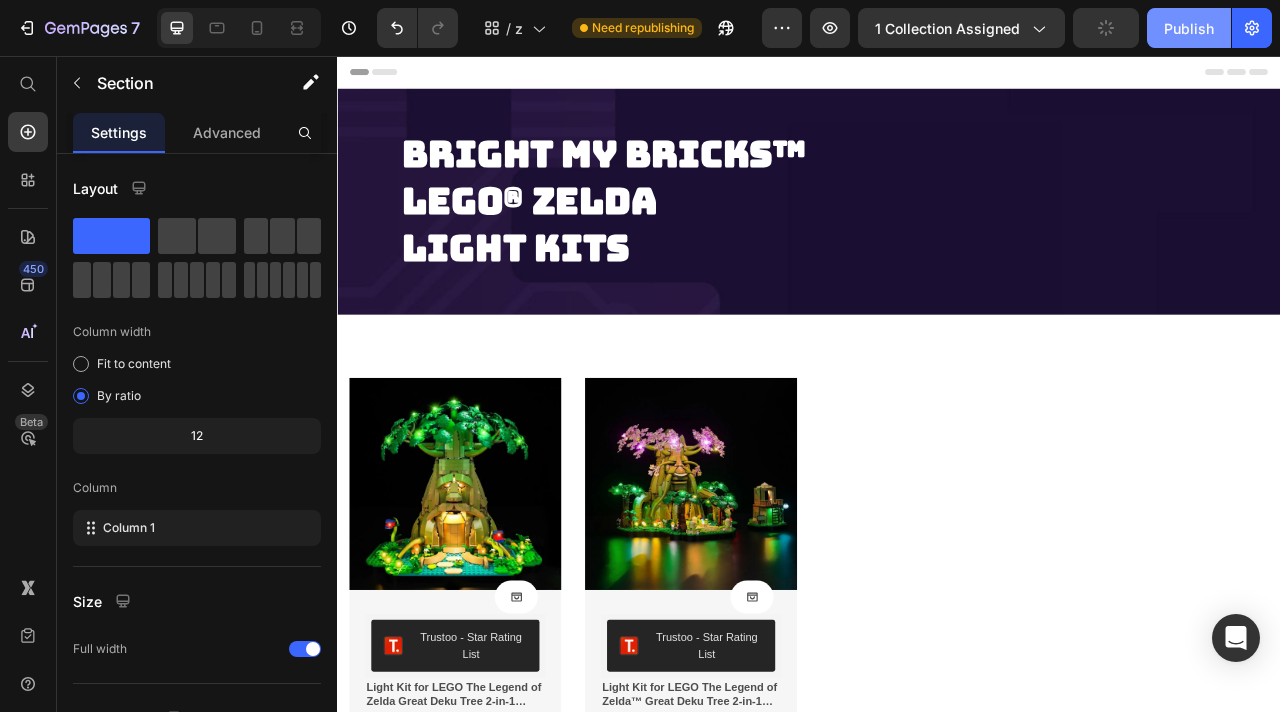 click on "Publish" at bounding box center [1189, 28] 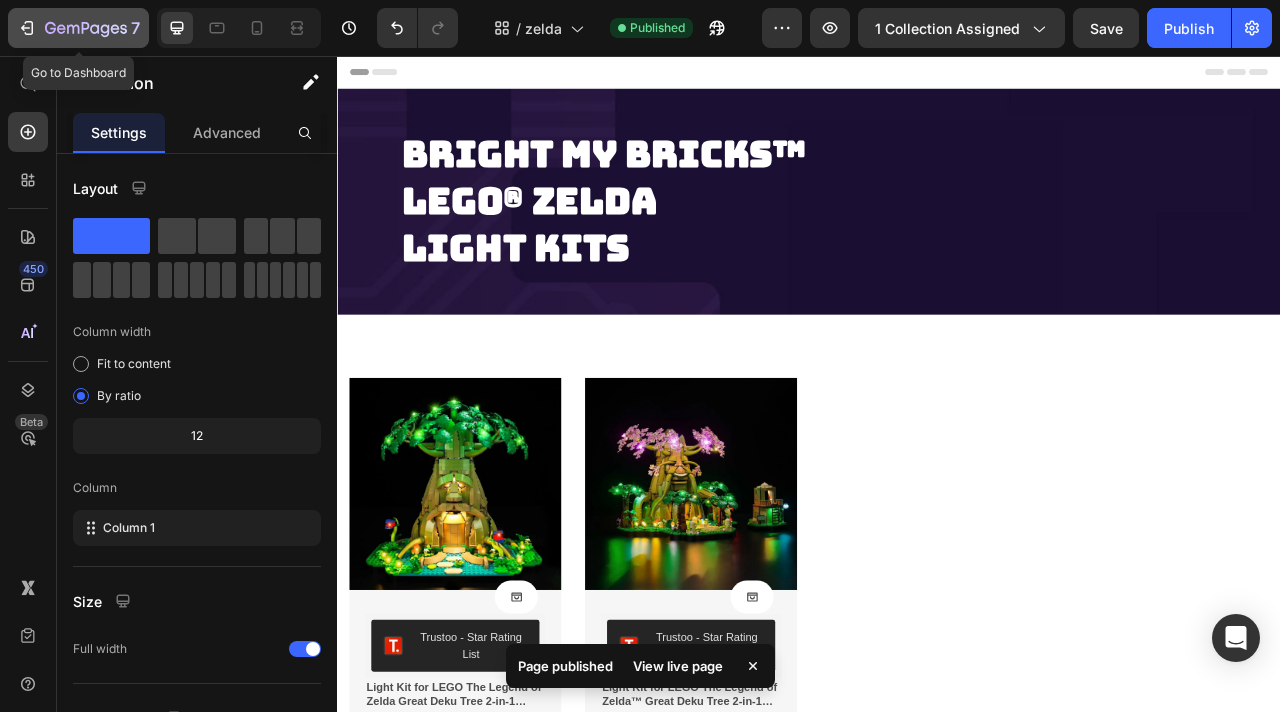 click 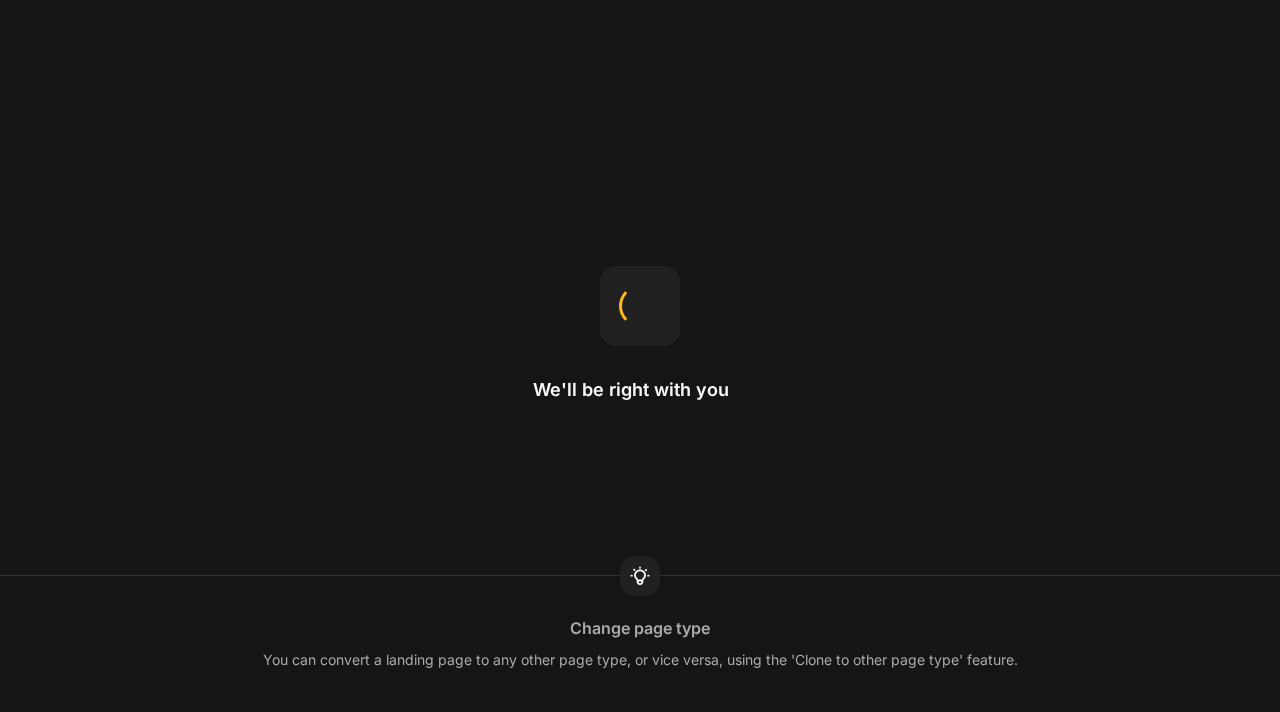 scroll, scrollTop: 0, scrollLeft: 0, axis: both 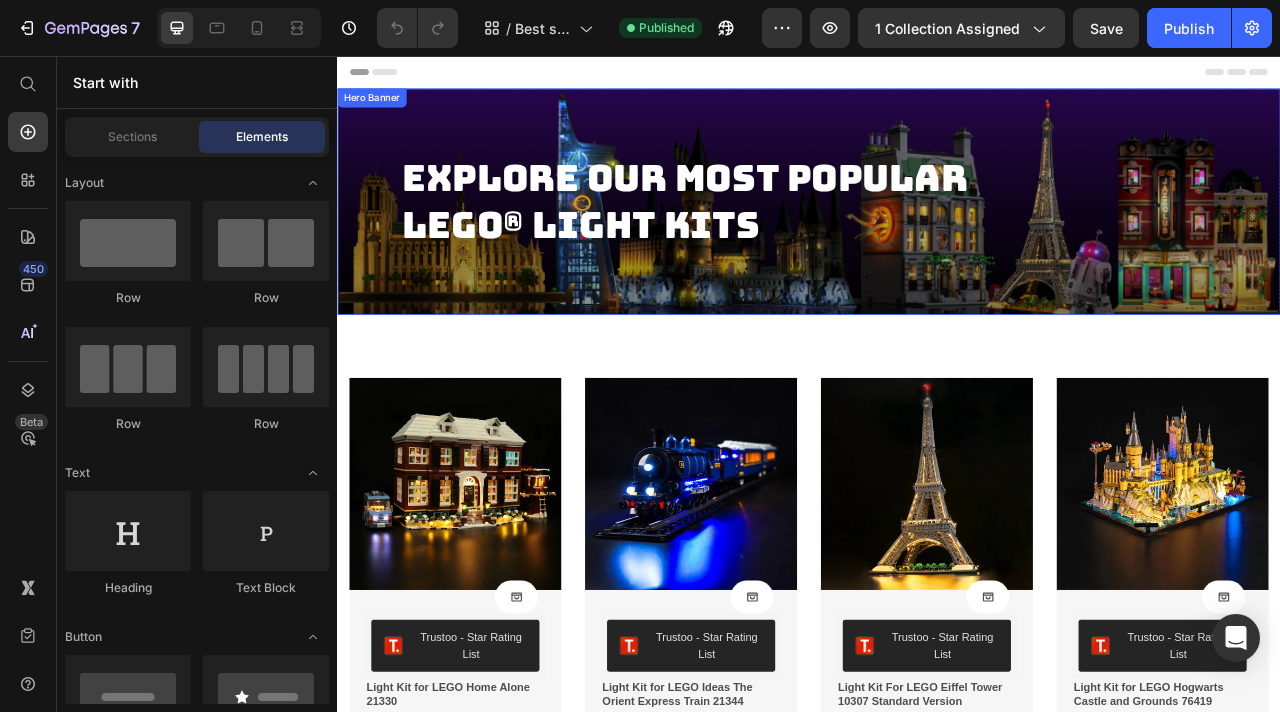click at bounding box center [937, 241] 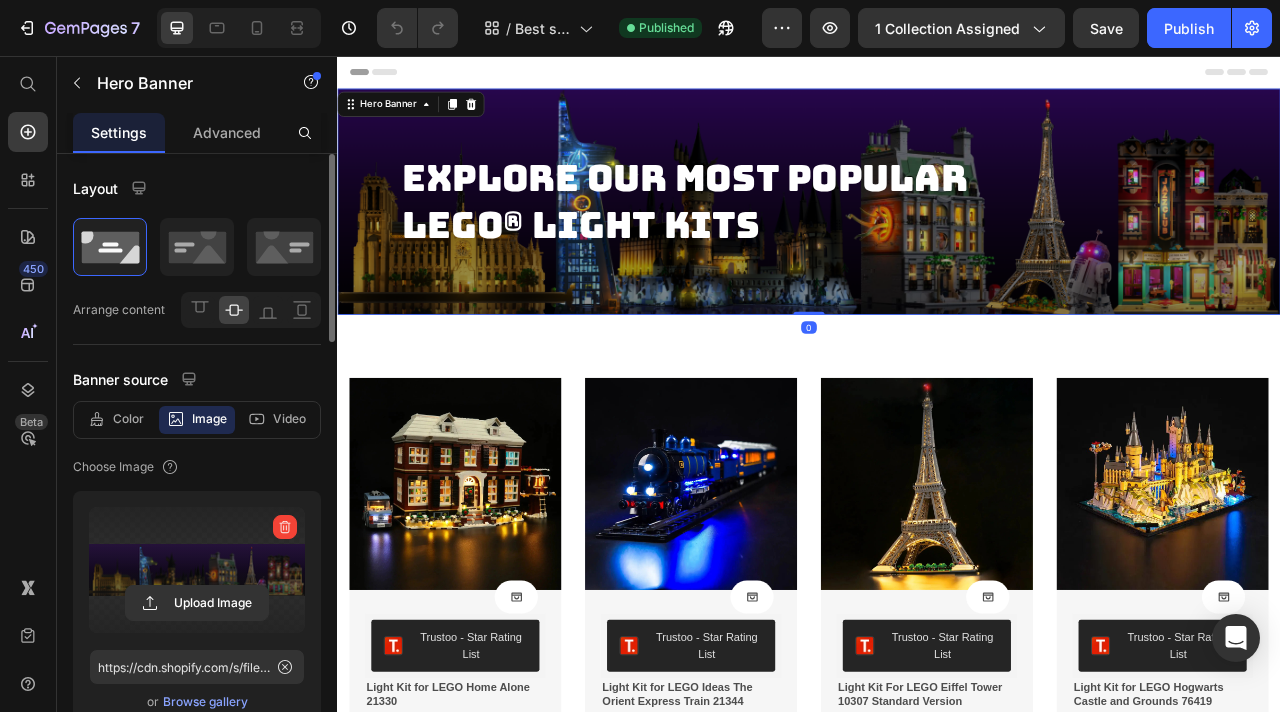 click at bounding box center [197, 570] 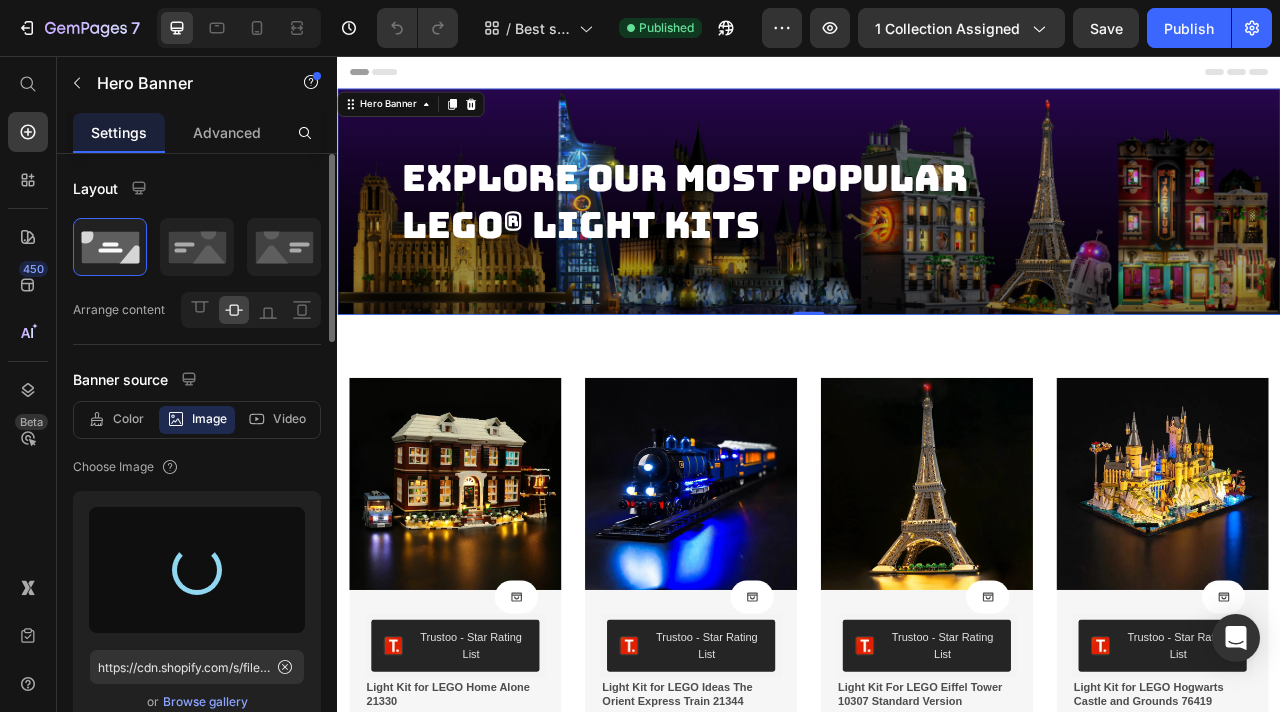 type on "https://cdn.shopify.com/s/files/1/0862/3666/0039/files/gempages_541772998508544900-1de29b4a-d96d-48e5-94a8-30b040dfb1c8.png" 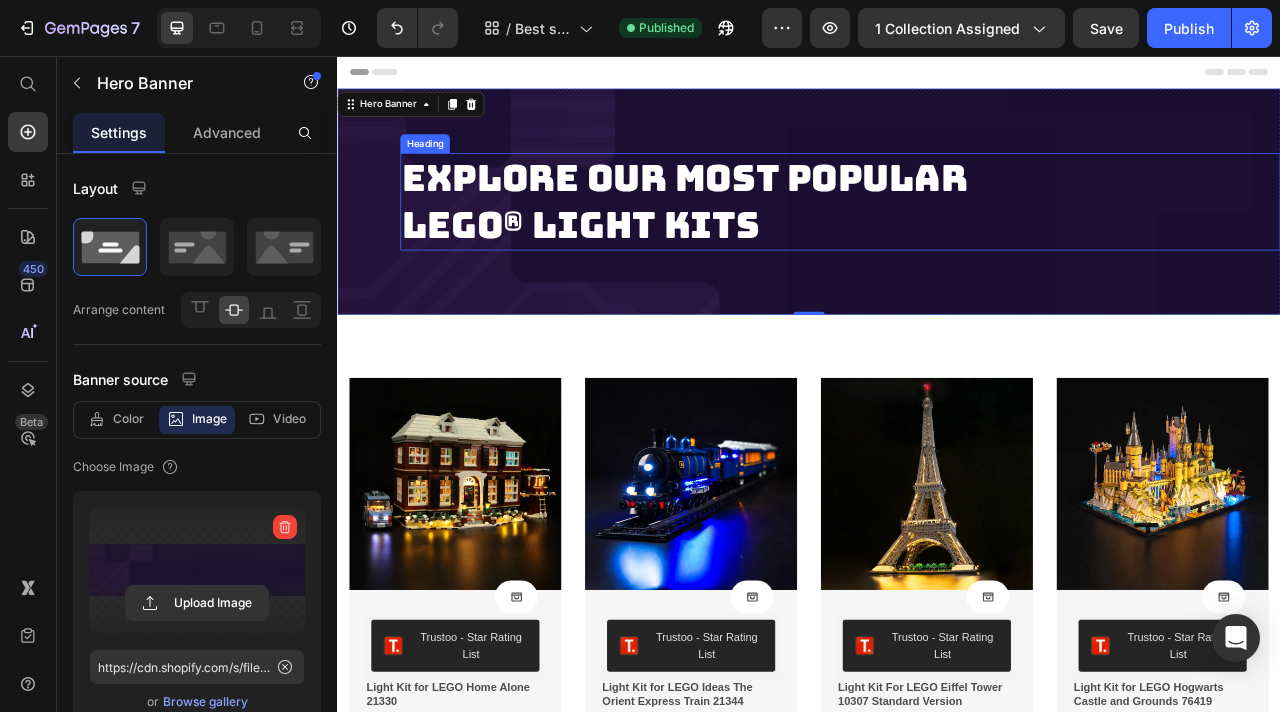 click on "Explore Our Most Popular  LEGO® Light Kits" at bounding box center [977, 241] 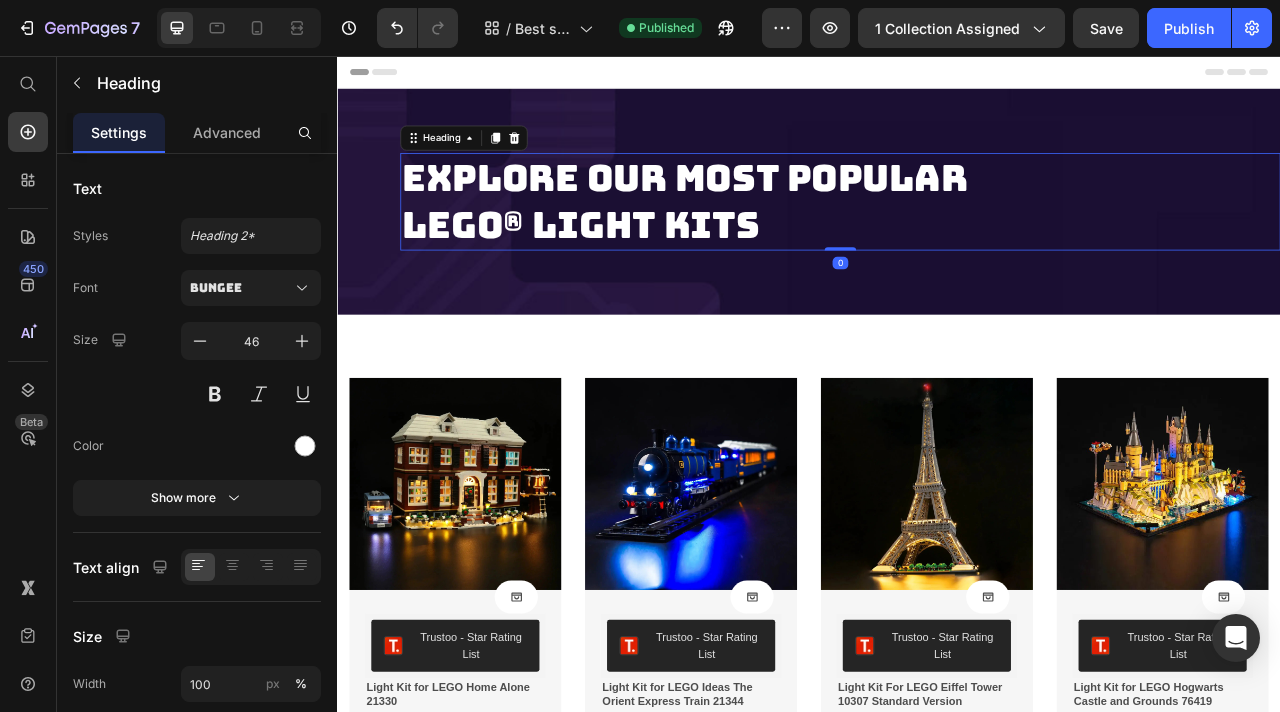 click on "Explore Our Most Popular  LEGO® Light Kits" at bounding box center [977, 241] 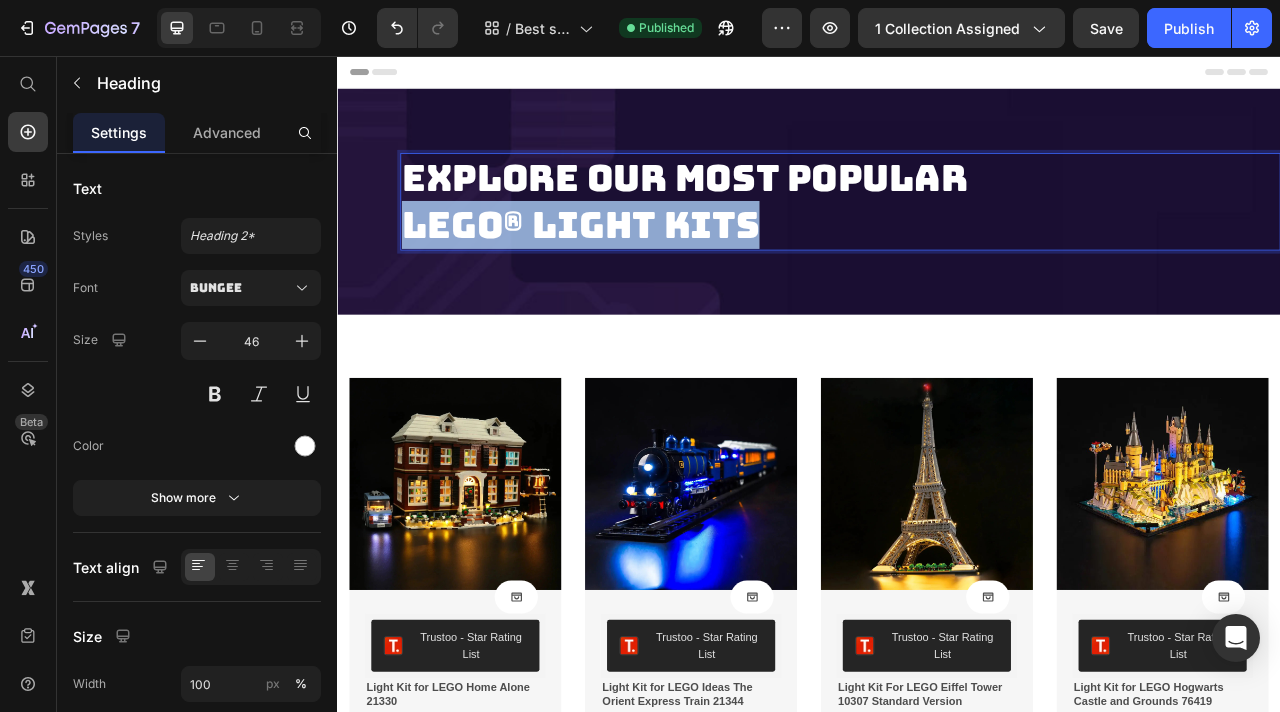 click on "Explore Our Most Popular  LEGO® Light Kits" at bounding box center [977, 241] 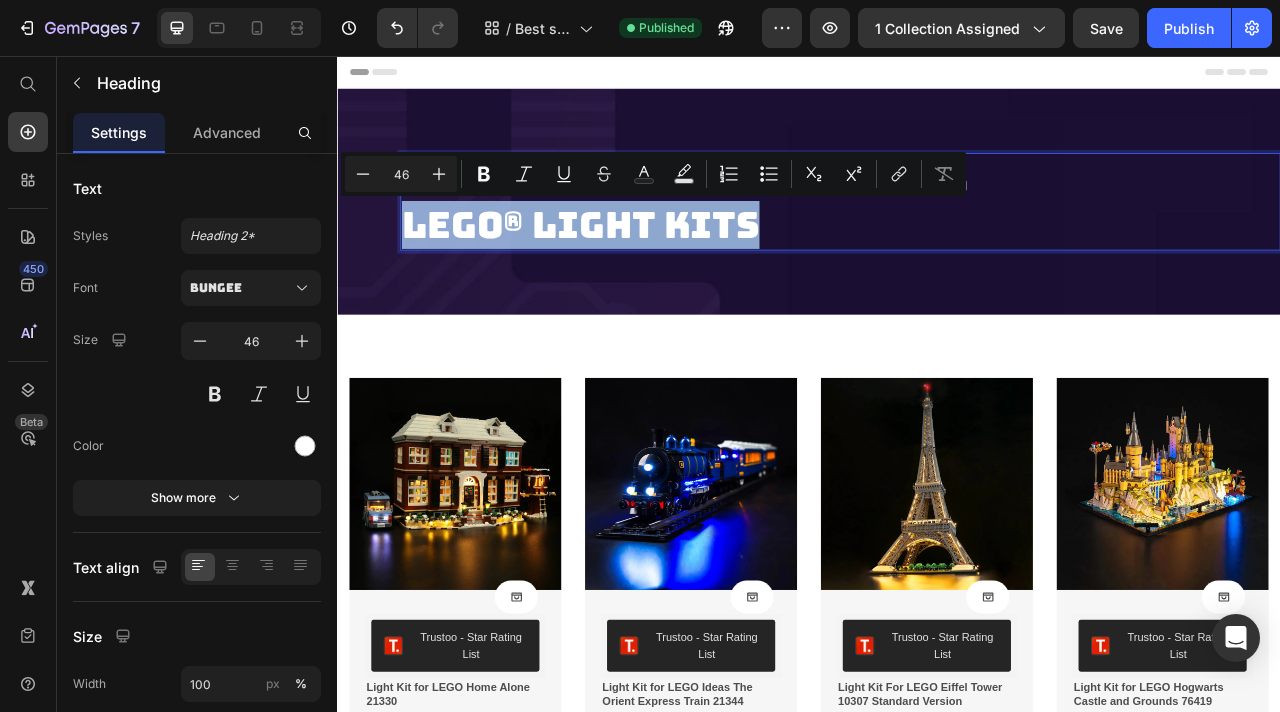 click on "Explore Our Most Popular  LEGO® Light Kits" at bounding box center [977, 241] 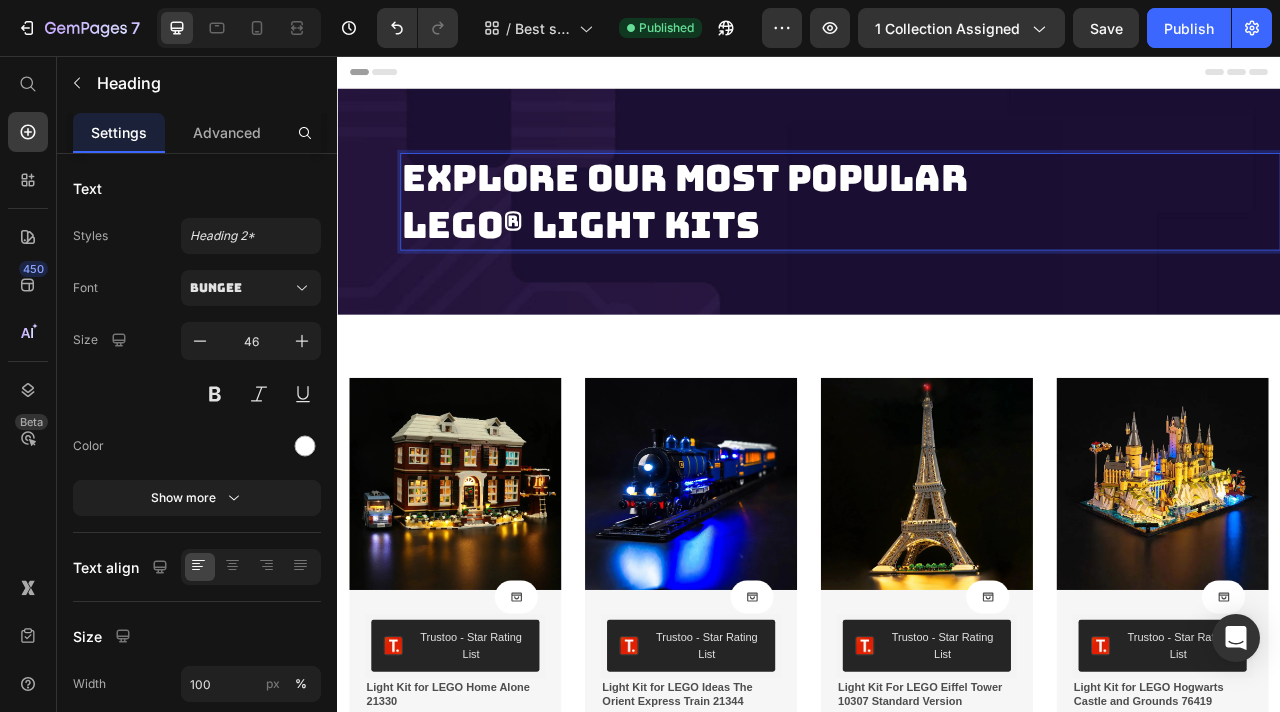 click on "Explore Our Most Popular  LEGO® Light Kits" at bounding box center [977, 241] 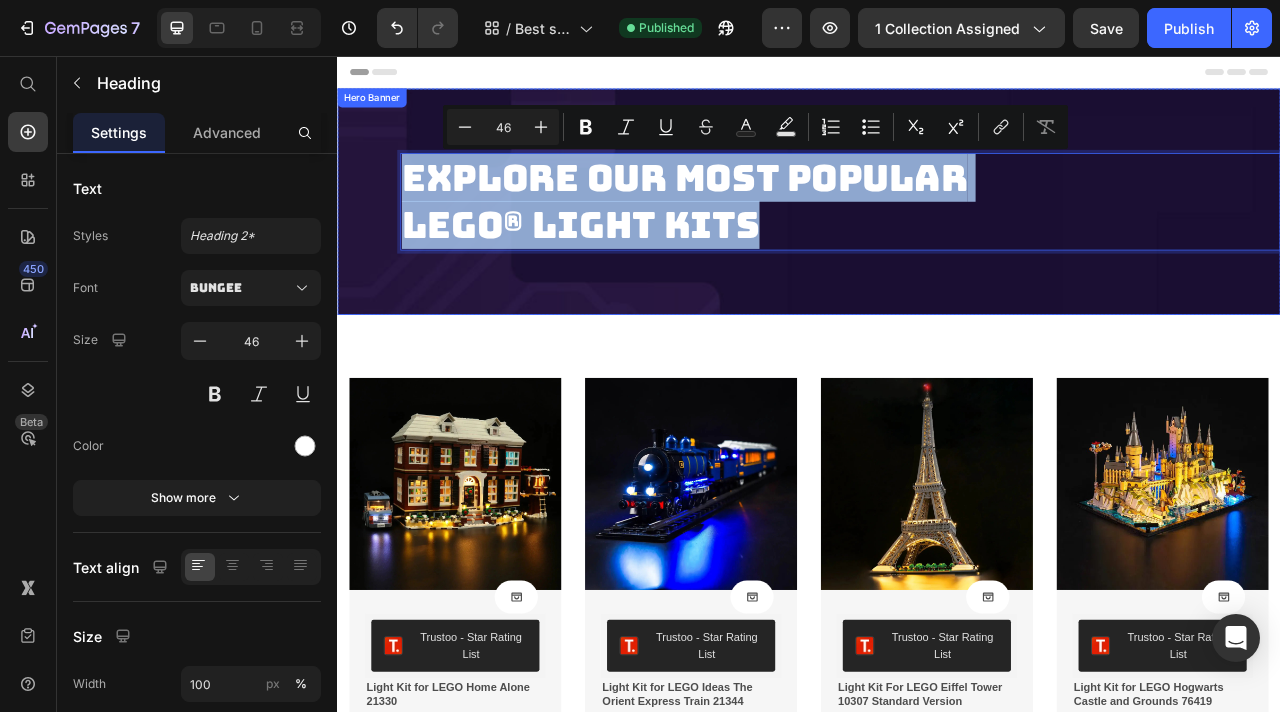 drag, startPoint x: 892, startPoint y: 269, endPoint x: 408, endPoint y: 194, distance: 489.7765 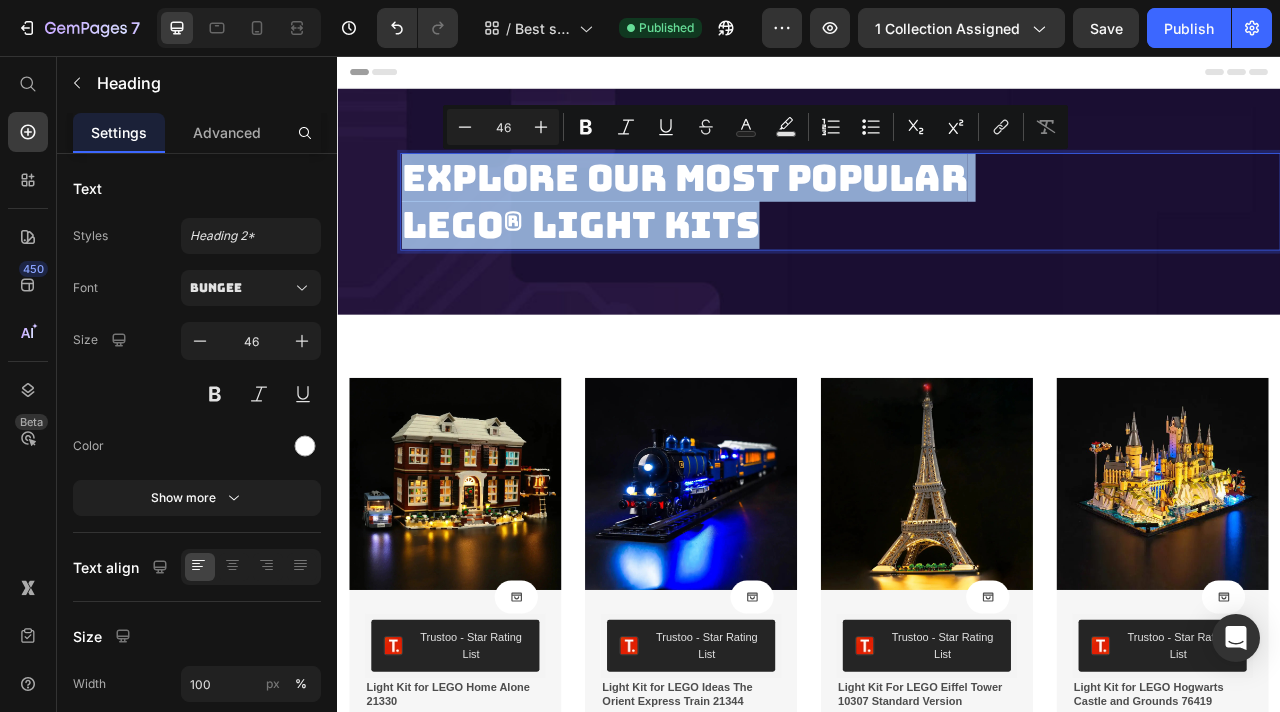 copy on "Explore Our Most Popular  LEGO® Light Kits" 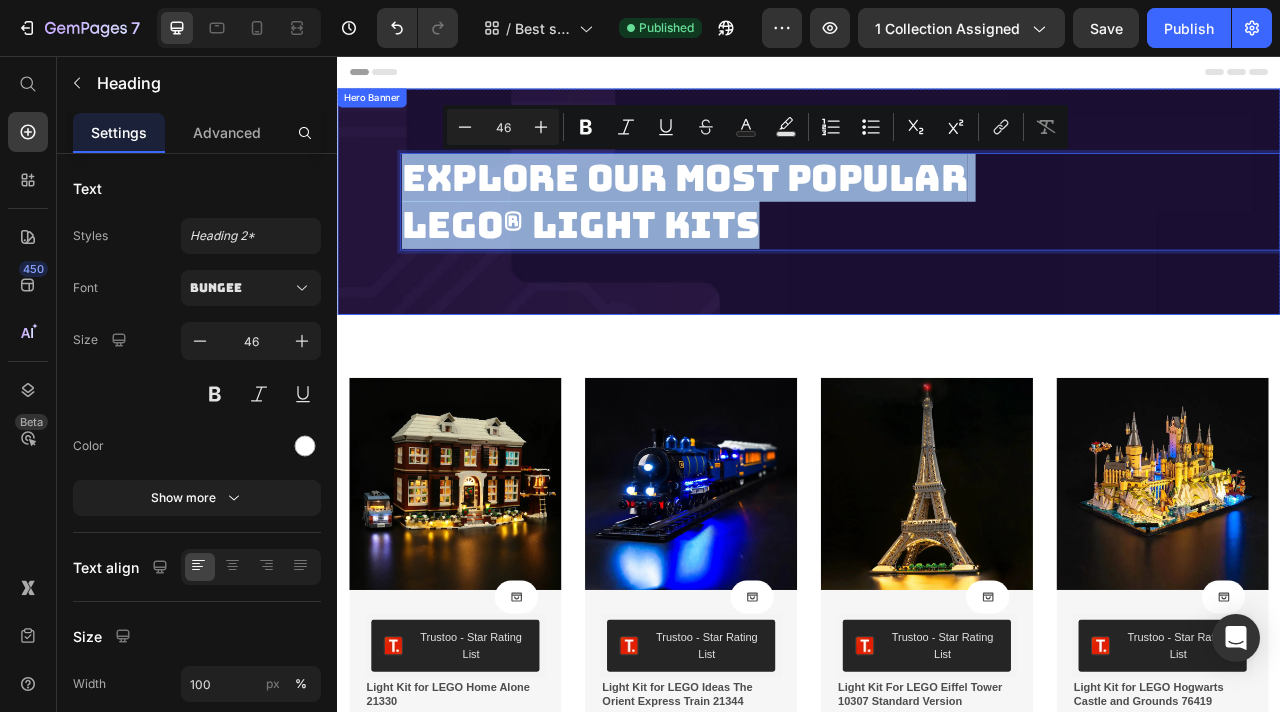 click at bounding box center (937, 241) 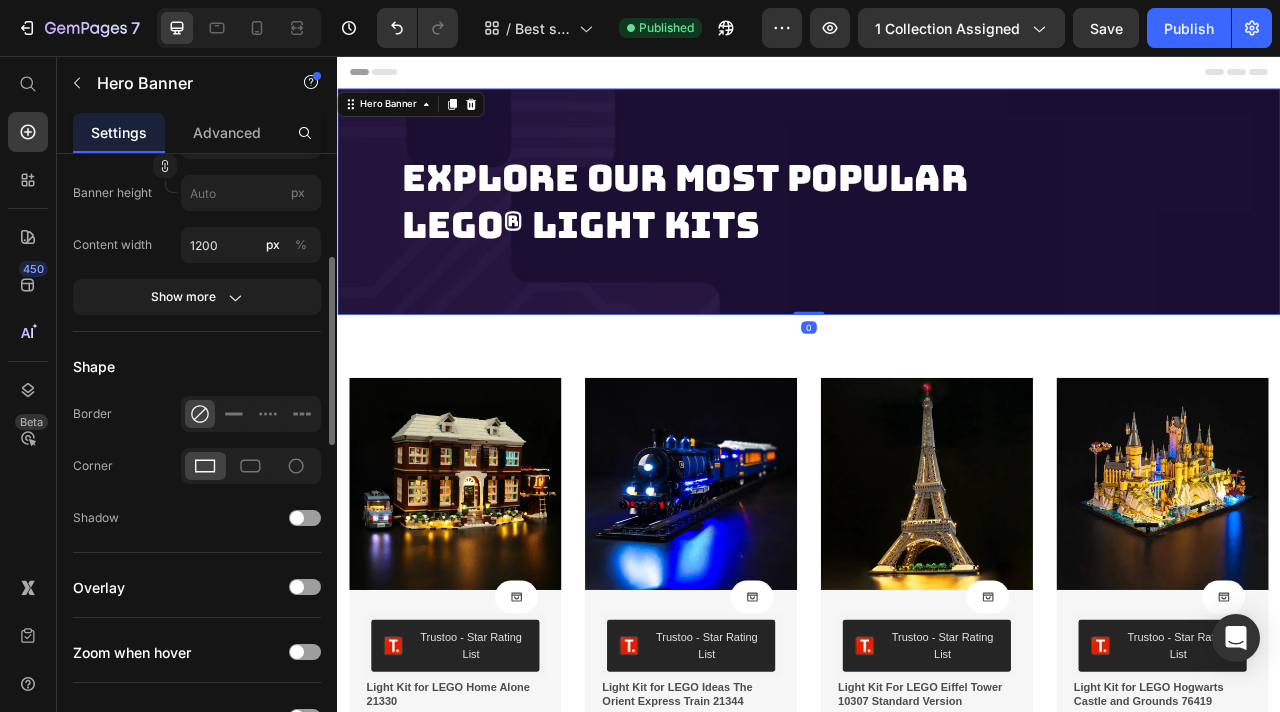 scroll, scrollTop: 1387, scrollLeft: 0, axis: vertical 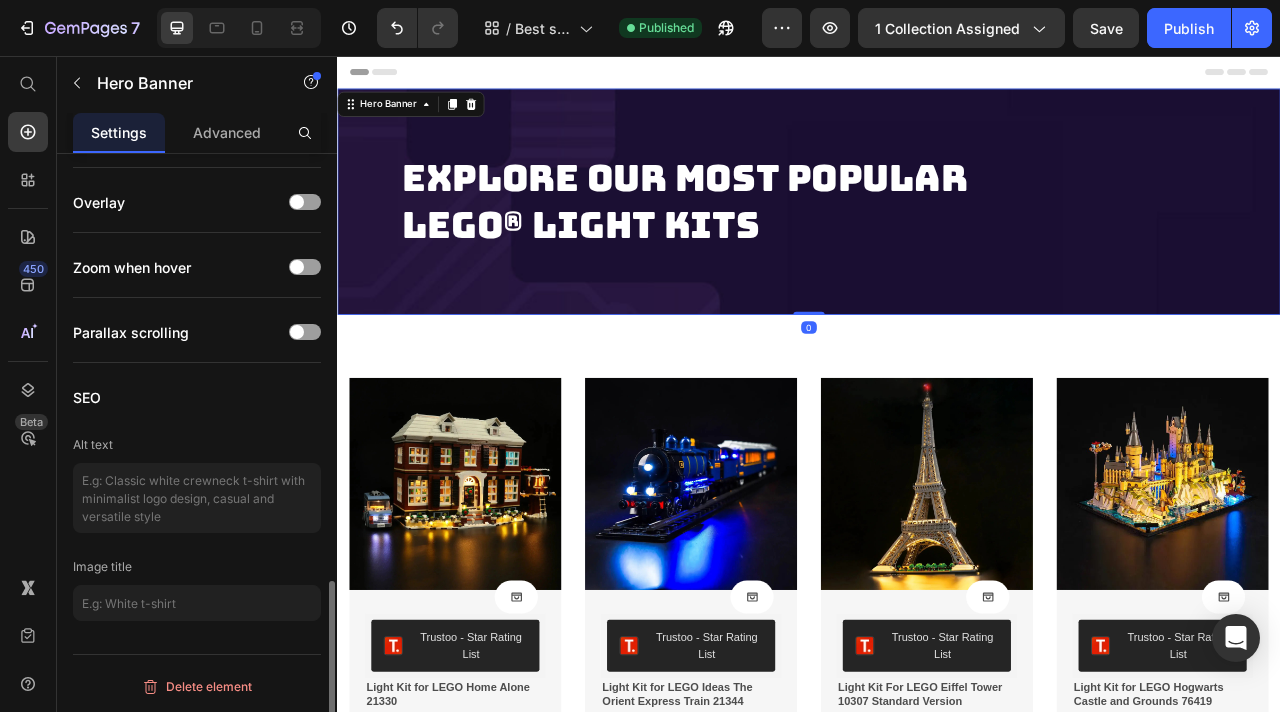 click on "SEO Alt text Image title" 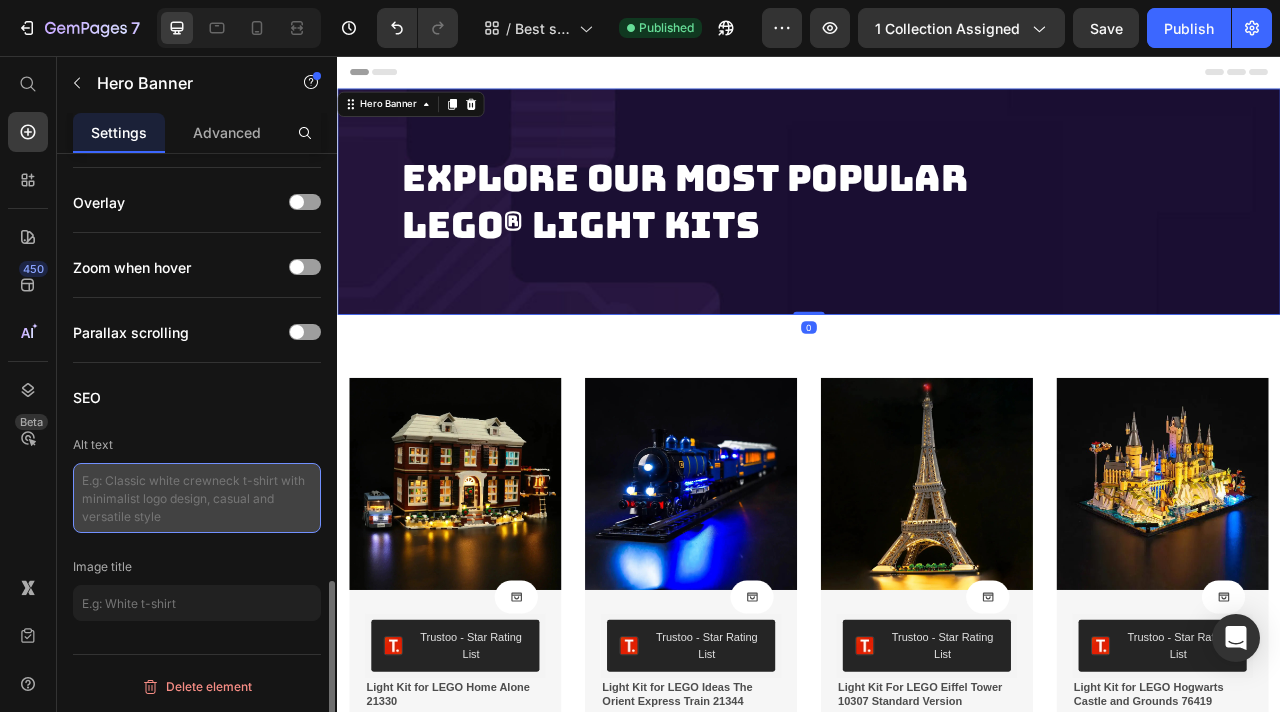 click at bounding box center [197, 498] 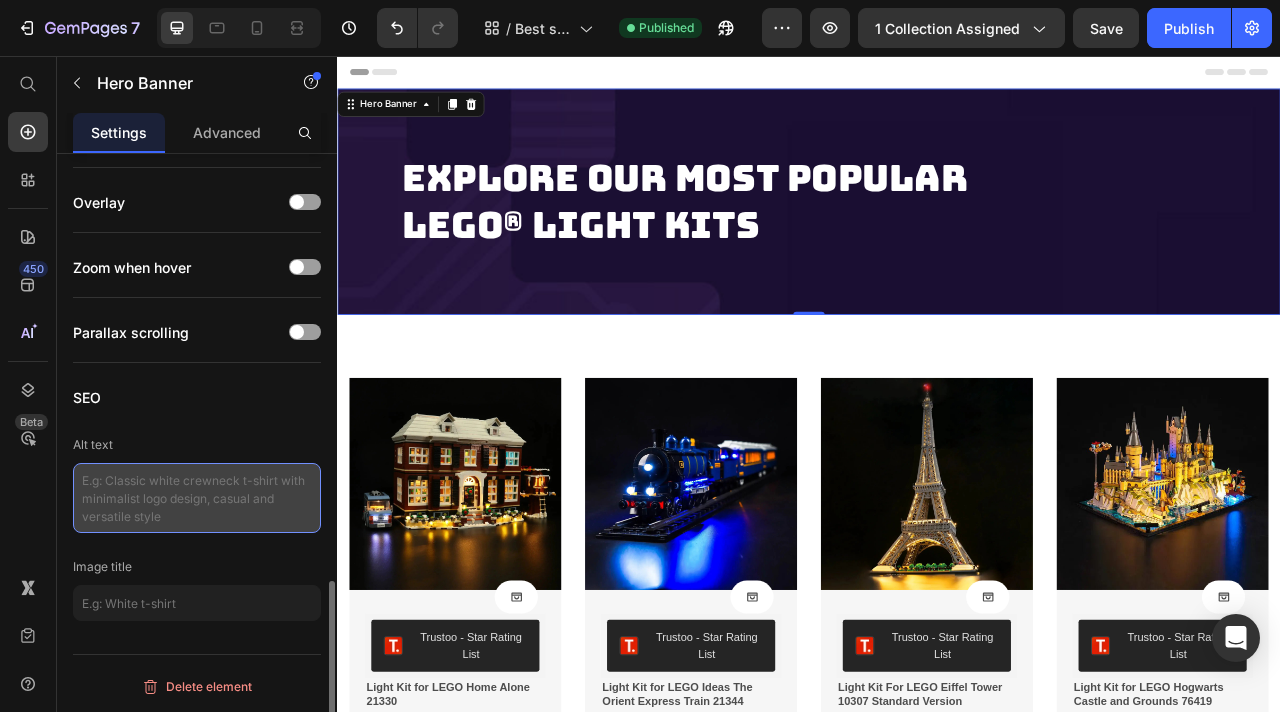 paste on "Explore Our Most Popular
LEGO® Light Kits" 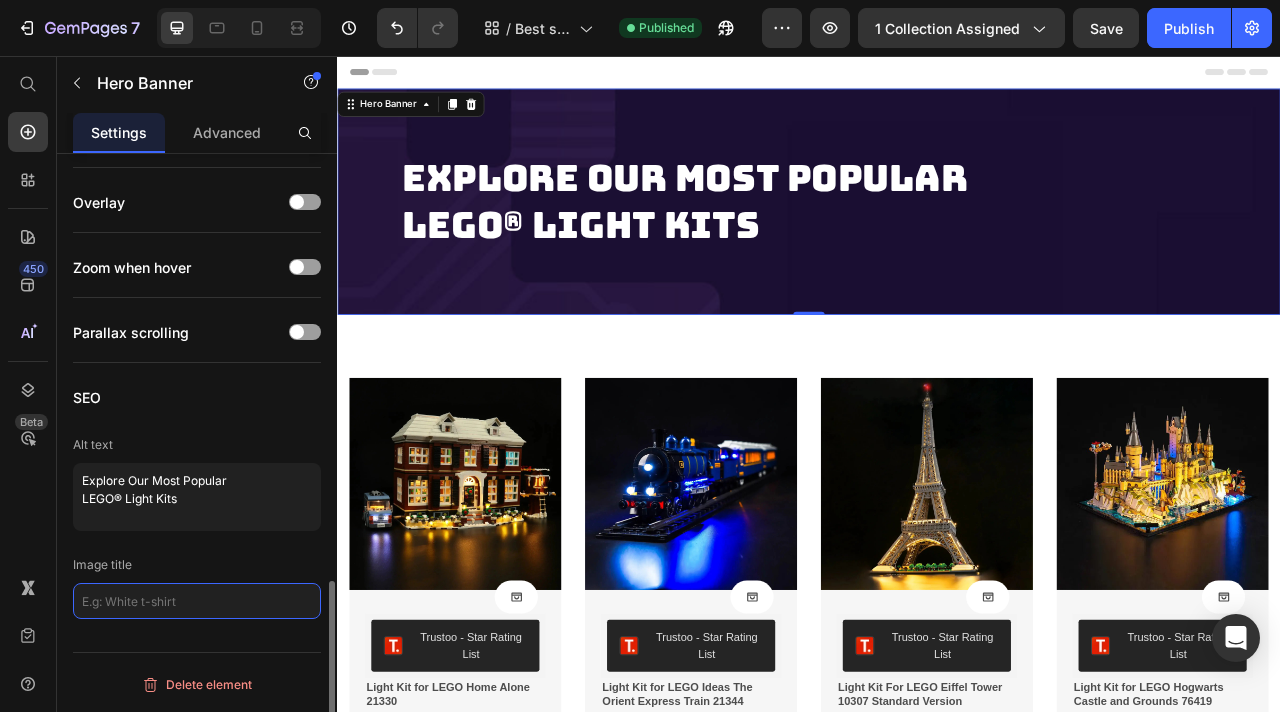 click 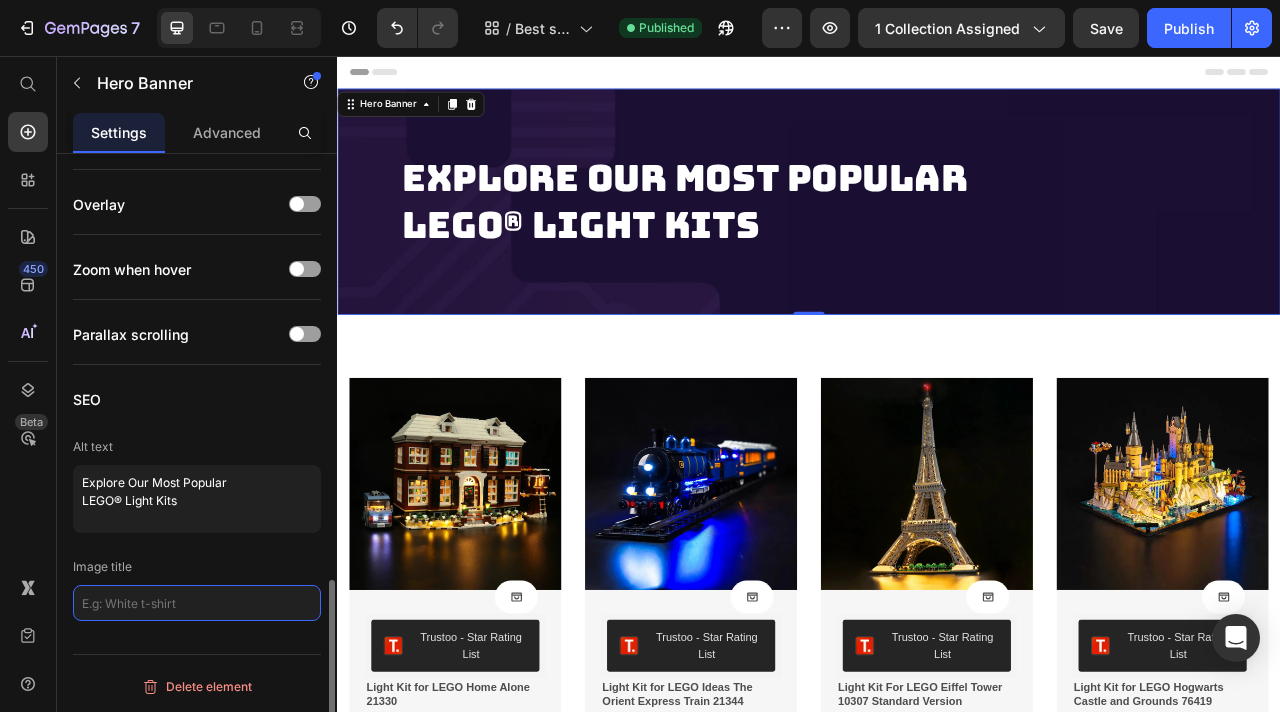scroll, scrollTop: 1385, scrollLeft: 0, axis: vertical 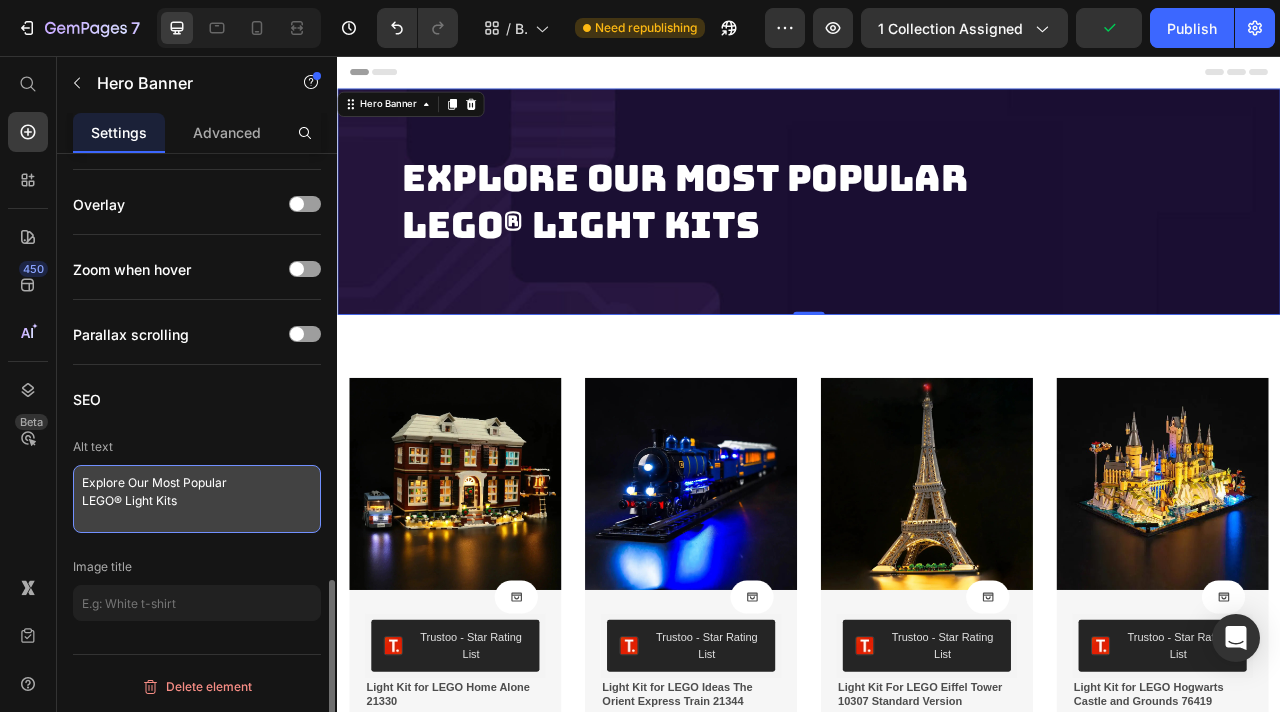 click on "Explore Our Most Popular
LEGO® Light Kits" at bounding box center [197, 499] 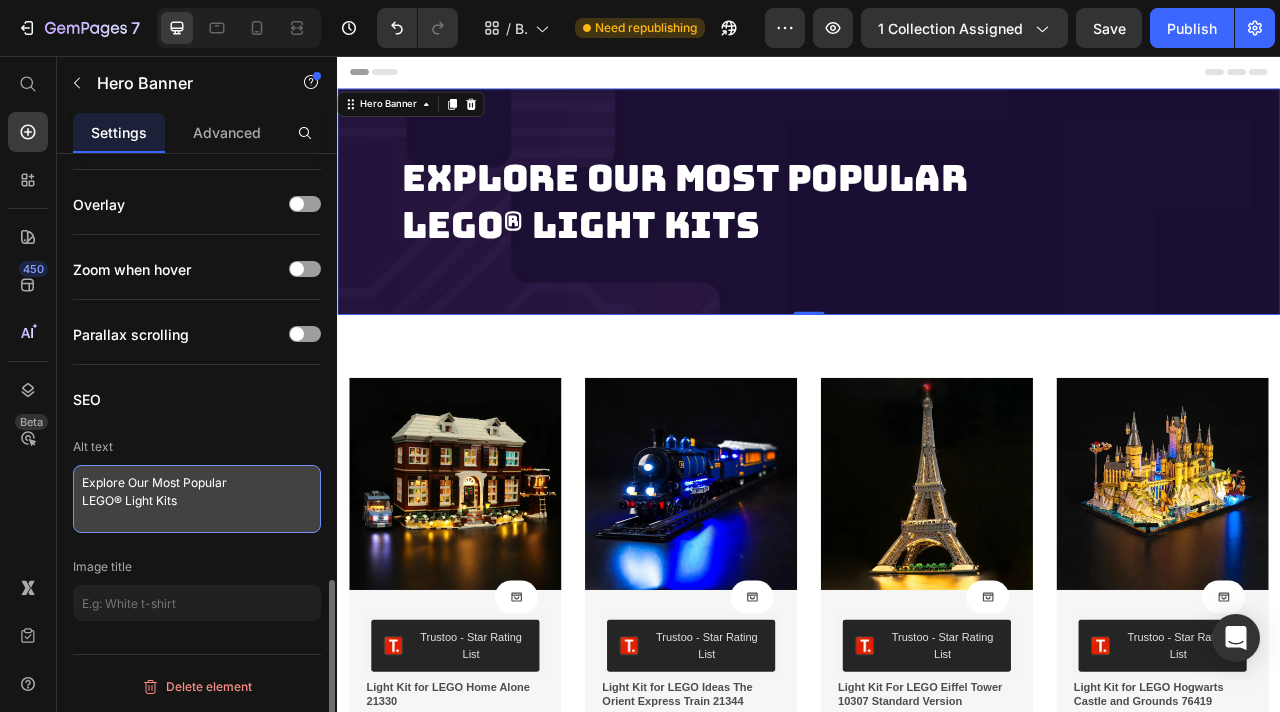 click on "Explore Our Most Popular
LEGO® Light Kits" at bounding box center (197, 499) 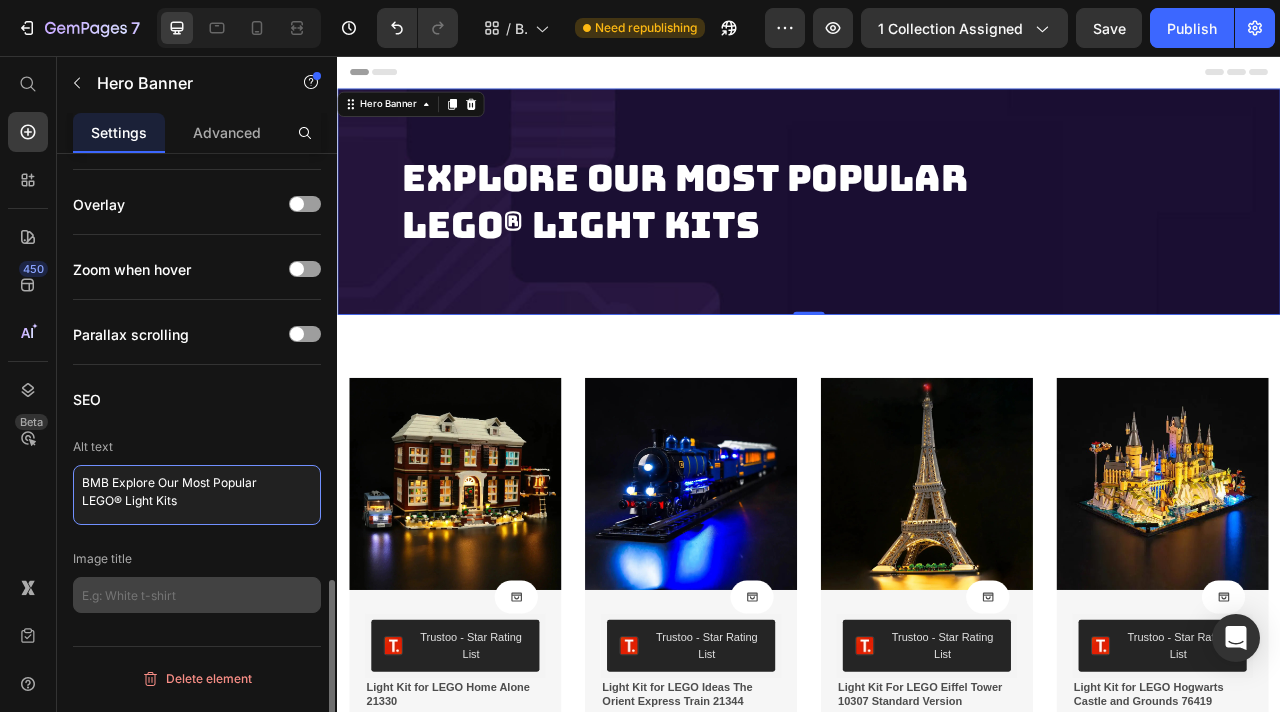 type on "BMB Explore Our Most Popular
LEGO® Light Kits" 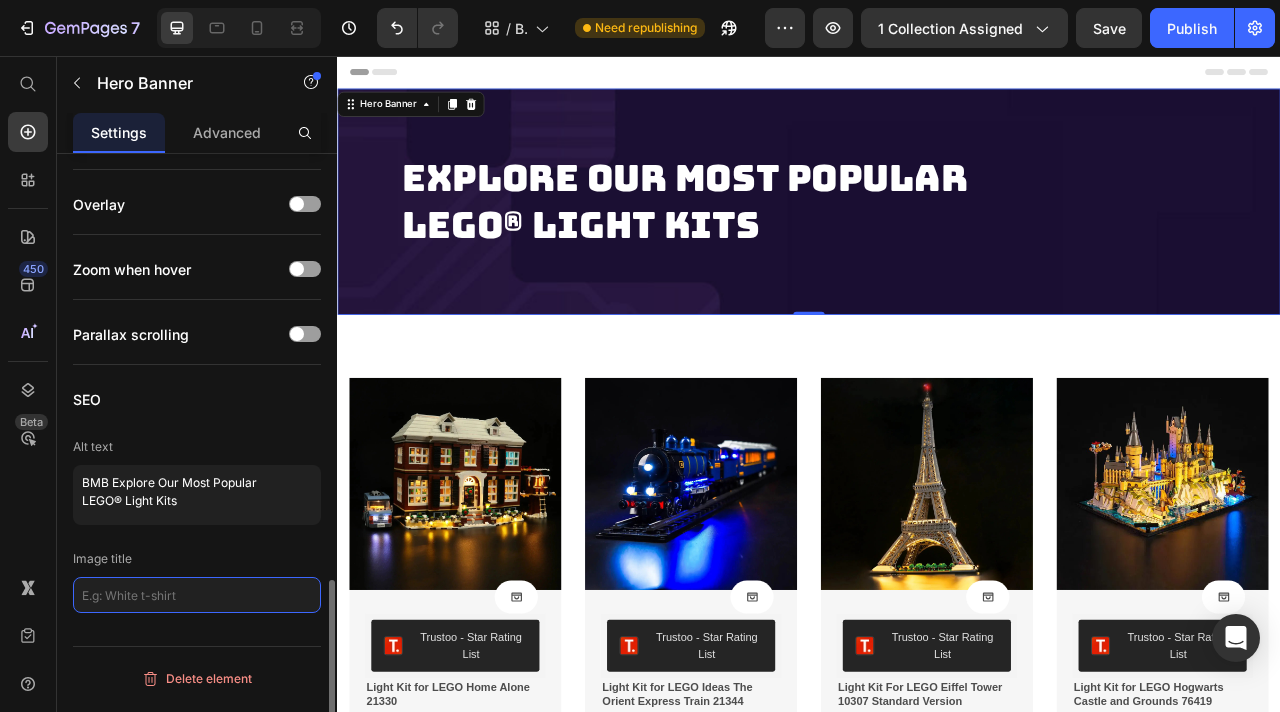 click 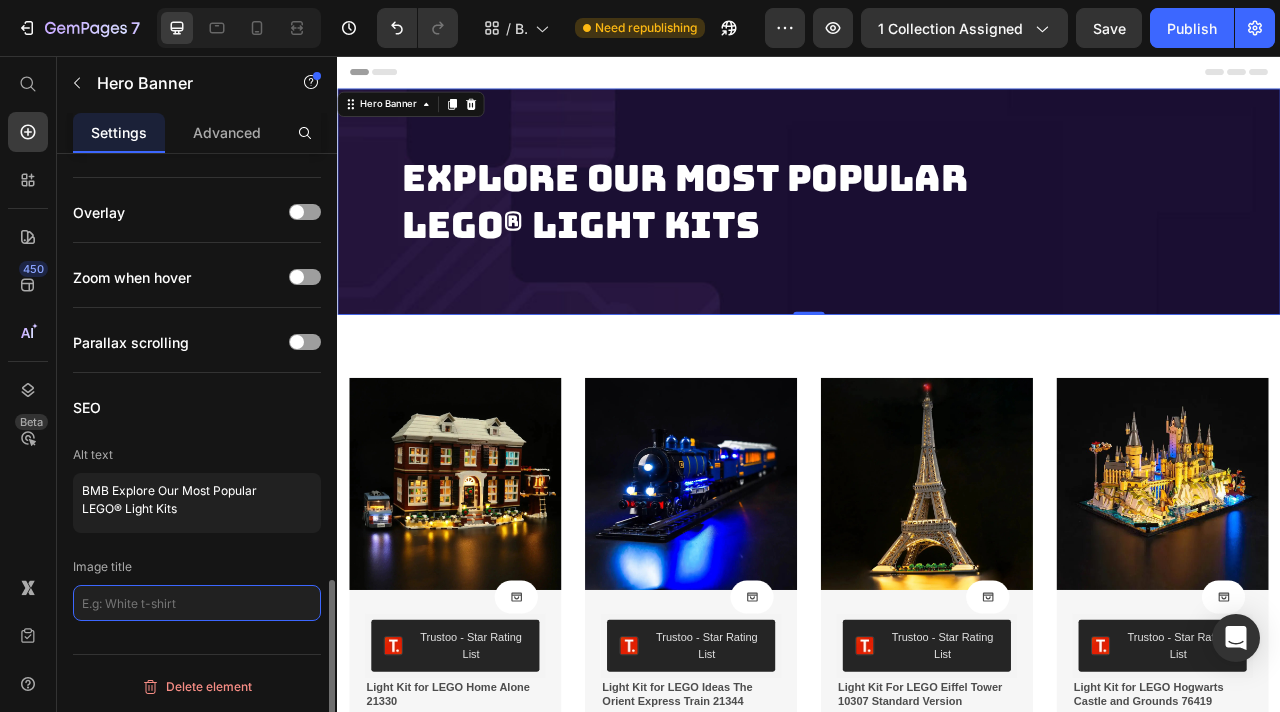scroll, scrollTop: 1377, scrollLeft: 0, axis: vertical 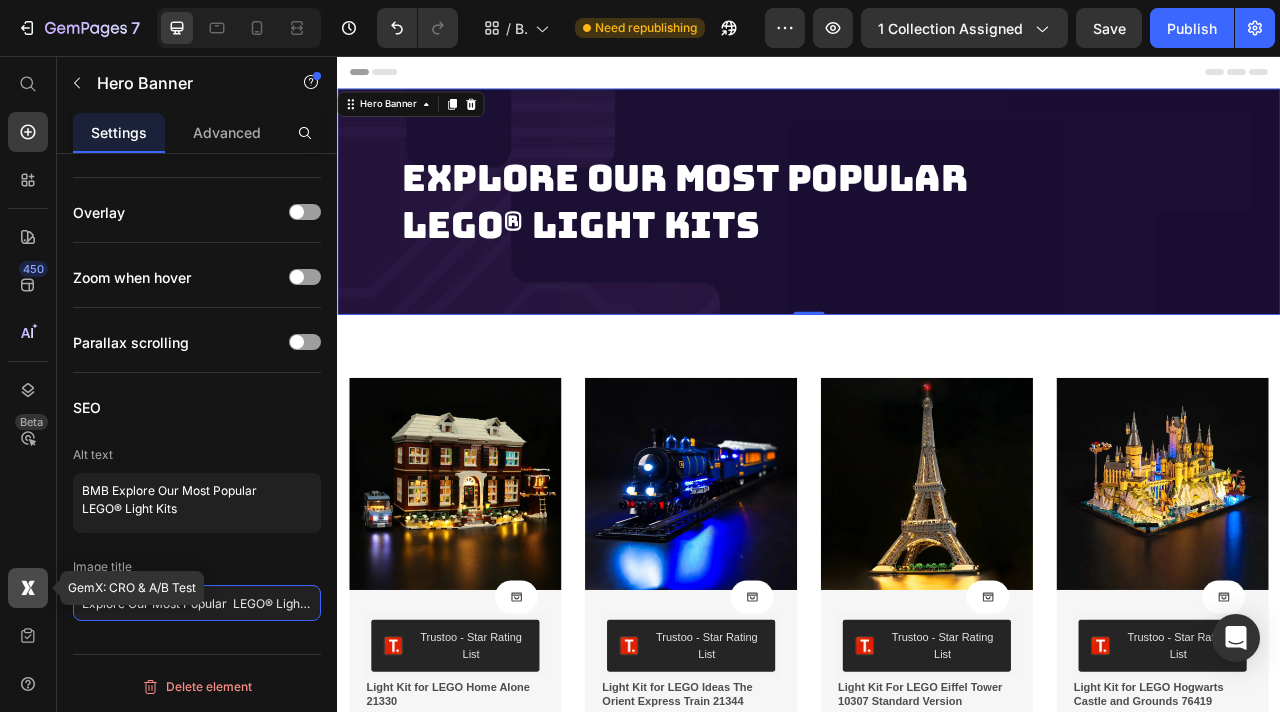 drag, startPoint x: 132, startPoint y: 604, endPoint x: 25, endPoint y: 604, distance: 107 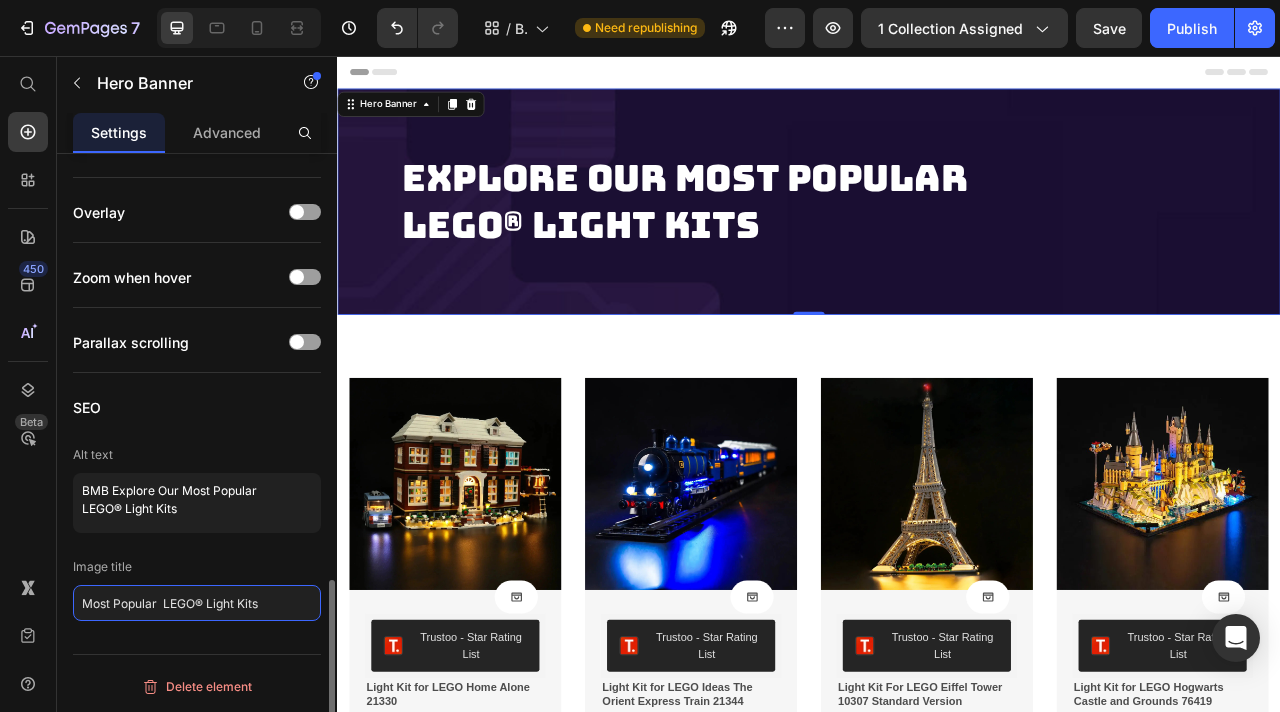 type on "Most Popular  LEGO® Light Kits" 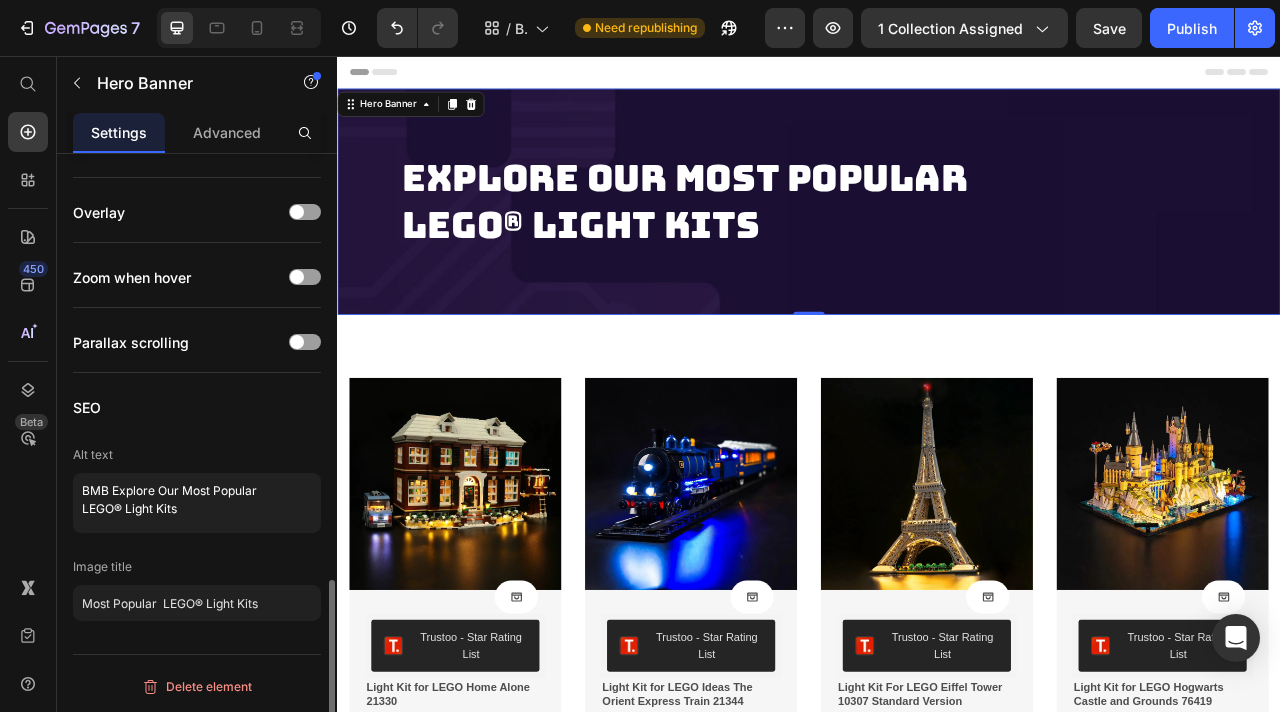 click on "Image title" at bounding box center [197, 567] 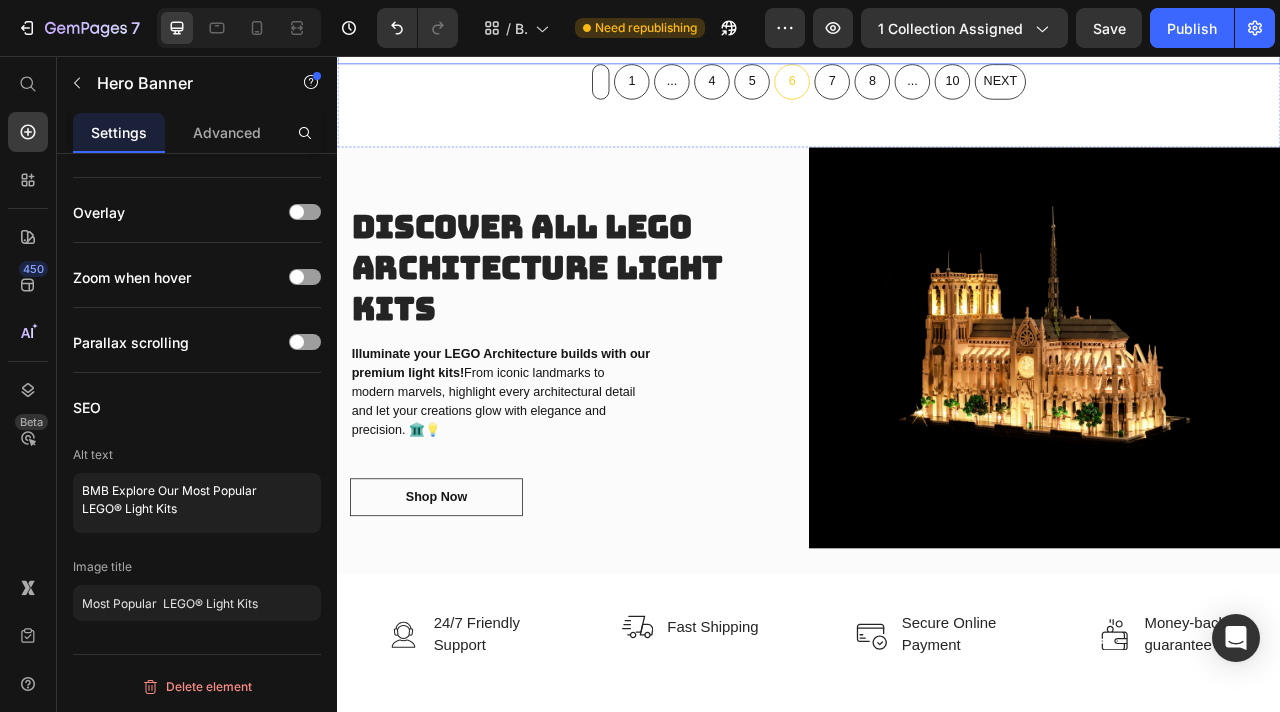 scroll, scrollTop: 2114, scrollLeft: 0, axis: vertical 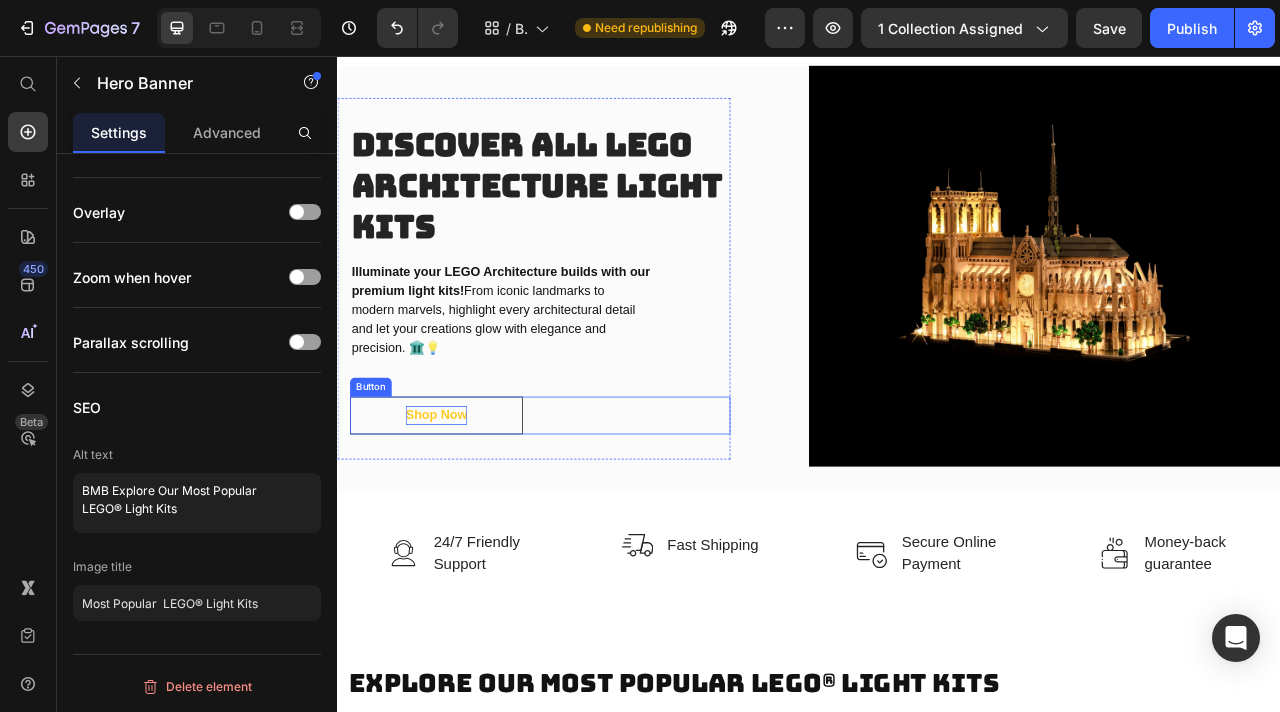 click on "Shop Now" at bounding box center [463, 513] 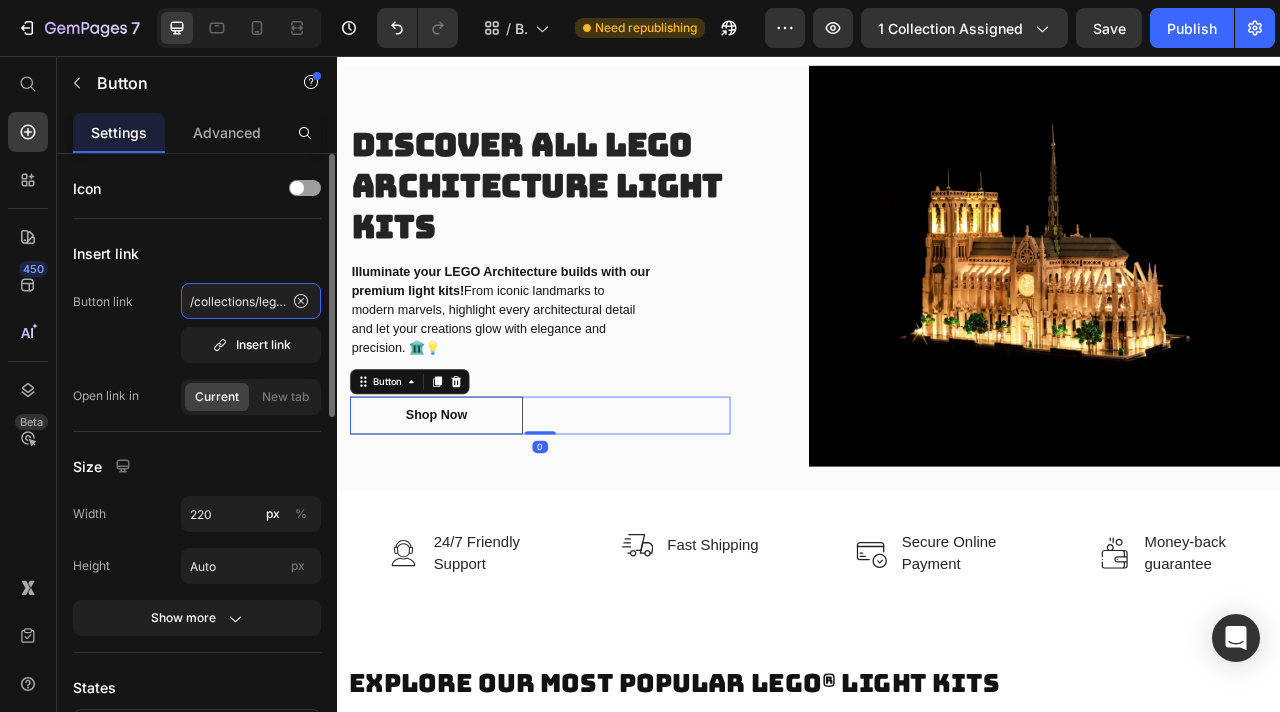 click on "/collections/lego-creator-icons" 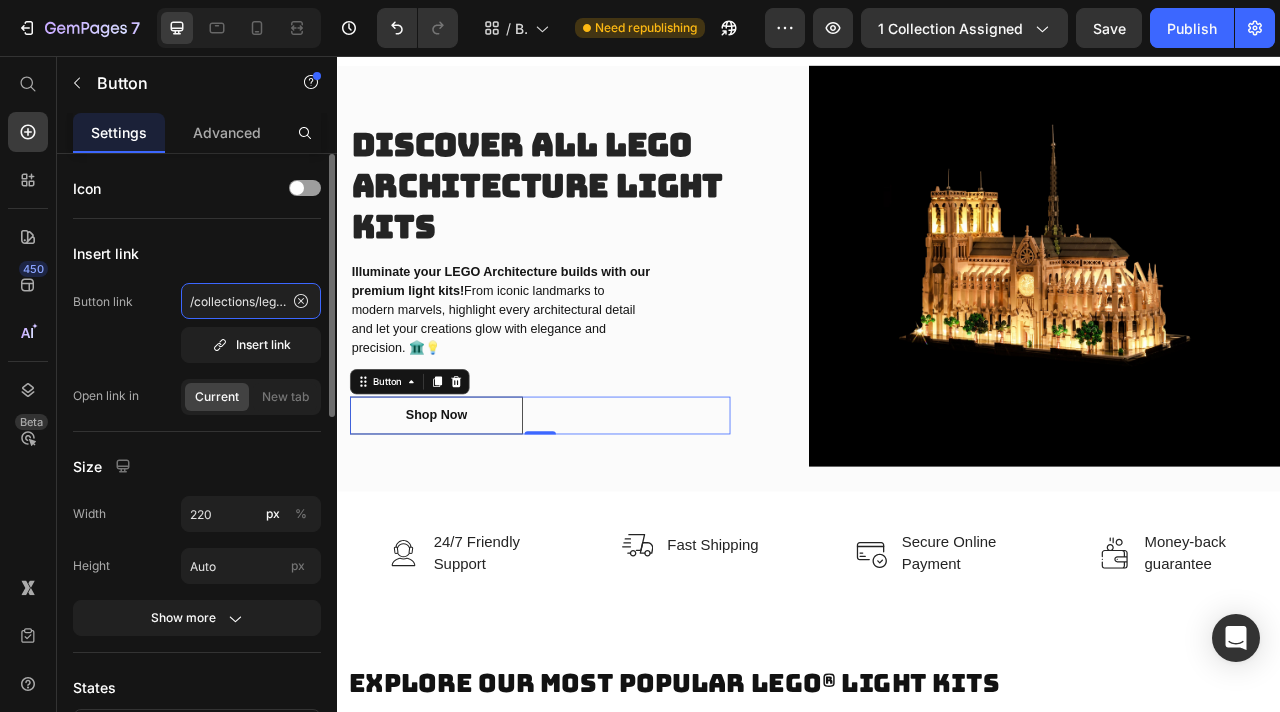 click on "/collections/lego-creator-icons" 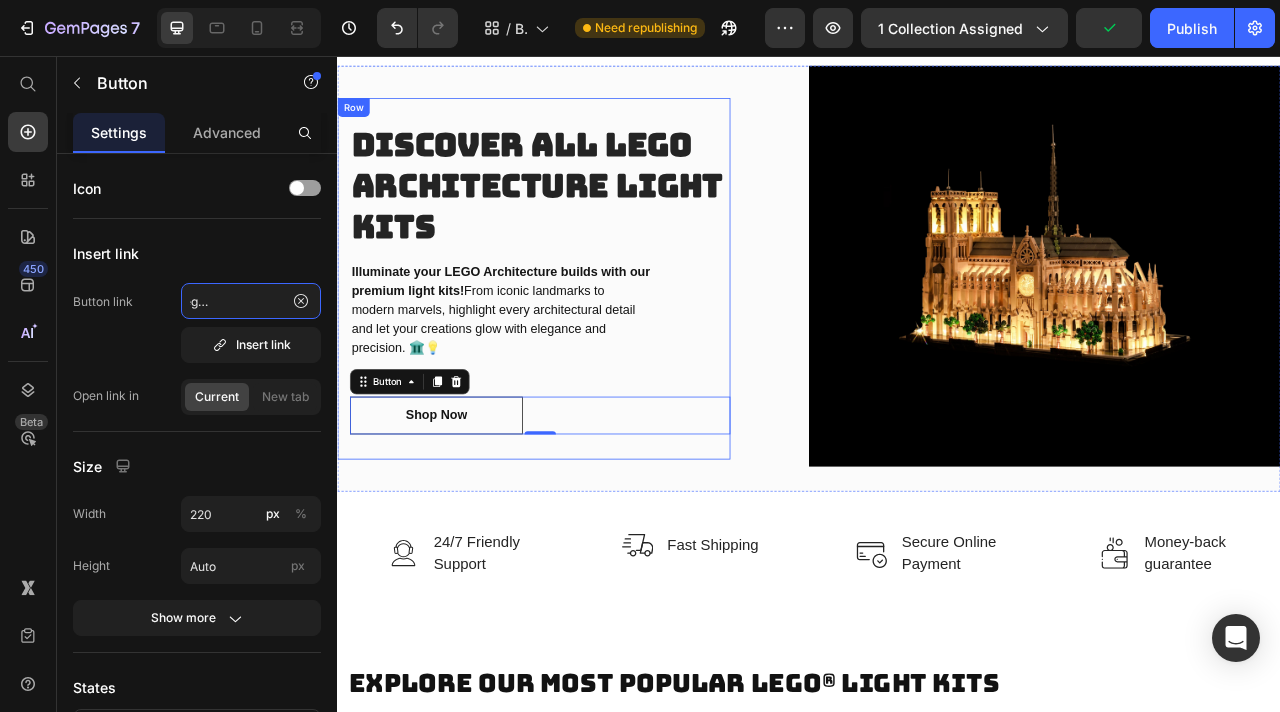 drag, startPoint x: 601, startPoint y: 362, endPoint x: 354, endPoint y: 364, distance: 247.0081 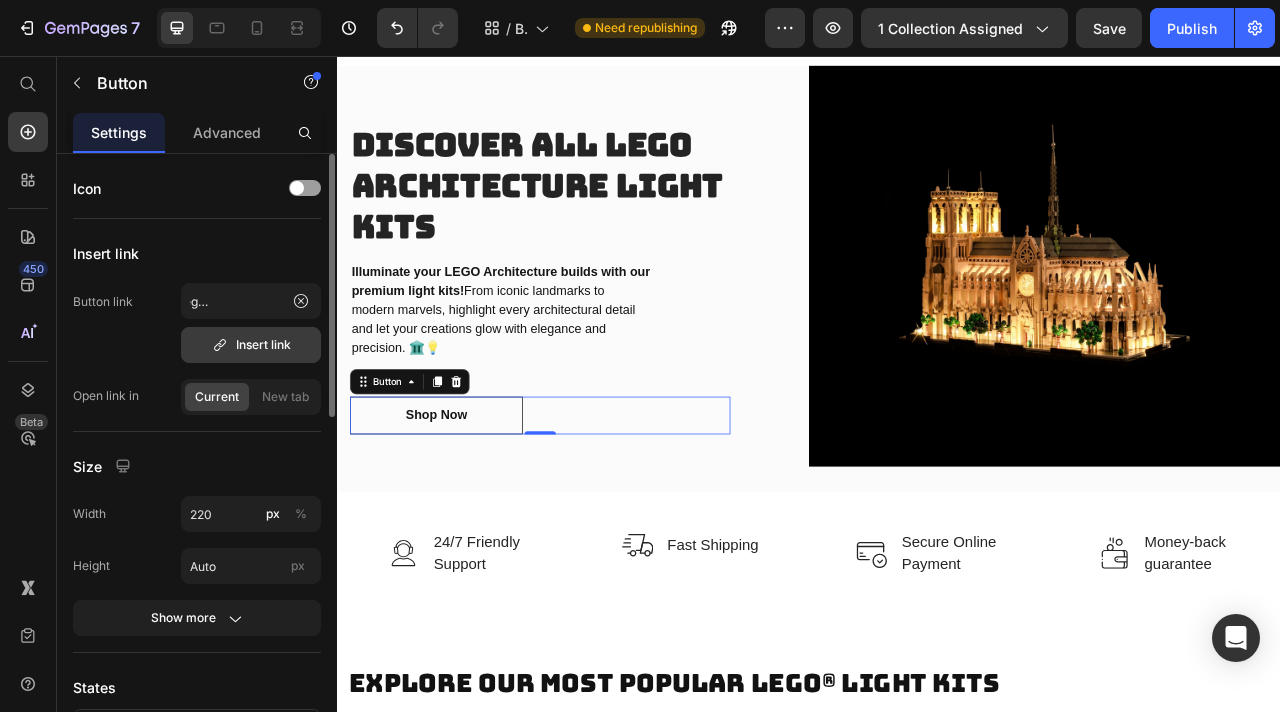 click on "Insert link" at bounding box center (251, 345) 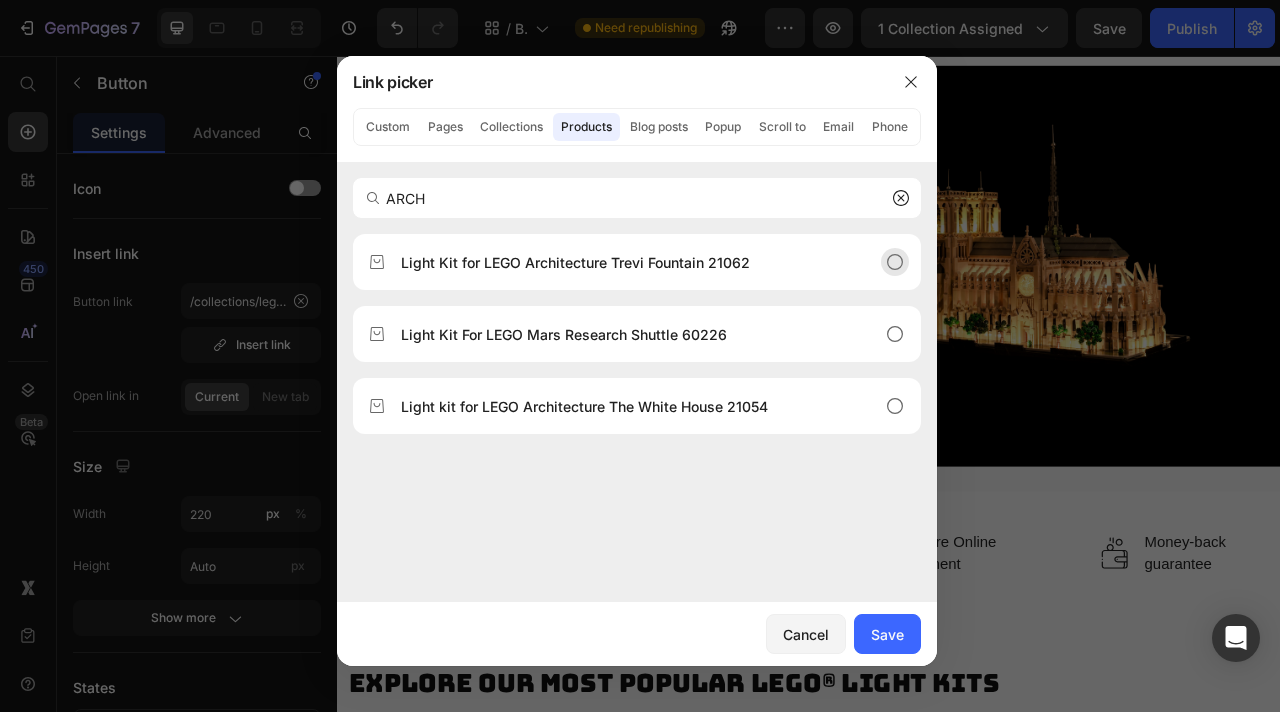 type on "ARCH" 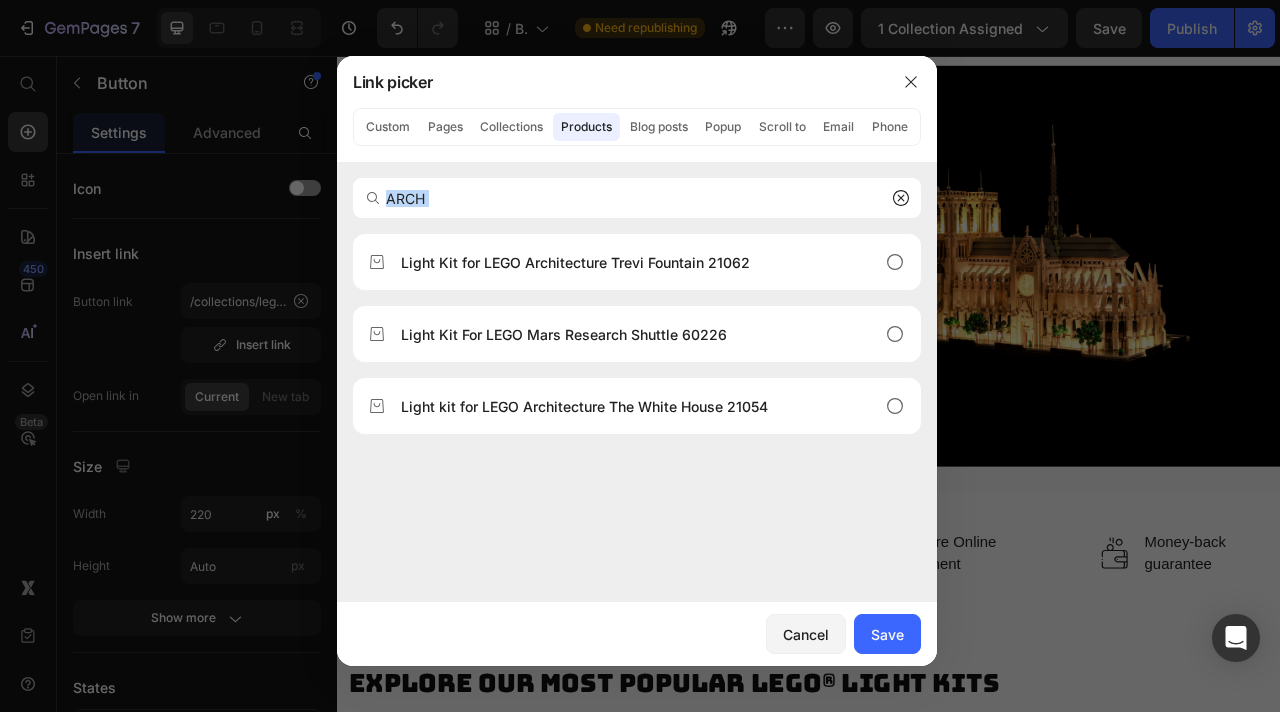 drag, startPoint x: 605, startPoint y: 249, endPoint x: 612, endPoint y: 175, distance: 74.330345 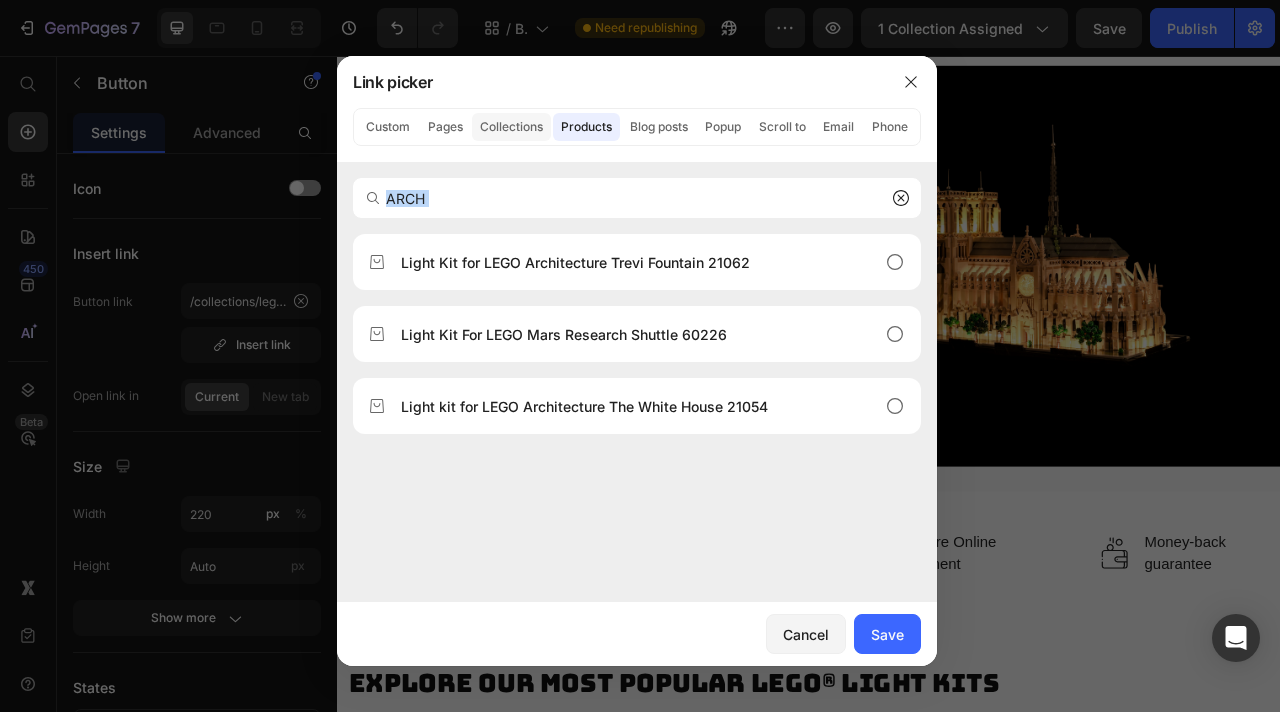 click on "Collections" 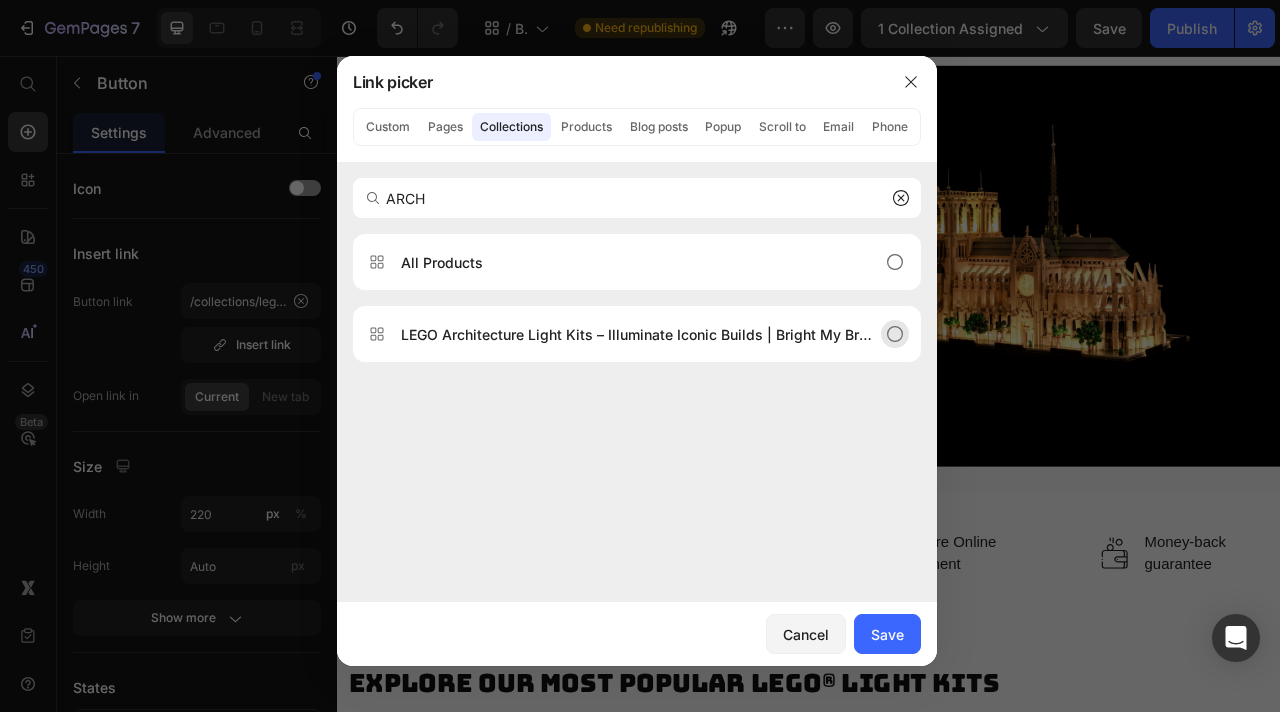 type on "ARCH" 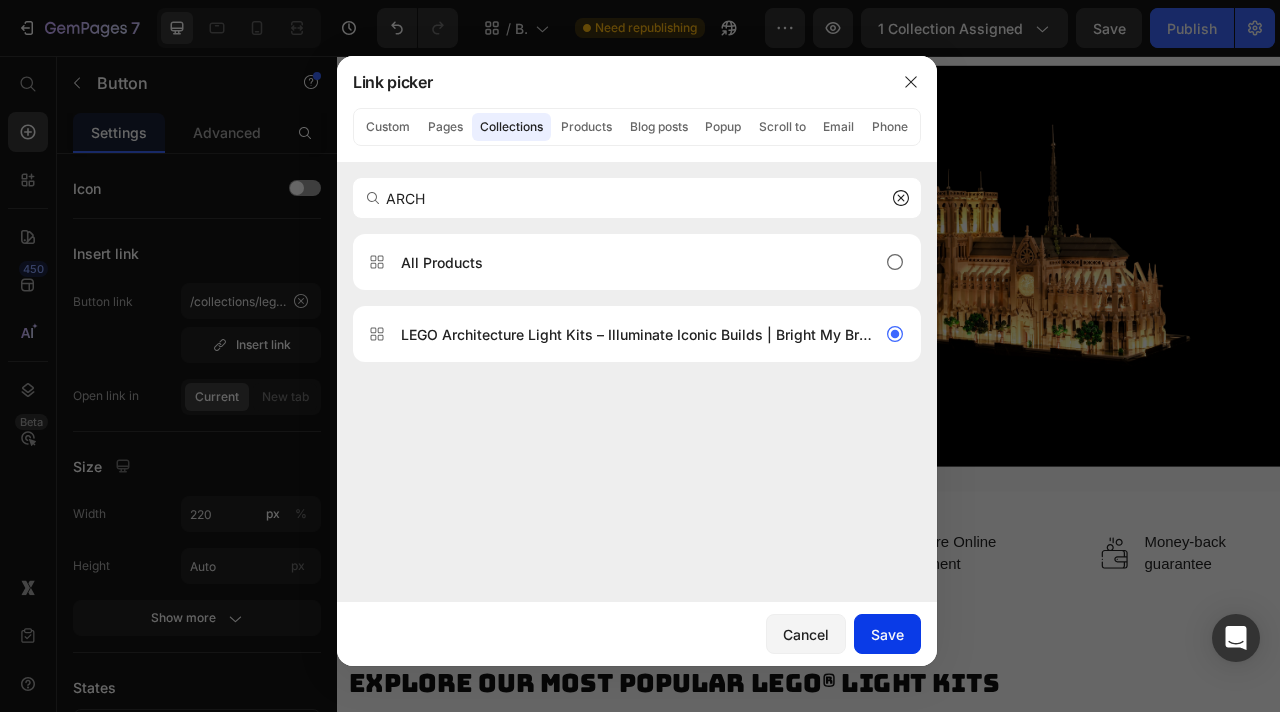 click on "Save" at bounding box center (887, 634) 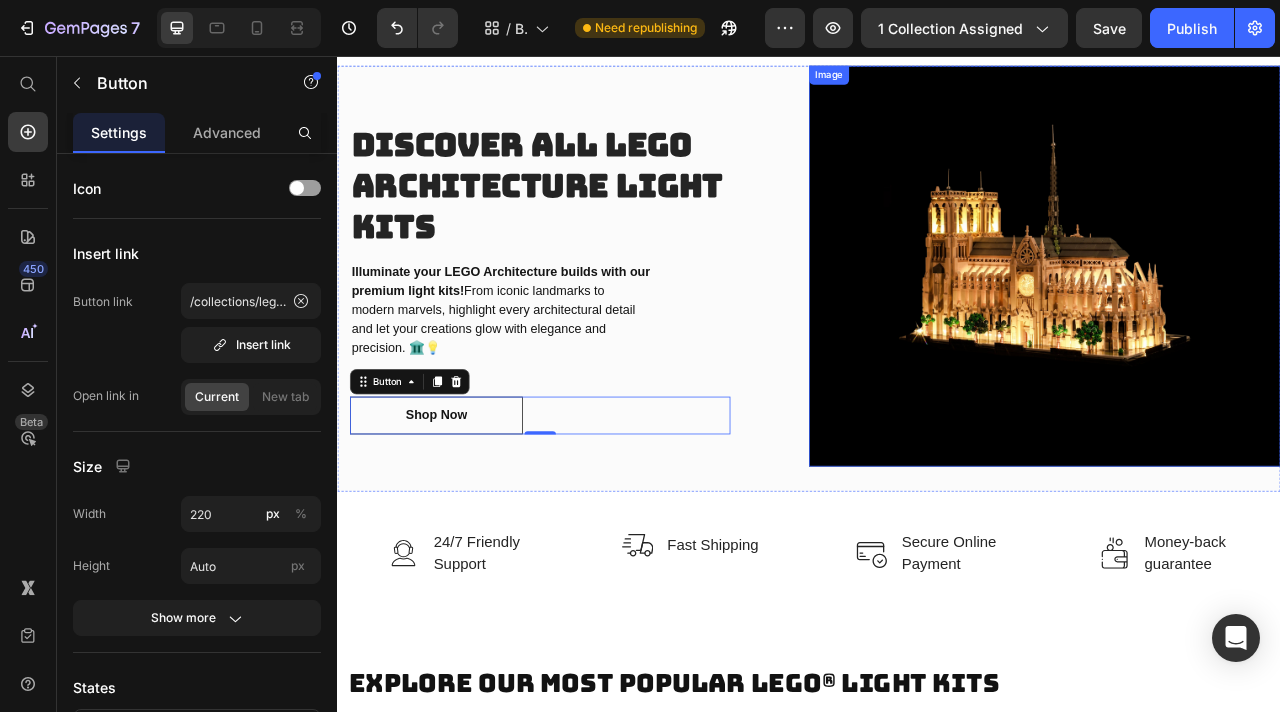 click at bounding box center [1237, 323] 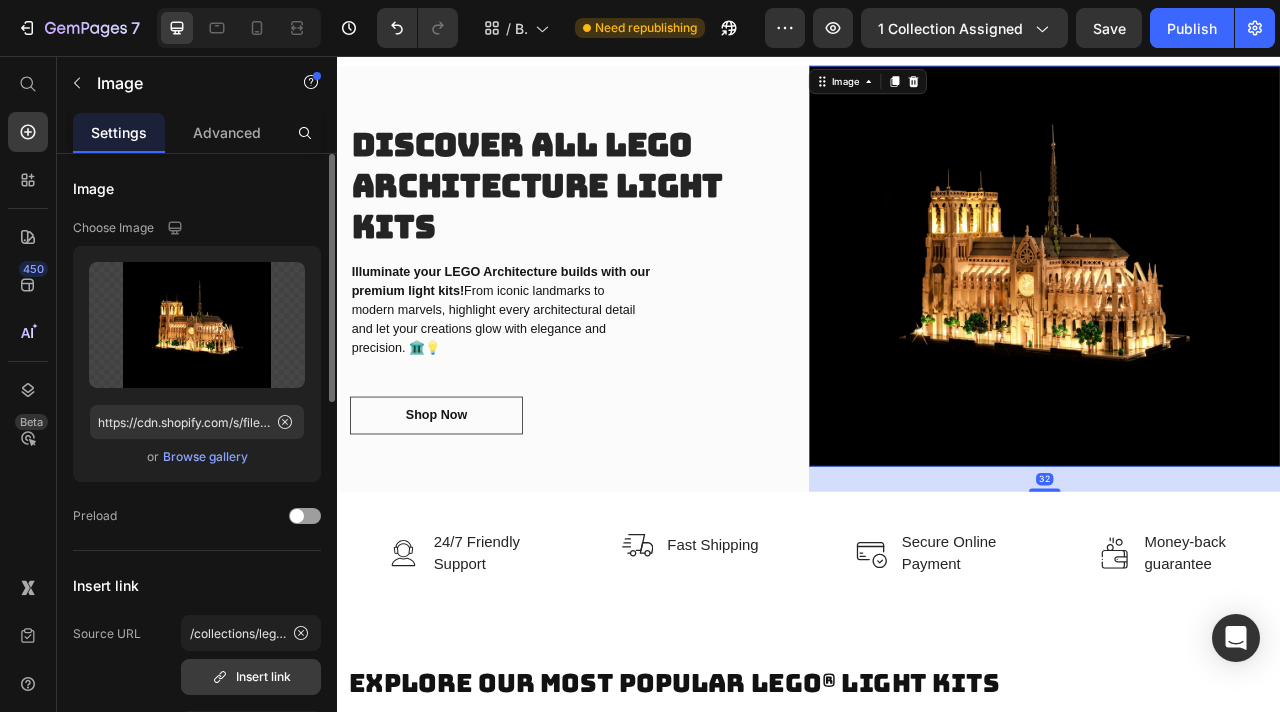 click on "Insert link" at bounding box center (251, 677) 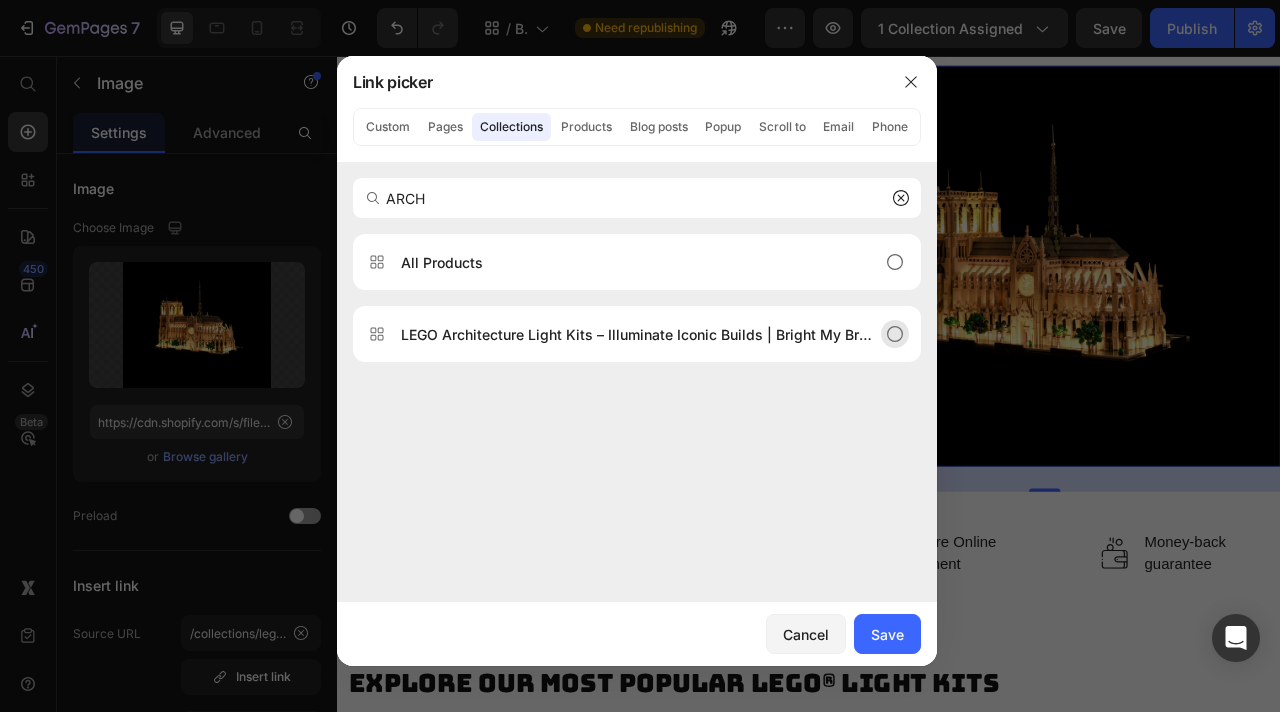 type on "ARCH" 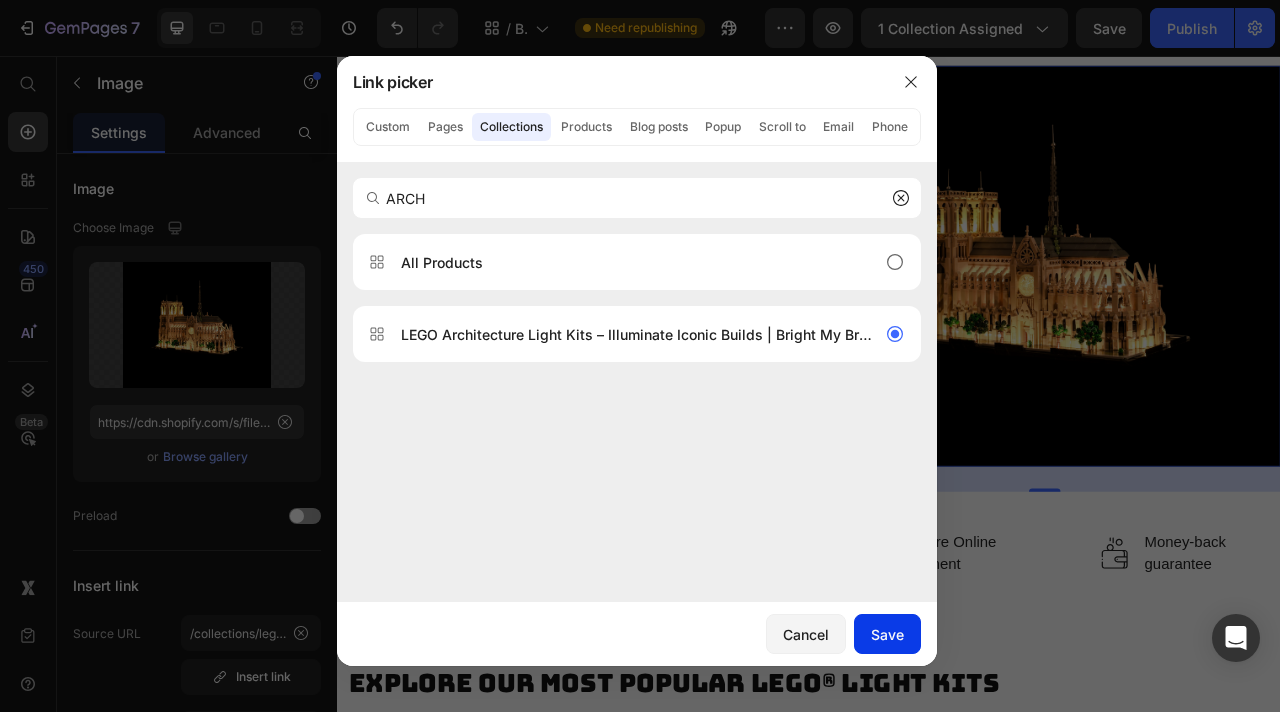click on "Save" at bounding box center (887, 634) 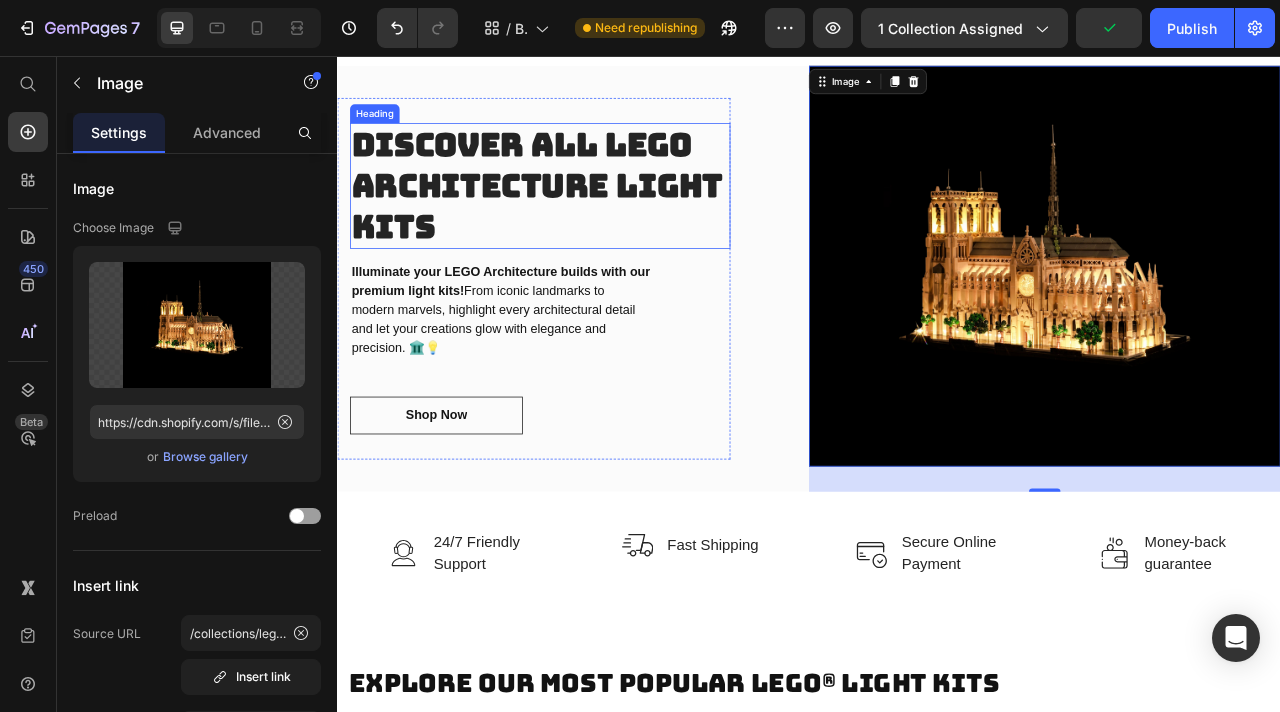 click on "discover all LEGO ARCHITECTURE light kits" at bounding box center (591, 220) 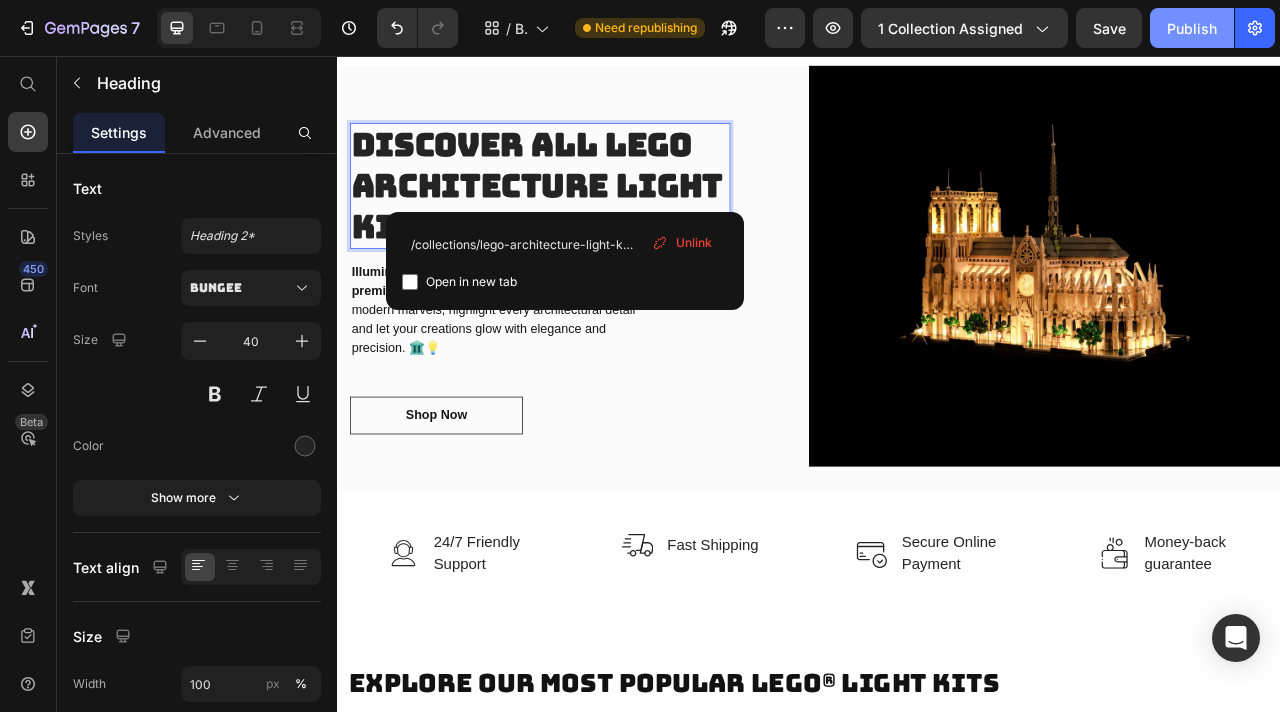 click on "Publish" 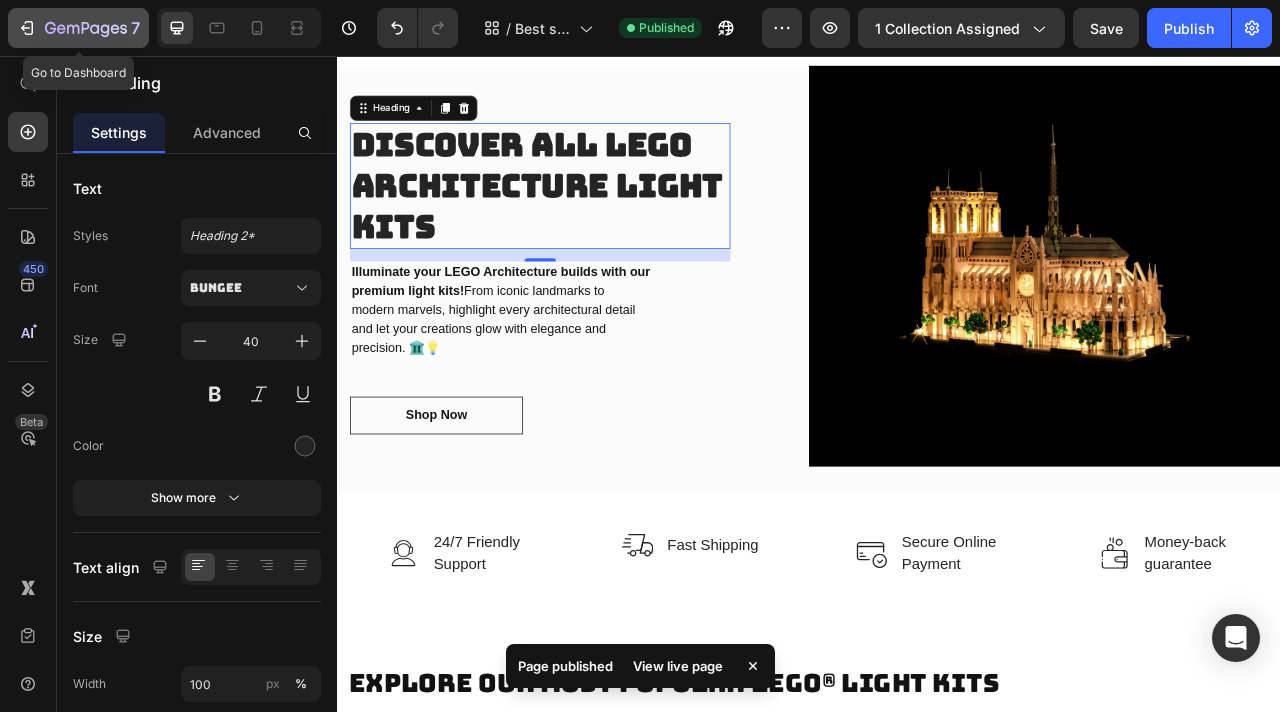 click 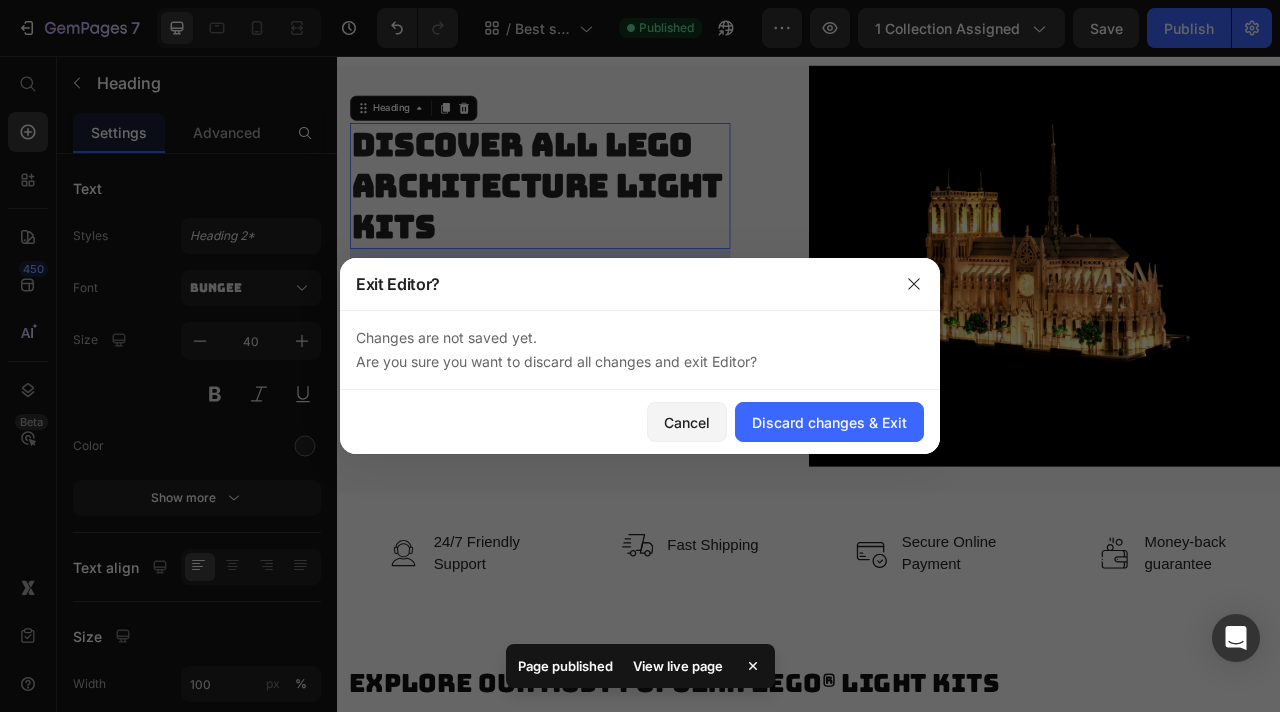 click 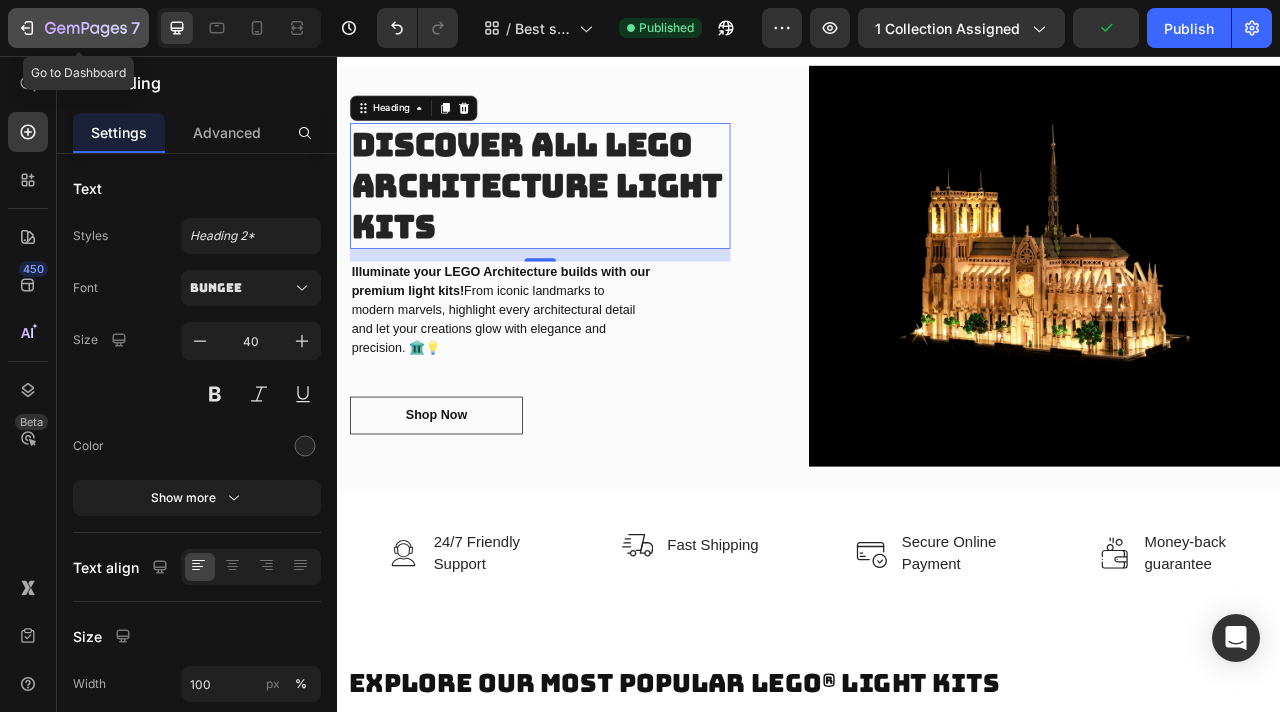 click on "7" 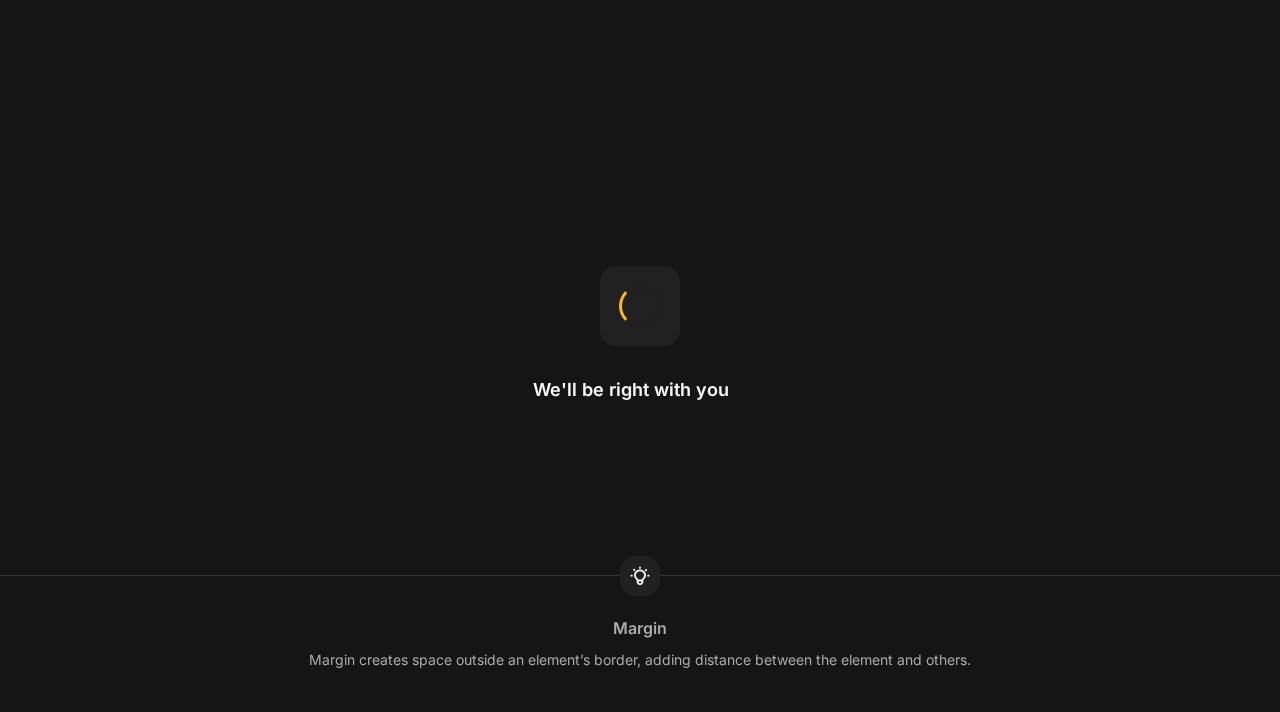 scroll, scrollTop: 0, scrollLeft: 0, axis: both 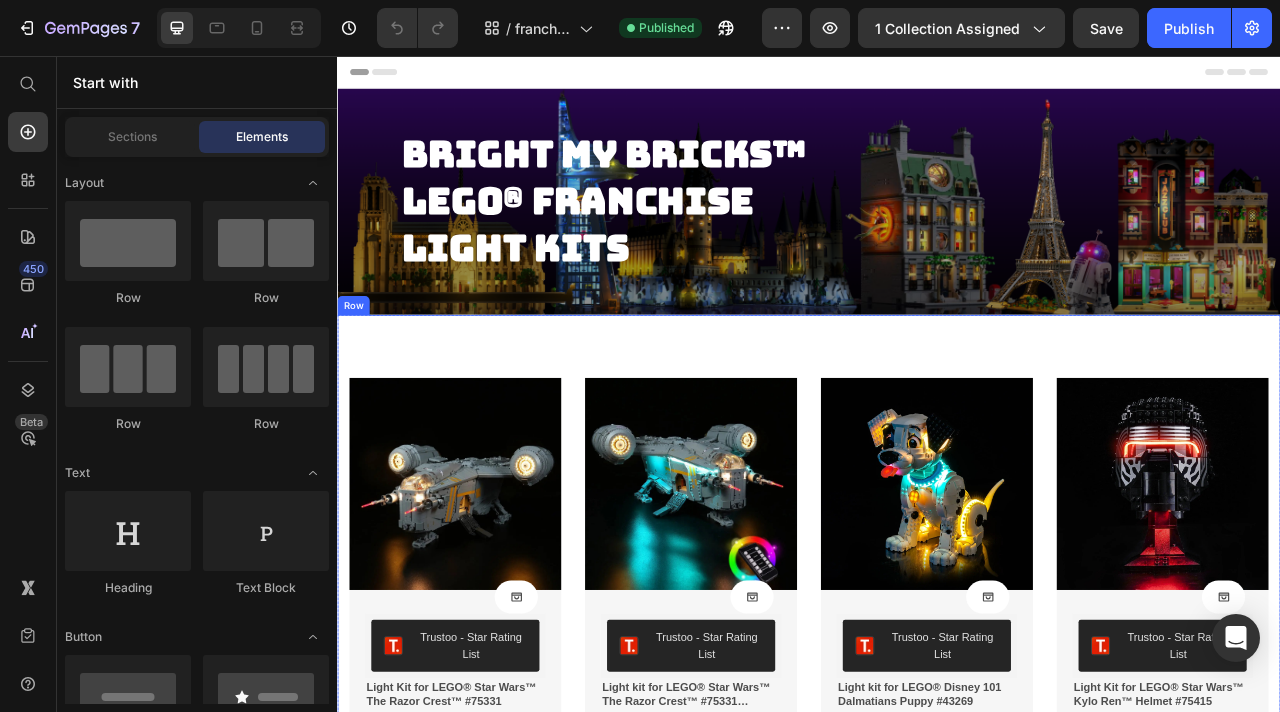 click on "Product Images
Product Cart Button Trustoo - Star Rating List Trustoo Light Kit for LEGO® Star Wars™ The Razor Crest™ #75331 Product Title €79,99 Product Price €0,00 Product Price (Save 0% ) Product Tag Row Row Row Row Product Images
Product Cart Button Trustoo - Star Rating List Trustoo Light kit for LEGO® Star Wars™ The Razor Crest™ #75331 Remote Control Version Product Title €89,99 Product Price €0,00 Product Price (Save 0% ) Product Tag Row Row Row Row Product Images
Product Cart Button Trustoo - Star Rating List Trustoo Light kit for LEGO® Disney 101 Dalmatians Puppy #43269 Product Title €34,99 Product Price €0,00 Product Price (Save 0% ) Product Tag Row Row Row Row Product Images
Product Cart Button Trustoo - Star Rating List Trustoo Light Kit for LEGO® Star Wars™ Kylo Ren™ Helmet #75415 Product Title €24,99 Product Price €0,00 Product Price (Save 0% ) Product Tag Row Row Row Row Product Images Trustoo (Save" at bounding box center (937, 1230) 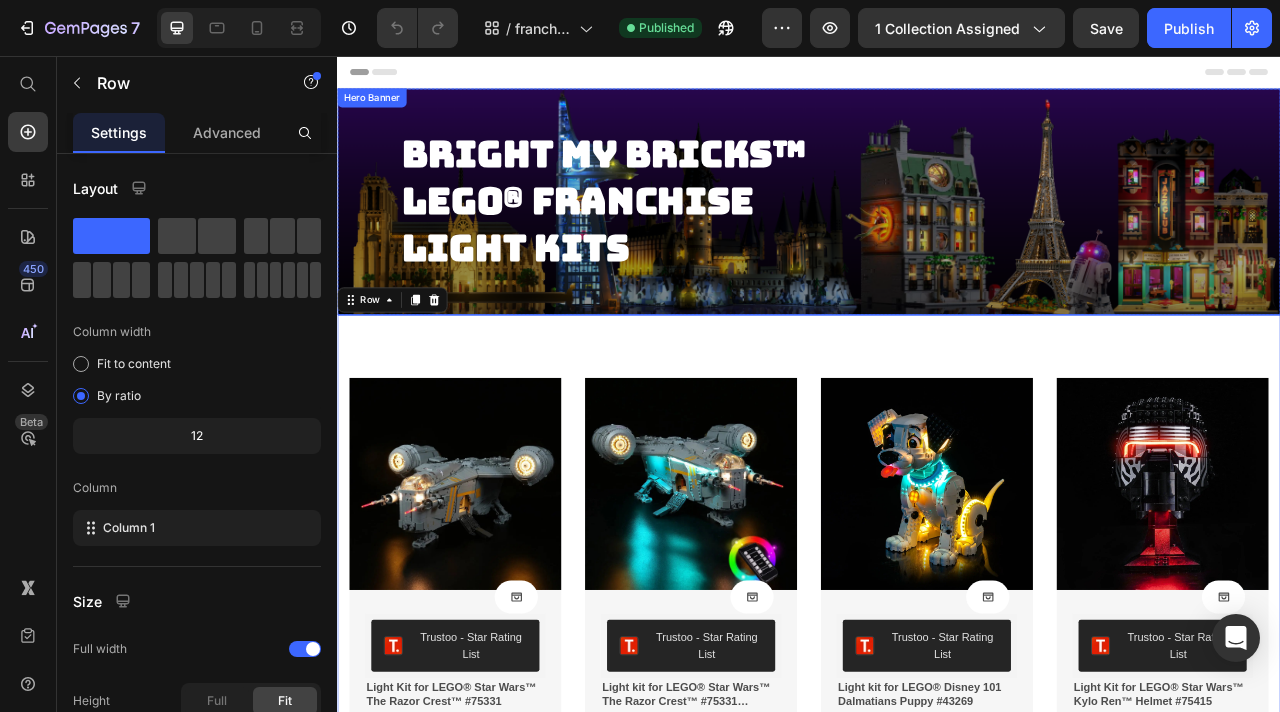 click on "Bright My Bricks™  LEGO® franchise Light Kits Heading" at bounding box center [937, 240] 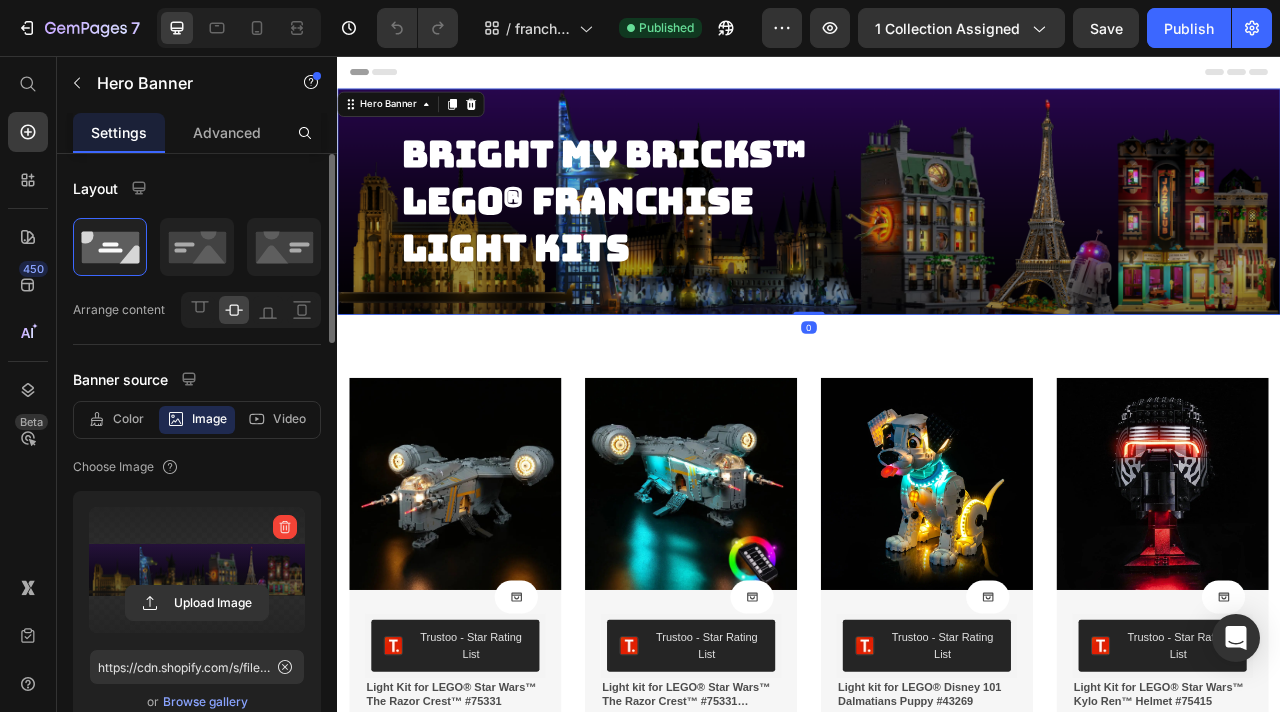 click at bounding box center [197, 570] 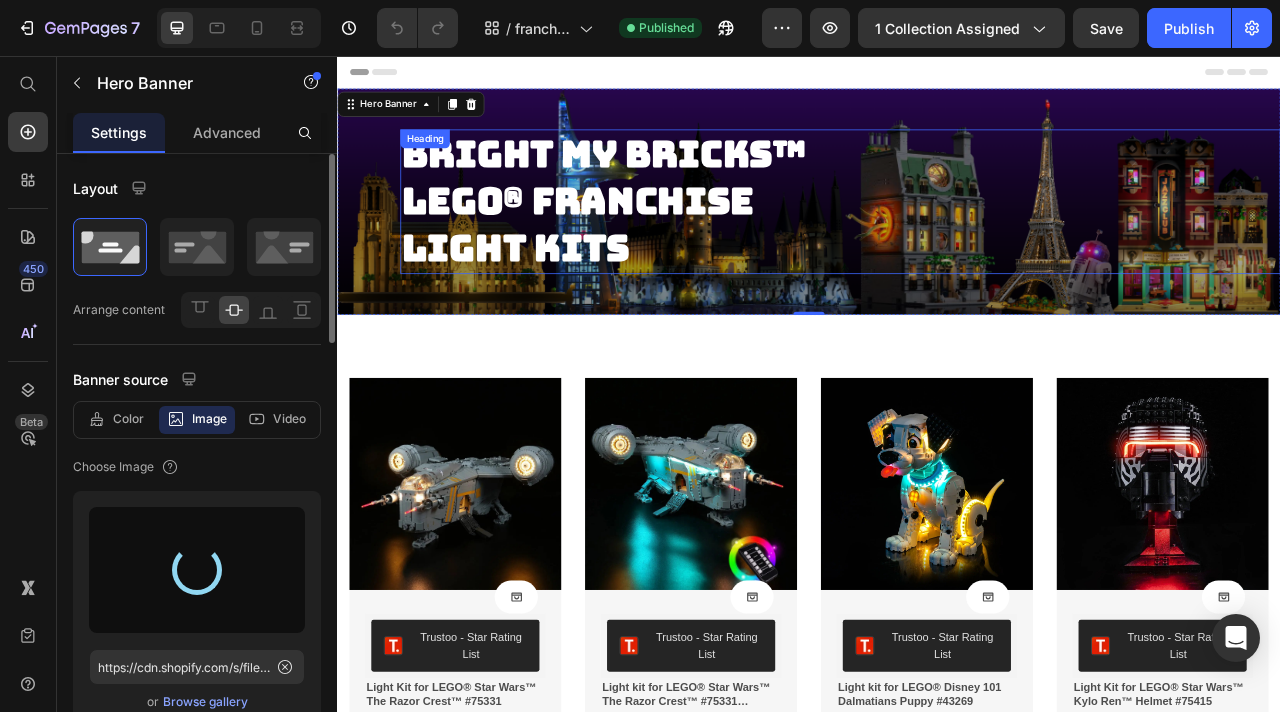 type on "https://cdn.shopify.com/s/files/1/0862/3666/0039/files/gempages_541772998508544900-1de29b4a-d96d-48e5-94a8-30b040dfb1c8.png" 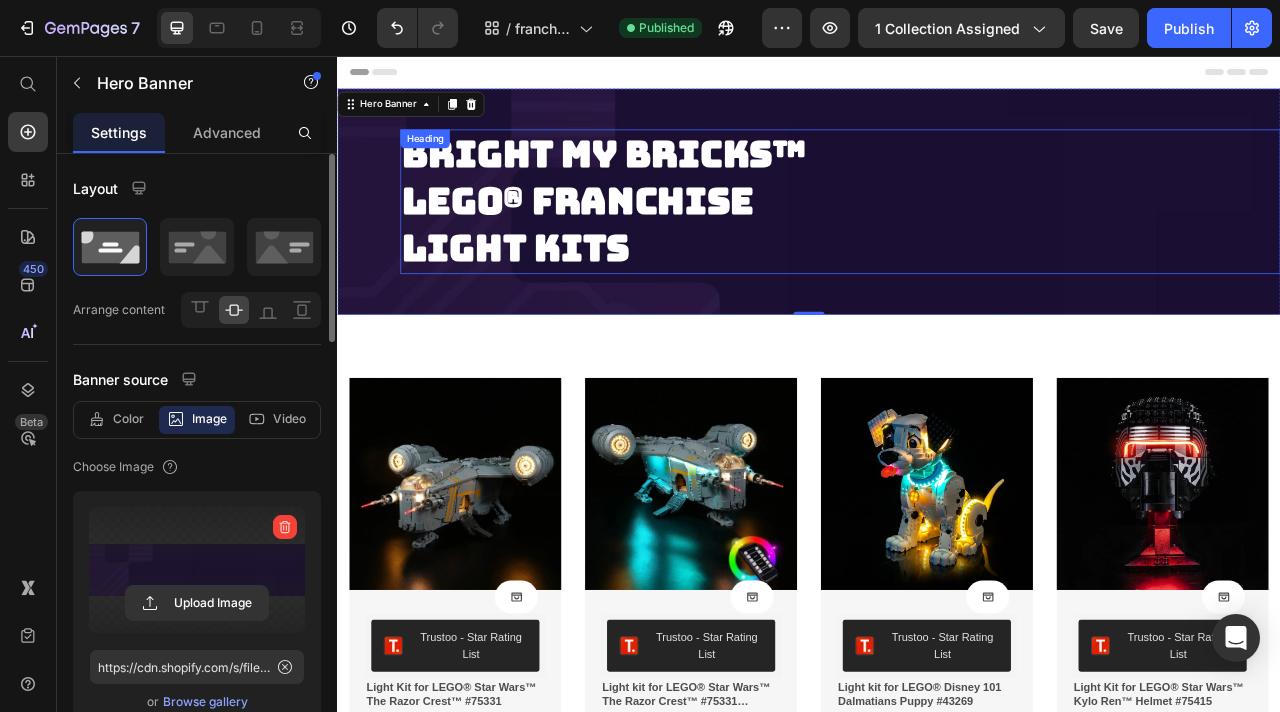 click on "Light Kits" at bounding box center [564, 300] 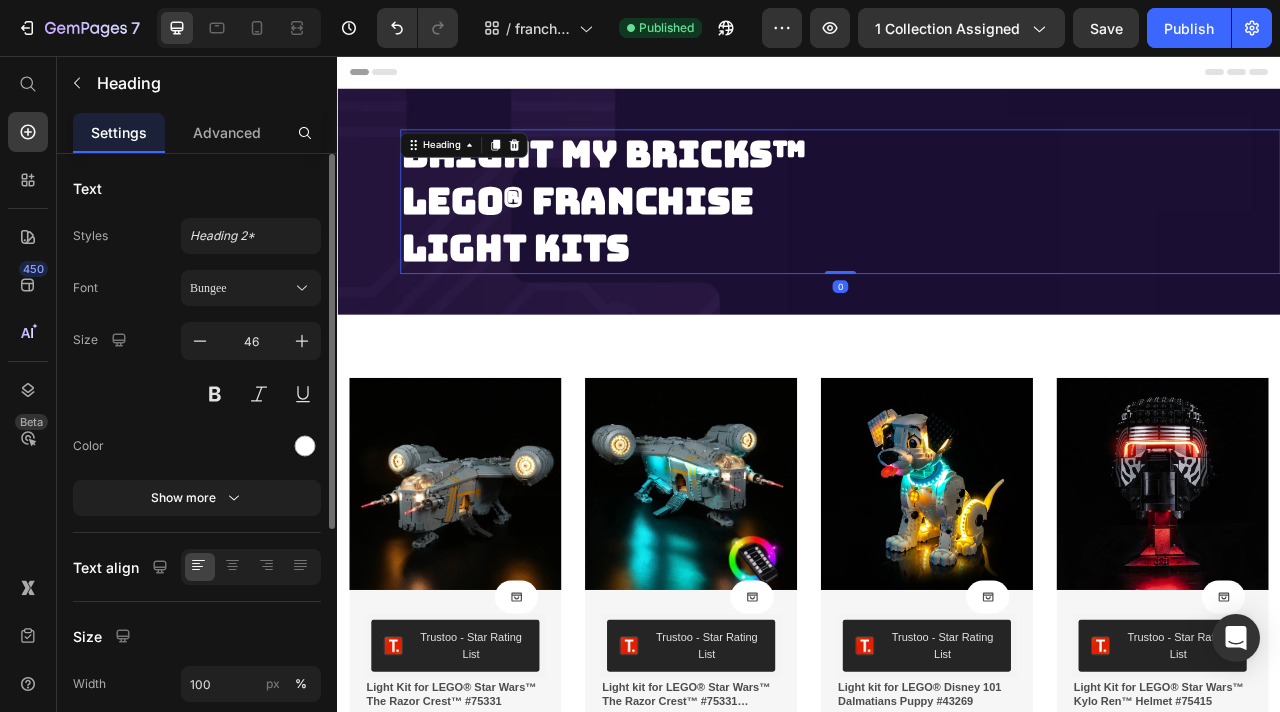 click on "Bright My Bricks™  LEGO® franchise Light Kits" at bounding box center (977, 240) 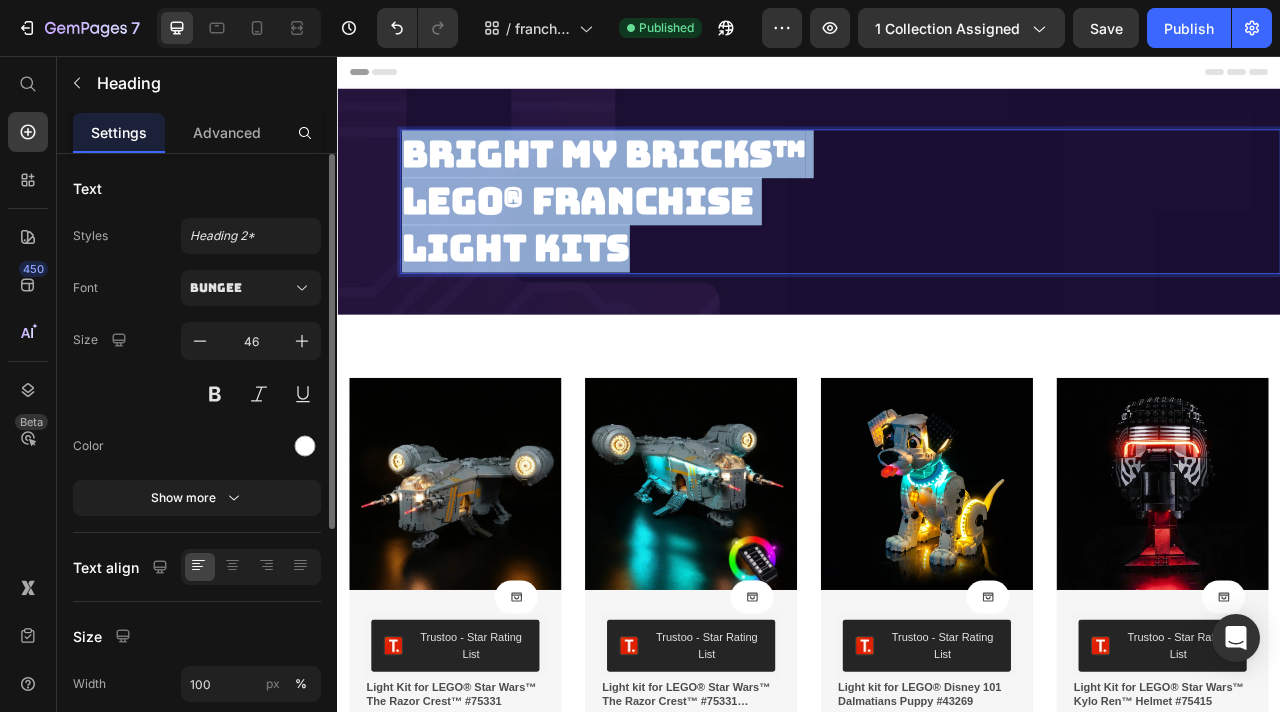 drag, startPoint x: 762, startPoint y: 296, endPoint x: 426, endPoint y: 179, distance: 355.78787 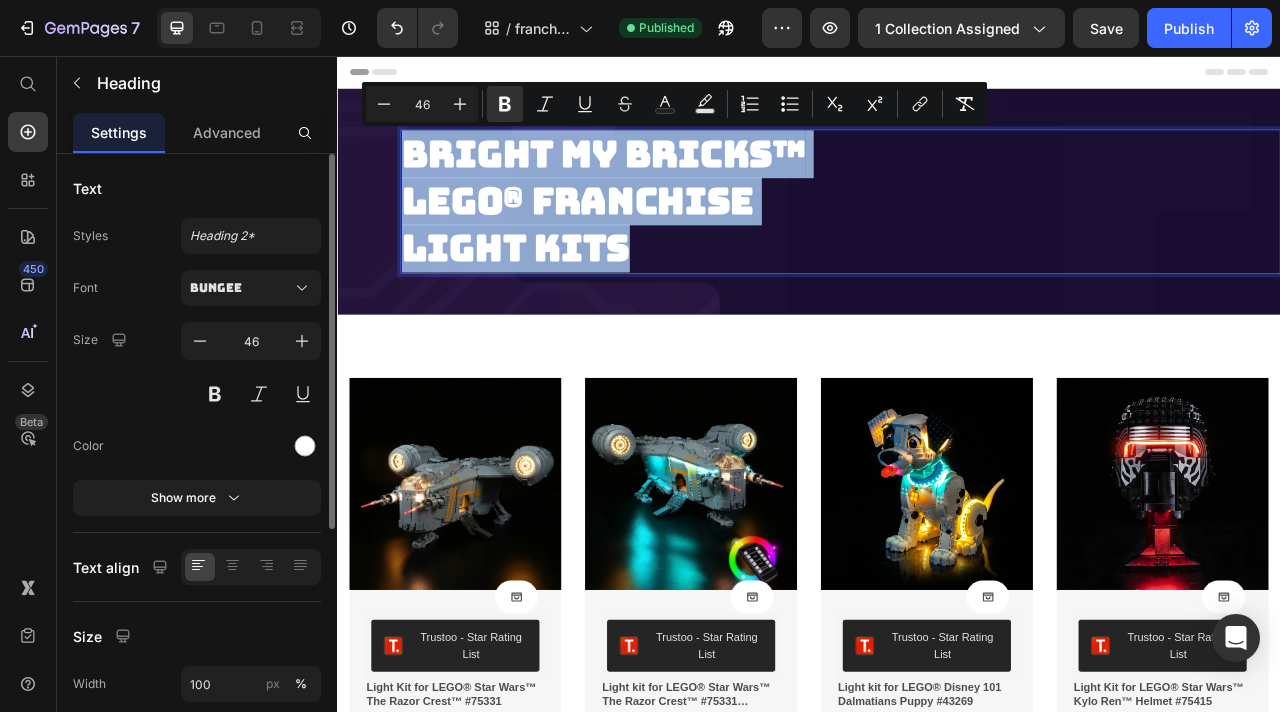 copy on "Bright My Bricks™  LEGO® franchise Light Kits" 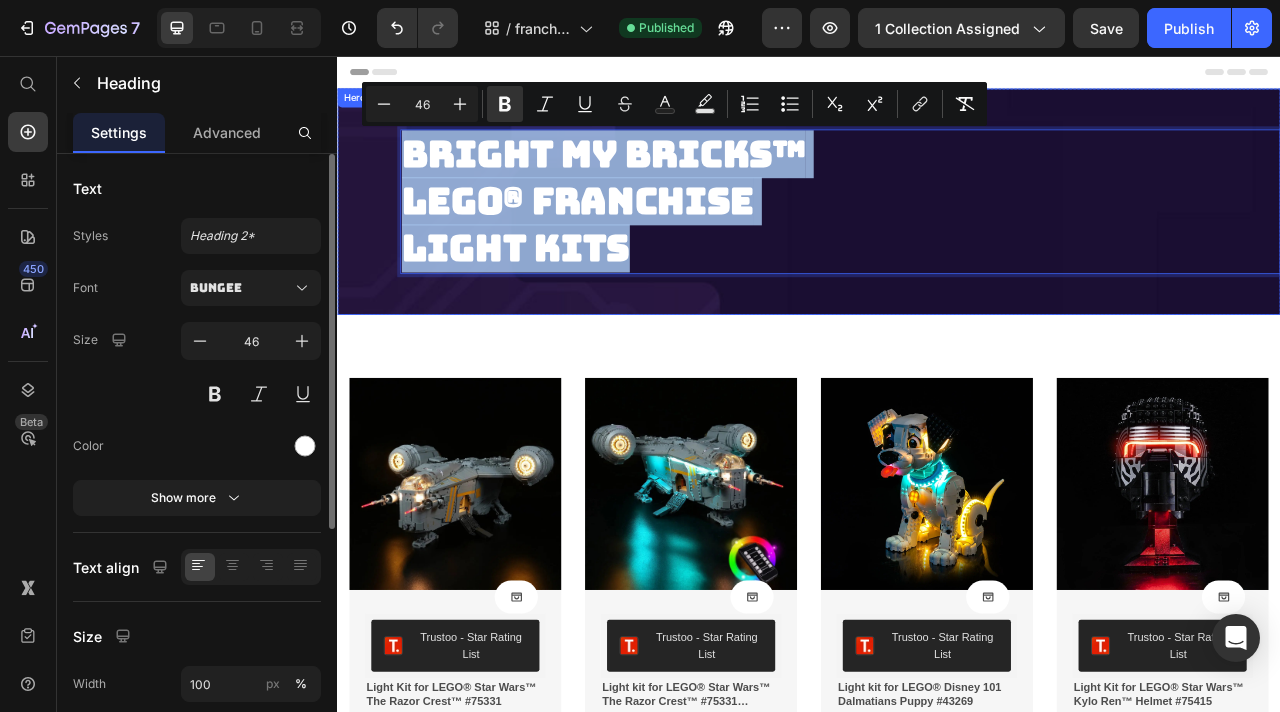 click at bounding box center [937, 241] 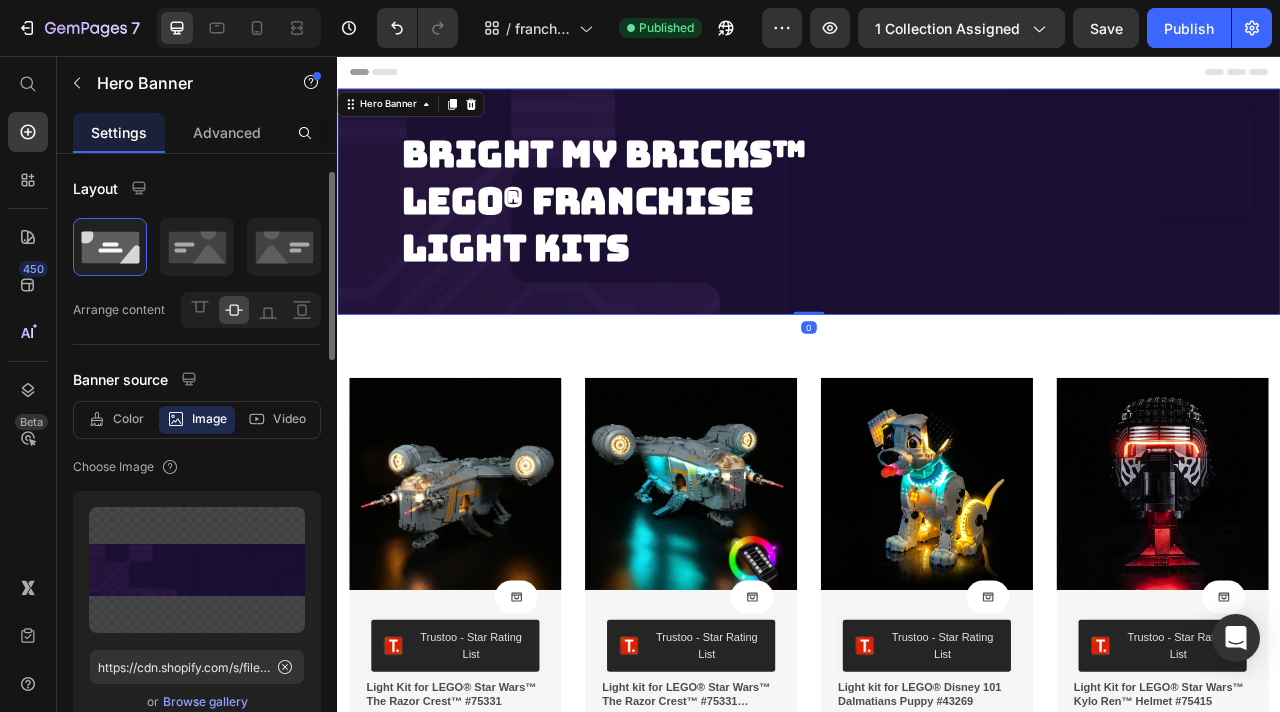 scroll, scrollTop: 1387, scrollLeft: 0, axis: vertical 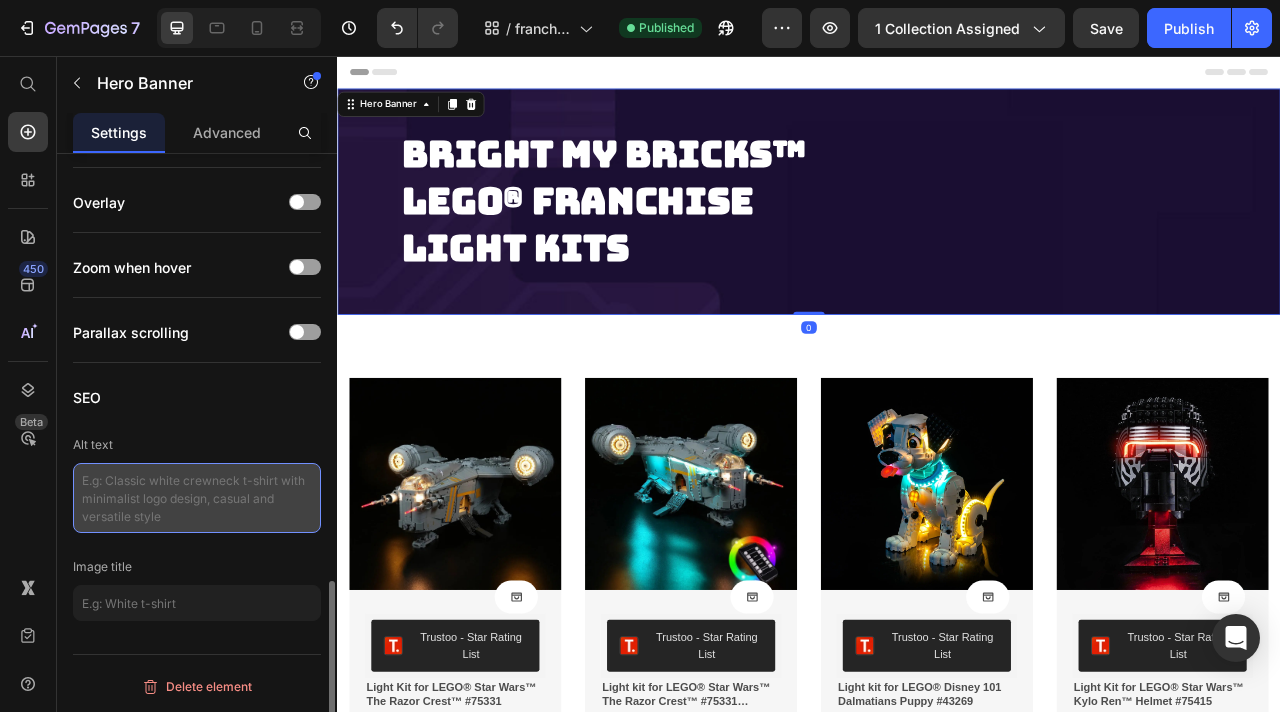 click at bounding box center (197, 498) 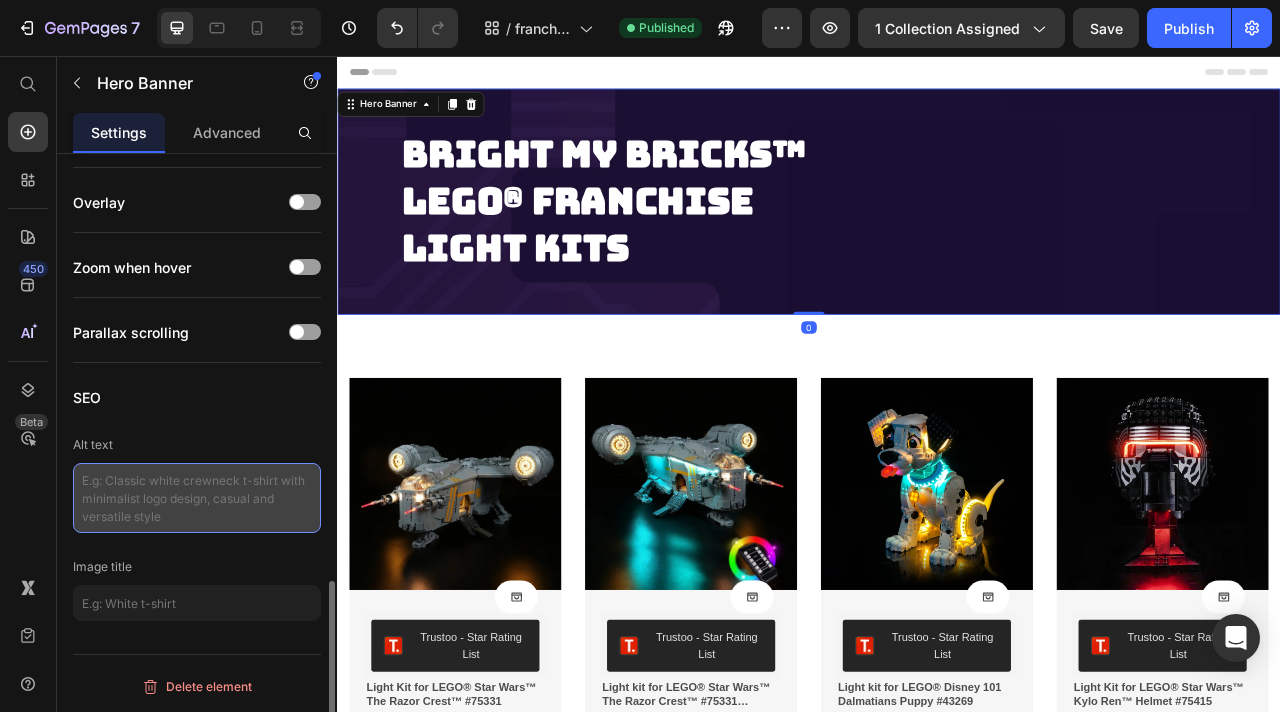 paste on "Bright My Bricks™
LEGO® franchise
Light Kits" 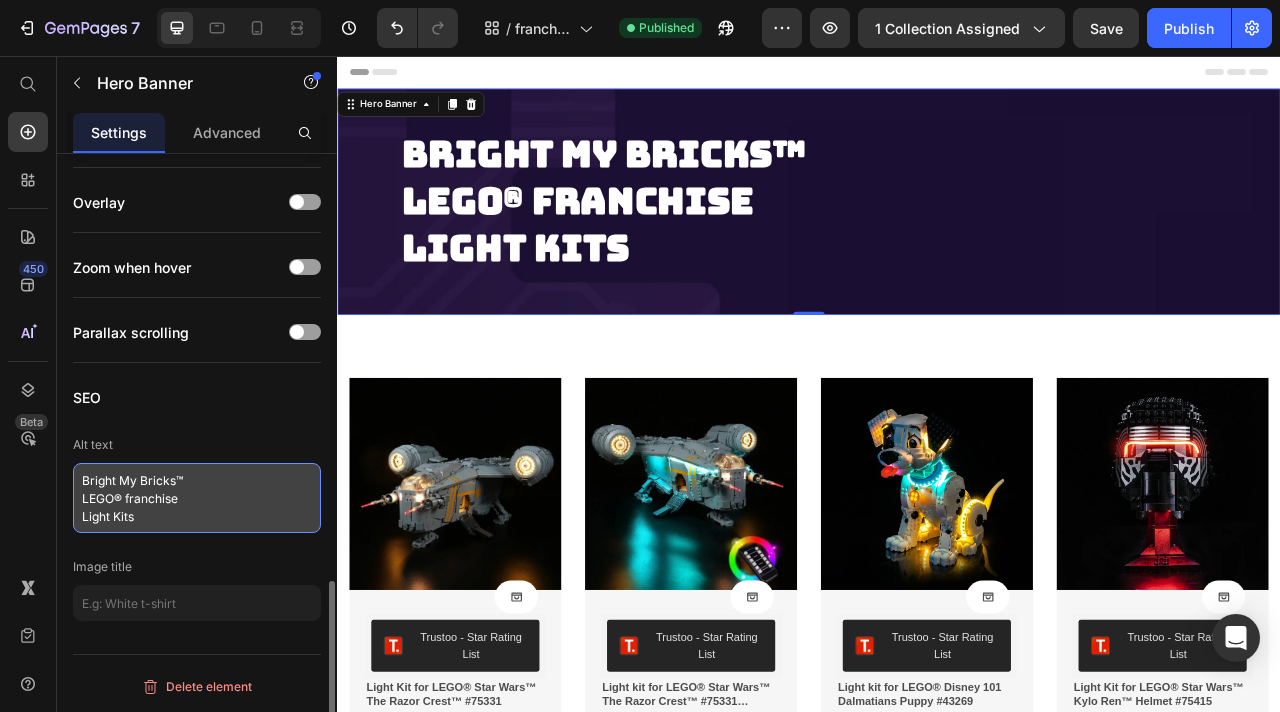 click on "Bright My Bricks™
LEGO® franchise
Light Kits" at bounding box center [197, 498] 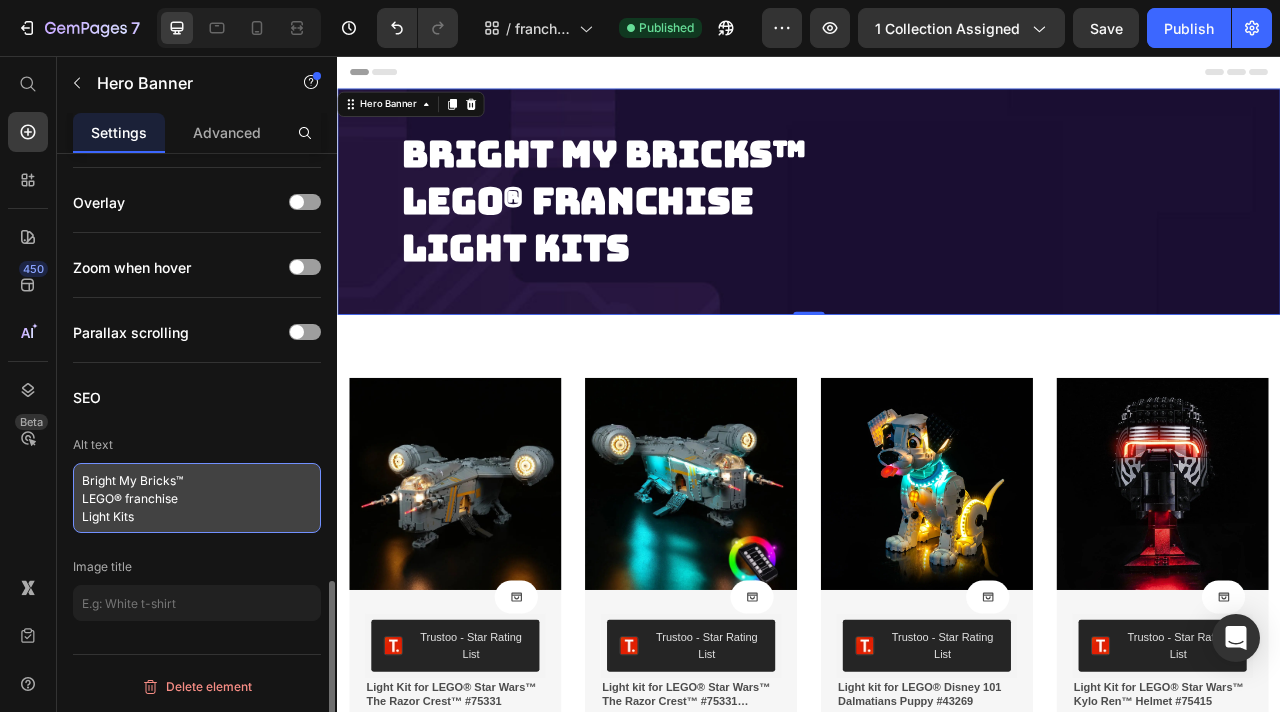 click on "Bright My Bricks™
LEGO® franchise
Light Kits" at bounding box center (197, 498) 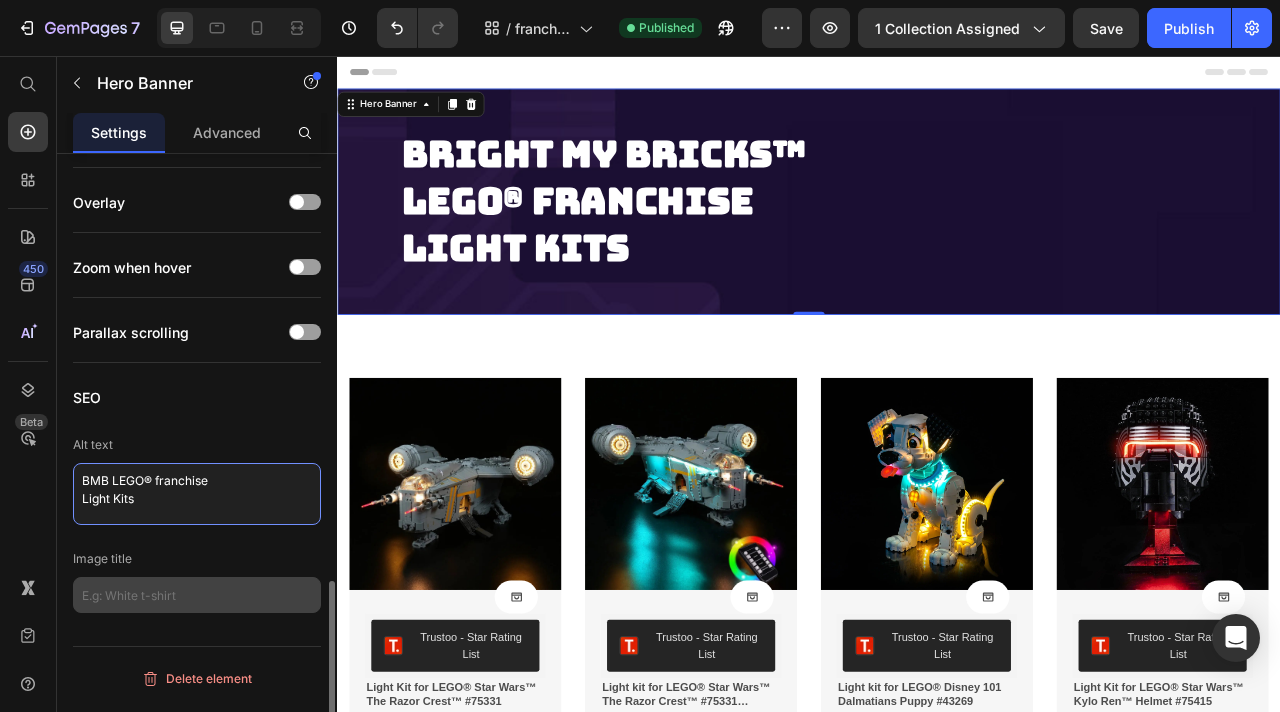 type on "BMB LEGO® franchise
Light Kits" 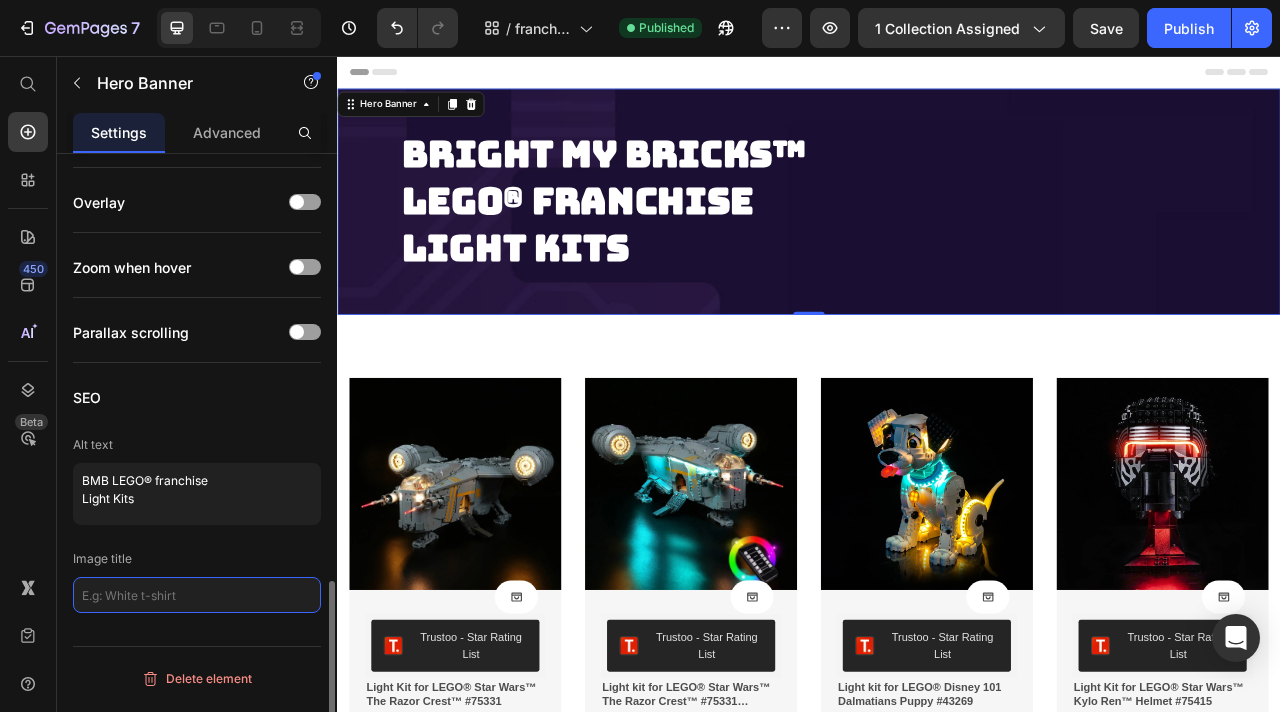 click 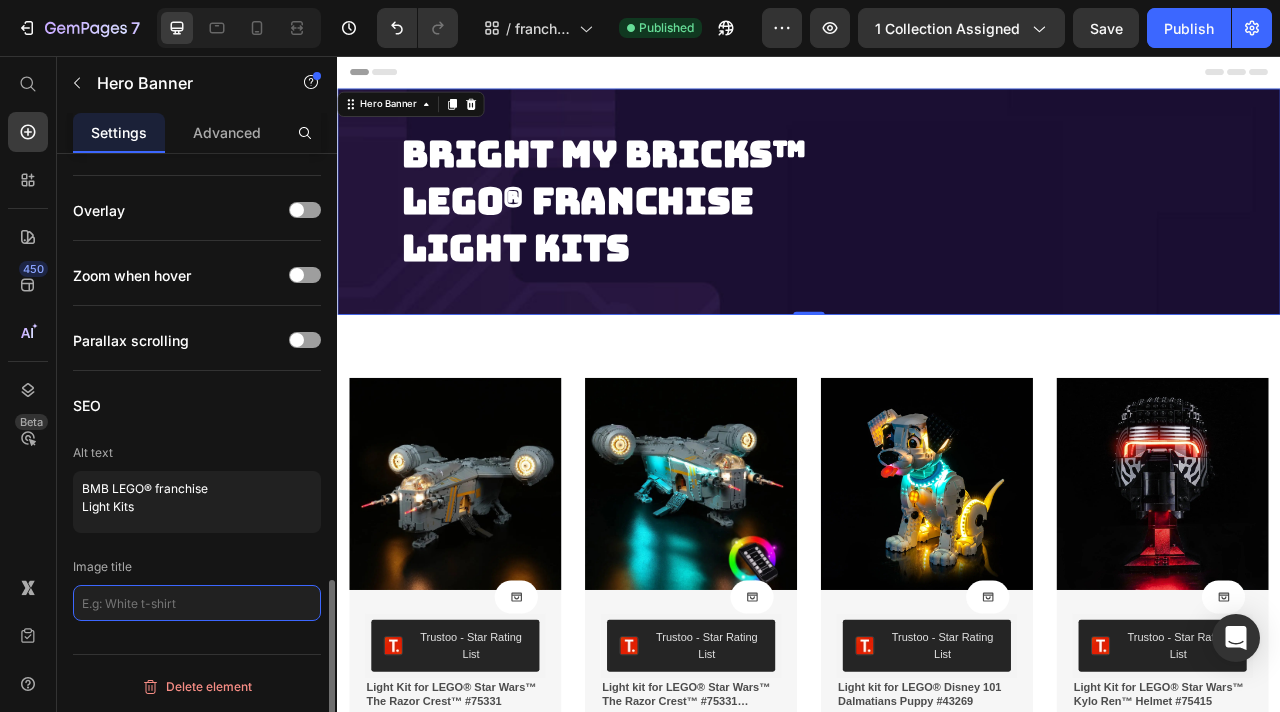 scroll, scrollTop: 1379, scrollLeft: 0, axis: vertical 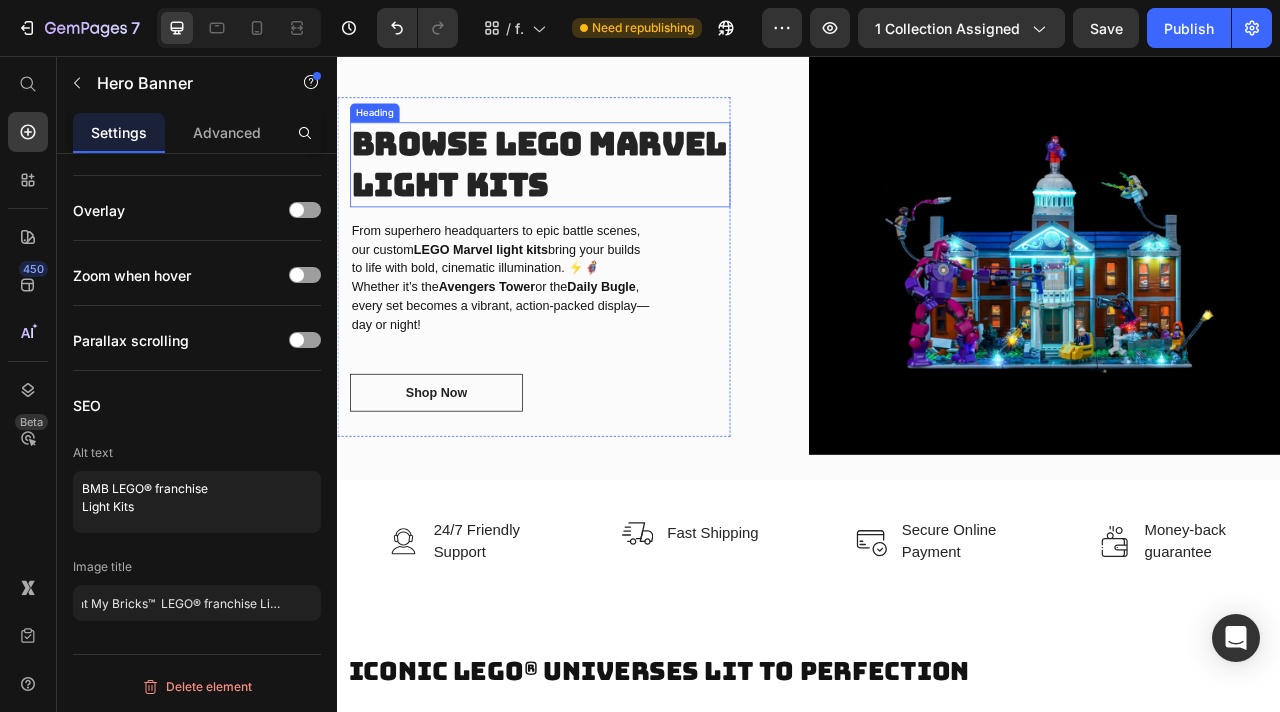 click on "browse LEGO Marvel light kits" at bounding box center (594, 193) 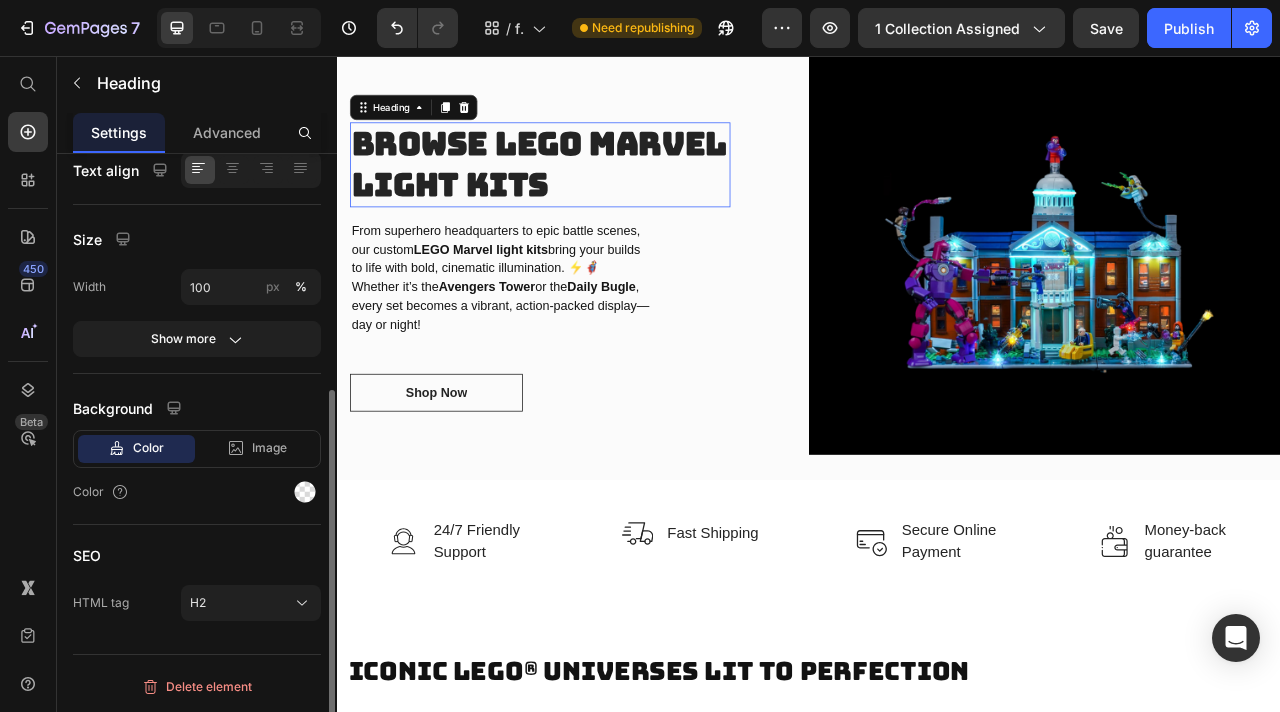 scroll, scrollTop: 0, scrollLeft: 0, axis: both 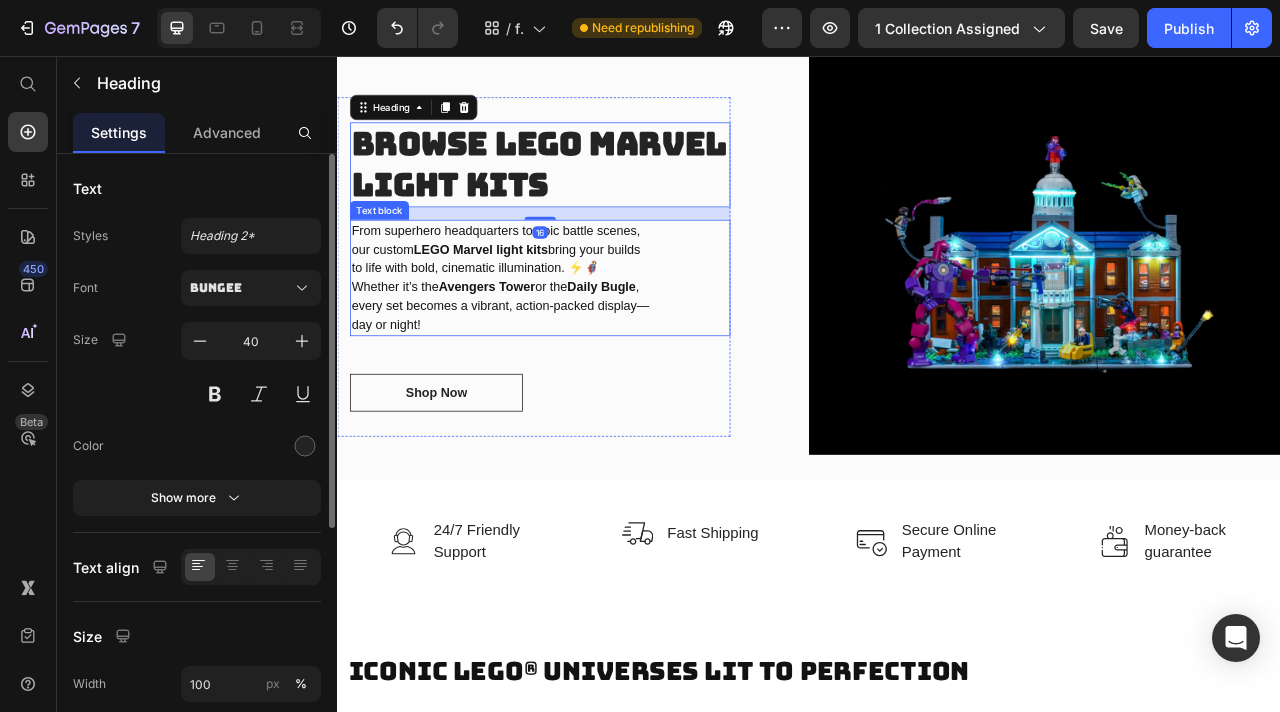 click on "LEGO Marvel light kits" at bounding box center [519, 301] 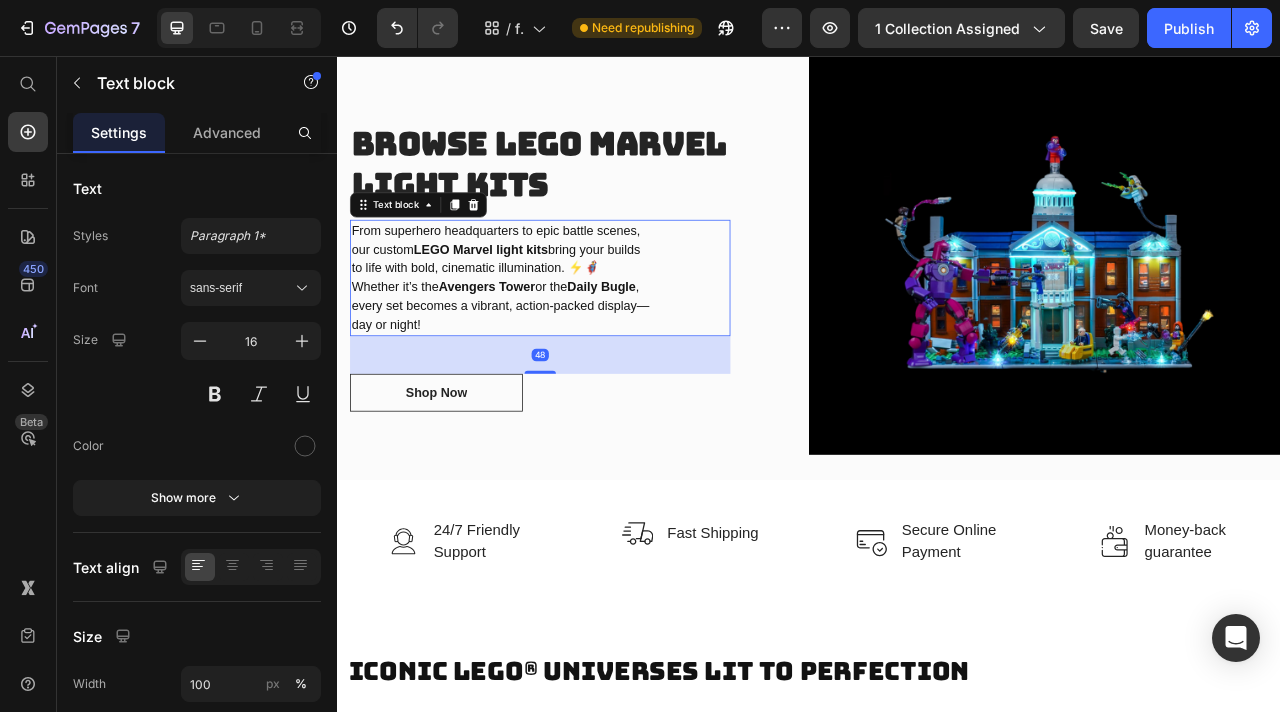 click on "LEGO Marvel light kits" at bounding box center (519, 301) 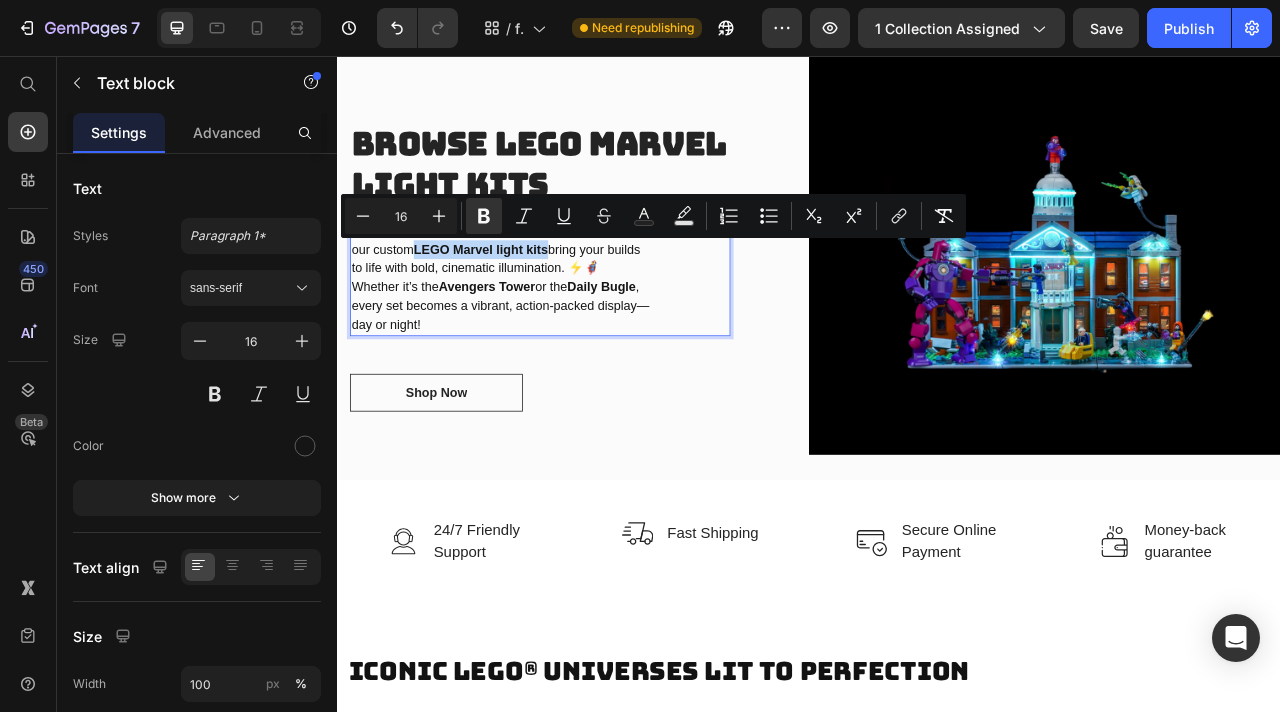 drag, startPoint x: 439, startPoint y: 298, endPoint x: 604, endPoint y: 304, distance: 165.10905 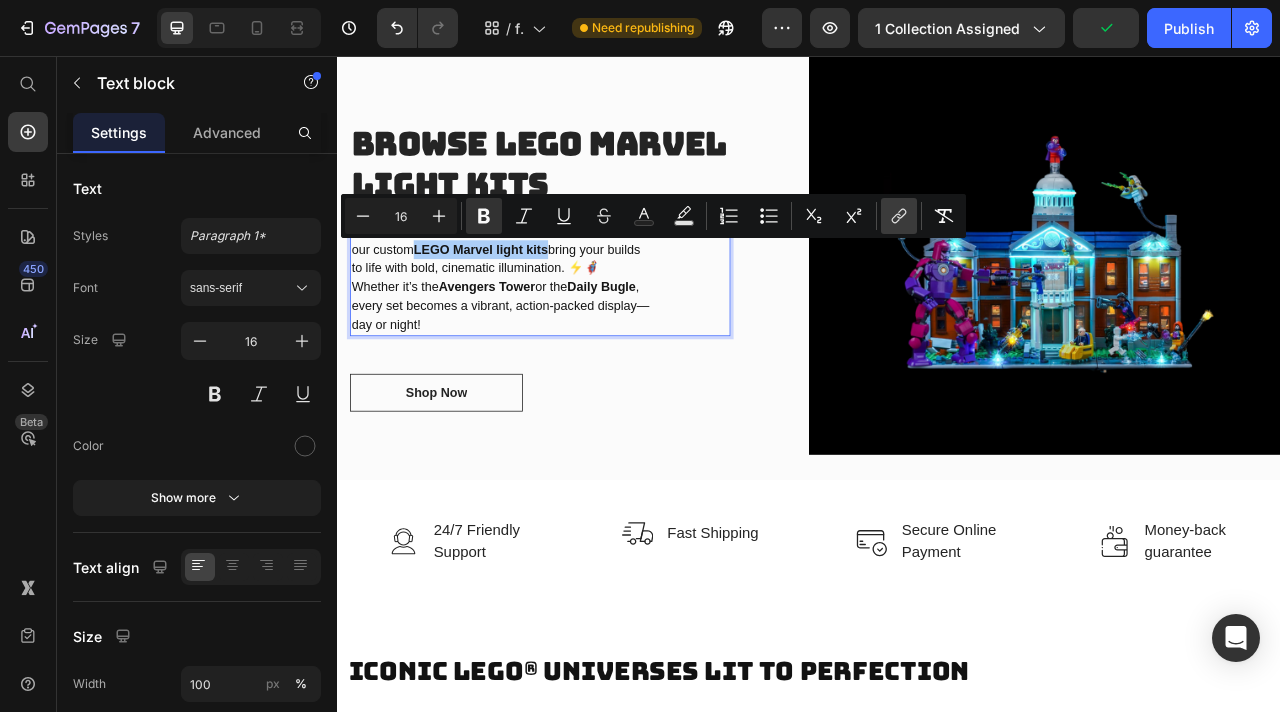 click on "link" at bounding box center (899, 216) 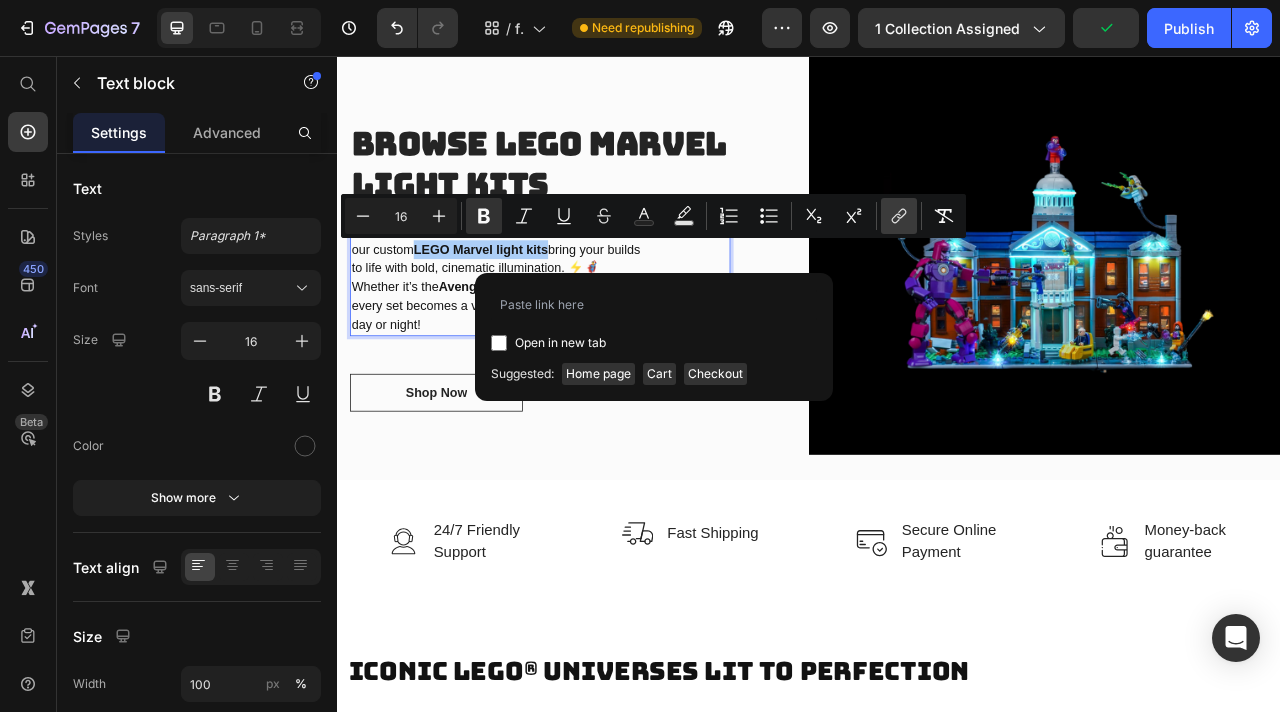 type on "https://brightmybricks.com/collections/lego-marvel-light-kits" 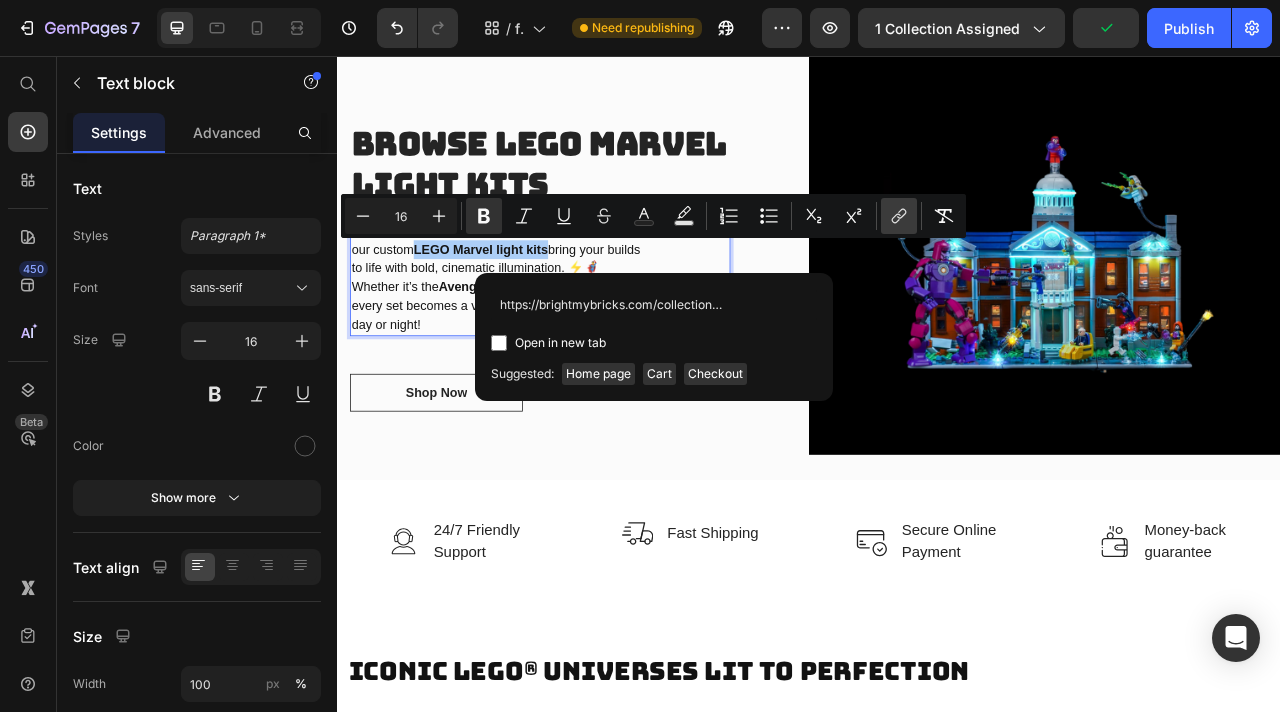 scroll, scrollTop: 0, scrollLeft: 122, axis: horizontal 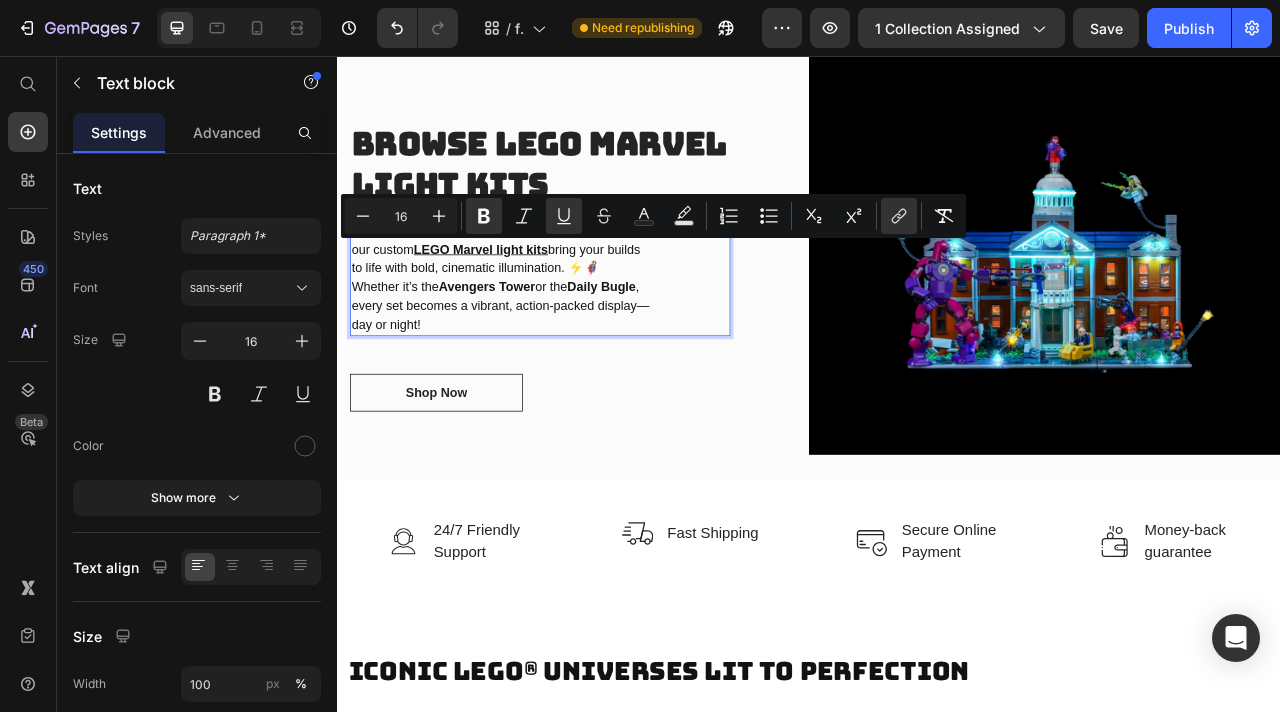 click on "From superhero headquarters to epic battle scenes, our custom  LEGO Marvel light kits  bring your builds to life with bold, cinematic illumination. ⚡🦸‍♂️ Whether it’s the  Avengers Tower  or the  Daily Bugle , every set becomes a vibrant, action-packed display—day or night! Text block   48" at bounding box center (595, 338) 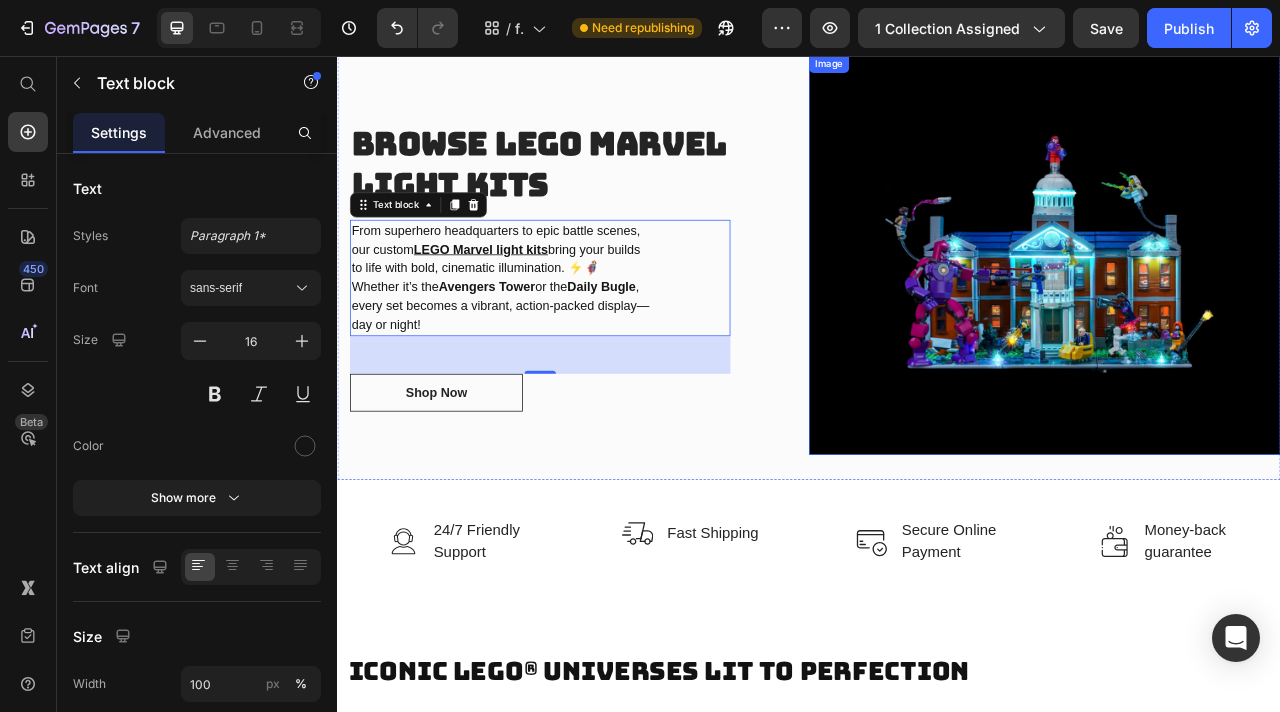 click at bounding box center (1237, 308) 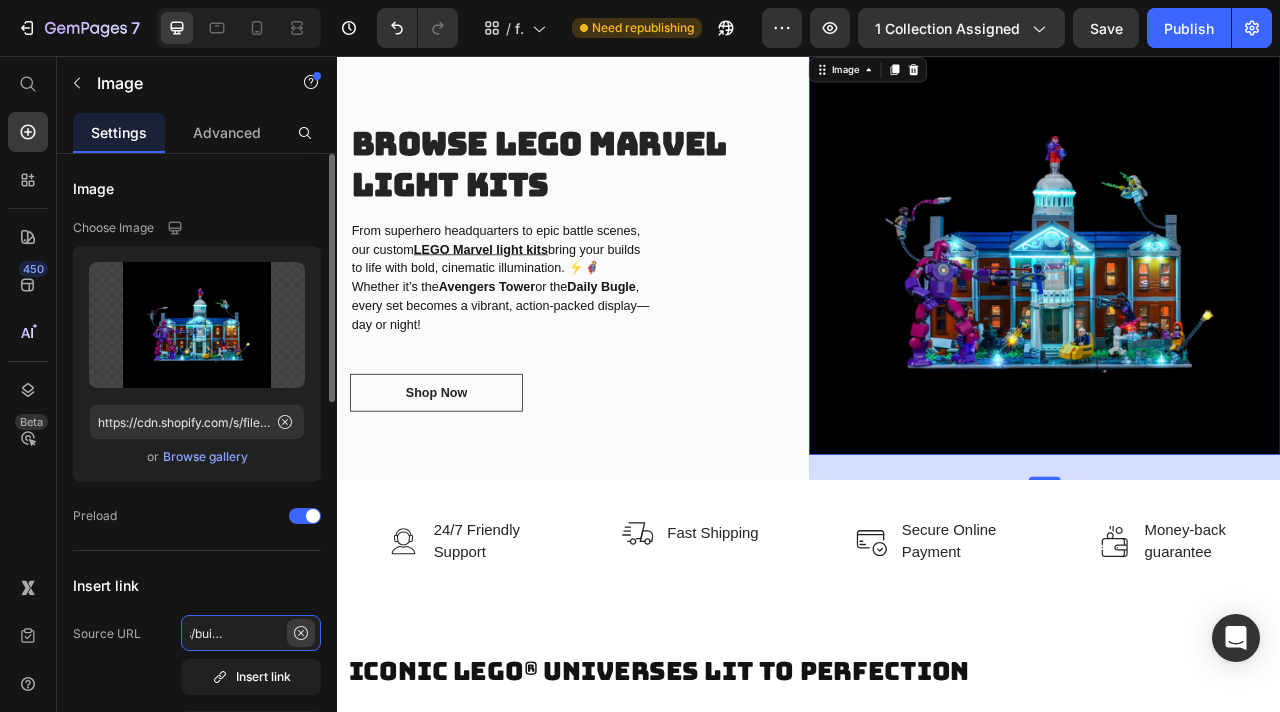 scroll, scrollTop: 0, scrollLeft: 71, axis: horizontal 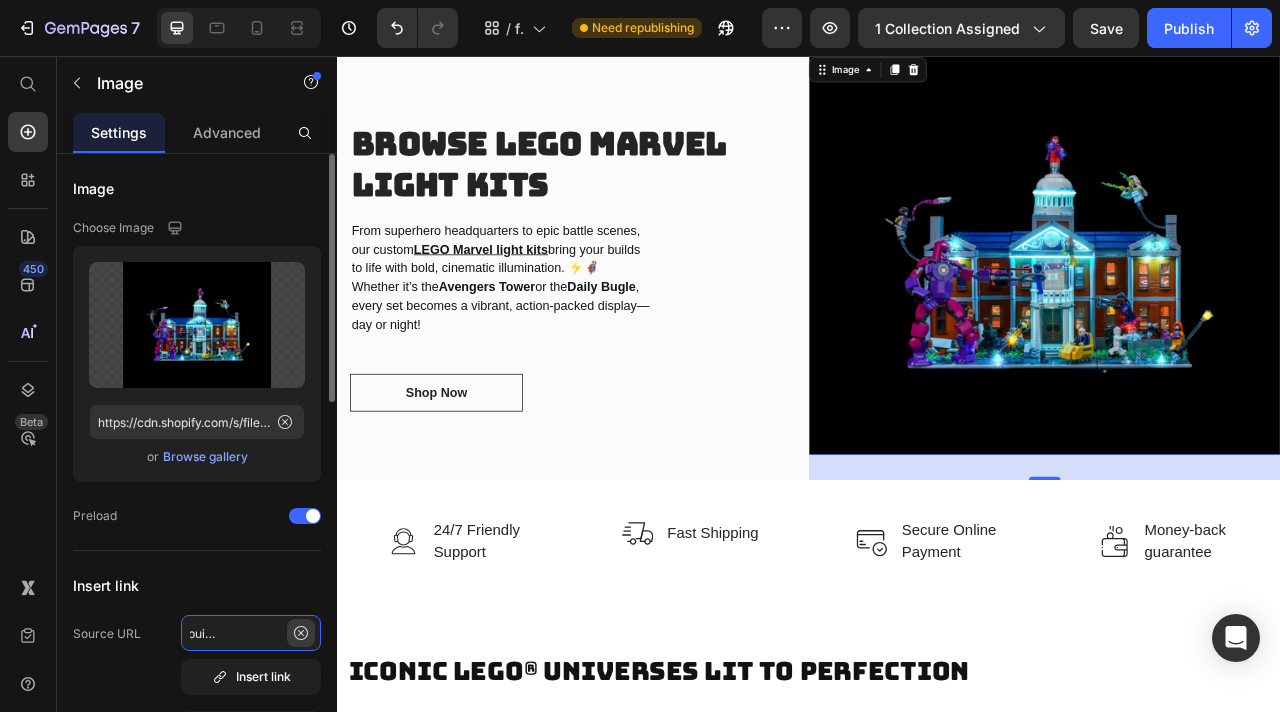 drag, startPoint x: 241, startPoint y: 627, endPoint x: 310, endPoint y: 627, distance: 69 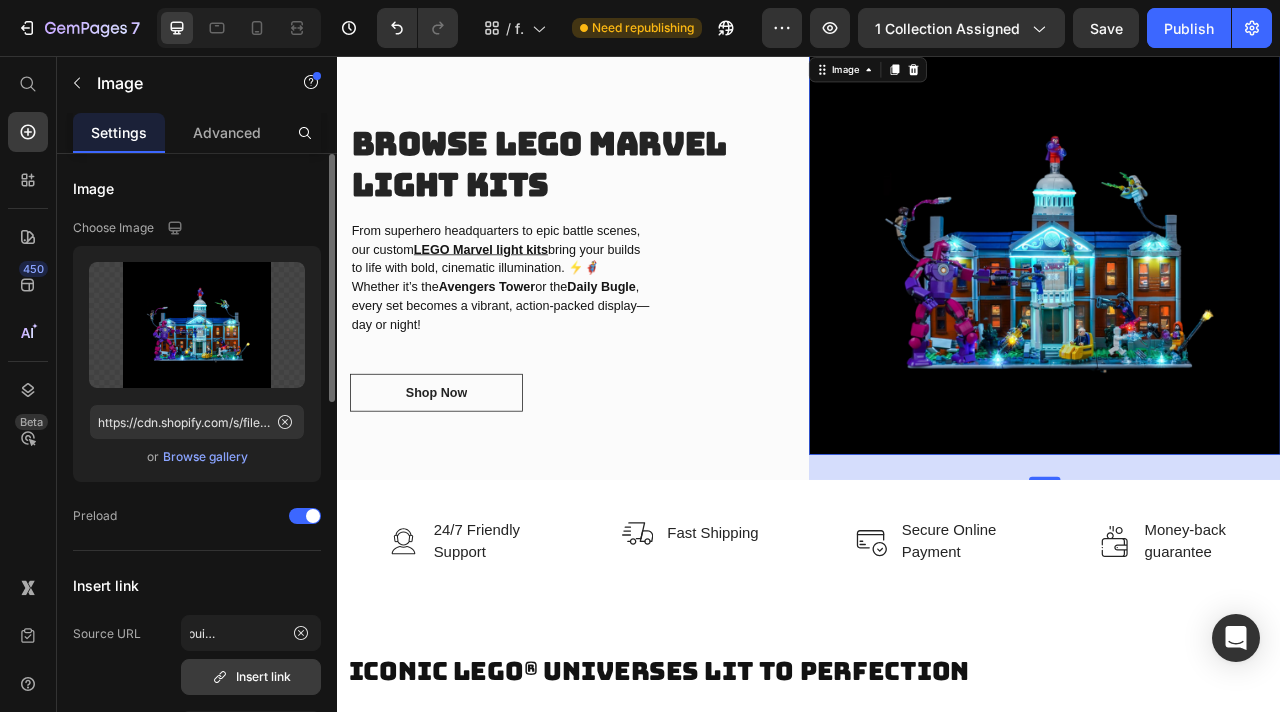 click on "Insert link" at bounding box center (251, 677) 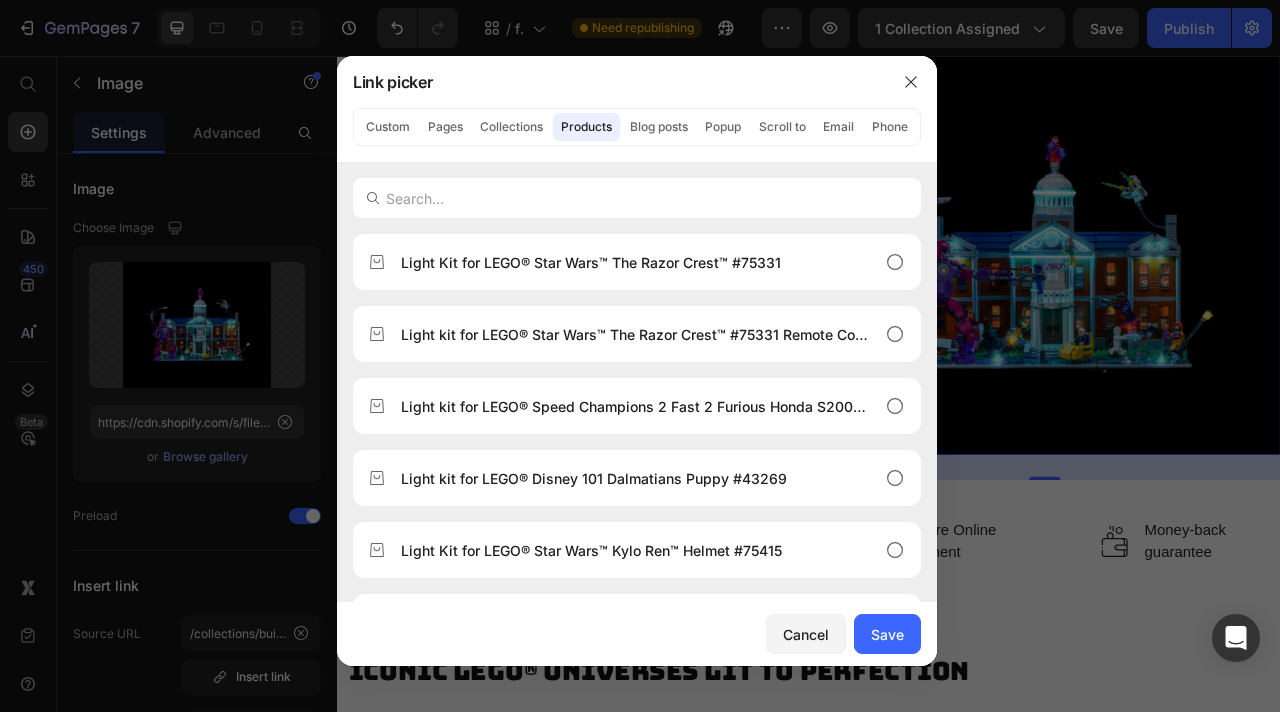 click on "Custom Pages Collections Products Blog posts Popup Scroll to Email Phone" 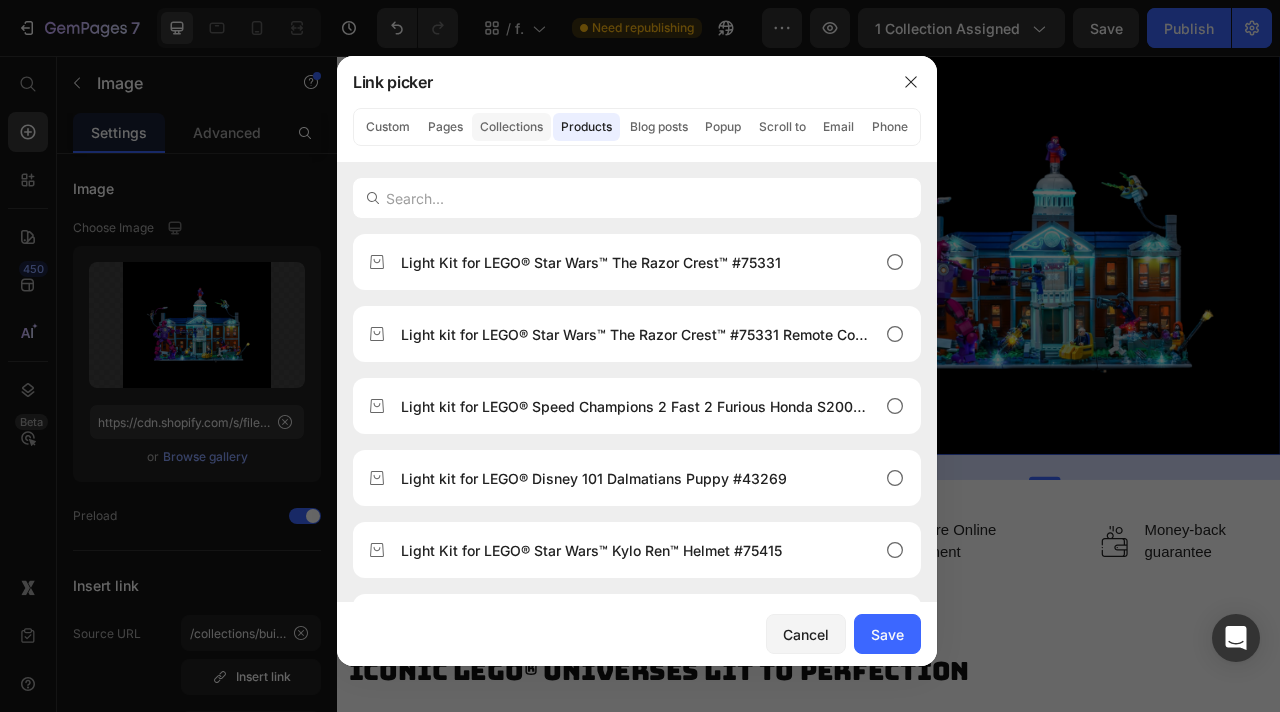 click on "Collections" 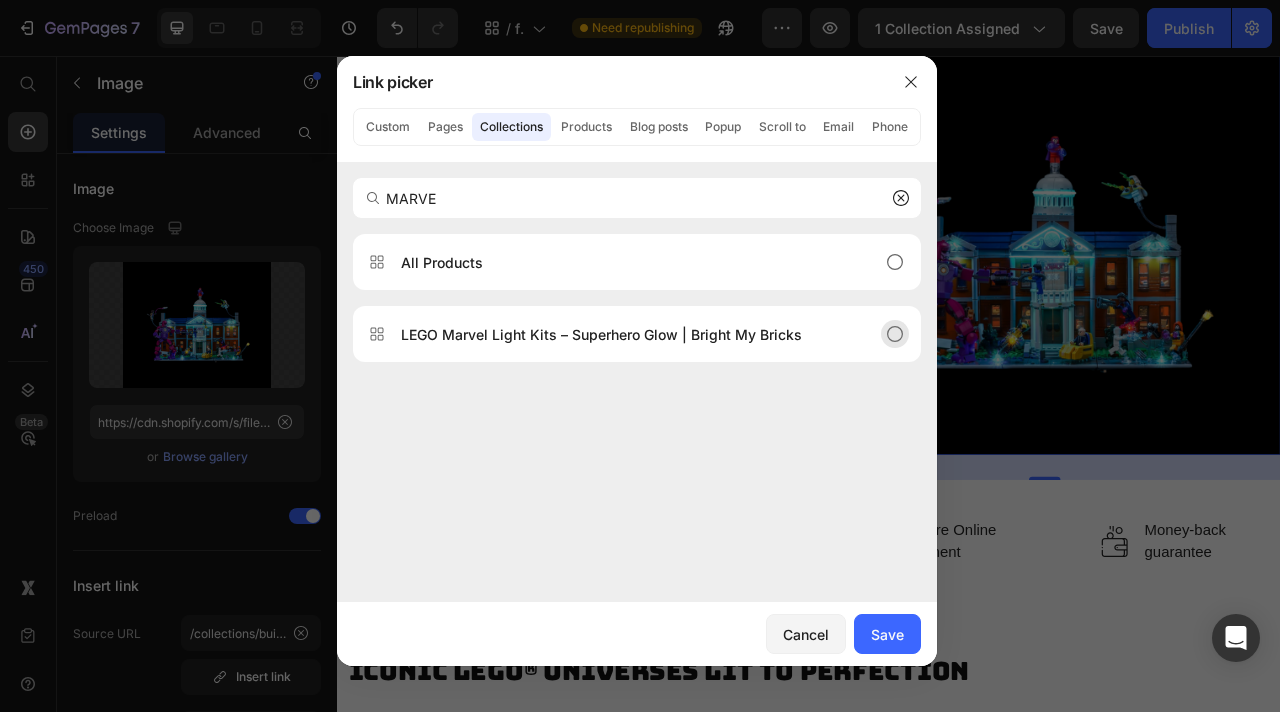type on "MARVE" 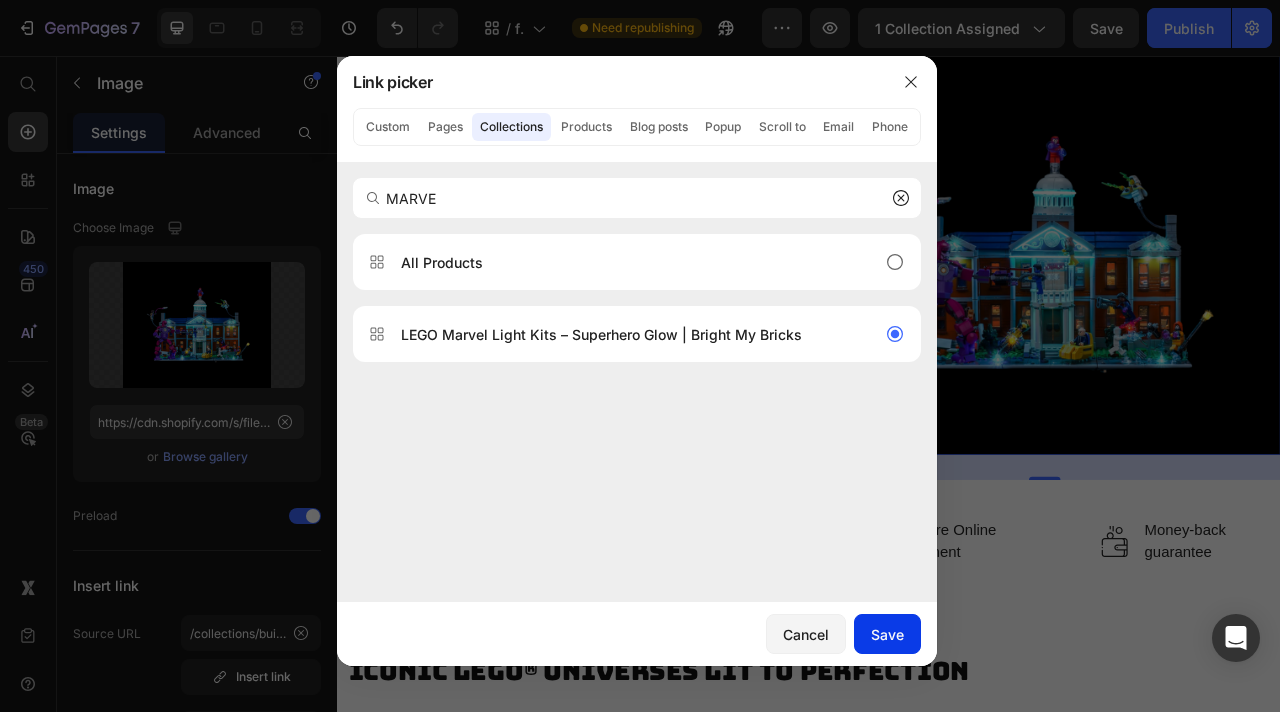 drag, startPoint x: 902, startPoint y: 631, endPoint x: 698, endPoint y: 712, distance: 219.4926 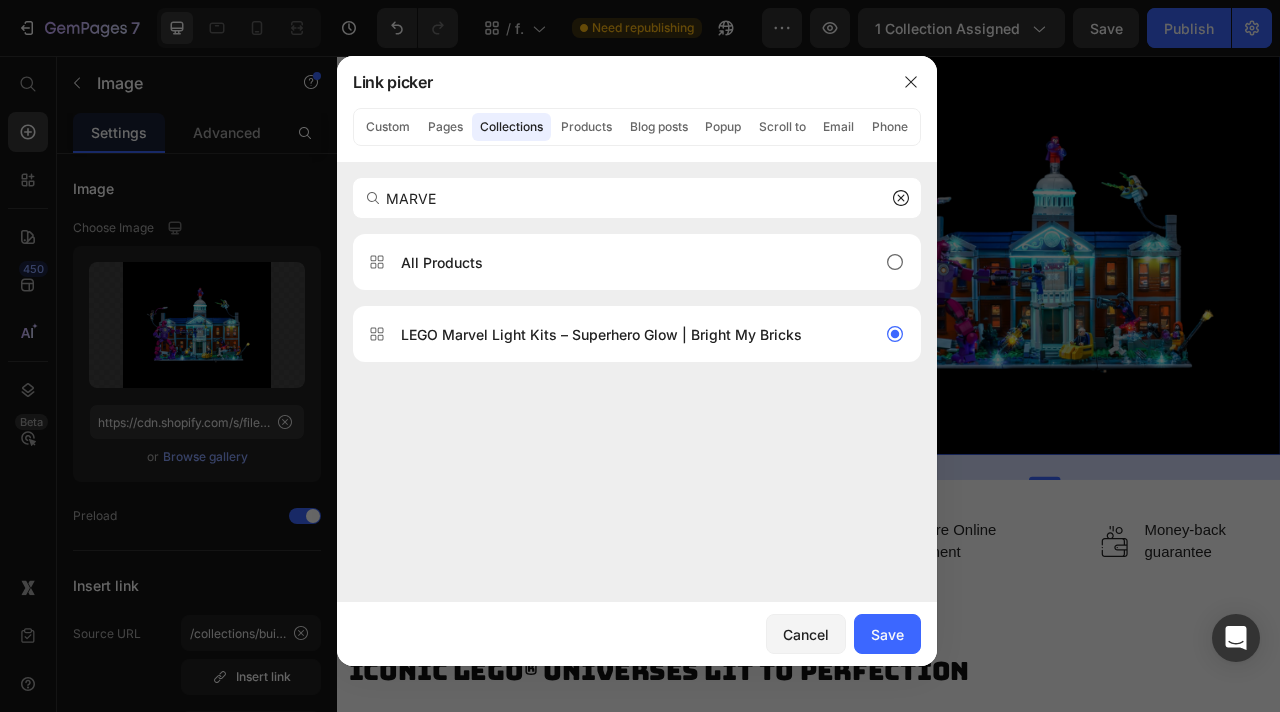 type on "/collections/lego-marvel-light-kits" 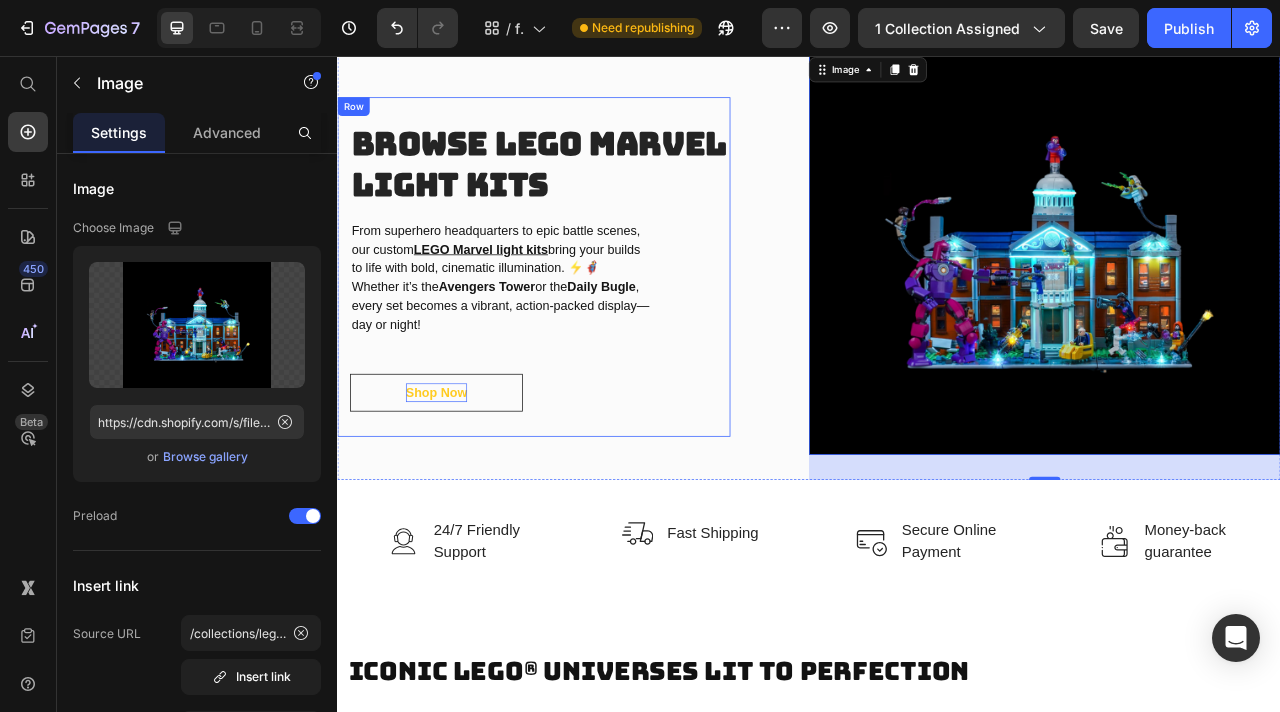 click on "Shop Now" at bounding box center (463, 484) 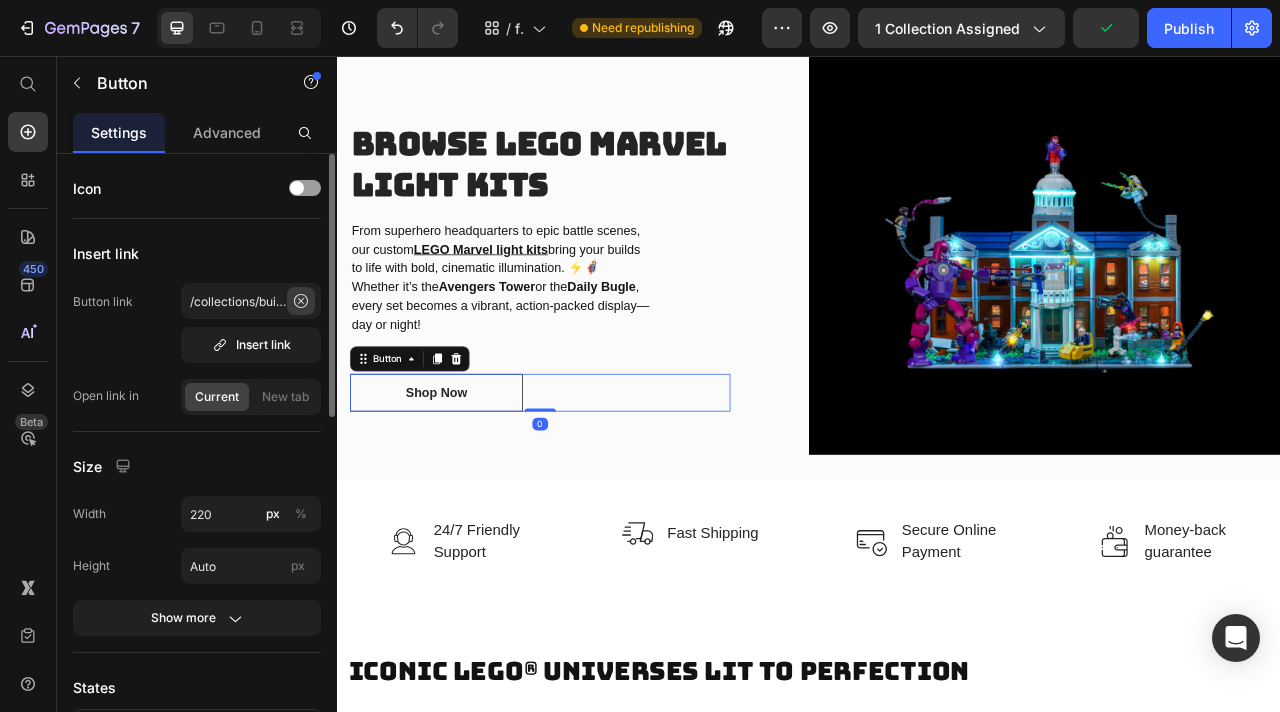 click 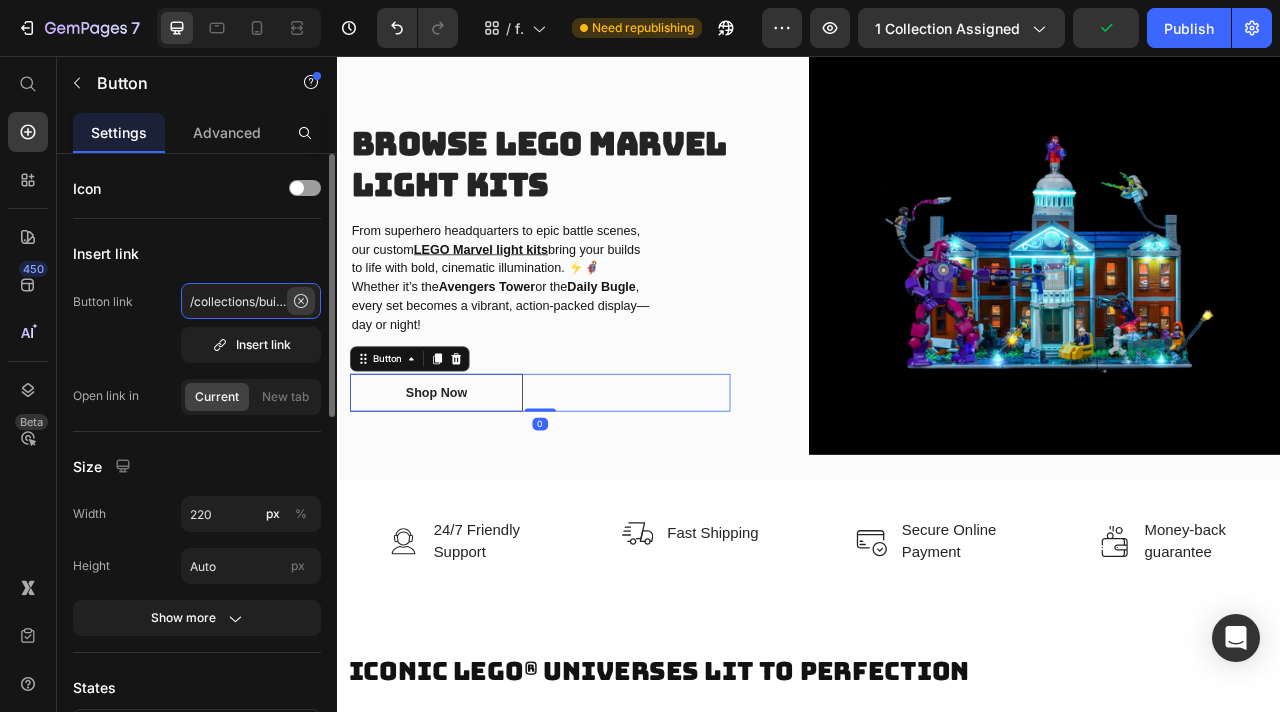 type 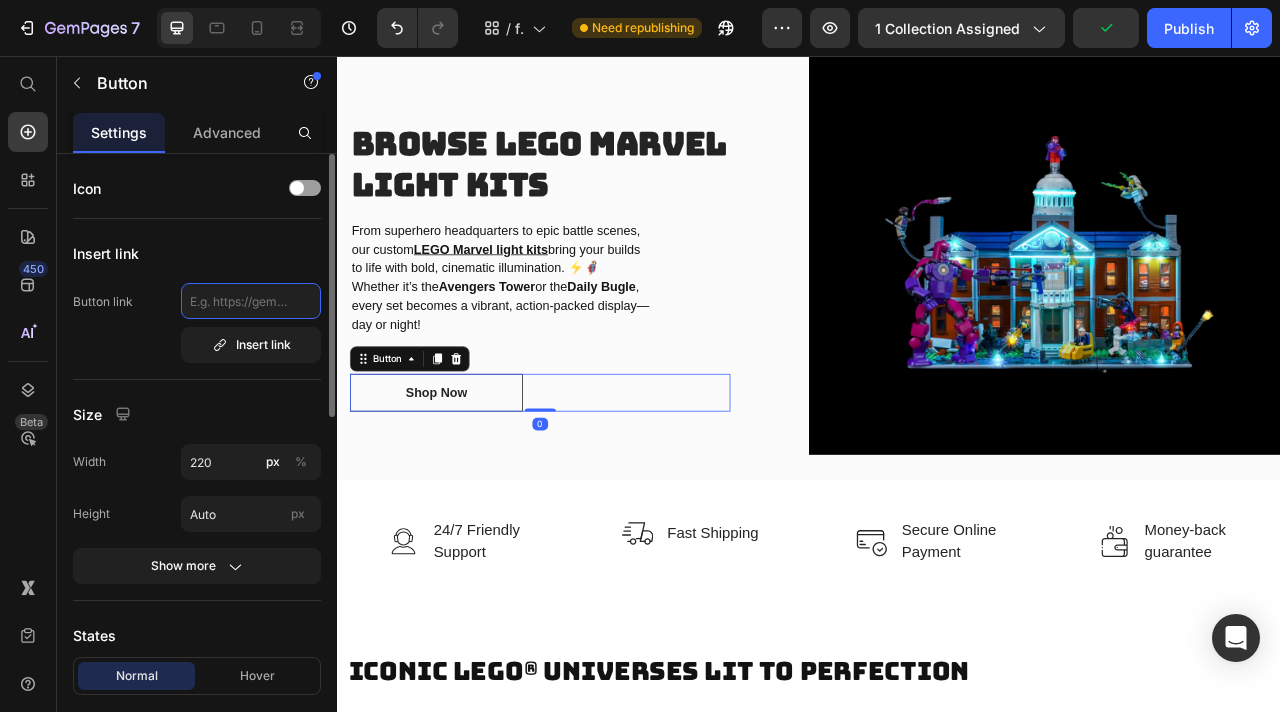 scroll, scrollTop: 0, scrollLeft: 0, axis: both 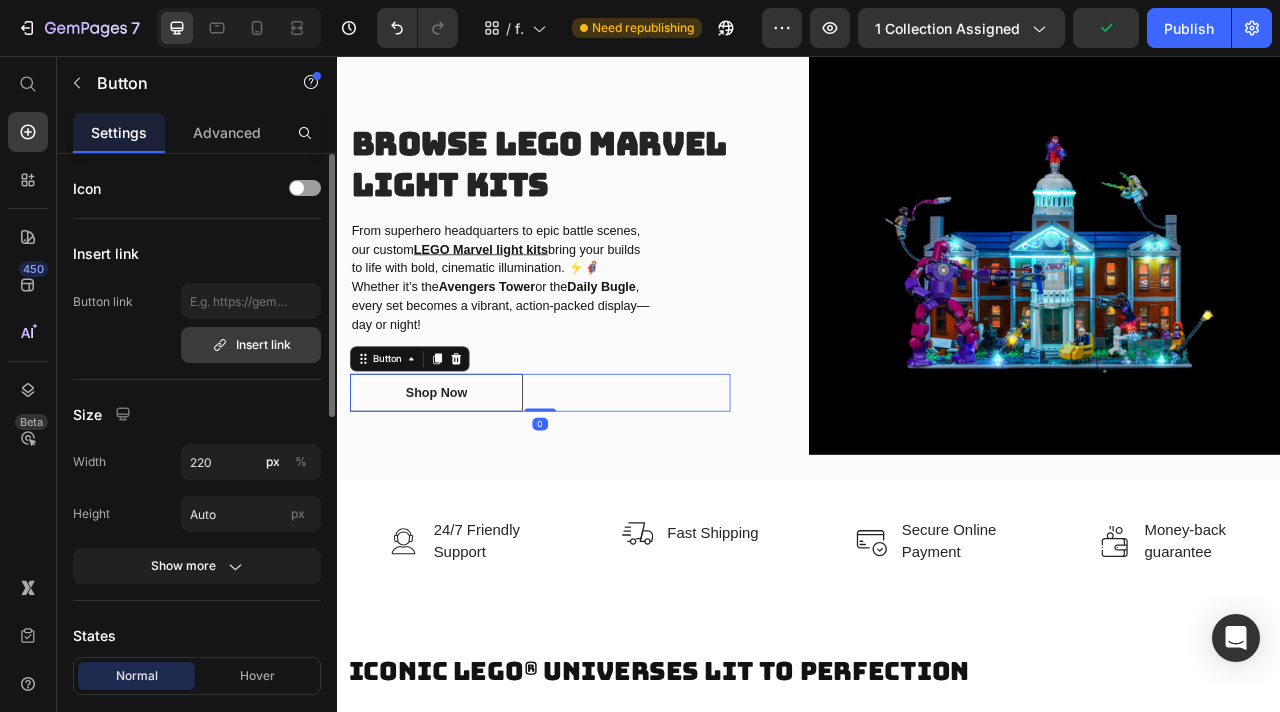 click on "Insert link" at bounding box center (251, 345) 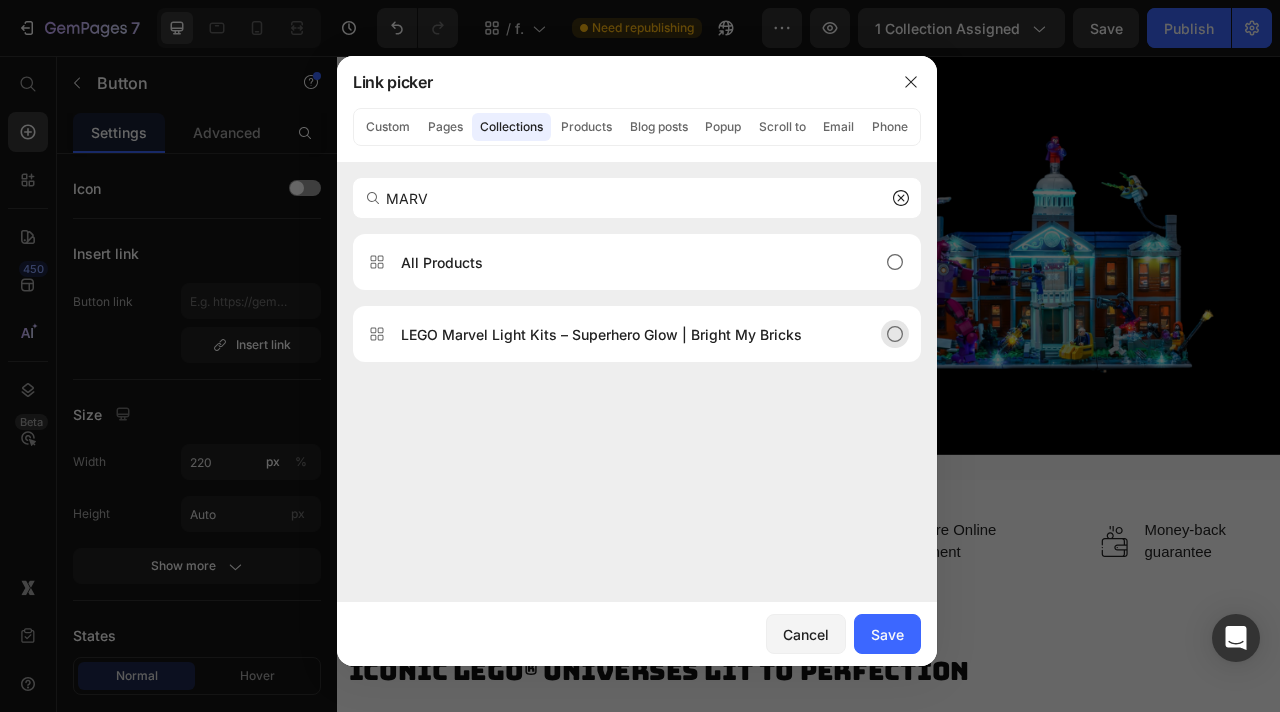 type on "MARV" 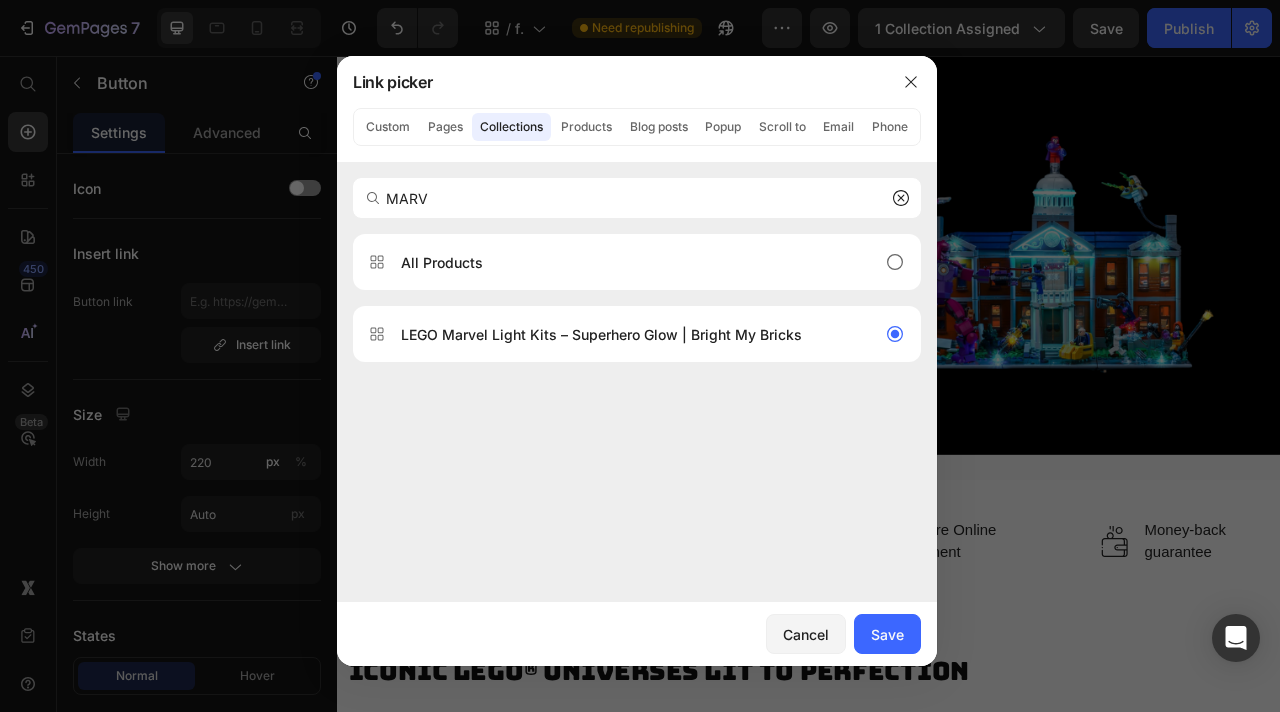 click on "Cancel Save" at bounding box center [637, 634] 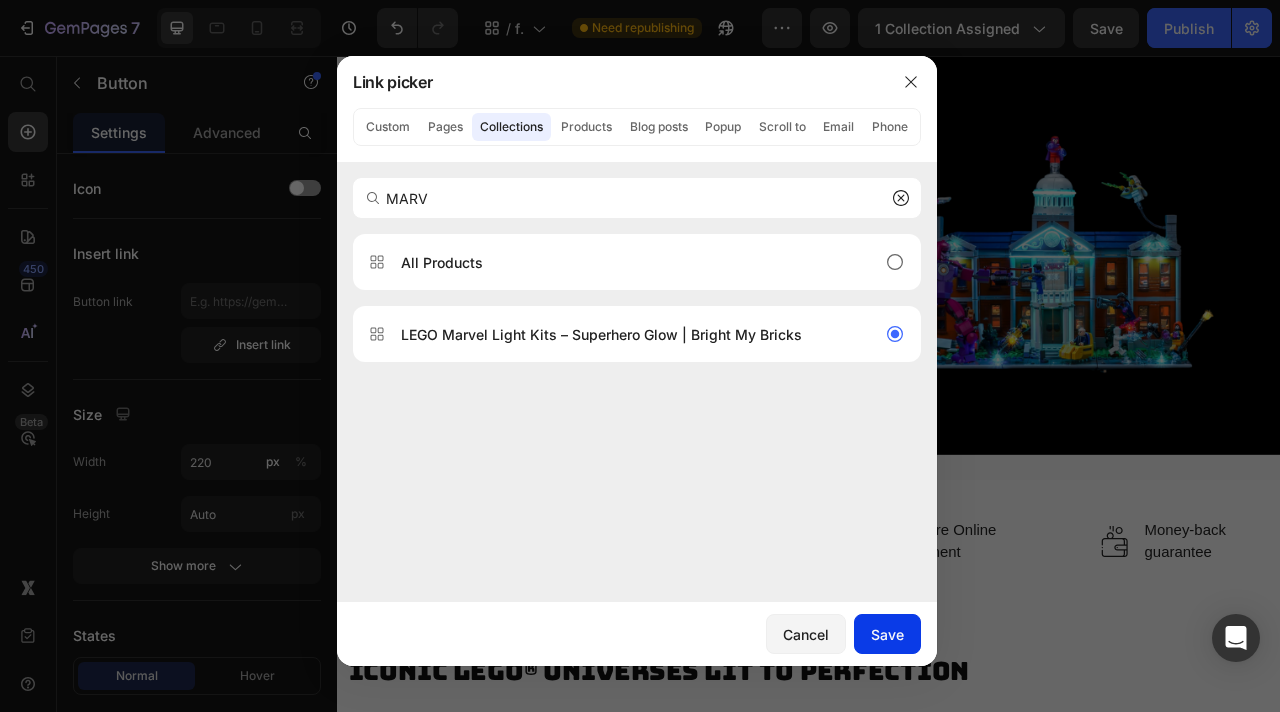 click on "Save" 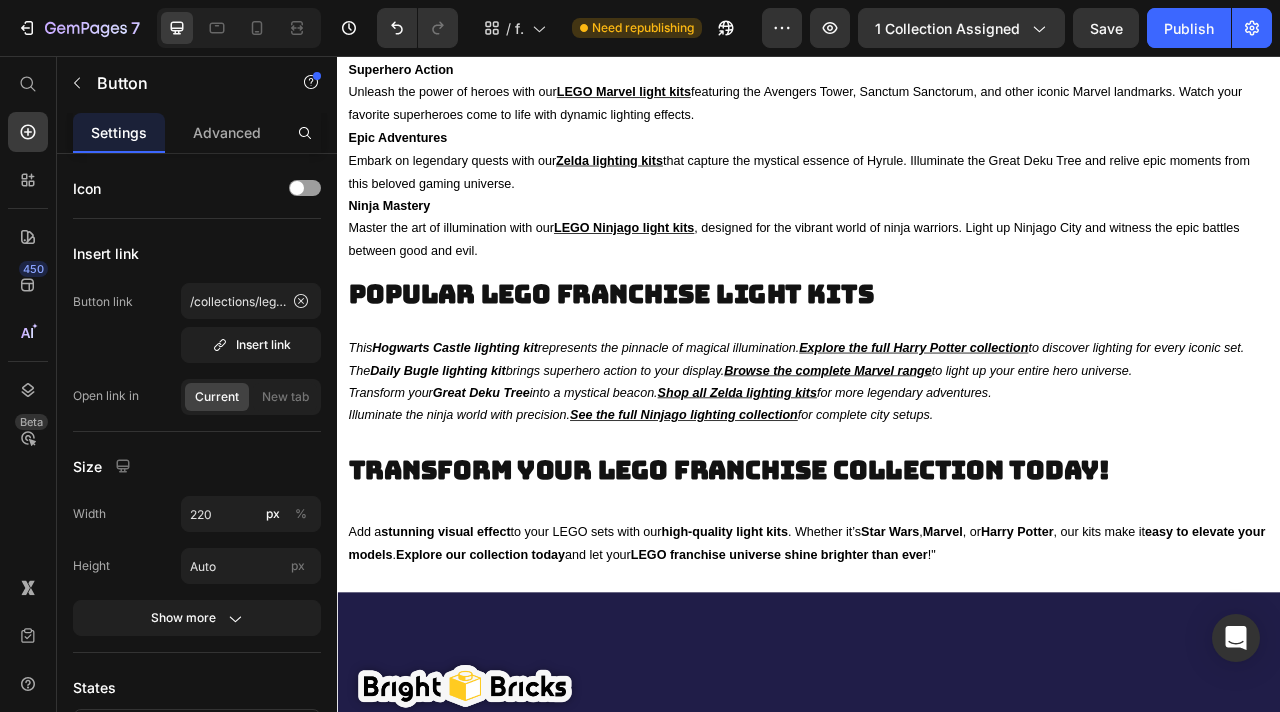 scroll, scrollTop: 1690, scrollLeft: 0, axis: vertical 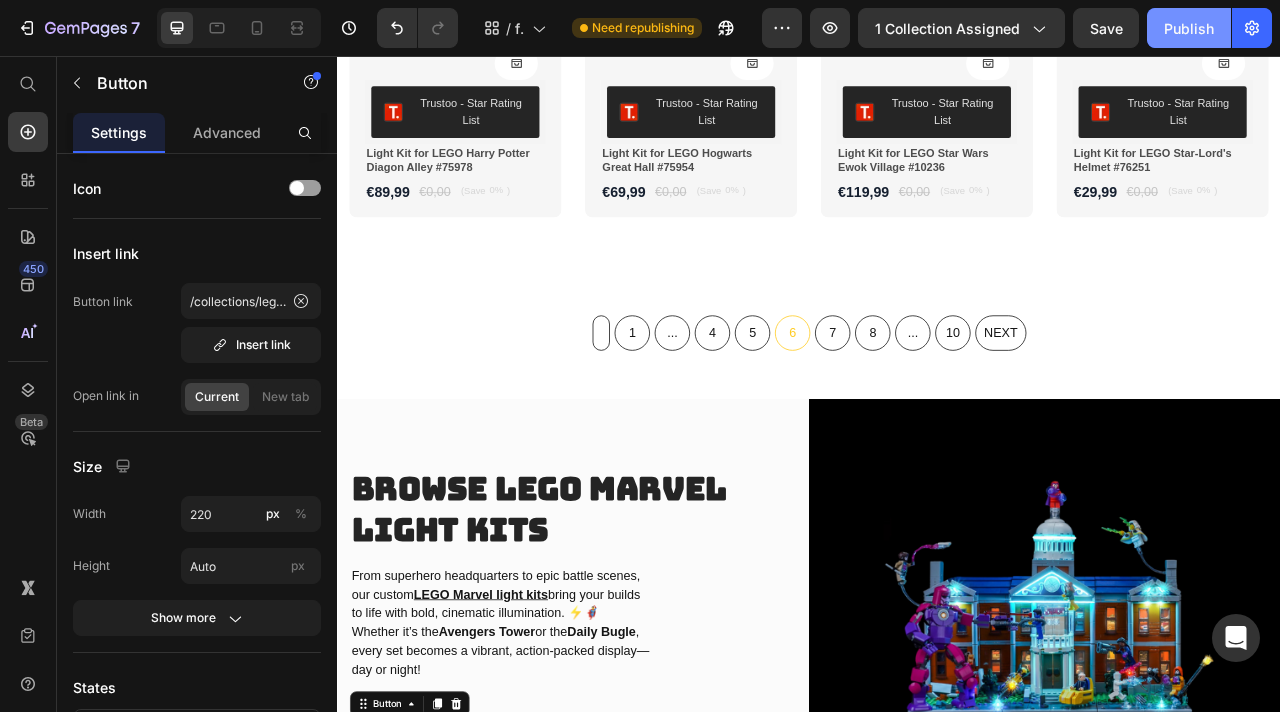 click on "Publish" 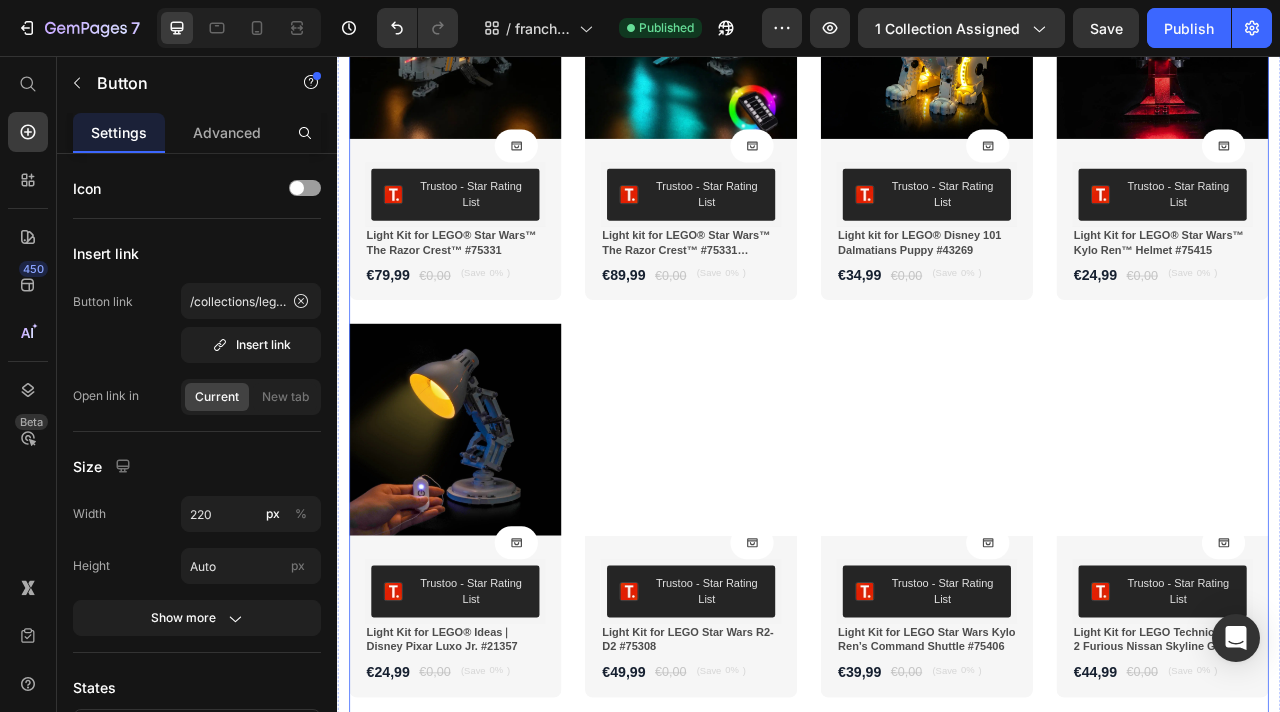 scroll, scrollTop: 0, scrollLeft: 0, axis: both 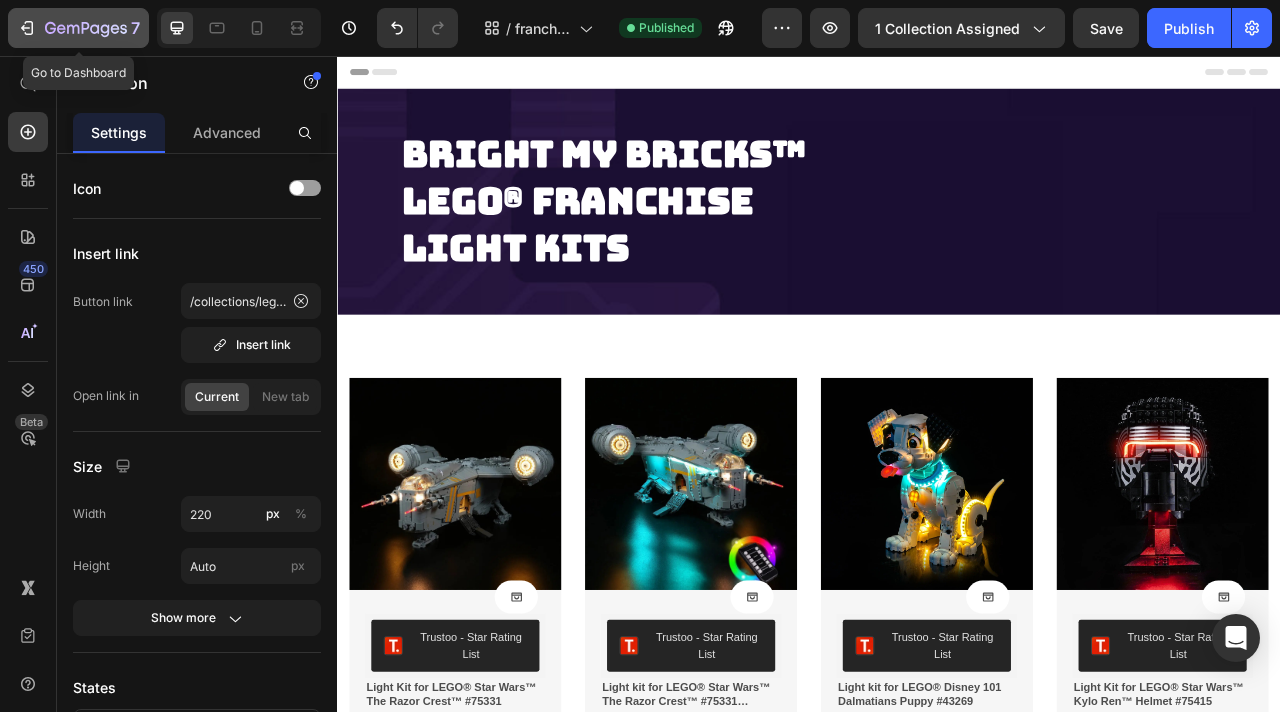 click 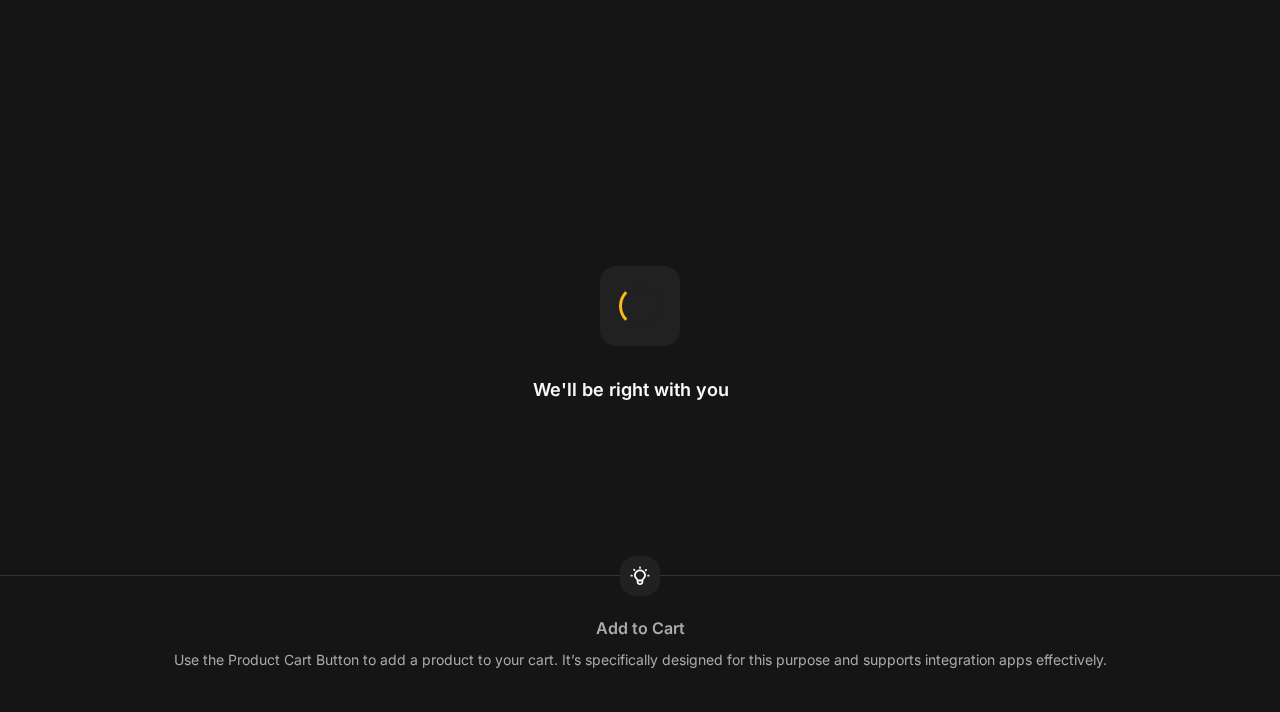 scroll, scrollTop: 0, scrollLeft: 0, axis: both 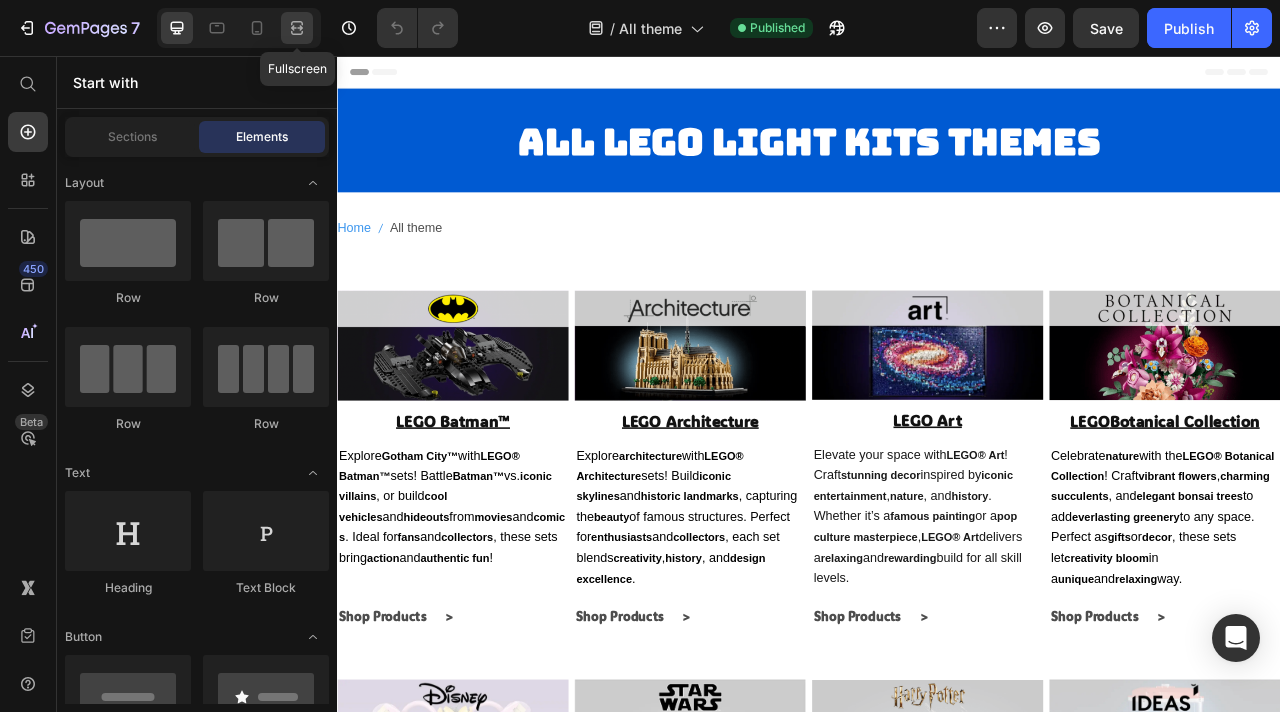 click 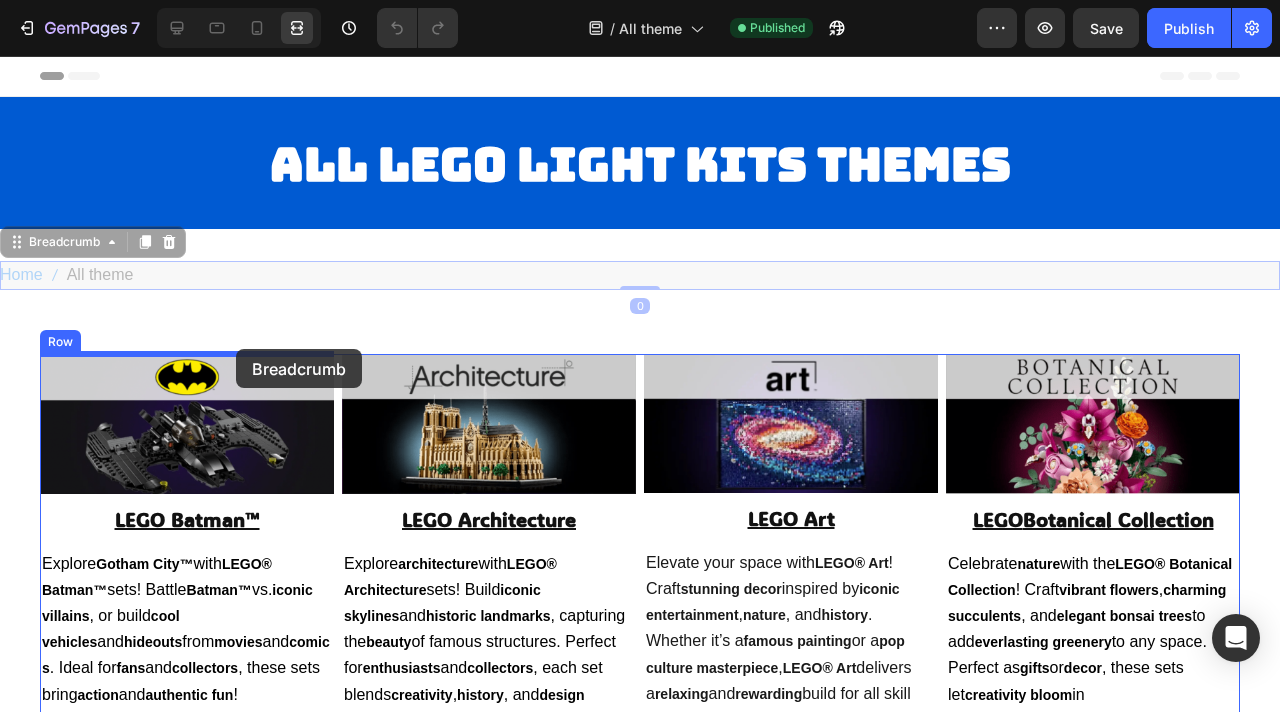 drag, startPoint x: 179, startPoint y: 279, endPoint x: 236, endPoint y: 348, distance: 89.498604 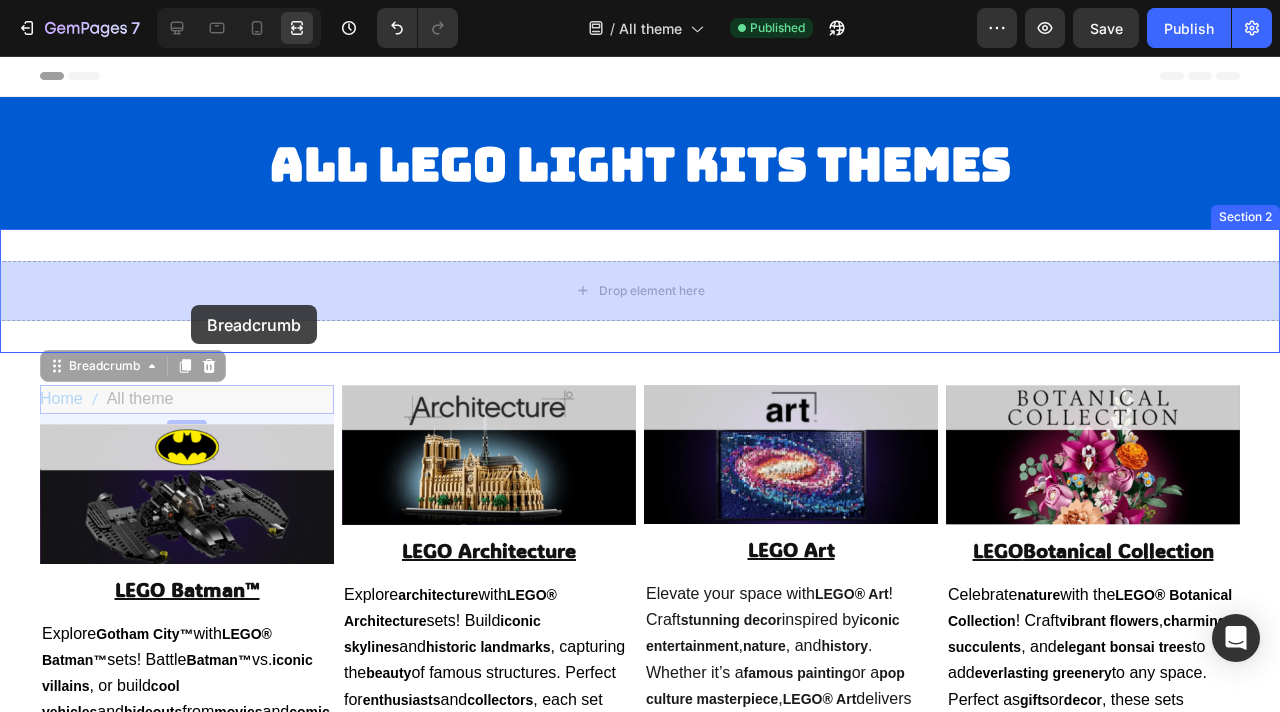 drag, startPoint x: 127, startPoint y: 373, endPoint x: 191, endPoint y: 305, distance: 93.38094 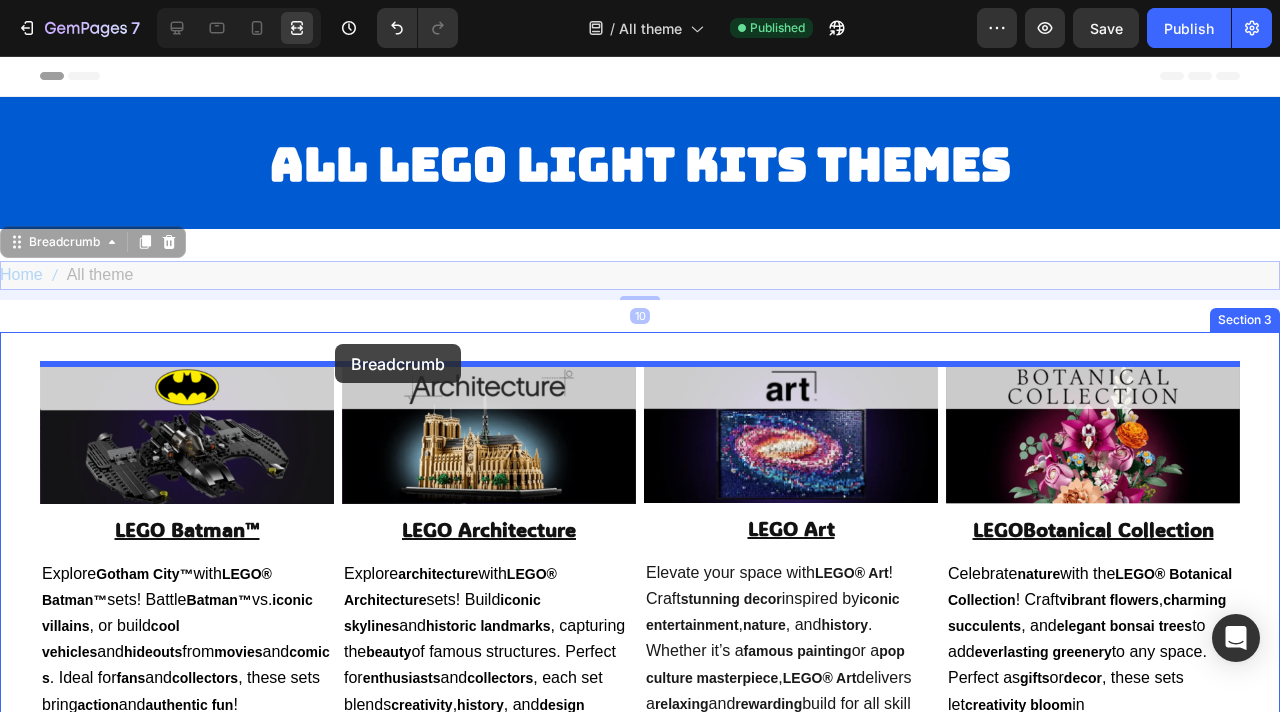 drag, startPoint x: 74, startPoint y: 249, endPoint x: 335, endPoint y: 344, distance: 277.75168 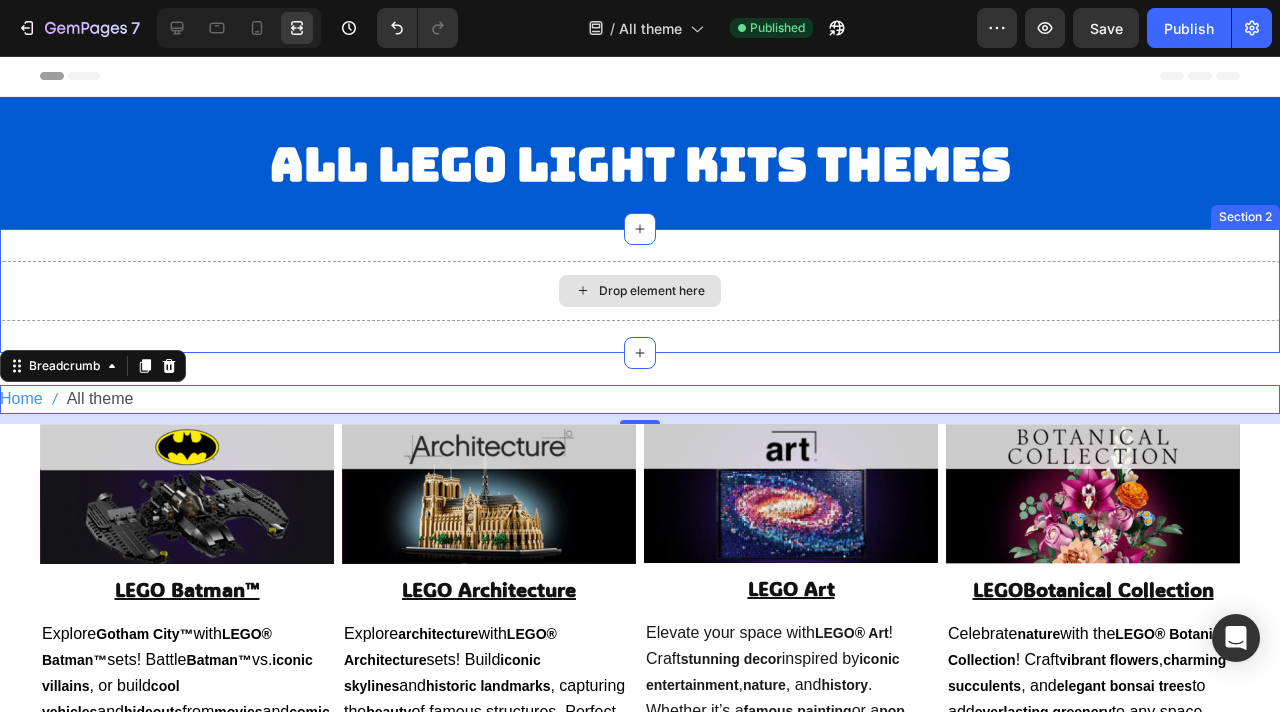 click on "Drop element here" at bounding box center (640, 291) 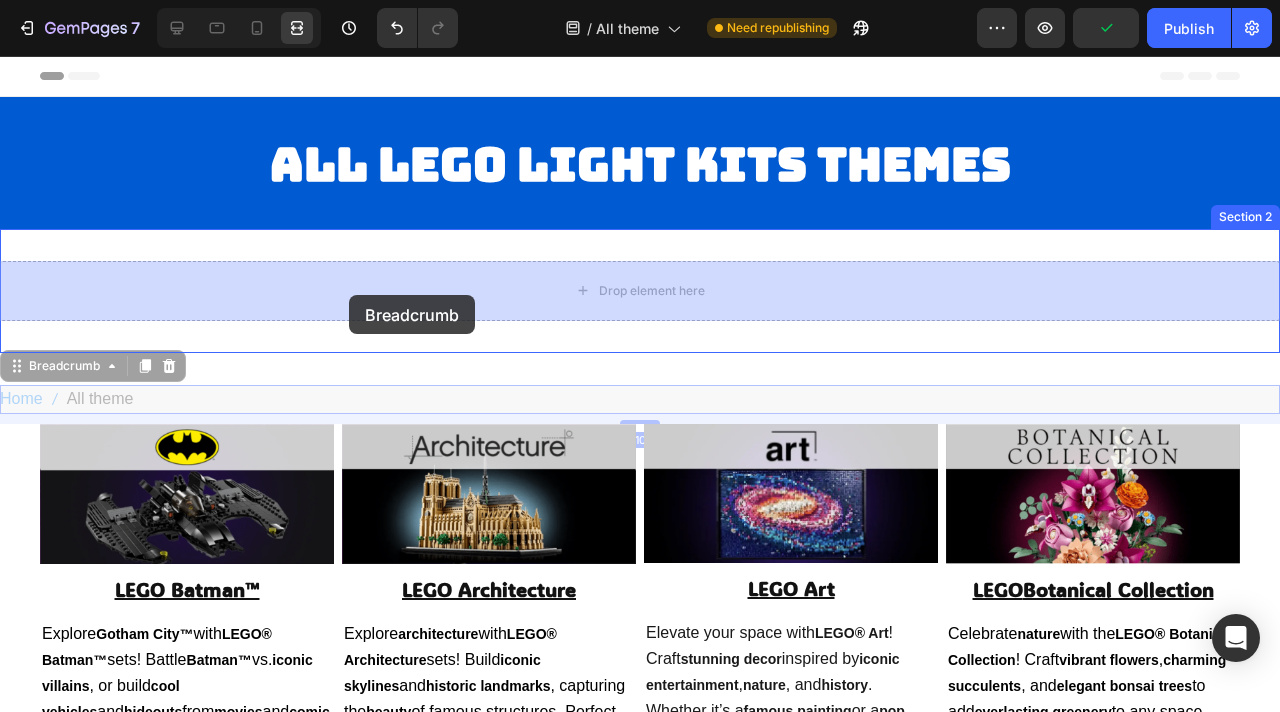 drag, startPoint x: 317, startPoint y: 407, endPoint x: 349, endPoint y: 295, distance: 116.48176 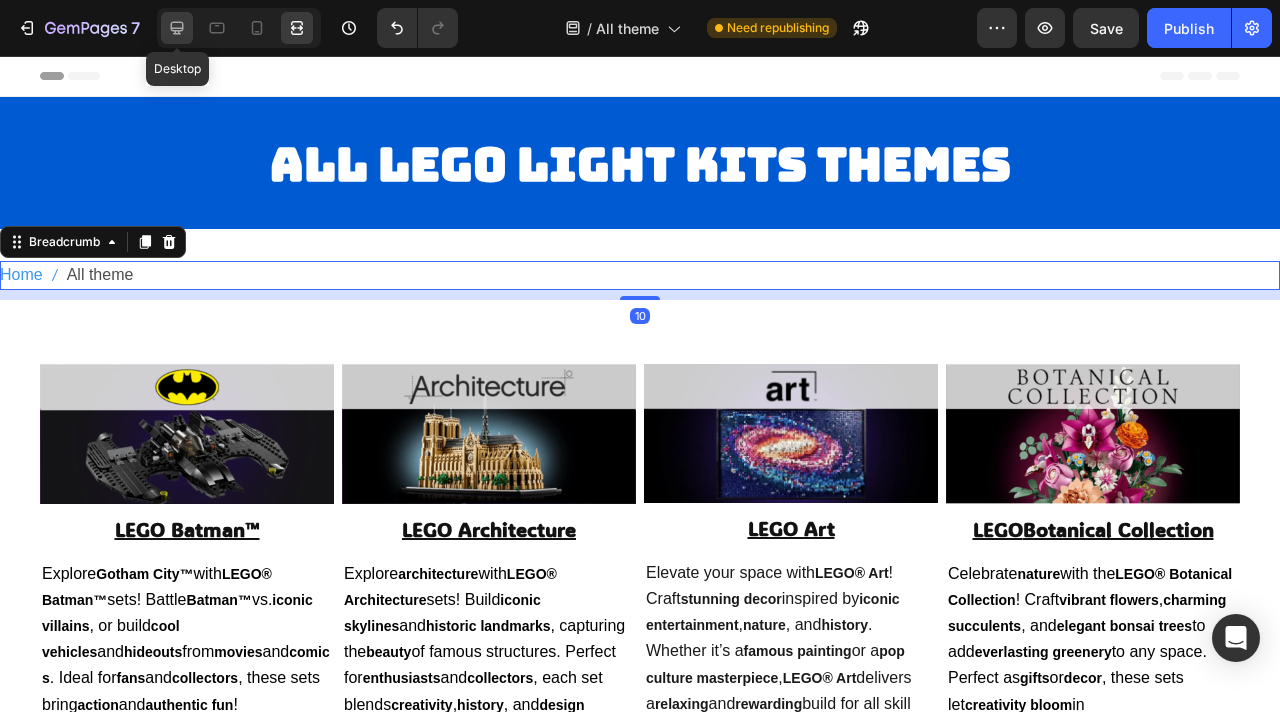 click 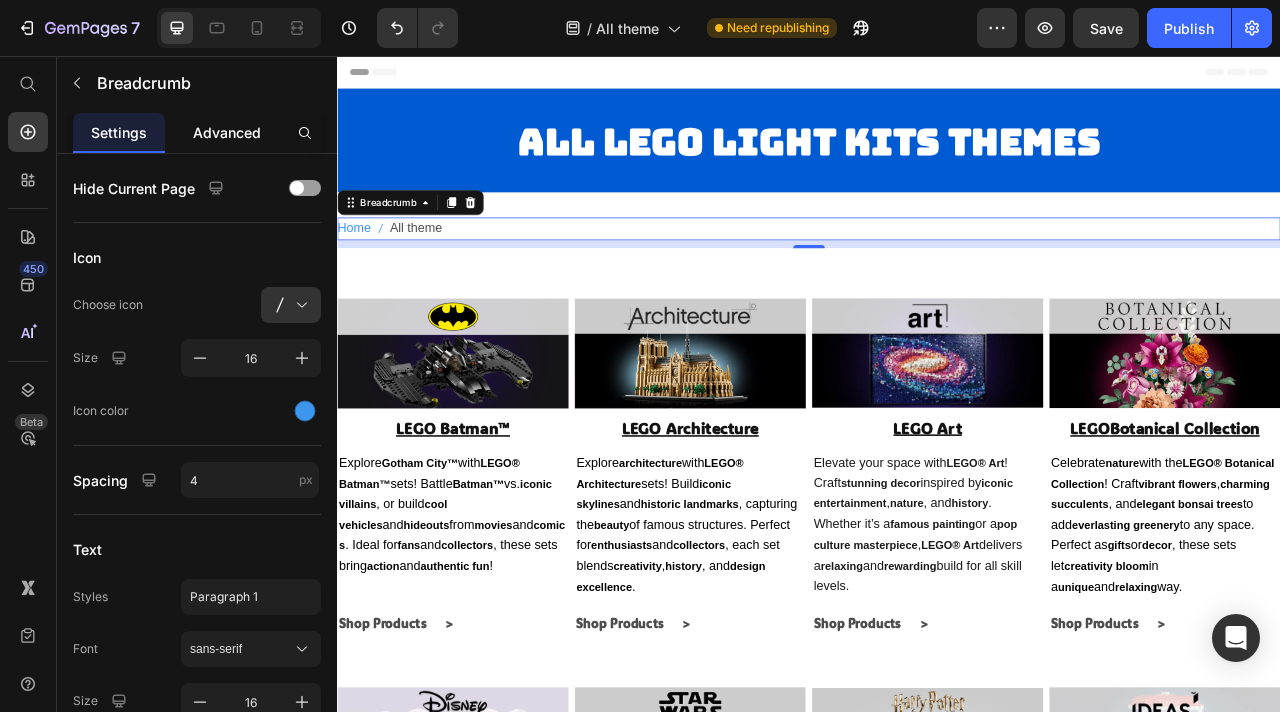 click on "Advanced" at bounding box center (227, 132) 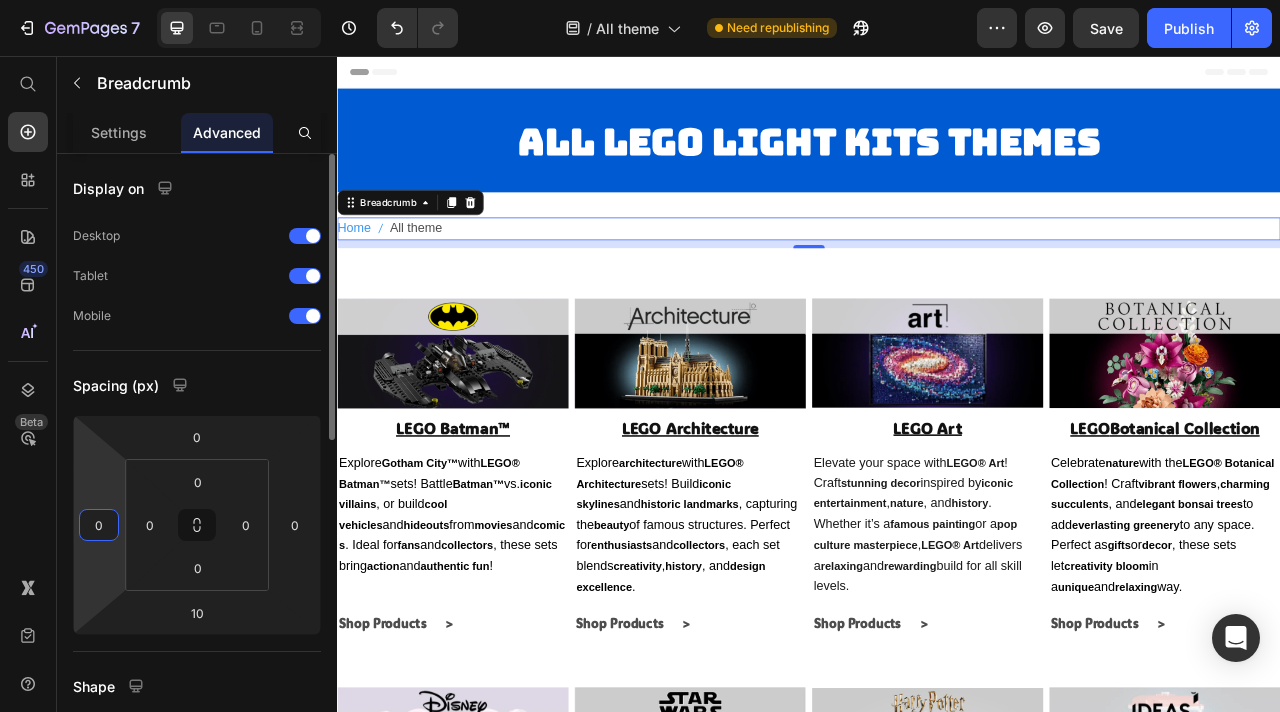 click on "0" at bounding box center (99, 525) 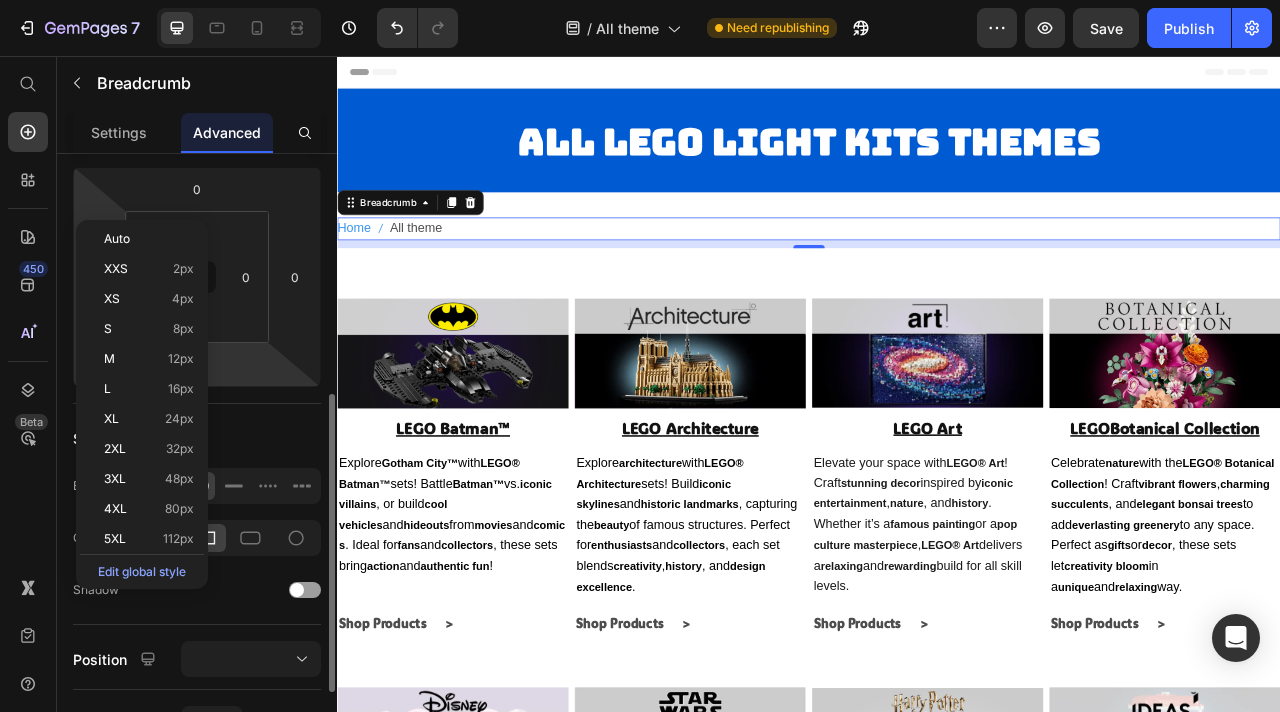 scroll, scrollTop: 329, scrollLeft: 0, axis: vertical 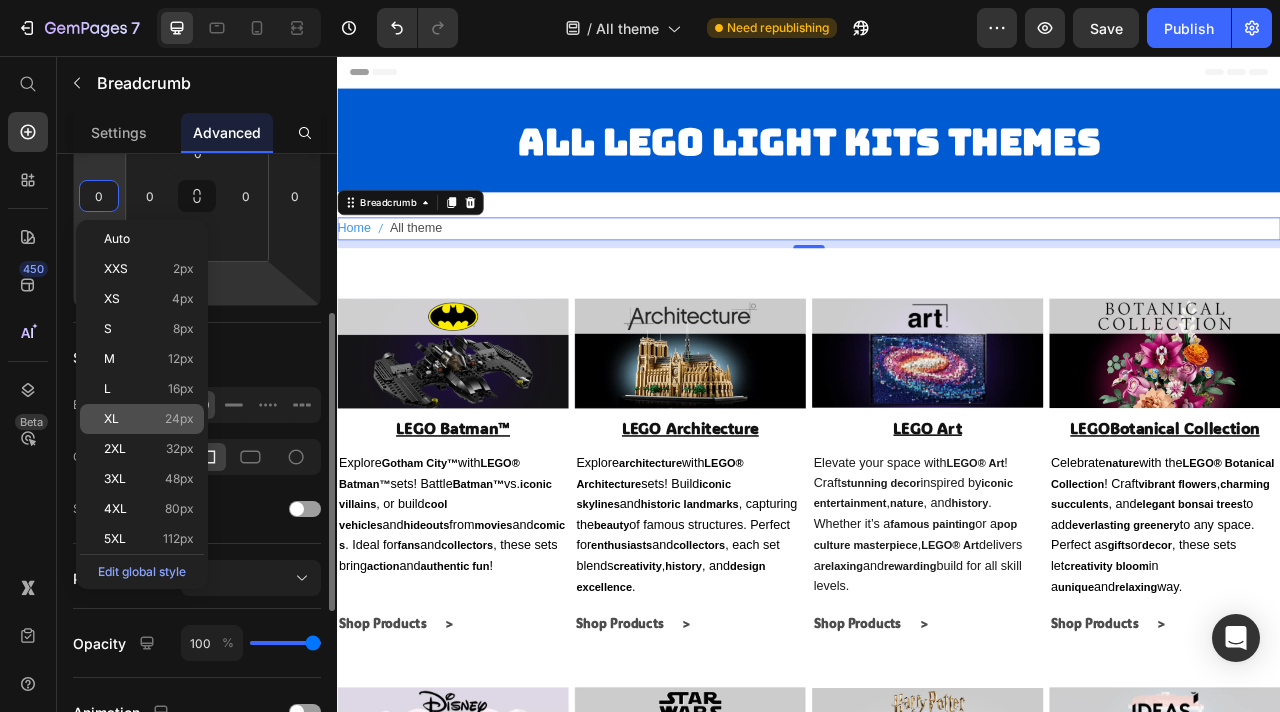 click on "XL 24px" 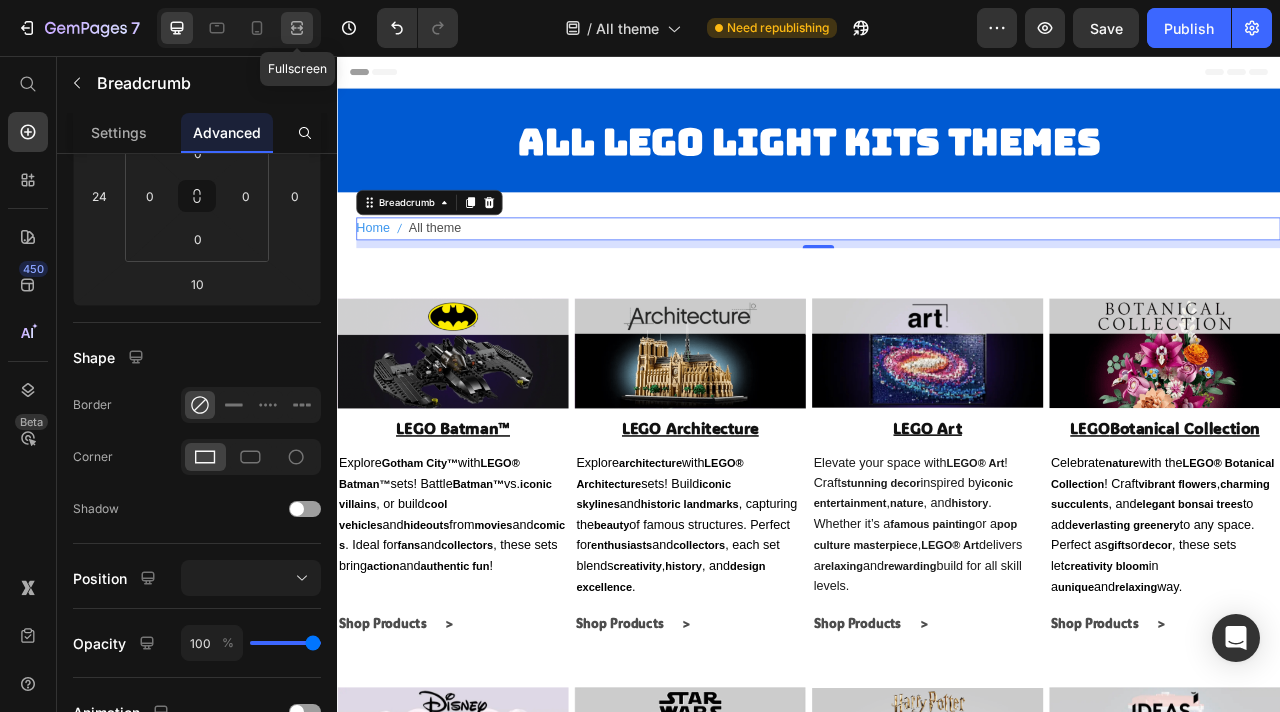 click 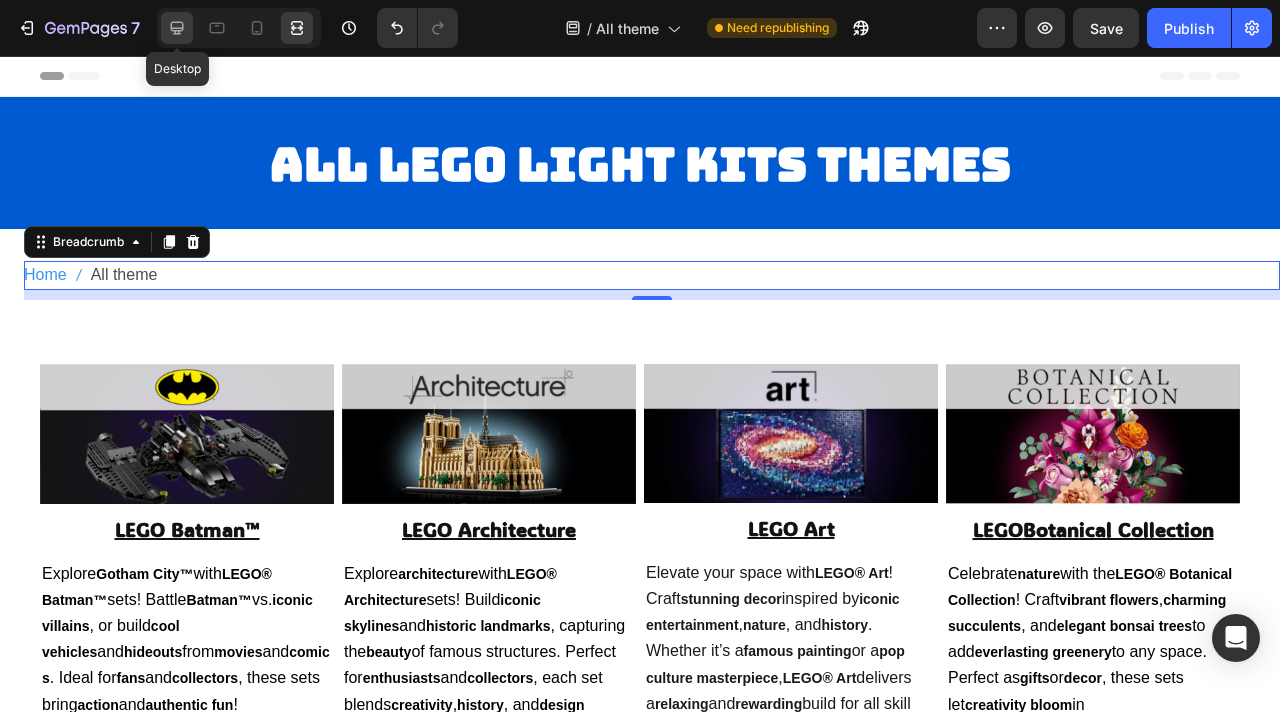 click 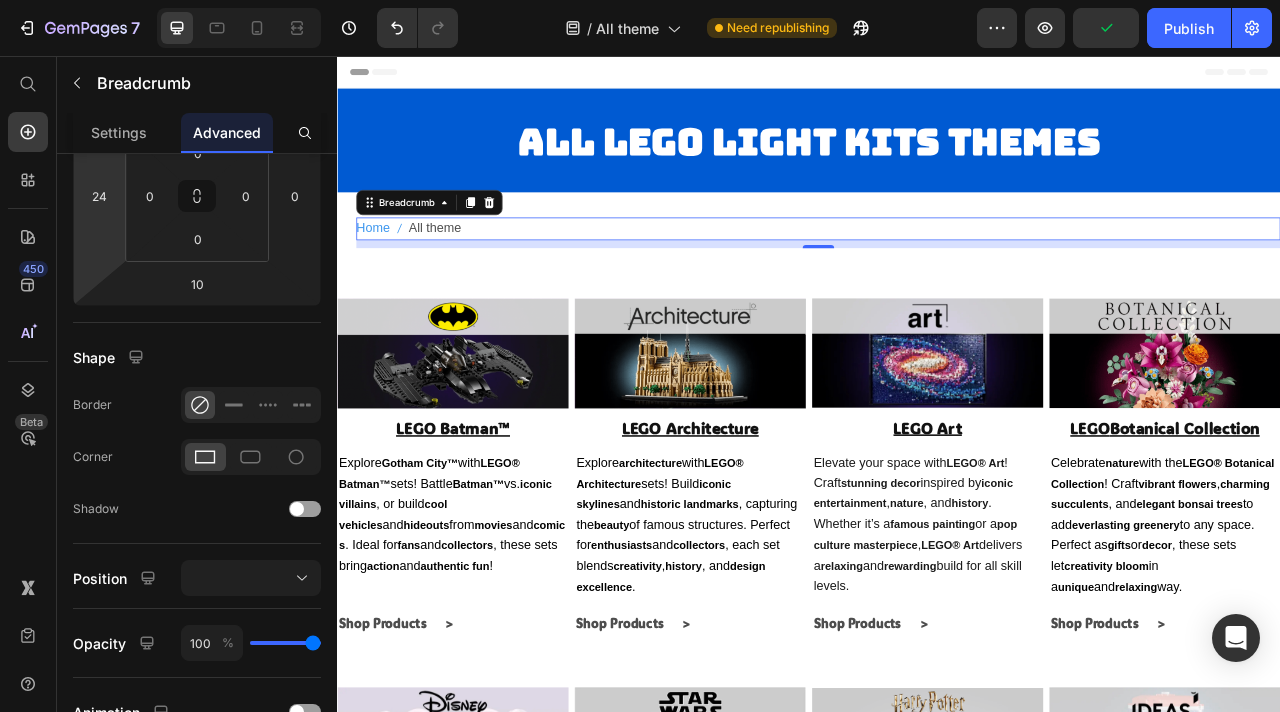 click on "7  Version history  /  All theme Need republishing Preview  Publish  450 Beta Start with Sections Elements Hero Section Product Detail Brands Trusted Badges Guarantee Product Breakdown How to use Testimonials Compare Bundle FAQs Social Proof Brand Story Product List Collection Blog List Contact Sticky Add to Cart Custom Footer Browse Library 450 Layout
Row
Row
Row
Row Text
Heading
Text Block Button
Button
Button
Sticky Back to top Media
Image" at bounding box center [640, 0] 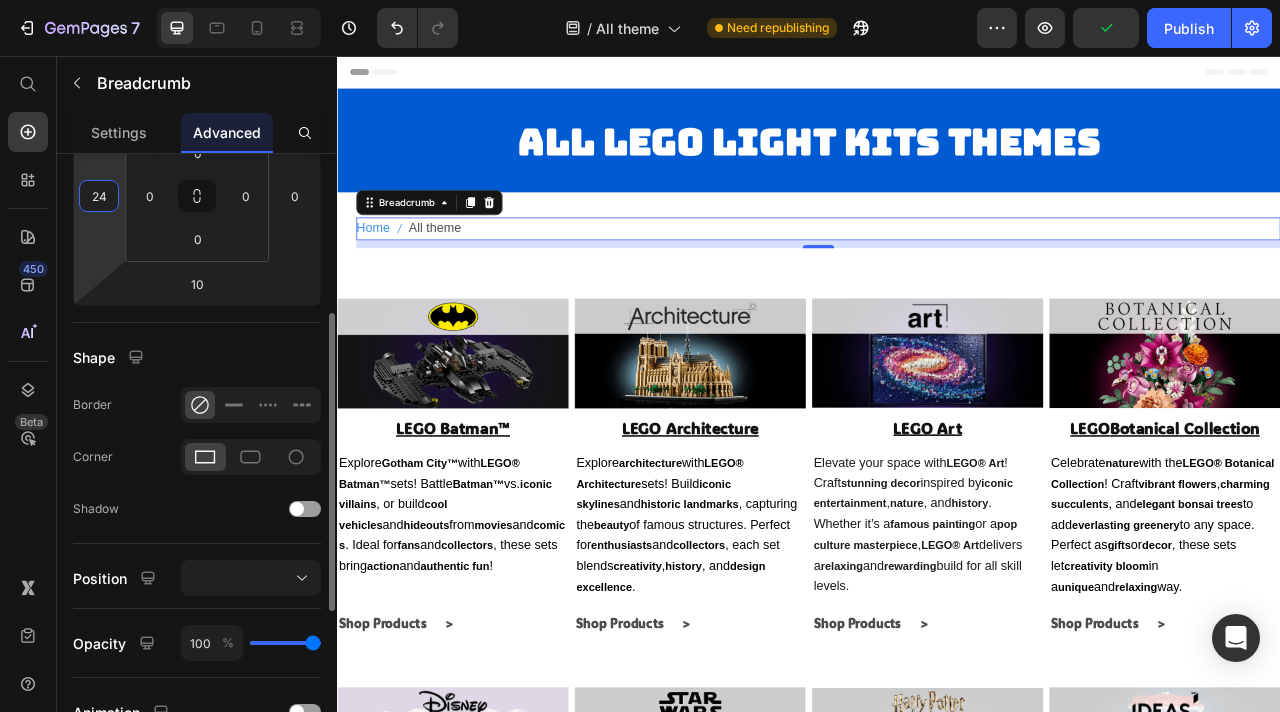 click on "24" at bounding box center (99, 196) 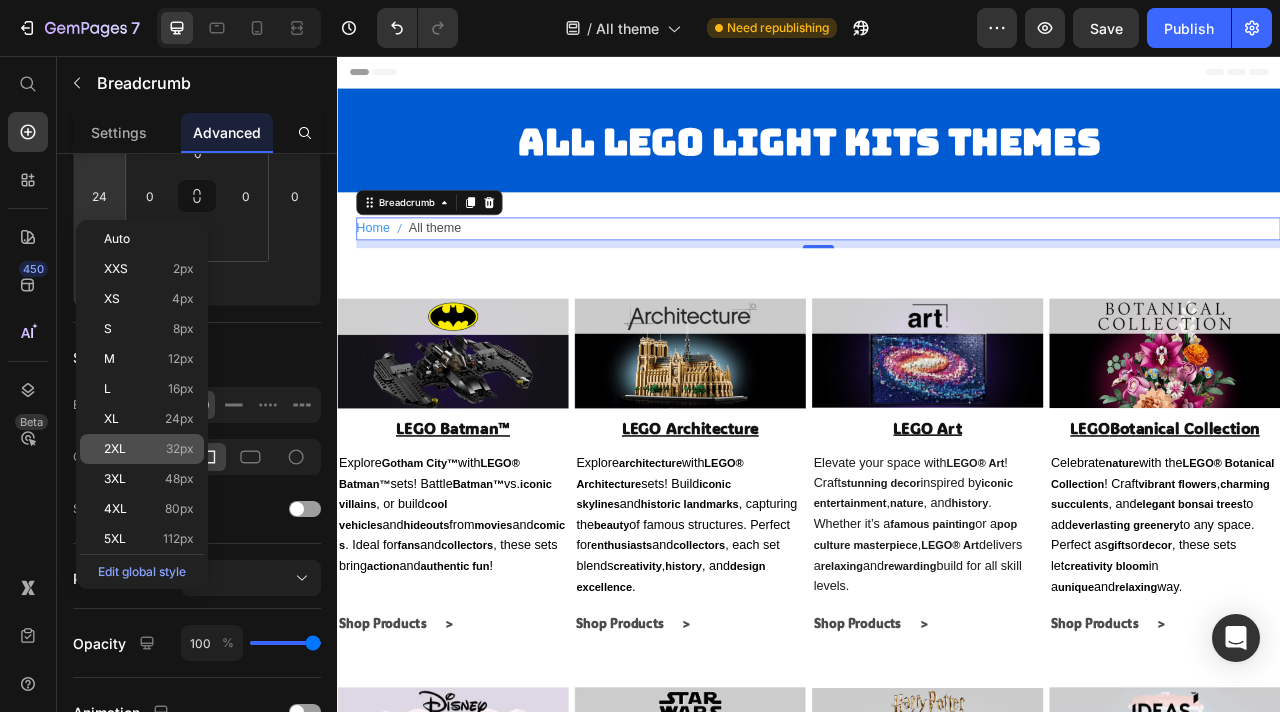 click on "32px" at bounding box center [180, 449] 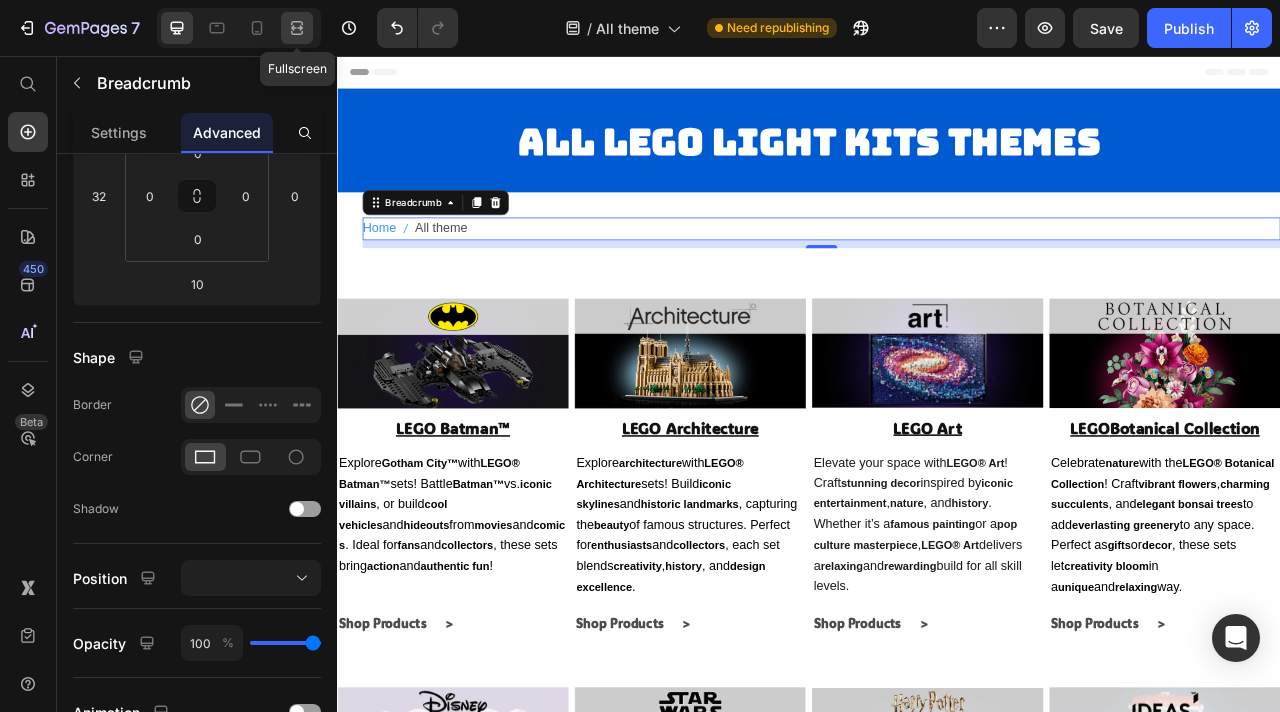 click 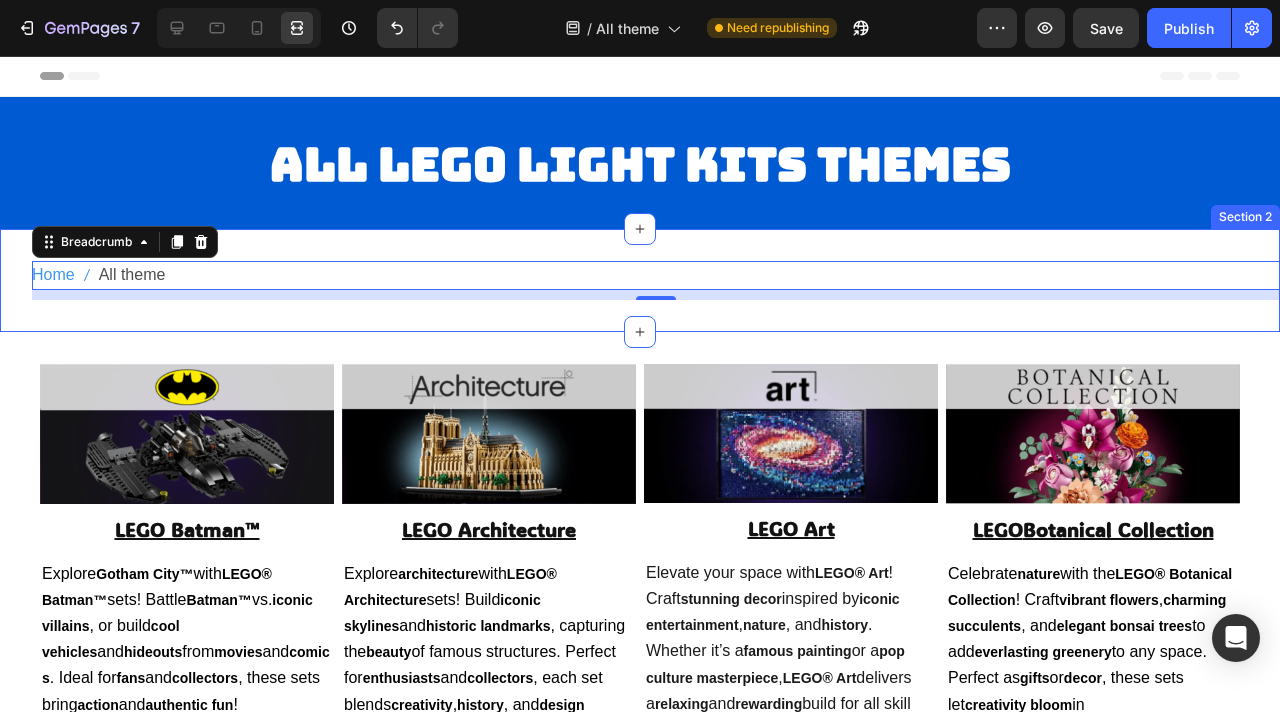 click on "Home
All theme Breadcrumb   10 Section 2" at bounding box center [640, 280] 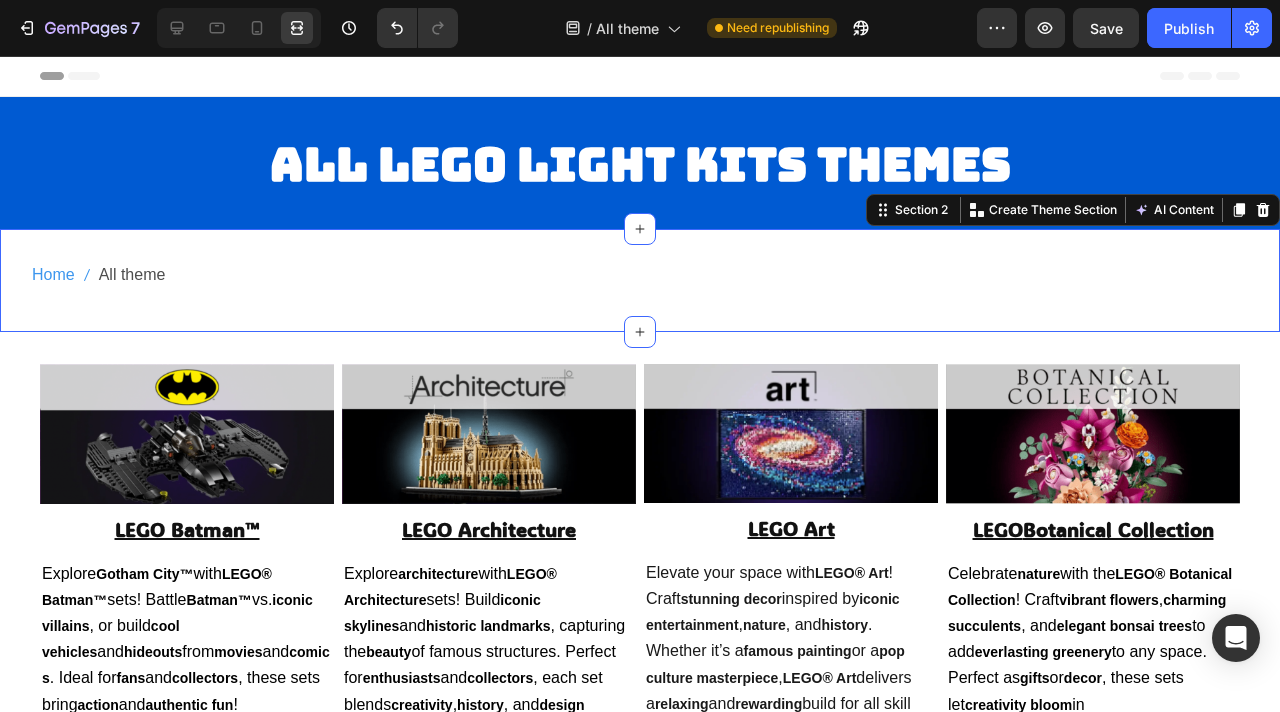 scroll, scrollTop: 0, scrollLeft: 0, axis: both 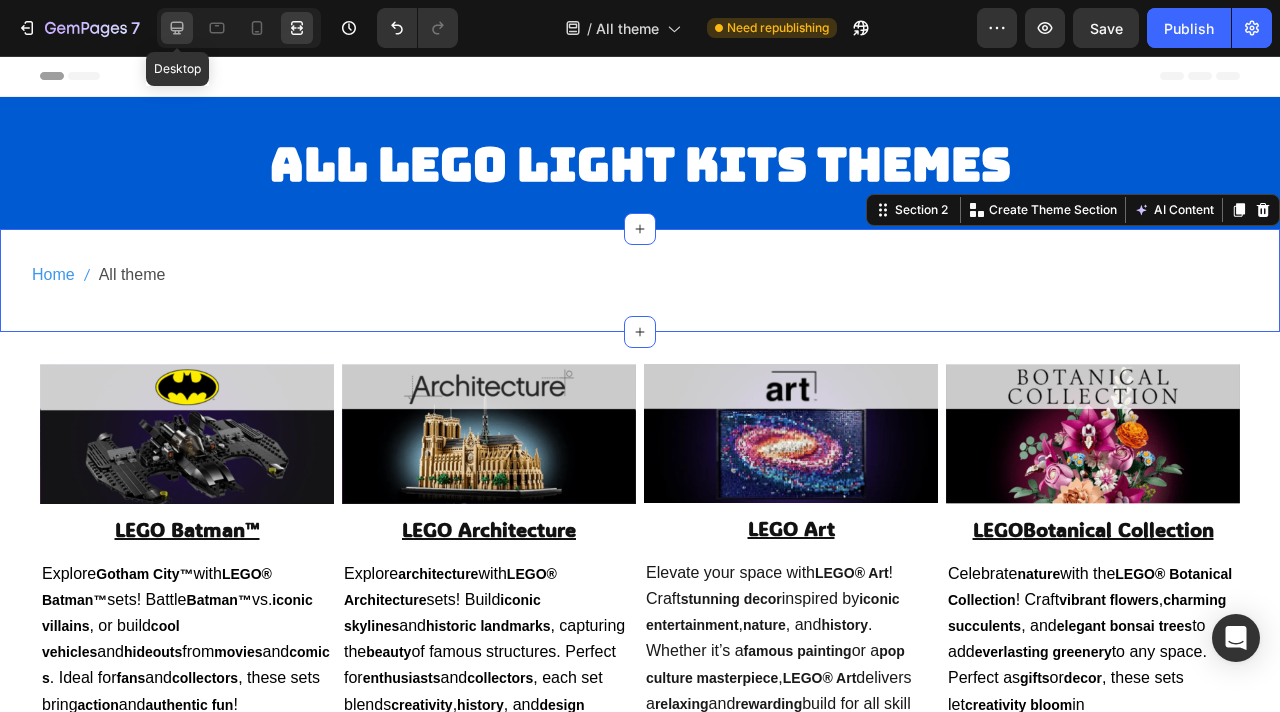 click 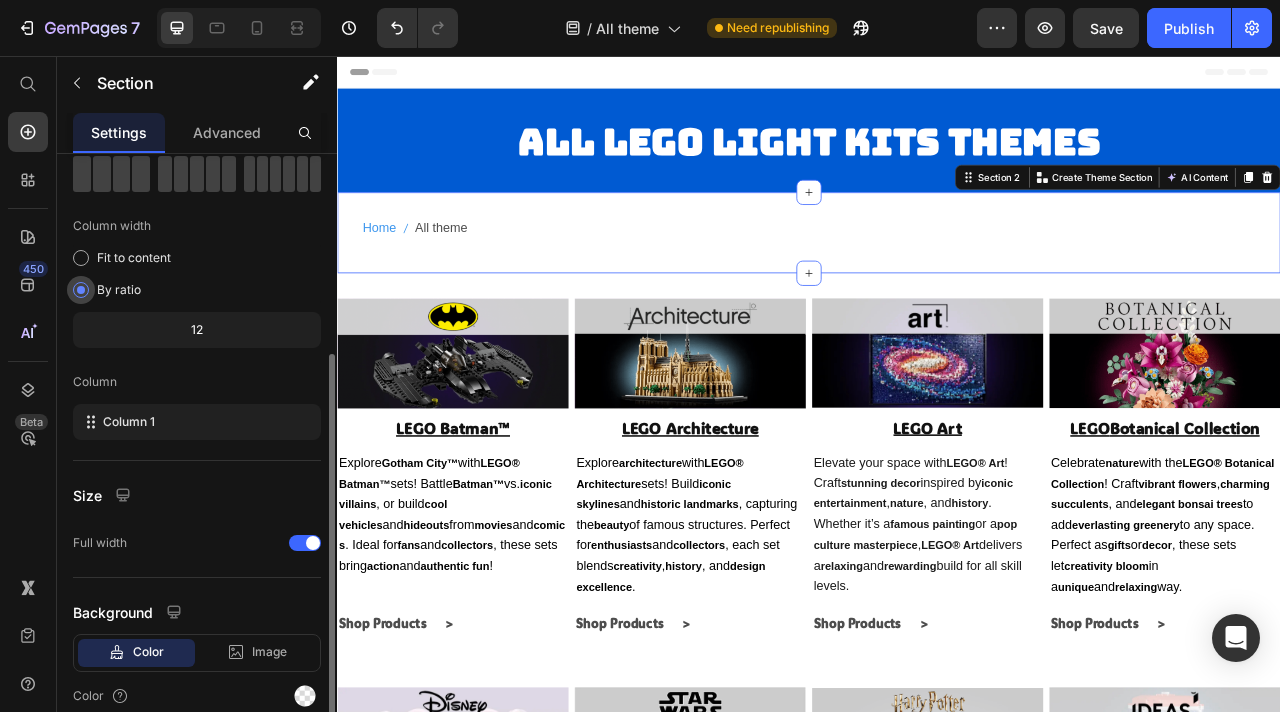scroll, scrollTop: 193, scrollLeft: 0, axis: vertical 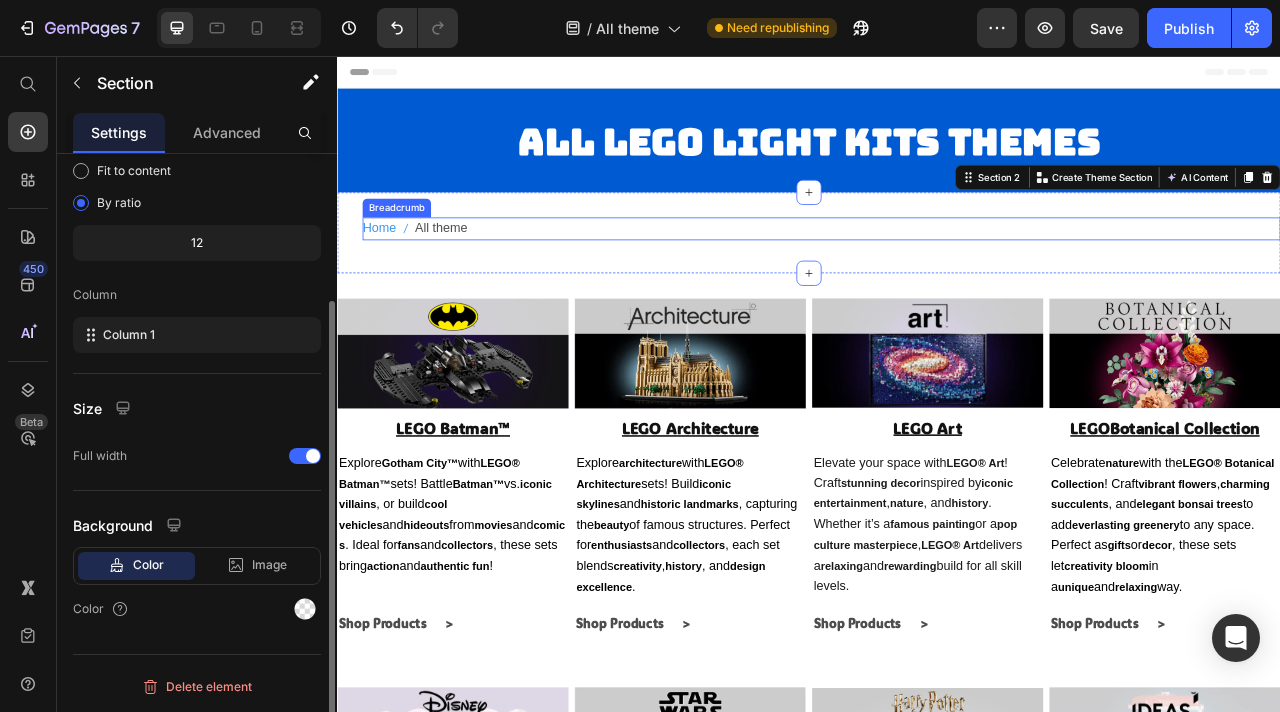 click on "Home
All theme" at bounding box center [953, 275] 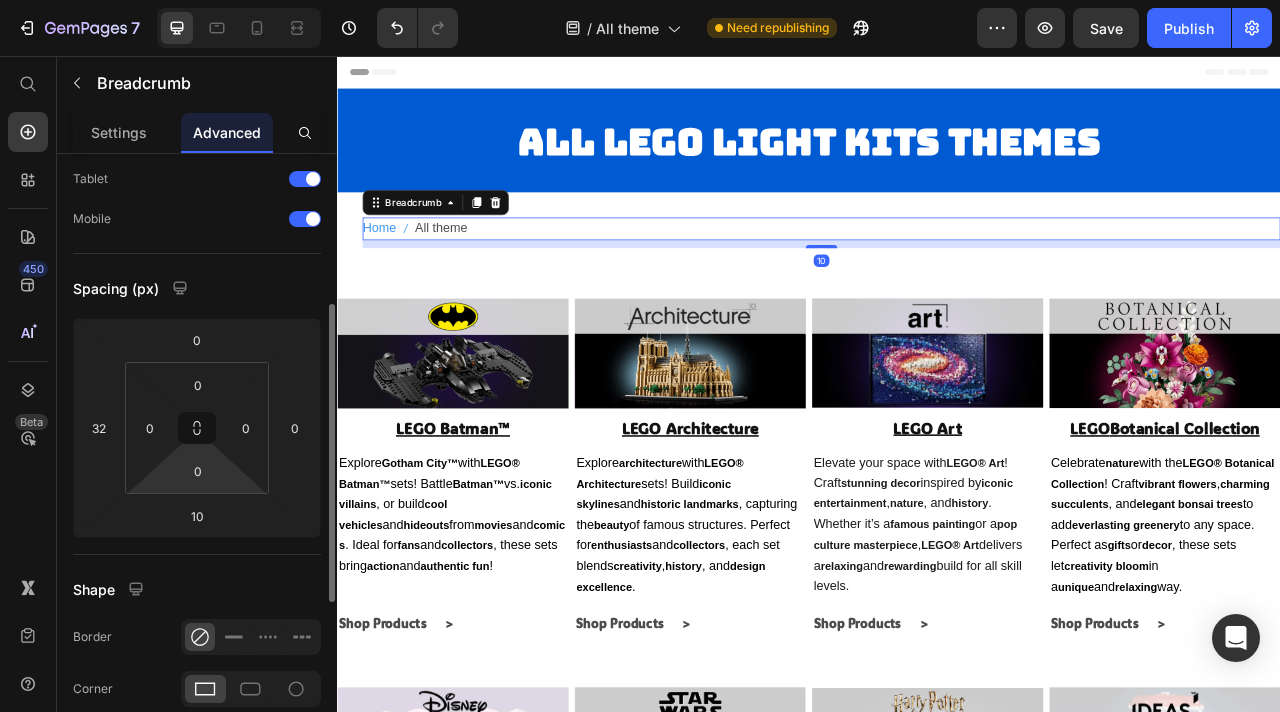 scroll, scrollTop: 167, scrollLeft: 0, axis: vertical 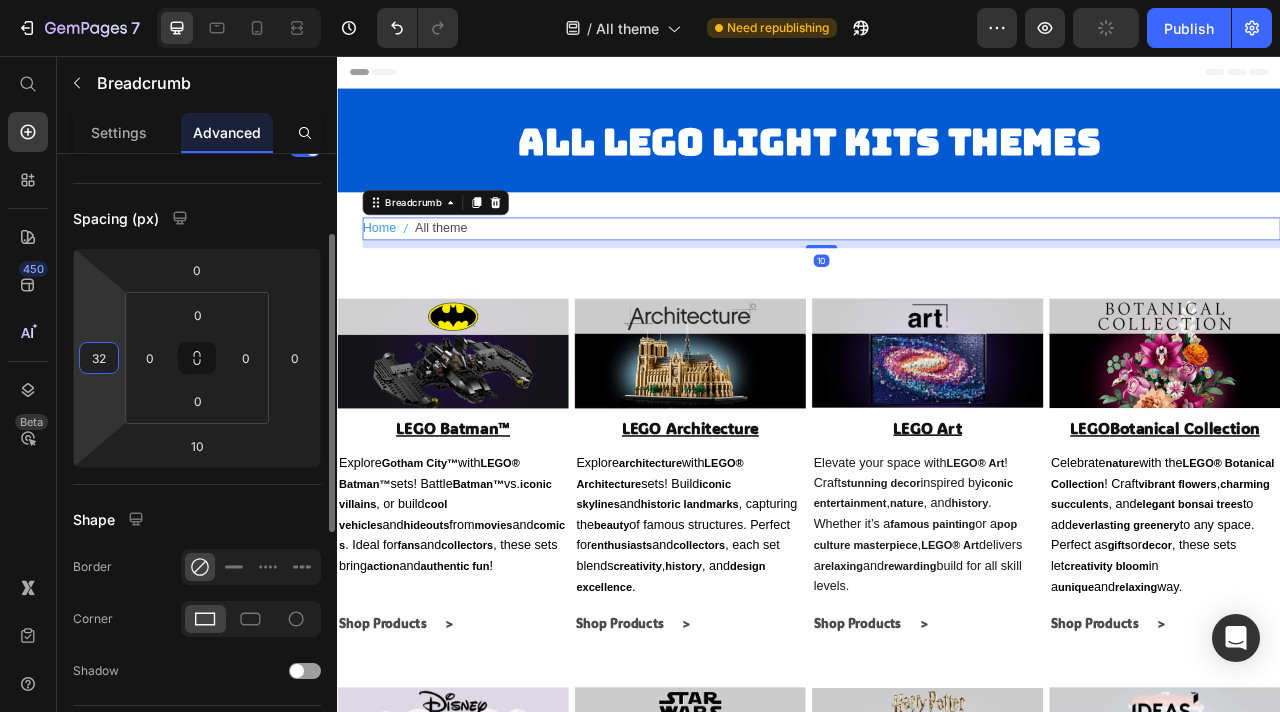 click on "32" at bounding box center (99, 358) 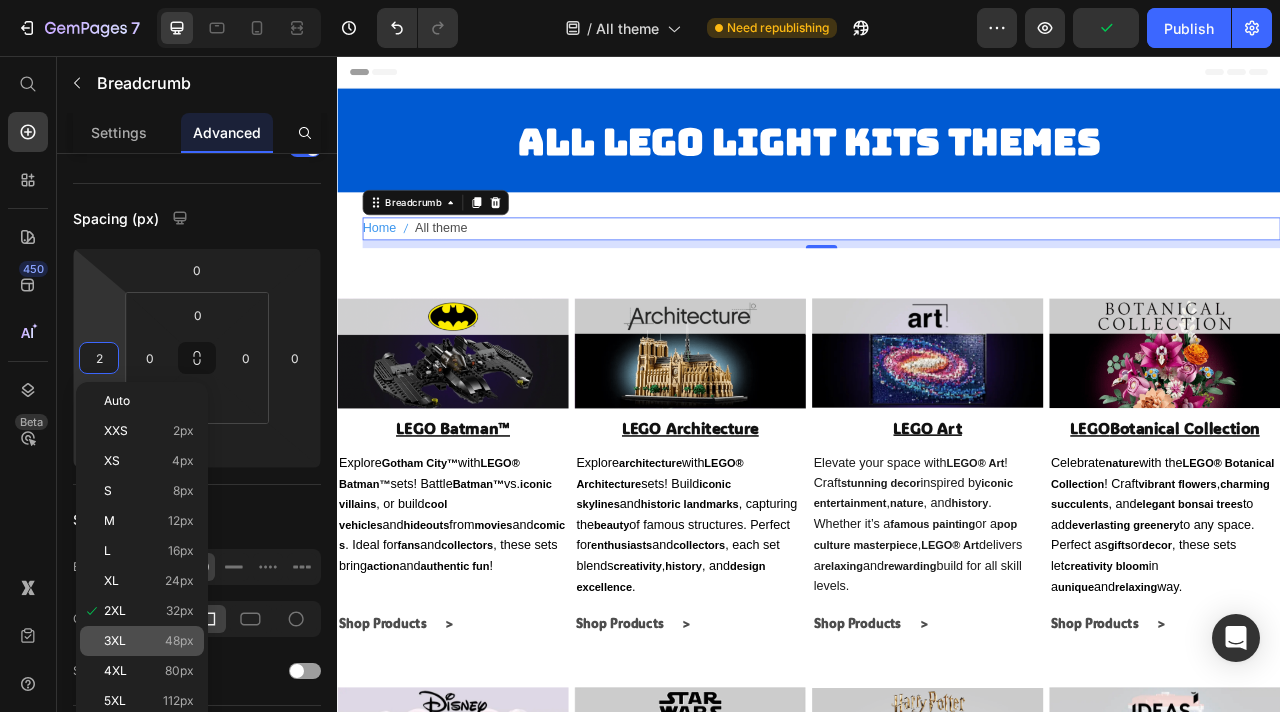 click on "3XL 48px" 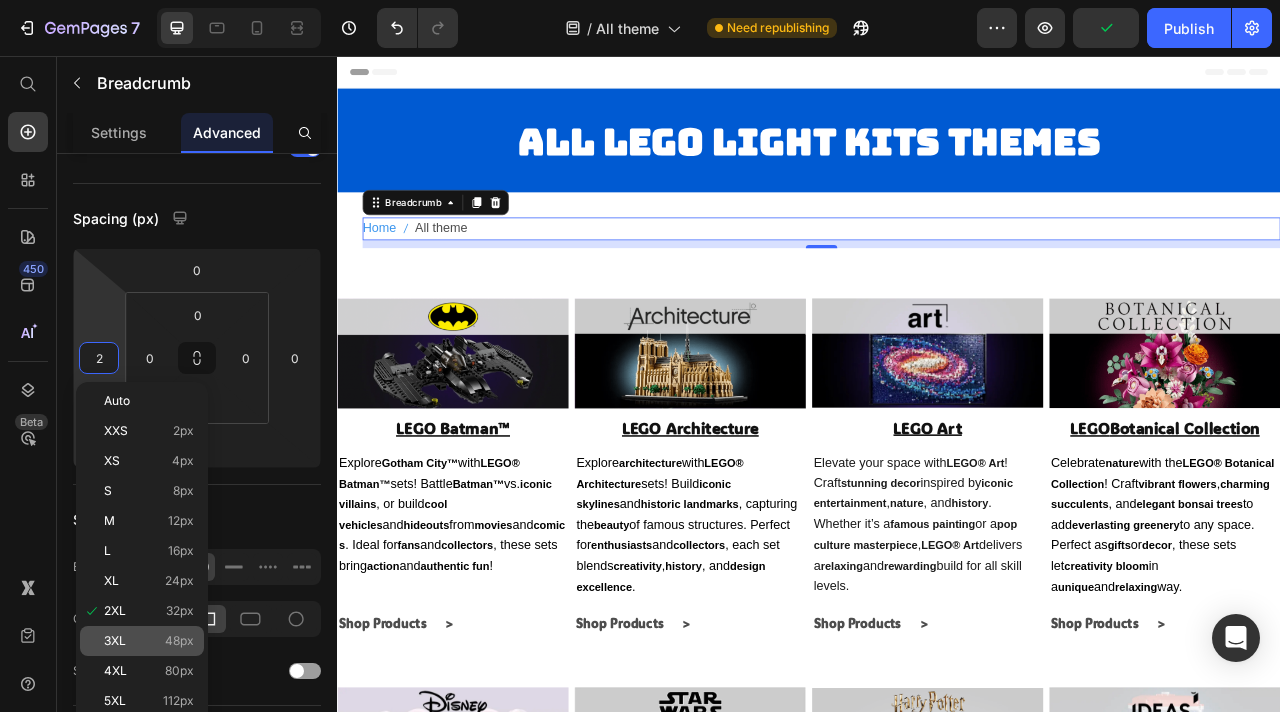 type on "48" 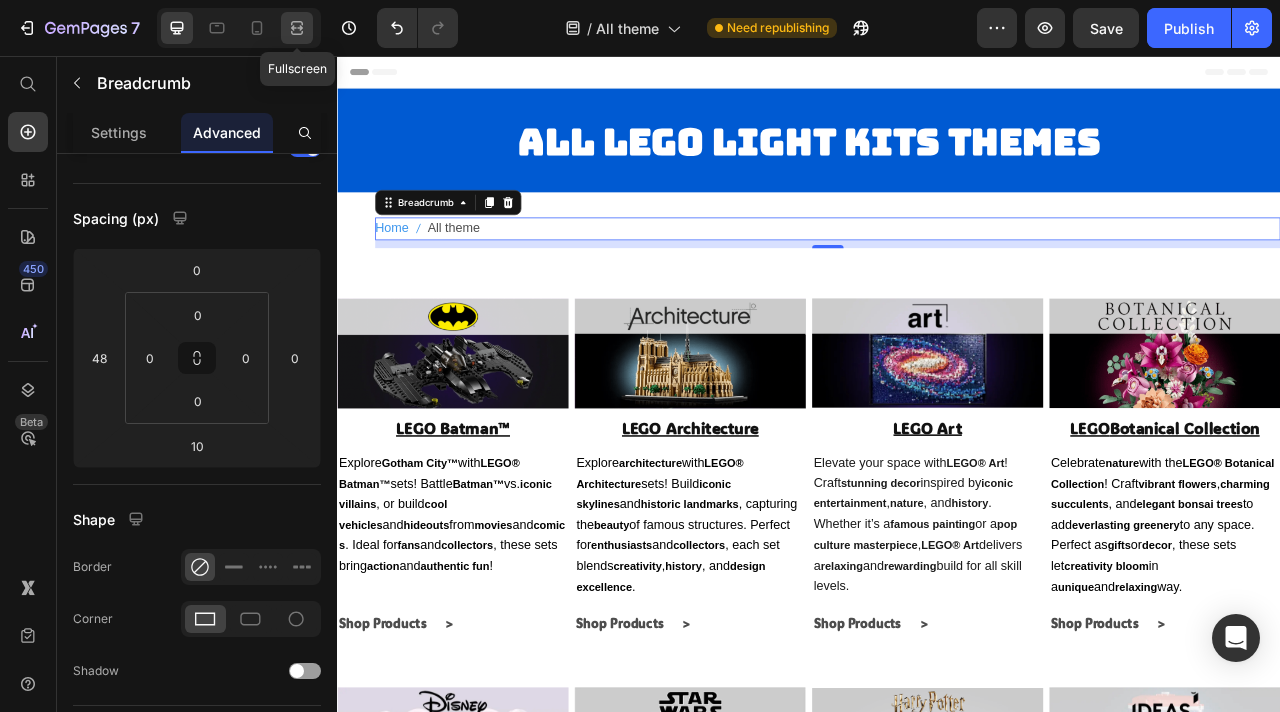 click 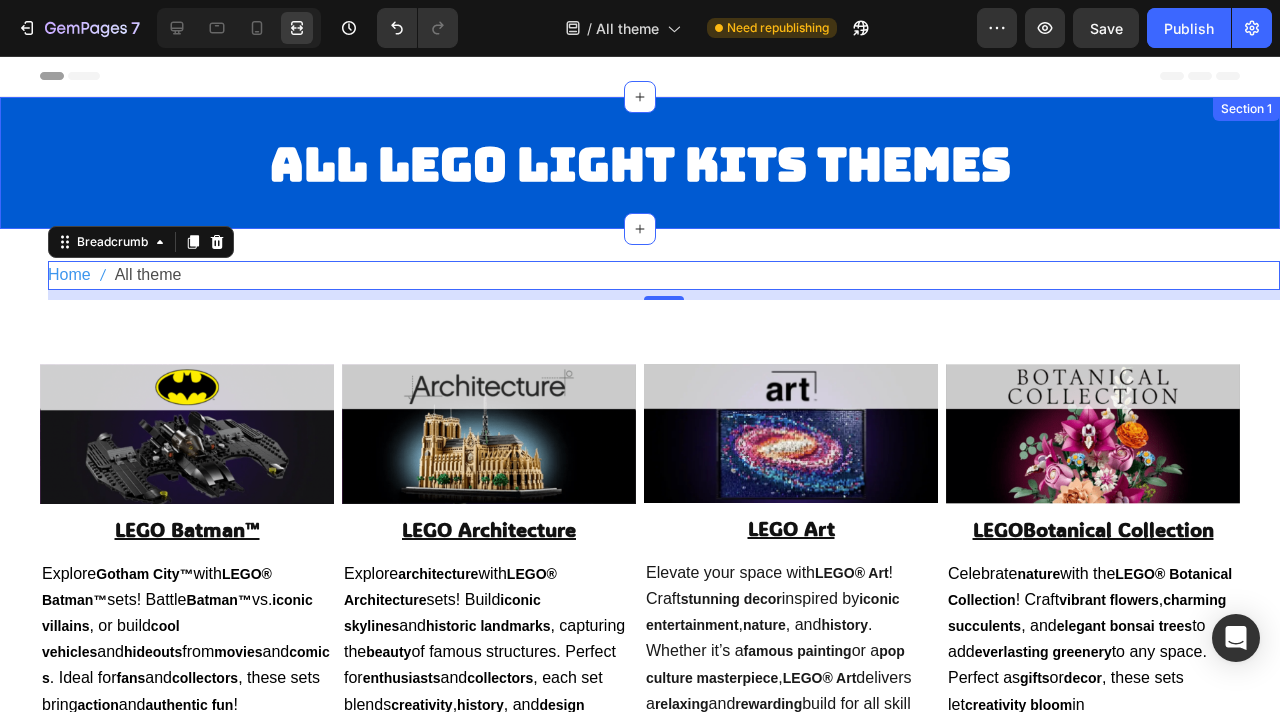 click on "All LEGO light kits Themes Heading Section 1" at bounding box center [640, 163] 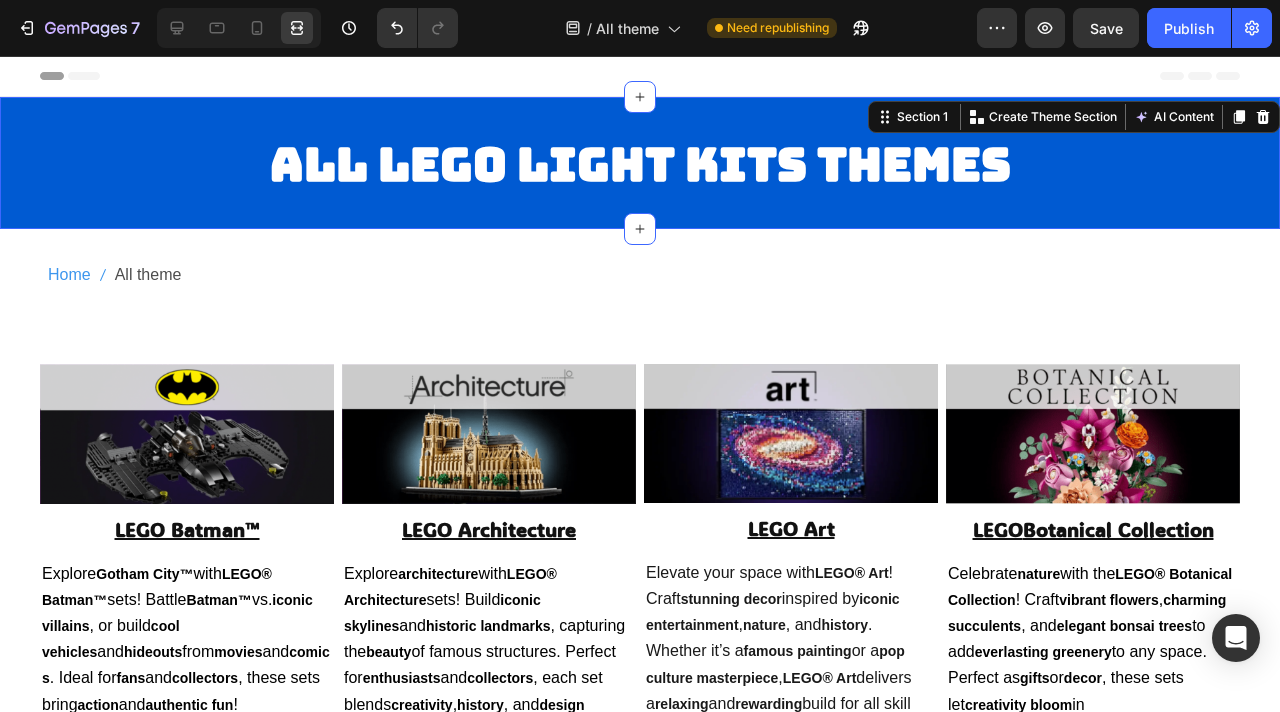 scroll, scrollTop: 0, scrollLeft: 0, axis: both 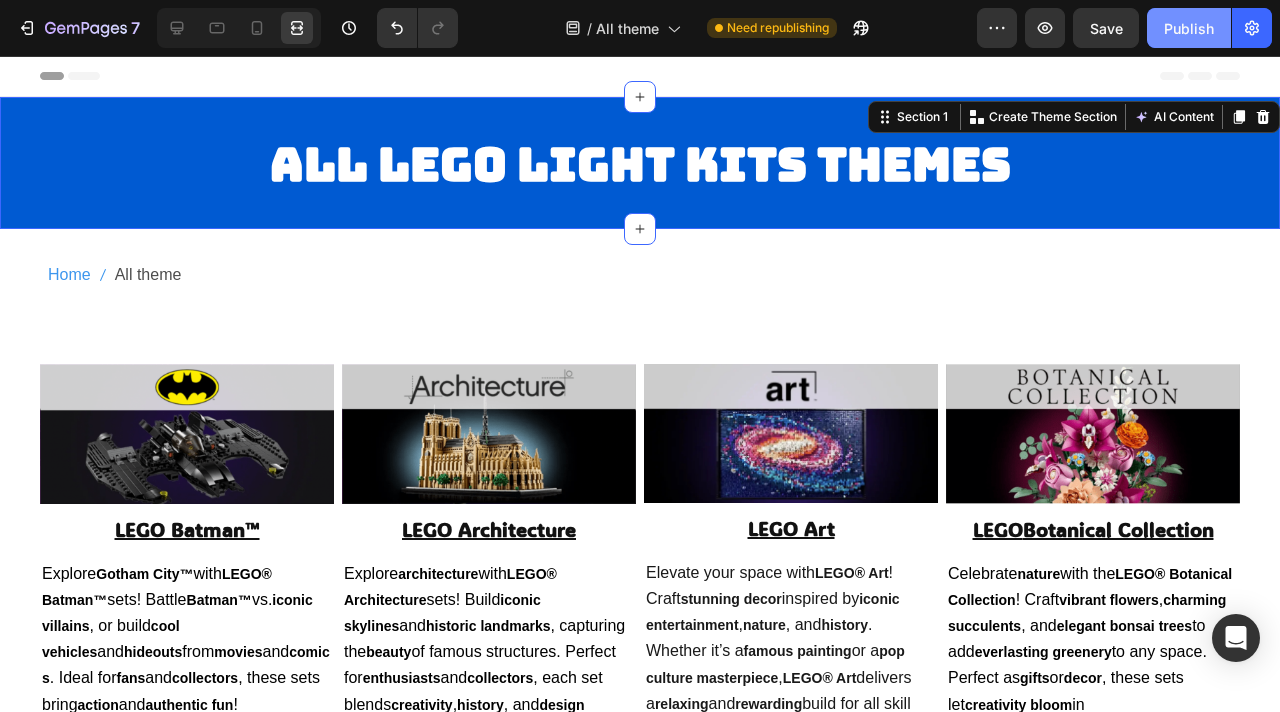 click on "Publish" at bounding box center [1189, 28] 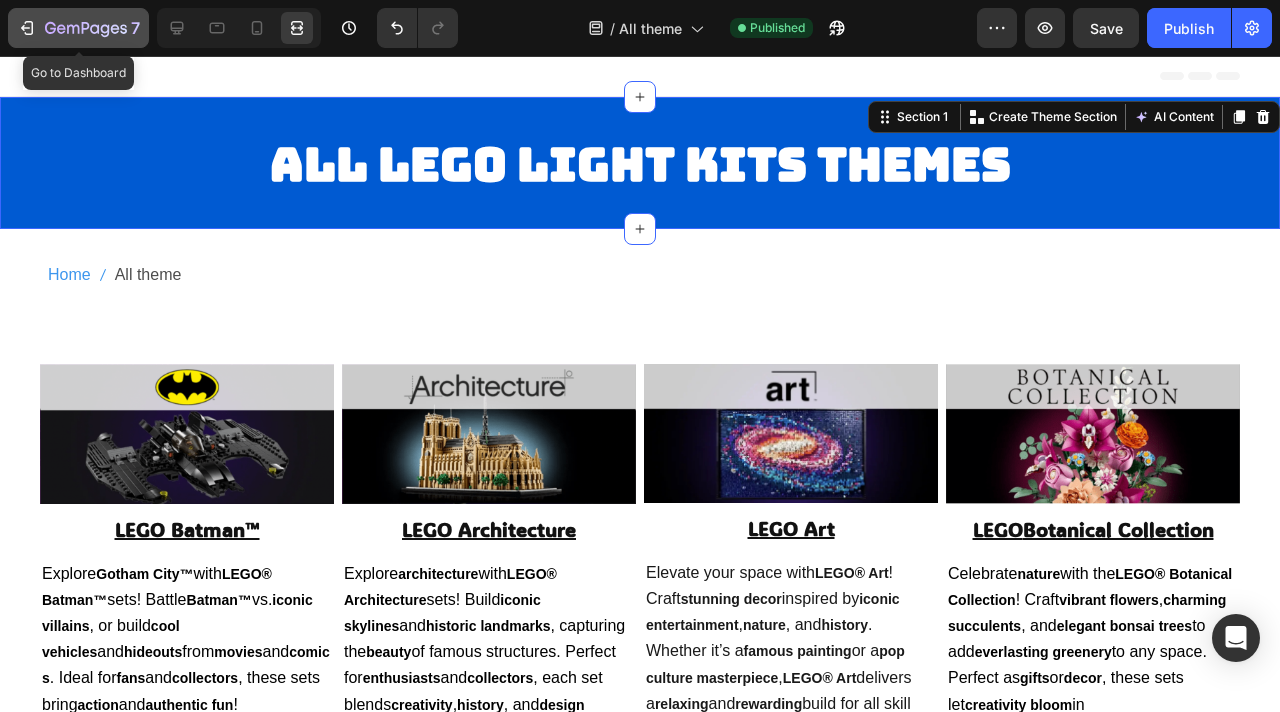 click on "7" 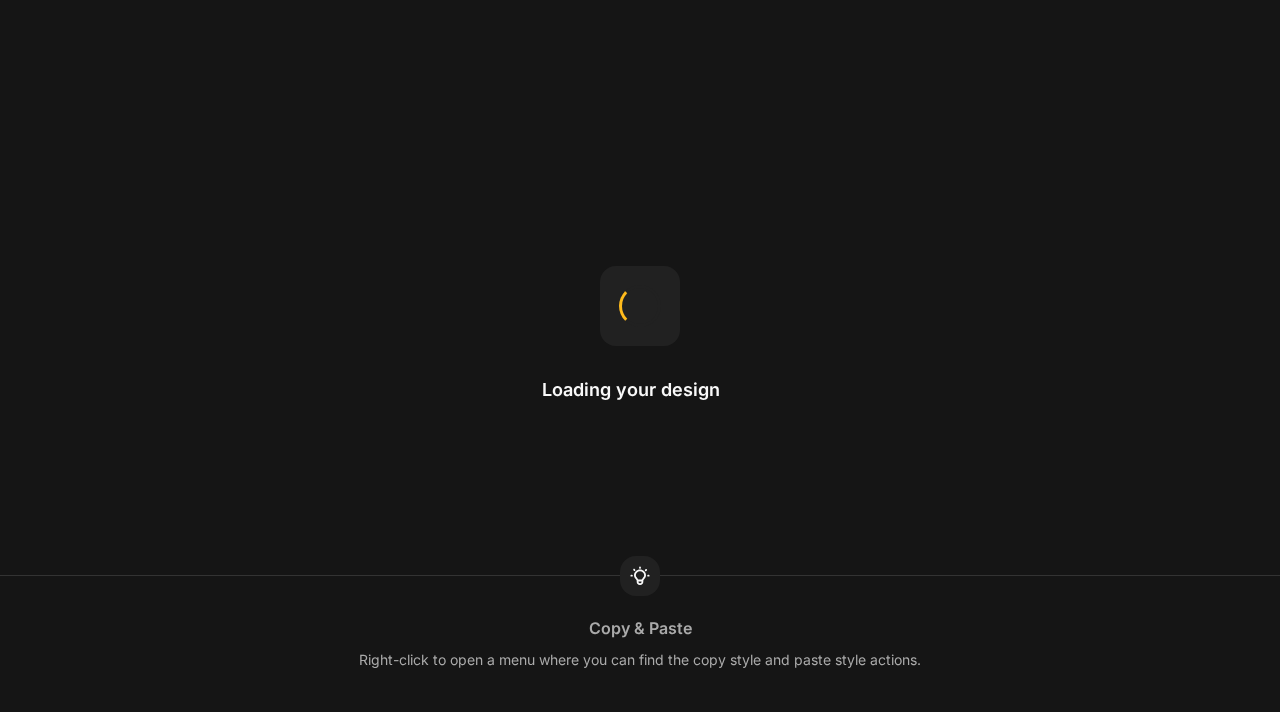 scroll, scrollTop: 0, scrollLeft: 0, axis: both 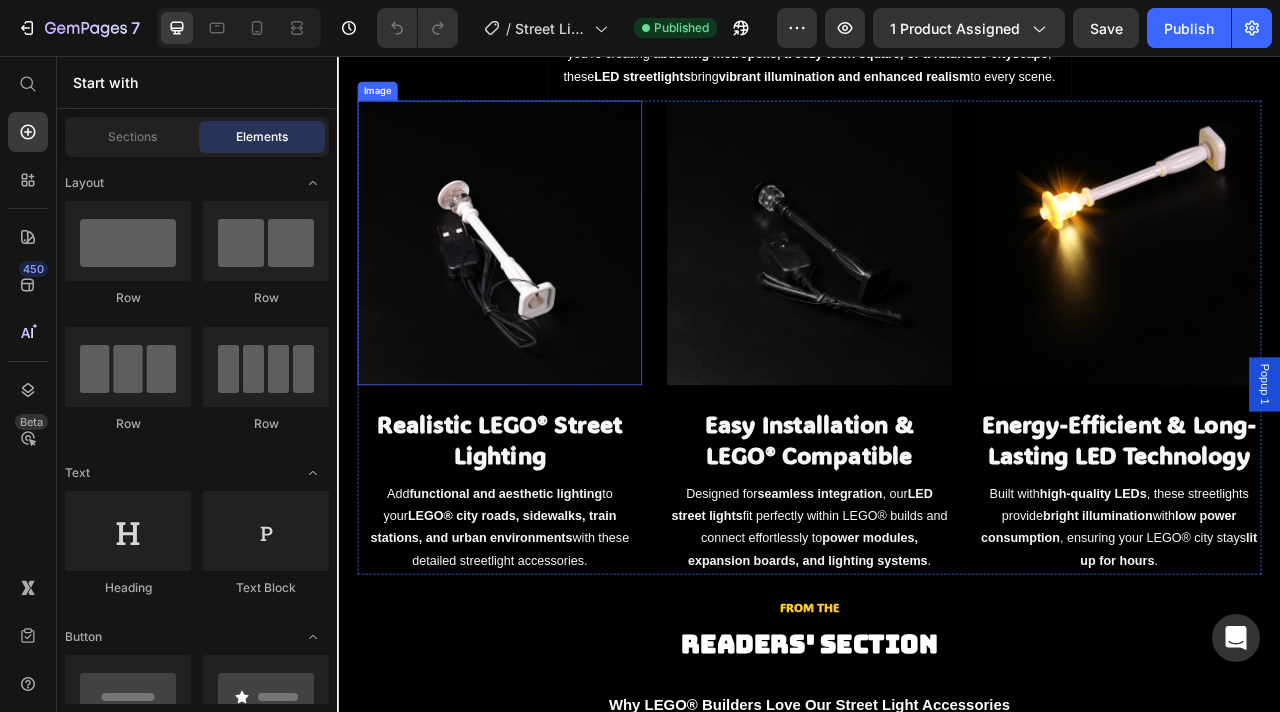 click at bounding box center [543, 294] 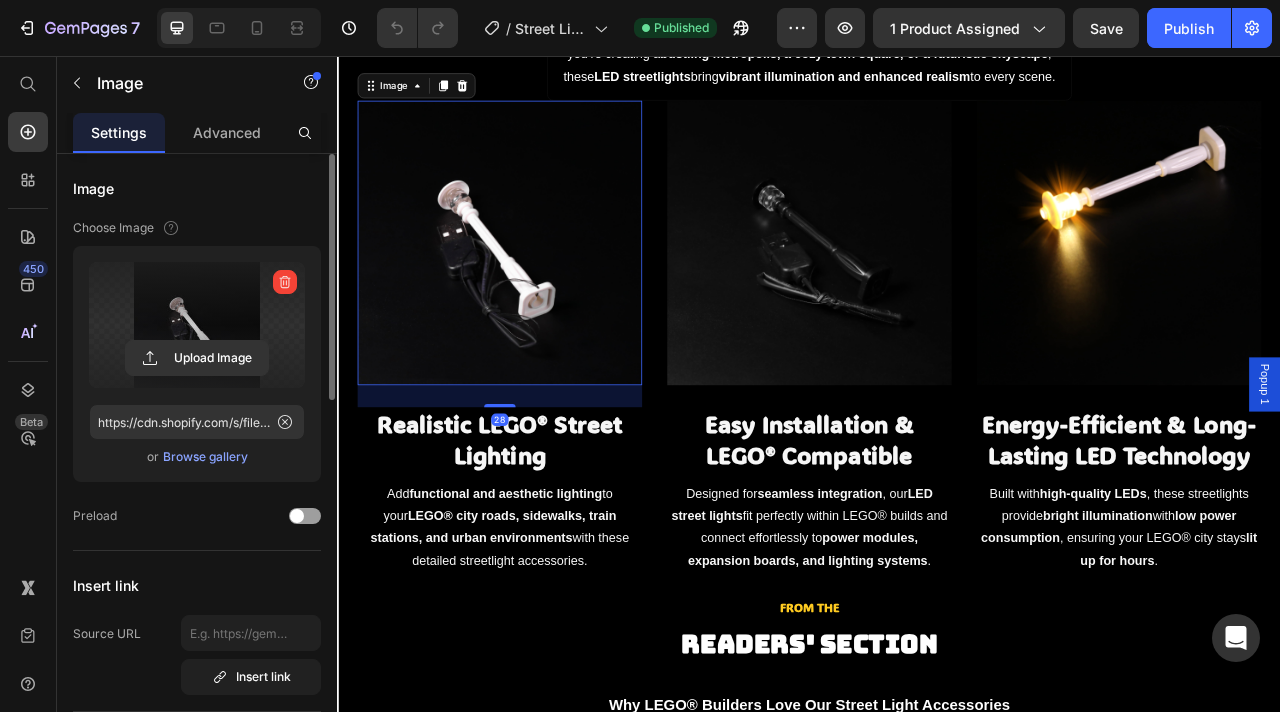 click at bounding box center [197, 325] 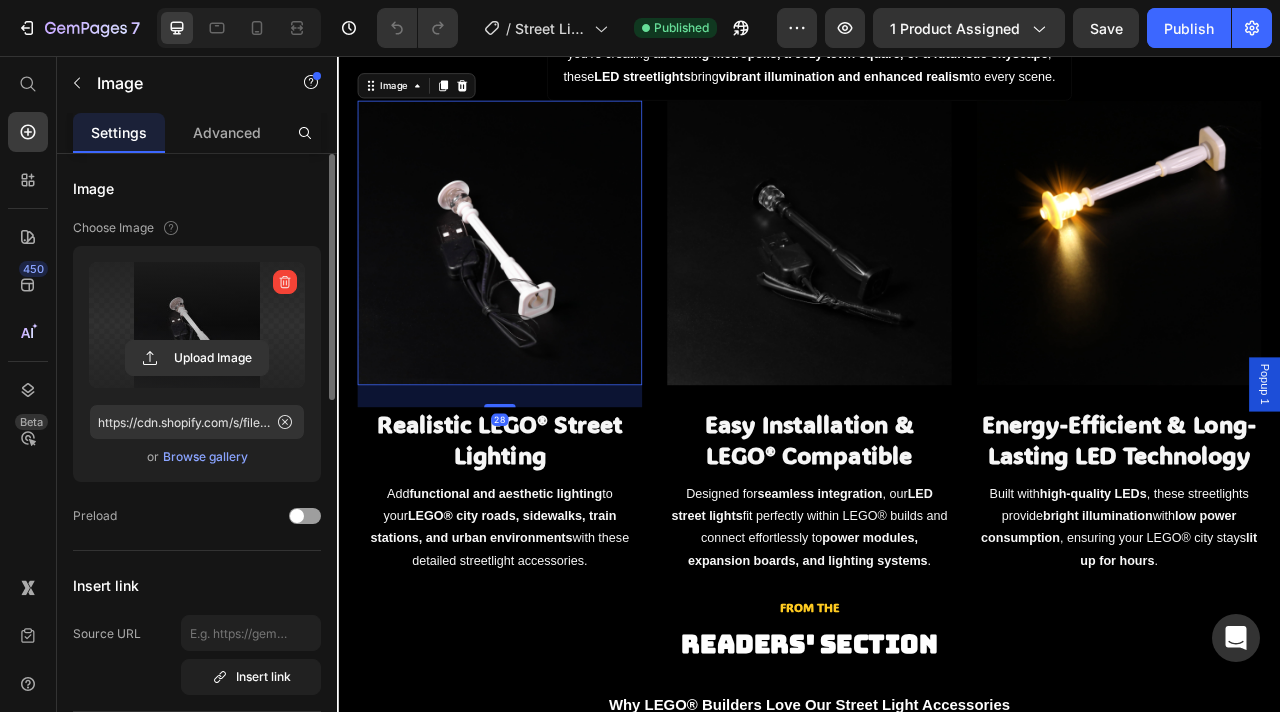 click 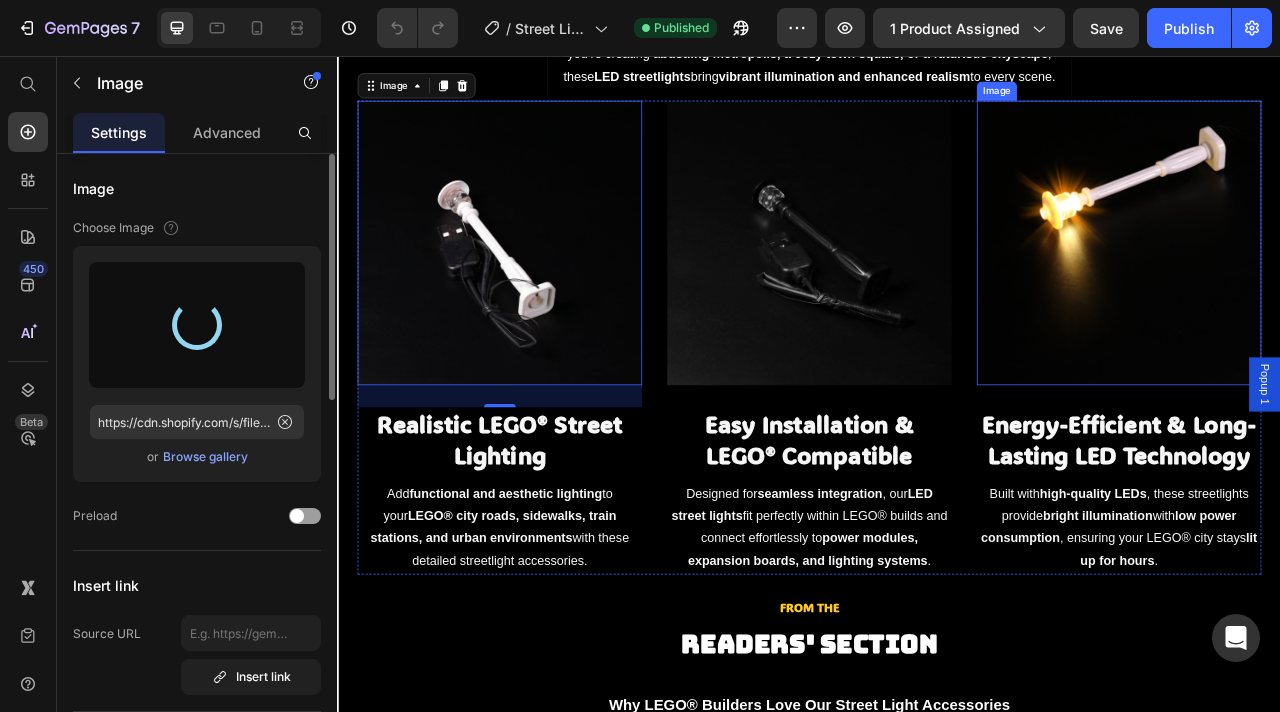 type on "https://cdn.shopify.com/s/files/1/0862/3666/0039/files/gempages_541772998508544900-cbcf095d-b812-438d-9963-7eb78fcbdf80.png" 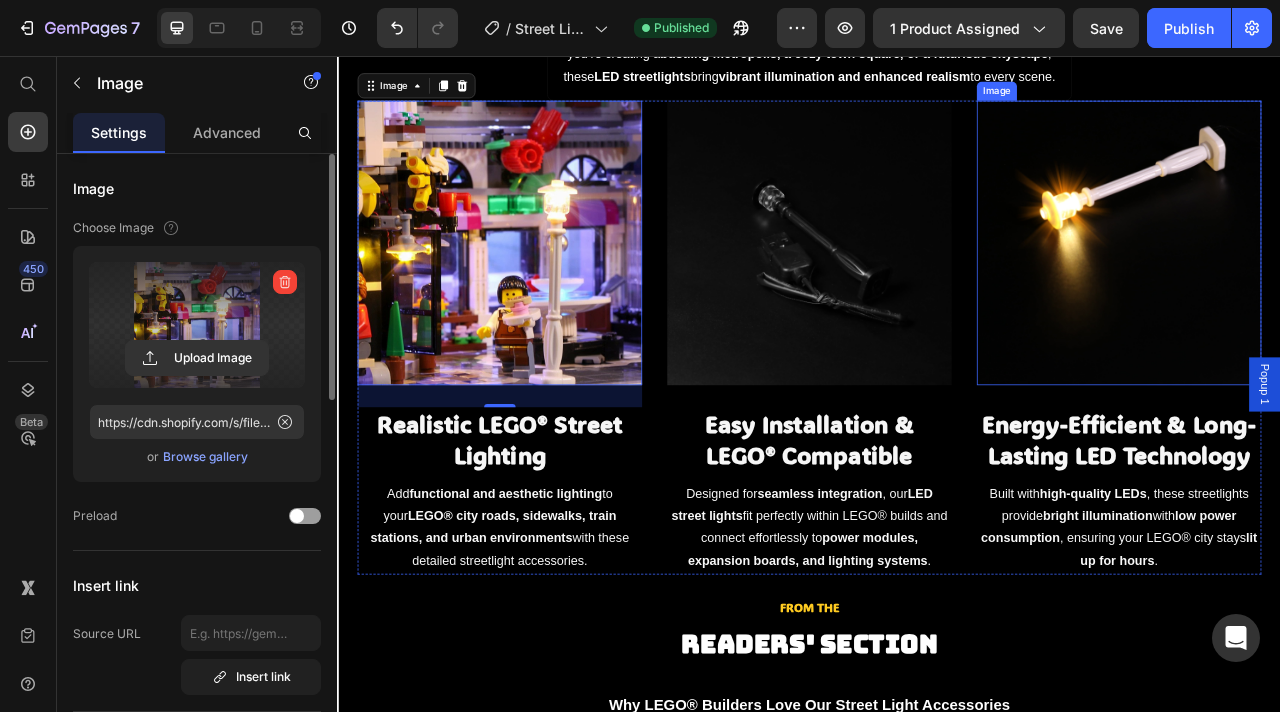 click at bounding box center (1331, 294) 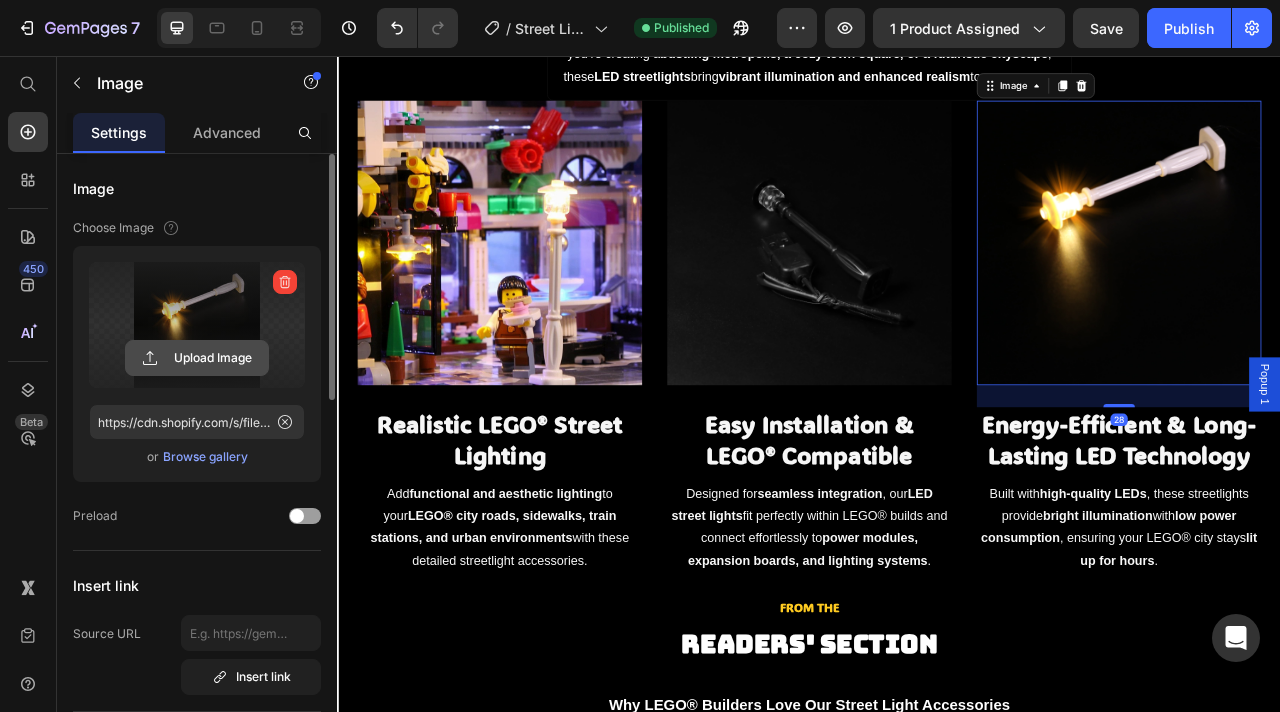 click 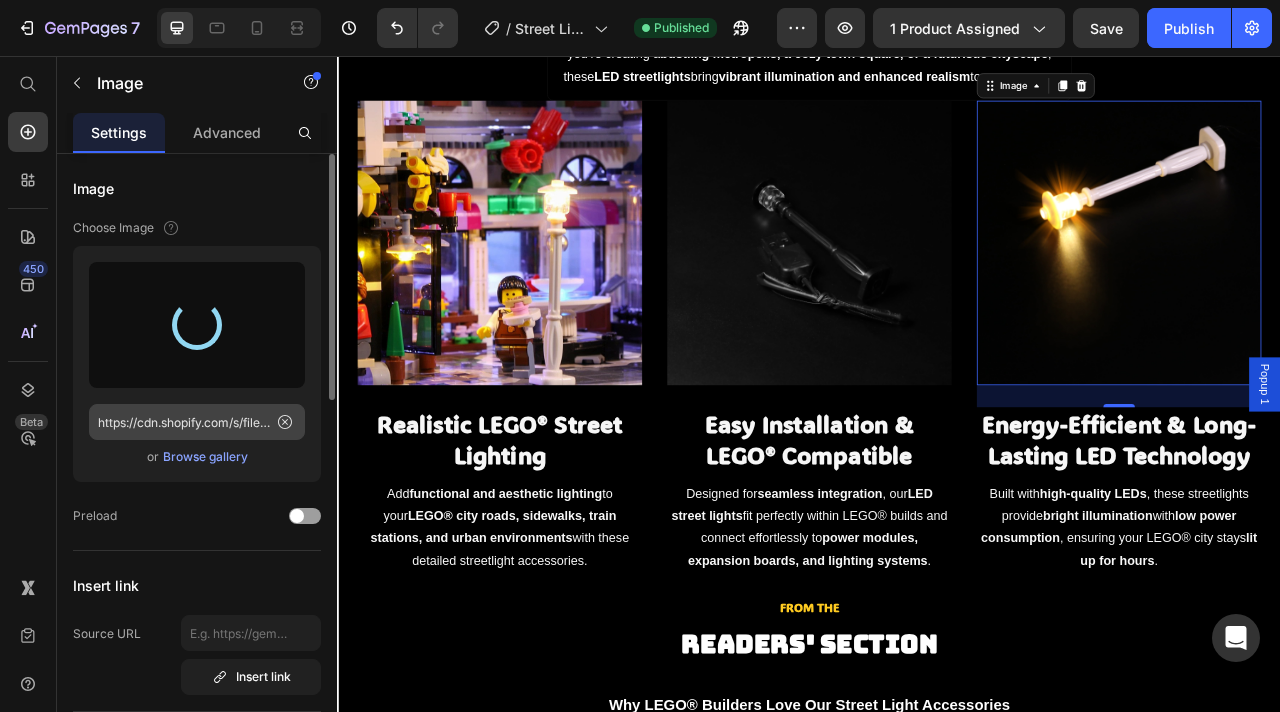 scroll, scrollTop: 75, scrollLeft: 0, axis: vertical 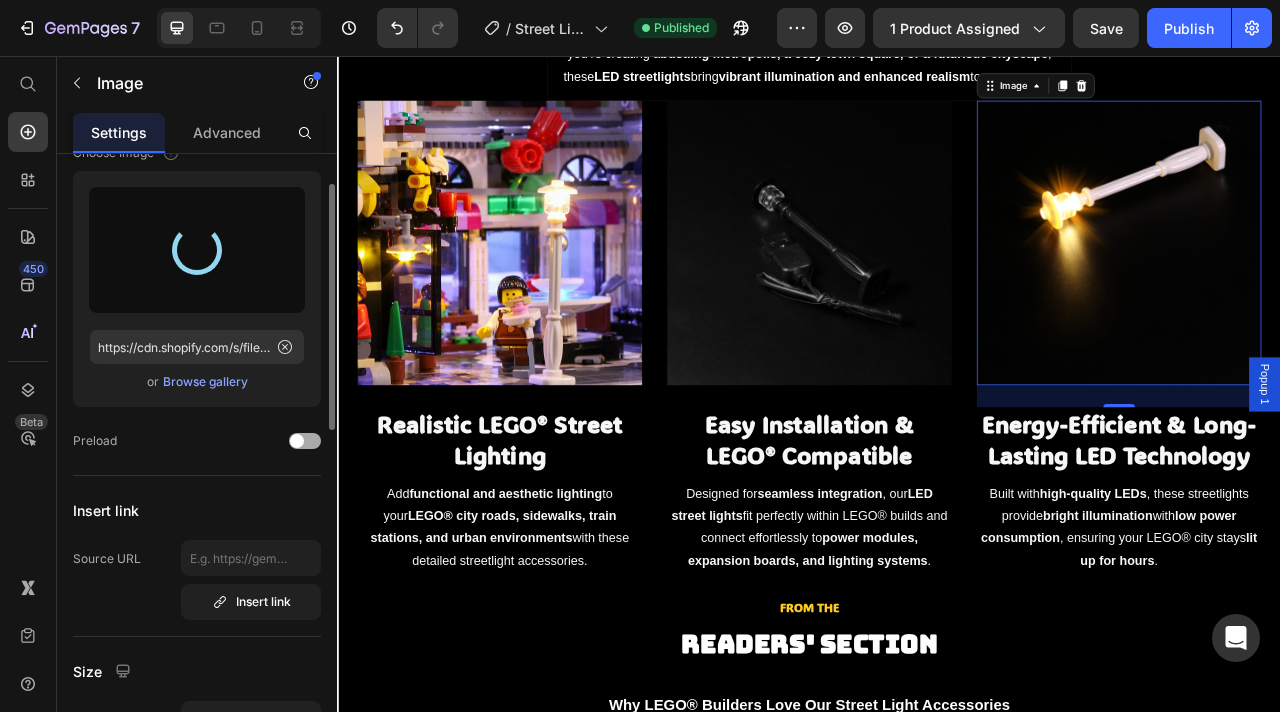 click at bounding box center (305, 441) 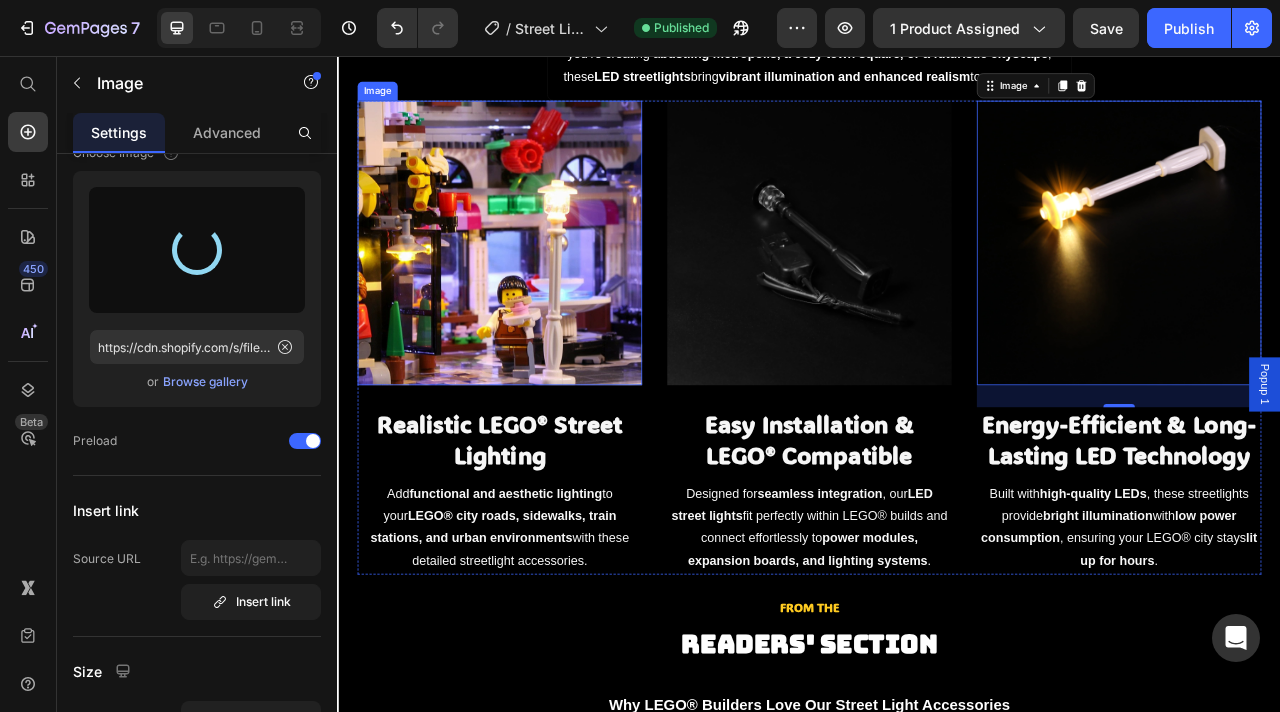 type on "https://cdn.shopify.com/s/files/1/0862/3666/0039/files/gempages_541772998508544900-9afcc87a-f8d3-42a5-bf29-dda74b38f44f.png" 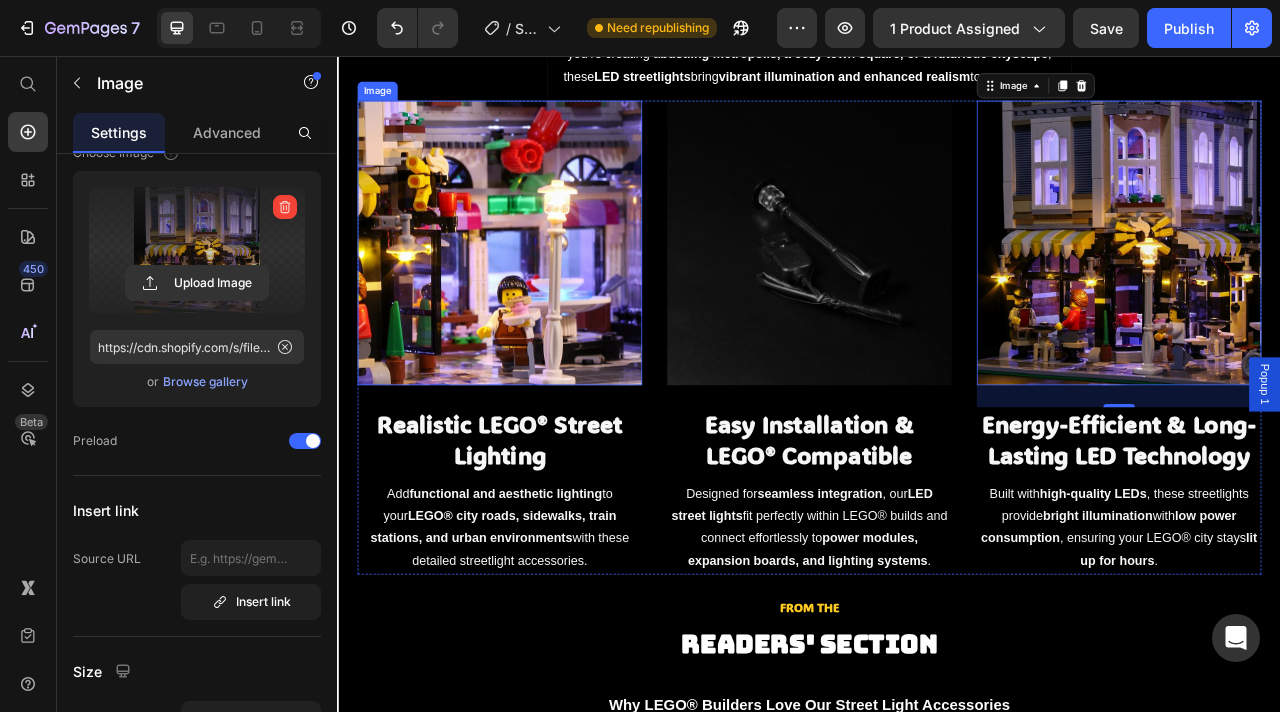 click at bounding box center (543, 294) 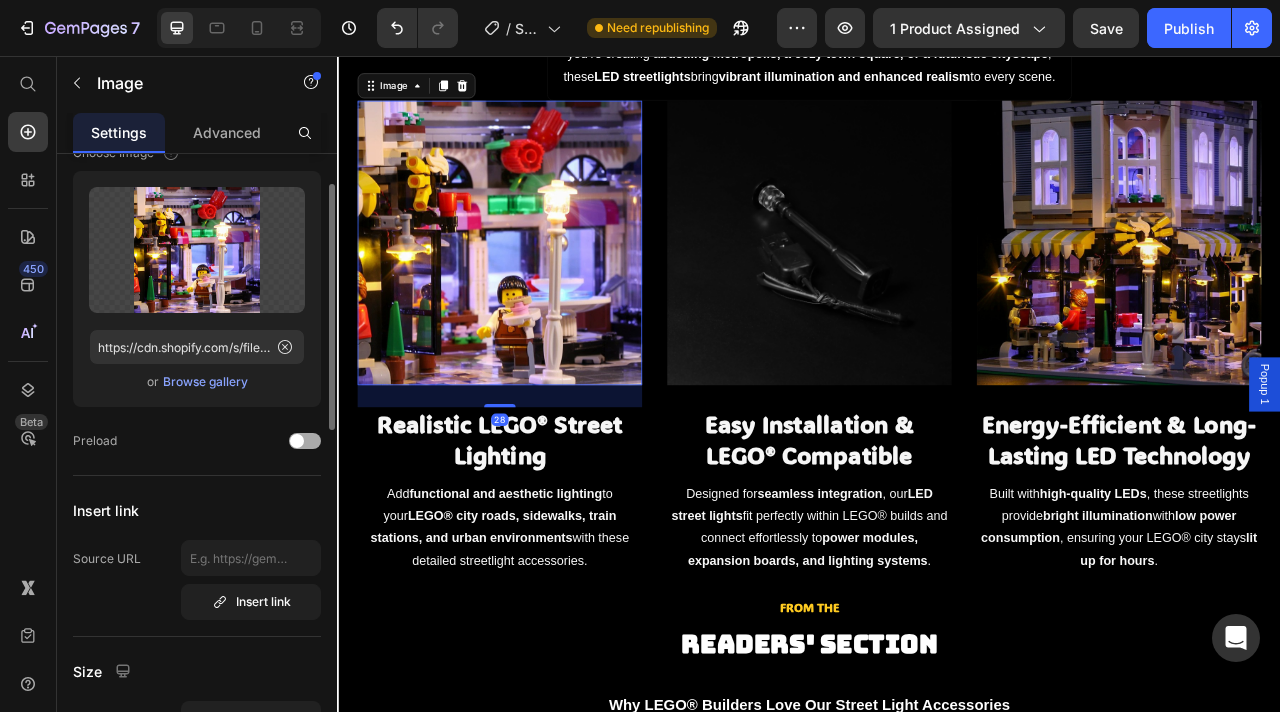 click at bounding box center (297, 441) 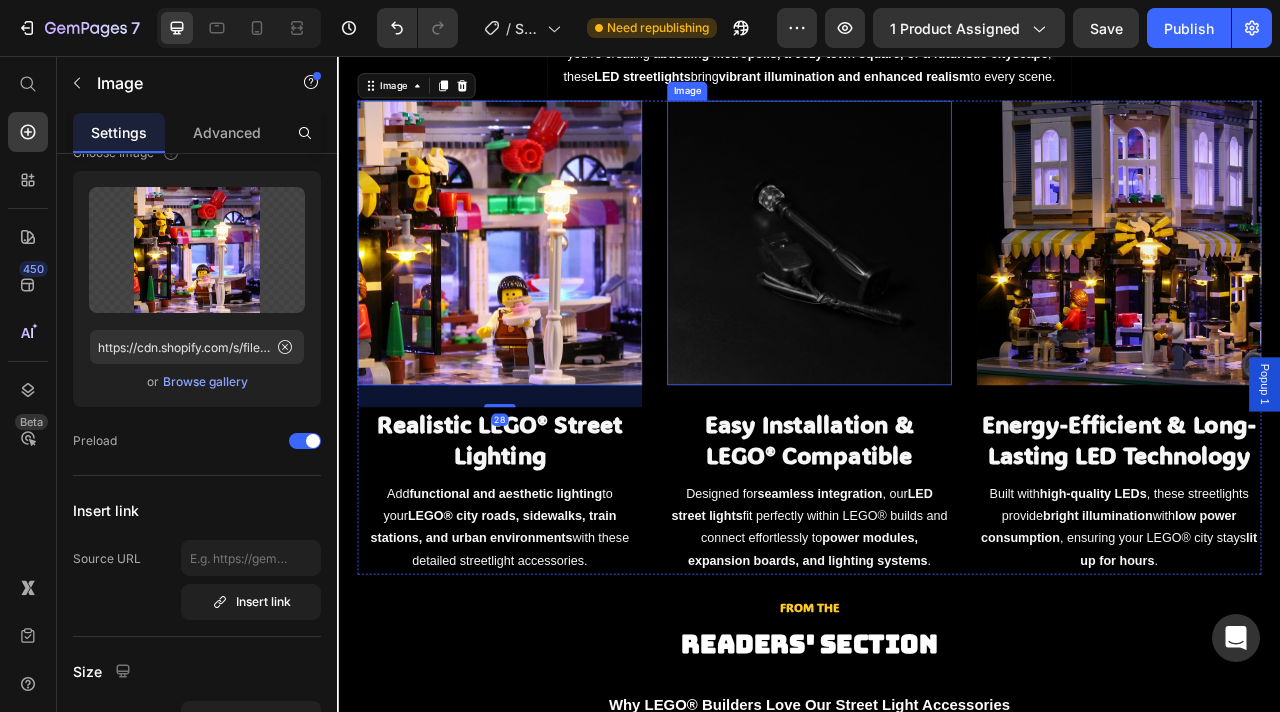 click at bounding box center [937, 294] 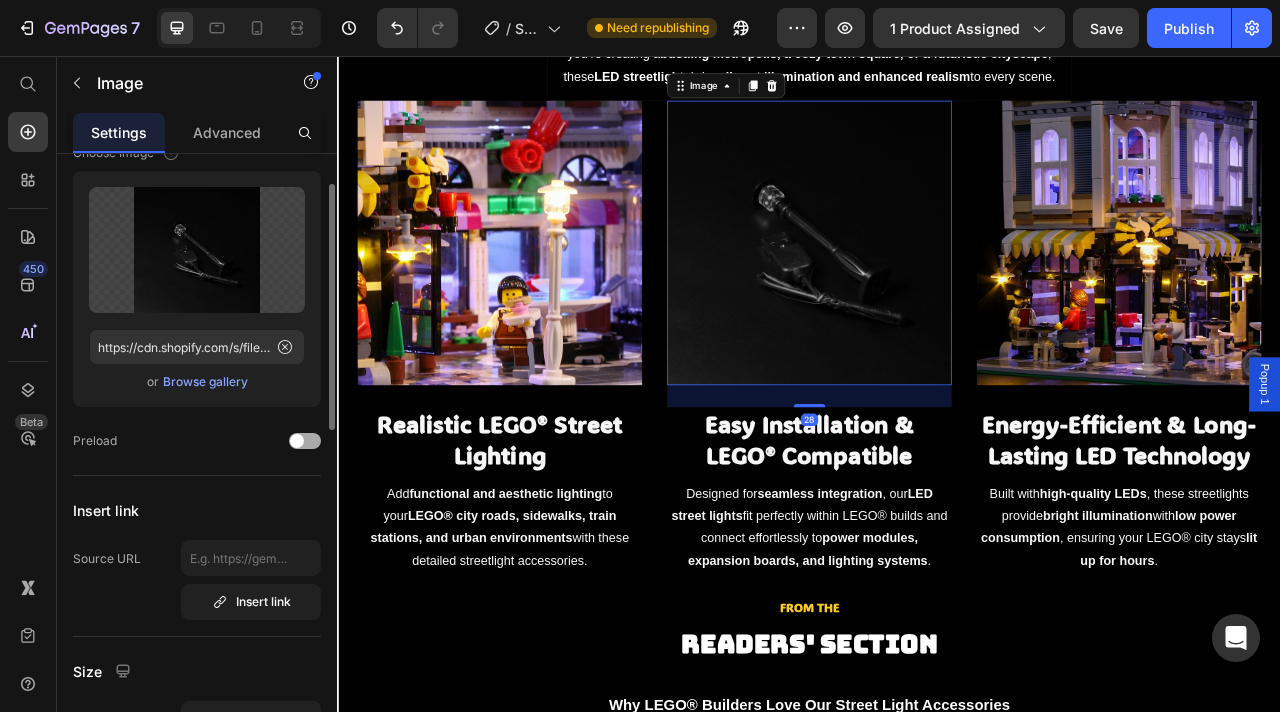 click at bounding box center (305, 441) 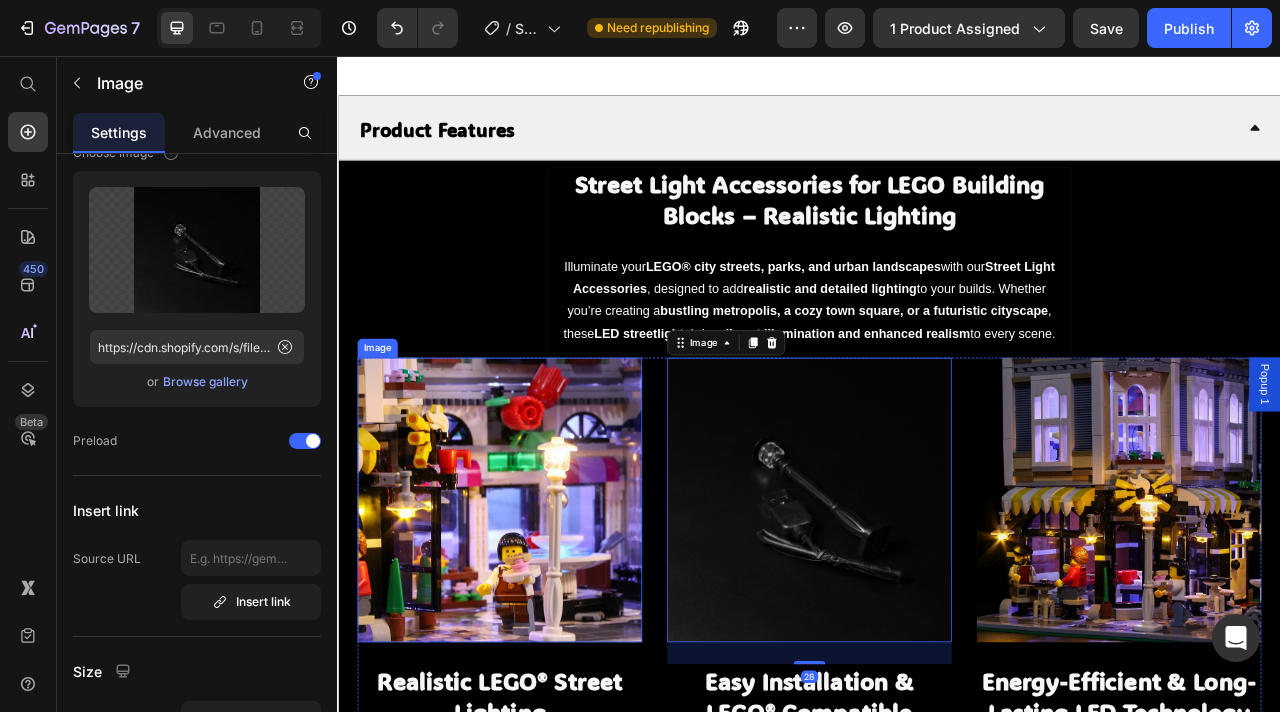 scroll, scrollTop: 0, scrollLeft: 0, axis: both 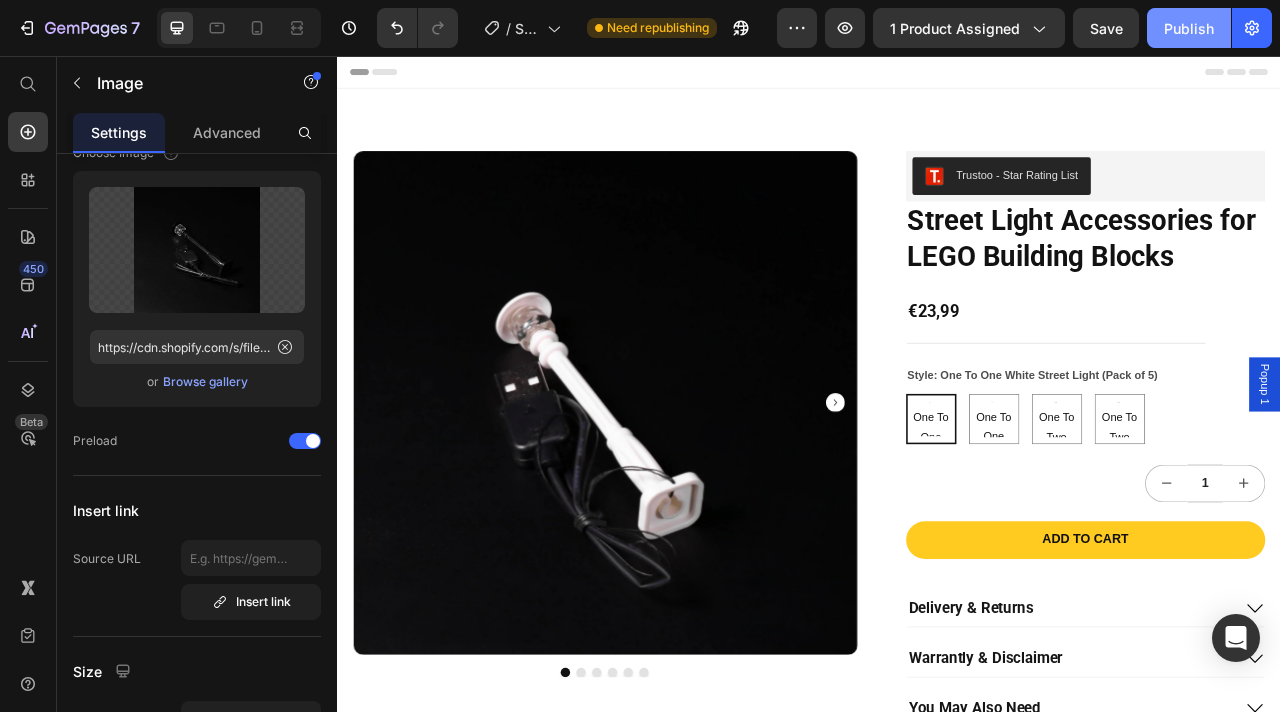 click on "Publish" 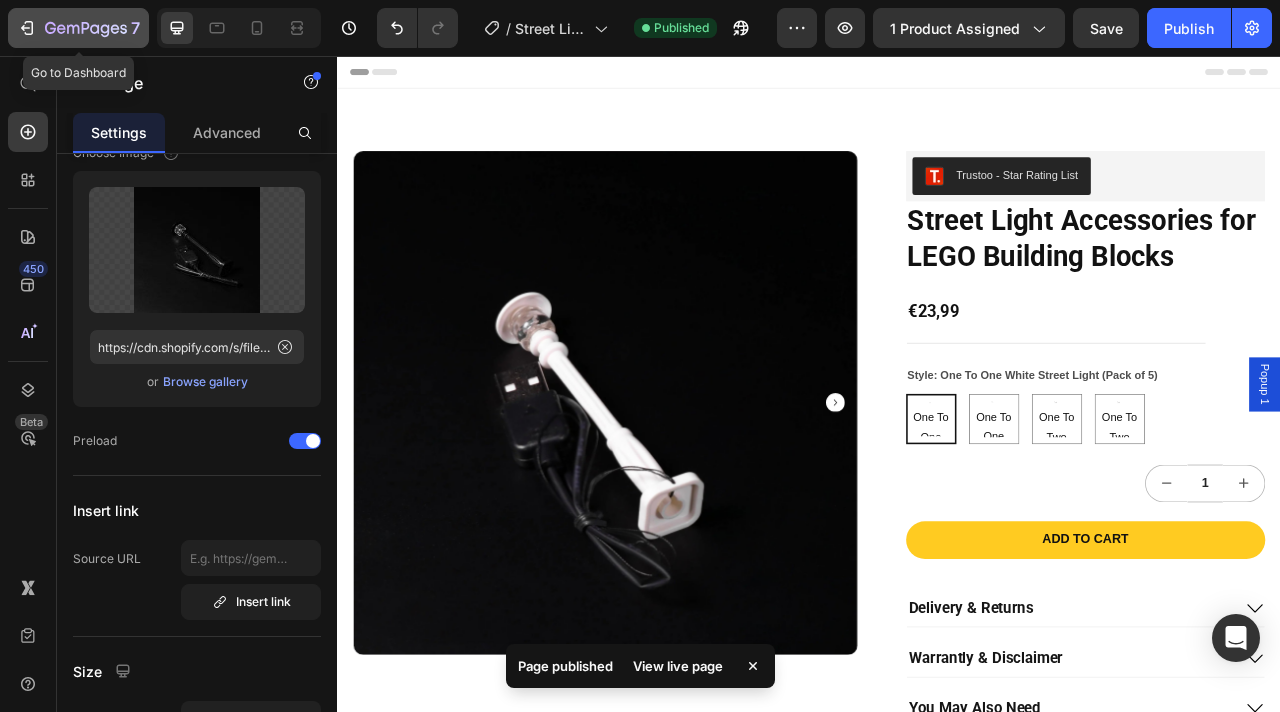 click 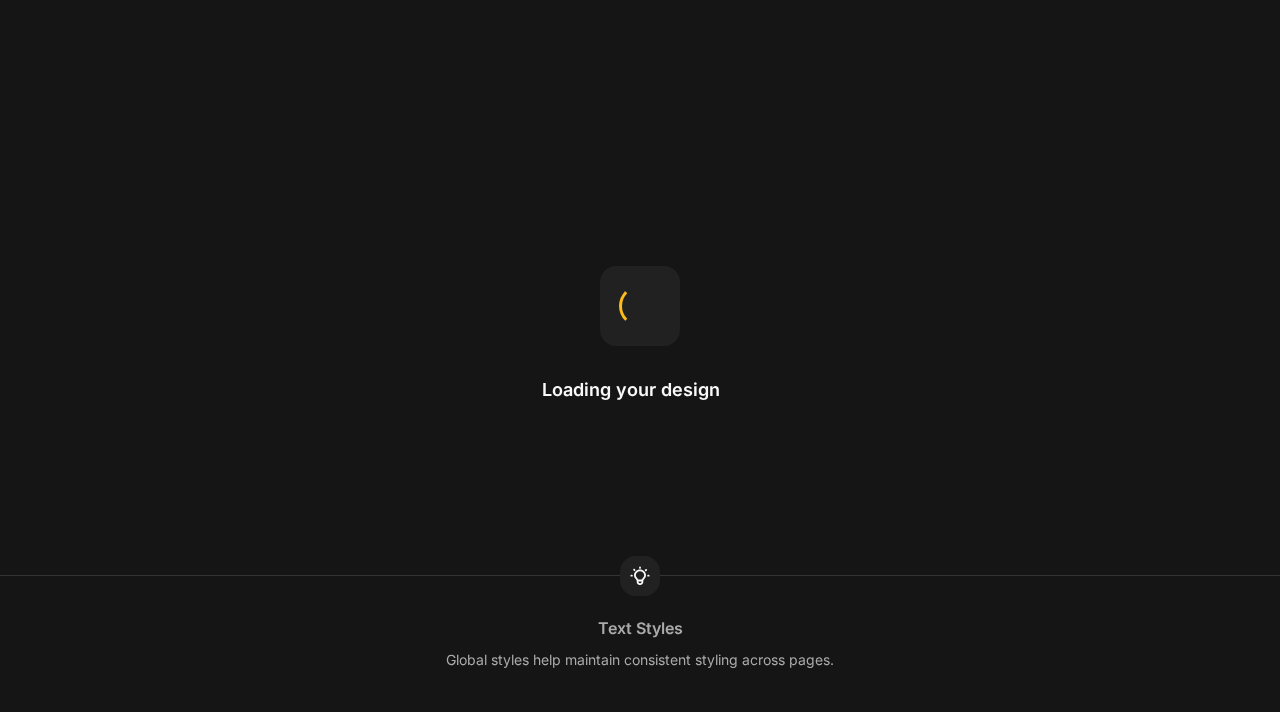 scroll, scrollTop: 0, scrollLeft: 0, axis: both 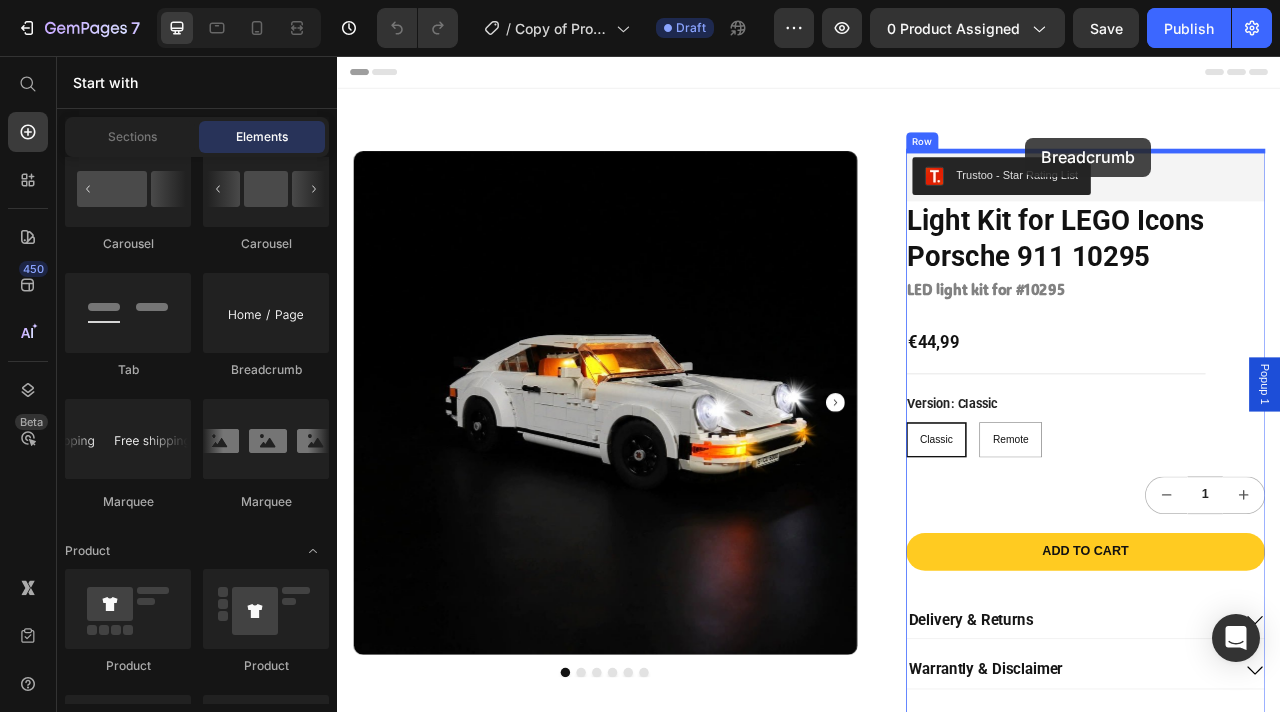 drag, startPoint x: 591, startPoint y: 393, endPoint x: 1212, endPoint y: 161, distance: 662.9216 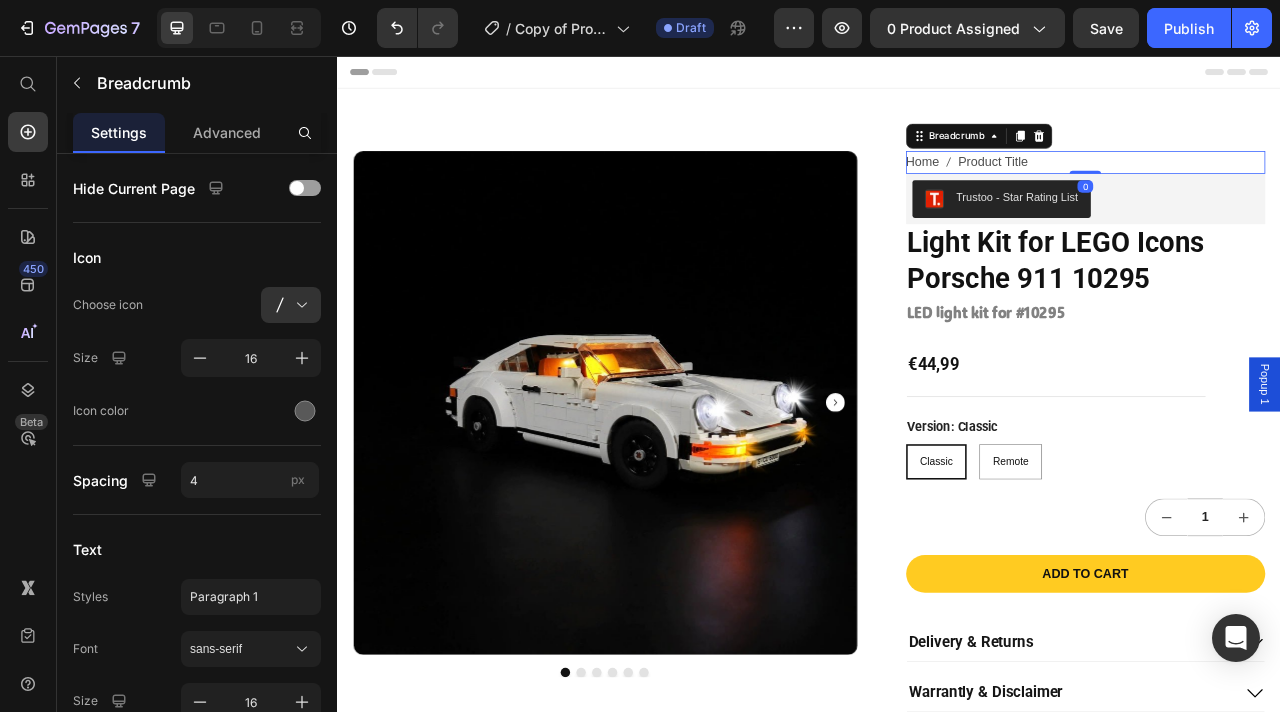 click on "Home
Product Title" at bounding box center (1289, 191) 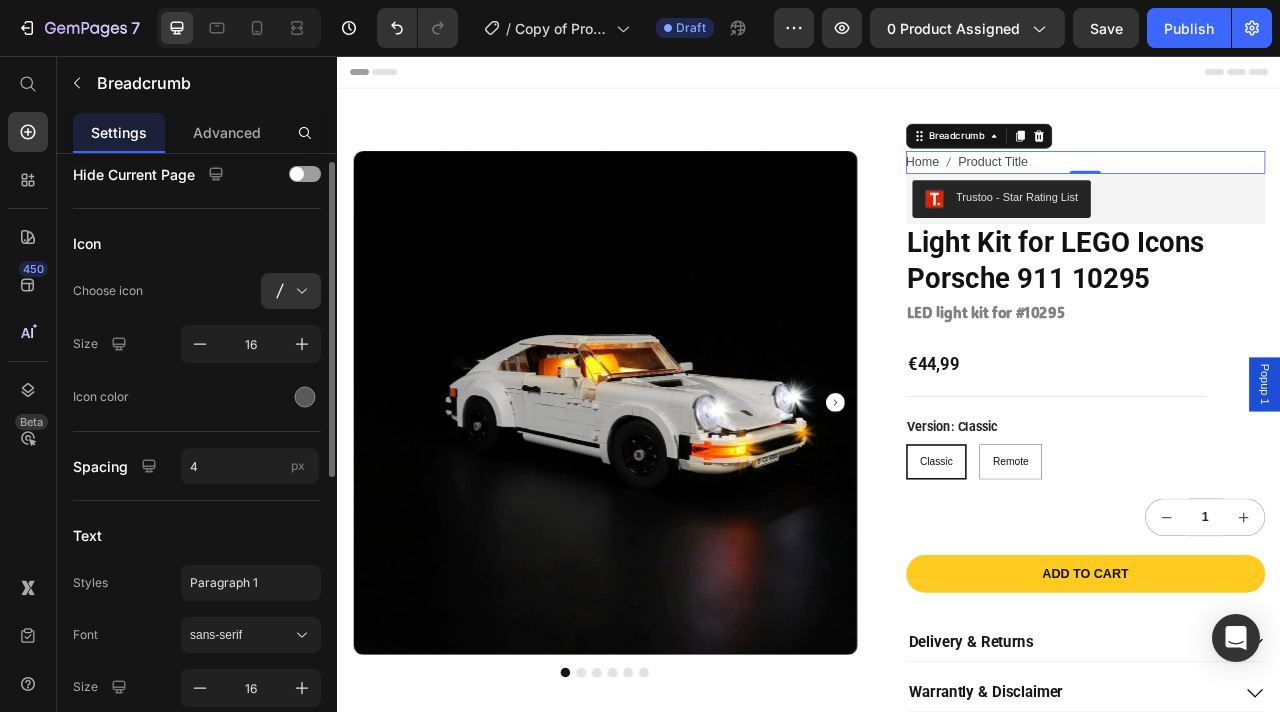 scroll, scrollTop: 15, scrollLeft: 0, axis: vertical 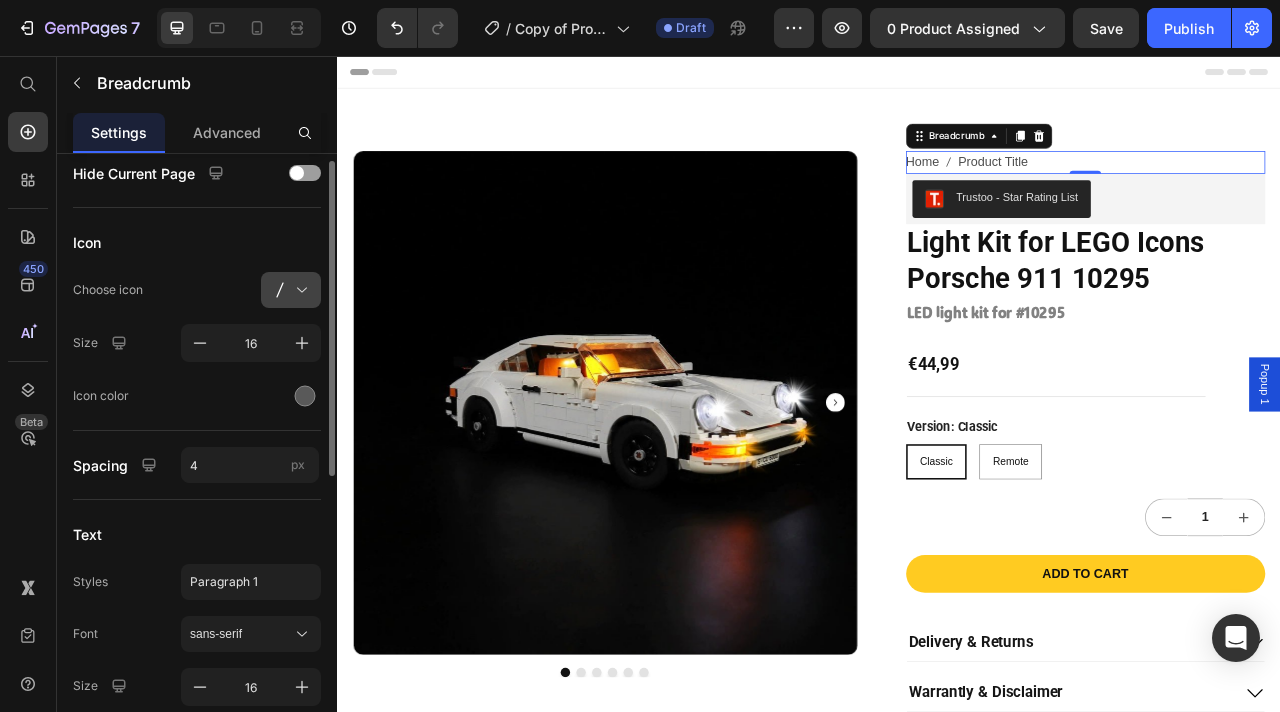click at bounding box center (299, 290) 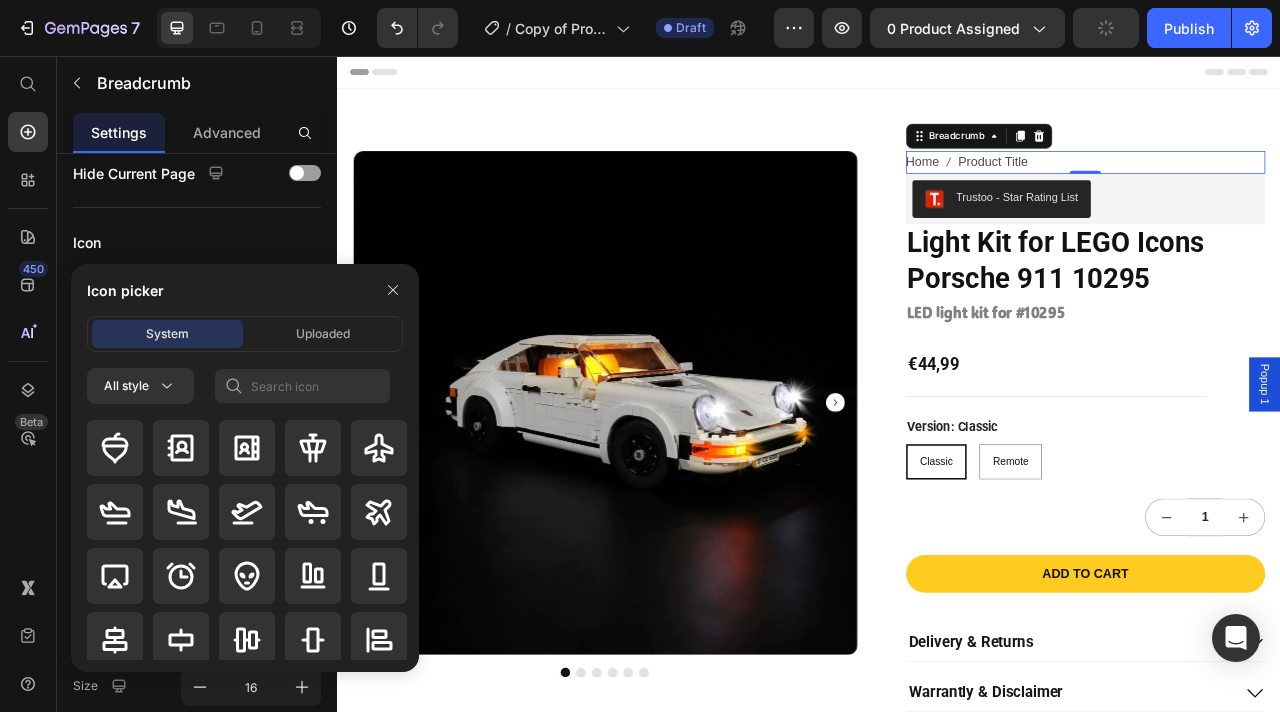 click on "Icon picker System Uploaded All style" at bounding box center (237, 468) 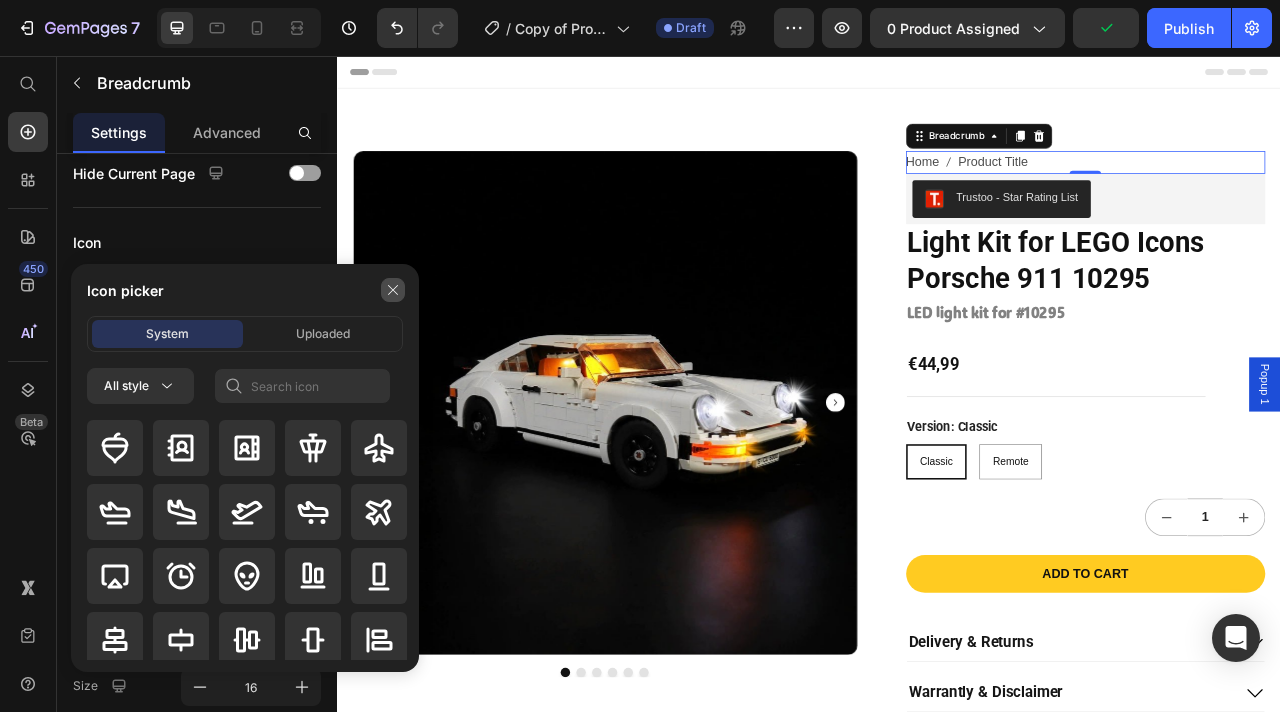 click 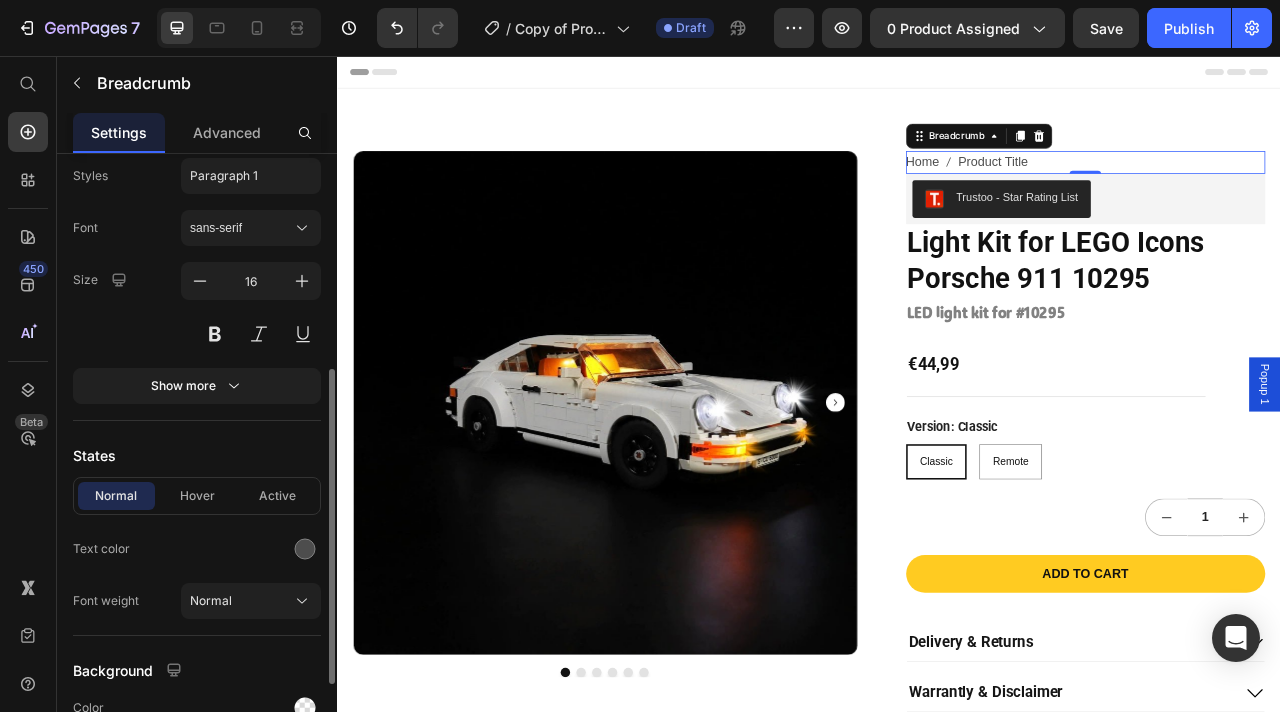 scroll, scrollTop: 451, scrollLeft: 0, axis: vertical 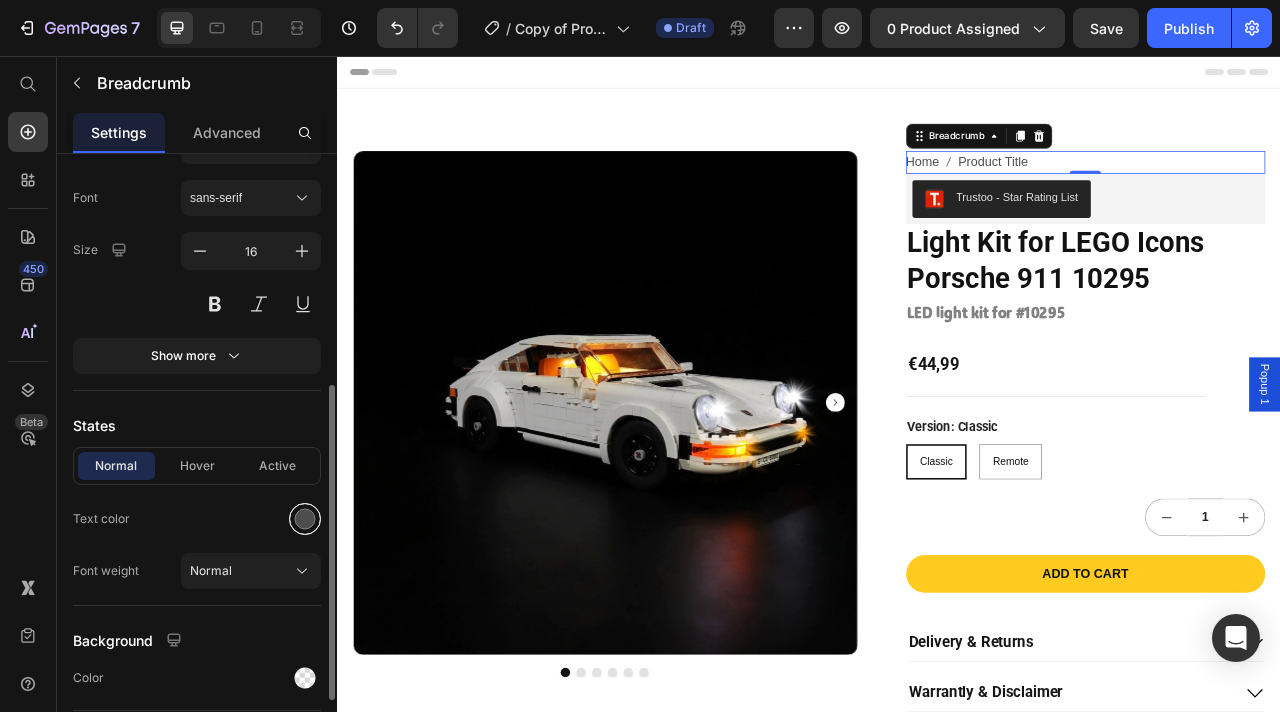 click at bounding box center [305, 519] 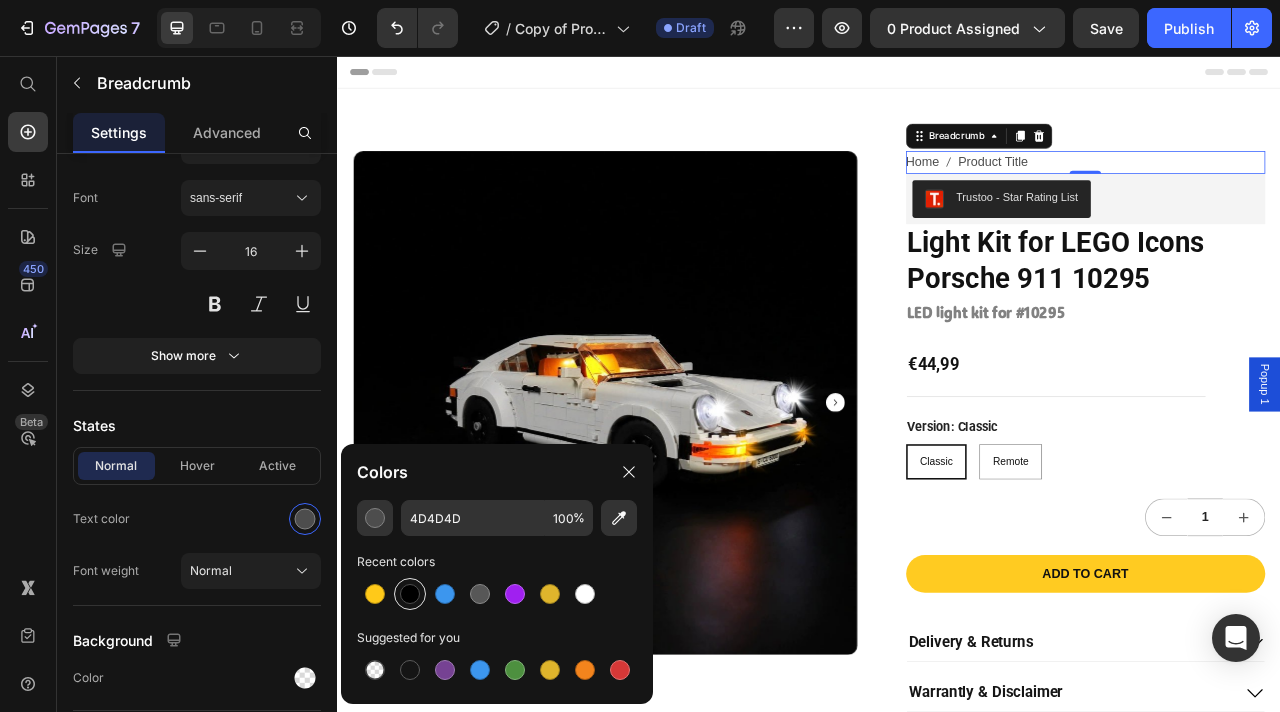 click at bounding box center (410, 594) 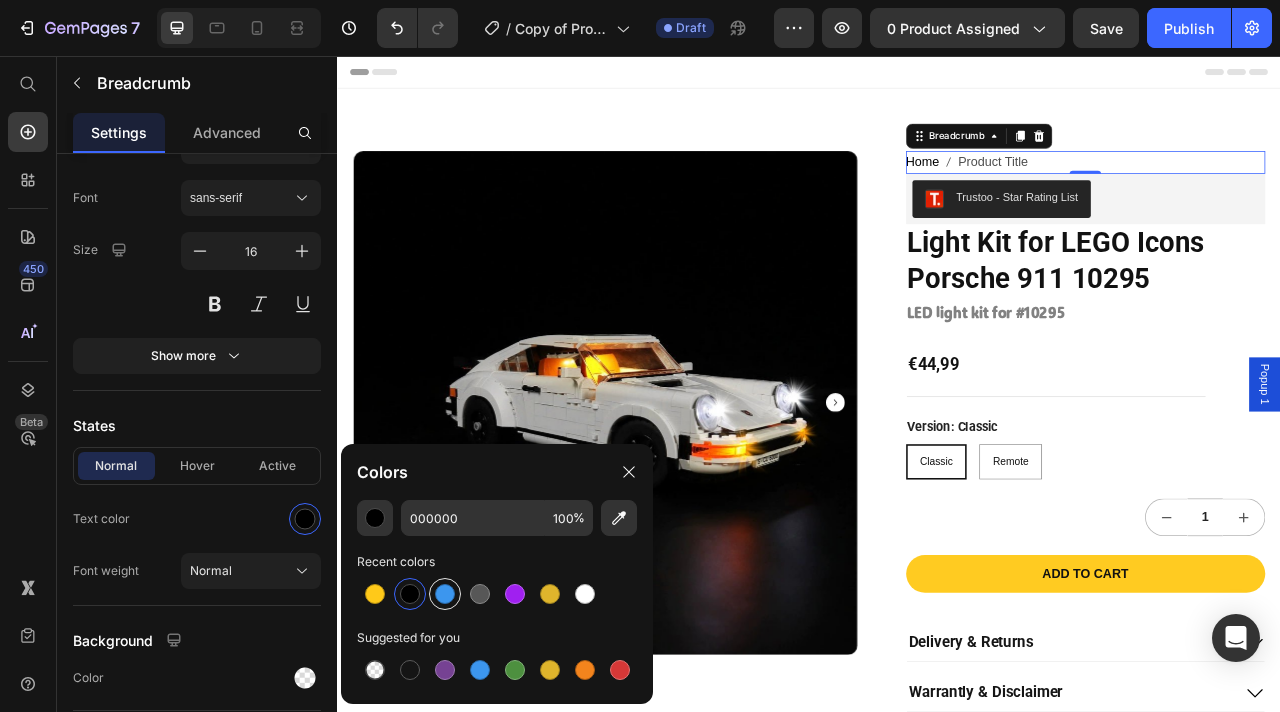 click at bounding box center (445, 594) 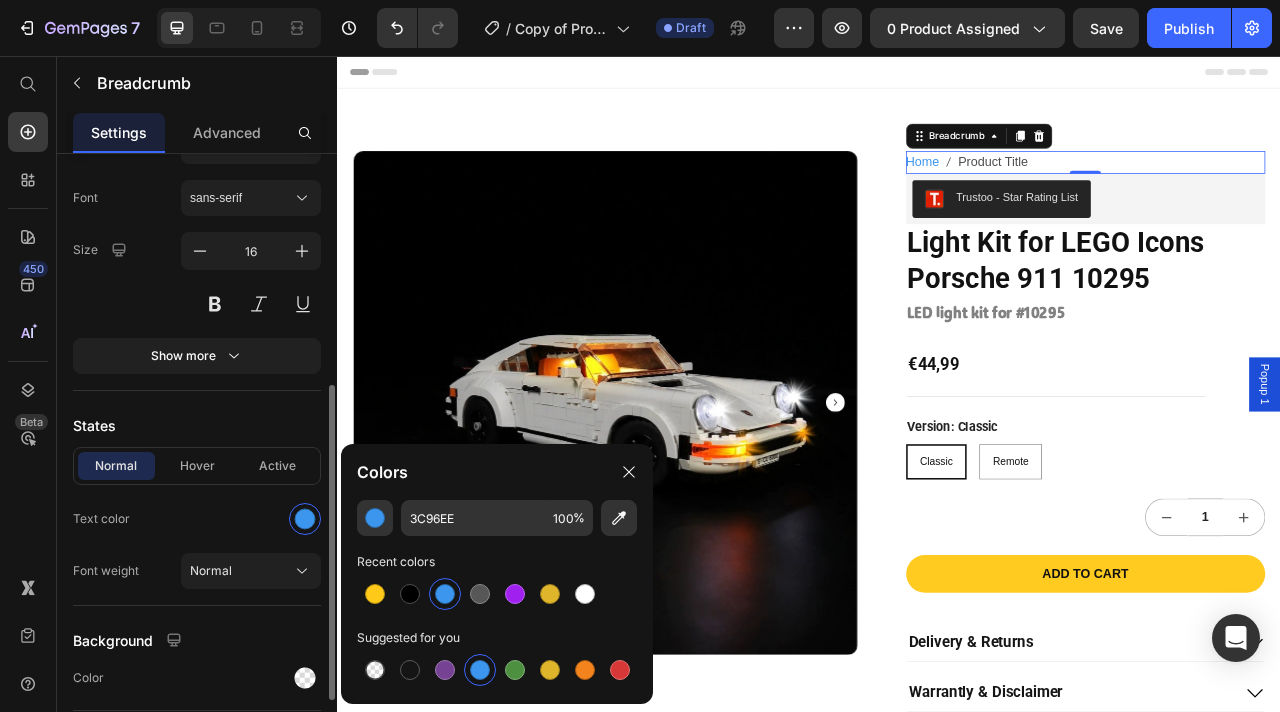 click on "States" at bounding box center (197, 425) 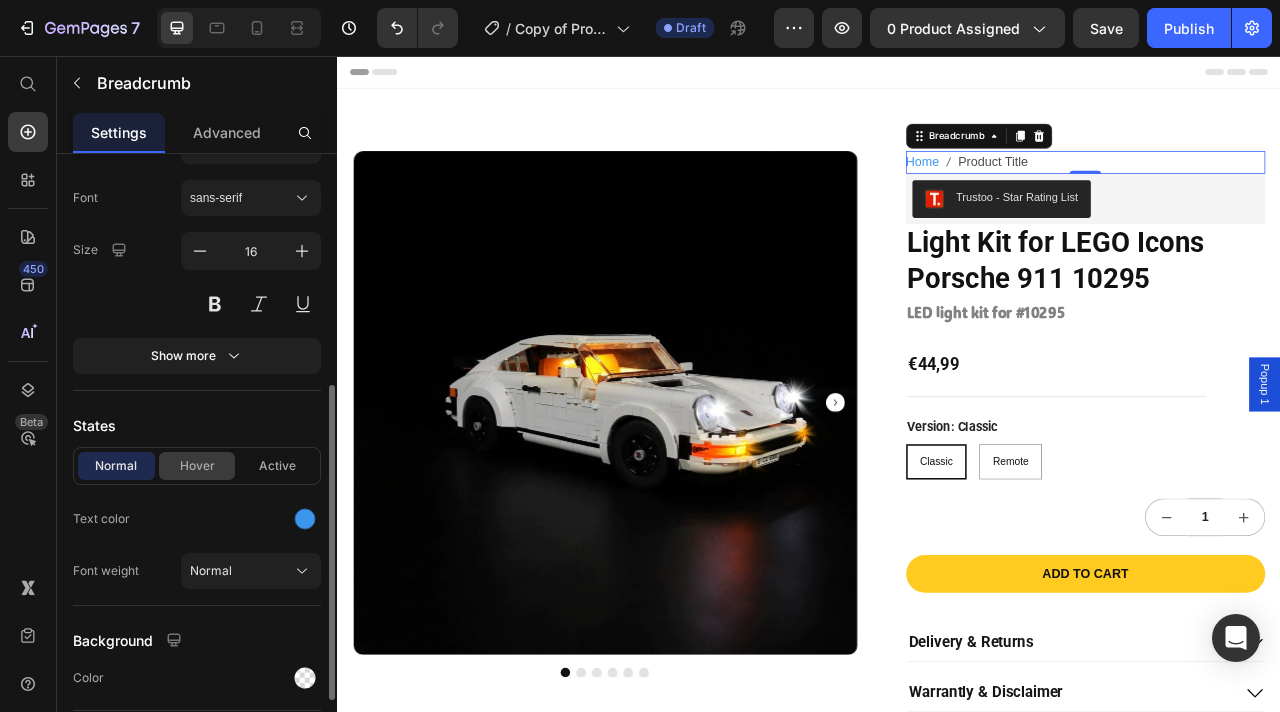 click on "Hover" at bounding box center [197, 466] 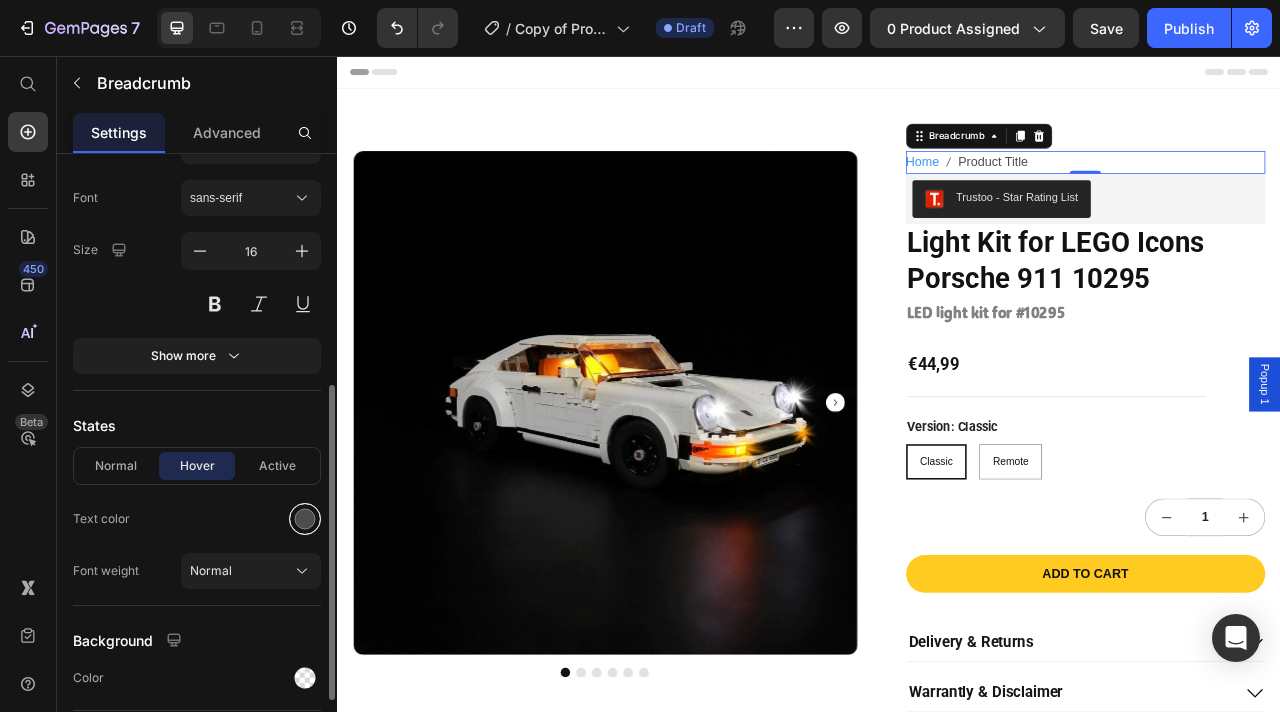 click at bounding box center (305, 519) 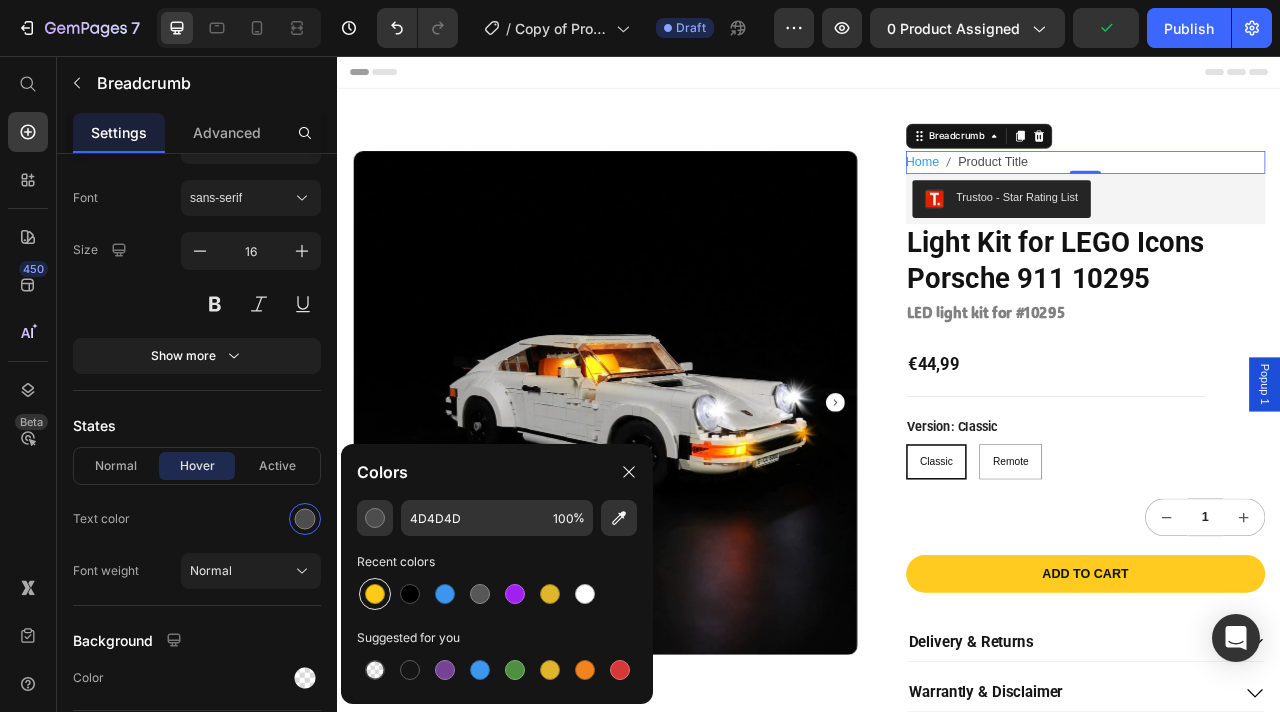 click at bounding box center [375, 594] 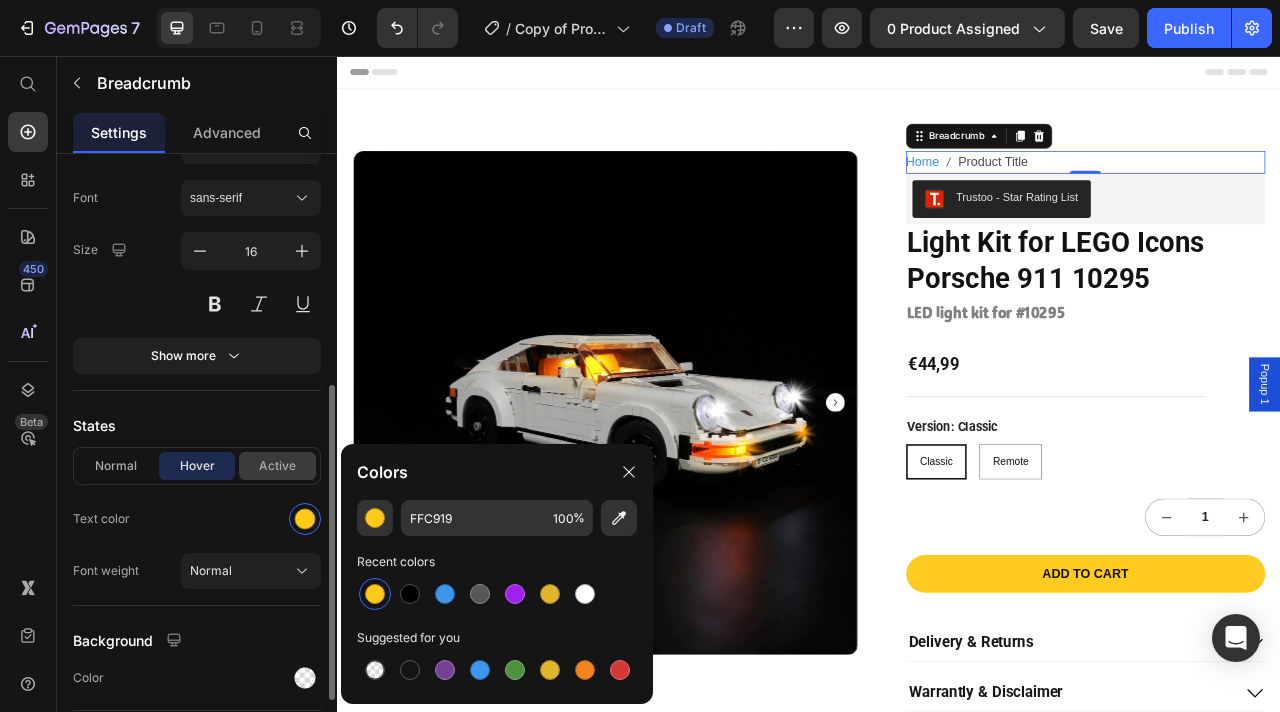 click on "Active" at bounding box center [277, 466] 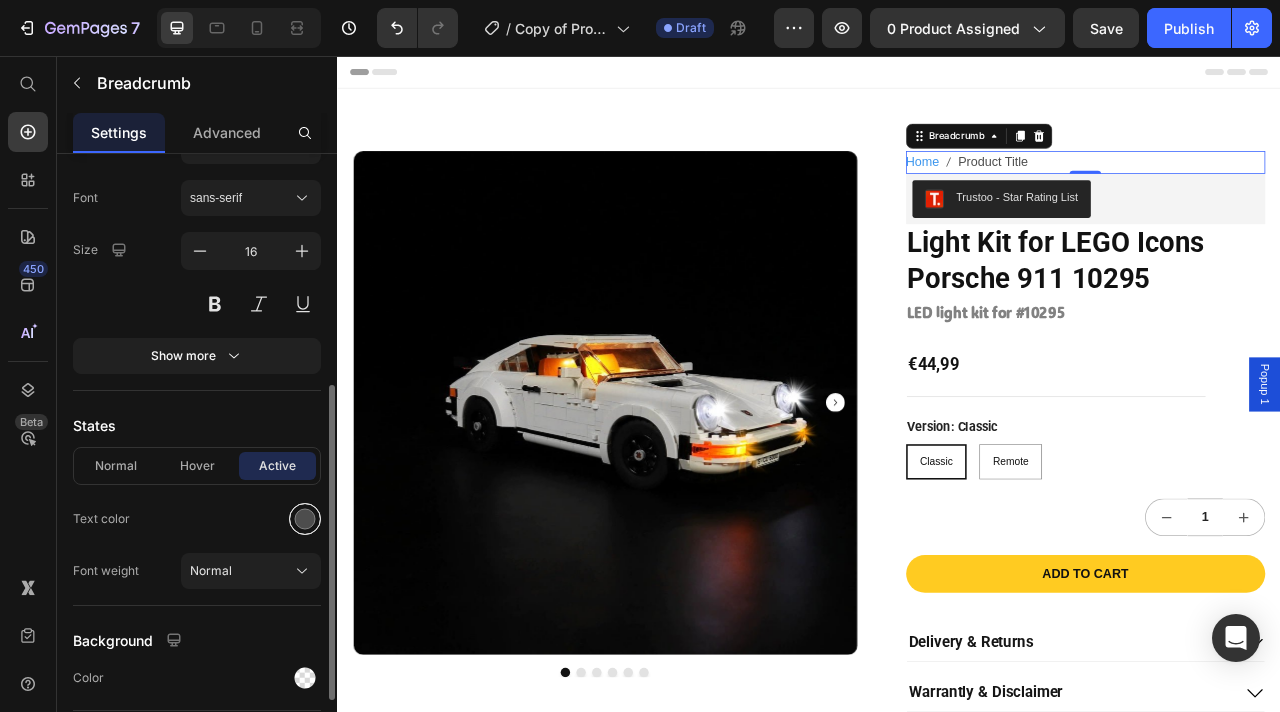 click at bounding box center [305, 519] 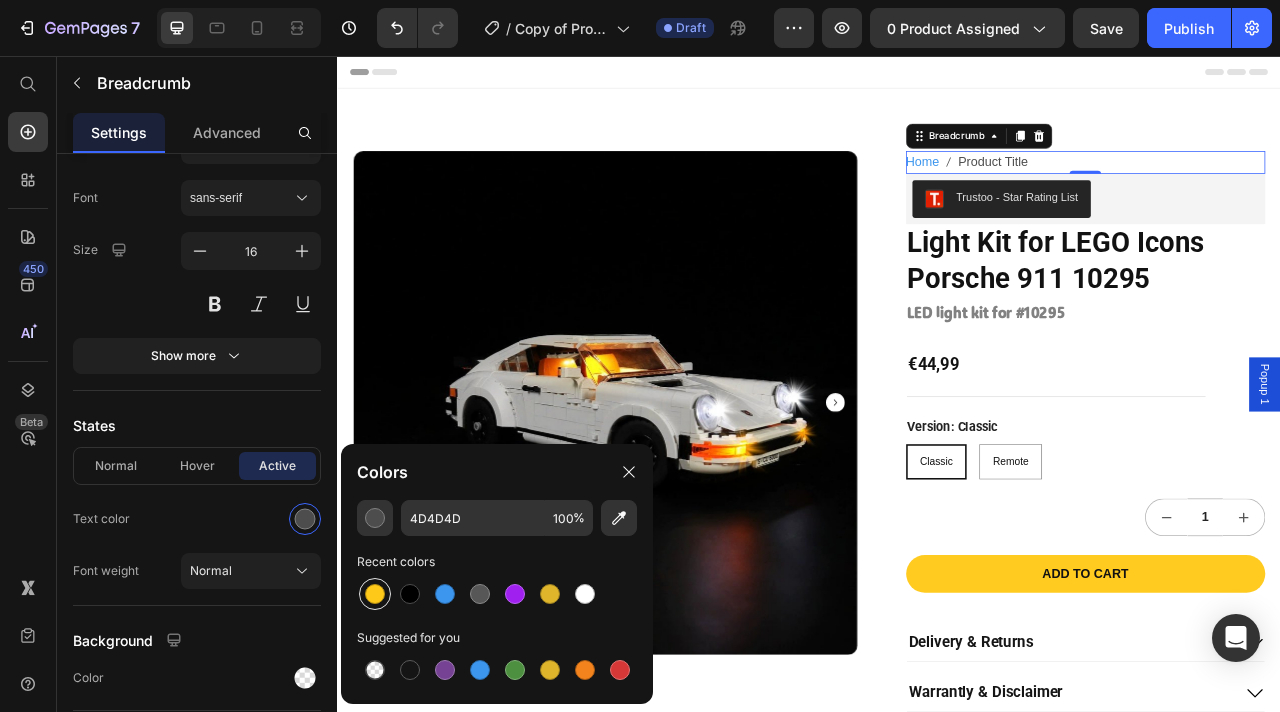 click at bounding box center [375, 594] 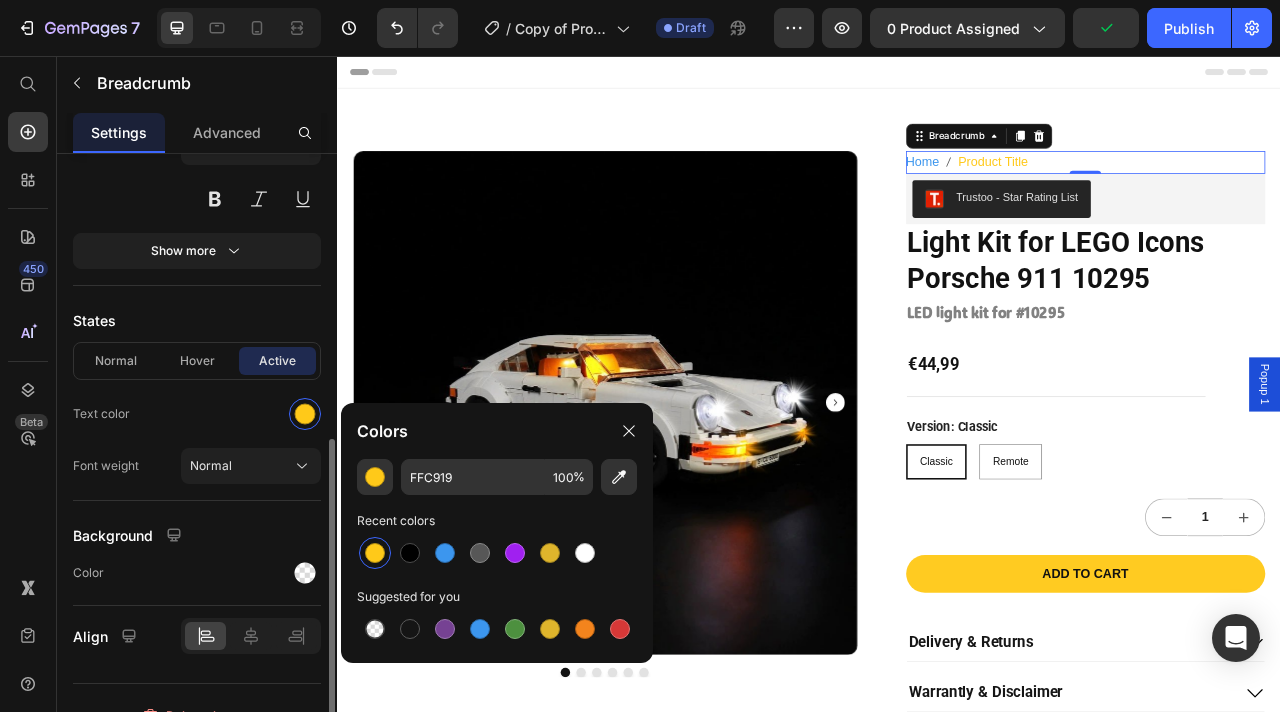 scroll, scrollTop: 585, scrollLeft: 0, axis: vertical 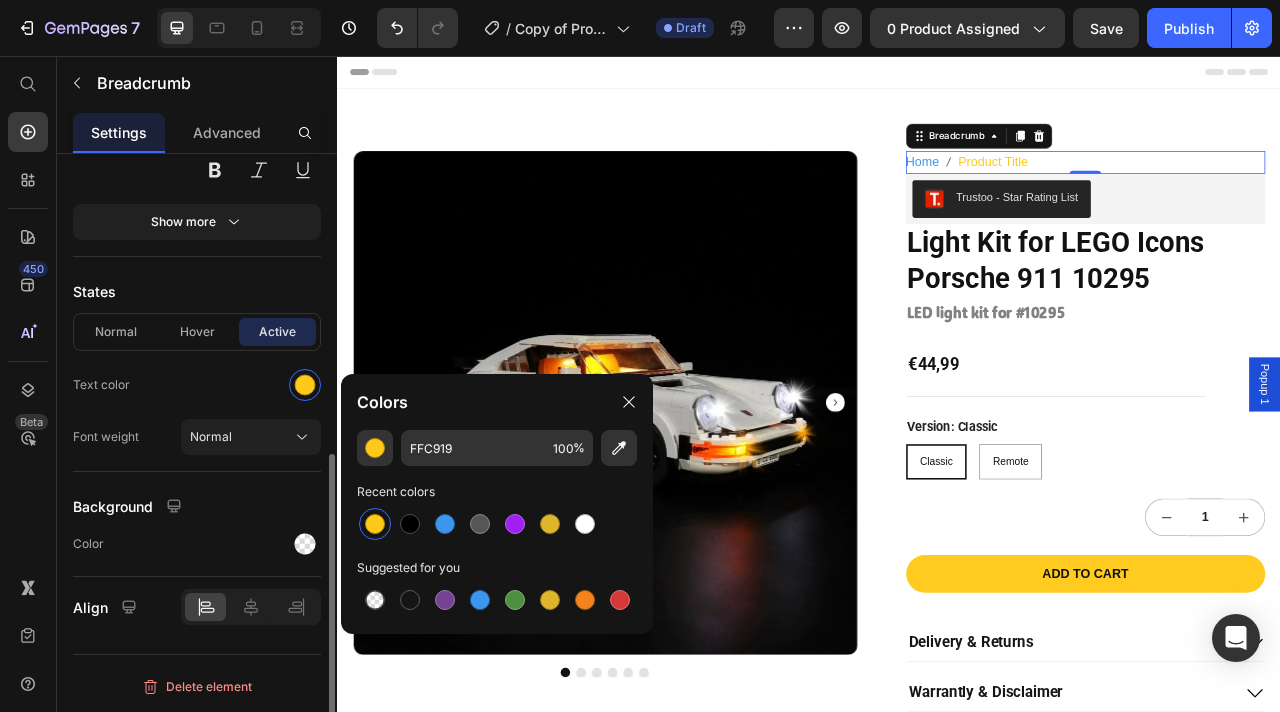 click on "Background" at bounding box center [197, 506] 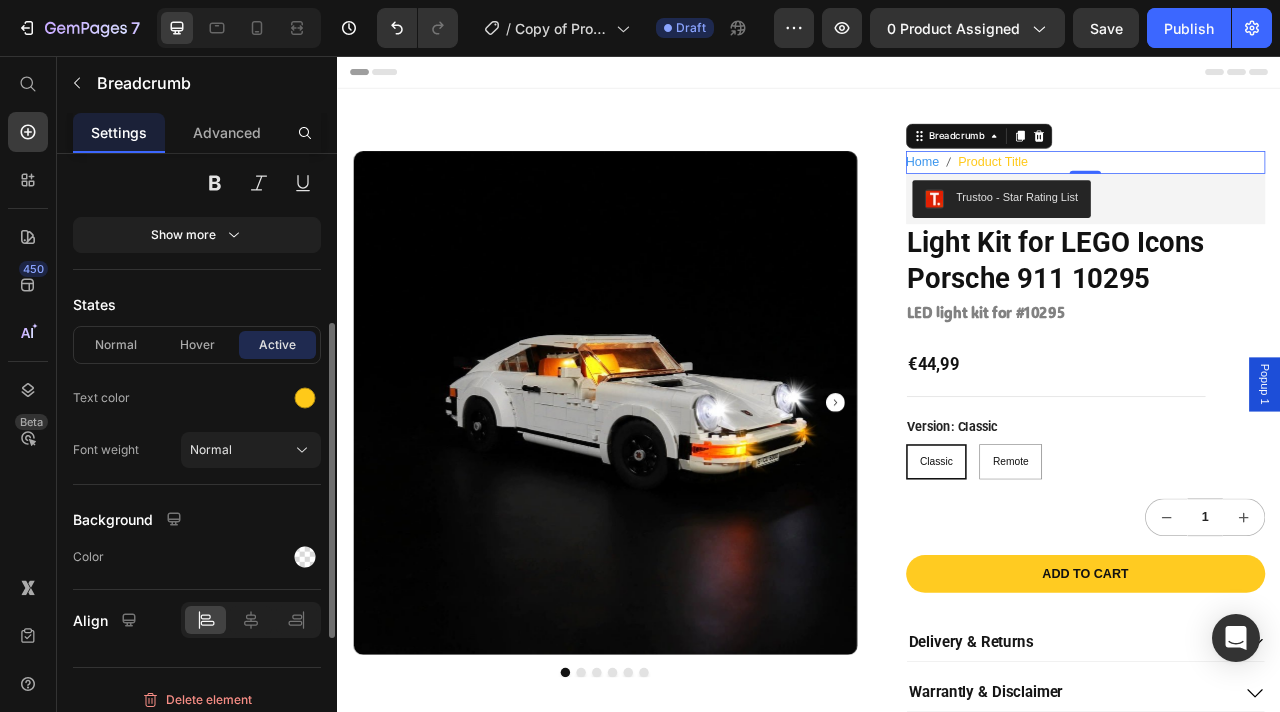 scroll, scrollTop: 489, scrollLeft: 0, axis: vertical 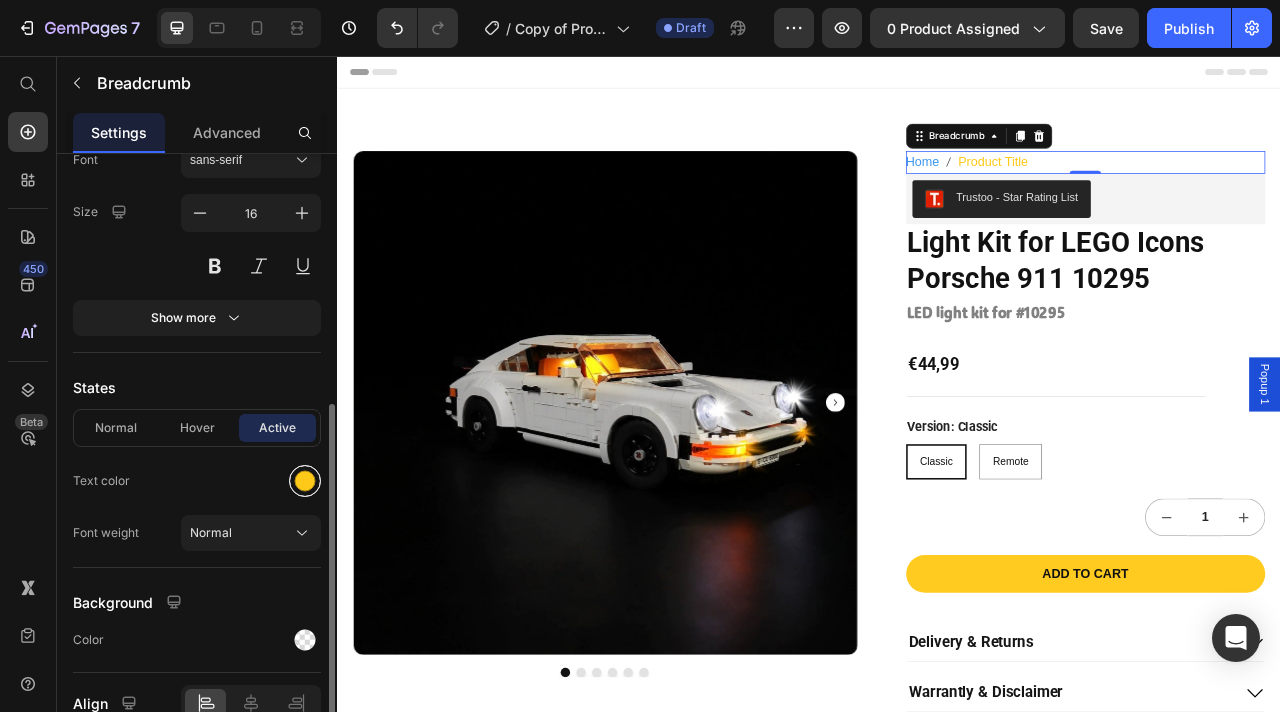click at bounding box center (305, 481) 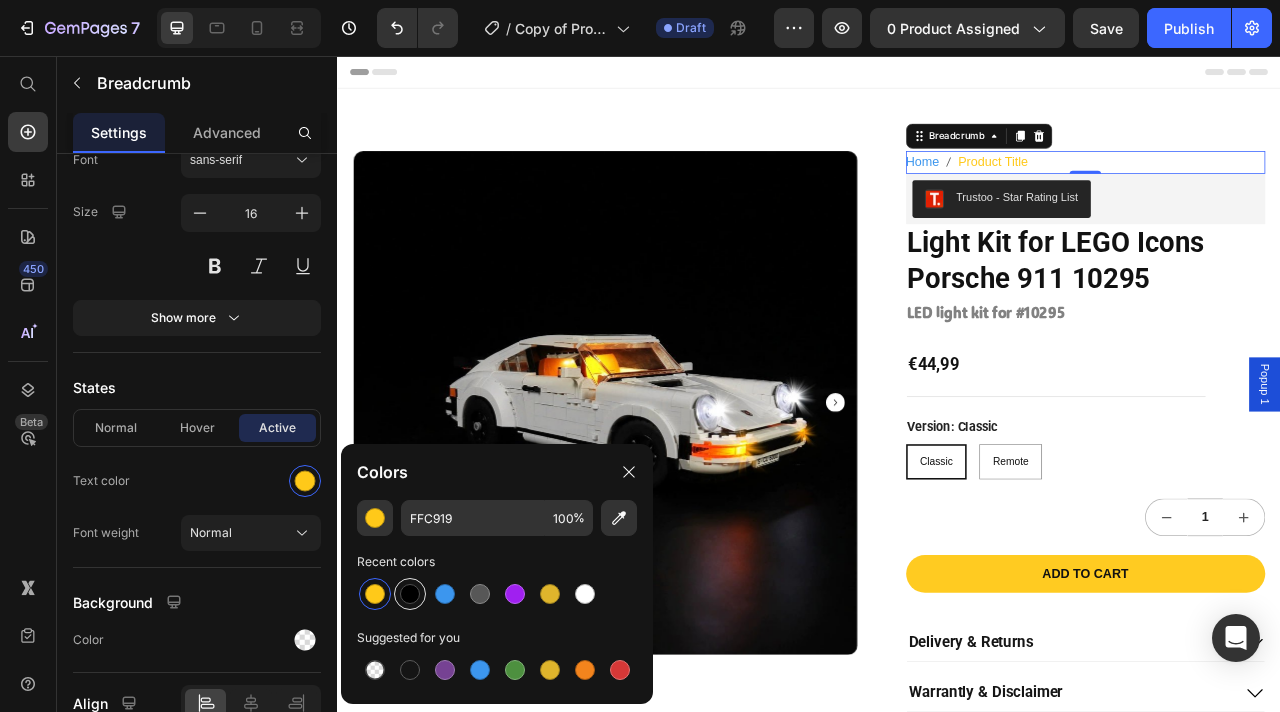 click at bounding box center [410, 594] 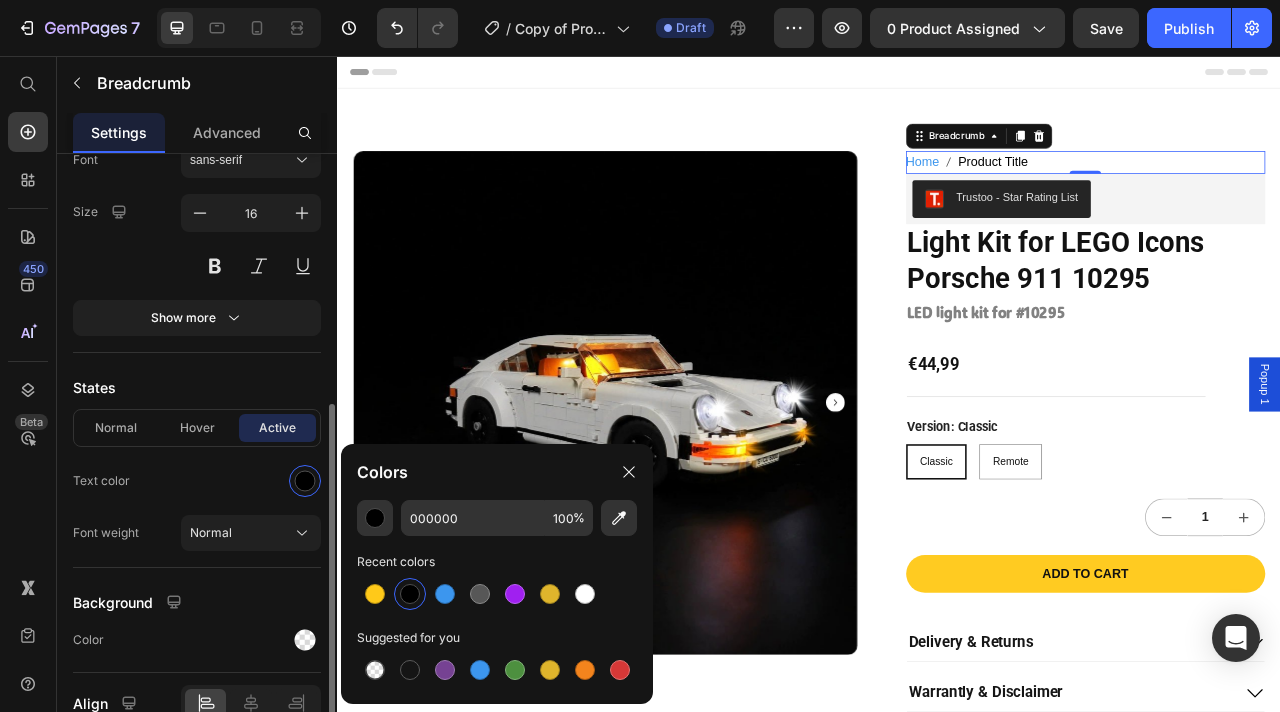 click on "Hide Current Page Icon Choose icon
Size 16 Icon color Spacing 4 px Text Styles Paragraph 1 Font sans-serif Size 16 Show more States Normal Hover Active Text color Font weight Normal Background  Color  Align" at bounding box center [197, 215] 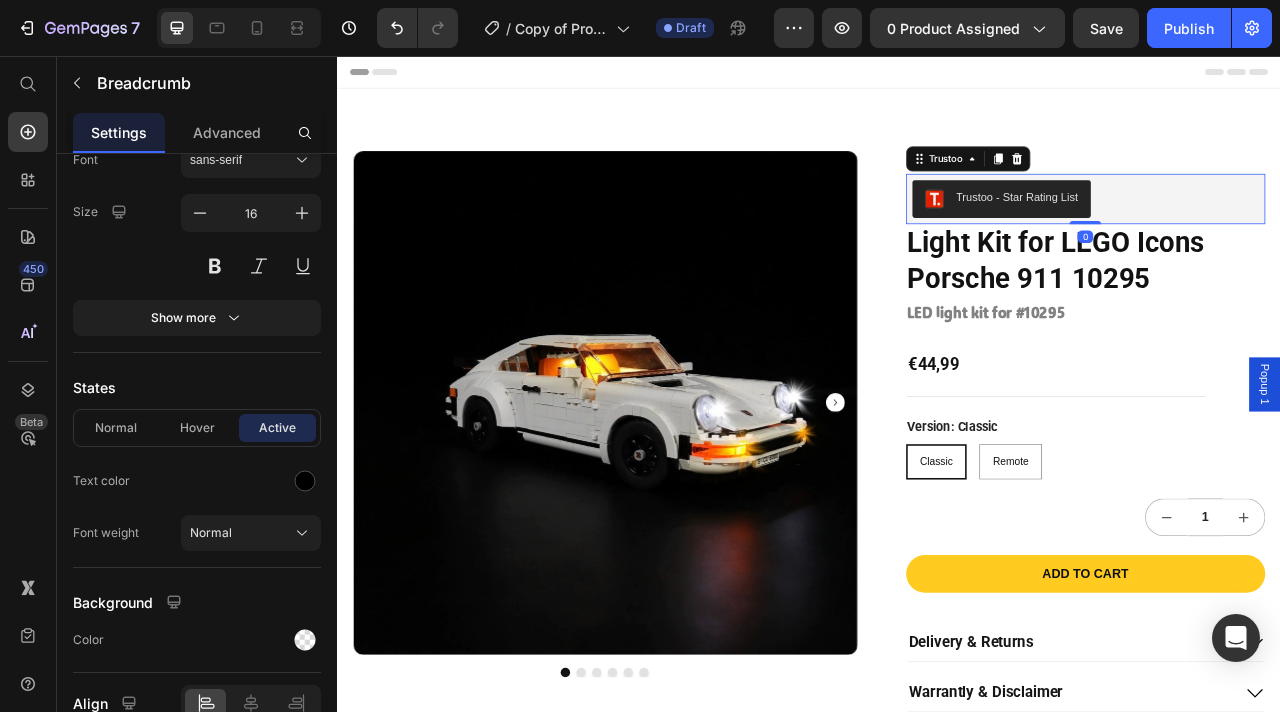 click on "Trustoo - Star Rating List" at bounding box center (1289, 238) 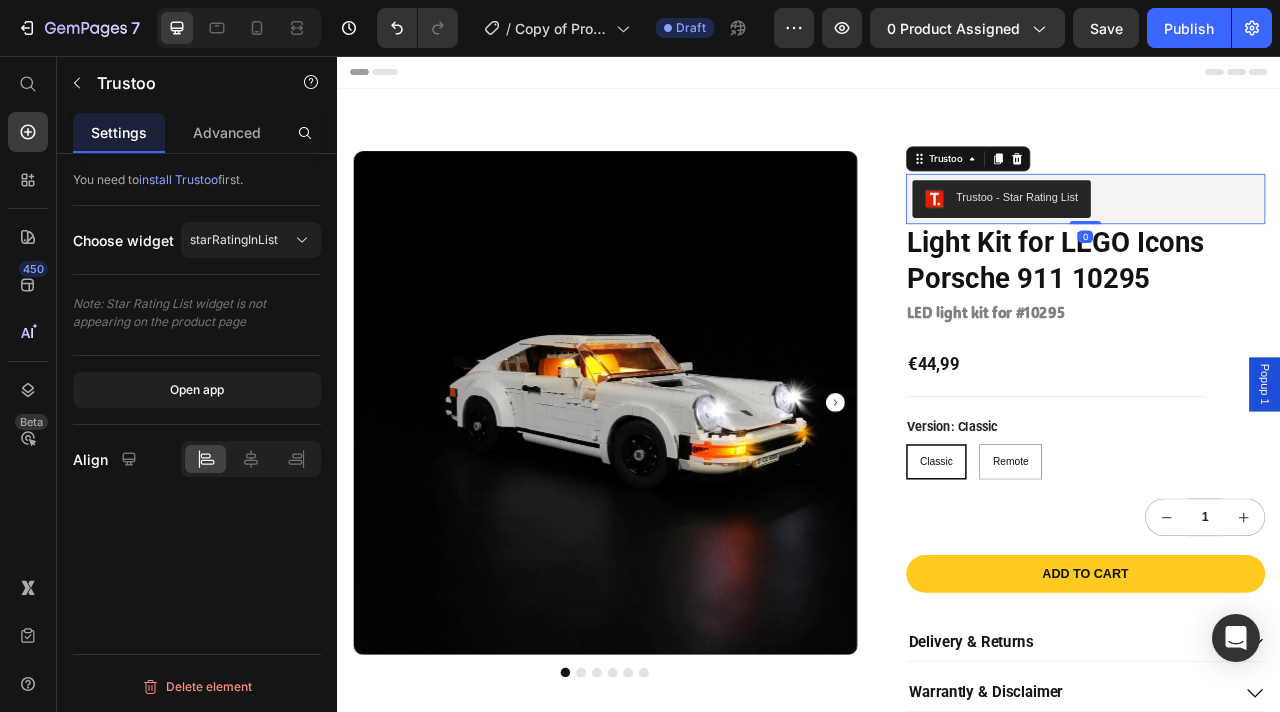 scroll, scrollTop: 0, scrollLeft: 0, axis: both 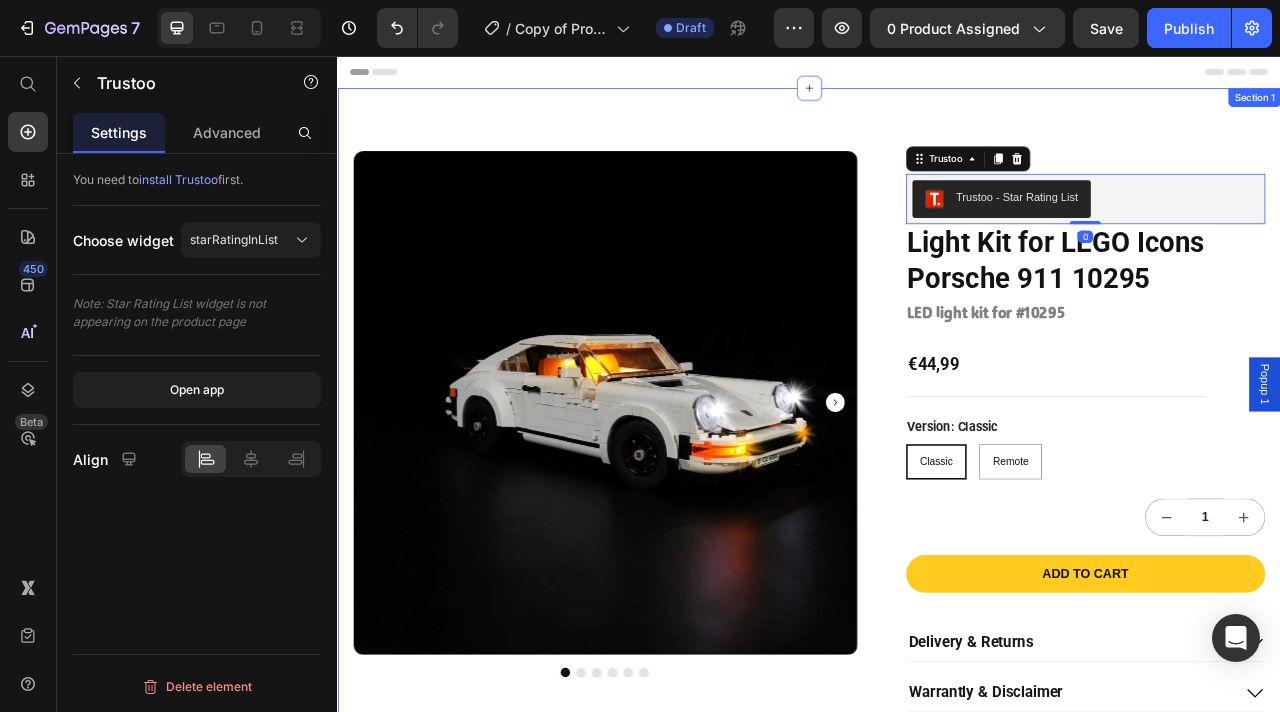 click on "Product Images Home
Product Title Breadcrumb Trustoo - Star Rating List Trustoo   0 Light Kit for LEGO Icons Porsche 911 10295 Product Title LED light kit for #10295 Heading €44,99 Product Price Row Version: Classic Classic Classic Classic Remote Remote Remote Product Variants & Swatches 1 Product Quantity Add to cart Add to Cart
Delivery & Returns
Warrantly & Disclaimer
Instructions
You May Also Need Accordion Secured and trusted checkout with: Text Block Image Row Product Section 1" at bounding box center (937, 634) 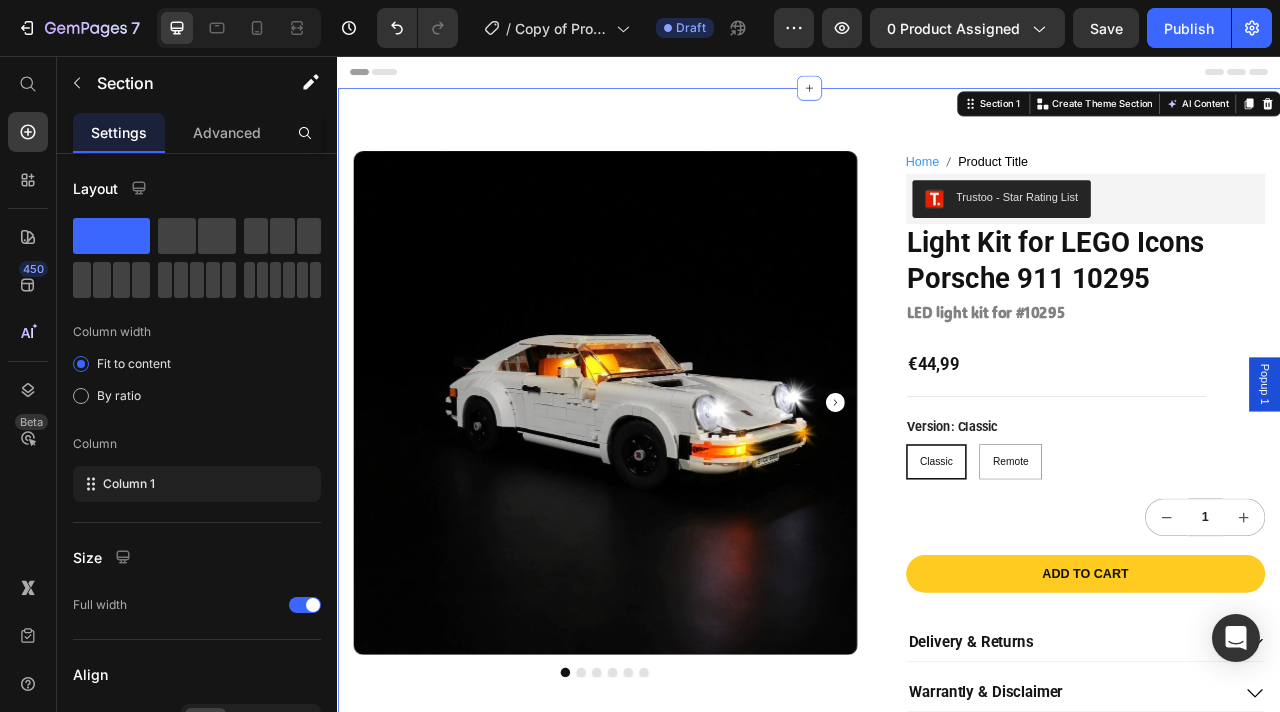 click on "Home
Product Title" at bounding box center (1289, 191) 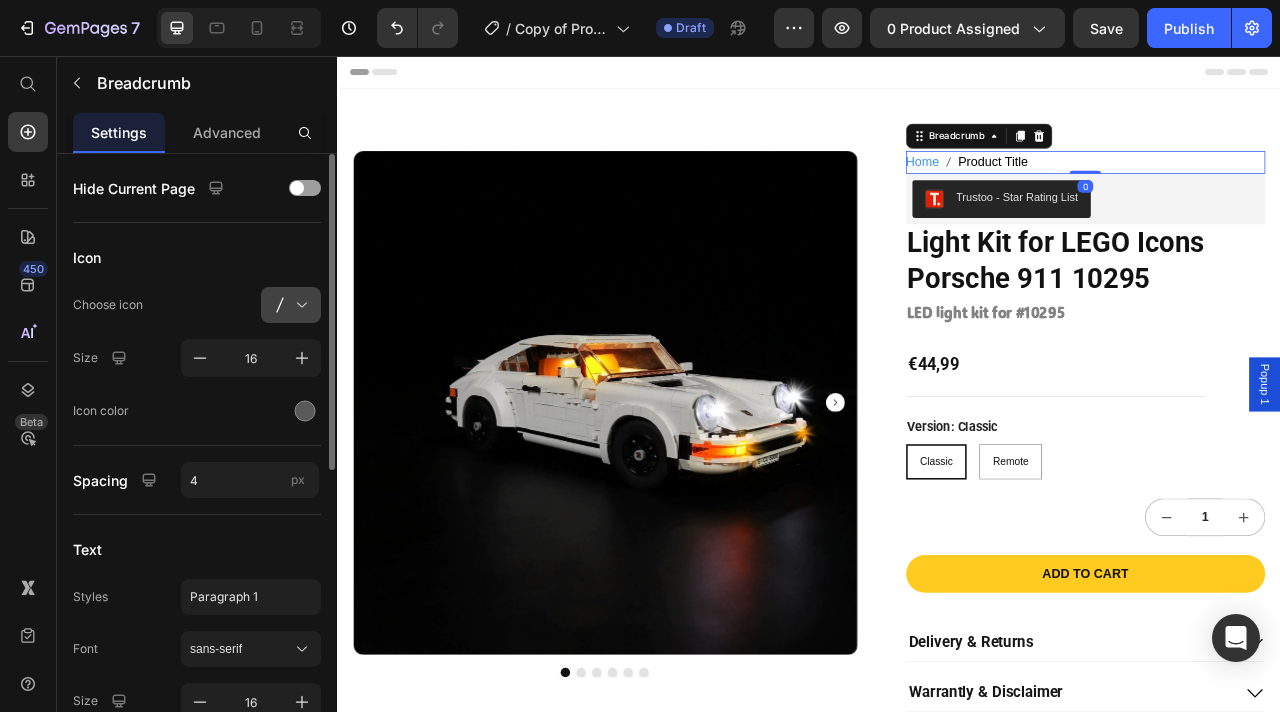 click at bounding box center [299, 305] 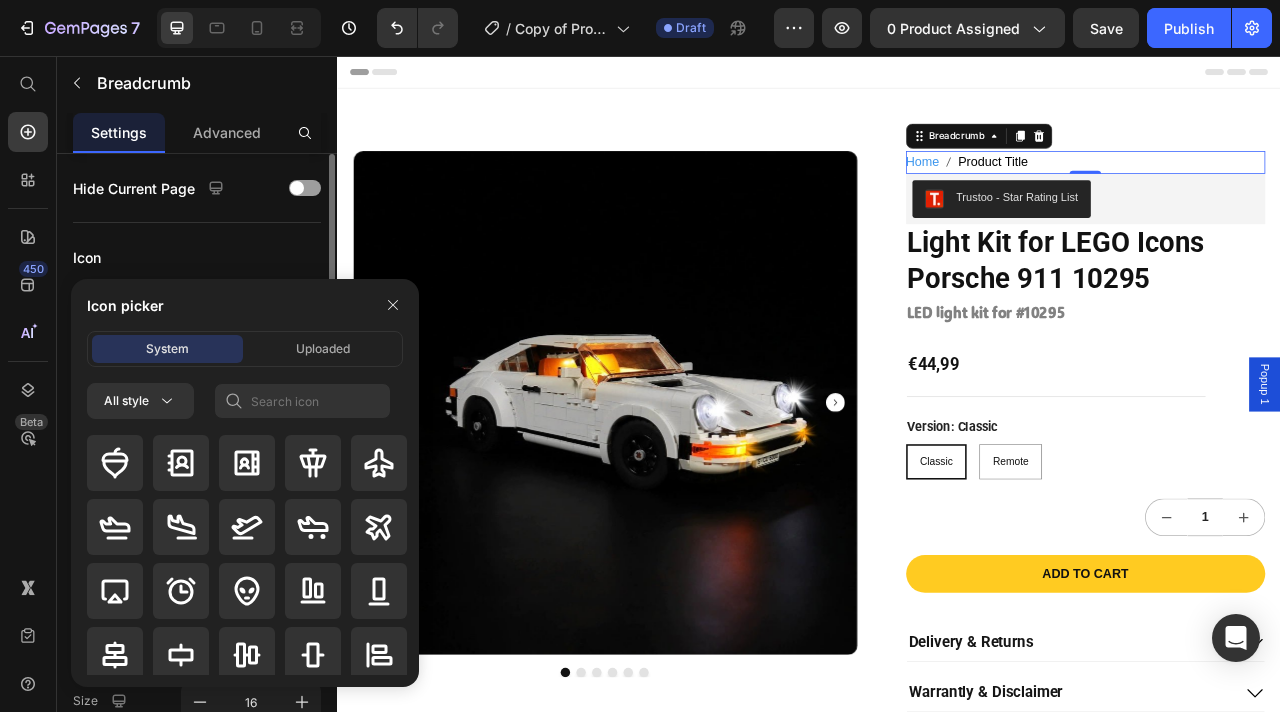 click on "Hide Current Page Icon Choose icon
Size 16 Icon color Spacing 4 px Text Styles Paragraph 1 Font sans-serif Size 16 Show more States Normal Hover Active Text color Font weight Normal Background  Color  Align" at bounding box center [197, 704] 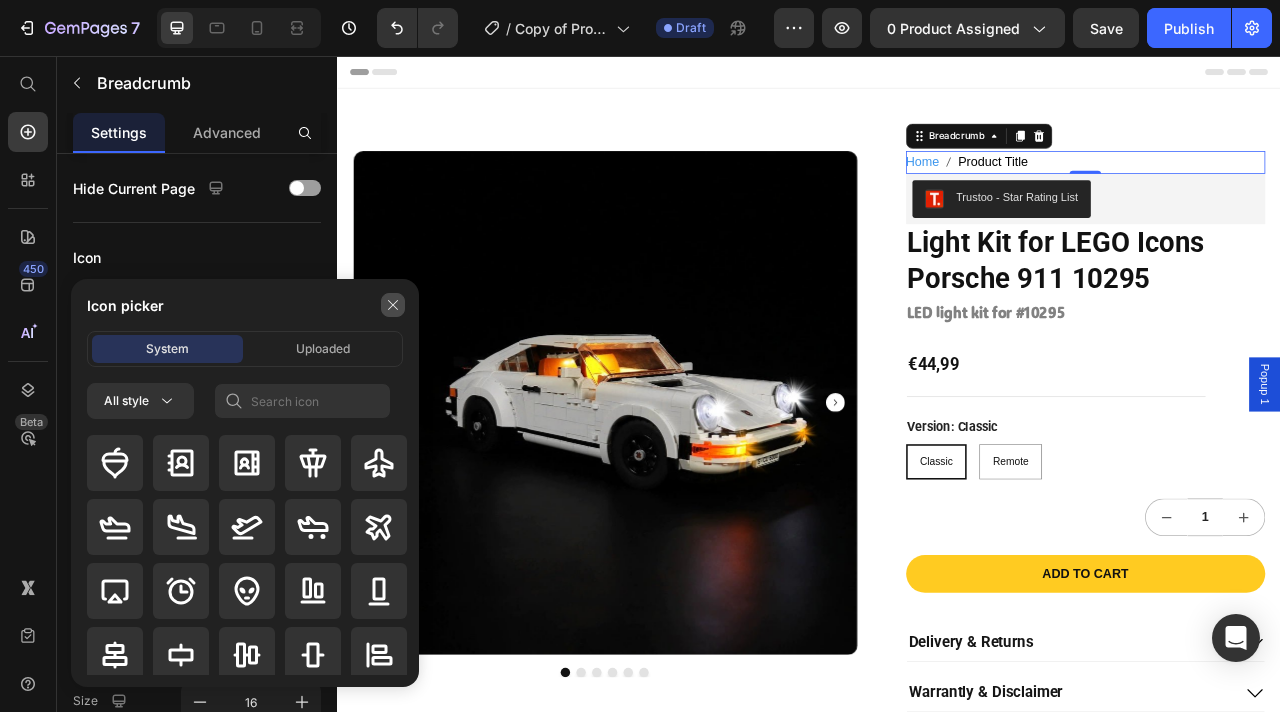 click 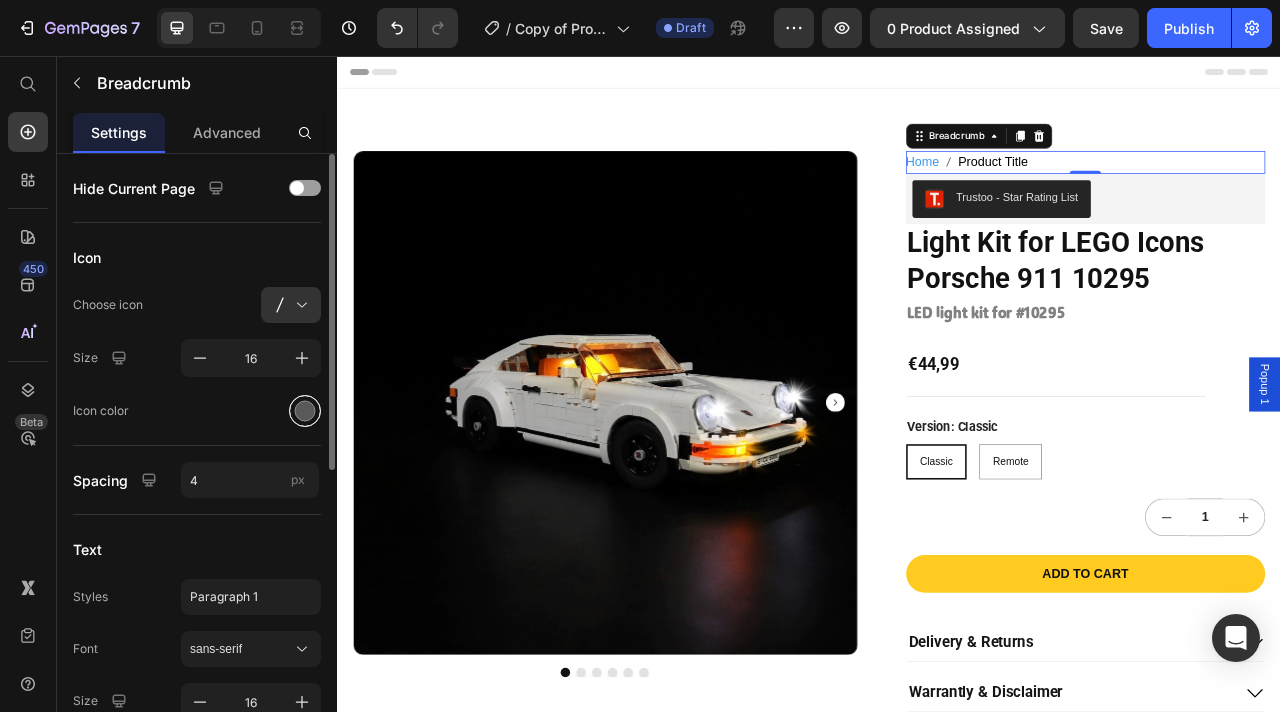 click at bounding box center (305, 411) 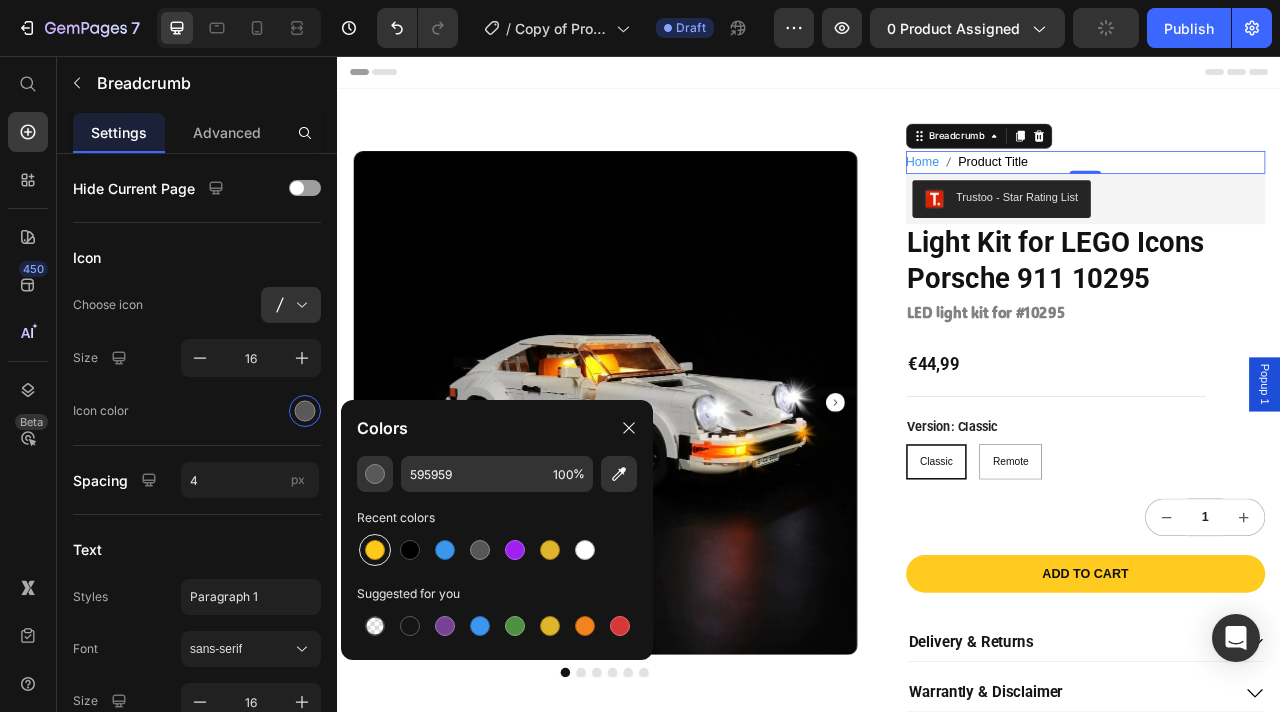 click at bounding box center (375, 550) 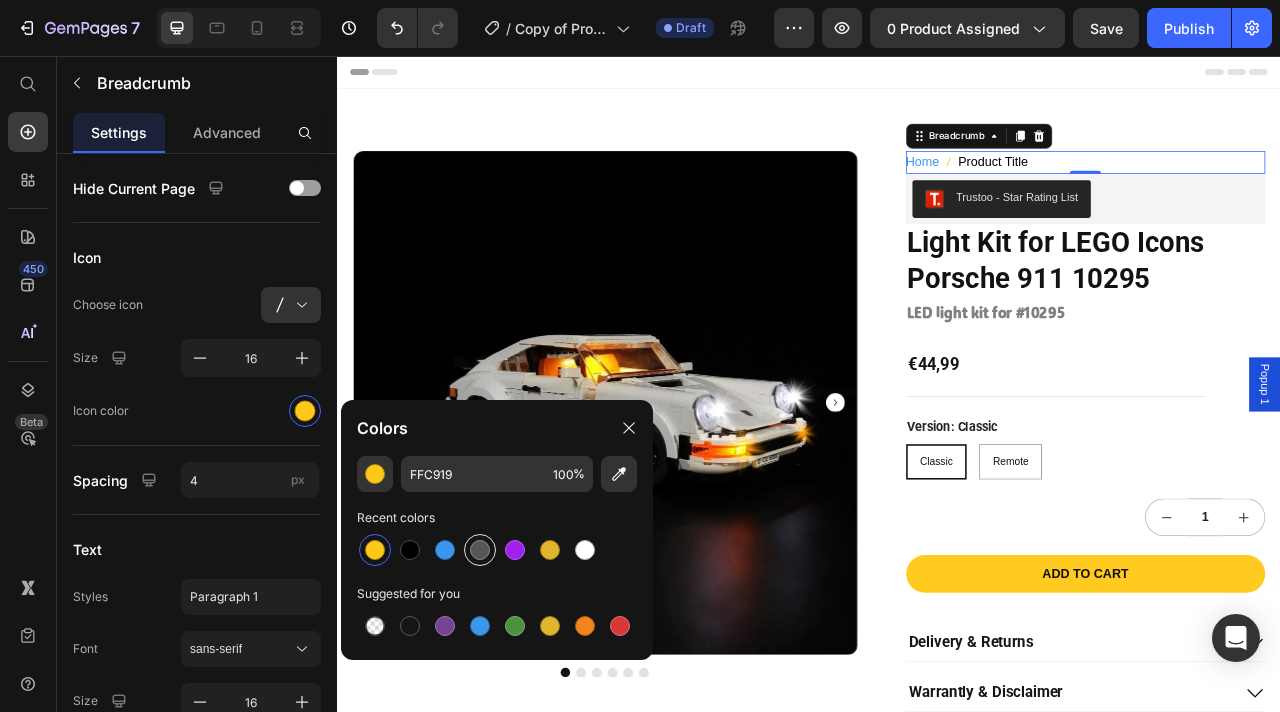 click at bounding box center [480, 550] 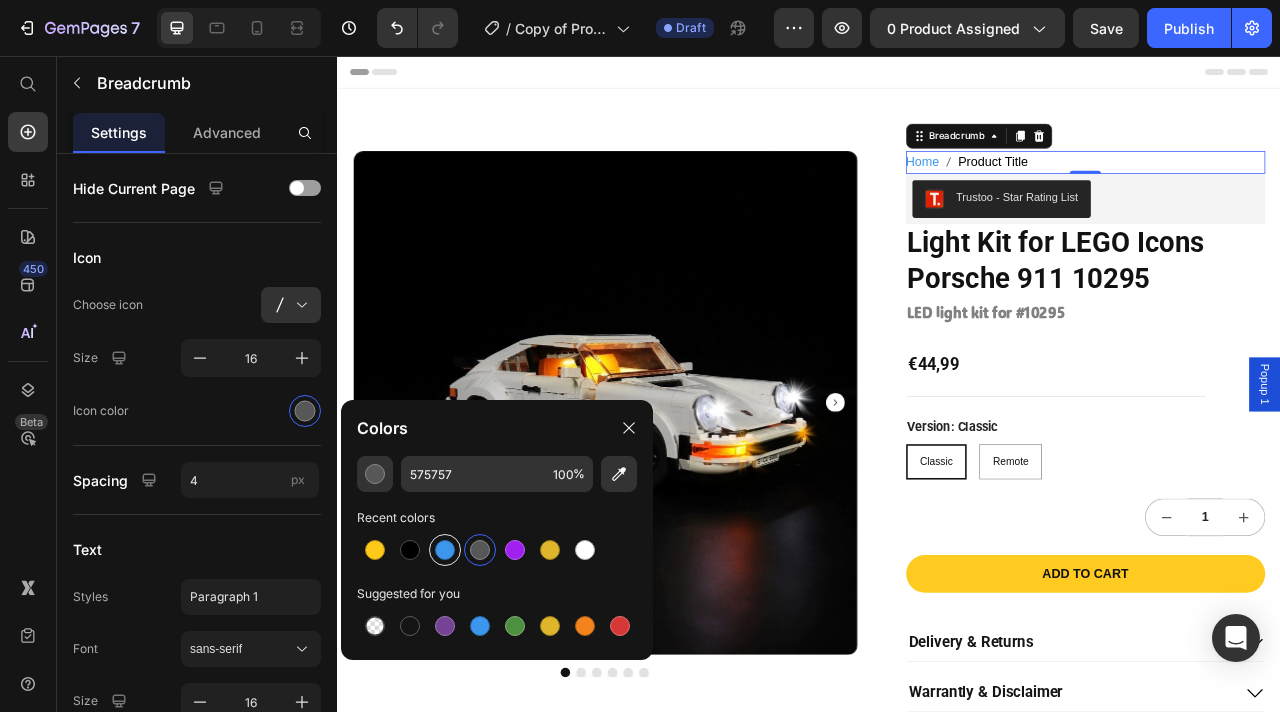 click at bounding box center [445, 550] 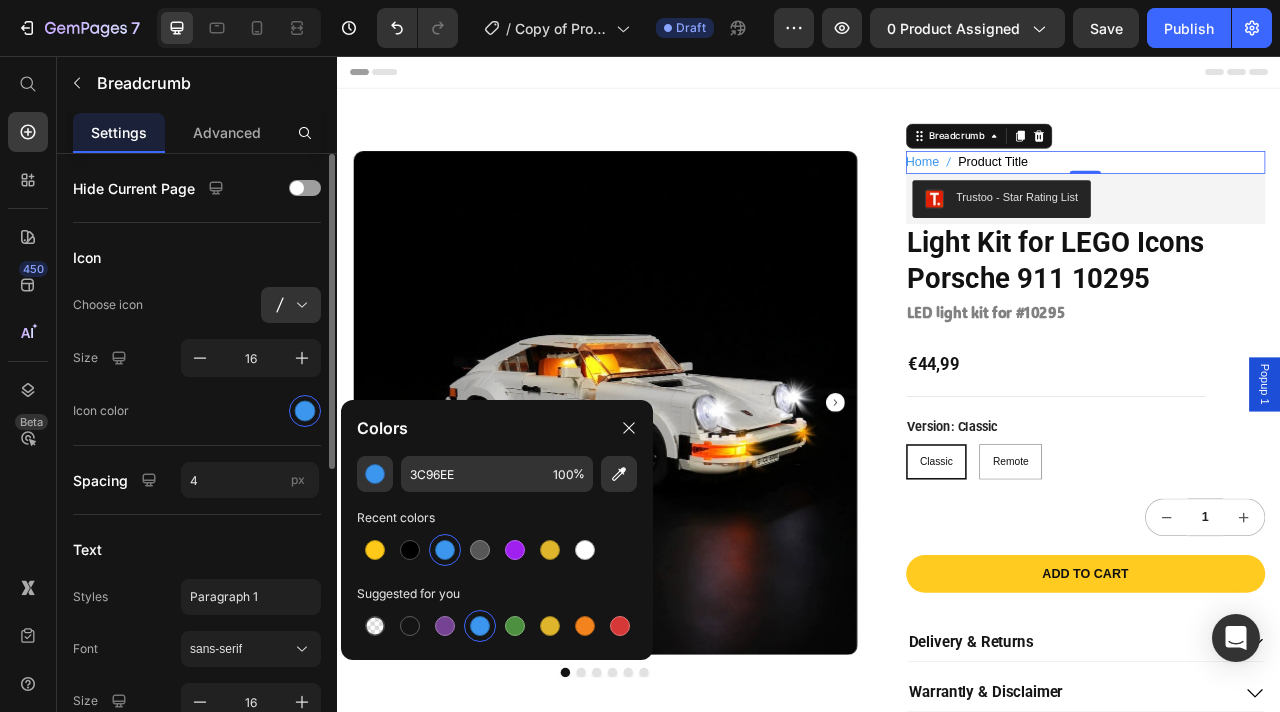 click on "Choose icon" 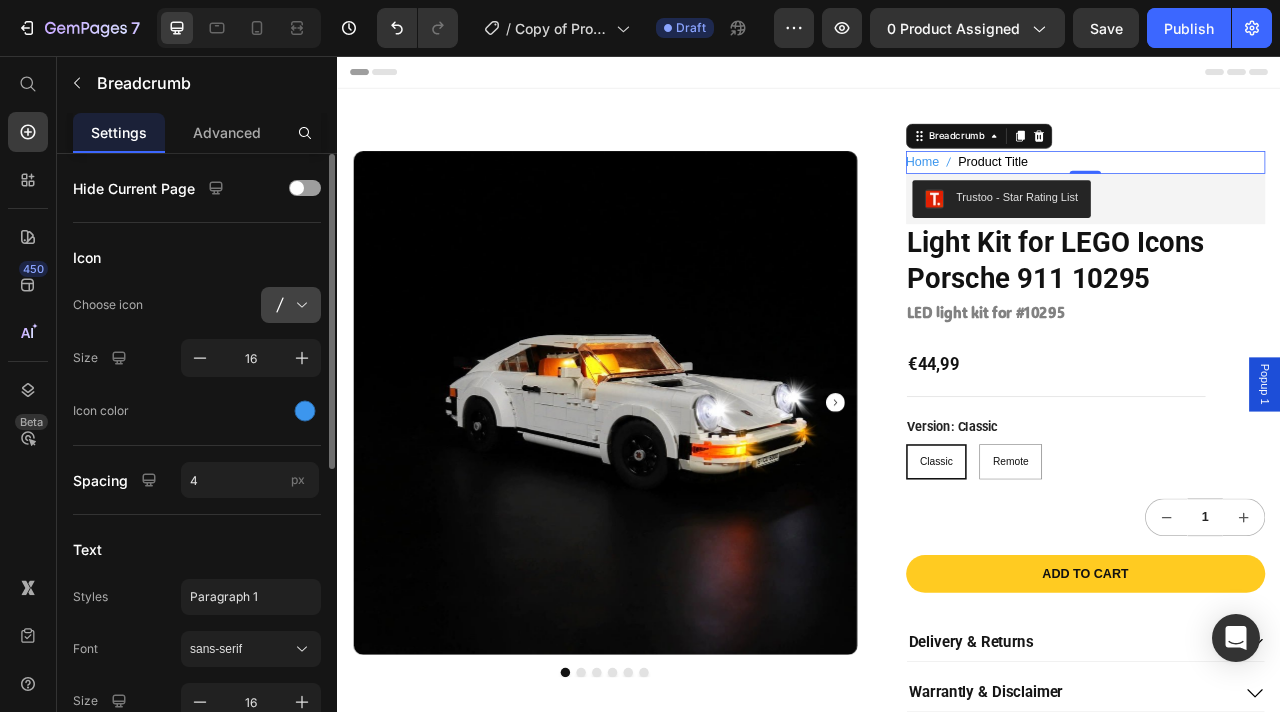 click at bounding box center [299, 305] 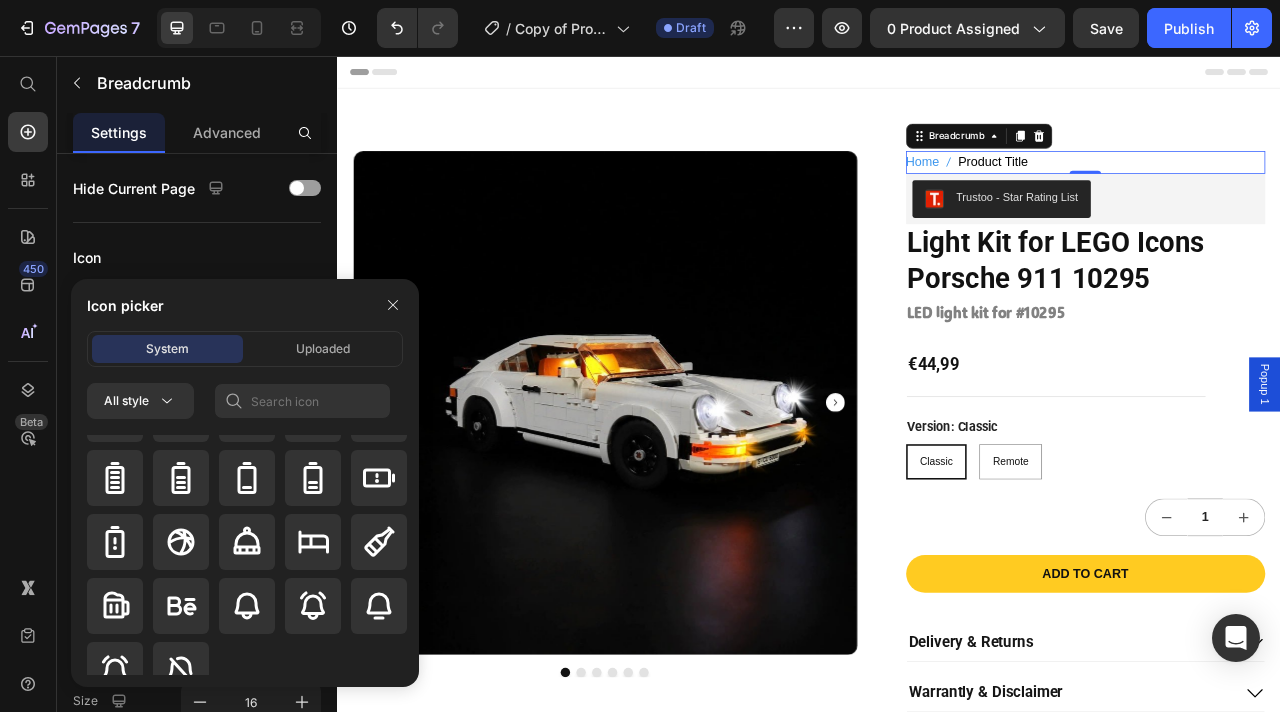 scroll, scrollTop: 1992, scrollLeft: 0, axis: vertical 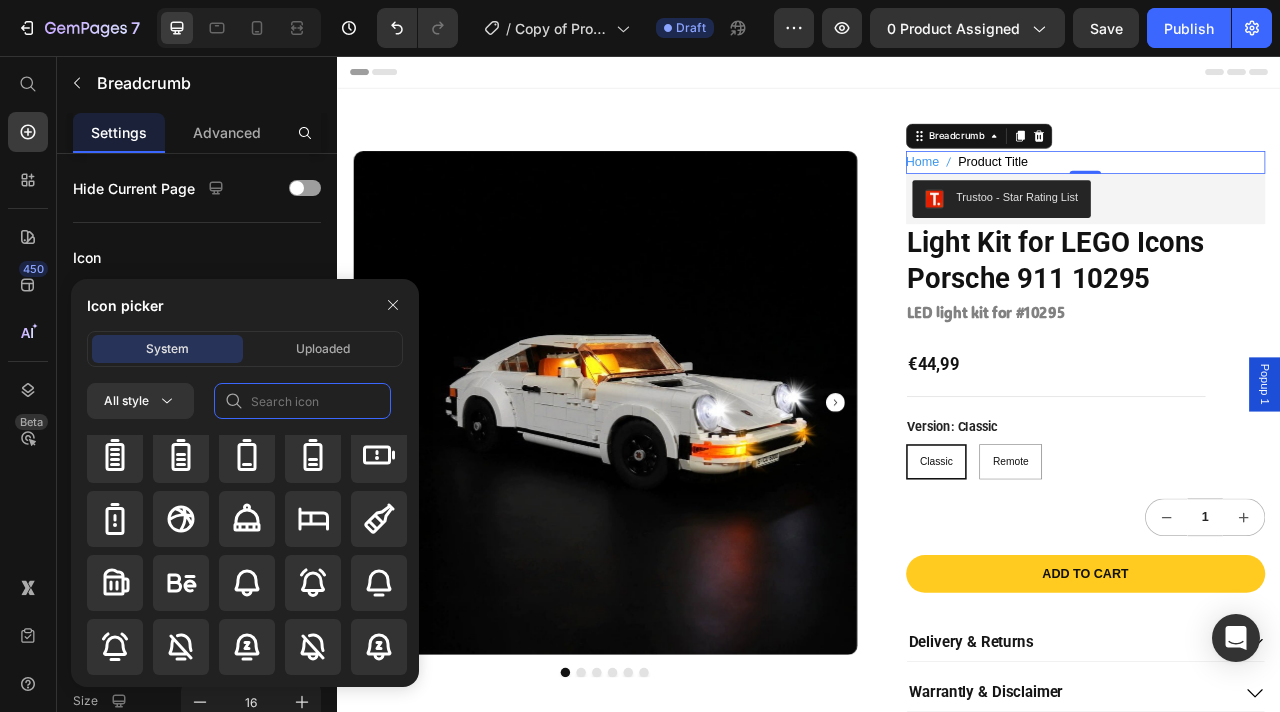 click 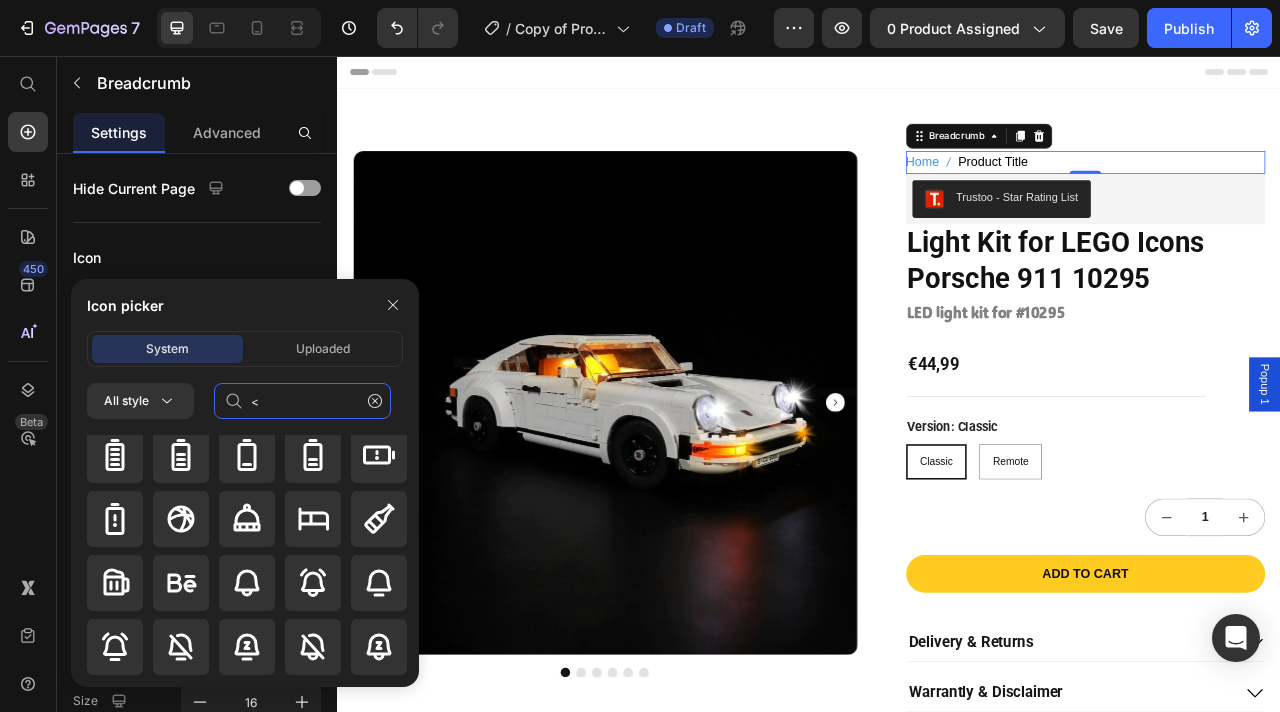 scroll, scrollTop: 0, scrollLeft: 0, axis: both 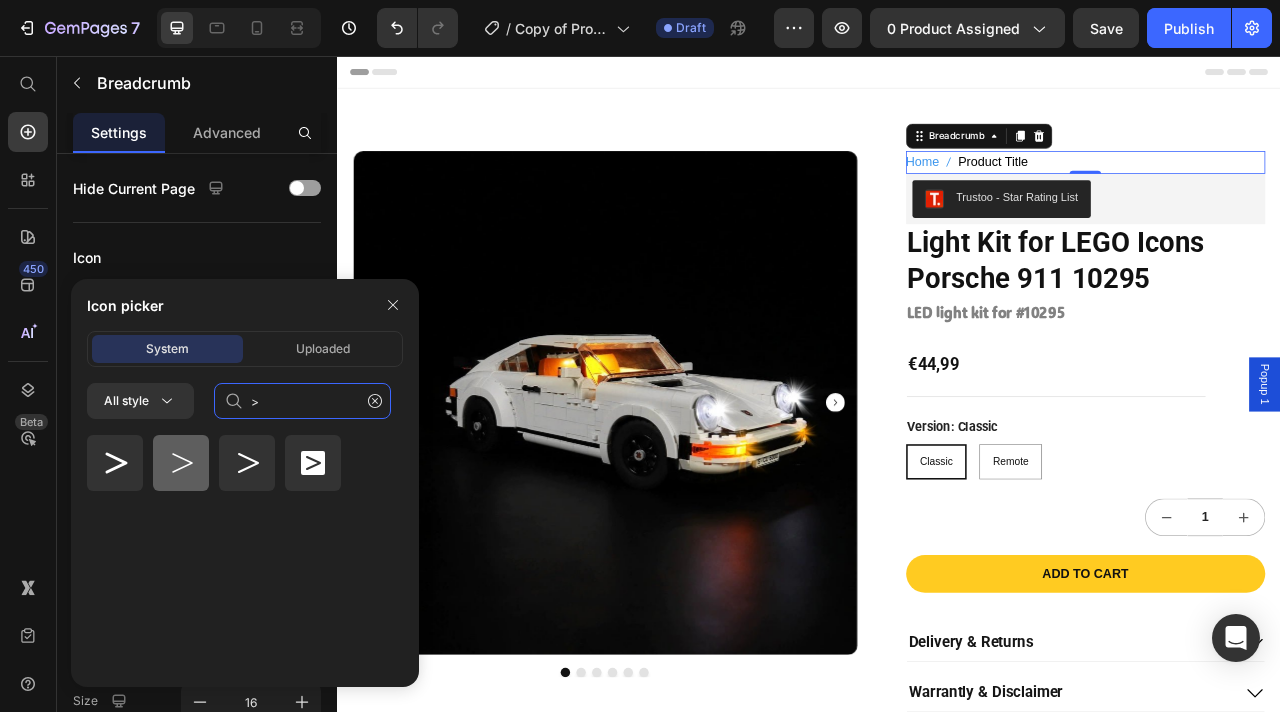 type on ">" 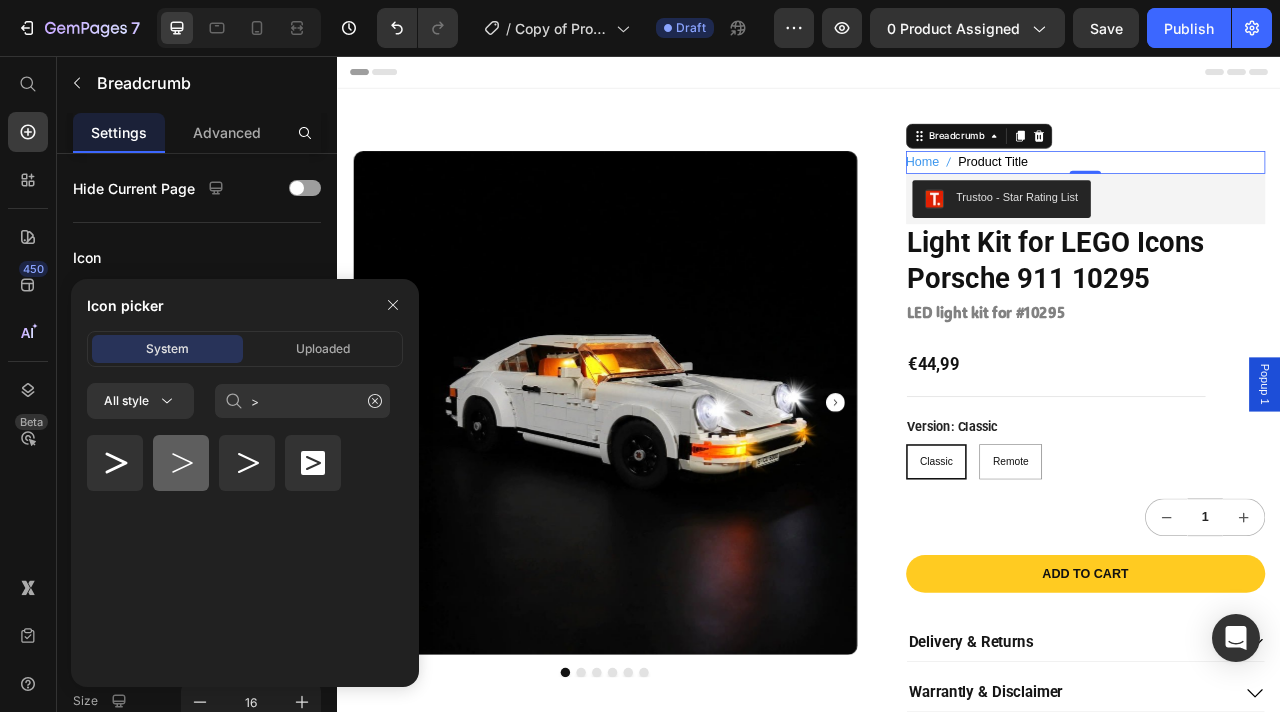click 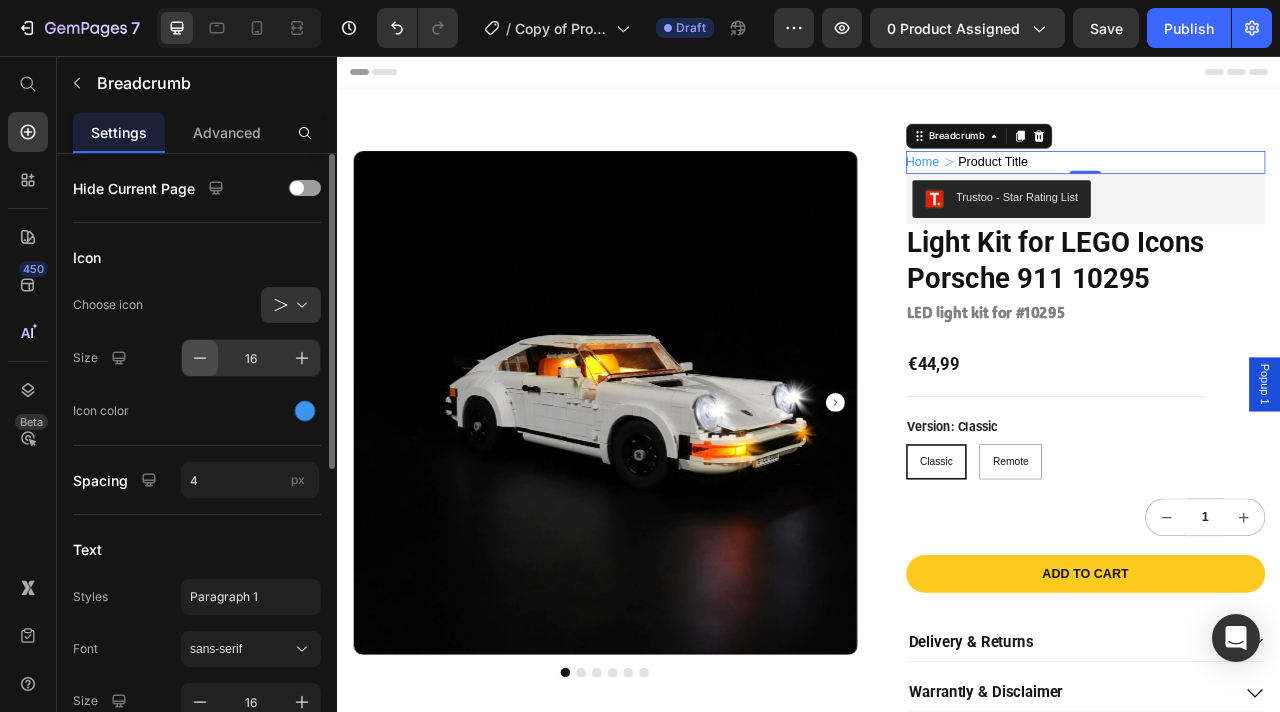 click 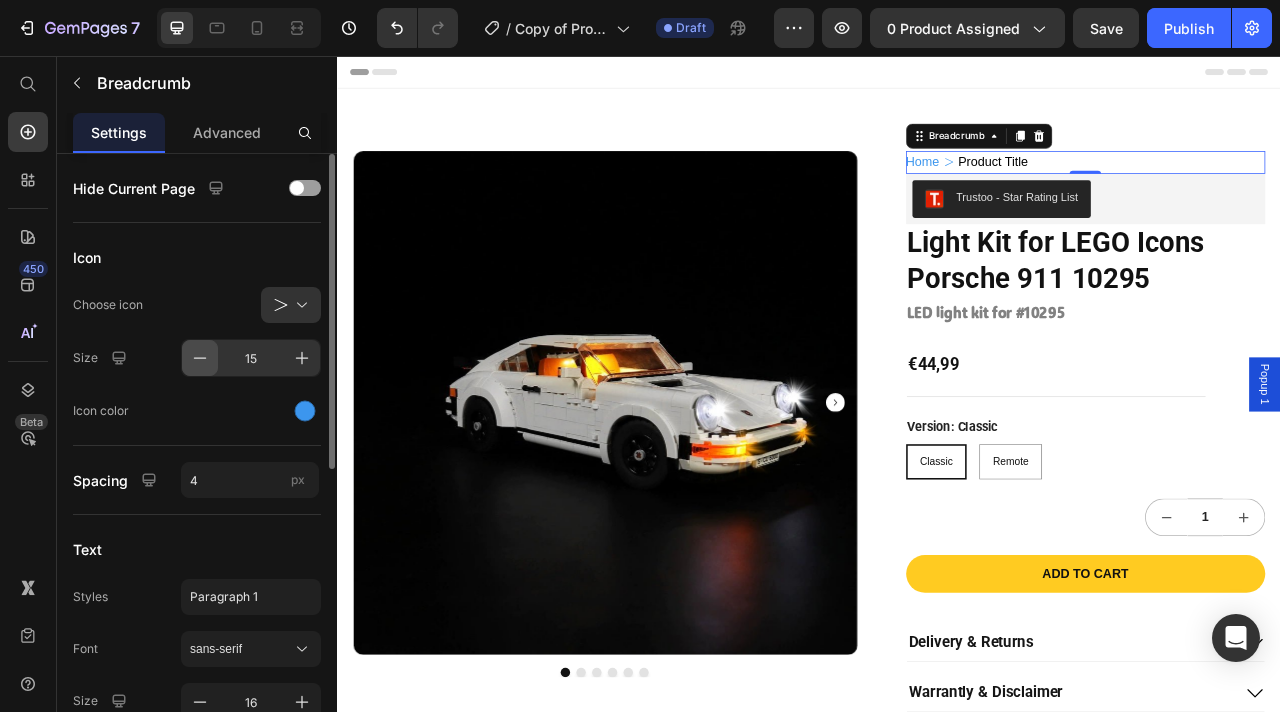 click 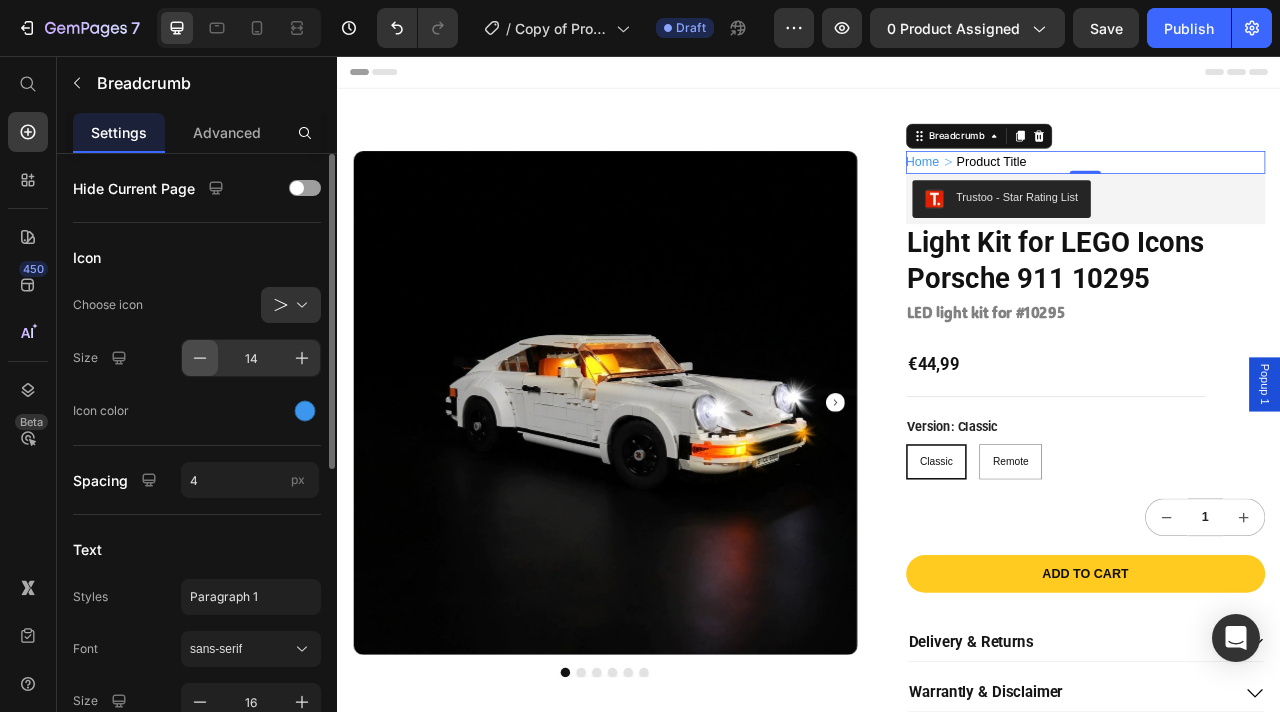 click 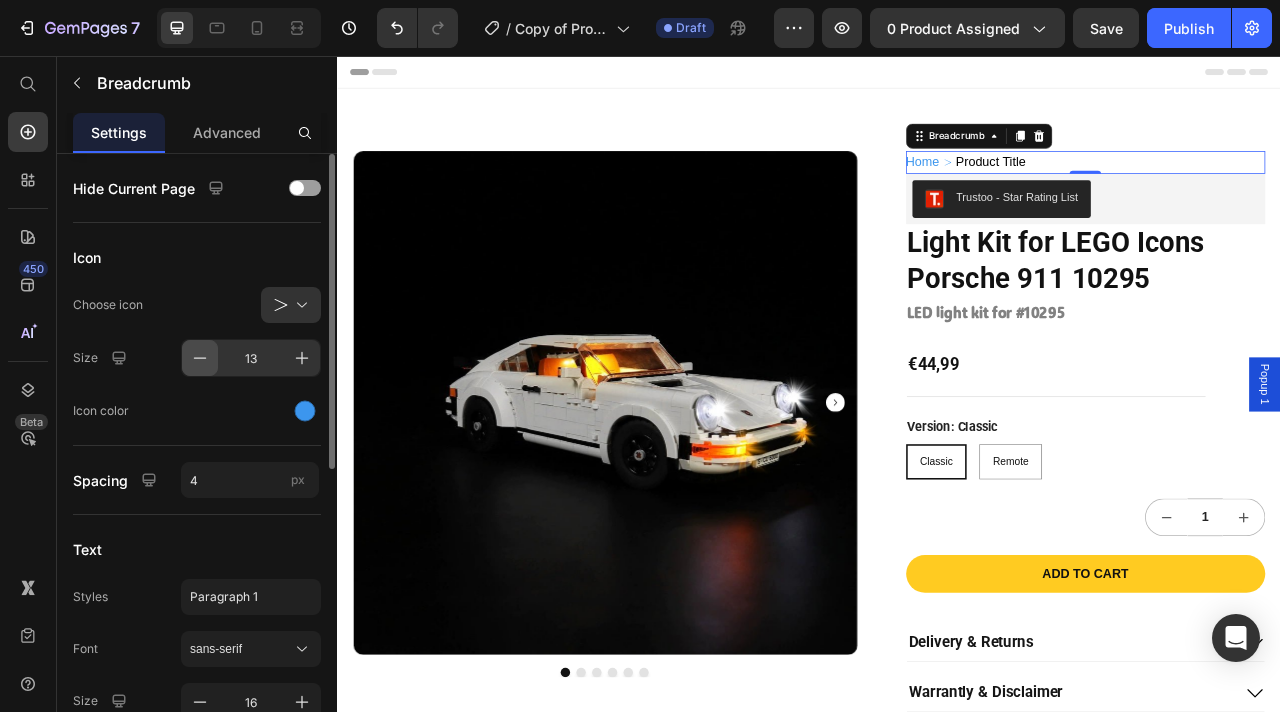 click 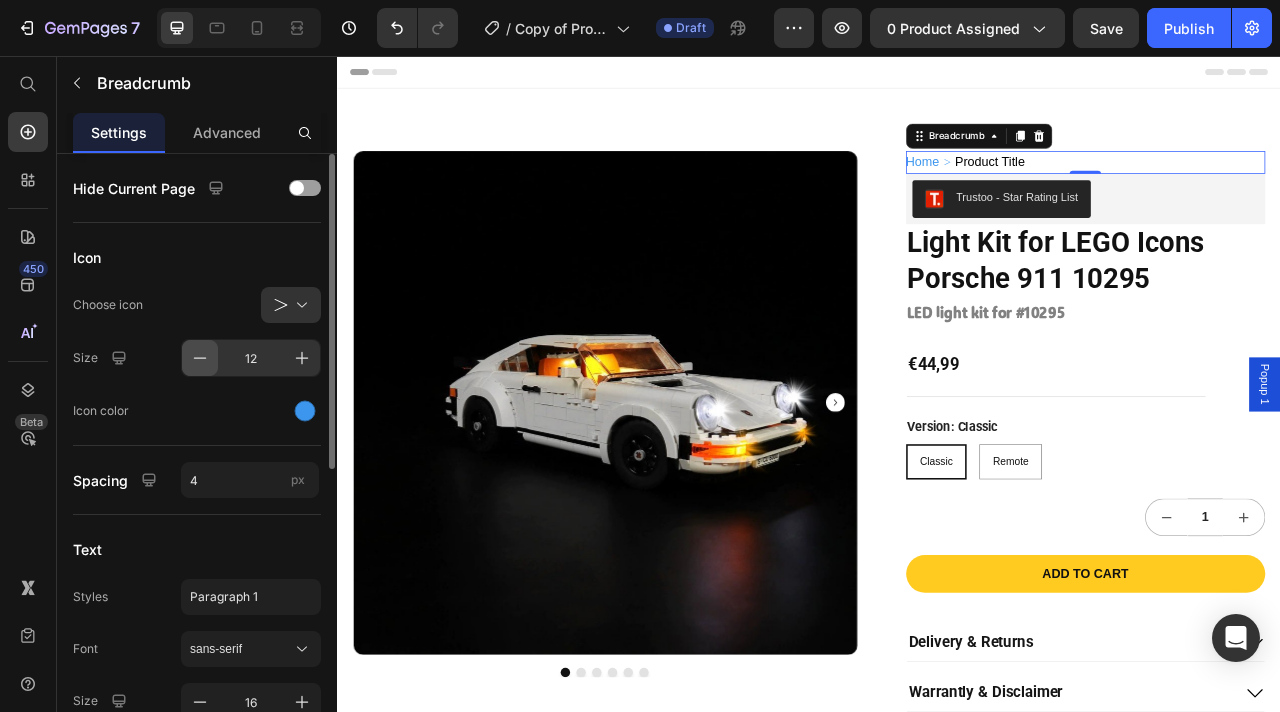 click 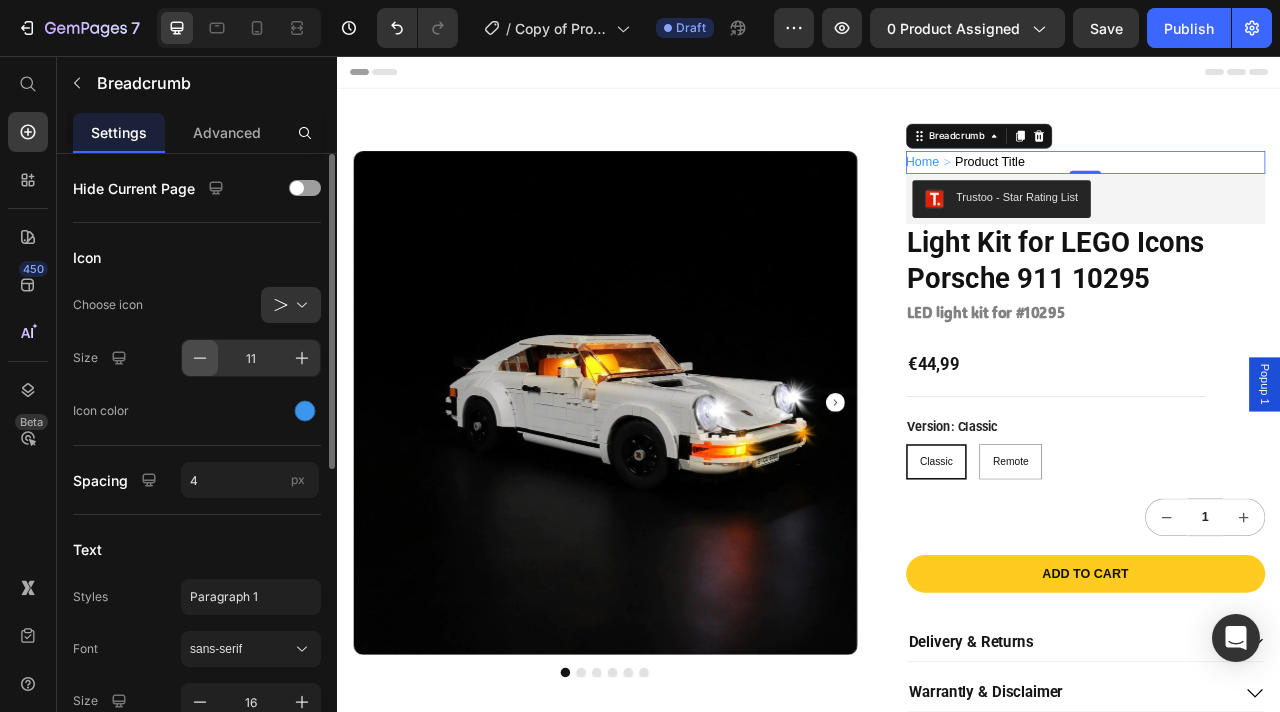 click 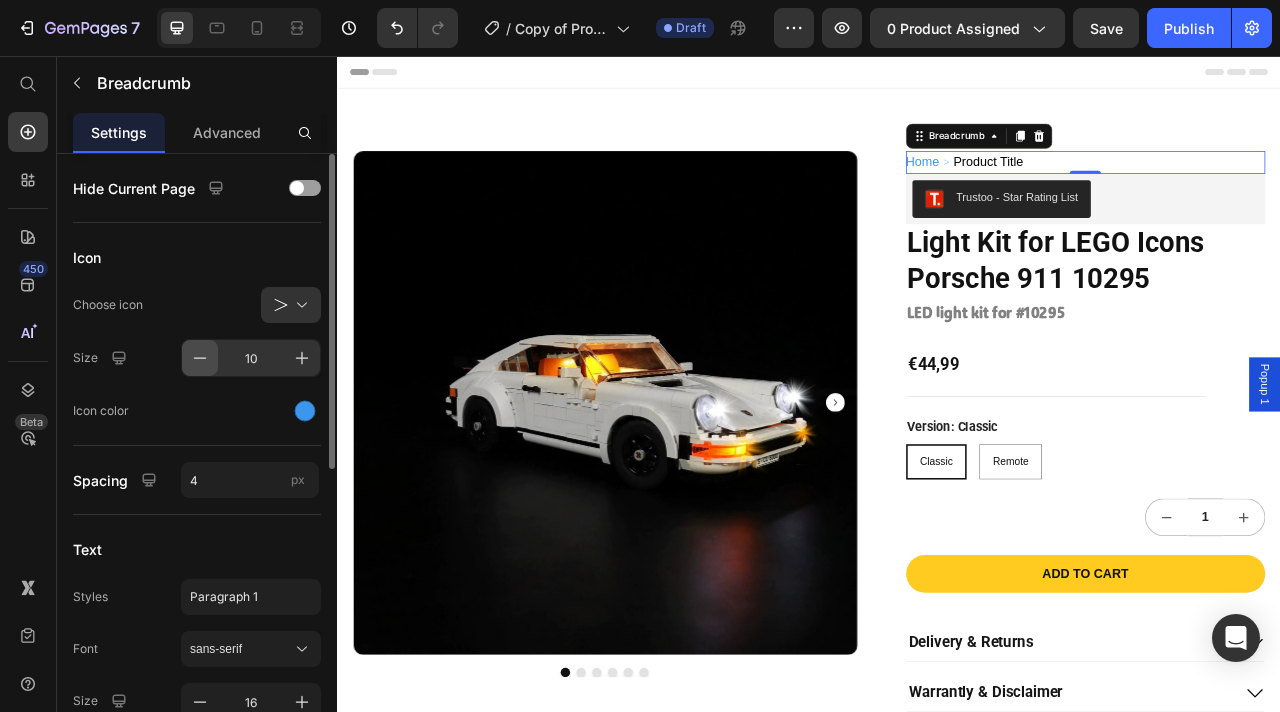 click 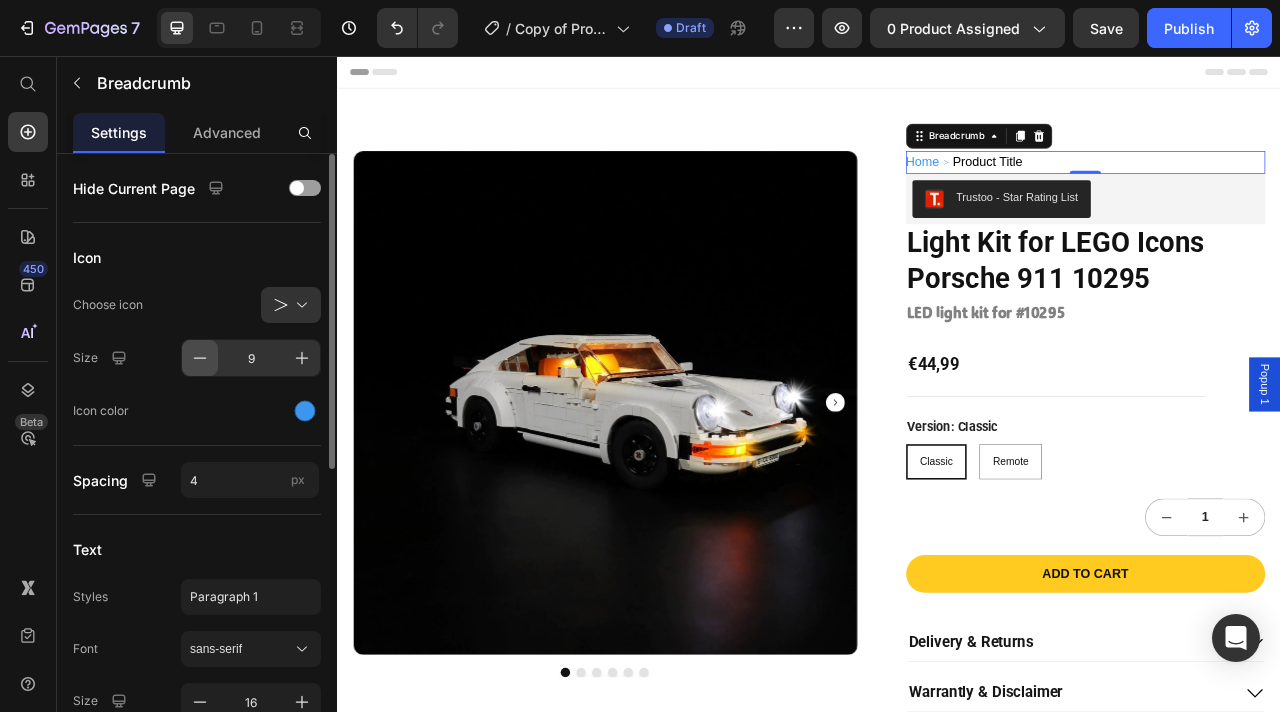 click 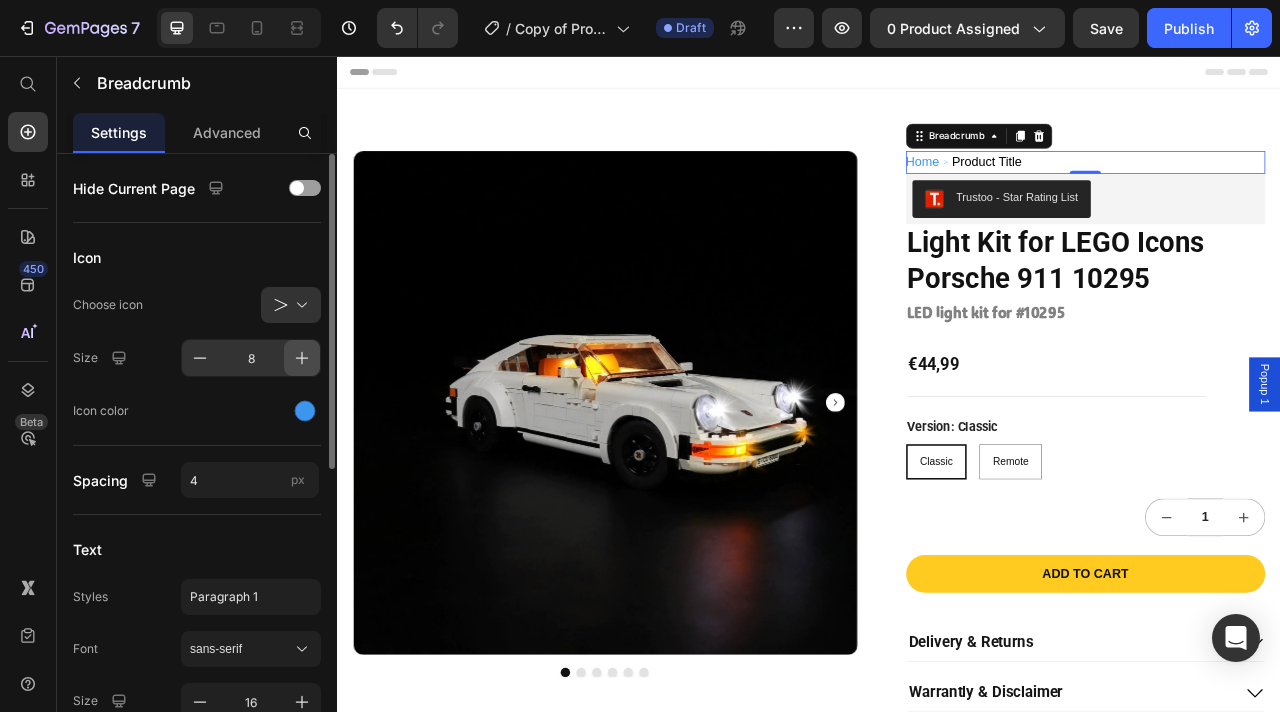 click 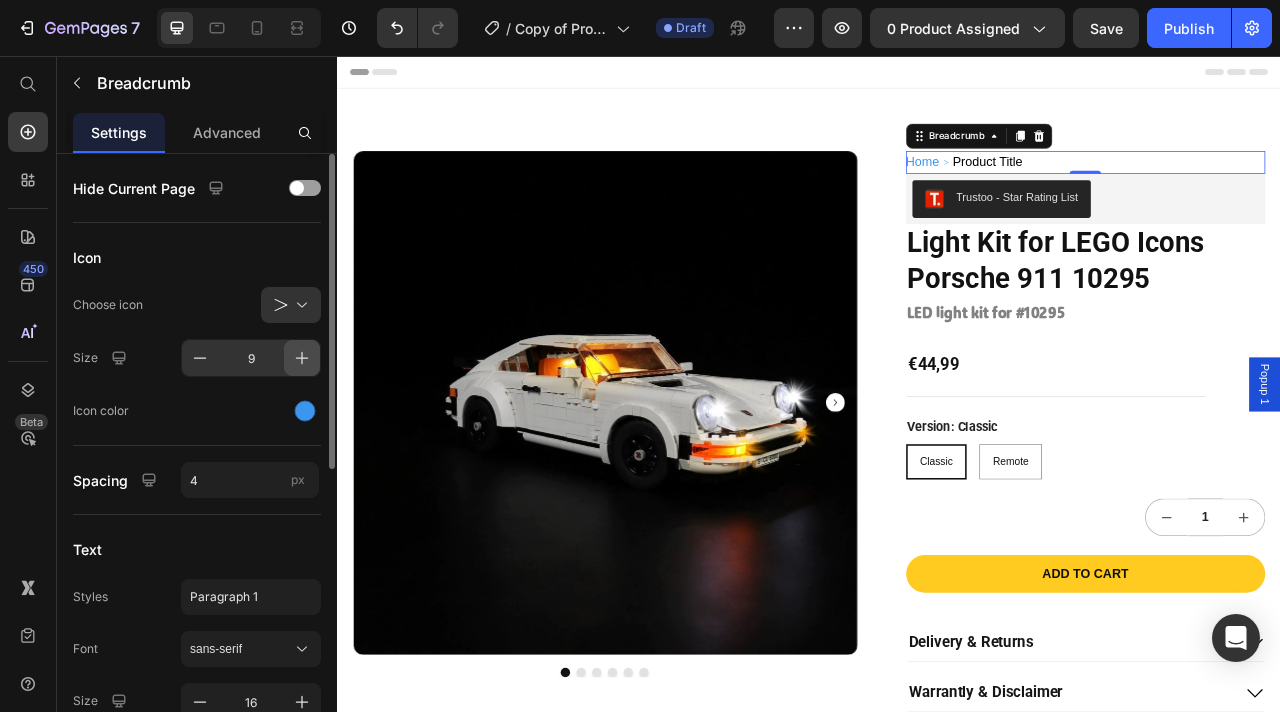 click 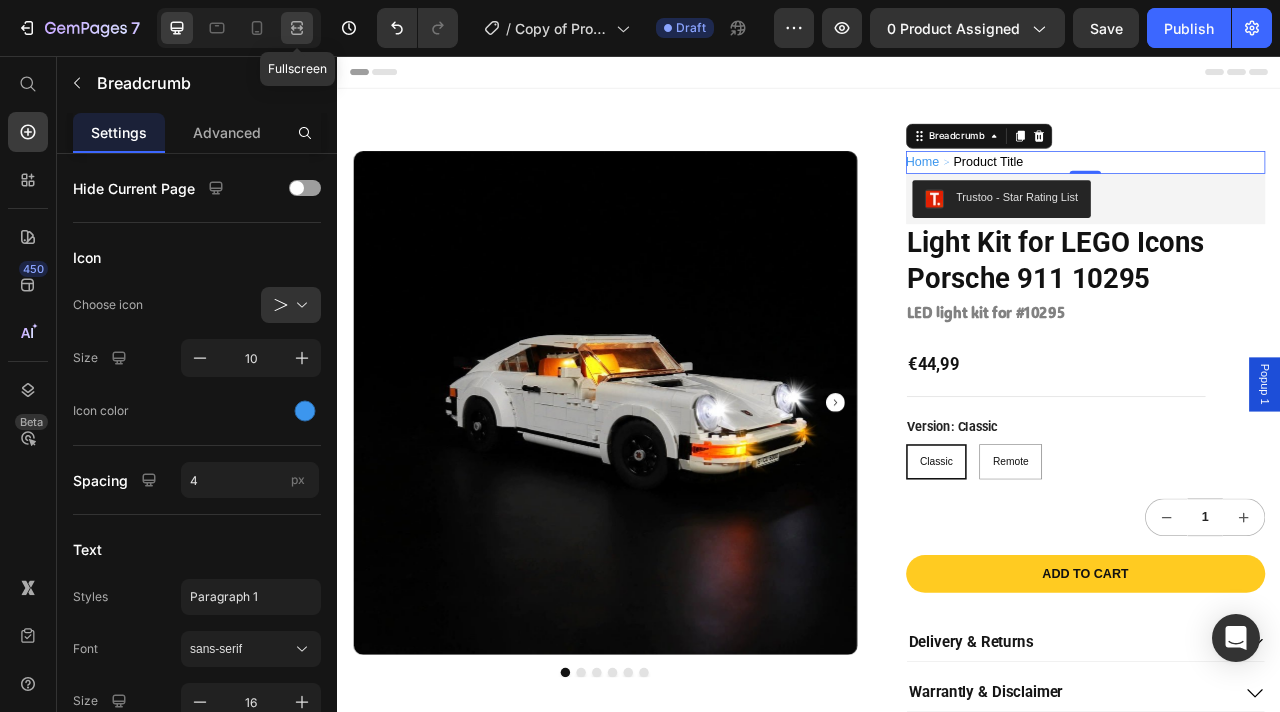 click 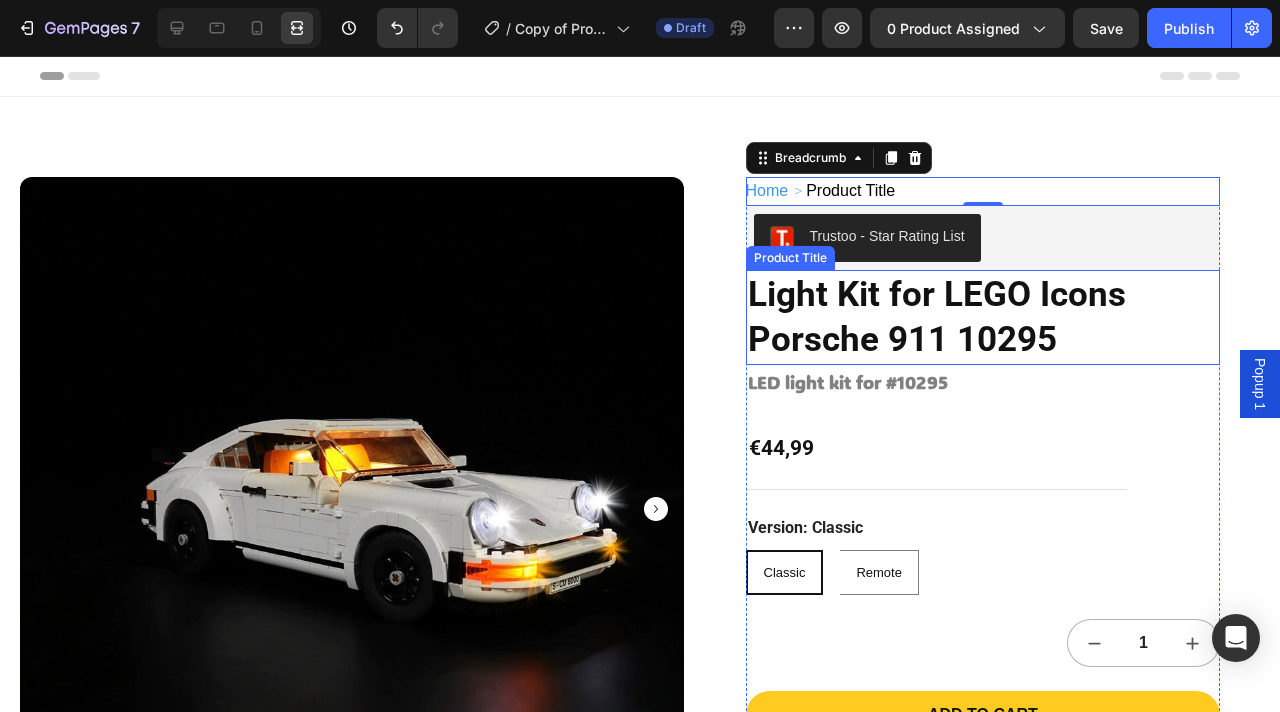 click on "Light Kit for LEGO Icons Porsche 911 10295" at bounding box center (983, 317) 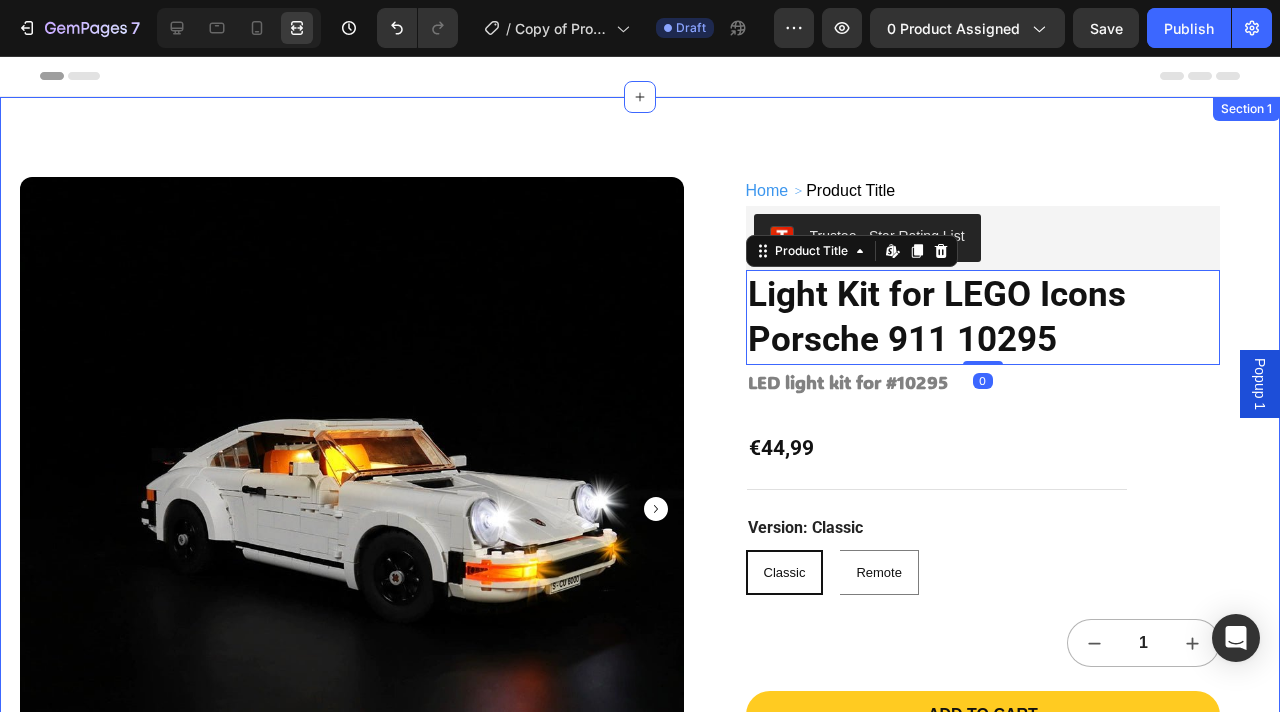 click on "Product Images Home
Product Title Breadcrumb Trustoo - Star Rating List Trustoo Light Kit for LEGO Icons Porsche 911 10295 Product Title   Edit content in Shopify 0 LED light kit for #10295 Heading €44,99 Product Price Row Version: Classic Classic Classic Classic Remote Remote Remote Product Variants & Swatches 1 Product Quantity Add to cart Add to Cart
Delivery & Returns
Warrantly & Disclaimer
Instructions
You May Also Need Accordion Secured and trusted checkout with: Text Block Image Row Product Section 1" at bounding box center [640, 634] 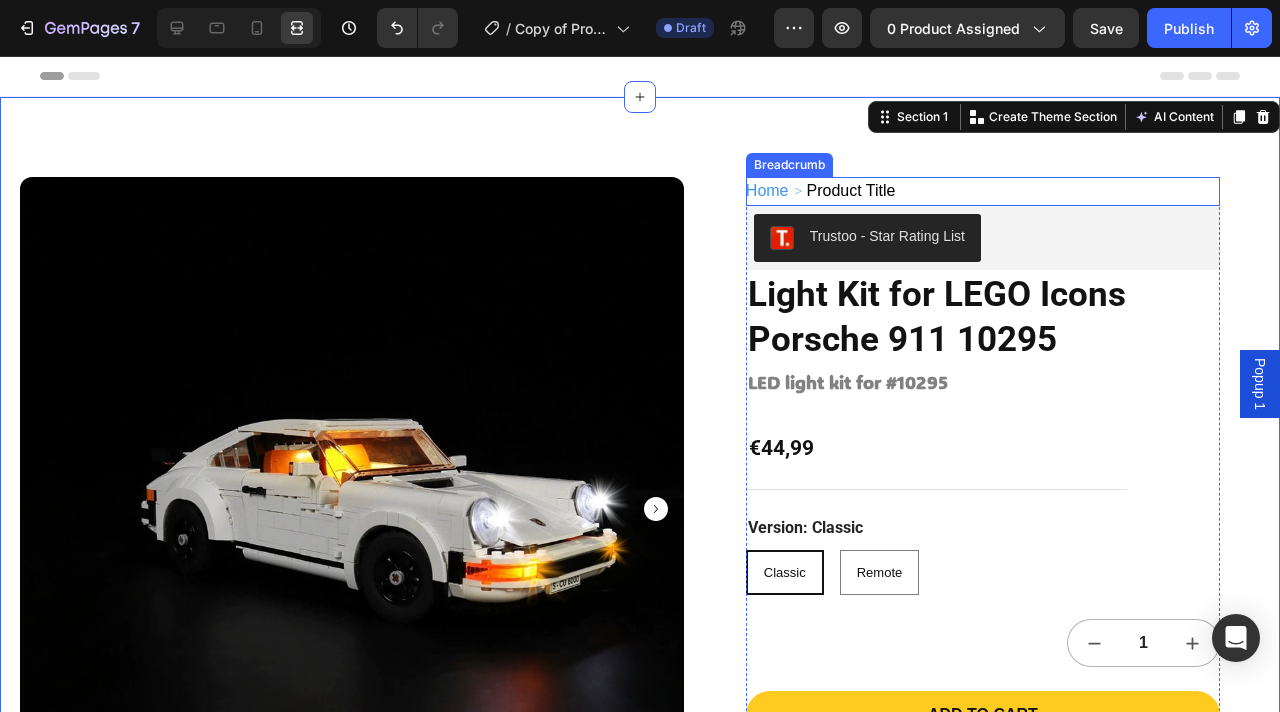 click on "Product Title" at bounding box center (851, 191) 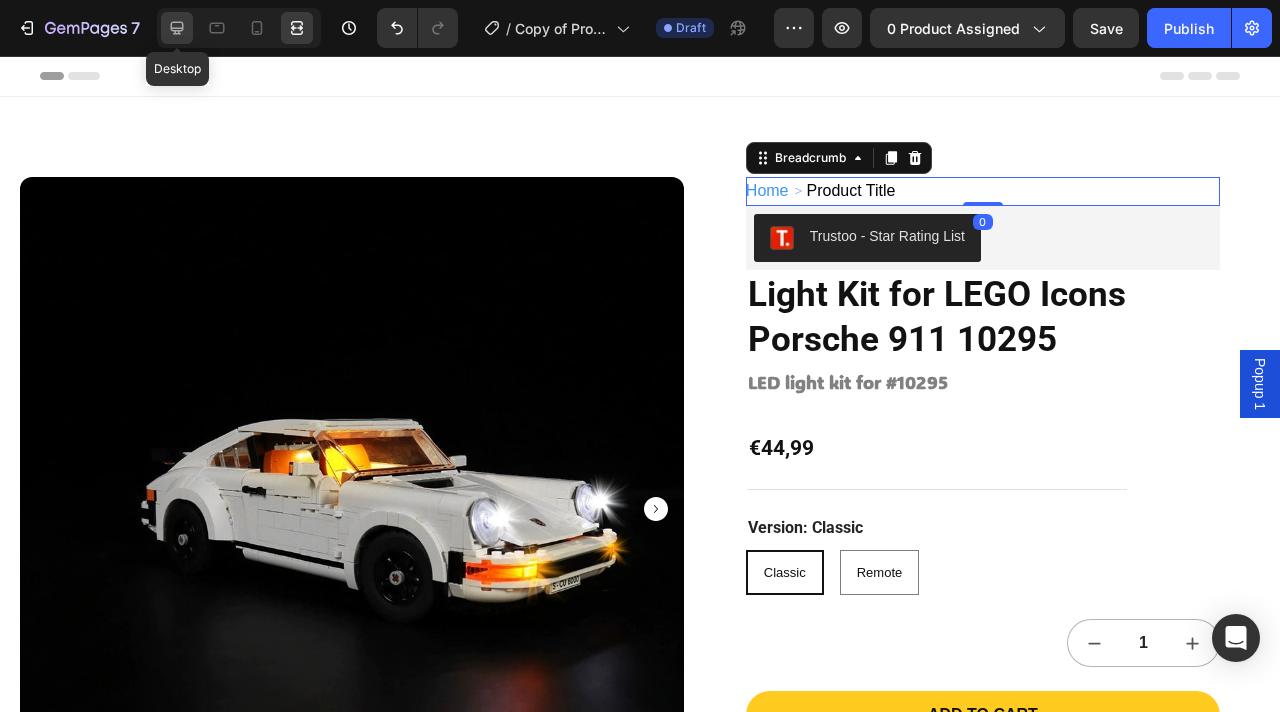 click 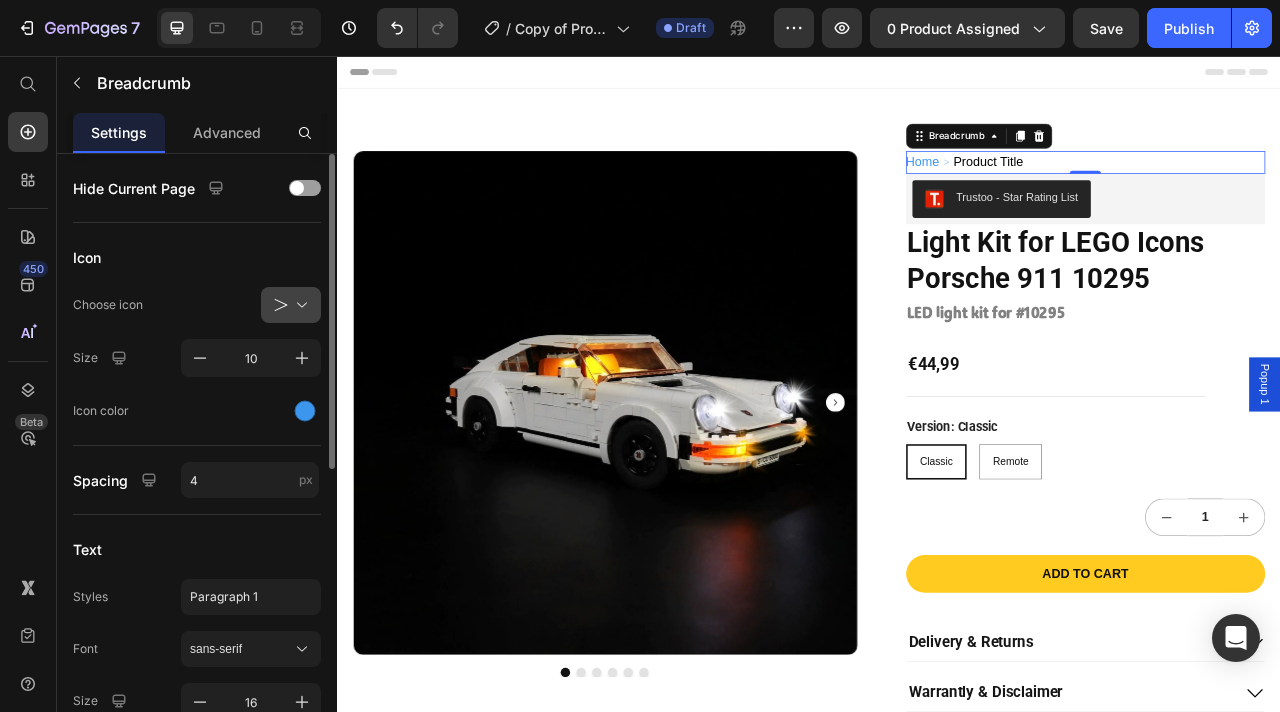 click at bounding box center (299, 305) 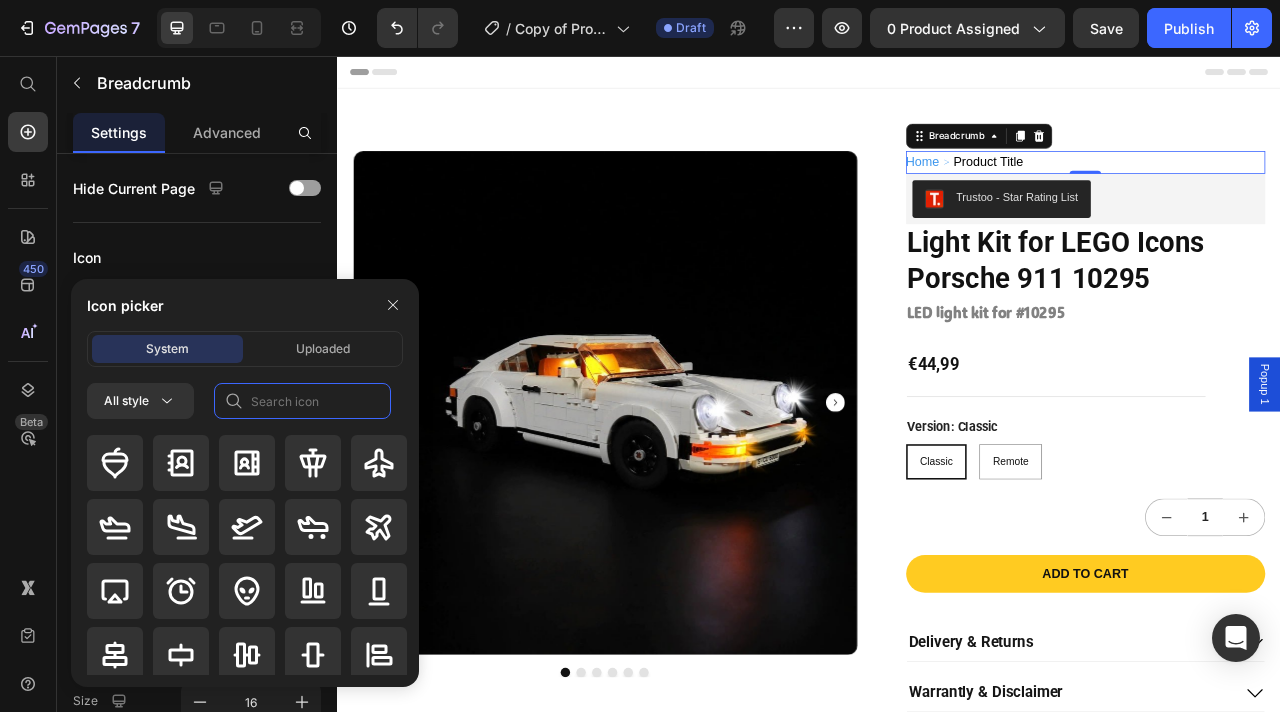 click 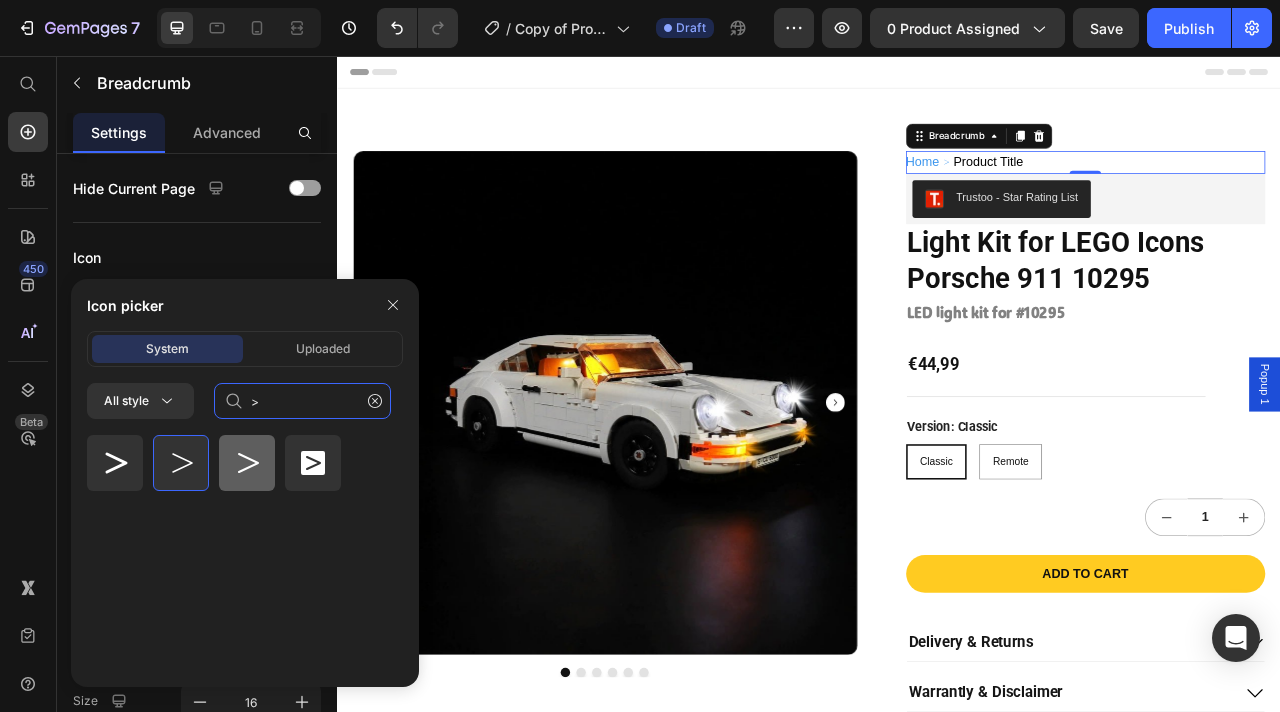 type on ">" 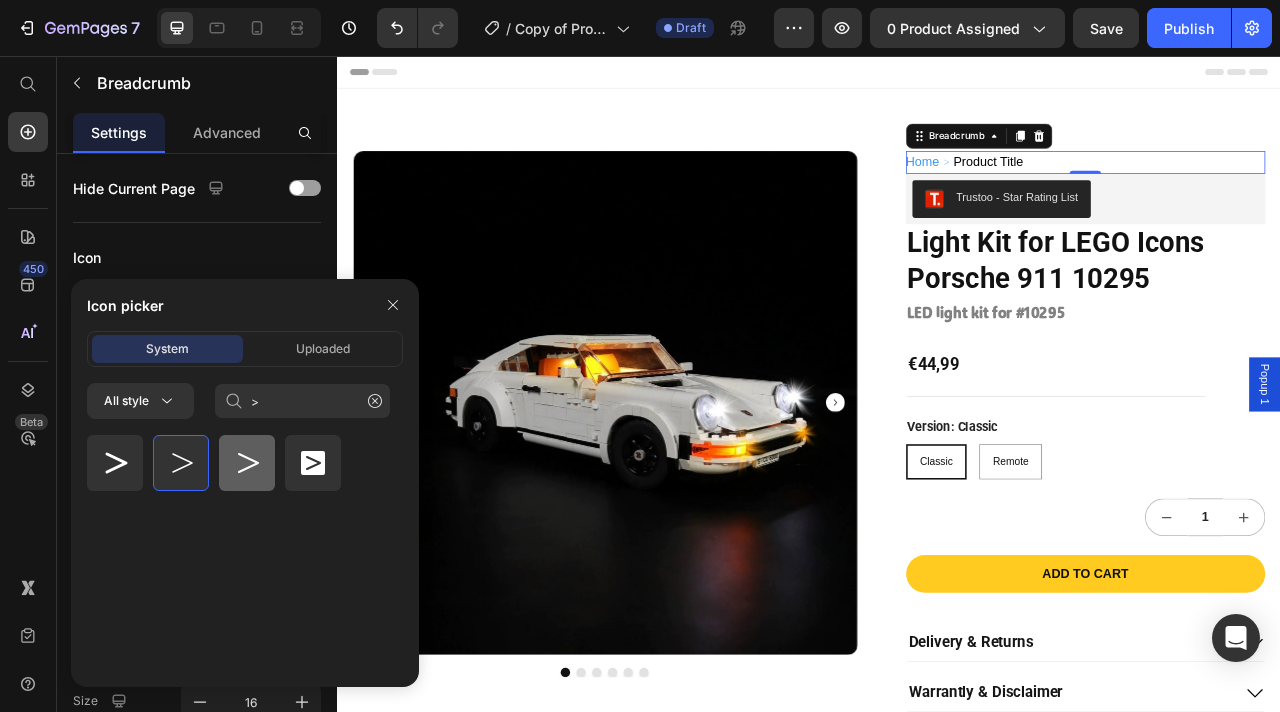 click 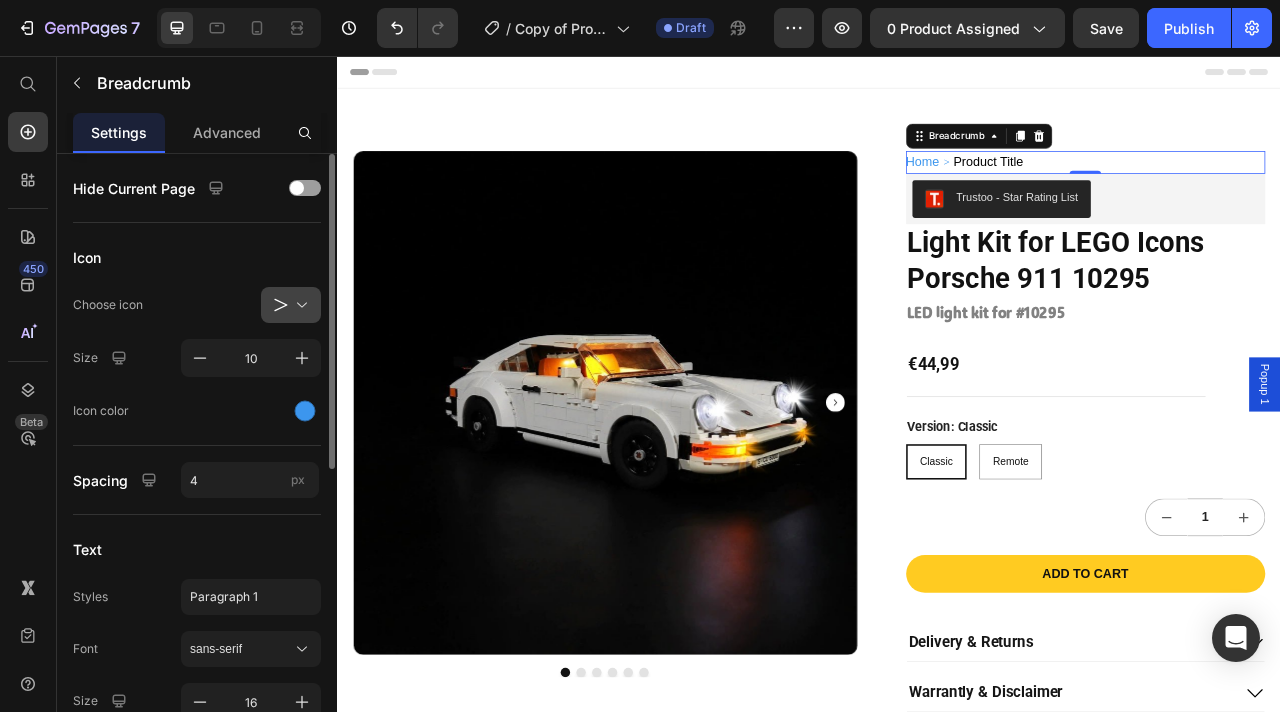 click at bounding box center [299, 305] 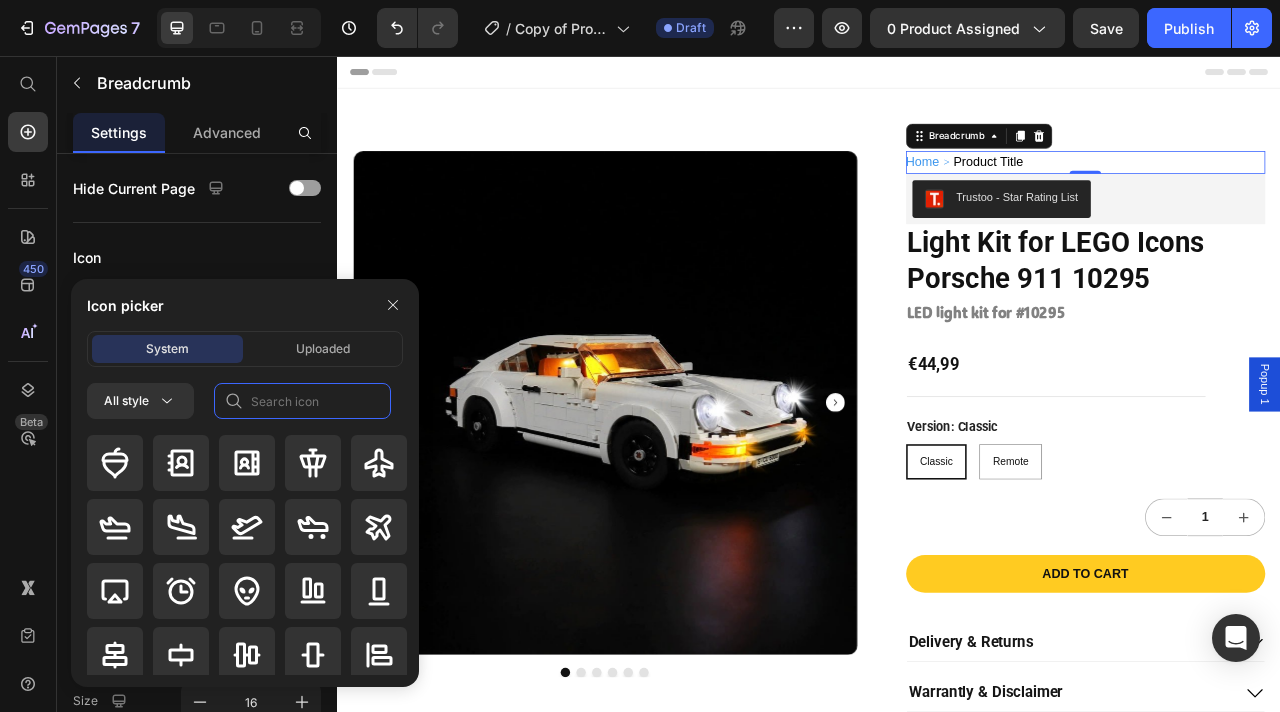 click 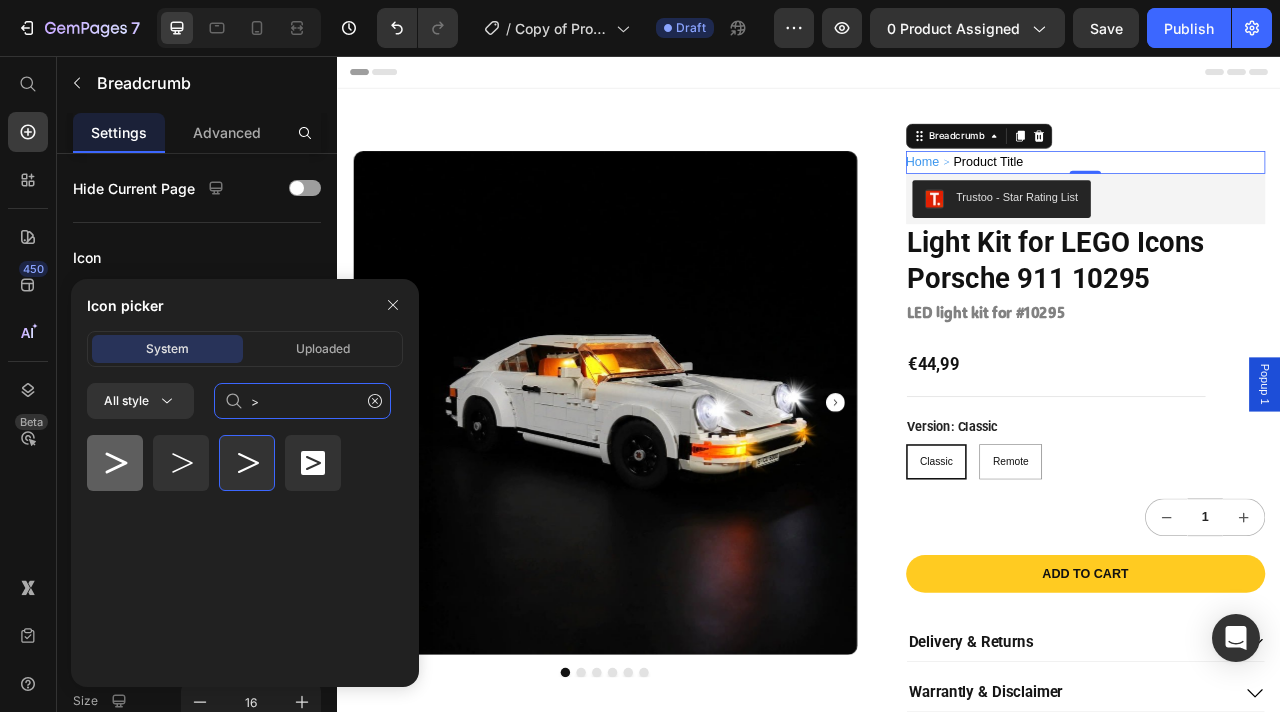 type on ">" 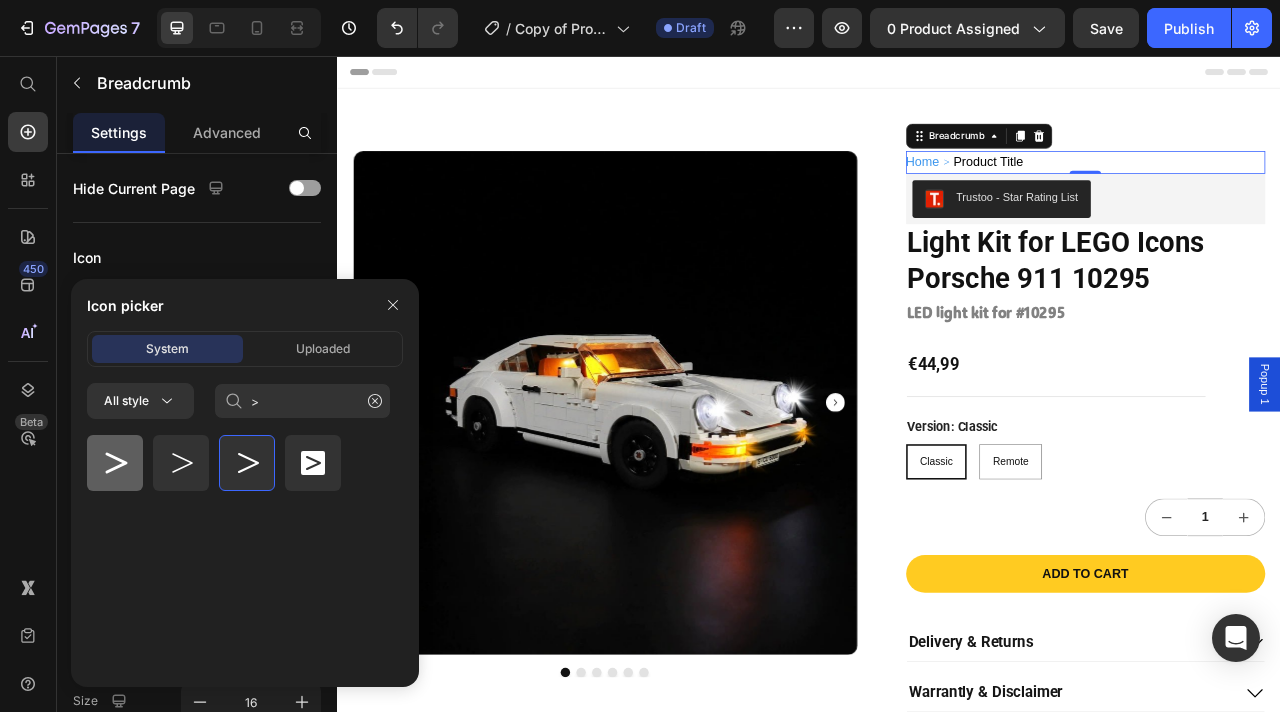 click 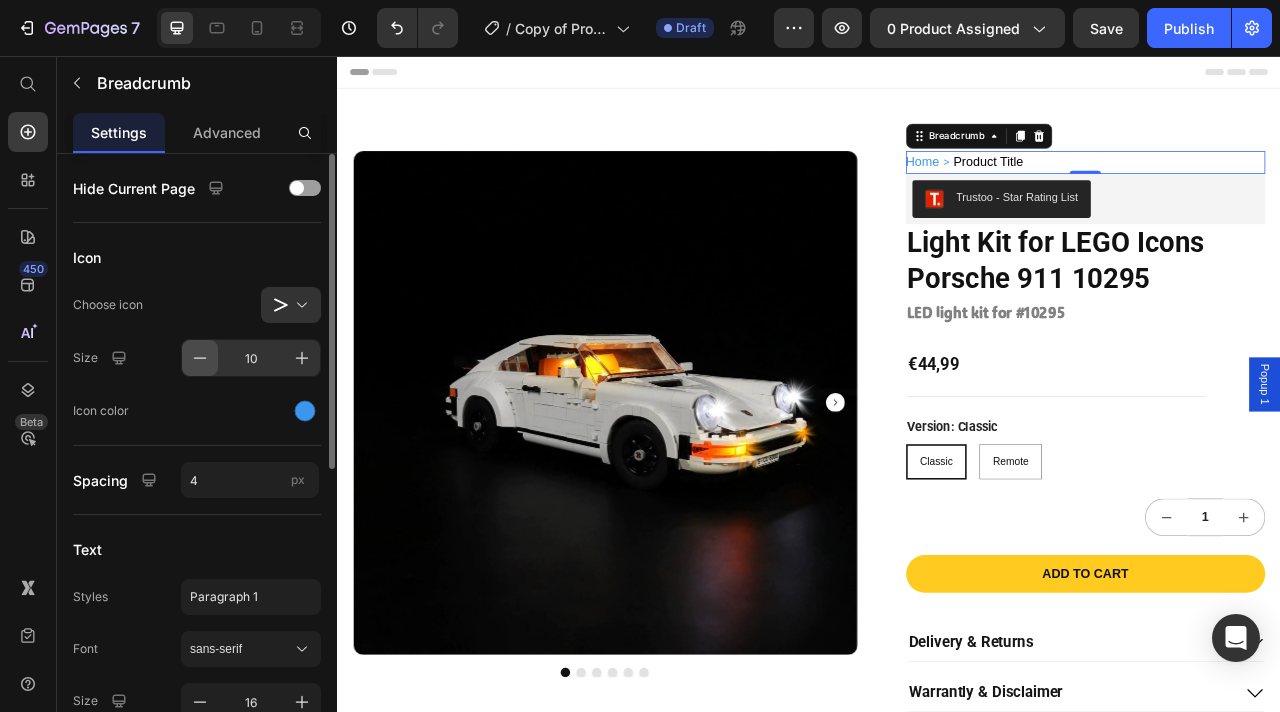 click 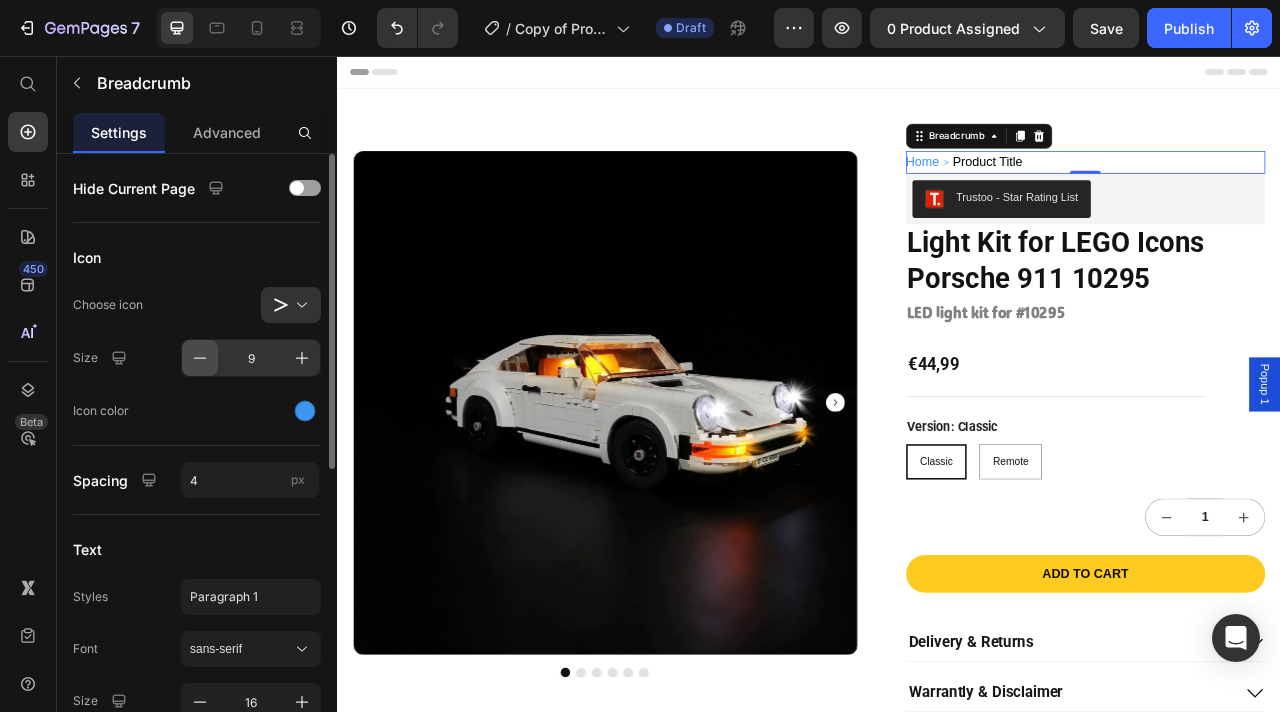 click 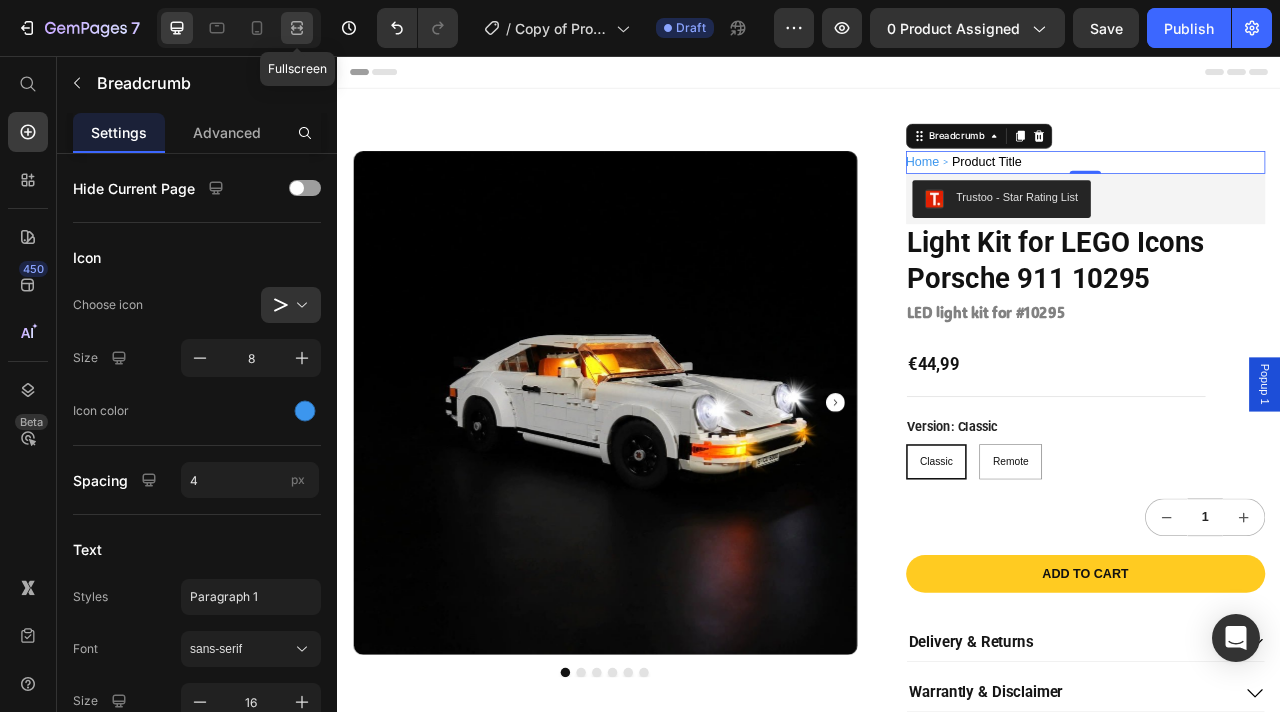 click 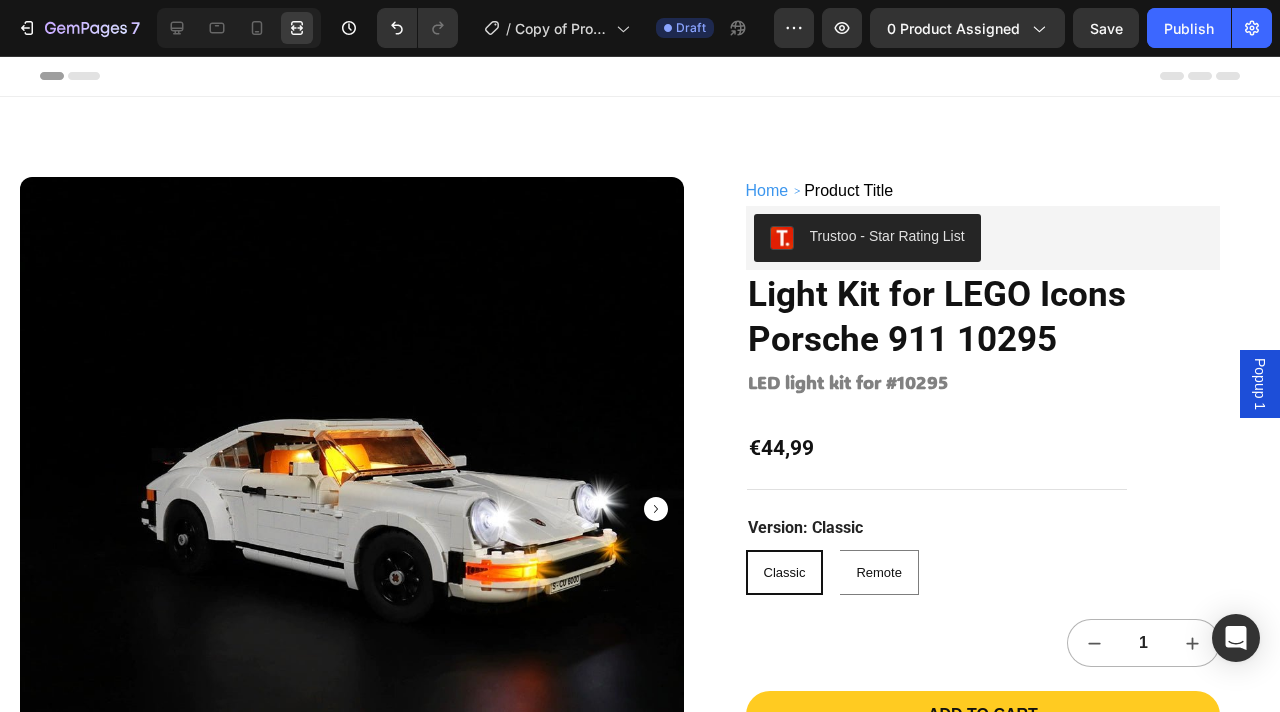 click on "Header" at bounding box center [640, 76] 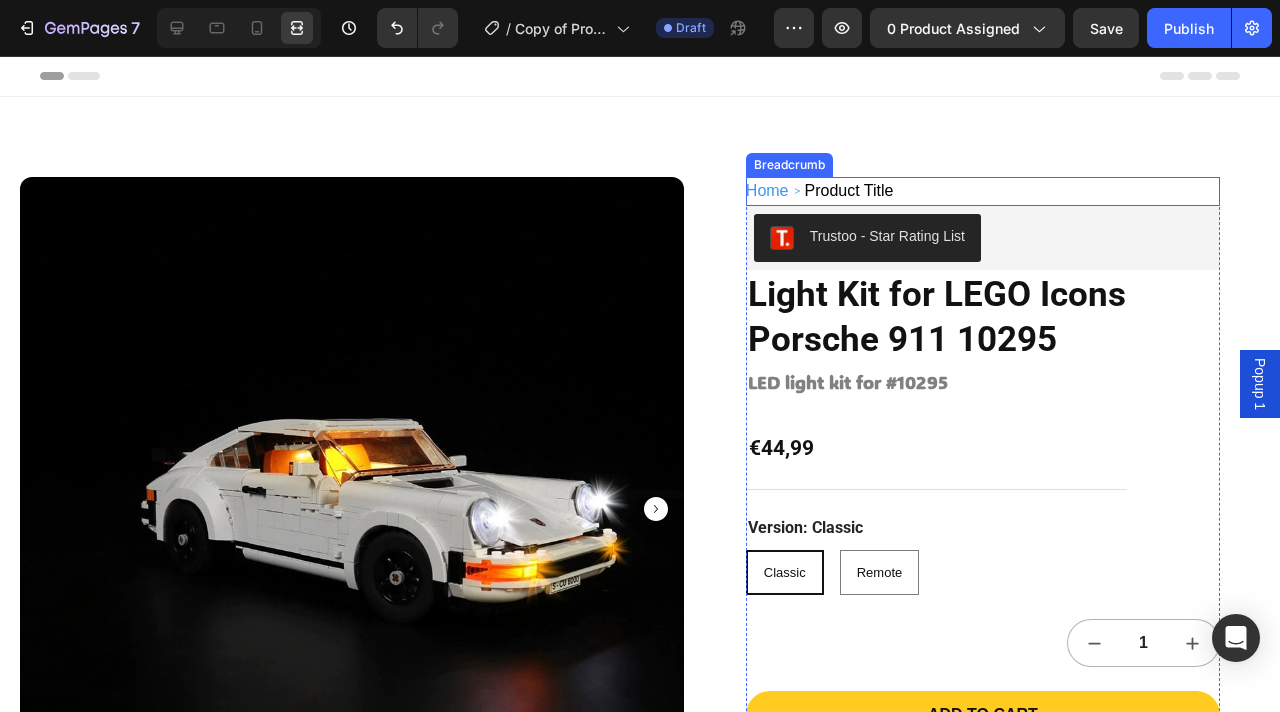 click on "Product Title" at bounding box center (849, 191) 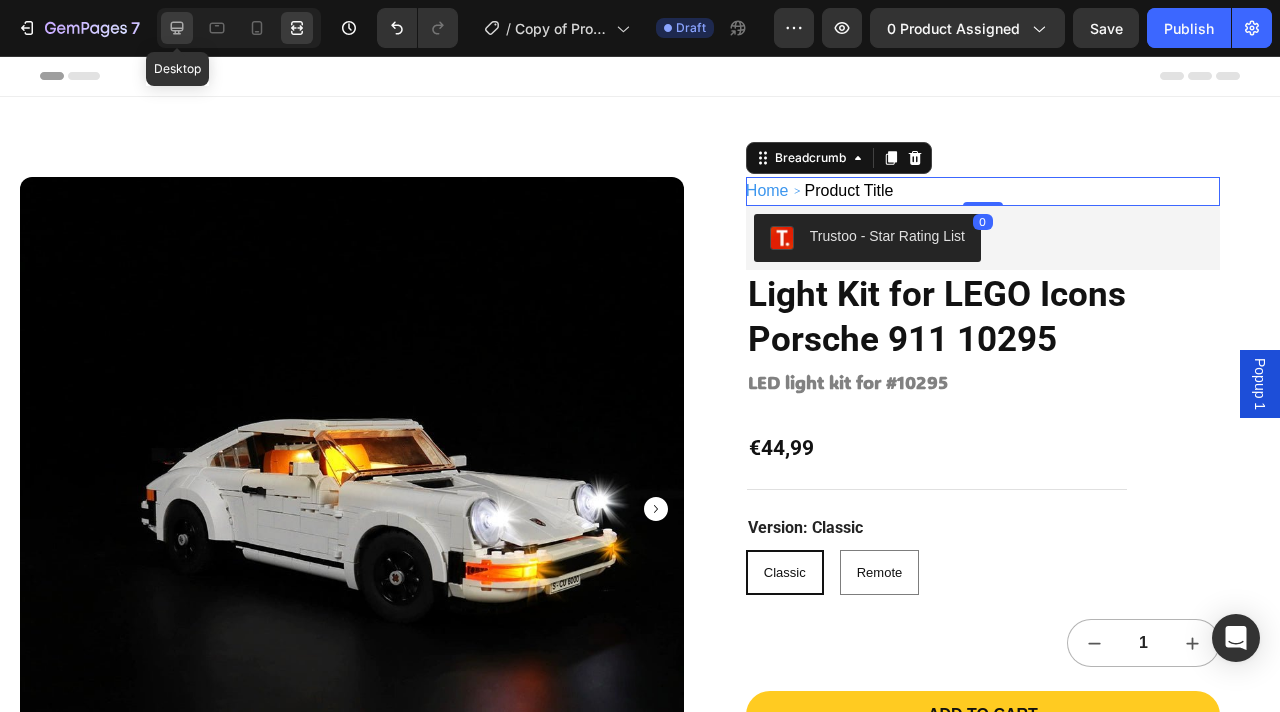 click 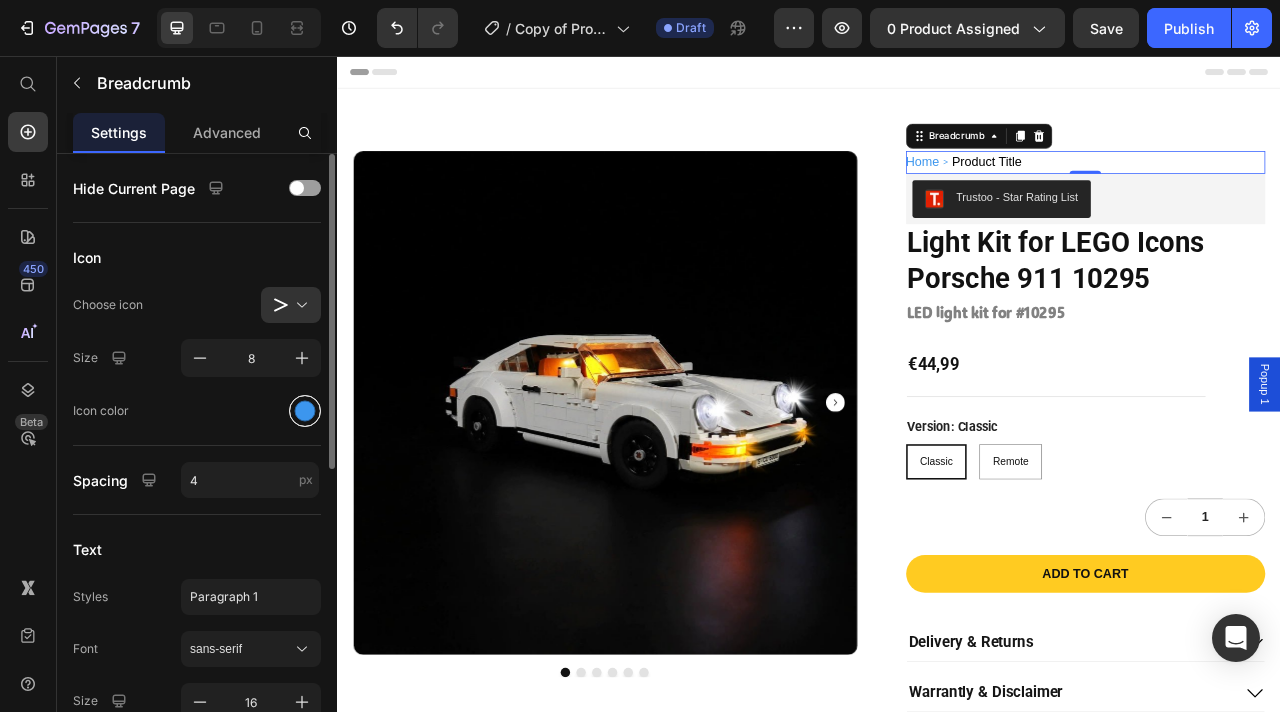 click at bounding box center (305, 411) 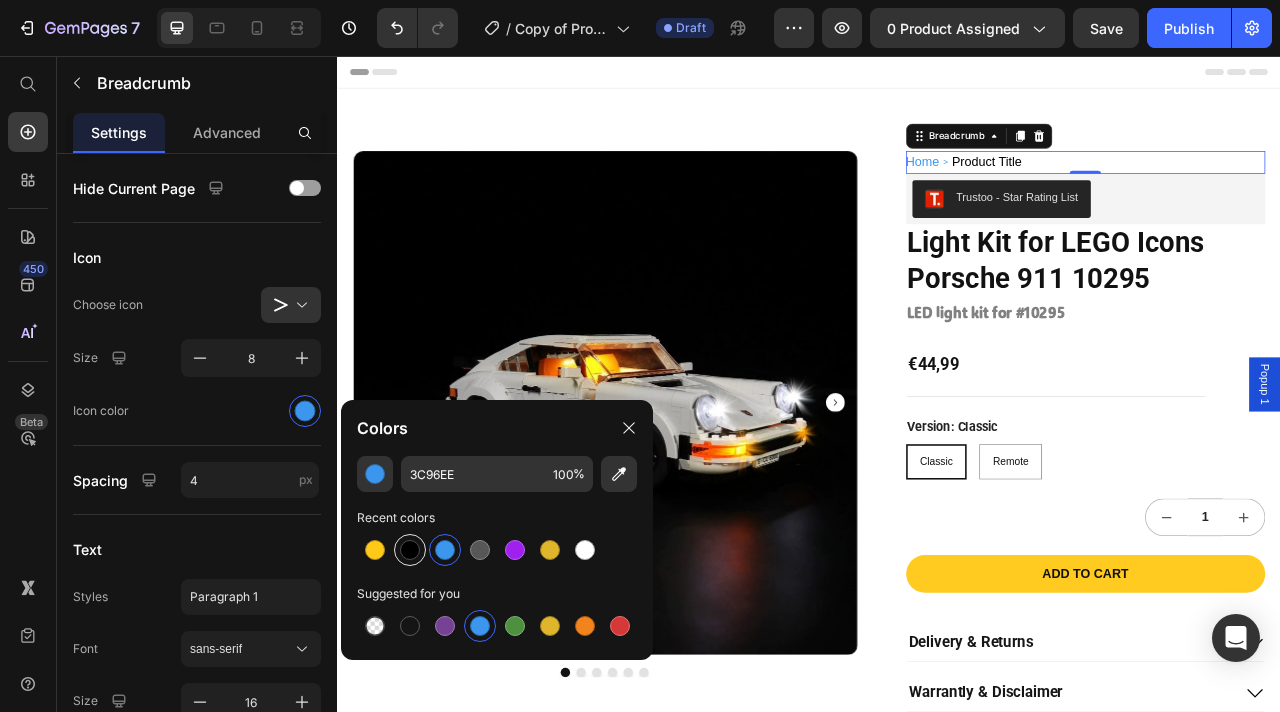 click at bounding box center [410, 550] 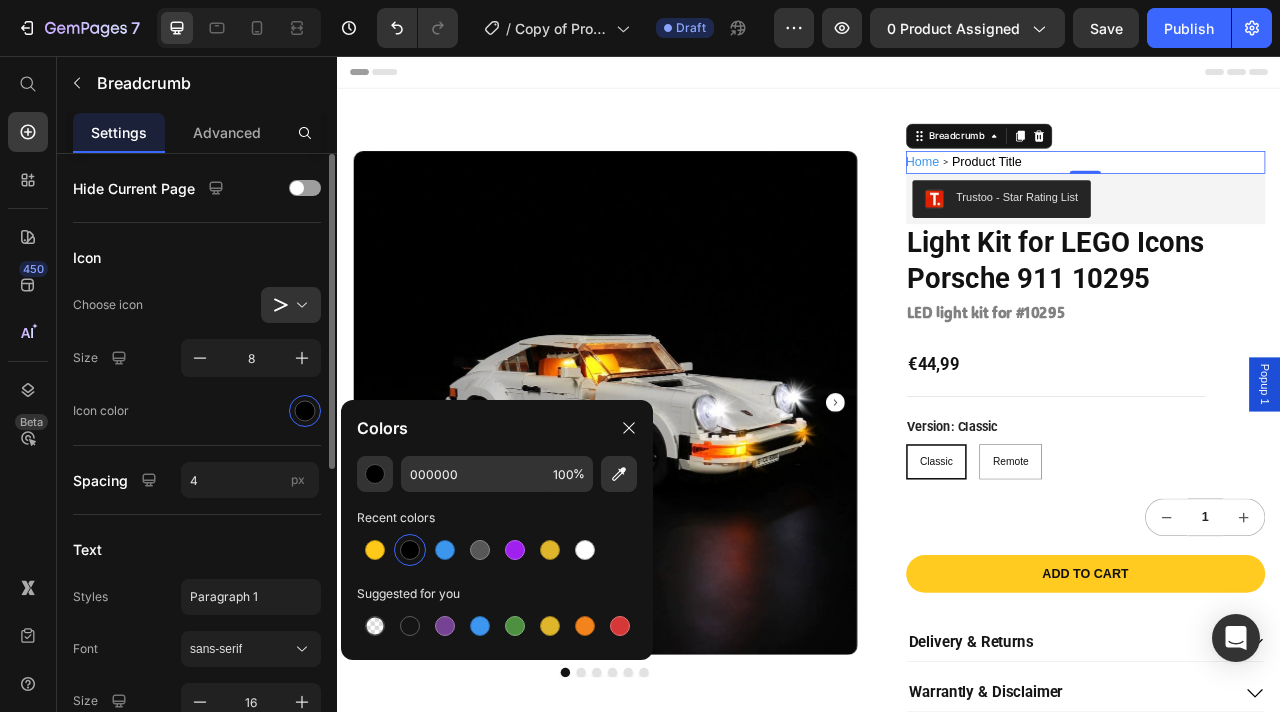 click on "Choose icon" 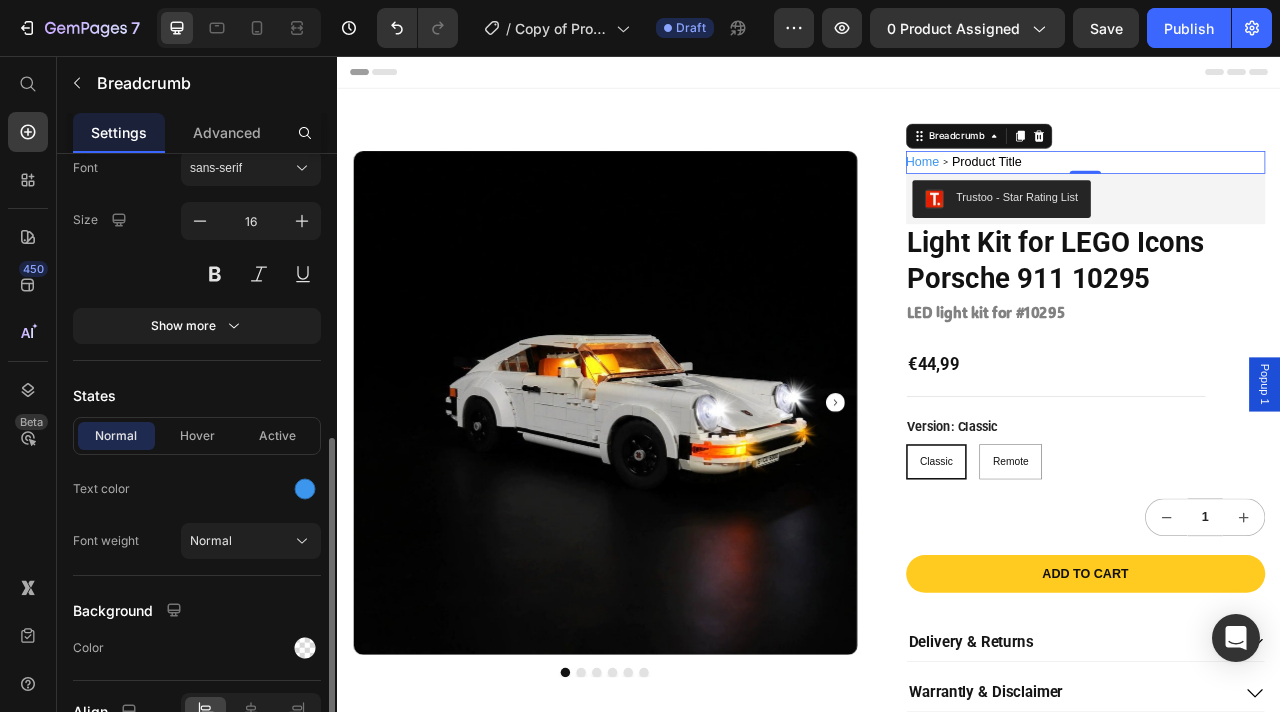 scroll, scrollTop: 585, scrollLeft: 0, axis: vertical 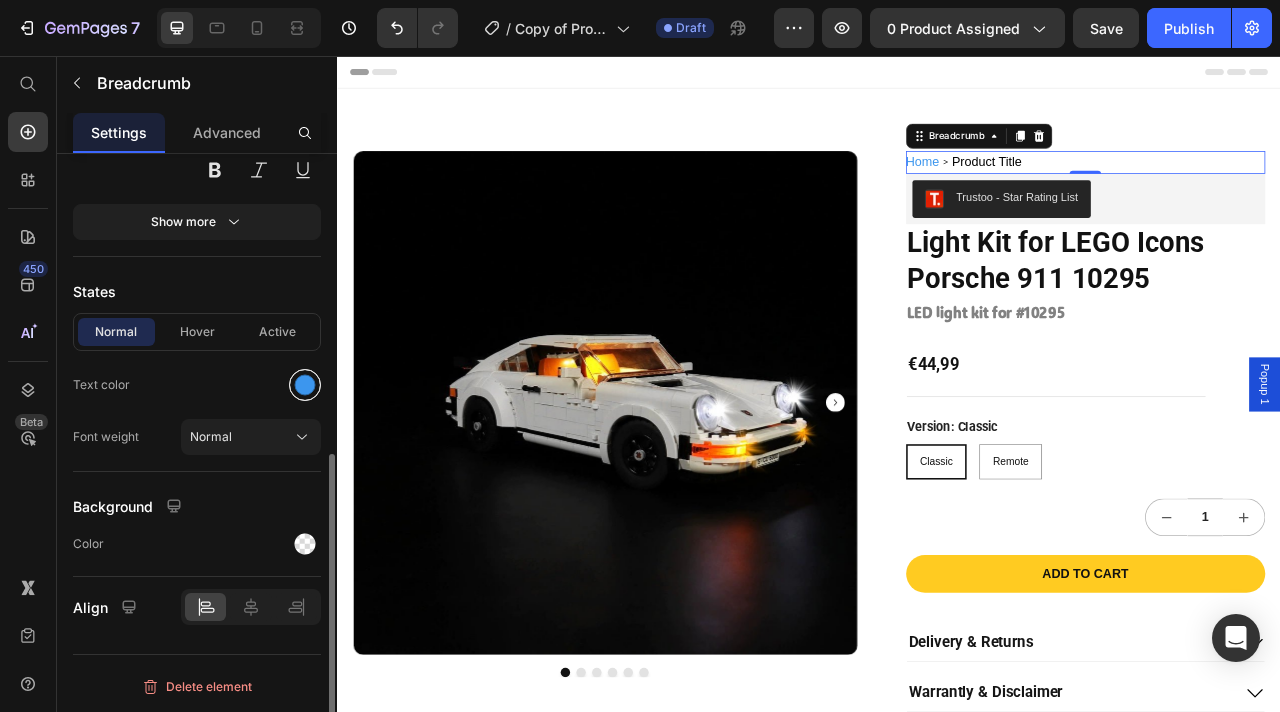 click at bounding box center (305, 385) 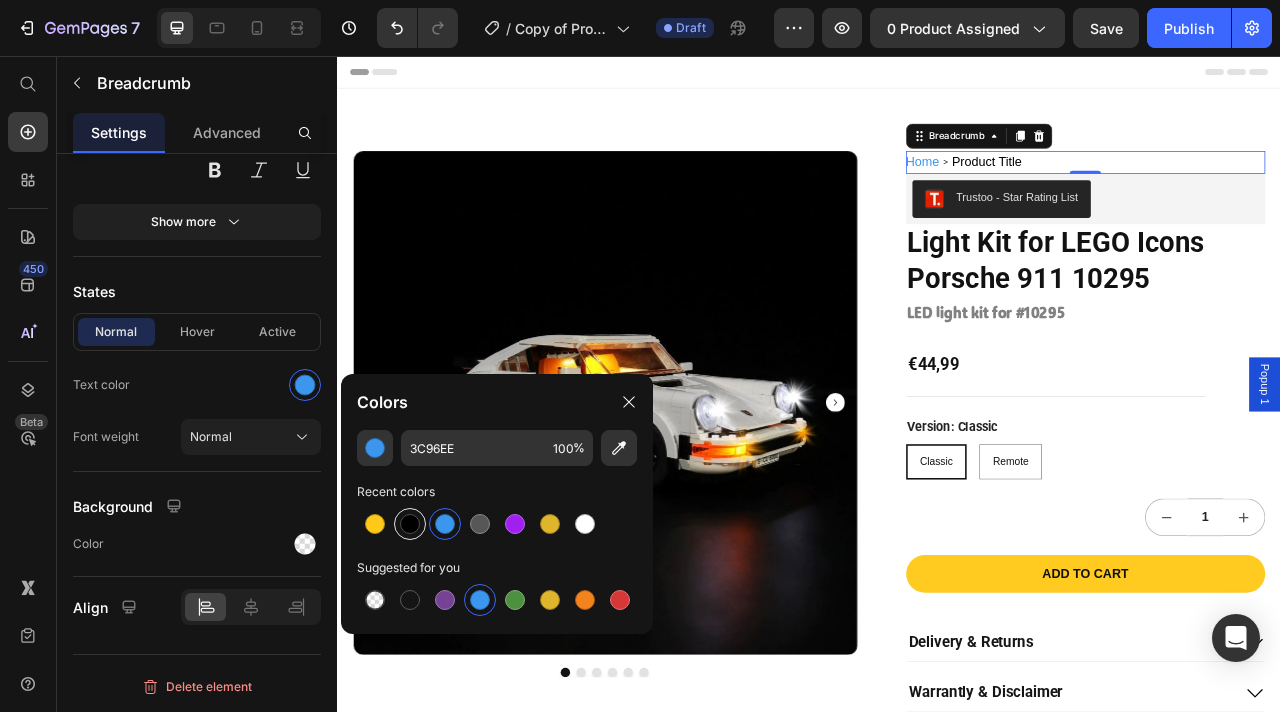 click at bounding box center [410, 524] 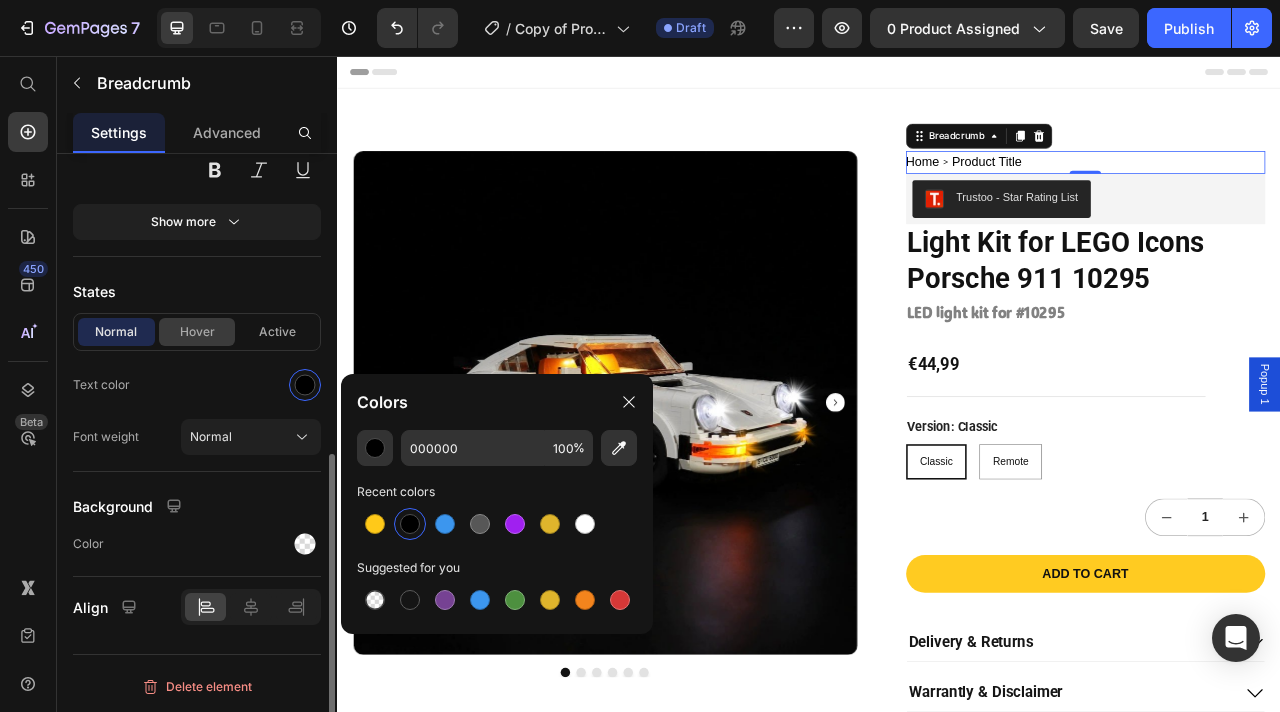 click on "Hover" at bounding box center (197, 332) 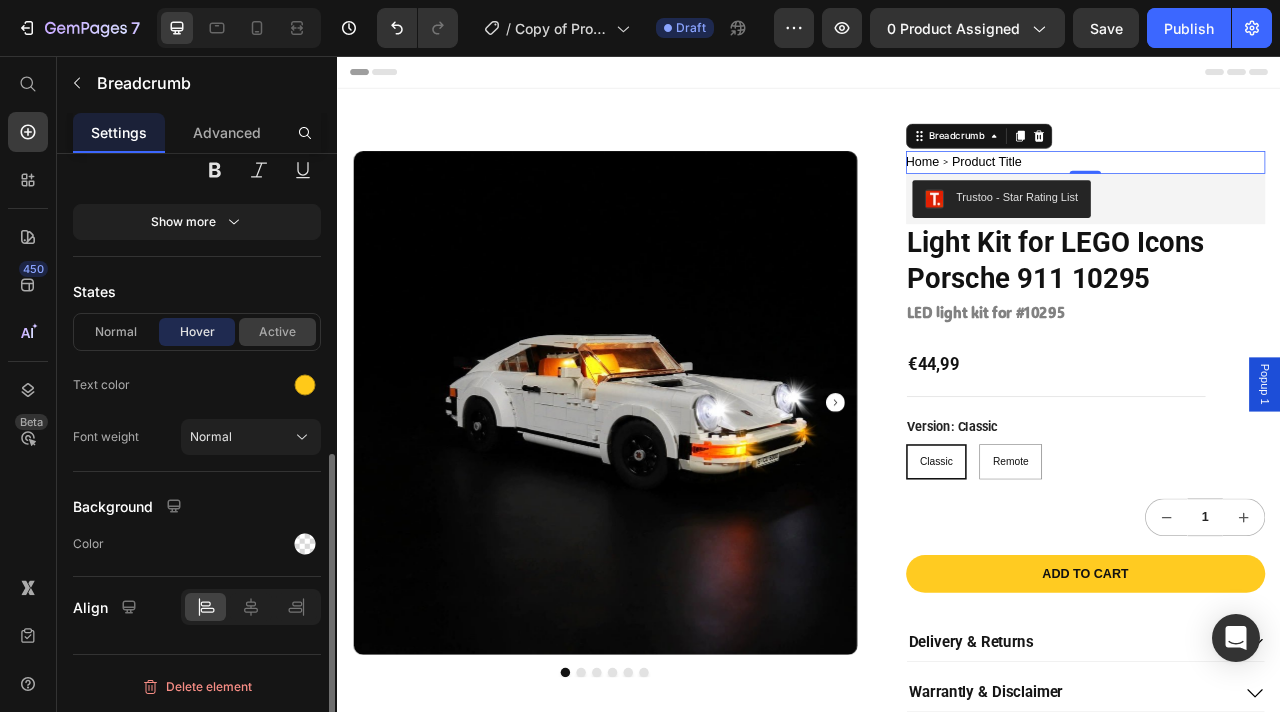 click on "Active" at bounding box center [277, 332] 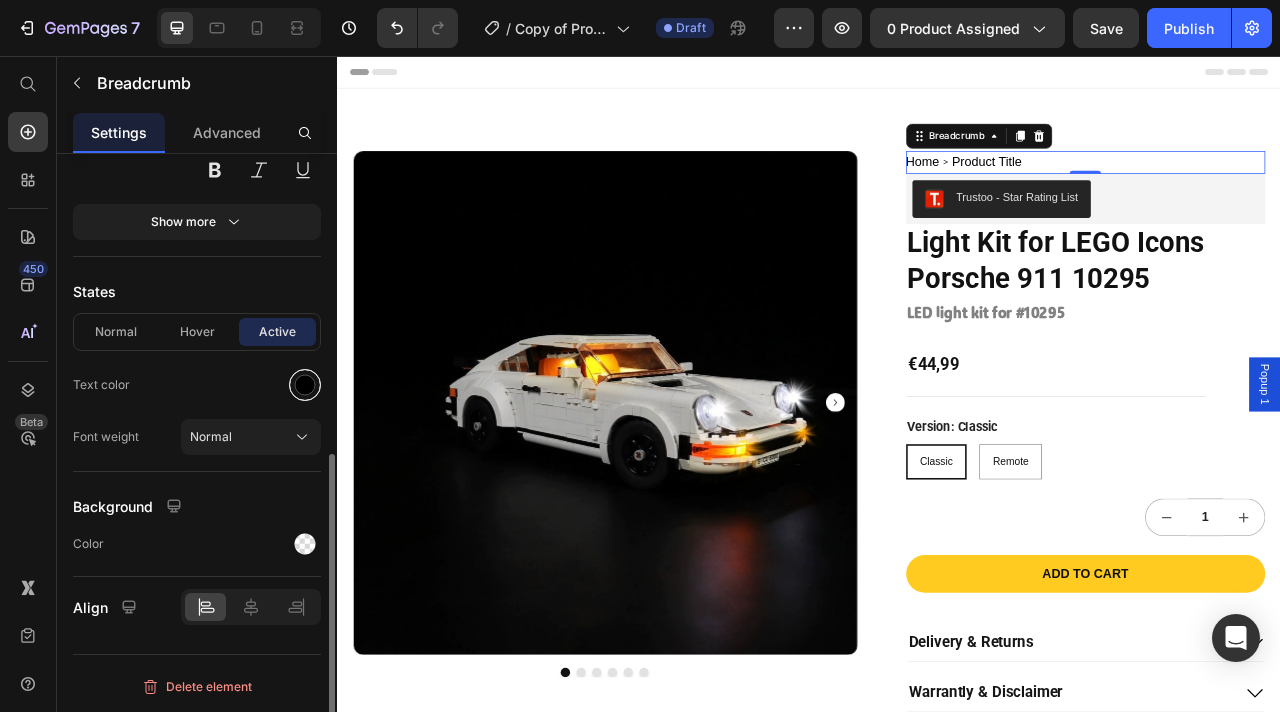 click at bounding box center [305, 385] 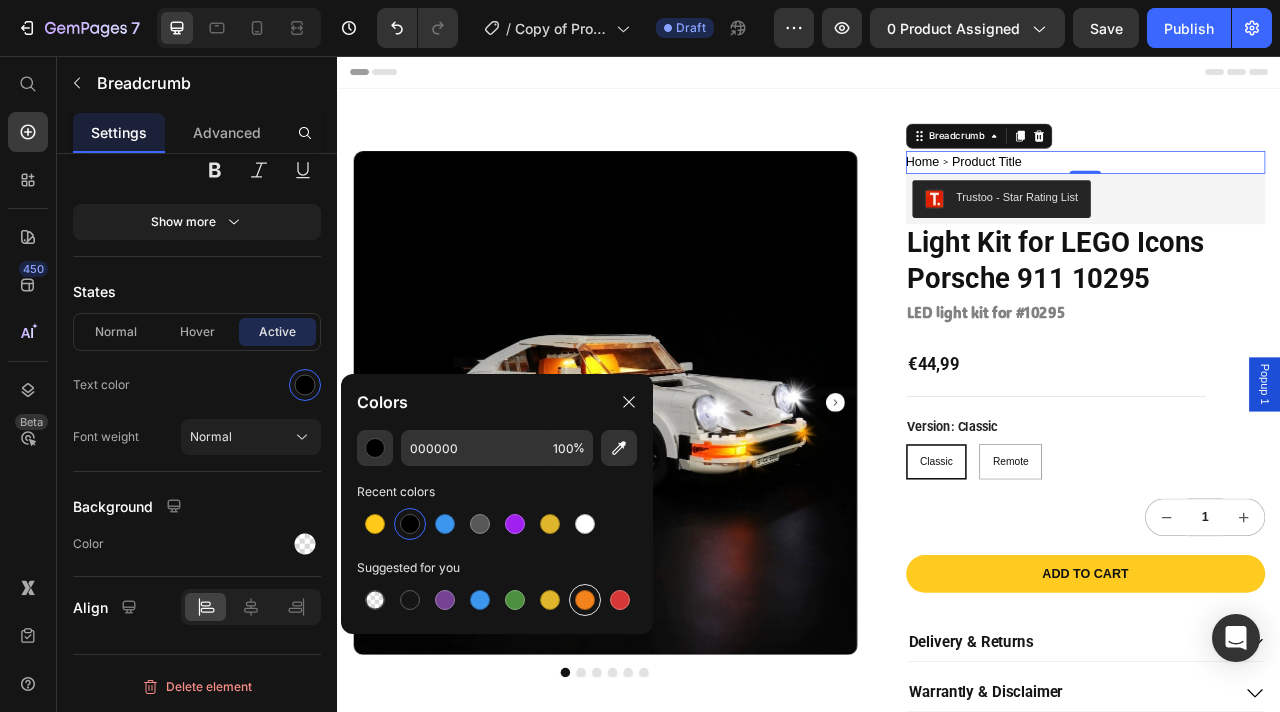 click at bounding box center (585, 600) 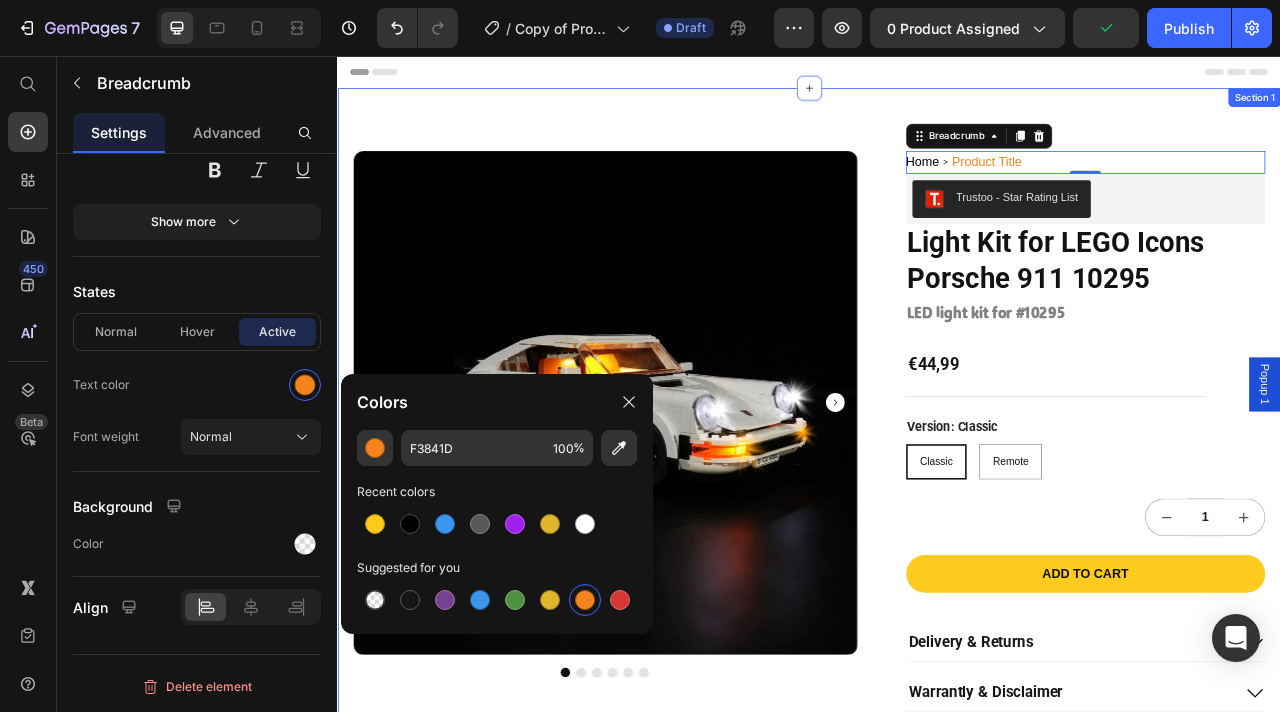 click on "Product Images Home
Product Title Breadcrumb   0 Trustoo - Star Rating List Trustoo Light Kit for LEGO Icons Porsche 911 10295 Product Title LED light kit for #10295 Heading €44,99 Product Price Row Version: Classic Classic Classic Classic Remote Remote Remote Product Variants & Swatches 1 Product Quantity Add to cart Add to Cart
Delivery & Returns
Warrantly & Disclaimer
Instructions
You May Also Need Accordion Secured and trusted checkout with: Text Block Image Row Product Section 1" at bounding box center (937, 634) 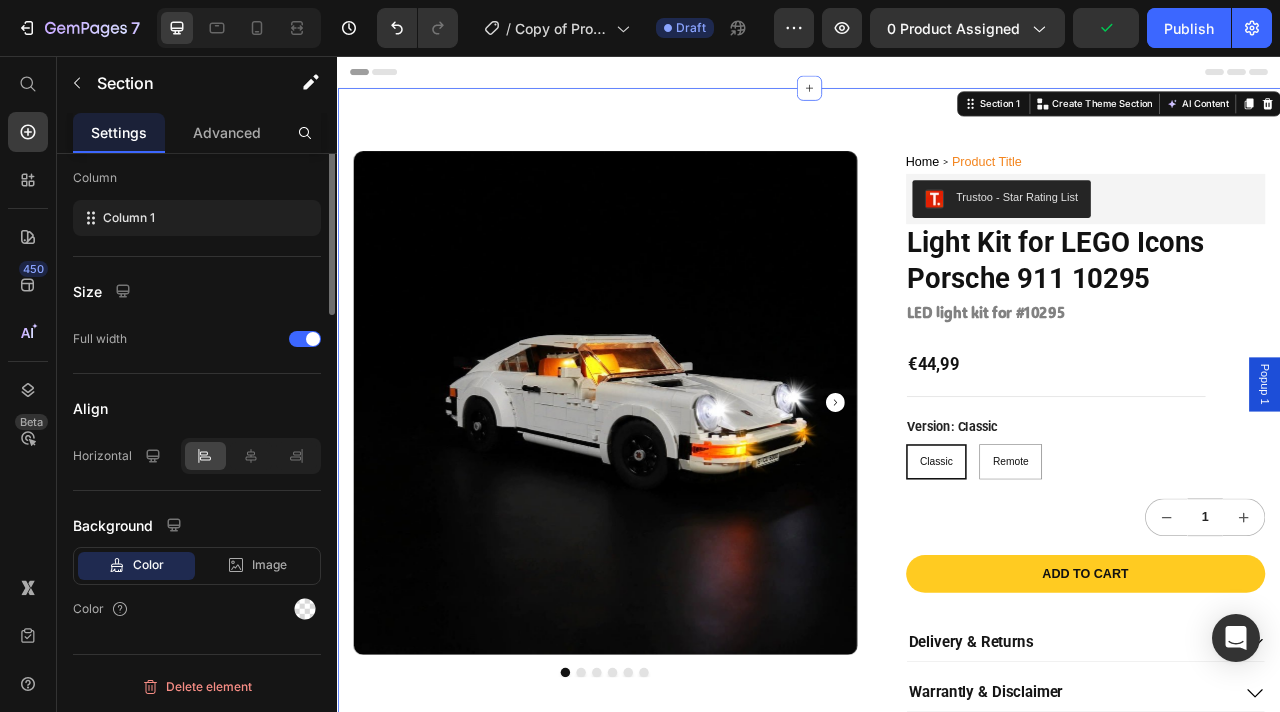 scroll, scrollTop: 0, scrollLeft: 0, axis: both 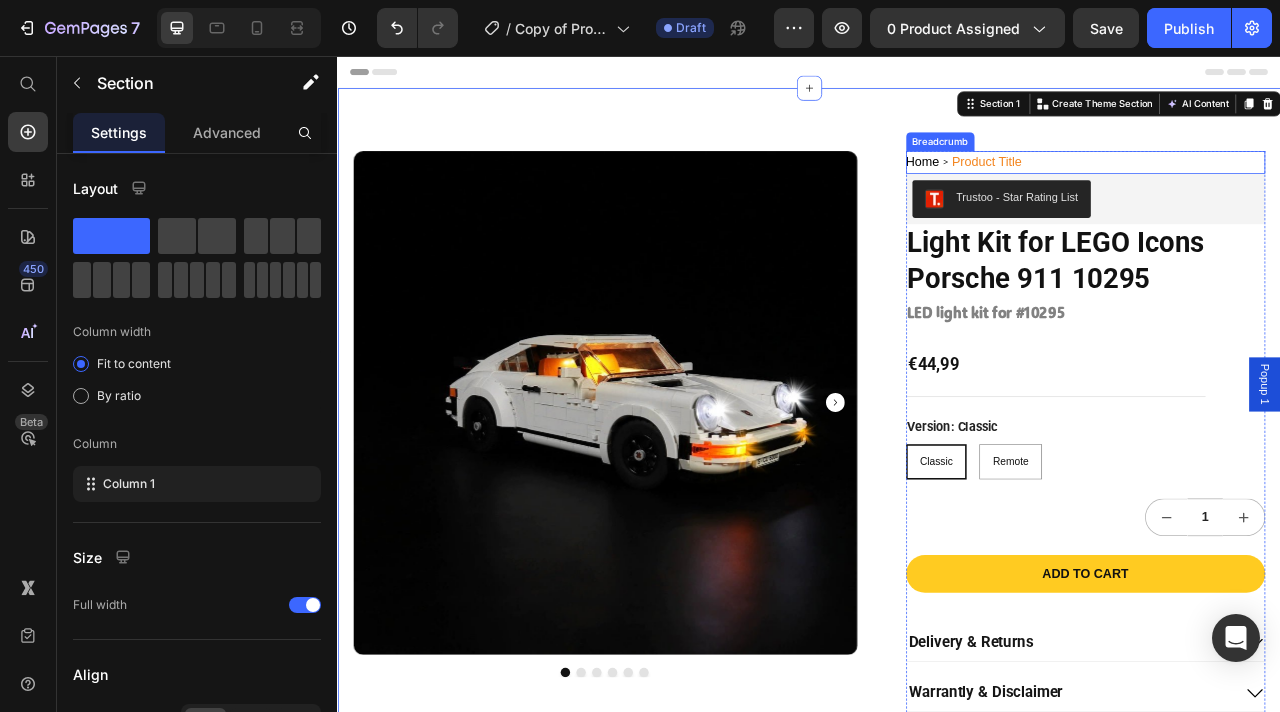 click on "Home
Product Title" at bounding box center [1289, 191] 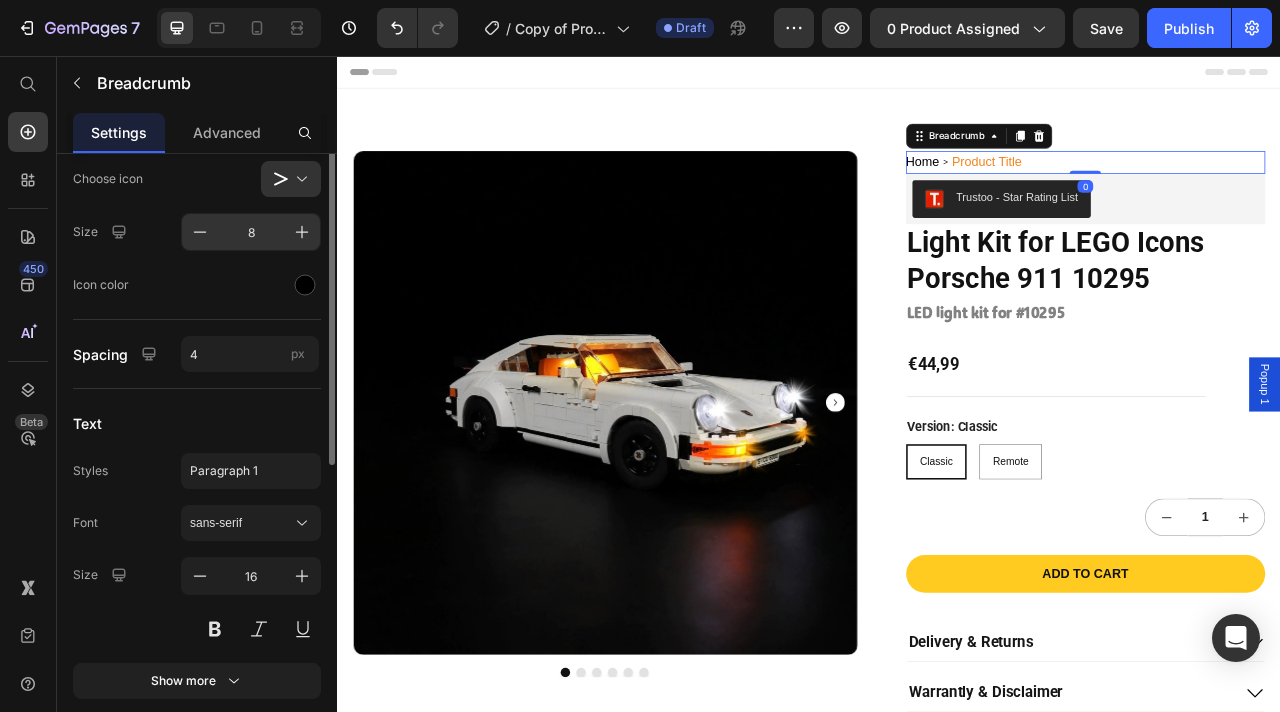 scroll, scrollTop: 128, scrollLeft: 0, axis: vertical 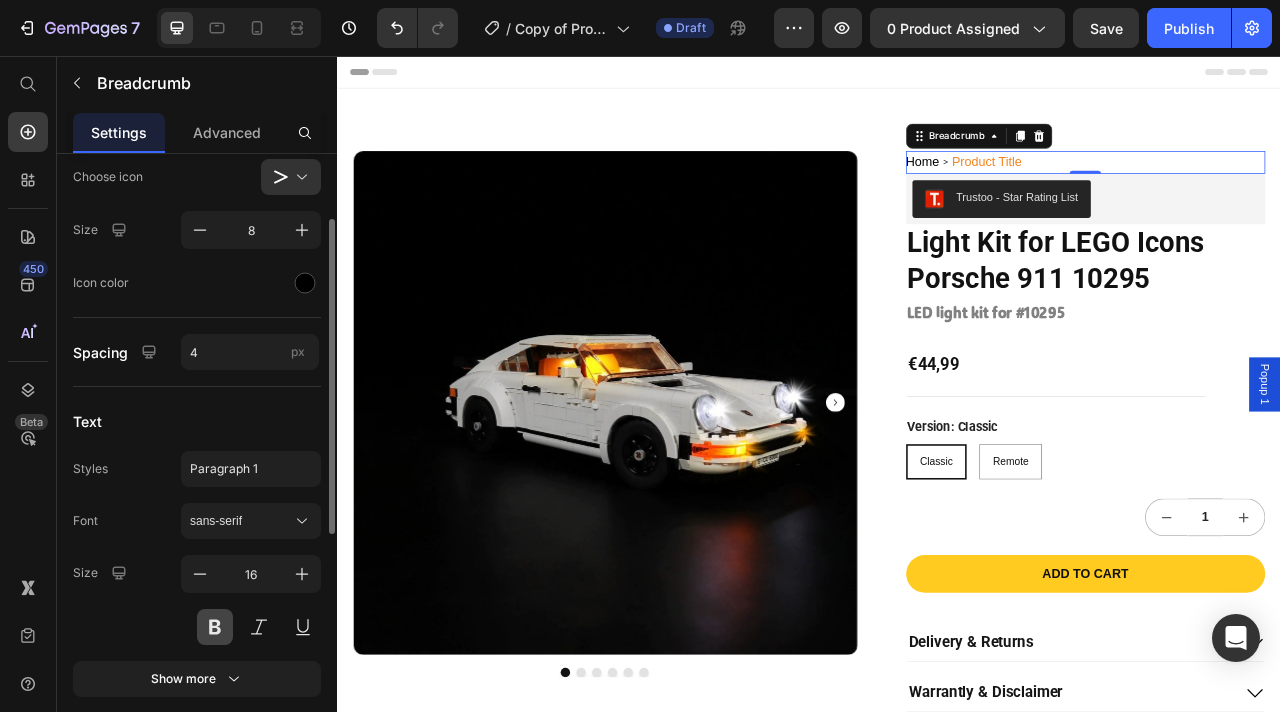 click at bounding box center (215, 627) 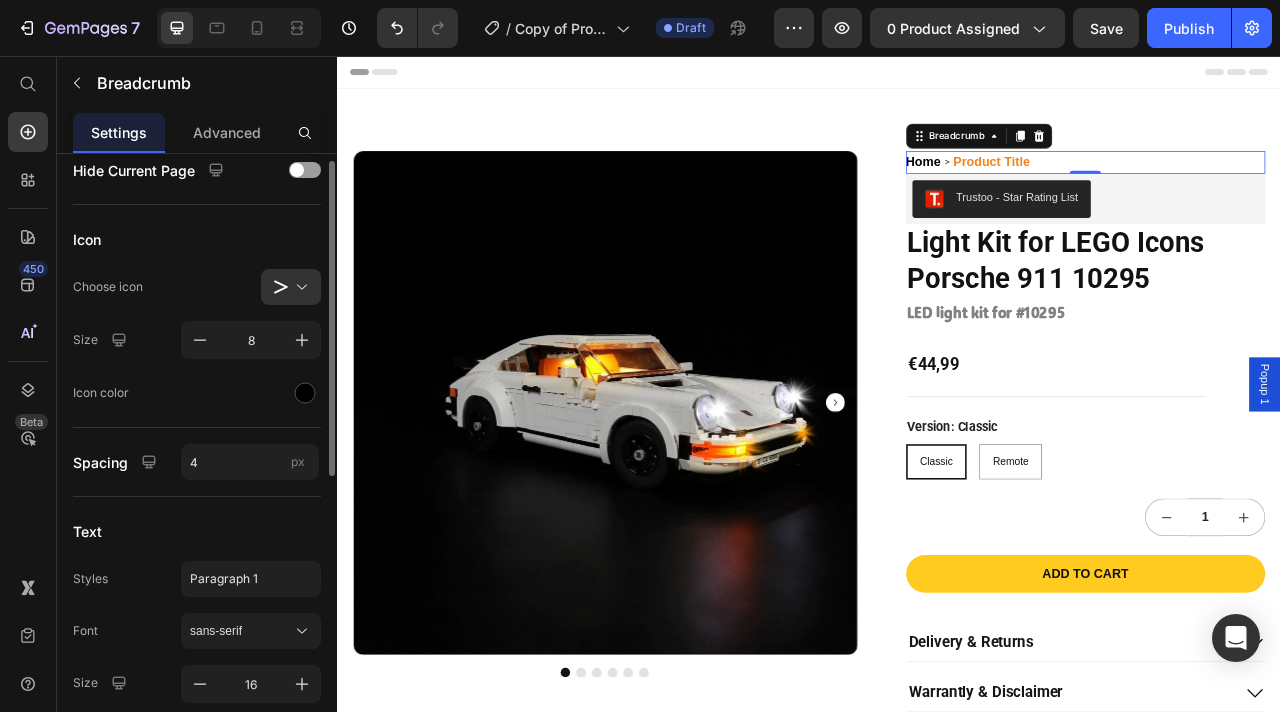 scroll, scrollTop: 0, scrollLeft: 0, axis: both 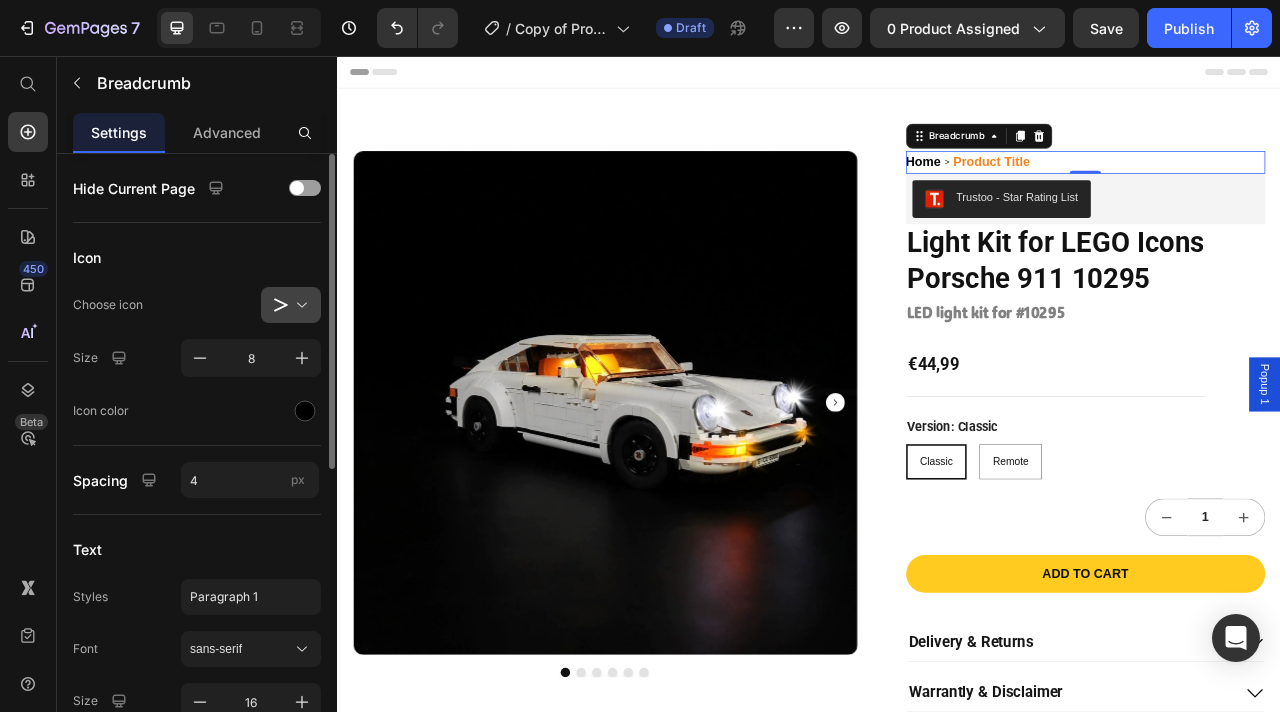 click at bounding box center [299, 305] 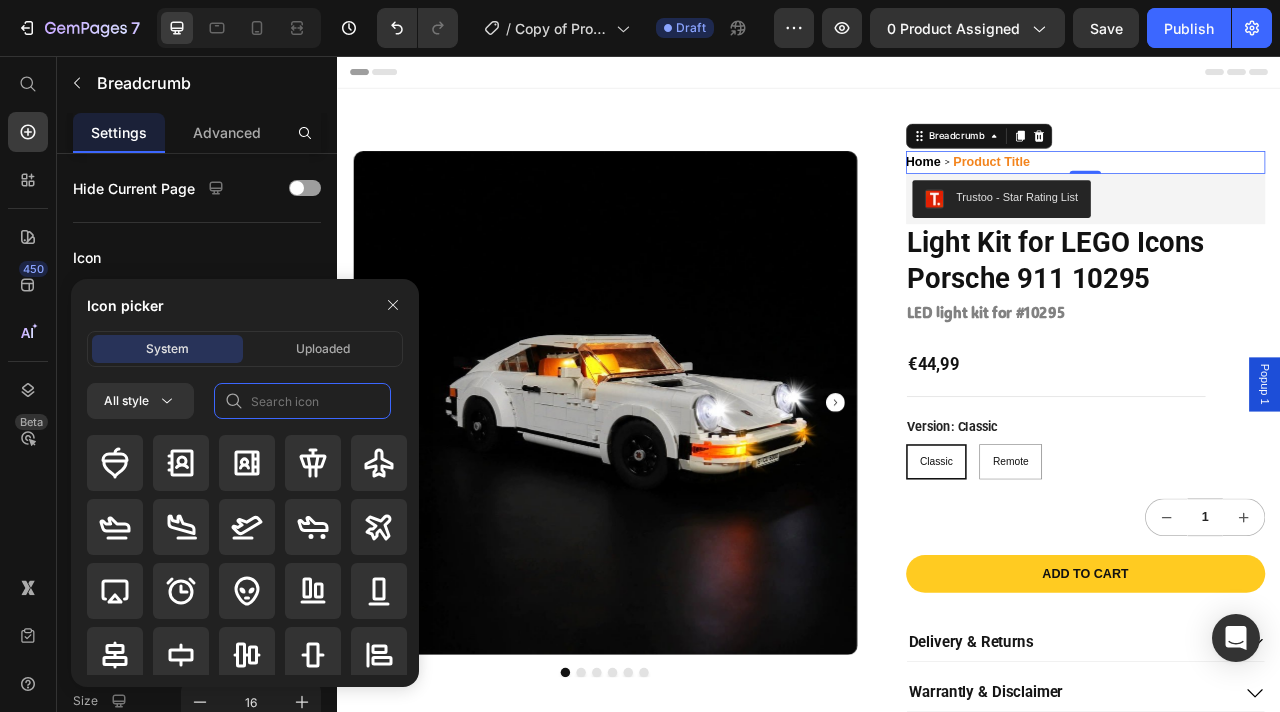 click 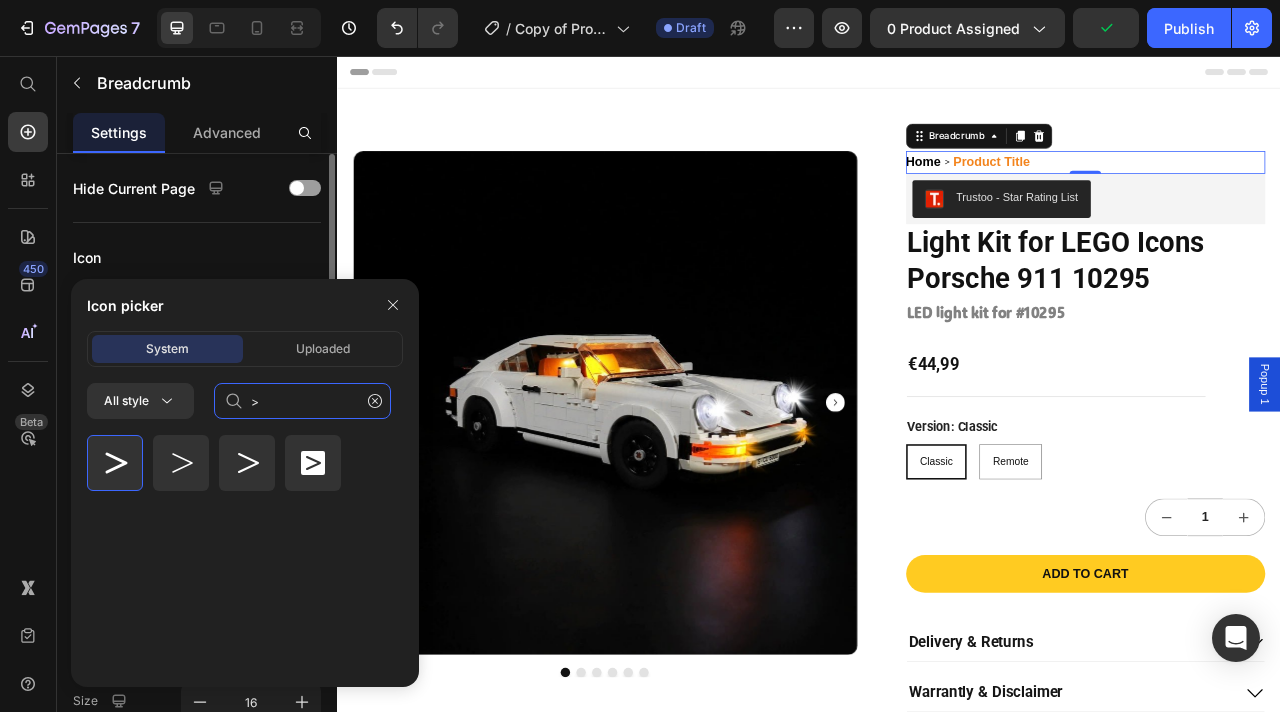 type on ">" 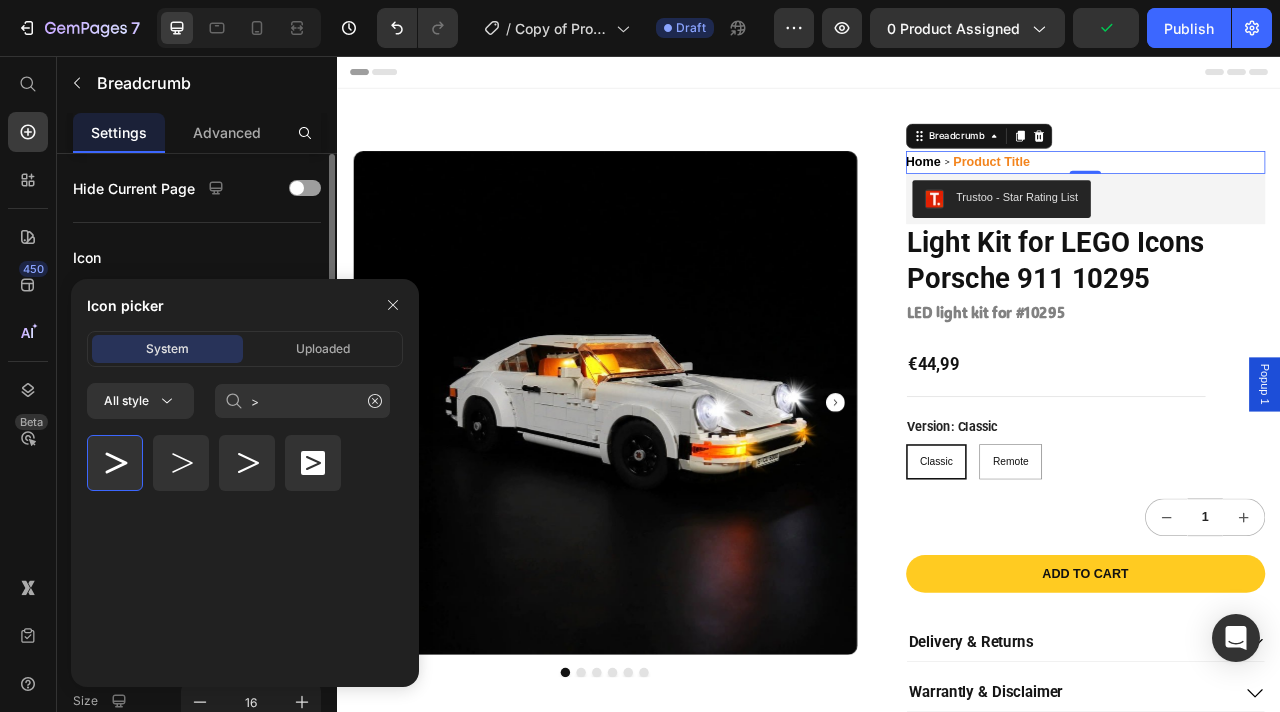 click on "Icon" at bounding box center (197, 257) 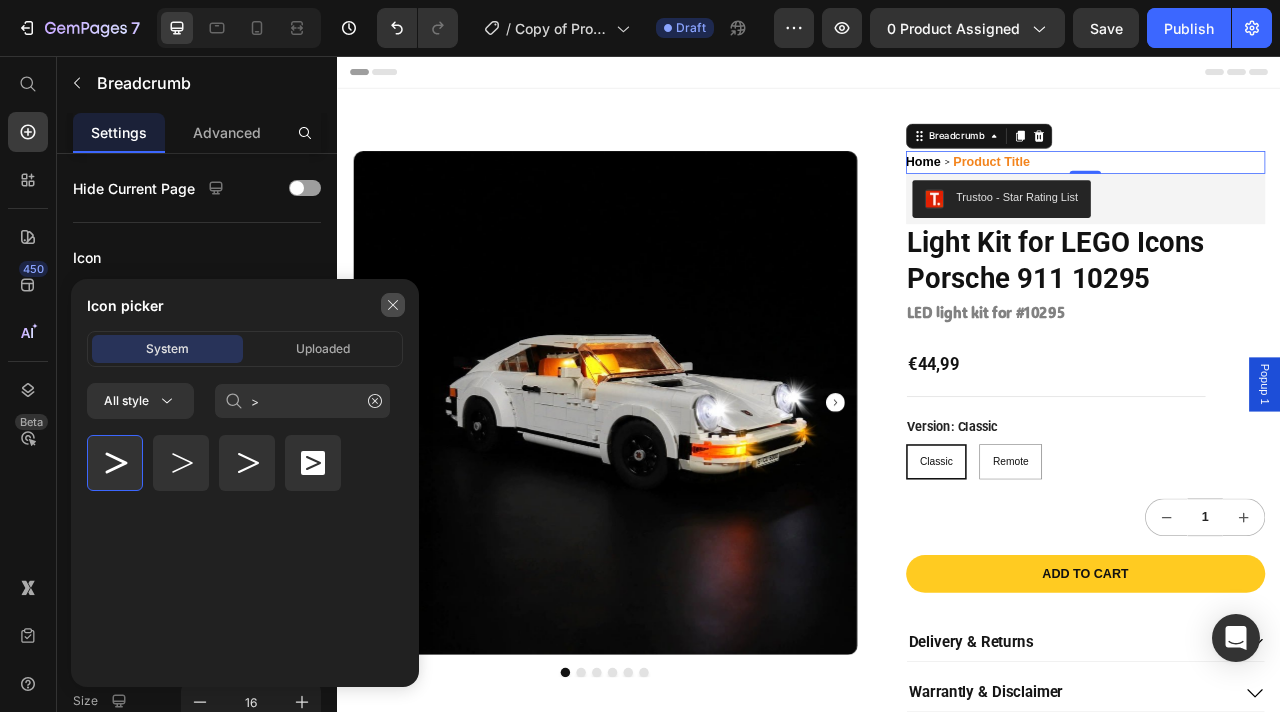 click 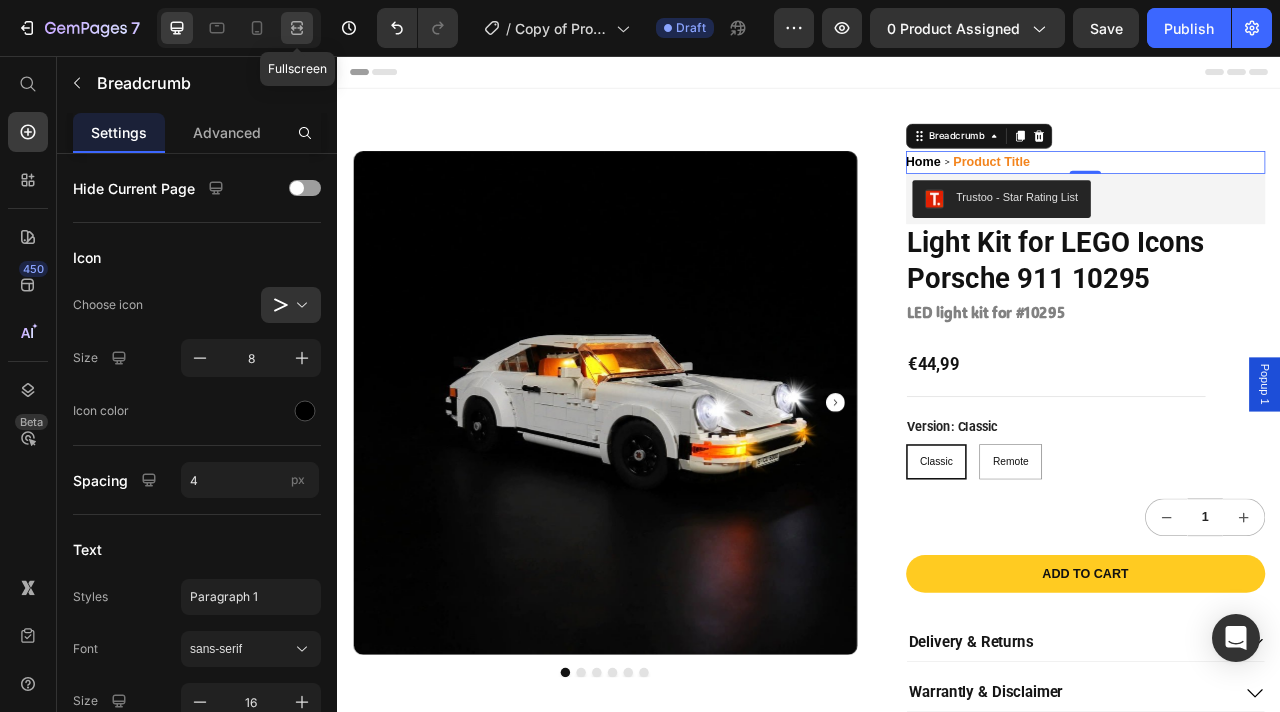 click 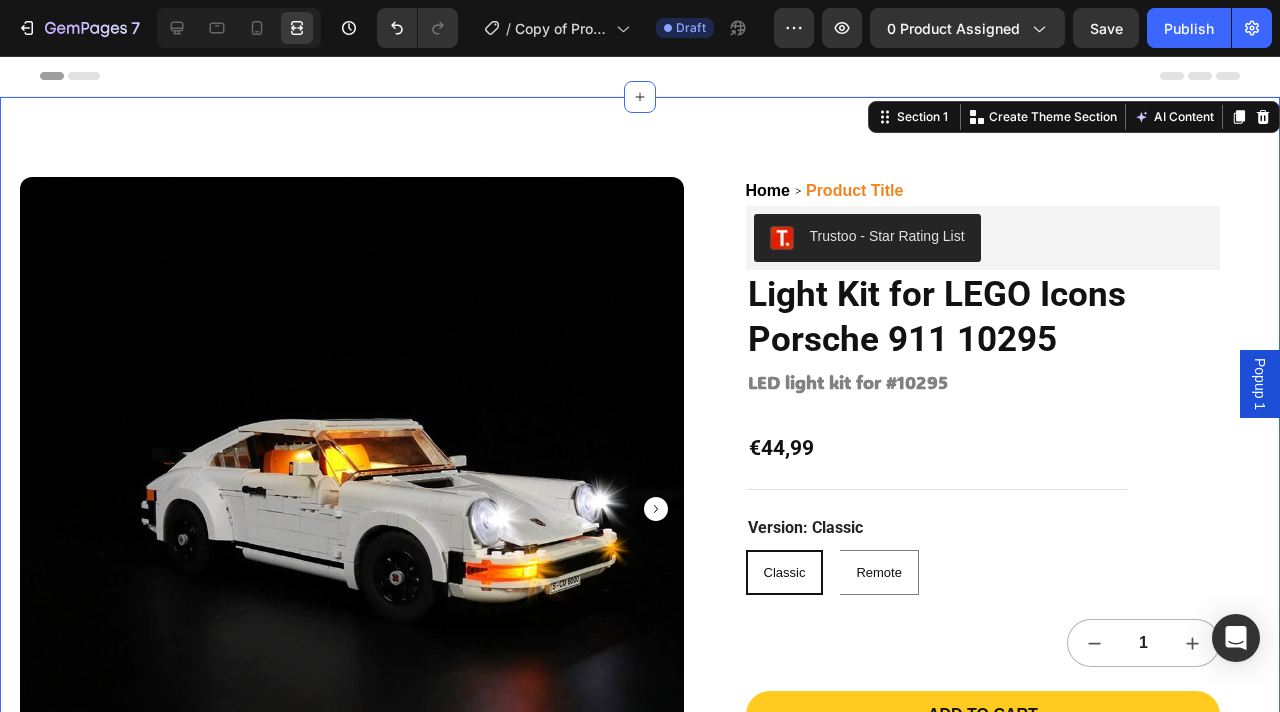 click on "Product Images Home
Product Title Breadcrumb Trustoo - Star Rating List Trustoo Light Kit for LEGO Icons Porsche 911 10295 Product Title LED light kit for #10295 Heading €44,99 Product Price Row Version: Classic Classic Classic Classic Remote Remote Remote Product Variants & Swatches 1 Product Quantity Add to cart Add to Cart
Delivery & Returns
Warrantly & Disclaimer
Instructions
You May Also Need Accordion Secured and trusted checkout with: Text Block Image Row Product Section 1   You can create reusable sections Create Theme Section AI Content Write with GemAI What would you like to describe here? Tone and Voice Persuasive Product Light Kit for LEGO® Star Wars™ The Razor Crest™ #75331 Show more Generate" at bounding box center (640, 634) 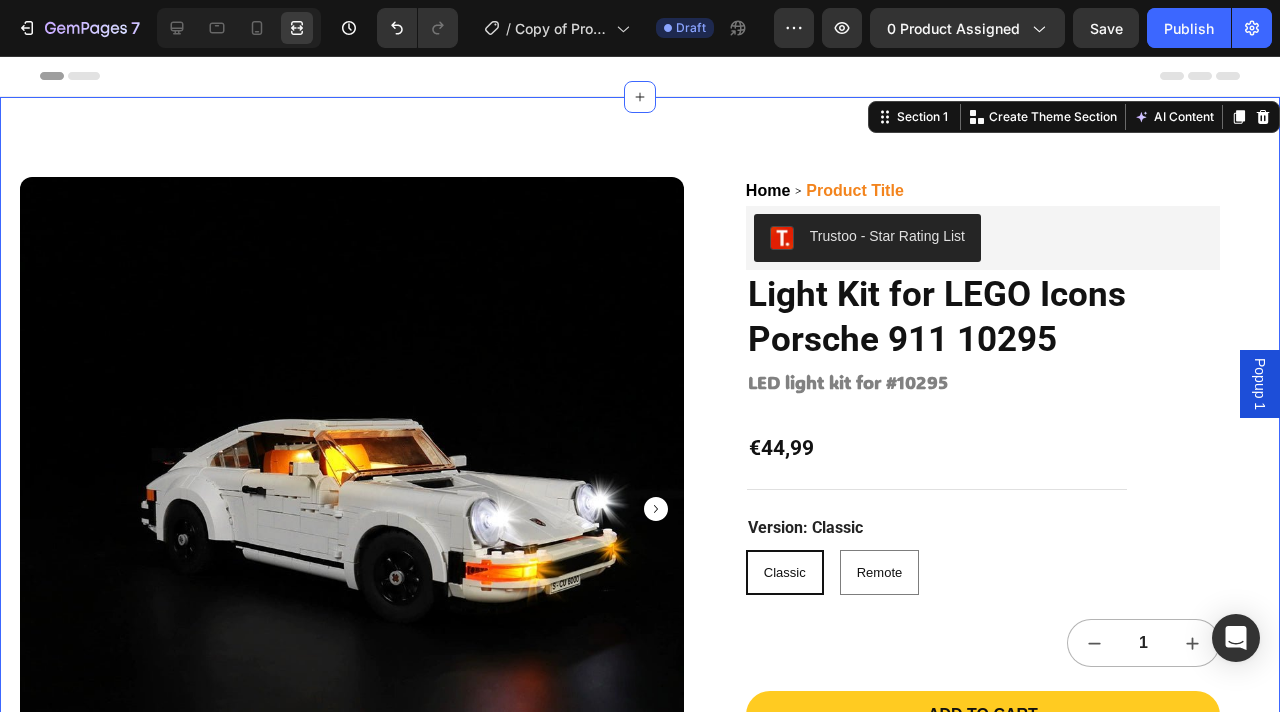 click on "Product Title" at bounding box center [855, 191] 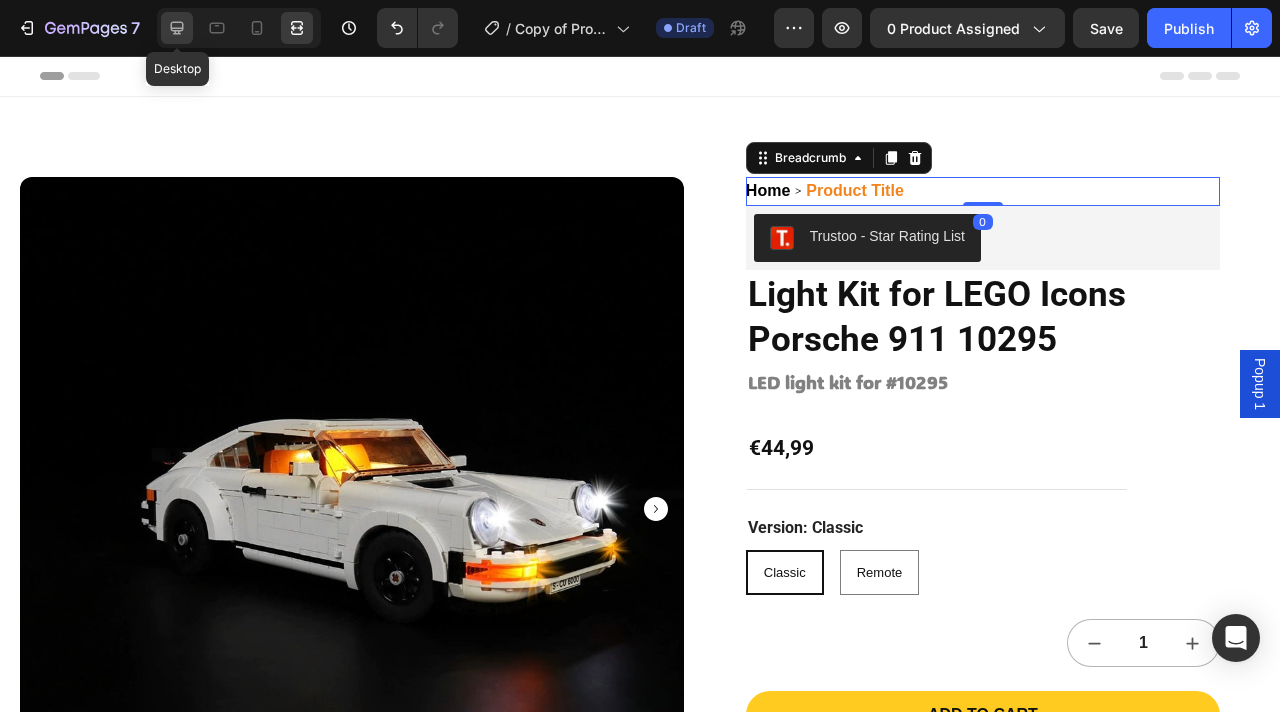 click 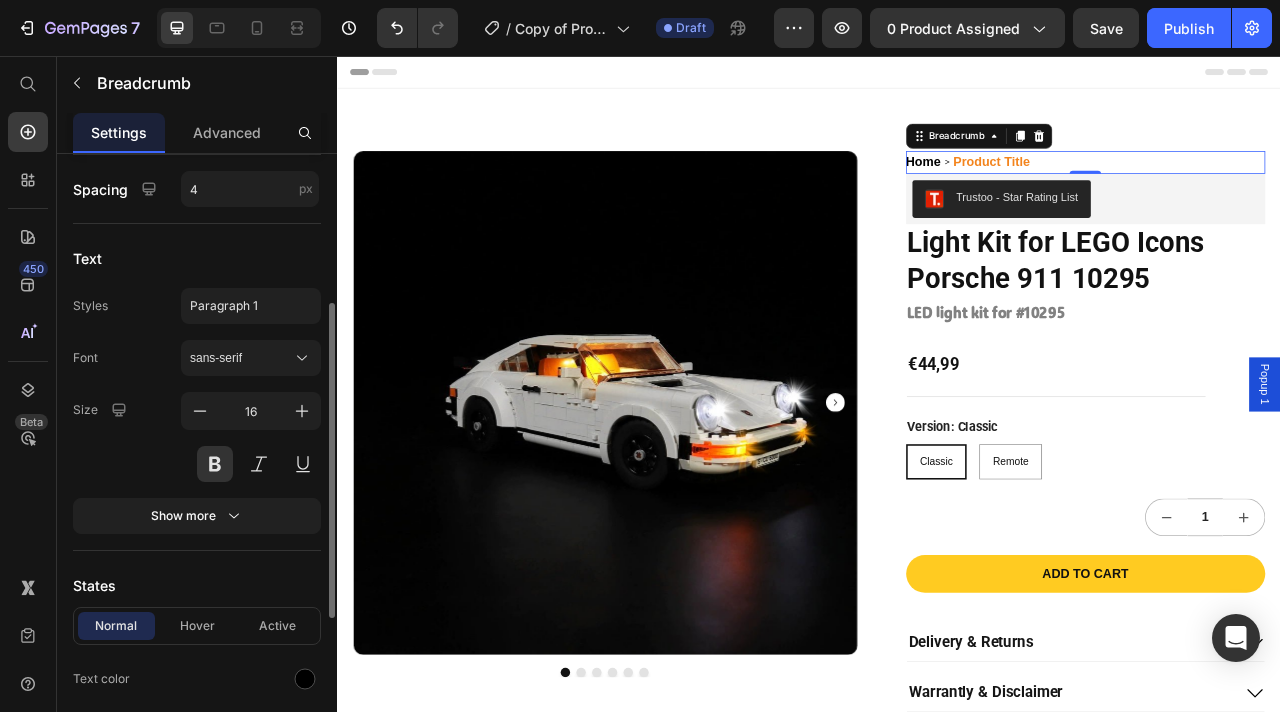 scroll, scrollTop: 298, scrollLeft: 0, axis: vertical 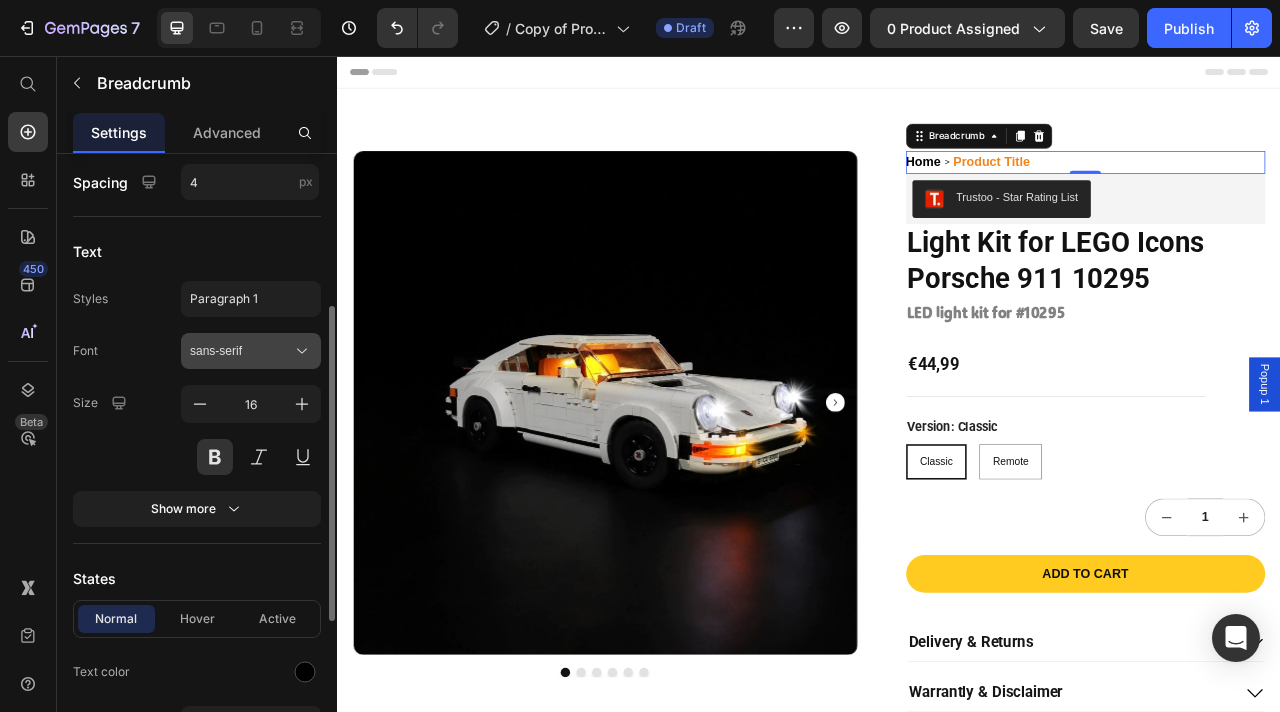 click on "sans-serif" at bounding box center (241, 351) 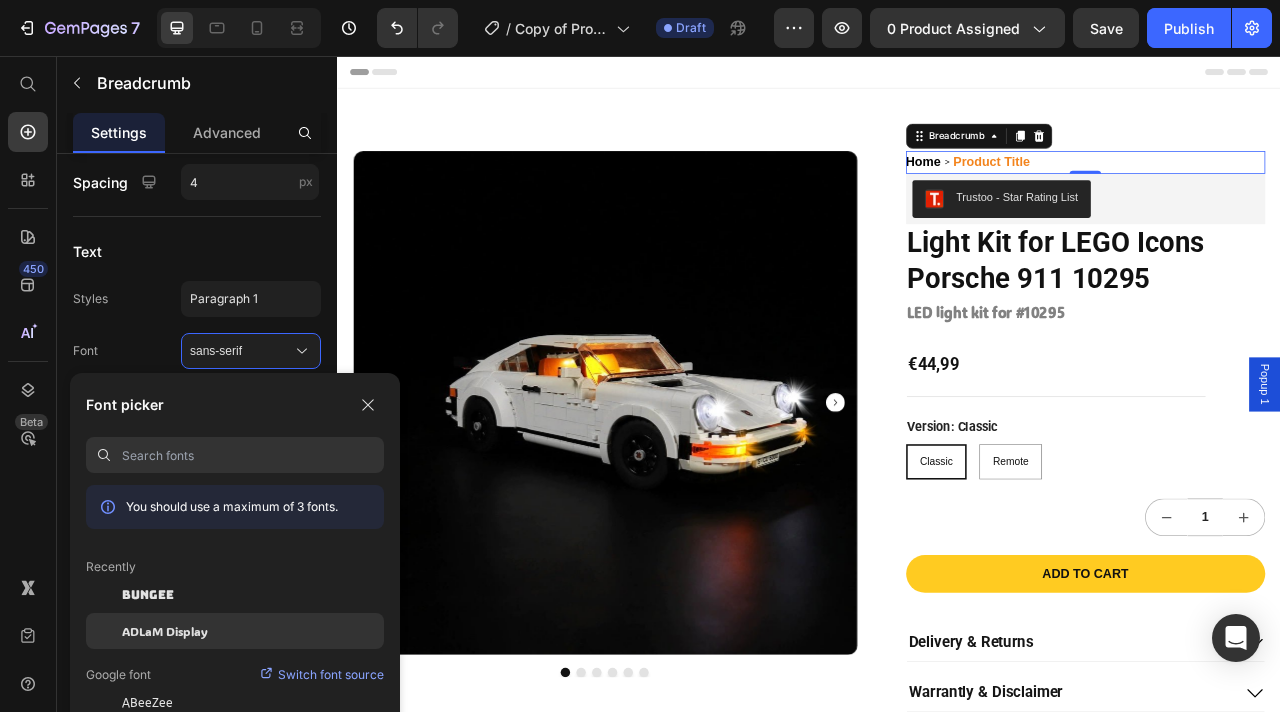 click on "ADLaM Display" 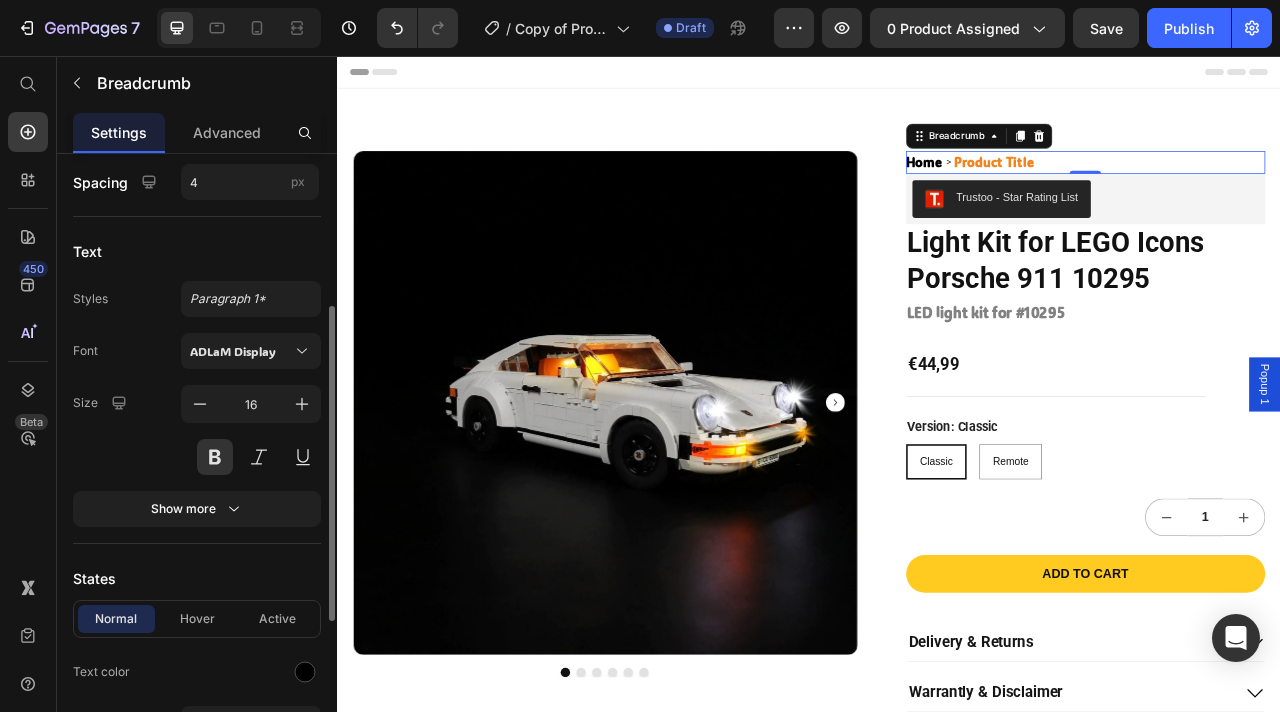 click on "Text" at bounding box center [197, 251] 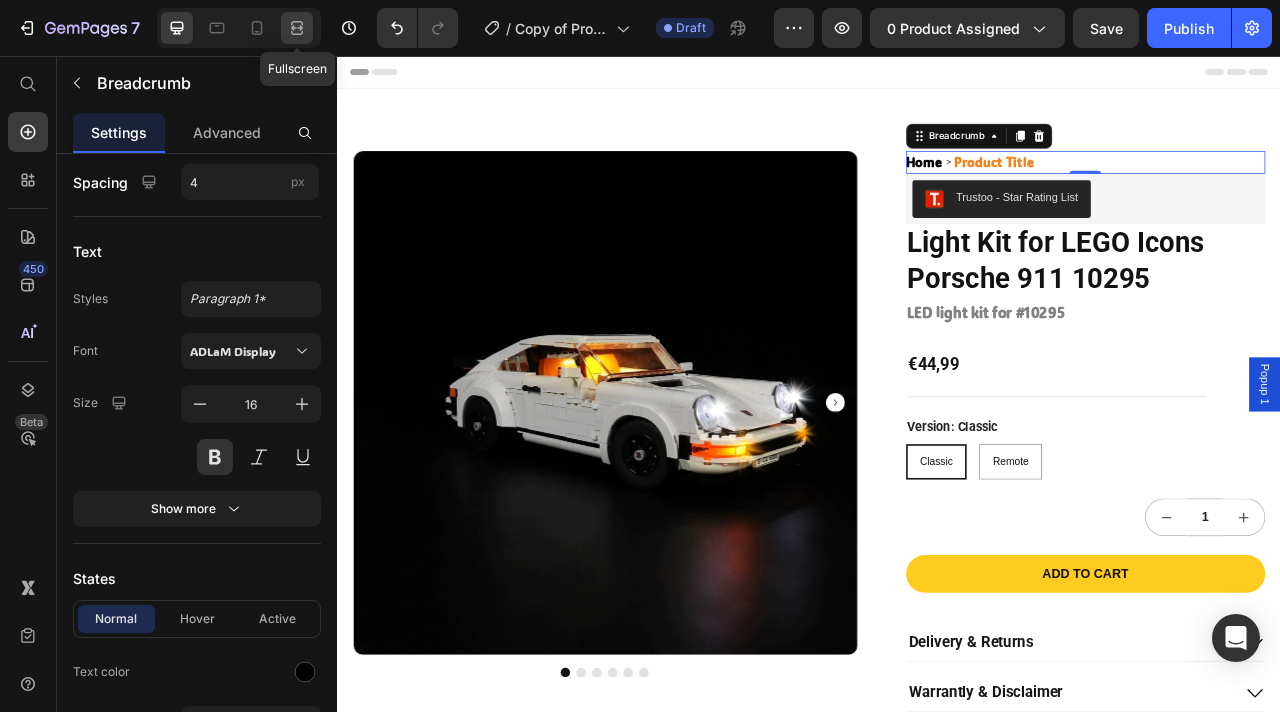 click 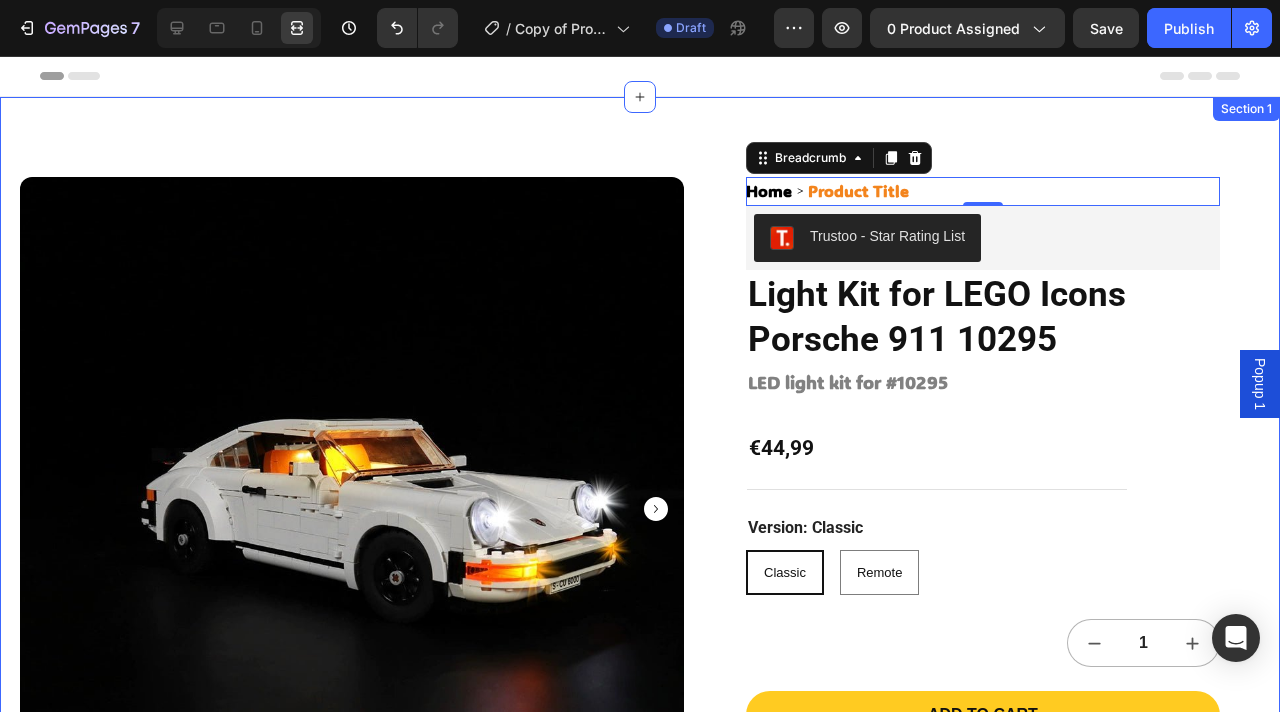 click on "Product Images Home
Product Title Breadcrumb   0 Trustoo - Star Rating List Trustoo Light Kit for LEGO Icons Porsche 911 10295 Product Title LED light kit for #10295 Heading €44,99 Product Price Row Version: Classic Classic Classic Classic Remote Remote Remote Product Variants & Swatches 1 Product Quantity Add to cart Add to Cart
Delivery & Returns
Warrantly & Disclaimer
Instructions
You May Also Need Accordion Secured and trusted checkout with: Text Block Image Row Product Section 1" at bounding box center (640, 634) 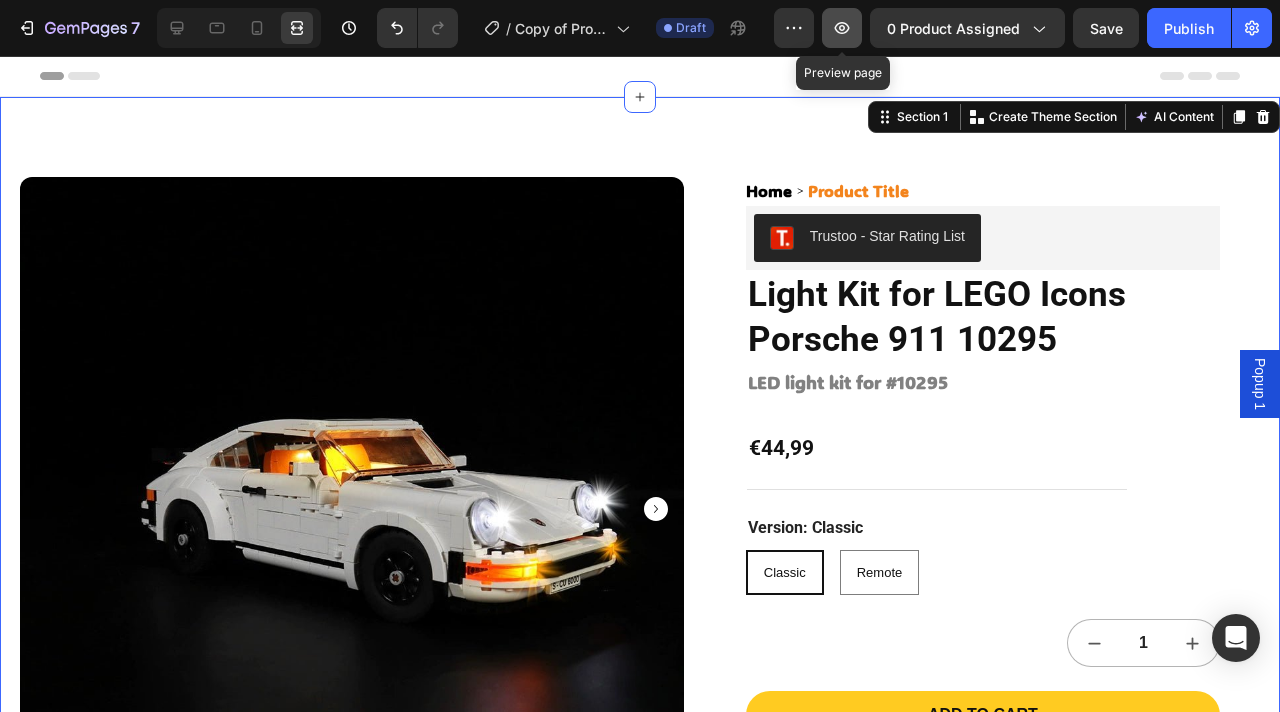 click 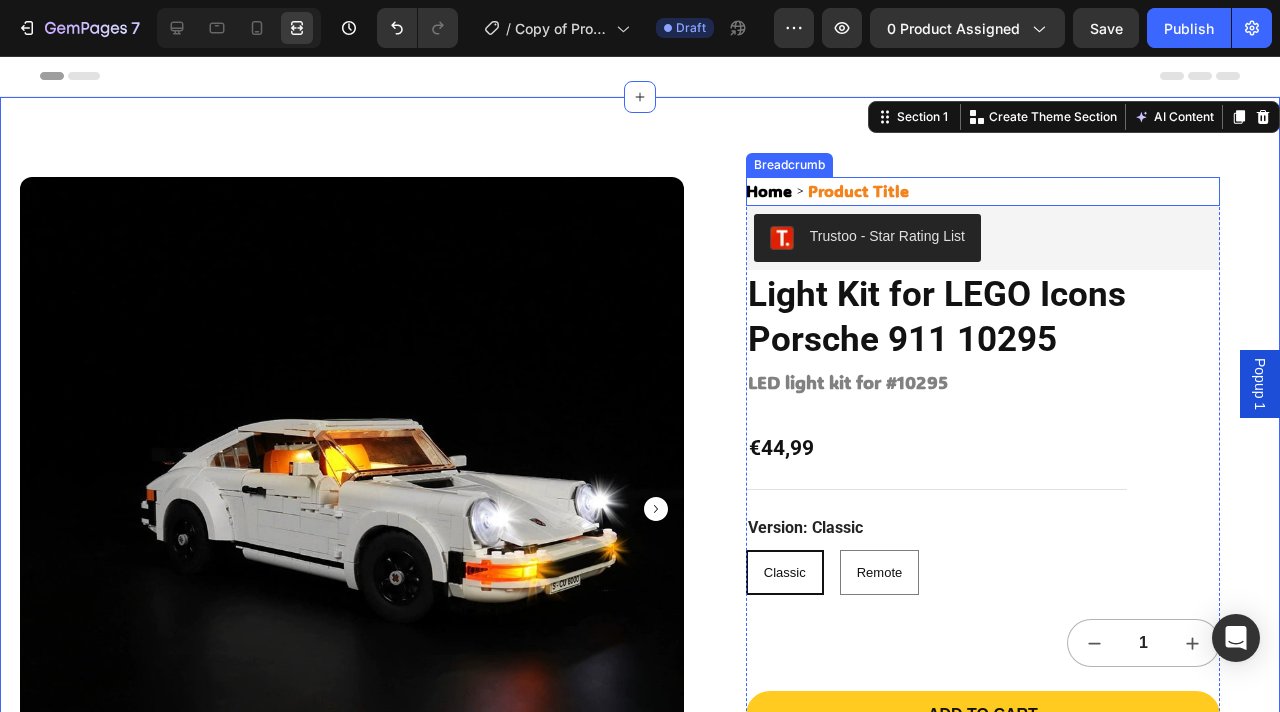 click on "Home
Product Title" at bounding box center [983, 191] 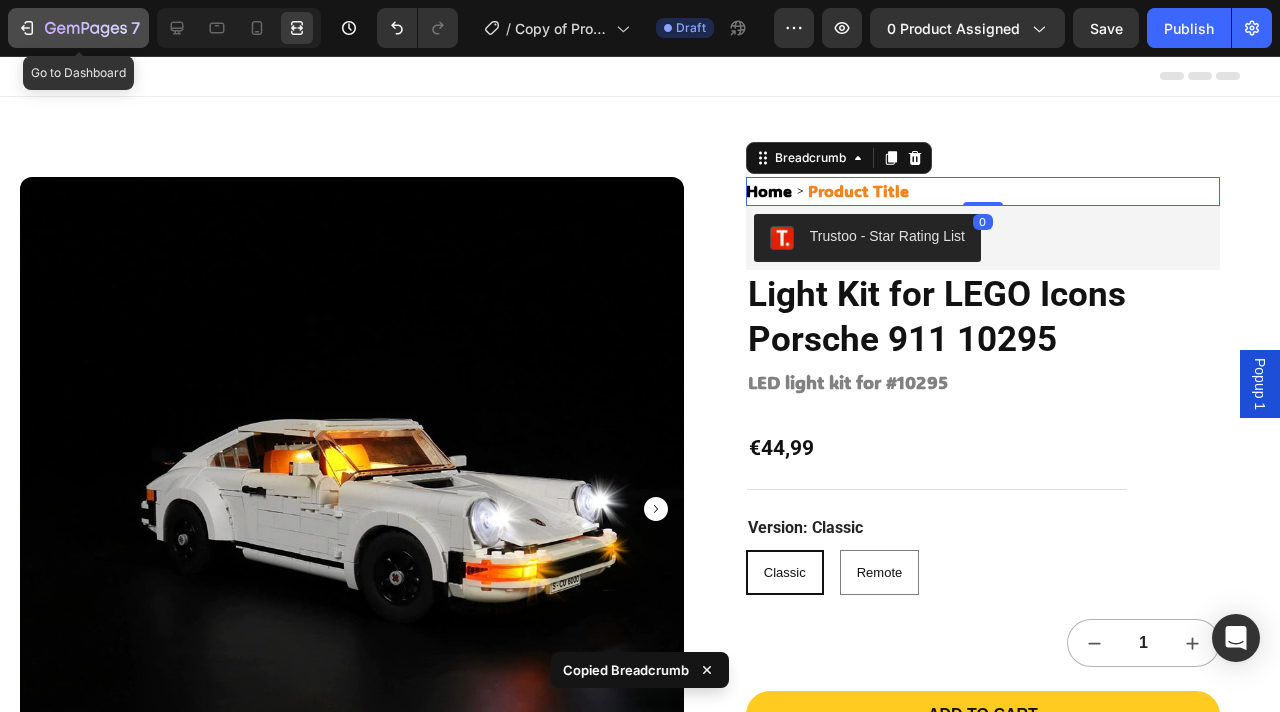 click 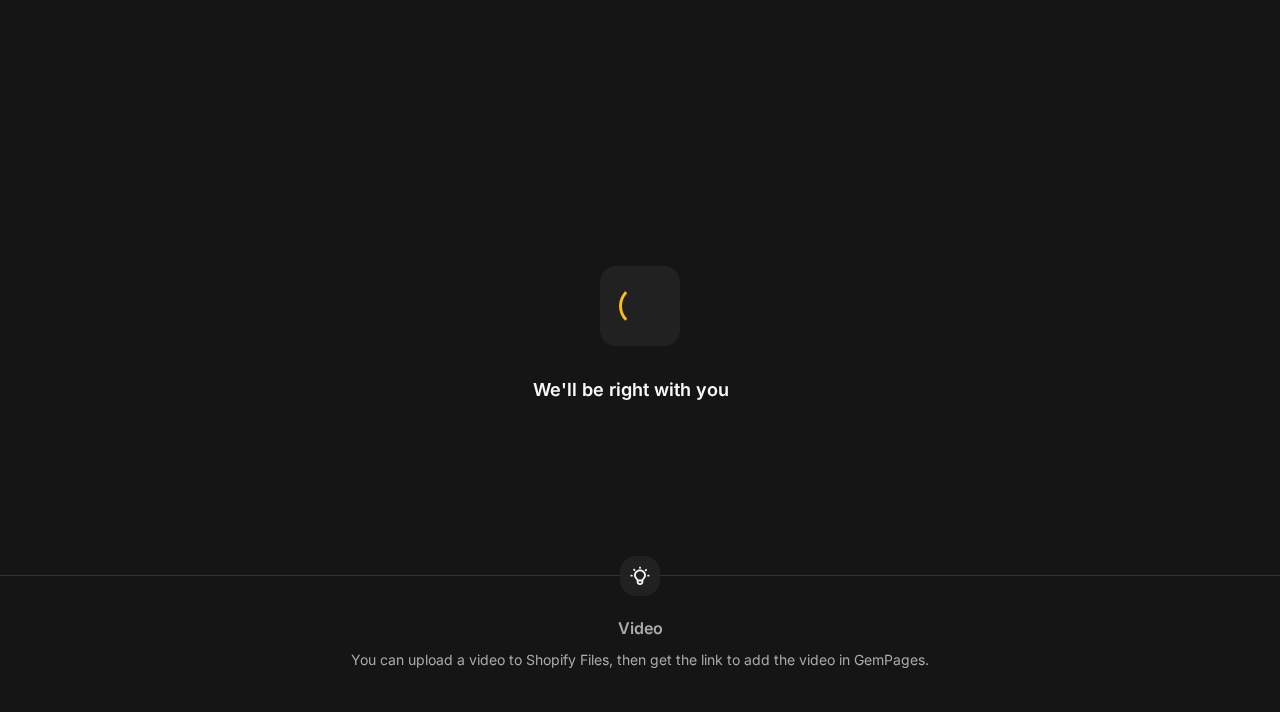scroll, scrollTop: 0, scrollLeft: 0, axis: both 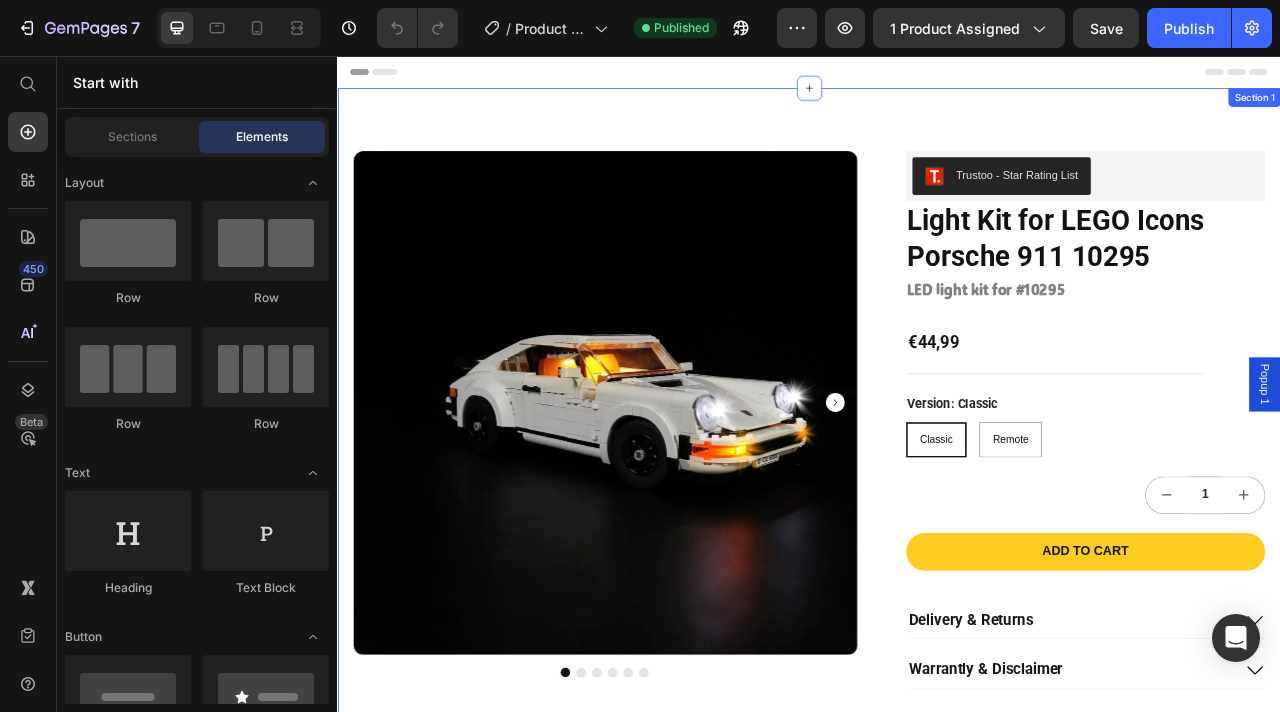 click on "Product Images Trustoo - Star Rating List Trustoo Light Kit for LEGO Icons Porsche 911 10295 Product Title LED light kit for #10295 Heading €44,99 Product Price Row Version: Classic Classic Classic Classic Remote Remote Remote Product Variants & Swatches 1 Product Quantity Add to cart Add to Cart
Delivery & Returns
Warrantly & Disclaimer
Instructions
You May Also Need Accordion Secured and trusted checkout with: Text Block Image Row Product Section 1" at bounding box center (937, 620) 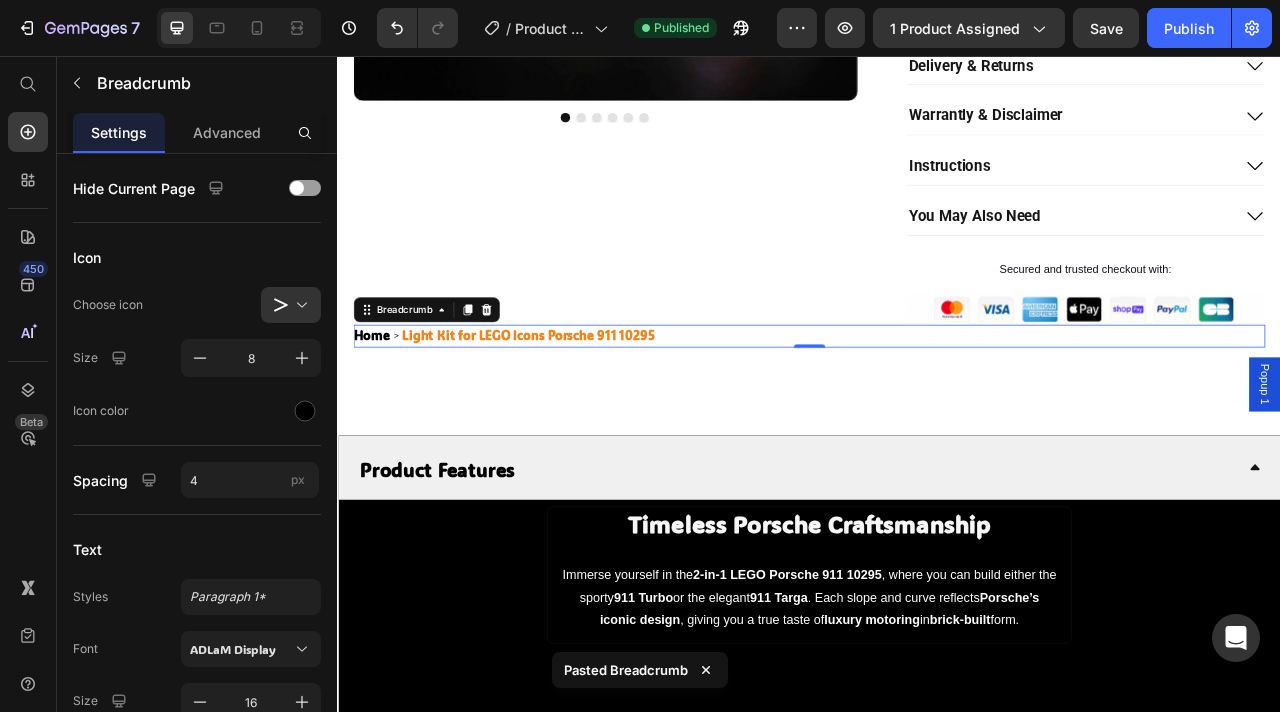 scroll, scrollTop: 657, scrollLeft: 0, axis: vertical 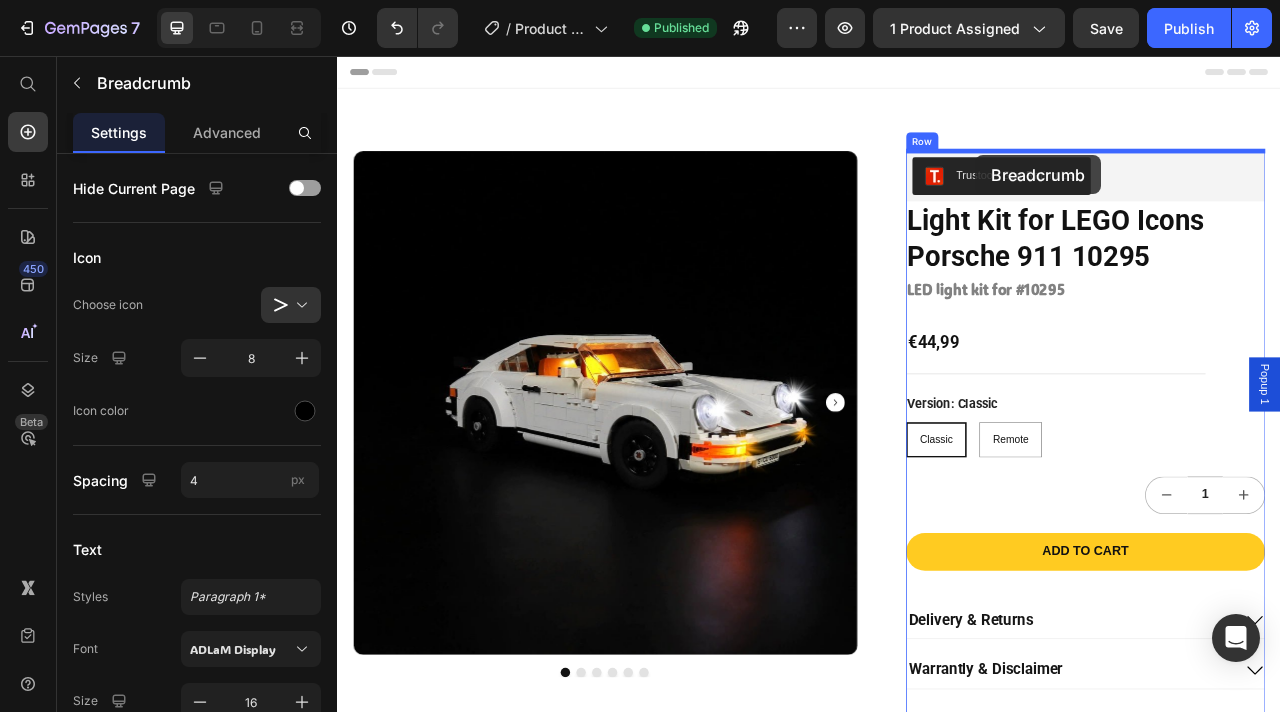 drag, startPoint x: 399, startPoint y: 428, endPoint x: 1149, endPoint y: 182, distance: 789.3136 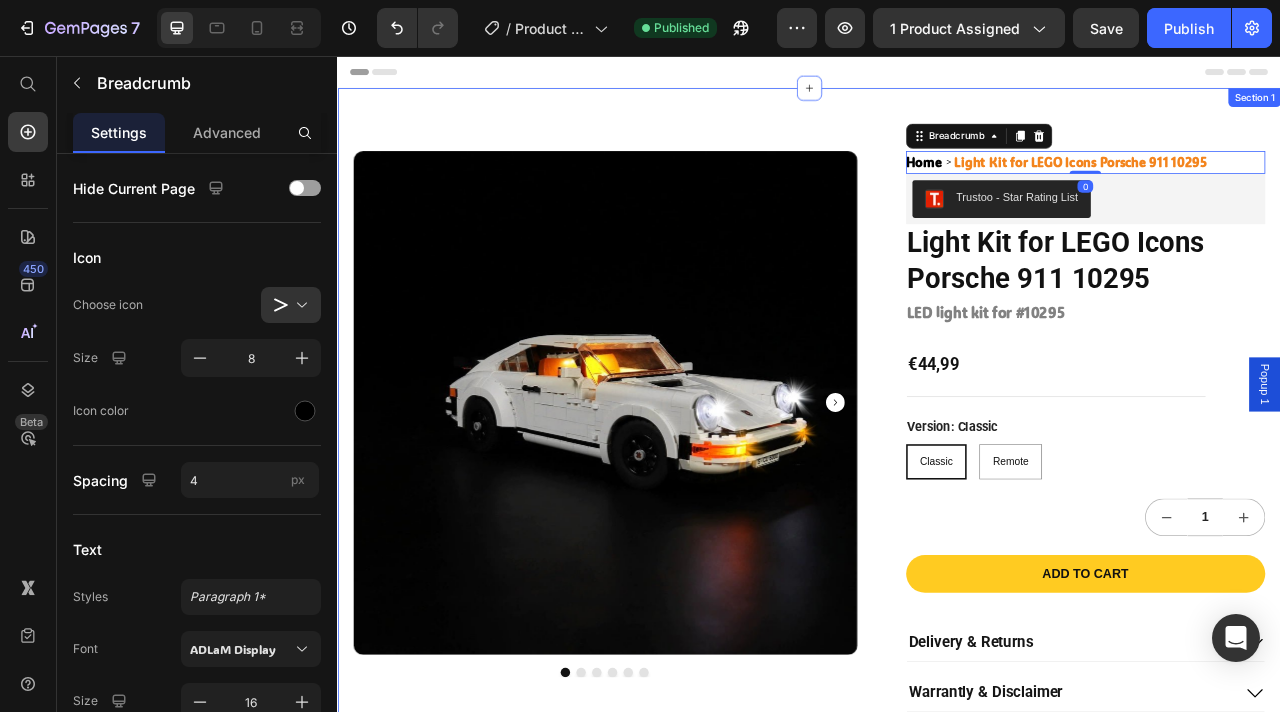 click on "Product Images Home
Light Kit for LEGO Icons Porsche 911 10295 Breadcrumb   0 Trustoo - Star Rating List Trustoo Light Kit for LEGO Icons Porsche 911 10295 Product Title LED light kit for #10295 Heading €44,99 Product Price Row Version: Classic Classic Classic Classic Remote Remote Remote Product Variants & Swatches 1 Product Quantity Add to cart Add to Cart
Delivery & Returns
Warrantly & Disclaimer
Instructions
You May Also Need Accordion Secured and trusted checkout with: Text Block Image Row Product Section 1" at bounding box center [937, 654] 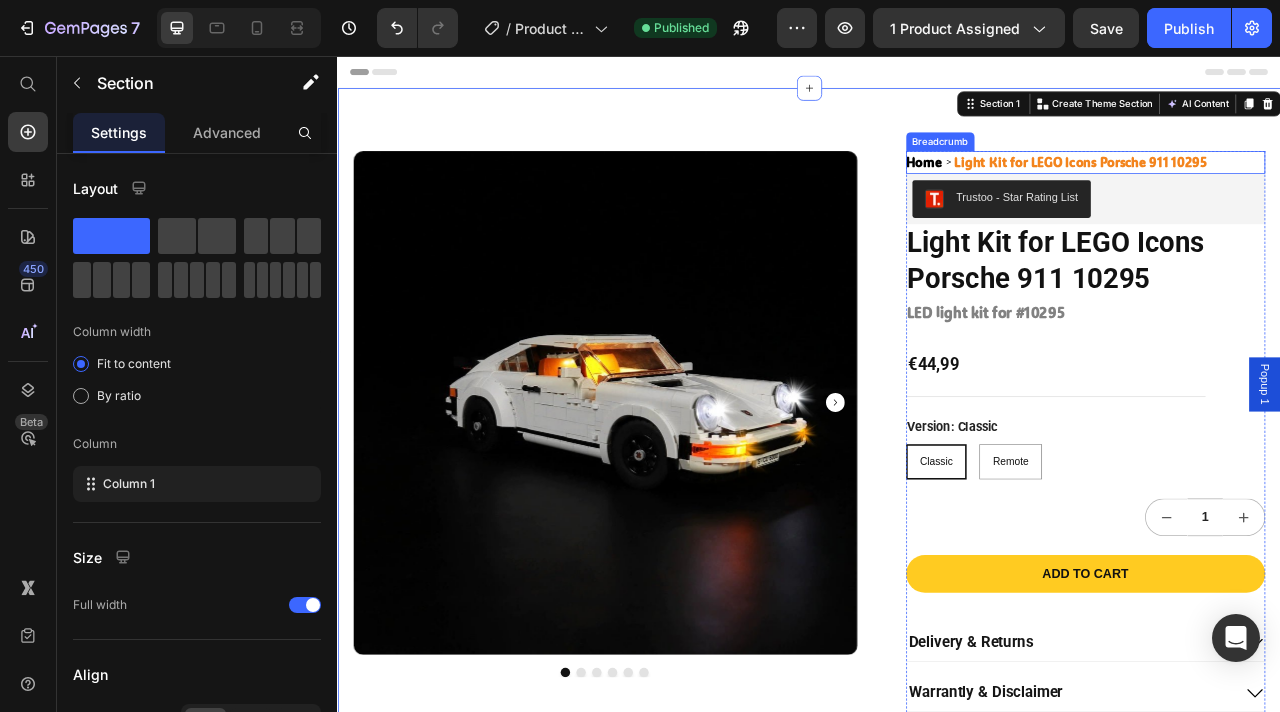 click on "Light Kit for LEGO Icons Porsche 911 10295" at bounding box center [1282, 191] 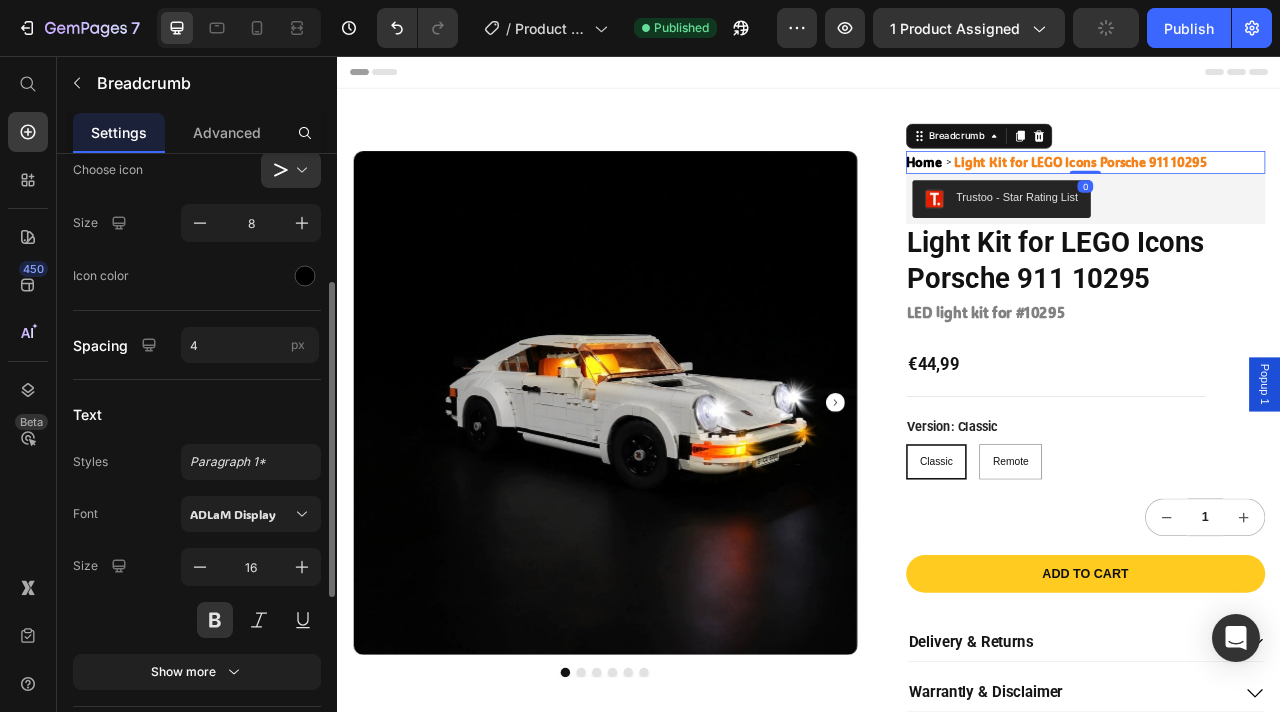 scroll, scrollTop: 185, scrollLeft: 0, axis: vertical 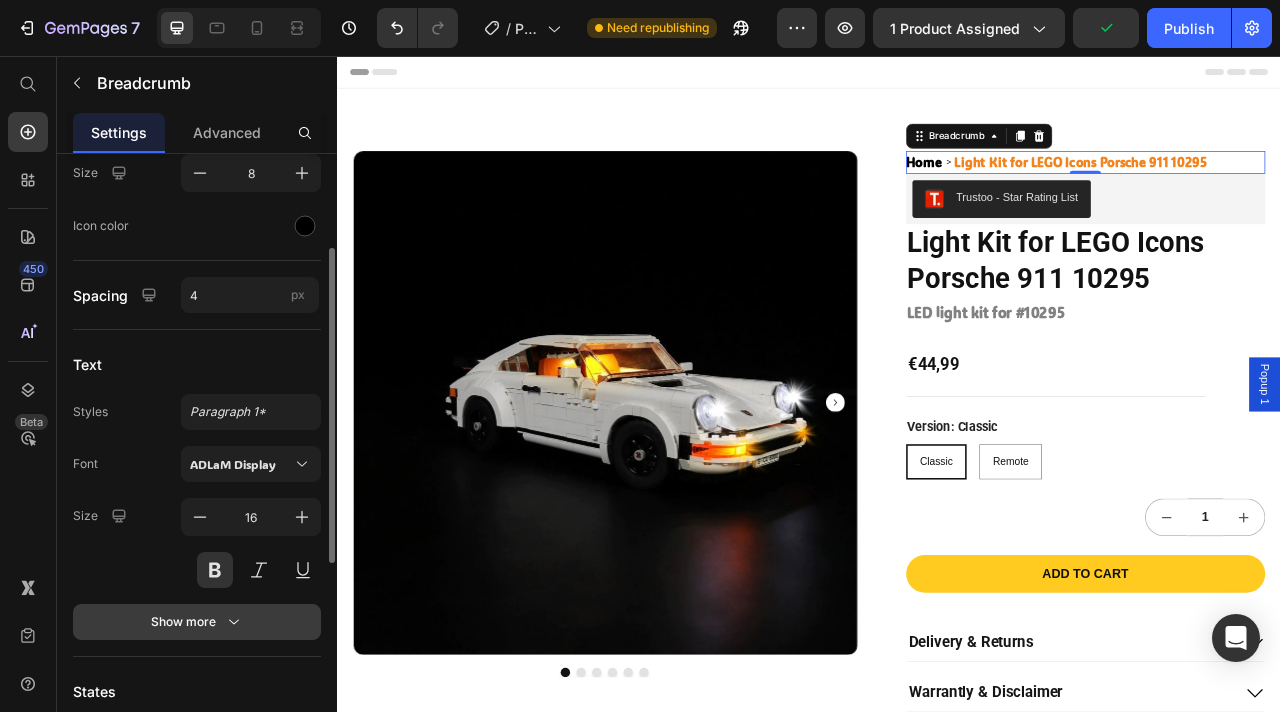 click on "Show more" at bounding box center (197, 622) 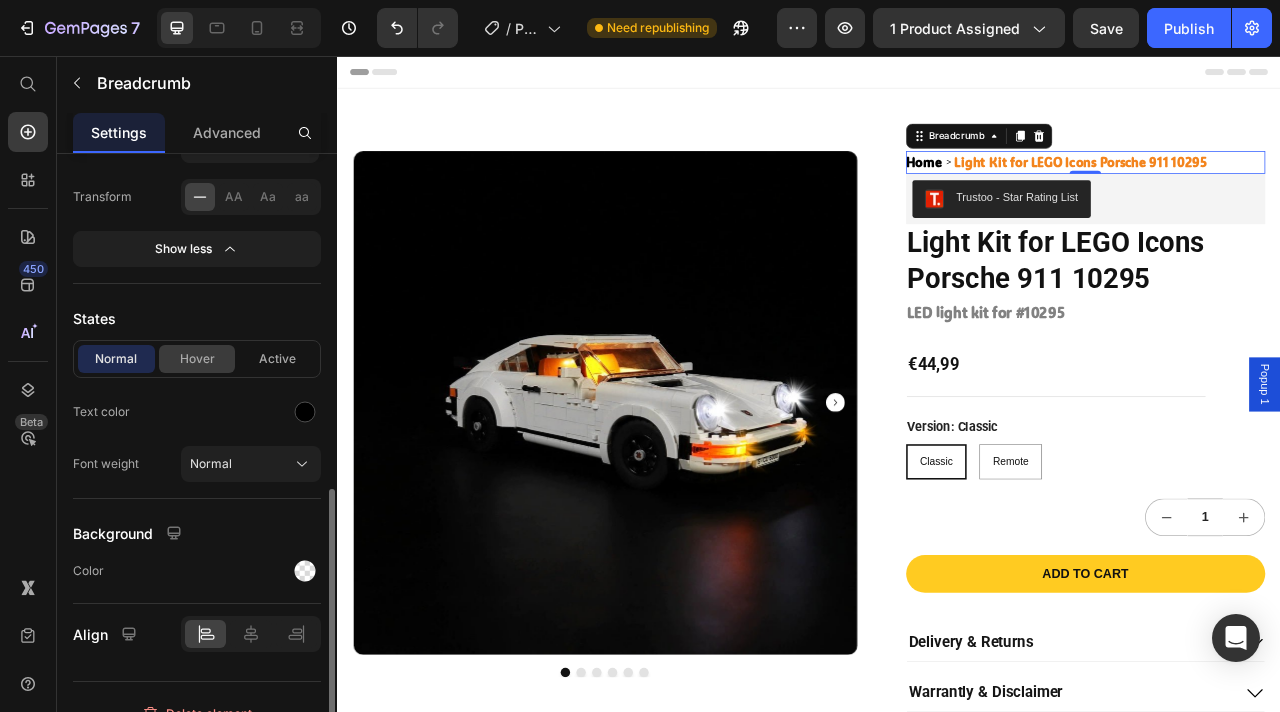 scroll, scrollTop: 793, scrollLeft: 0, axis: vertical 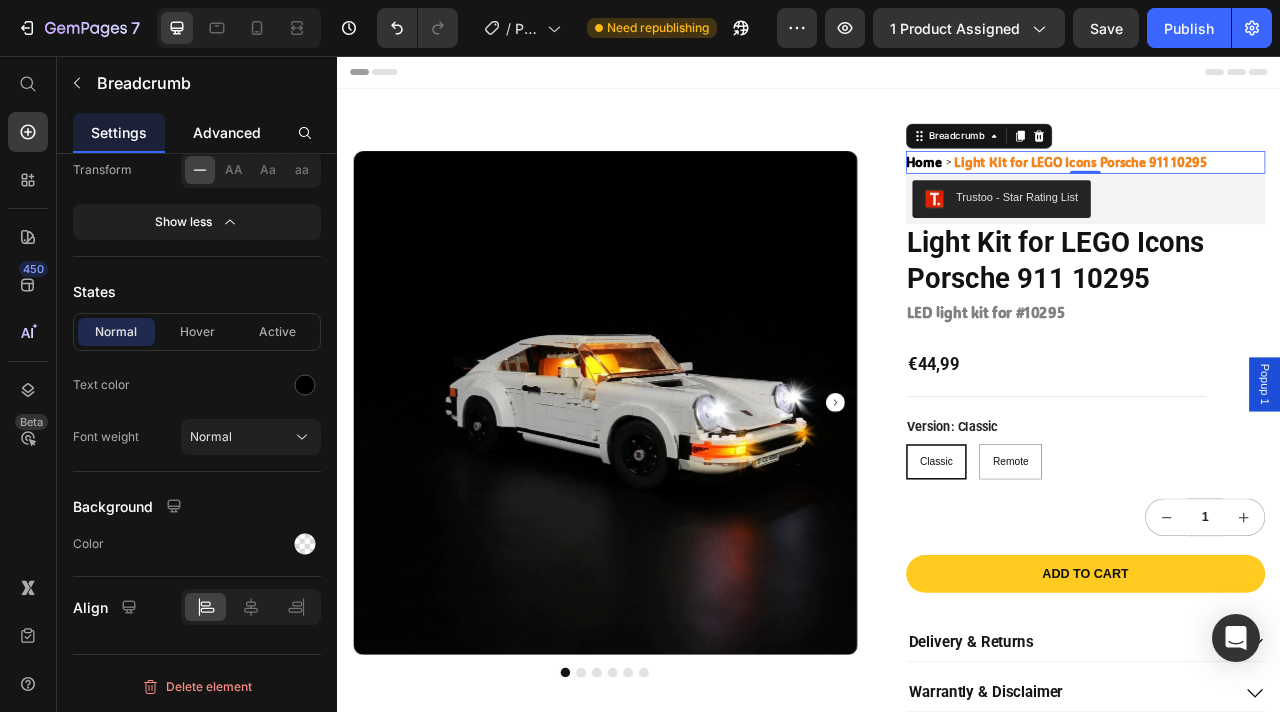 click on "Advanced" 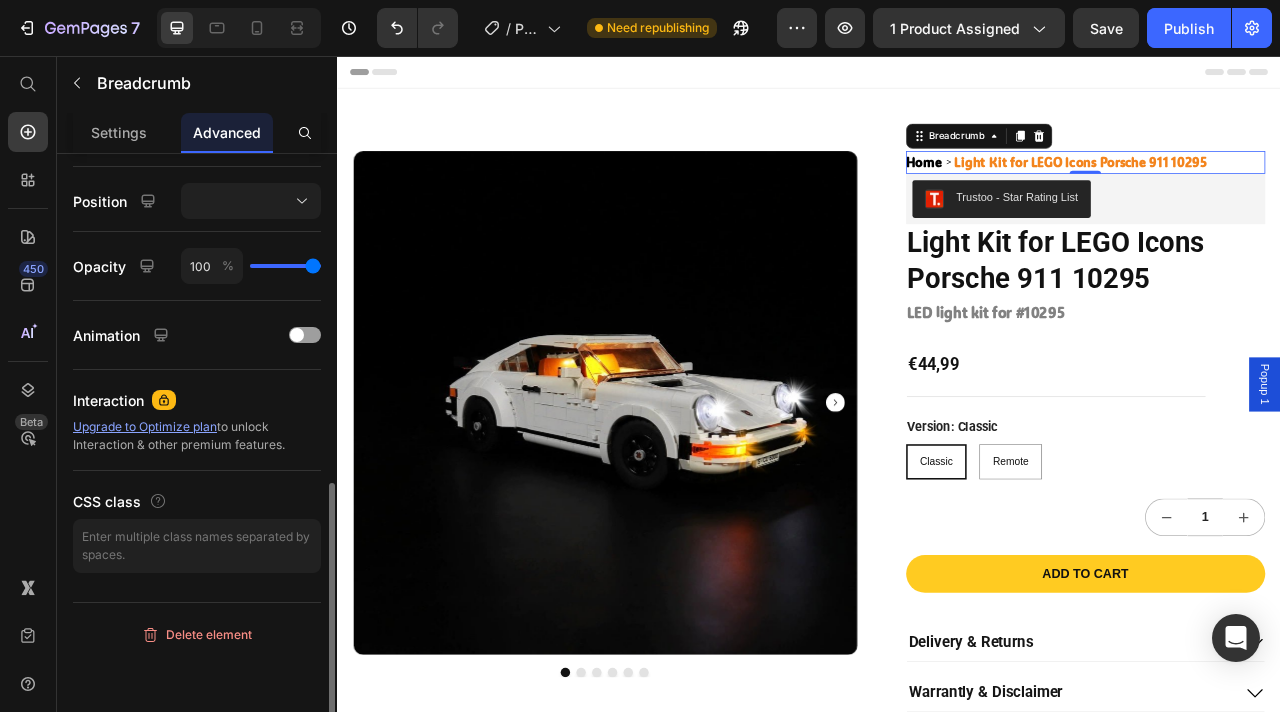scroll, scrollTop: 0, scrollLeft: 0, axis: both 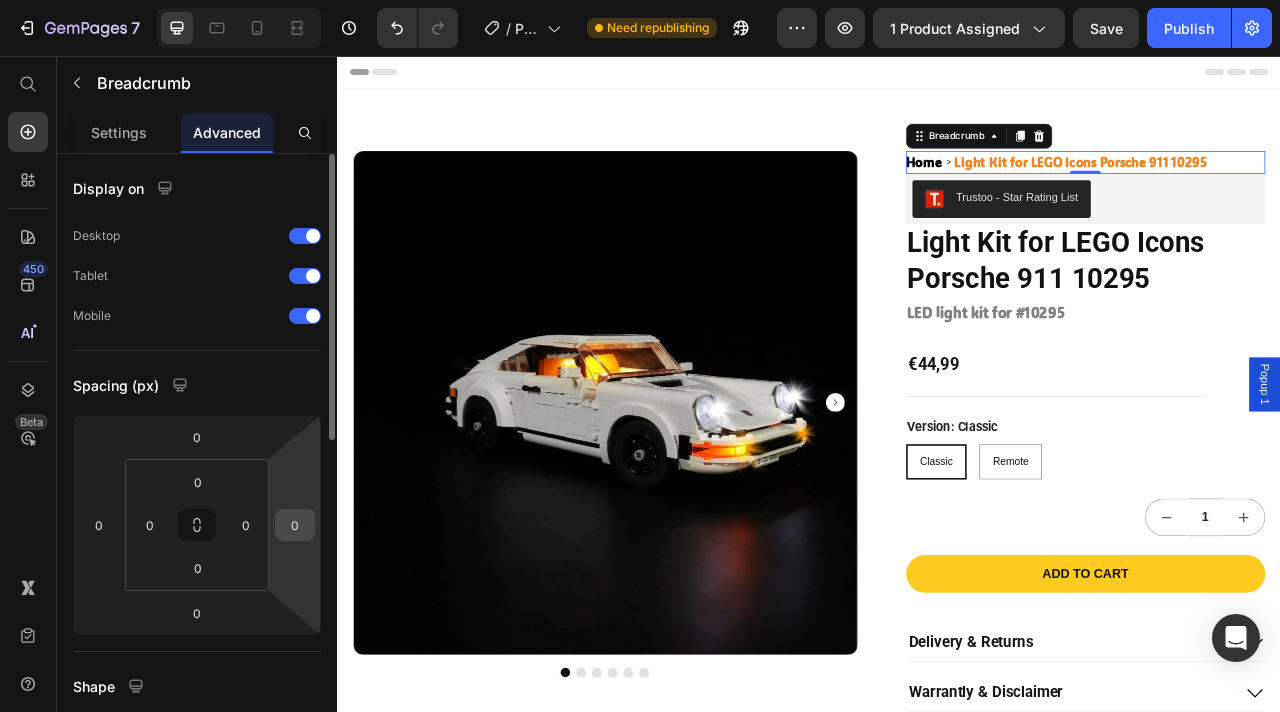 click on "0" at bounding box center [295, 525] 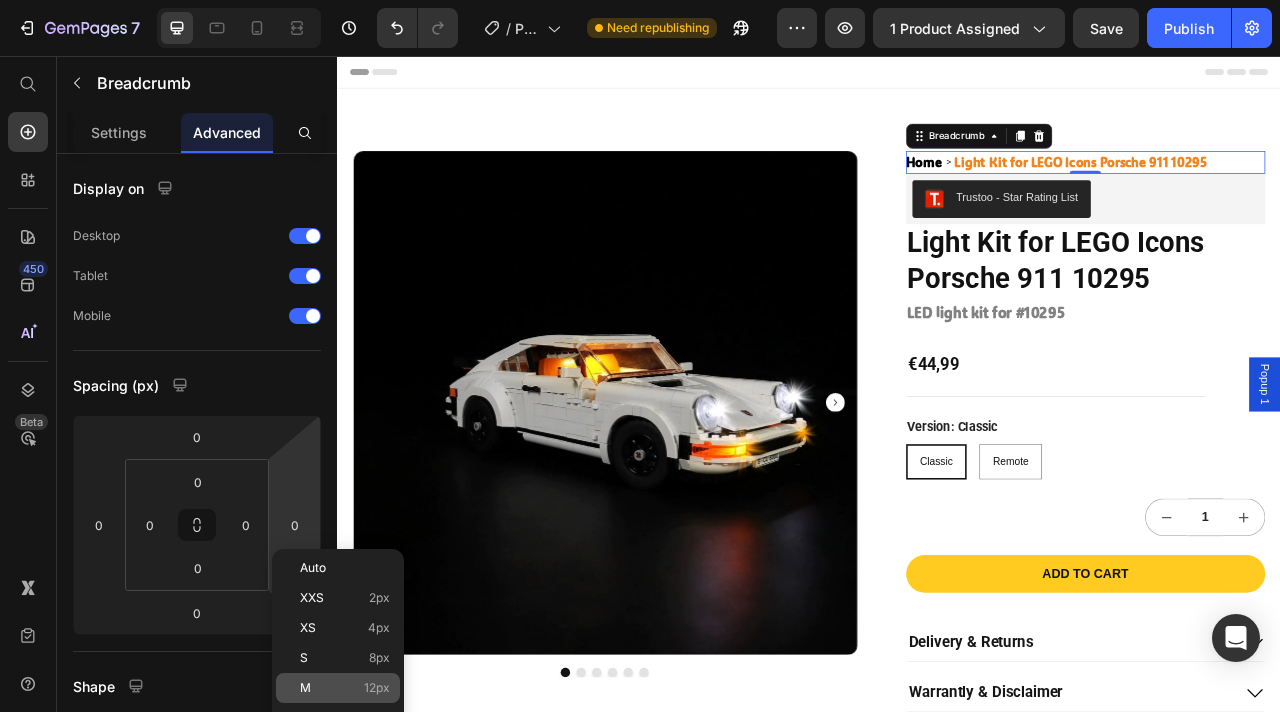 click on "M 12px" at bounding box center (345, 688) 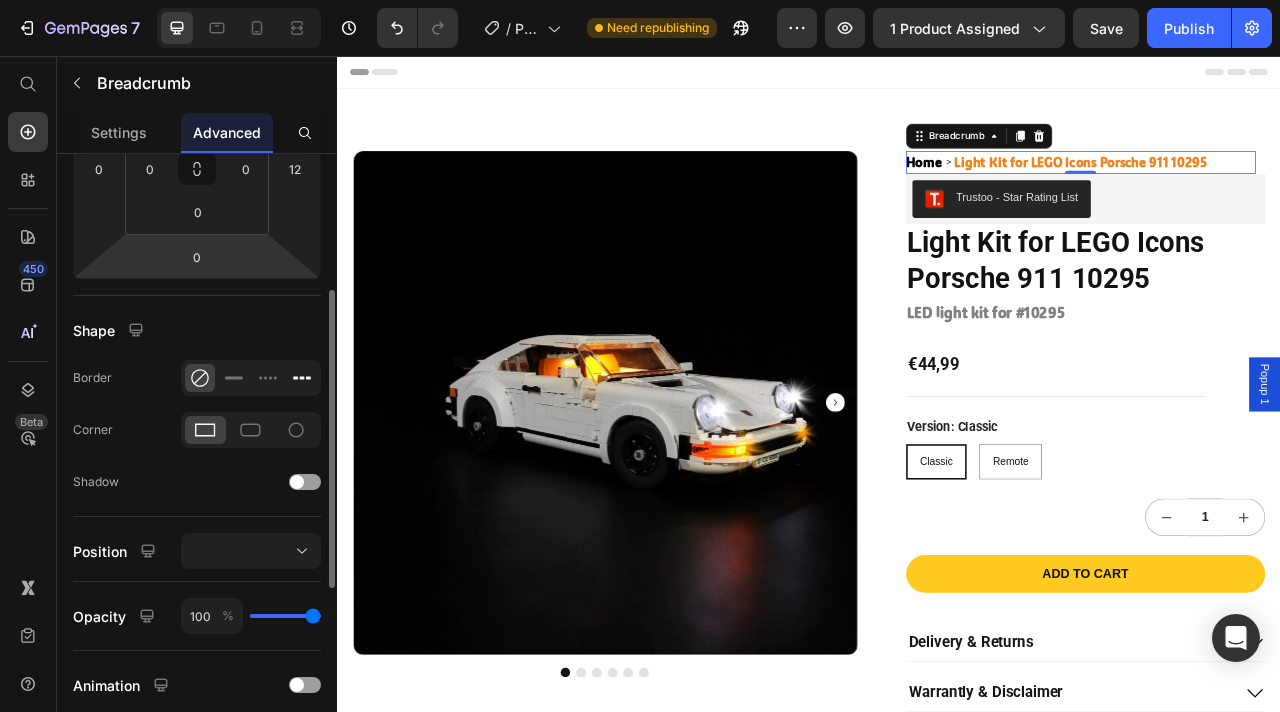 scroll, scrollTop: 332, scrollLeft: 0, axis: vertical 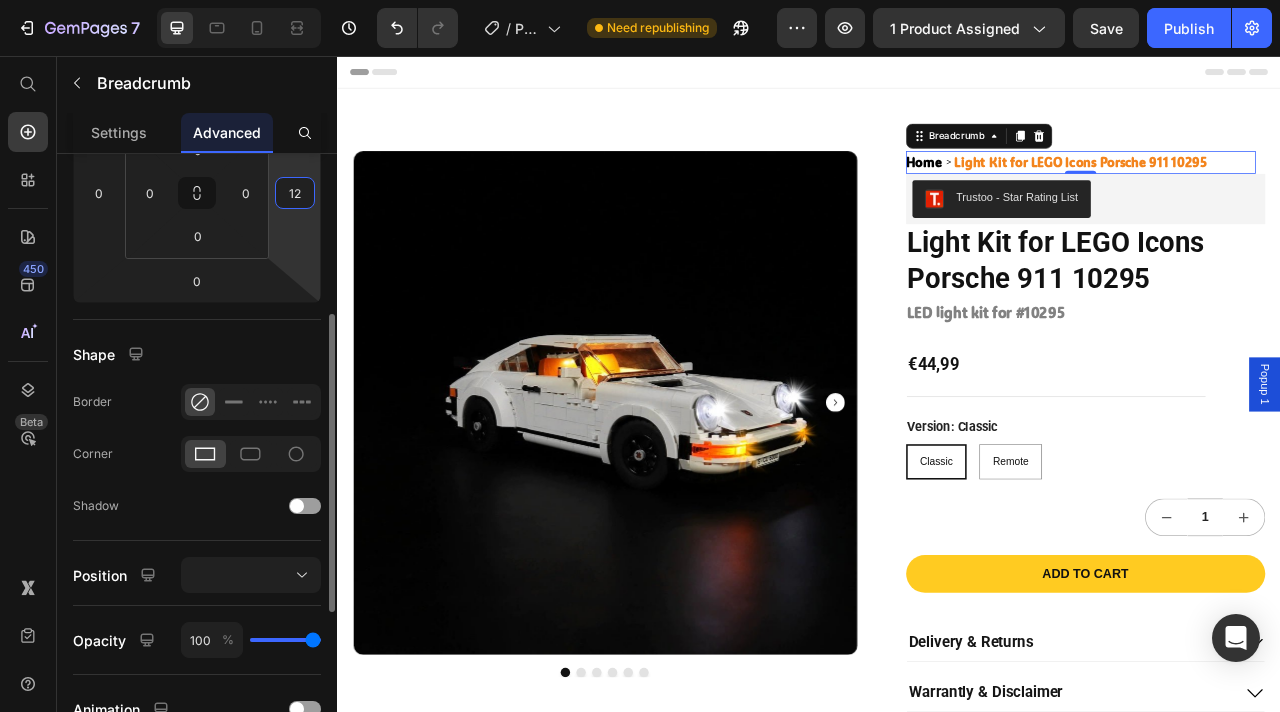 click on "12" at bounding box center [295, 193] 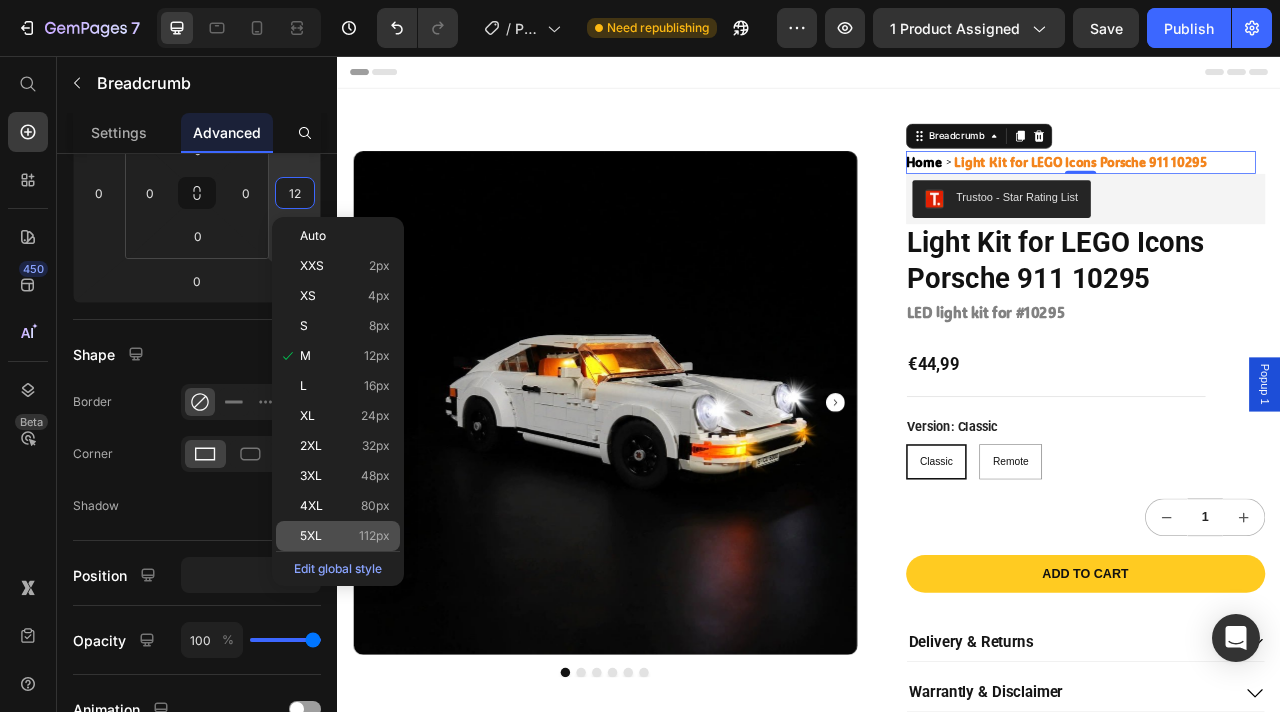 click on "112px" at bounding box center (374, 536) 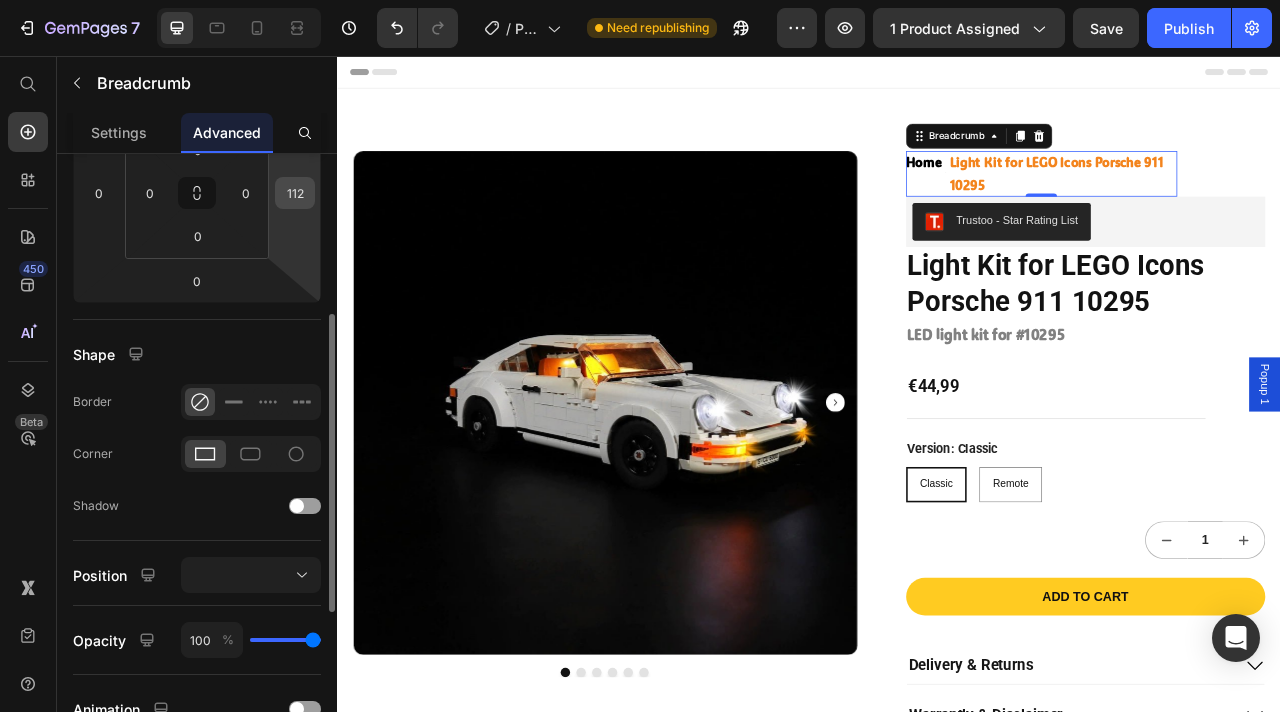 click on "112" at bounding box center [295, 193] 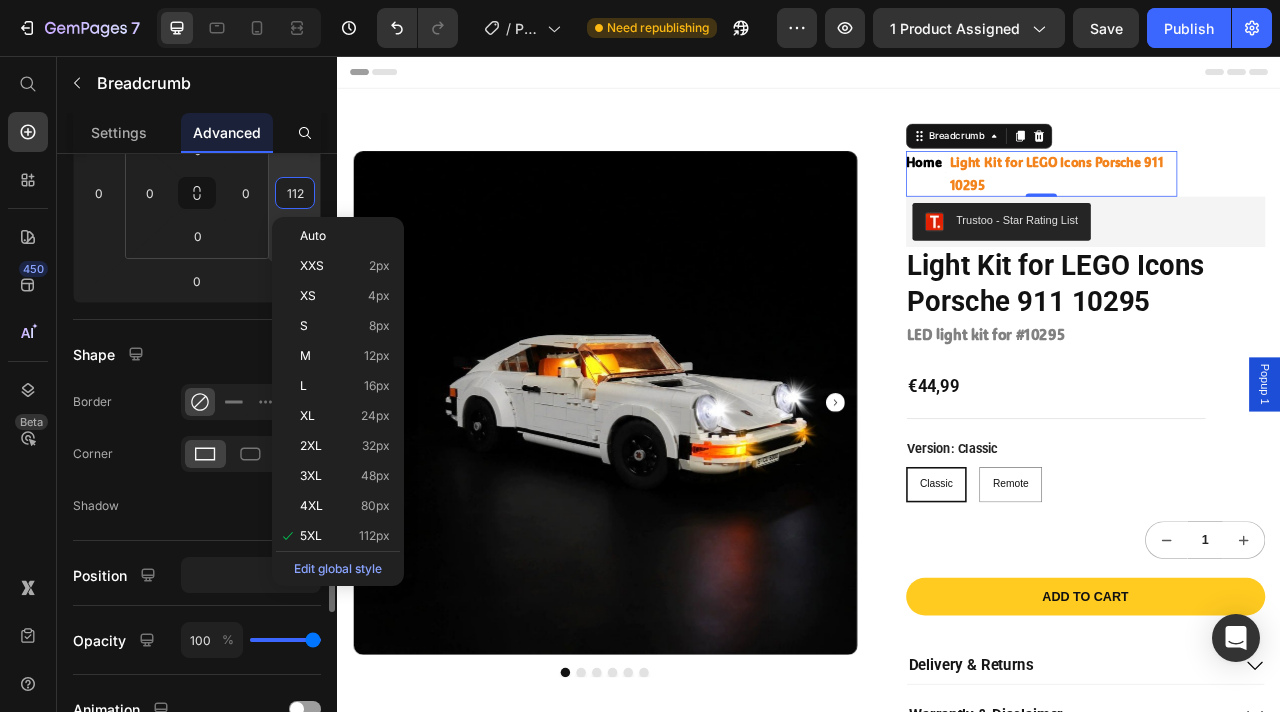 type on "5" 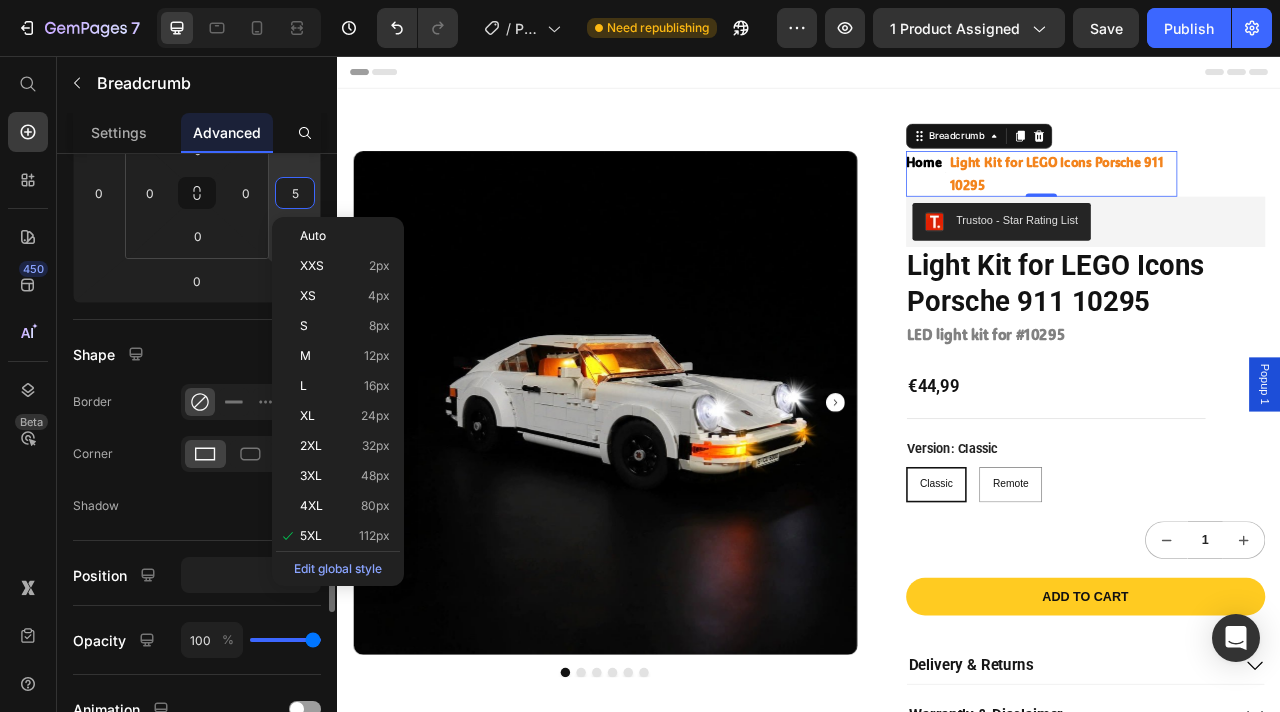 click on "Shape" at bounding box center [197, 354] 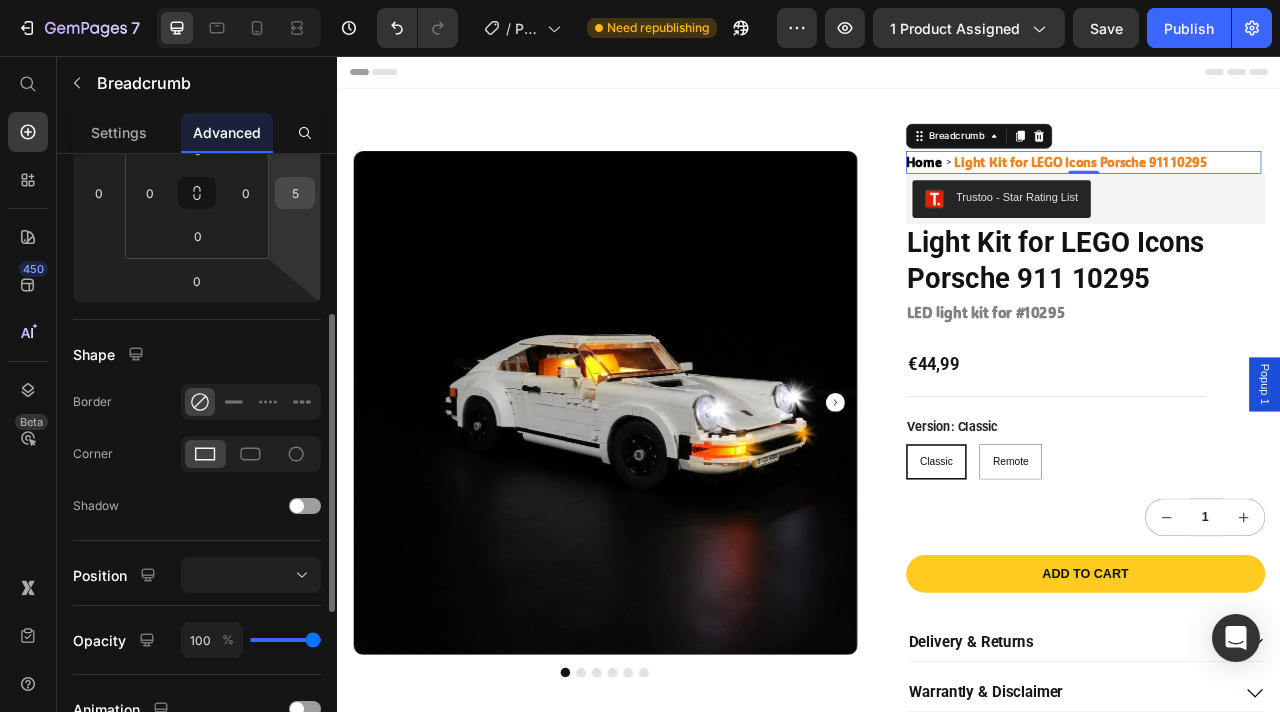 click on "5" at bounding box center (295, 193) 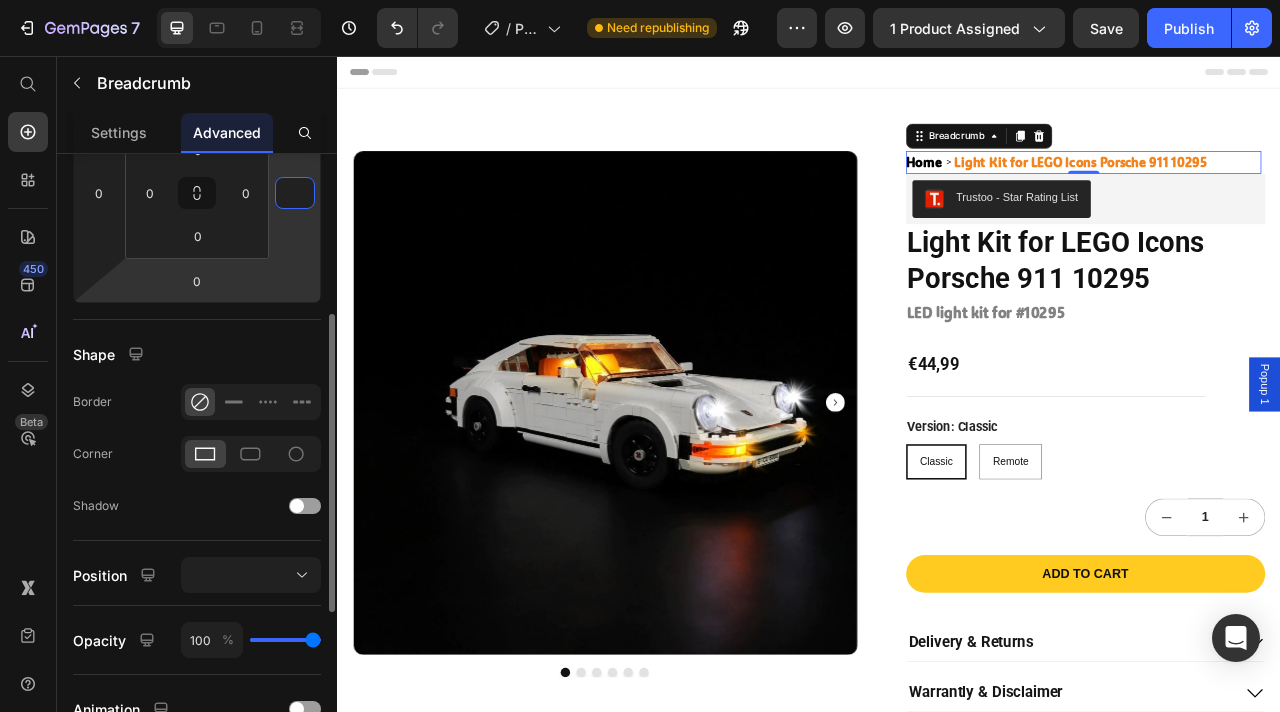 type on "0" 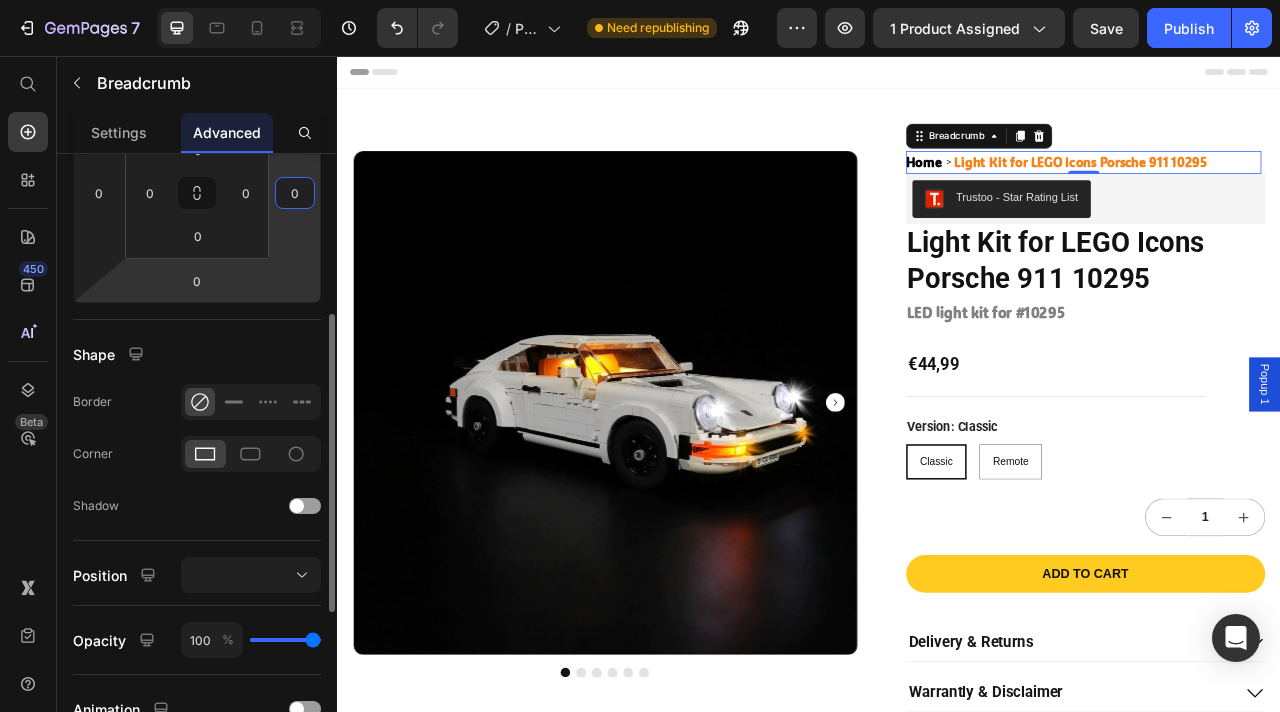 click on "Display on Desktop Tablet Mobile Spacing (px) 0 0 0 0 0 0 0 0 Shape Border Corner Shadow Position Opacity 100 % Animation Interaction Upgrade to Optimize plan  to unlock Interaction & other premium features. CSS class" at bounding box center [197, 407] 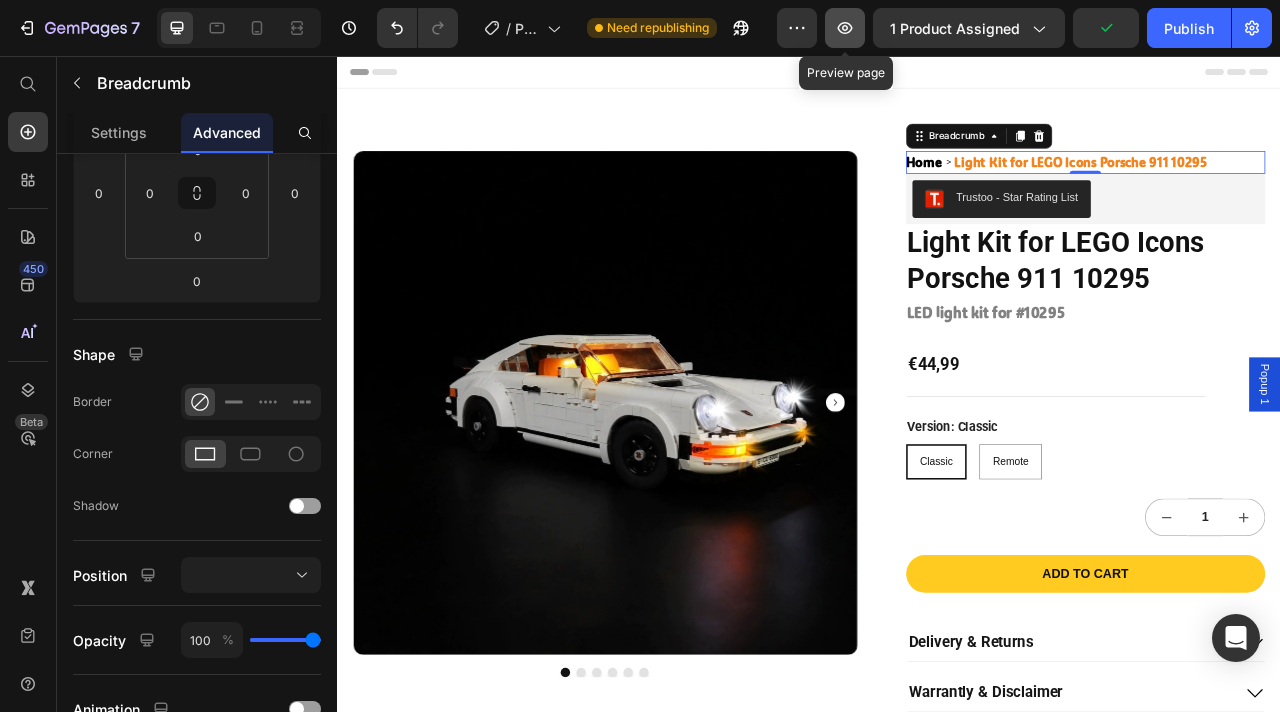 click 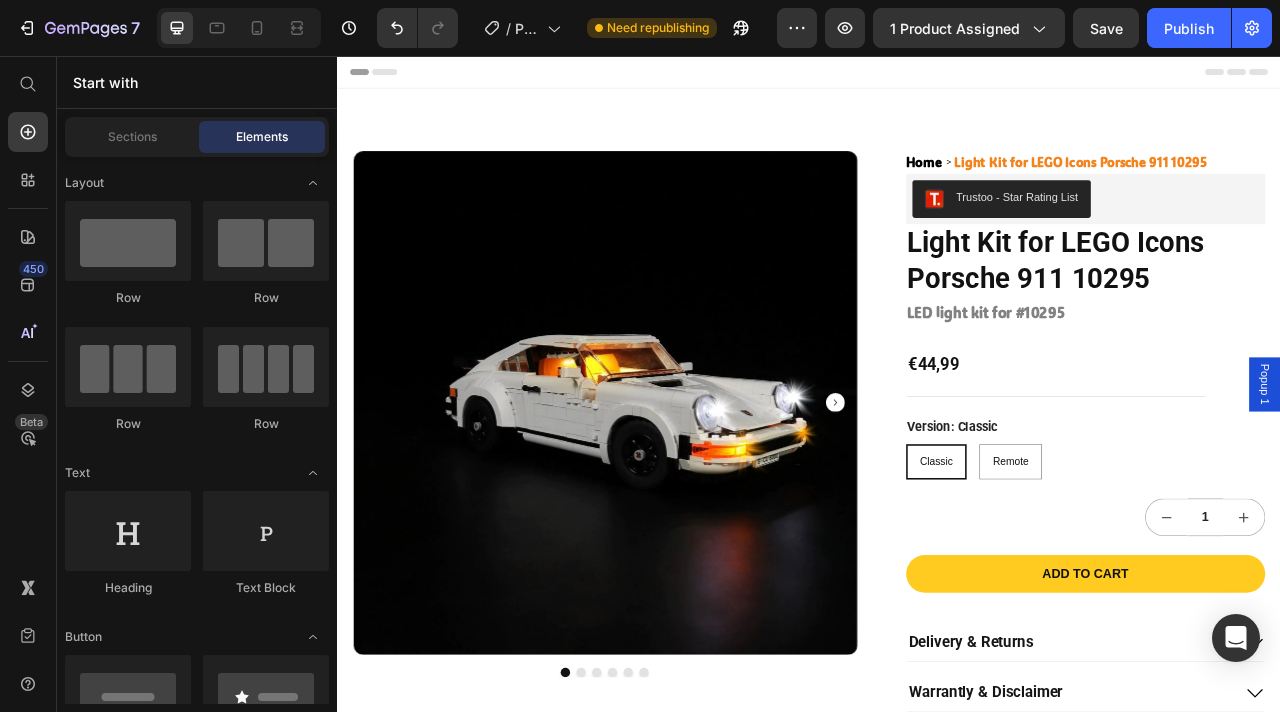 click on "Header" at bounding box center (937, 76) 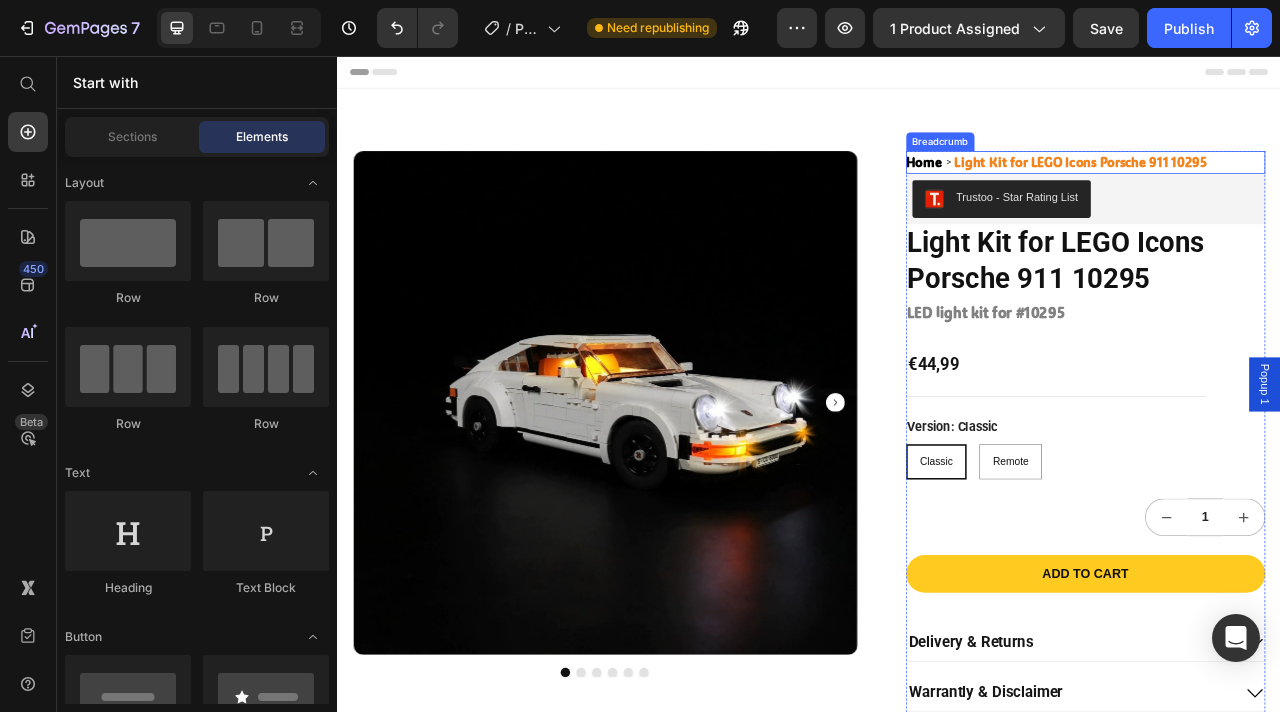 click on "Light Kit for LEGO Icons Porsche 911 10295" at bounding box center [1282, 191] 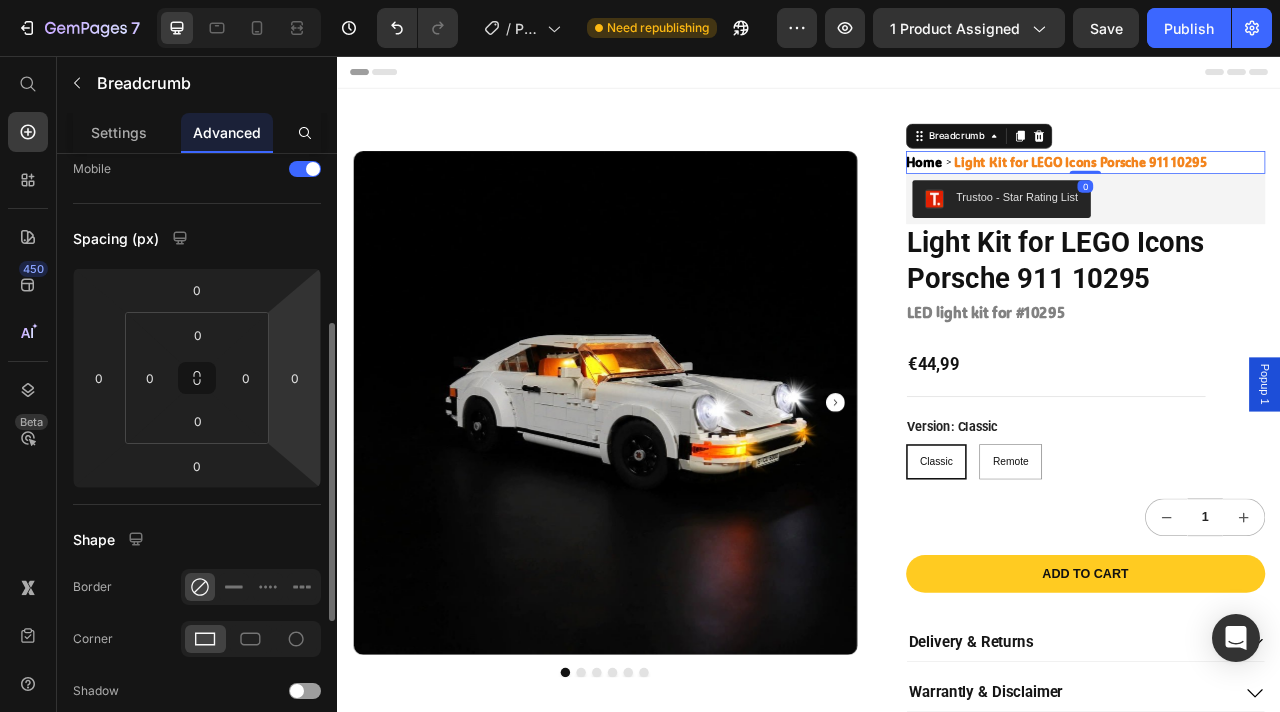 scroll, scrollTop: 0, scrollLeft: 0, axis: both 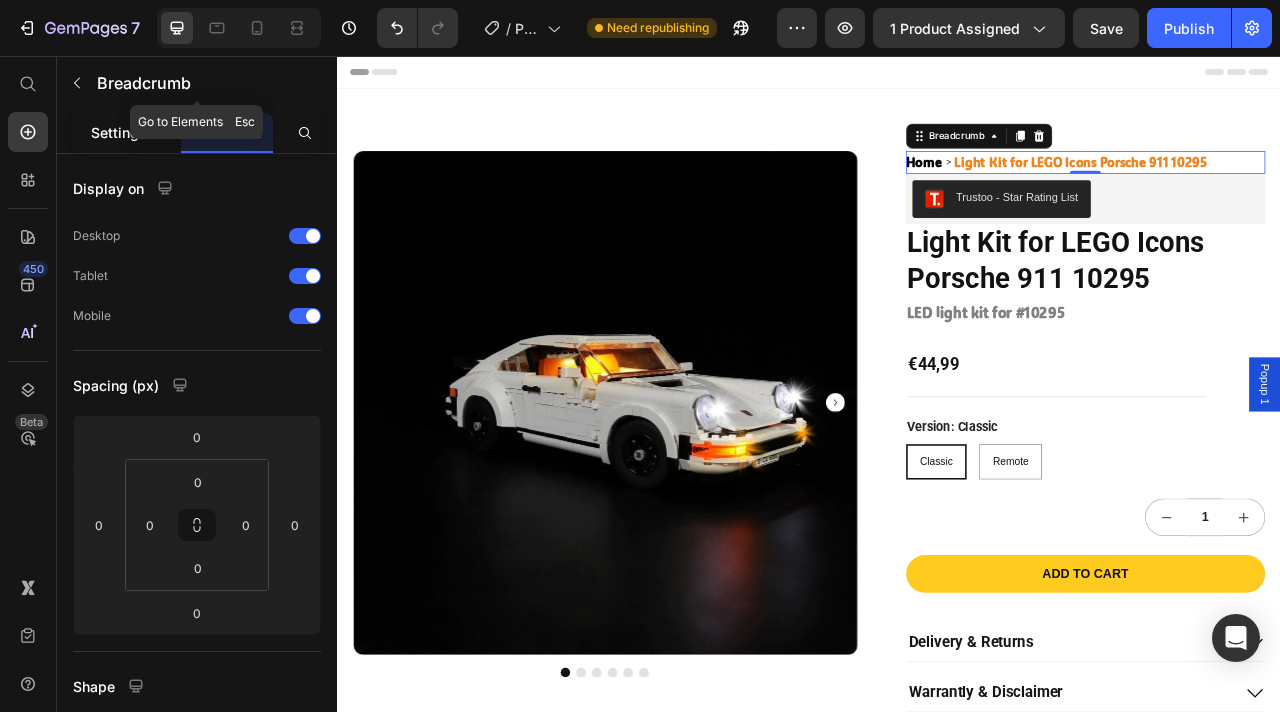 click on "Settings" at bounding box center [119, 132] 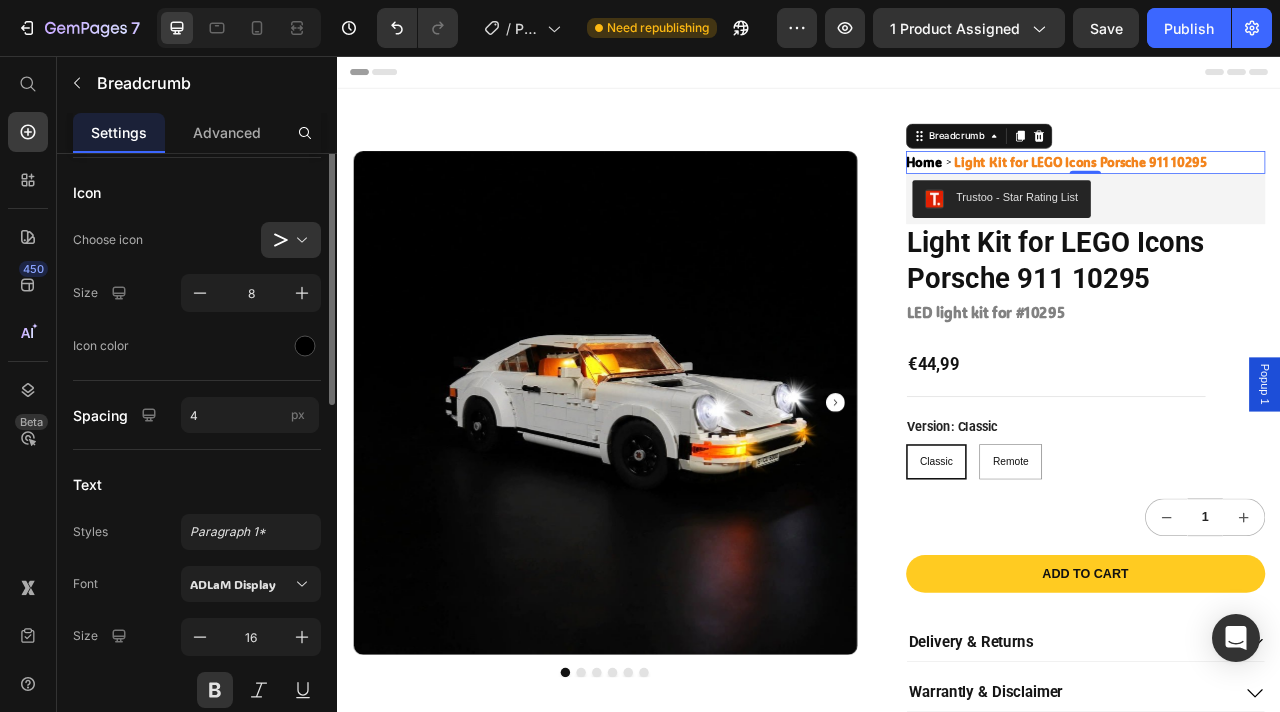 scroll, scrollTop: 150, scrollLeft: 0, axis: vertical 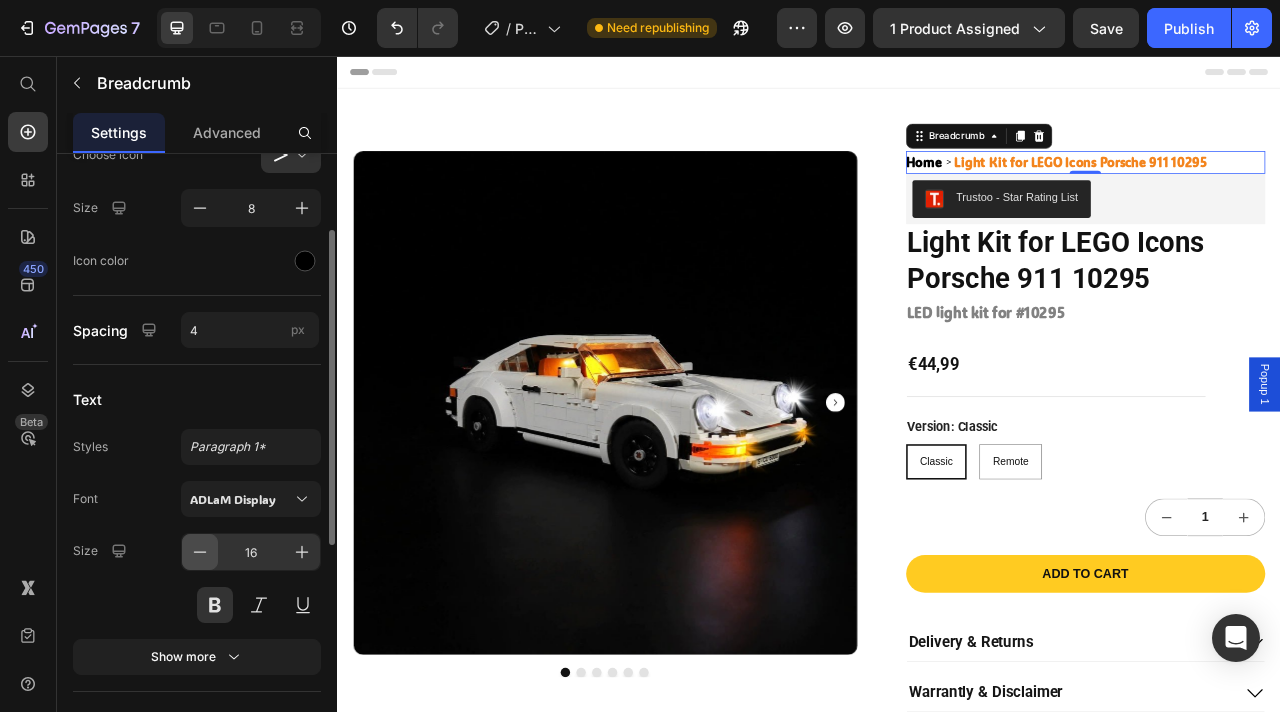 click 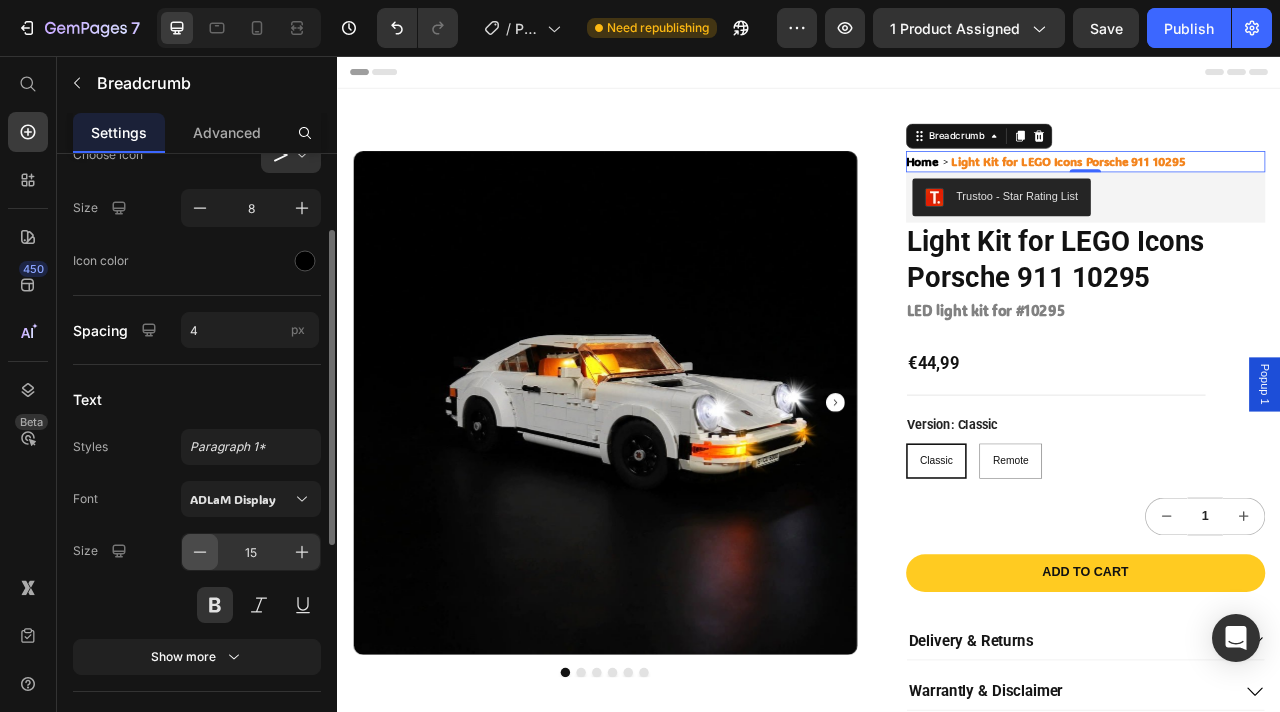 click 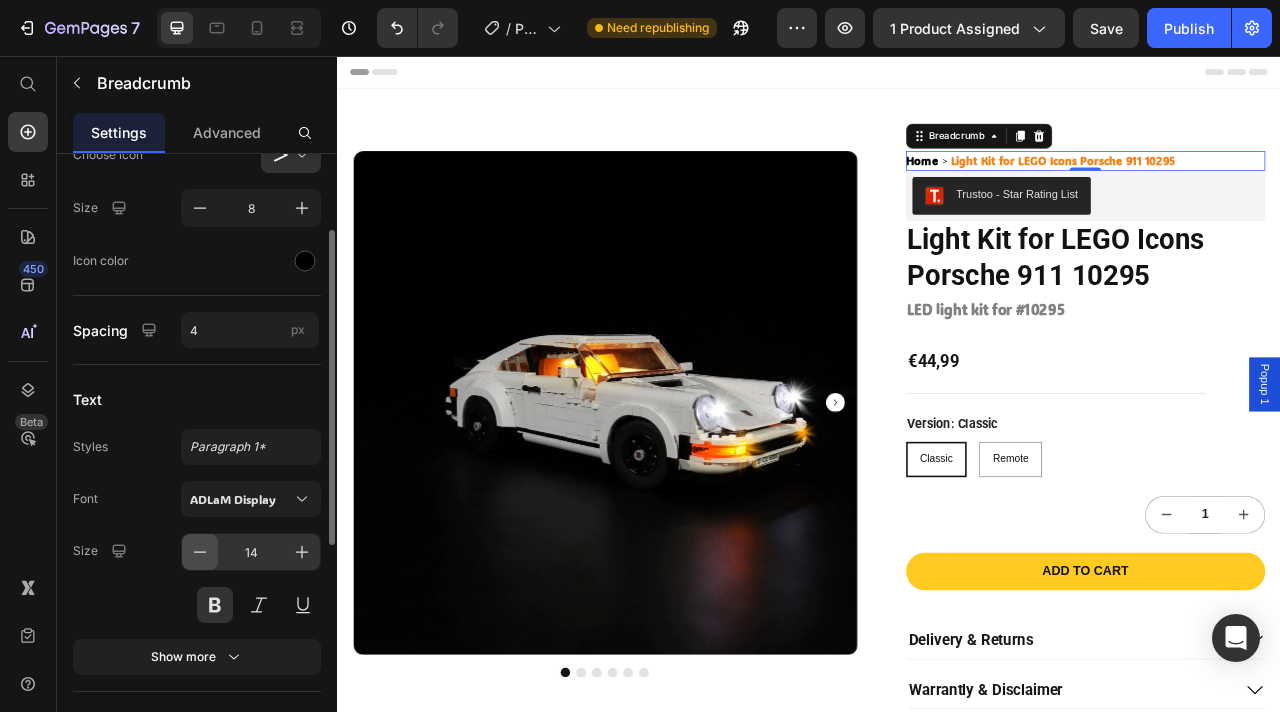 click 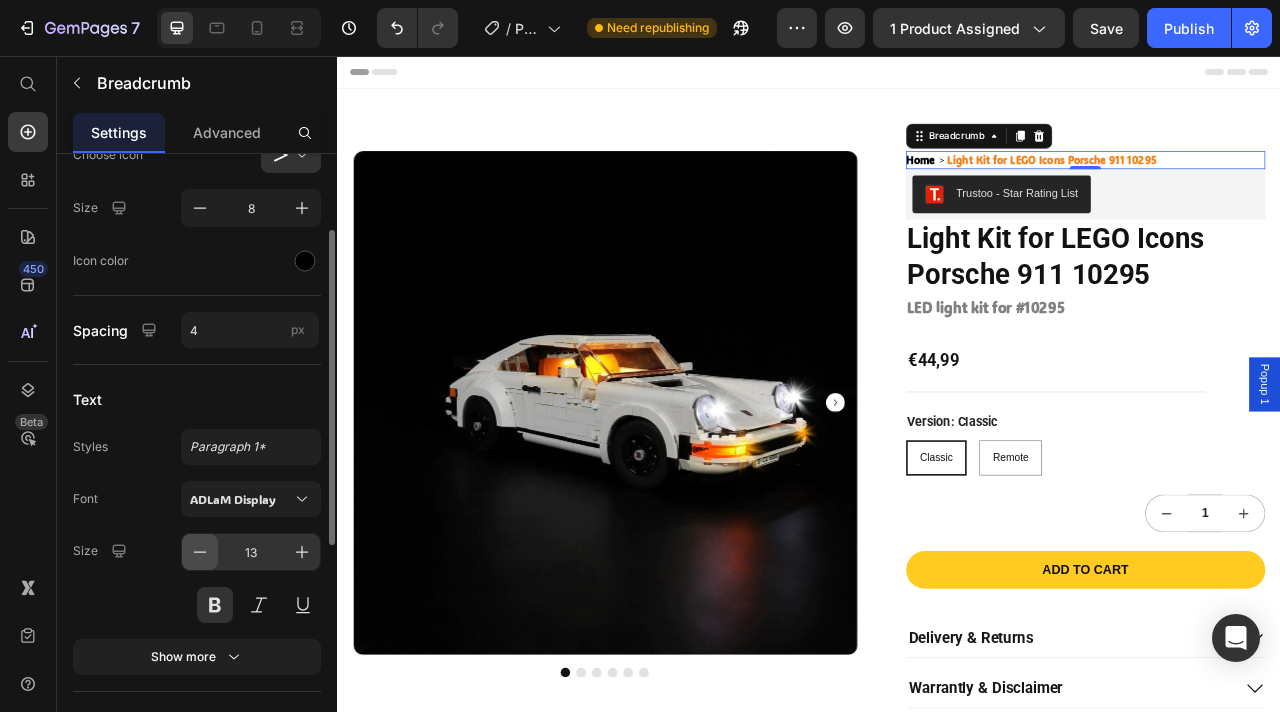 click 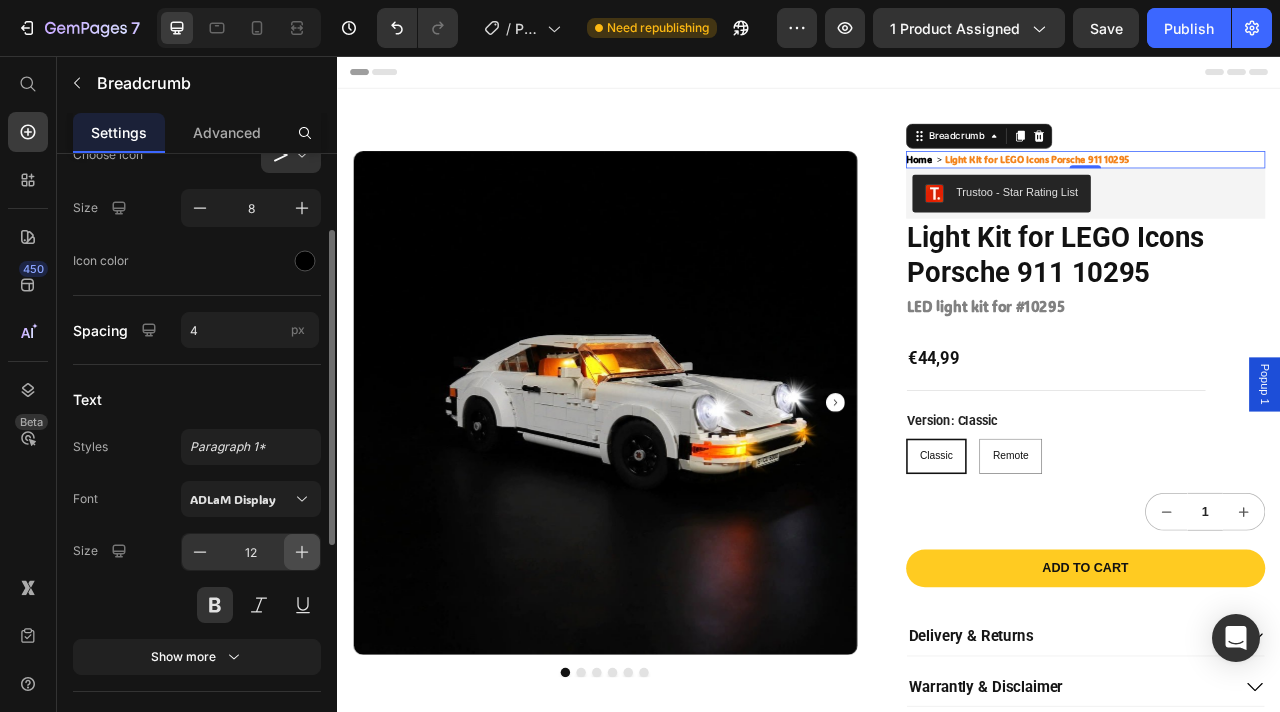 click 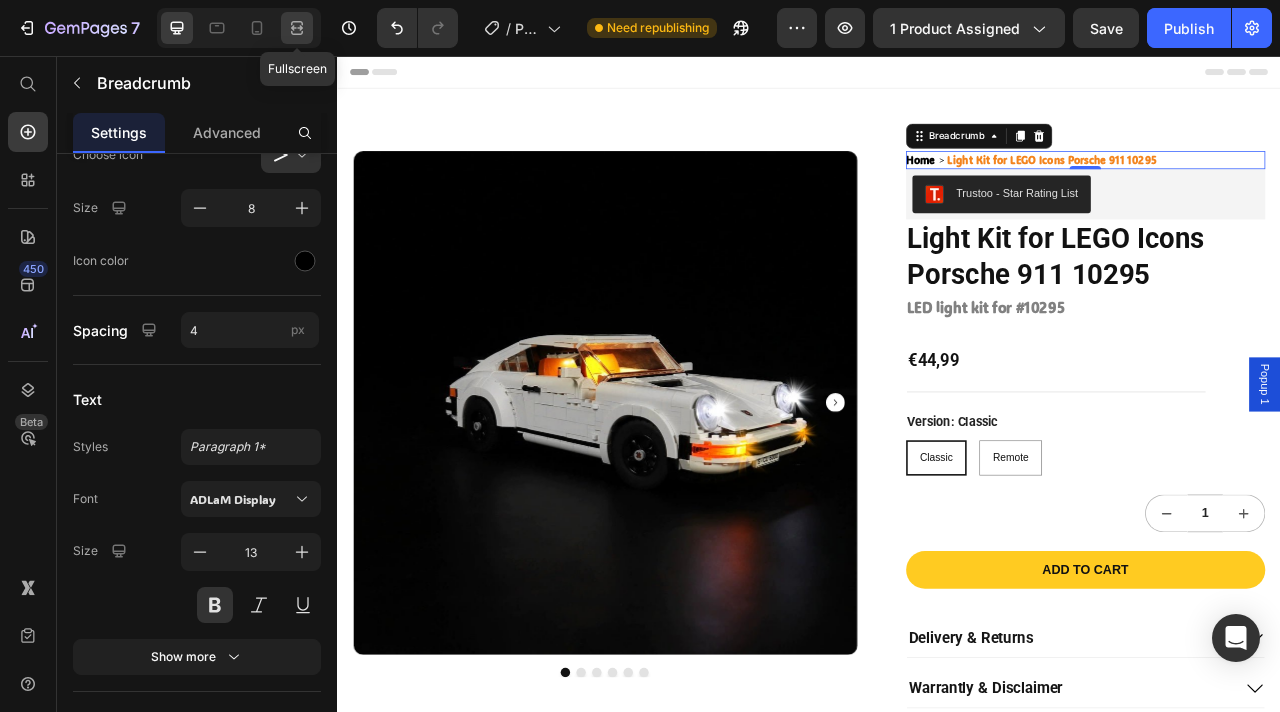 click 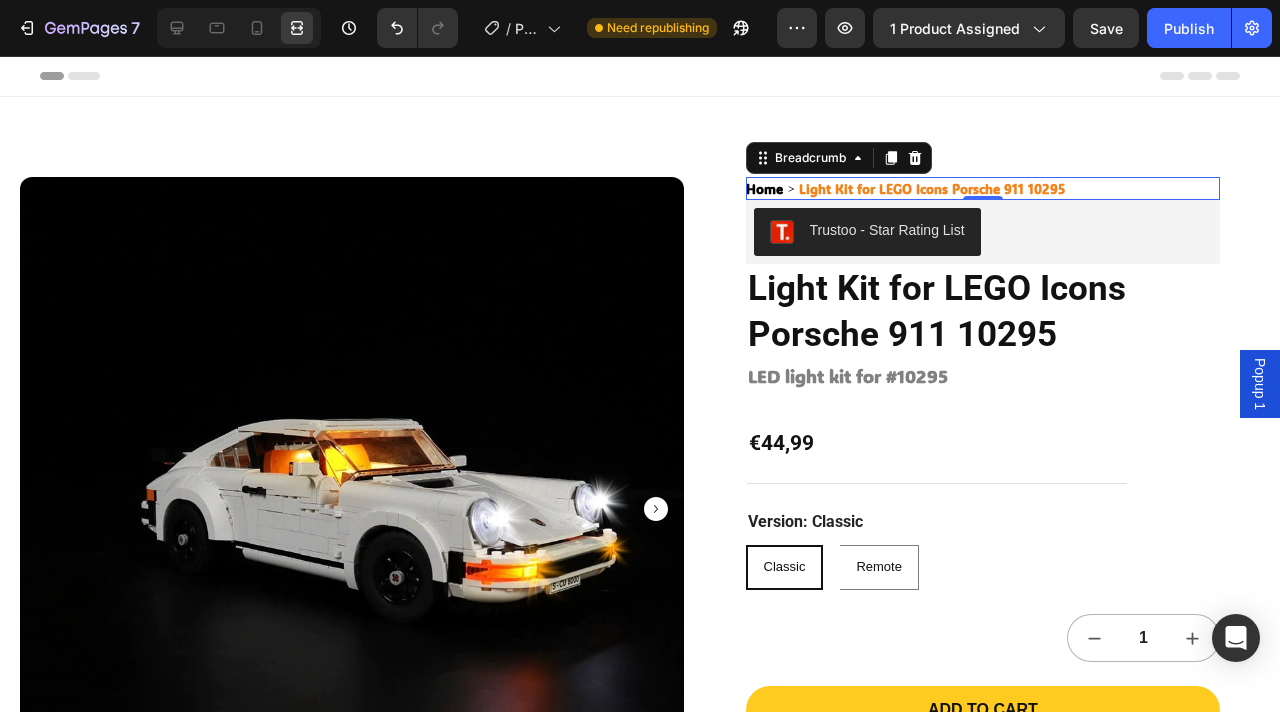 click on "Header" at bounding box center [640, 76] 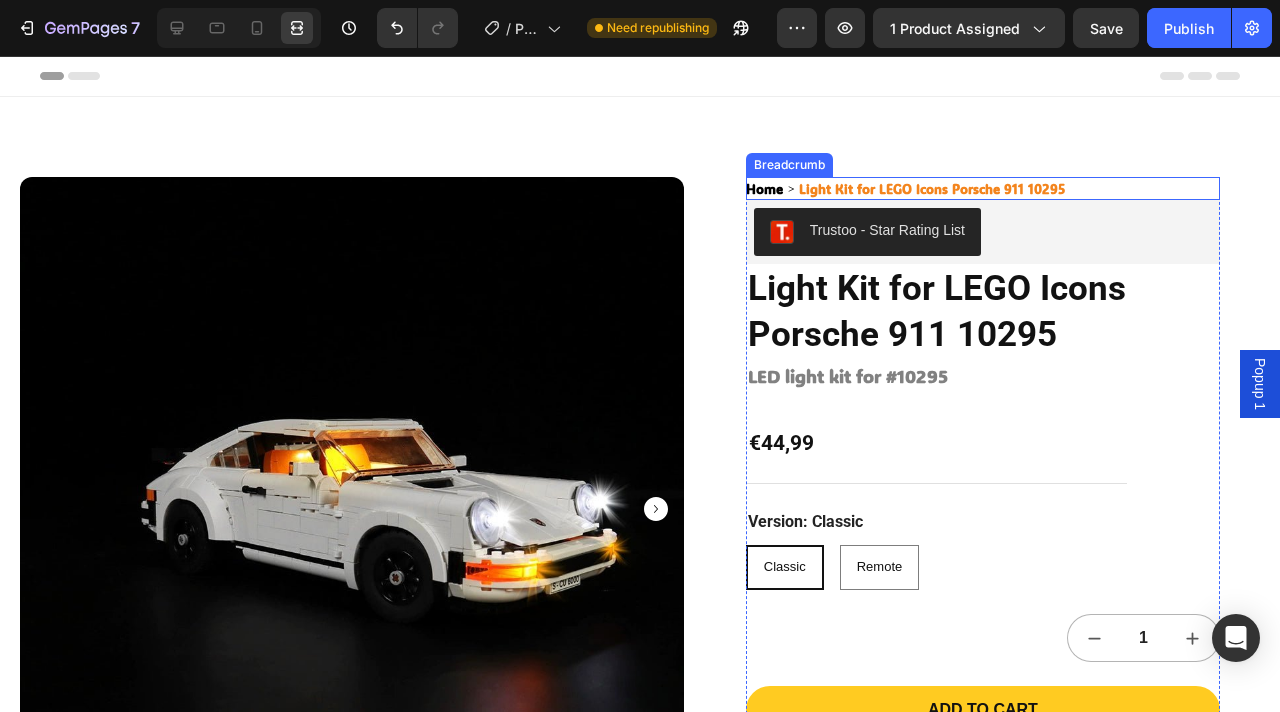 click on "Light Kit for LEGO Icons Porsche 911 10295" at bounding box center [932, 188] 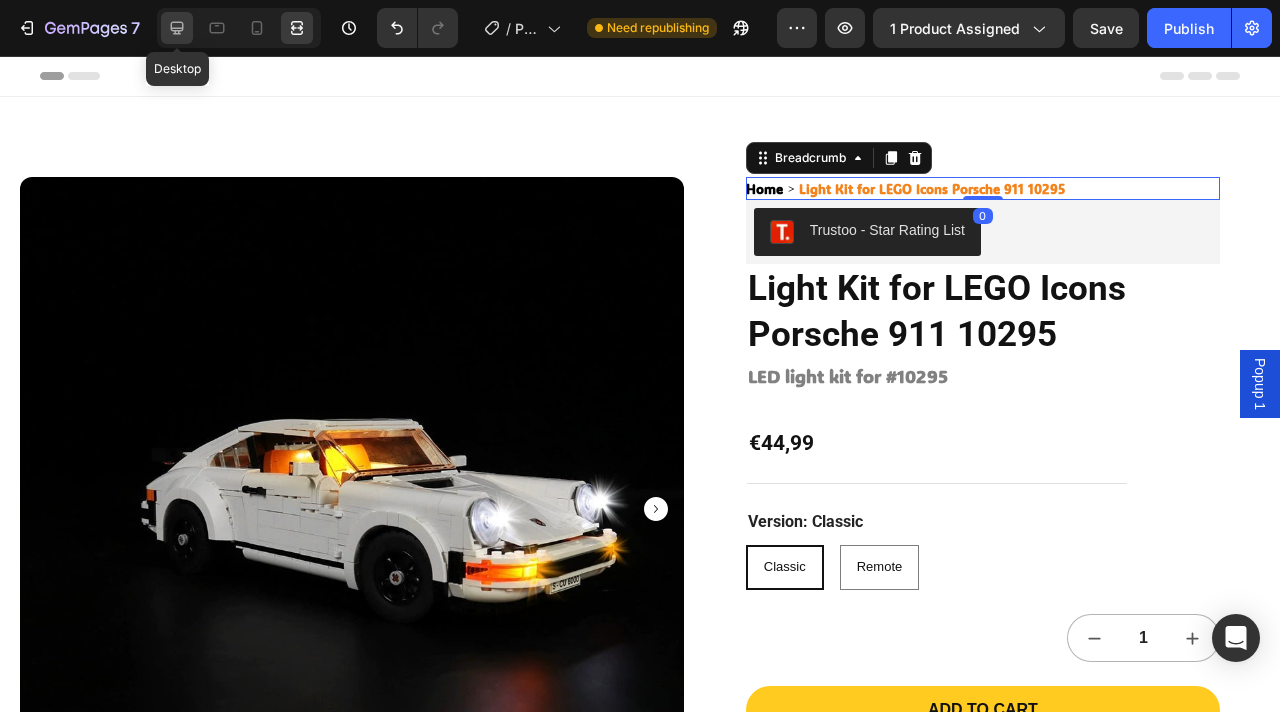 click 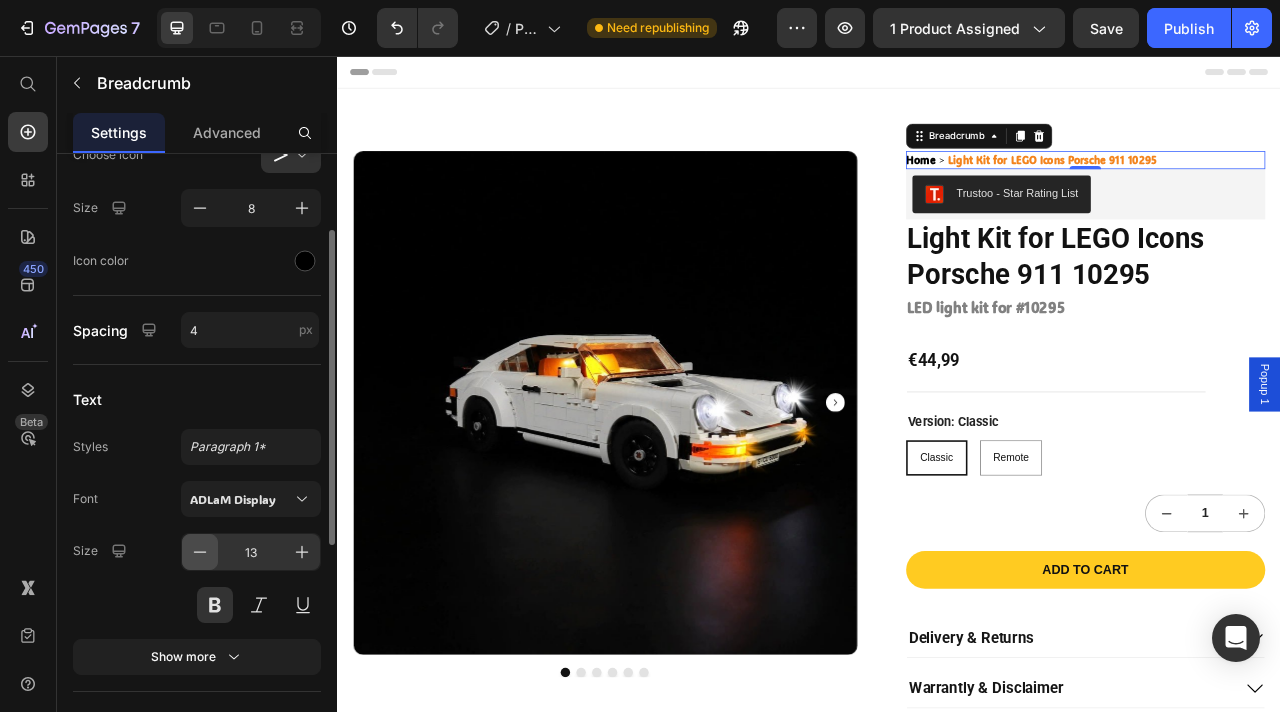 click 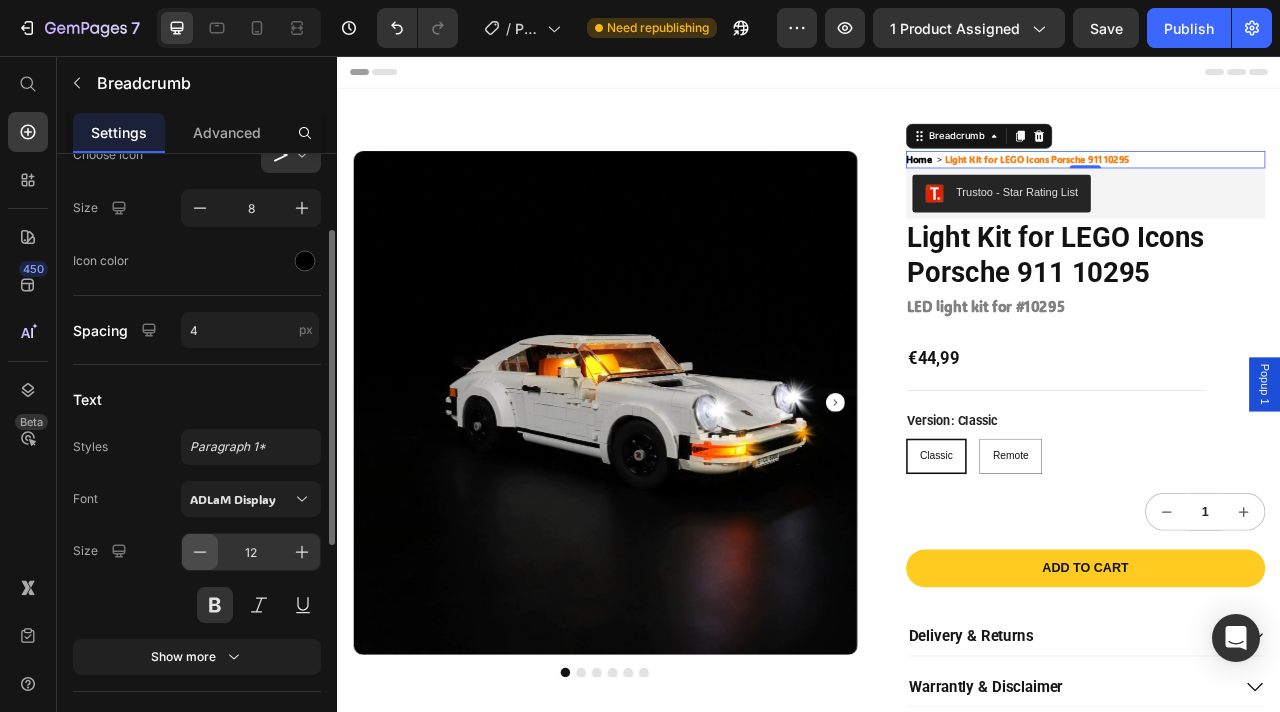 click 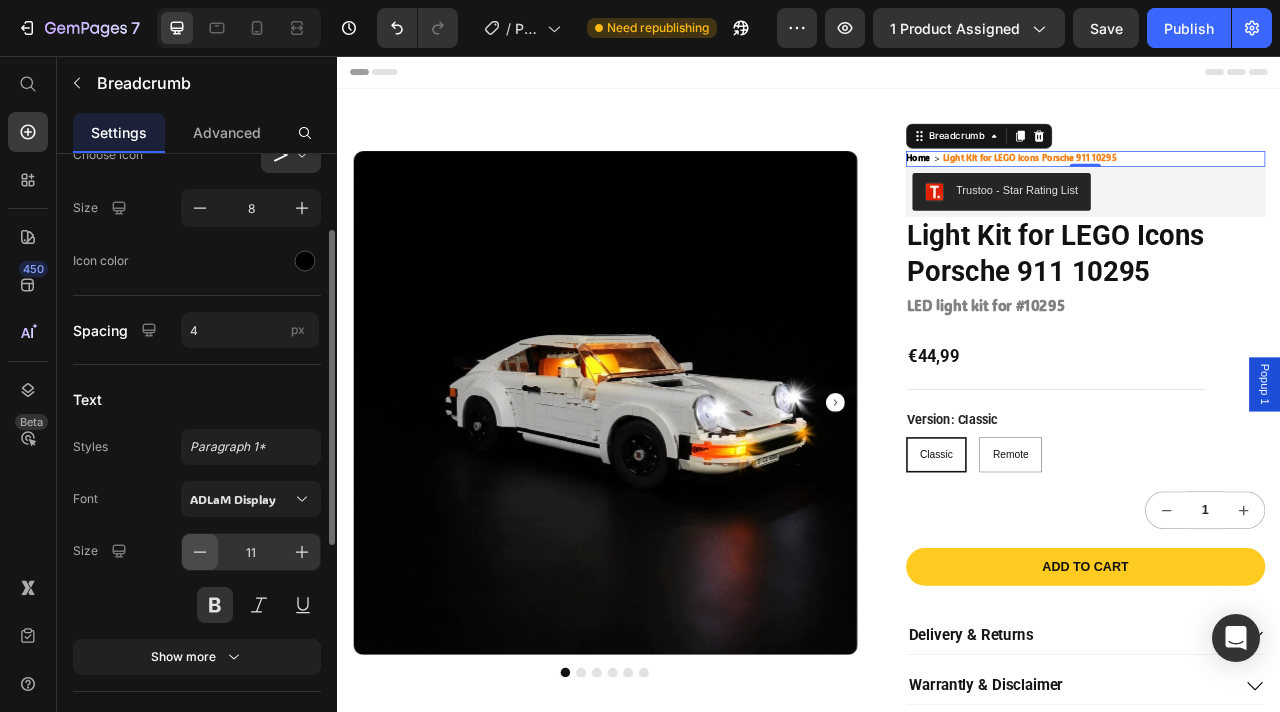 click 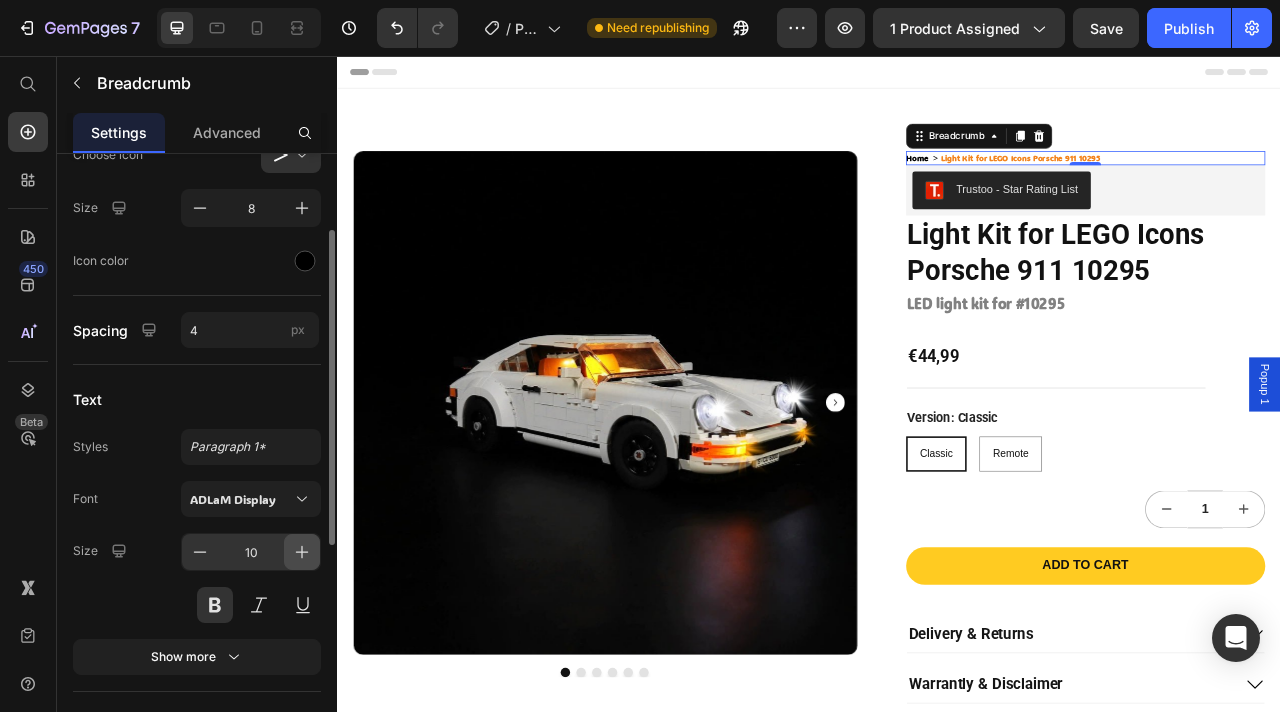 click 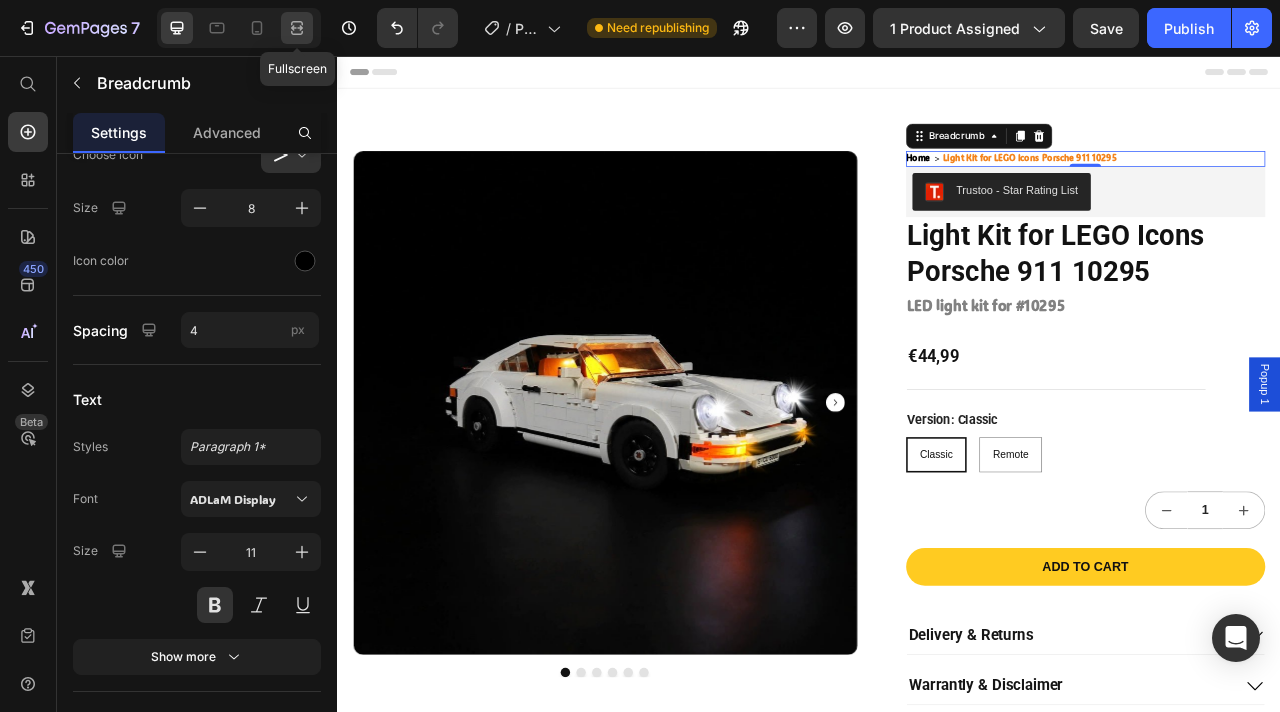 click 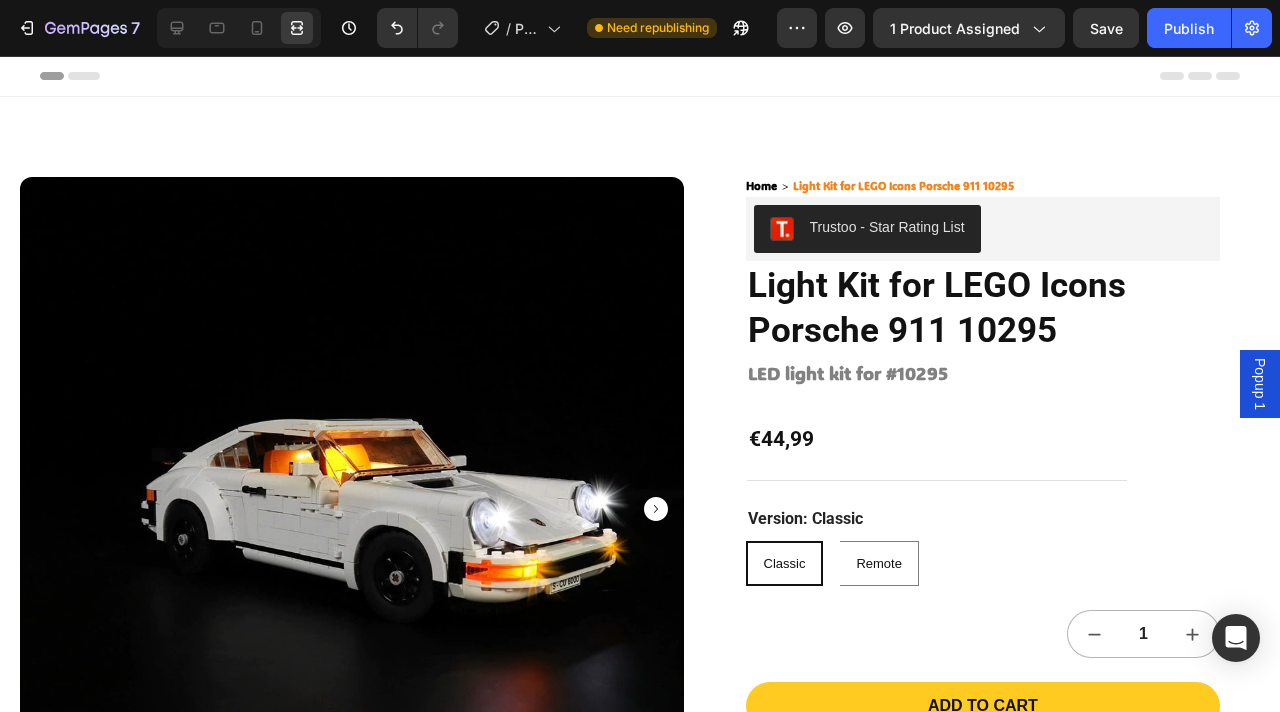 click on "Header" at bounding box center (640, 76) 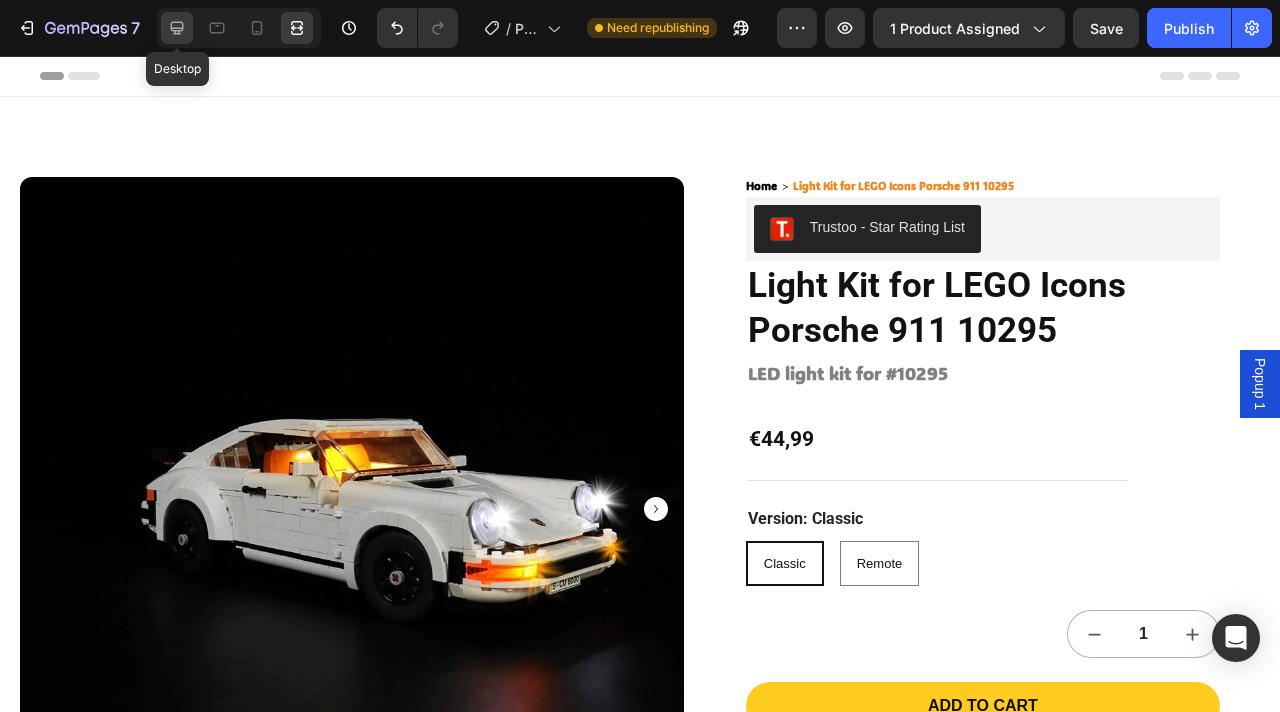 click 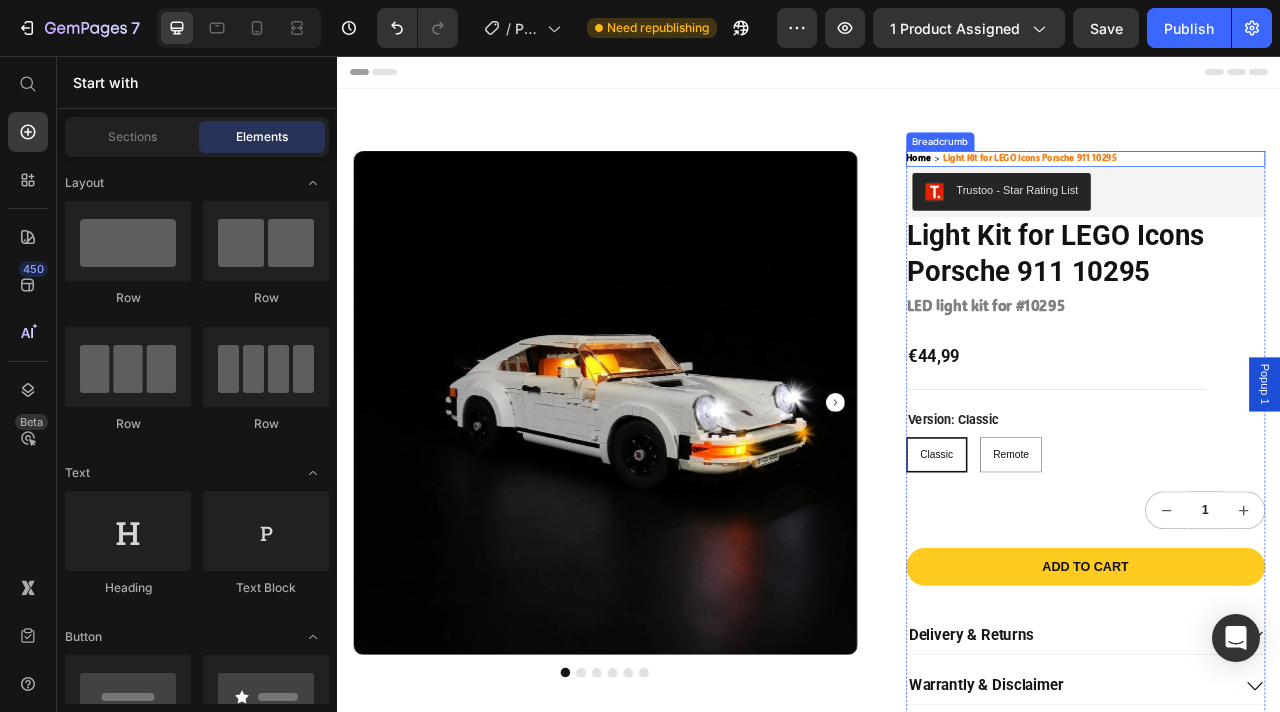 click on "Light Kit for LEGO Icons Porsche 911 10295" at bounding box center [1217, 187] 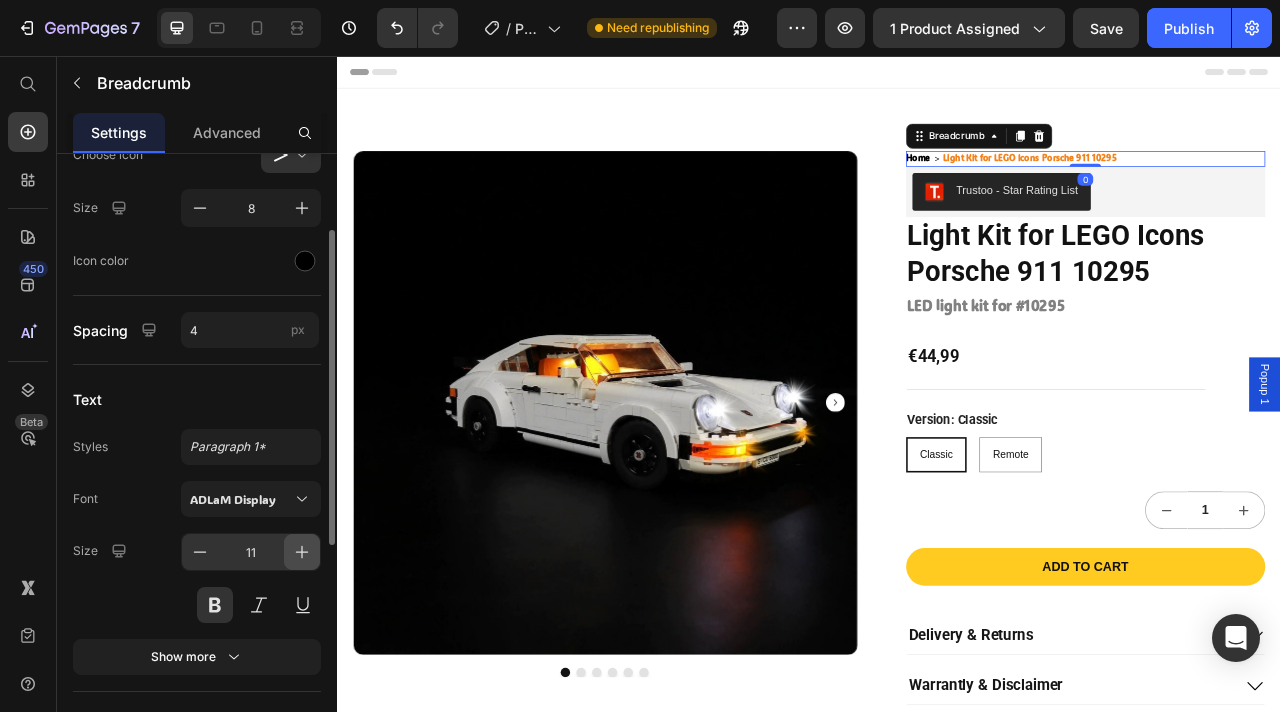 click at bounding box center [302, 552] 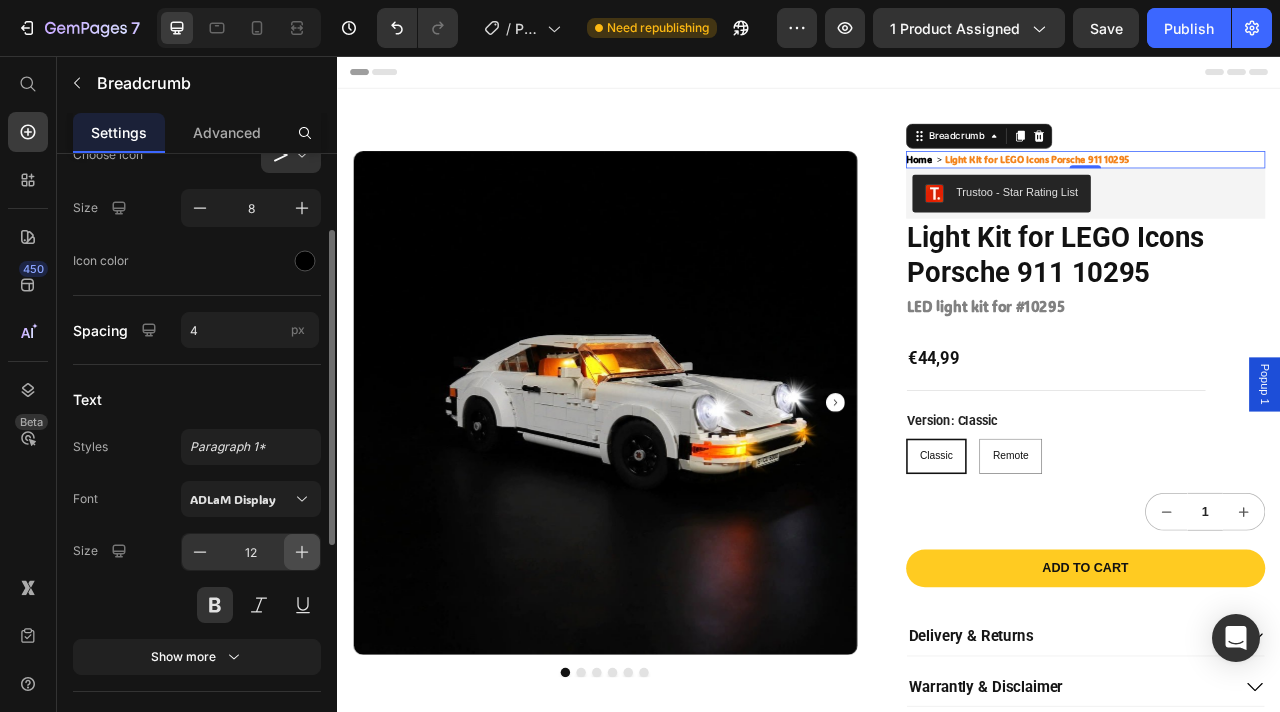 click at bounding box center (302, 552) 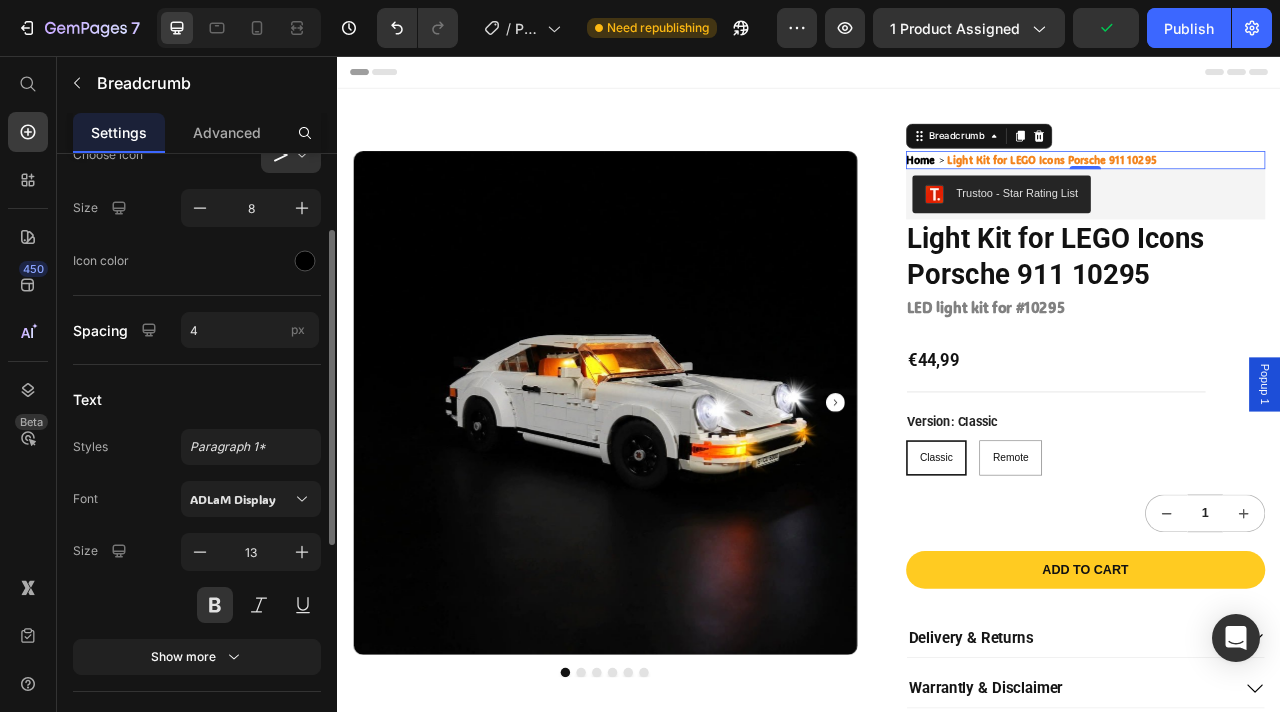 click on "Text" at bounding box center [197, 399] 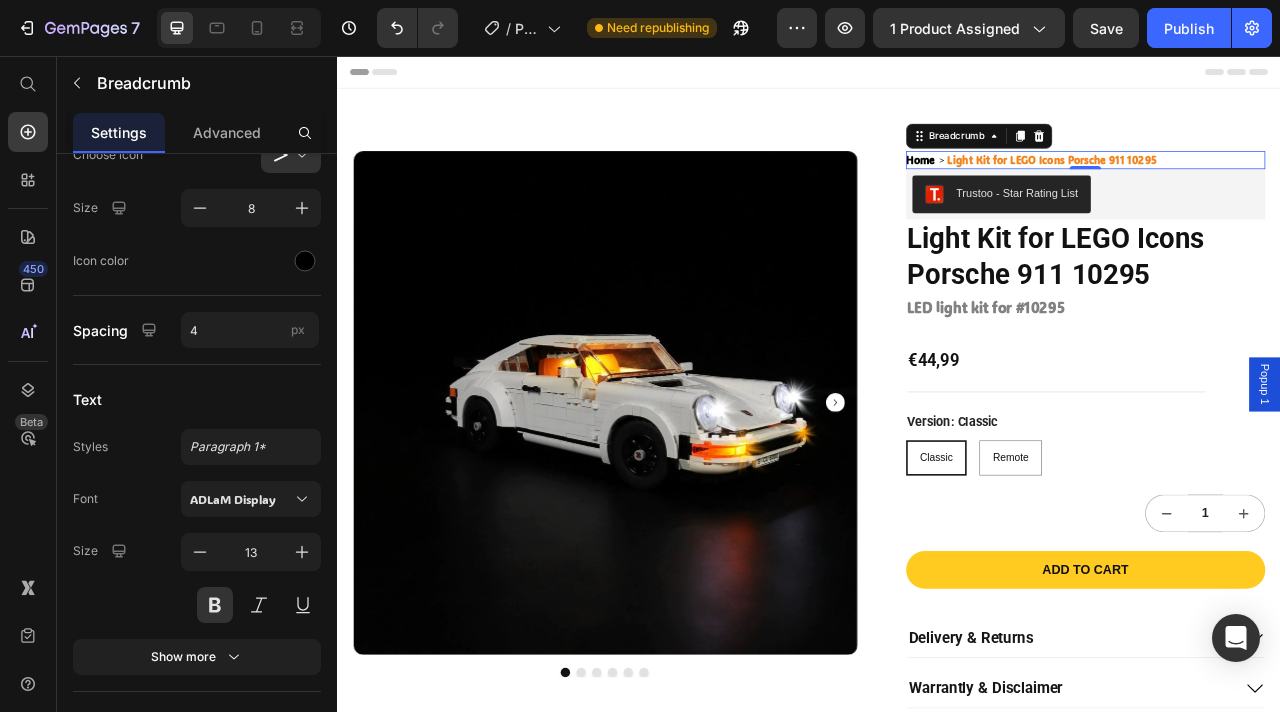 click at bounding box center (239, 28) 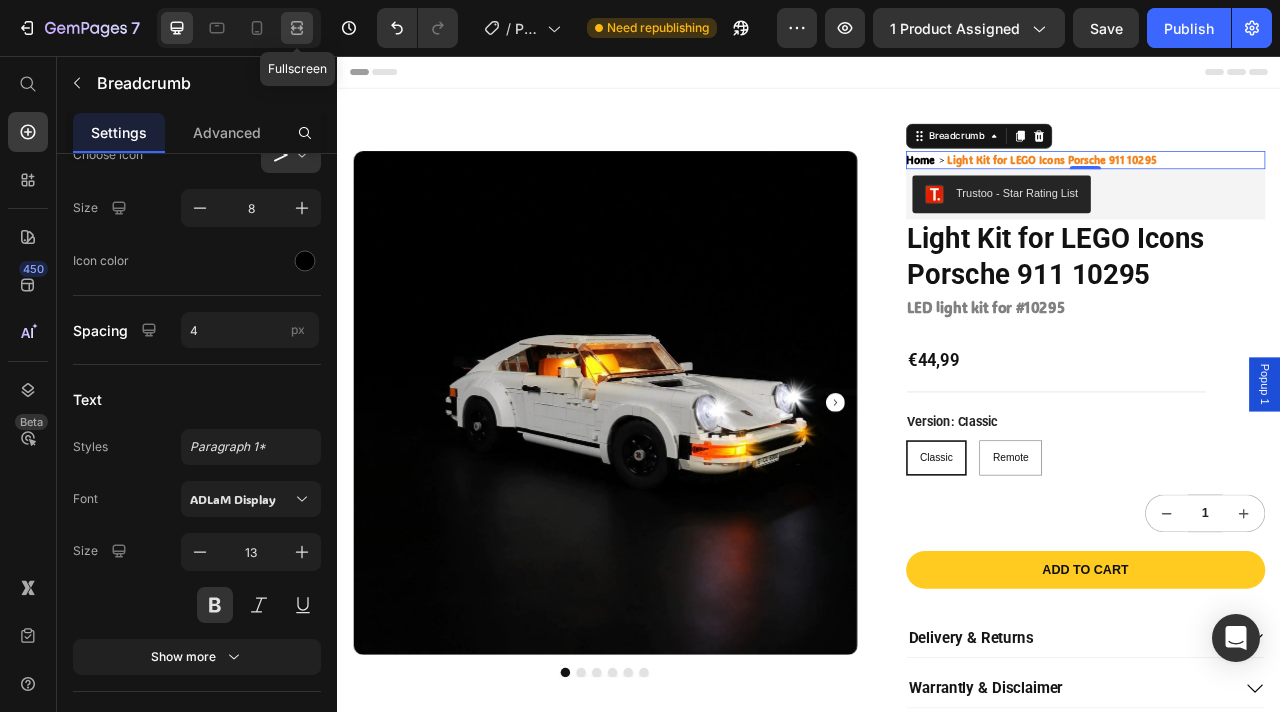 click 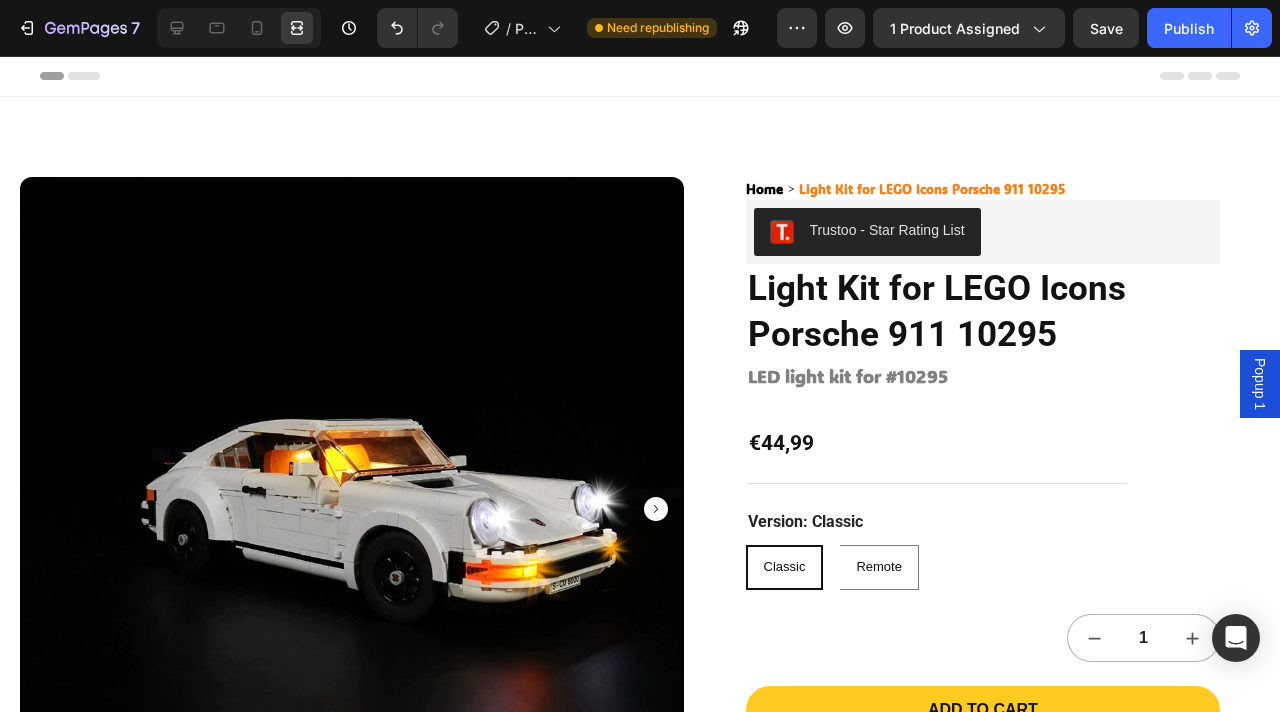click on "Header" at bounding box center (640, 76) 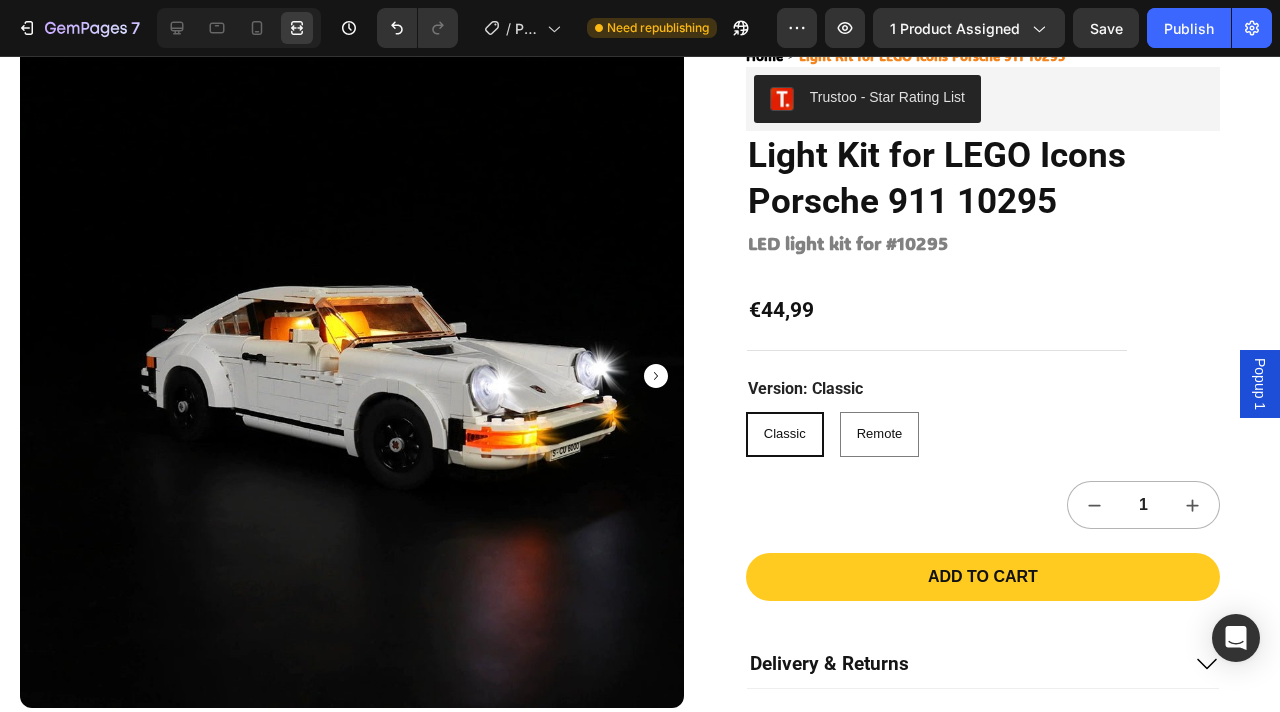 scroll, scrollTop: 134, scrollLeft: 0, axis: vertical 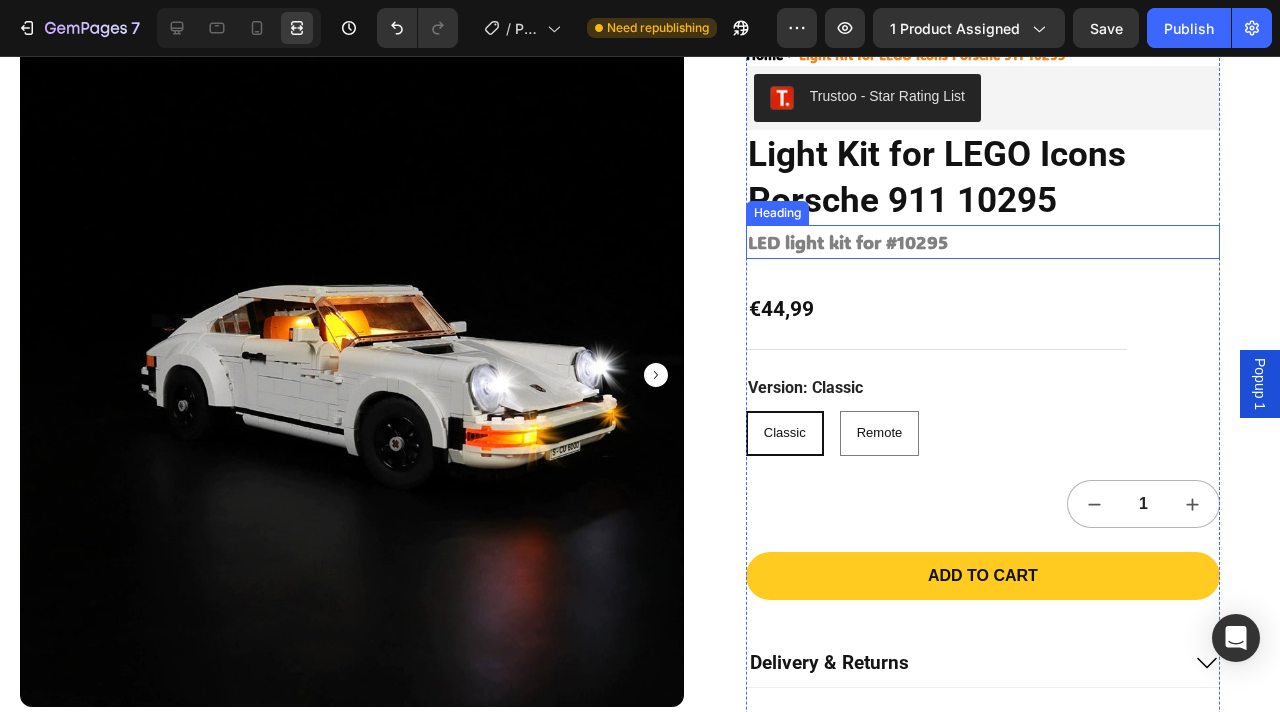 click on "LED light kit for #10295" at bounding box center (848, 242) 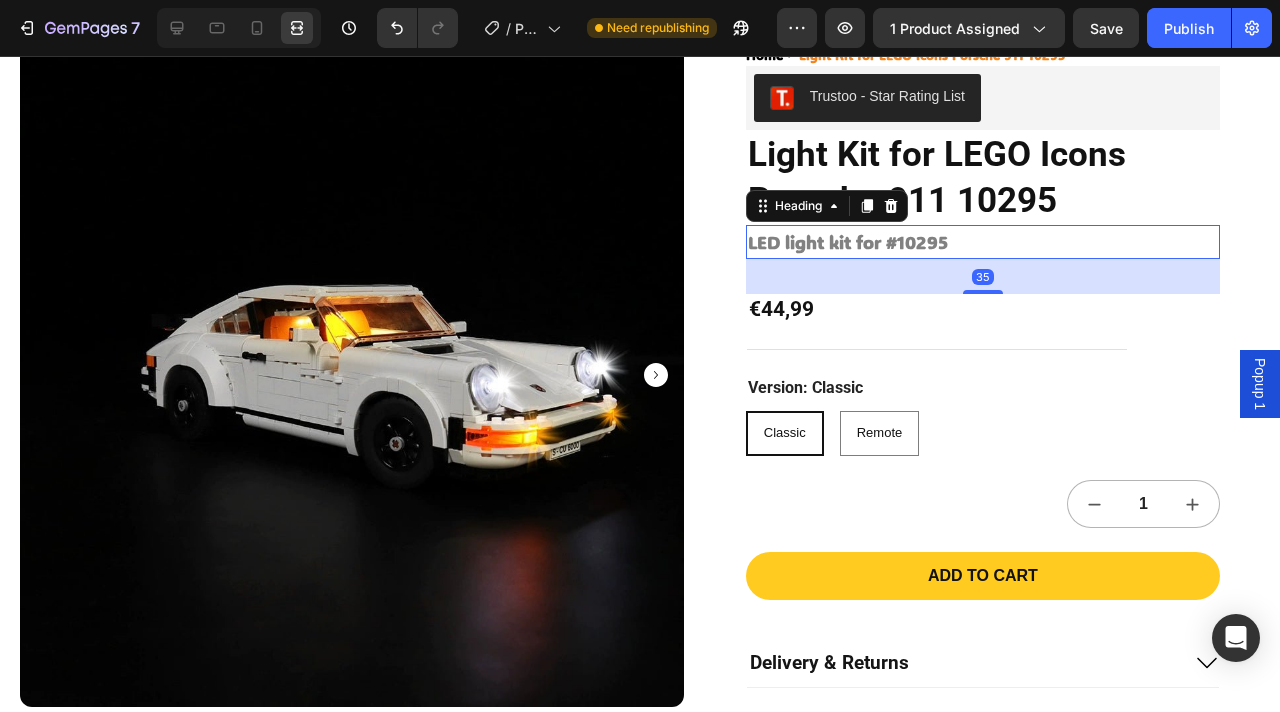 scroll, scrollTop: 0, scrollLeft: 0, axis: both 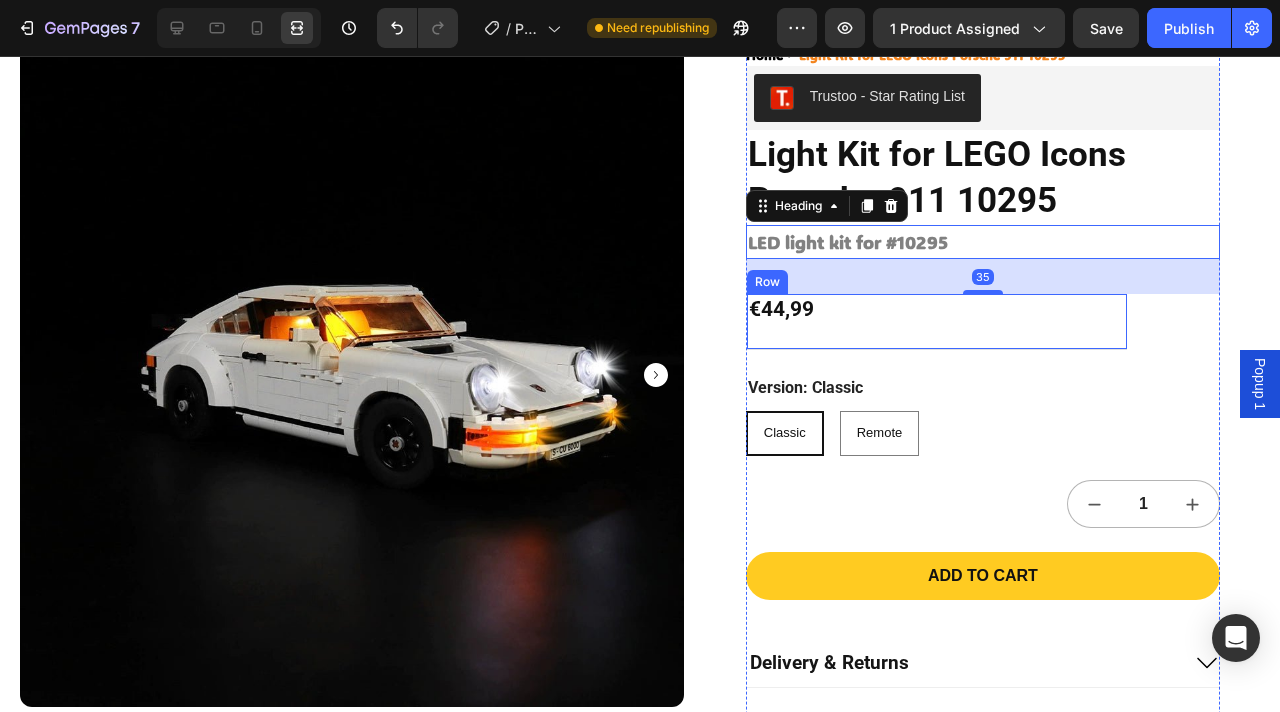 click on "€44,99 Product Price Row" at bounding box center (937, 322) 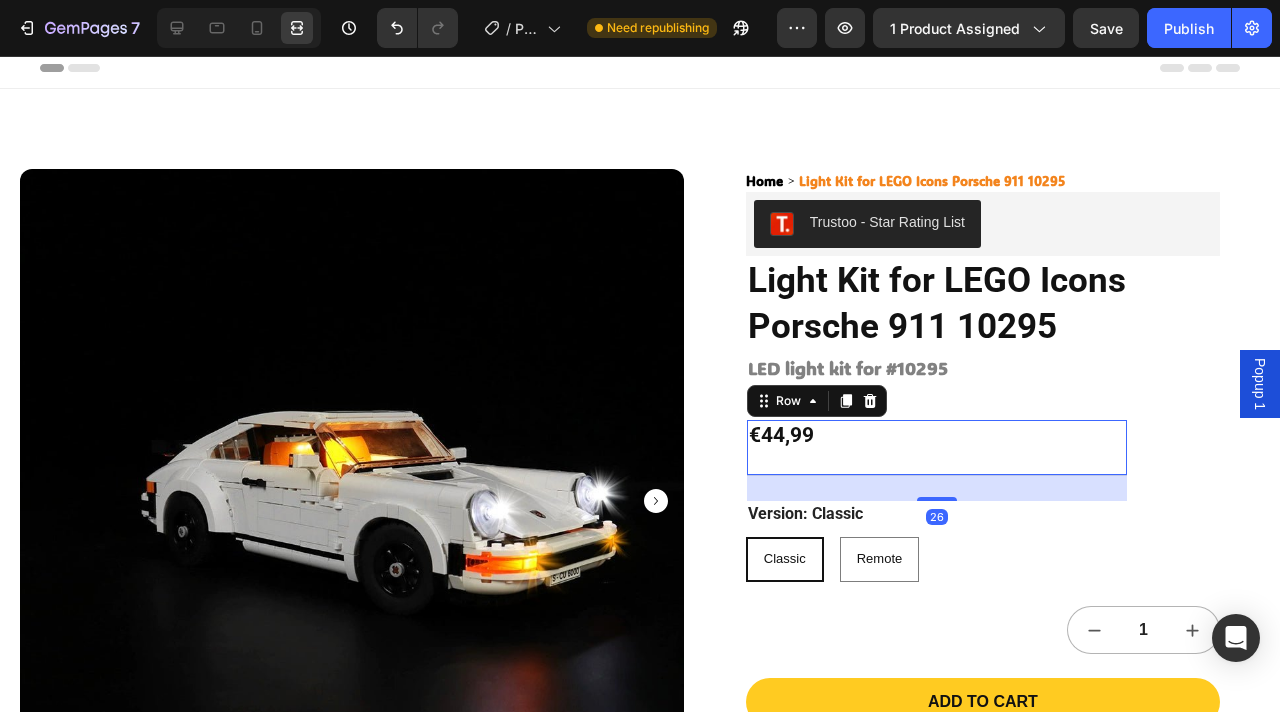 scroll, scrollTop: 0, scrollLeft: 0, axis: both 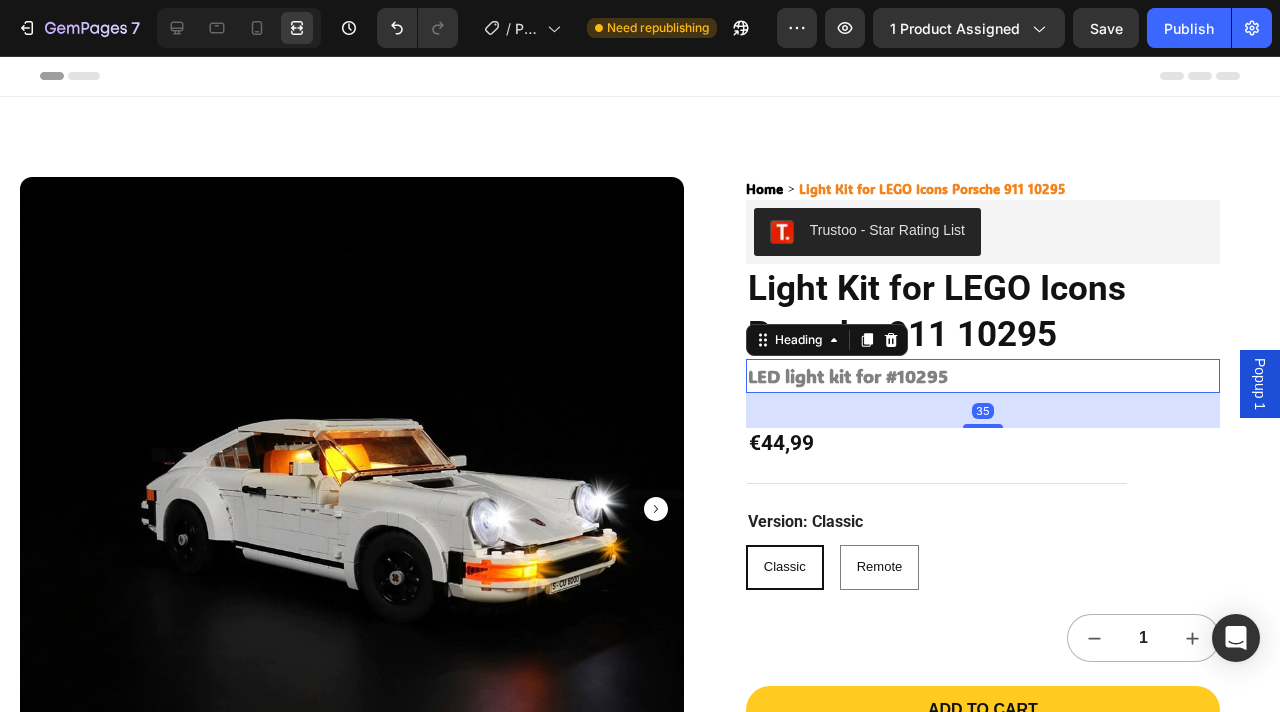 click on "LED light kit for #10295" at bounding box center (848, 376) 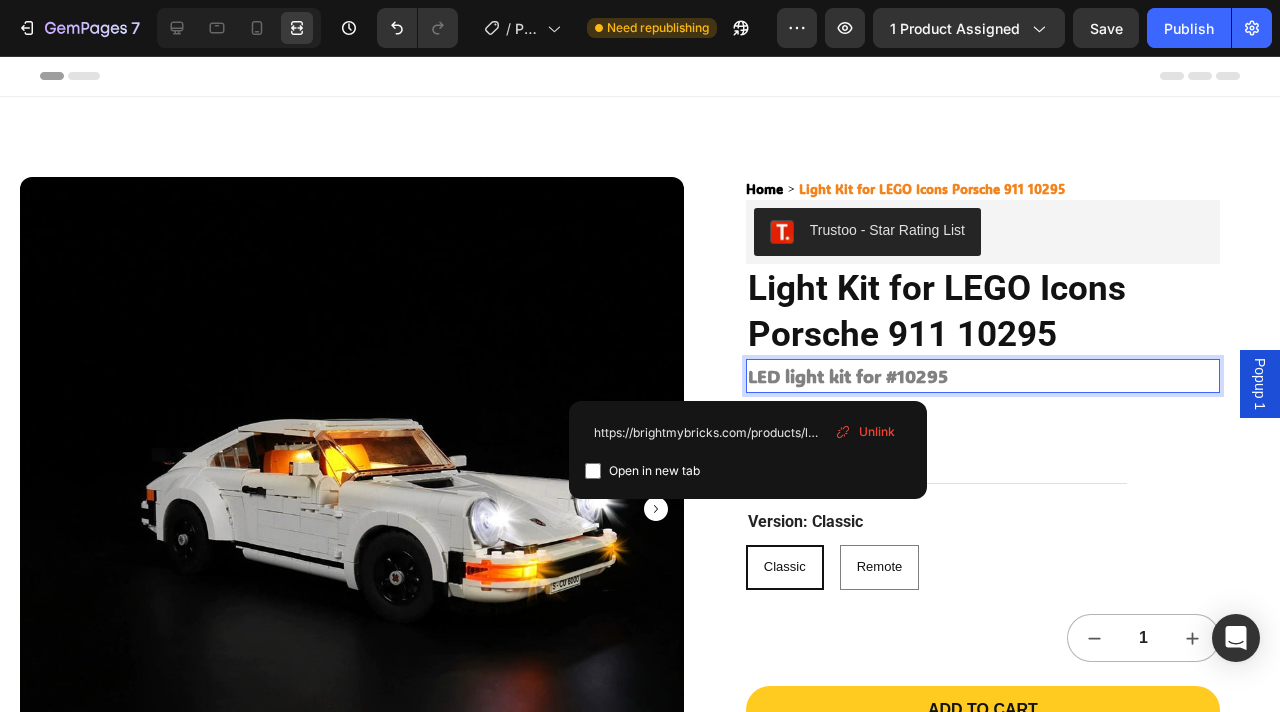 click on "Unlink" at bounding box center (877, 432) 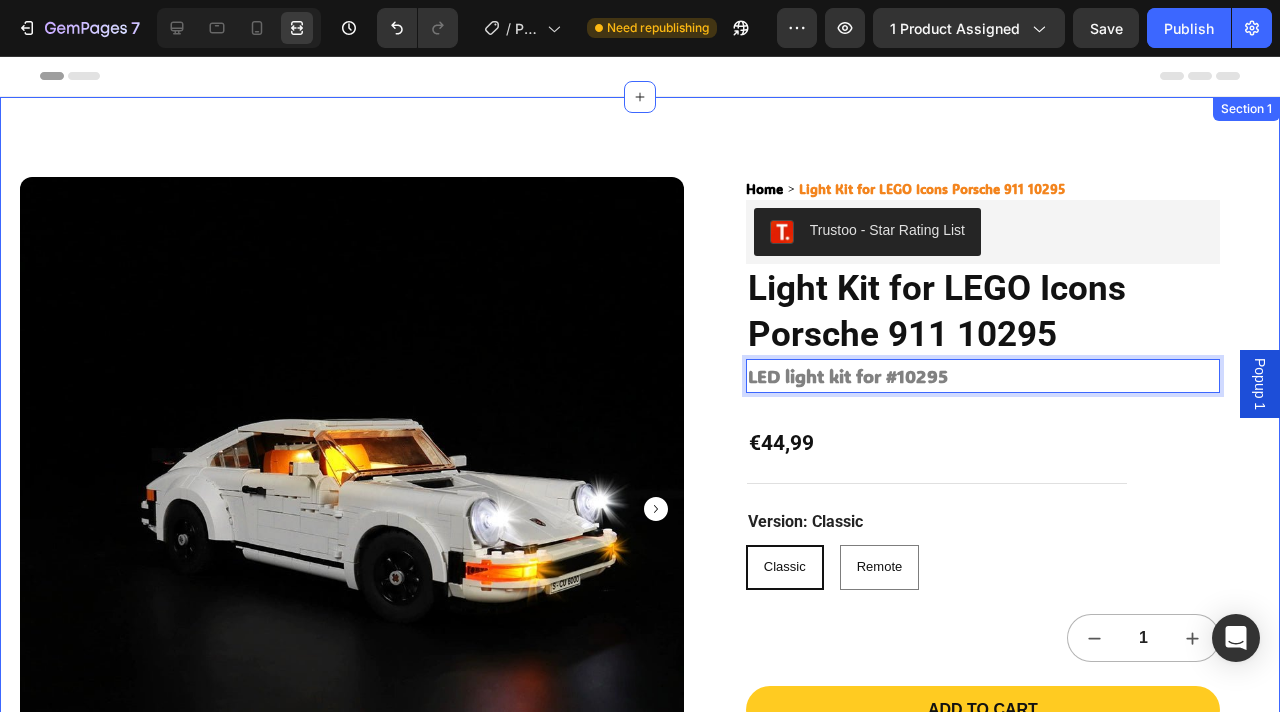 click on "Product Images Home
Light Kit for LEGO Icons Porsche 911 10295 Breadcrumb Trustoo - Star Rating List Trustoo Light Kit for LEGO Icons Porsche 911 10295 Product Title LED light kit for #10295 Heading   35 €44,99 Product Price Row Version: Classic Classic Classic Classic Remote Remote Remote Product Variants & Swatches 1 Product Quantity Add to cart Add to Cart
Delivery & Returns
Warrantly & Disclaimer
Instructions
You May Also Need Accordion Secured and trusted checkout with: Text Block Image Row Product Section 1" at bounding box center (640, 652) 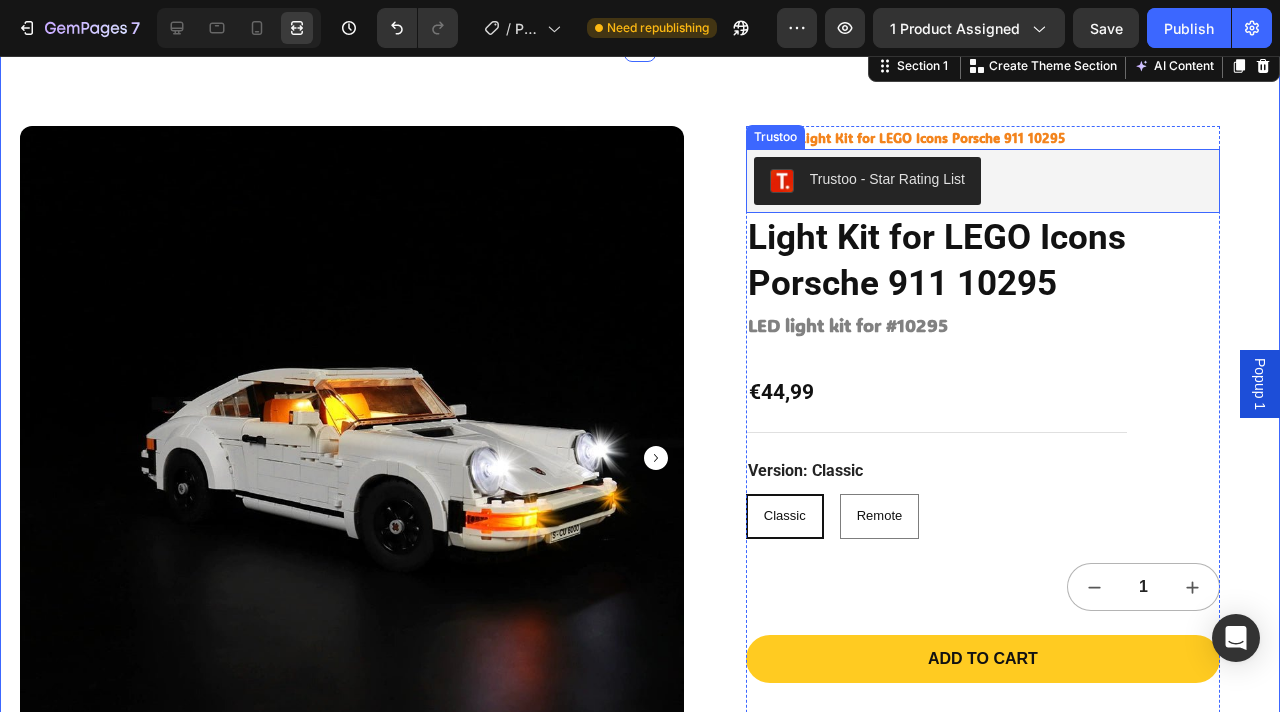 scroll, scrollTop: 54, scrollLeft: 0, axis: vertical 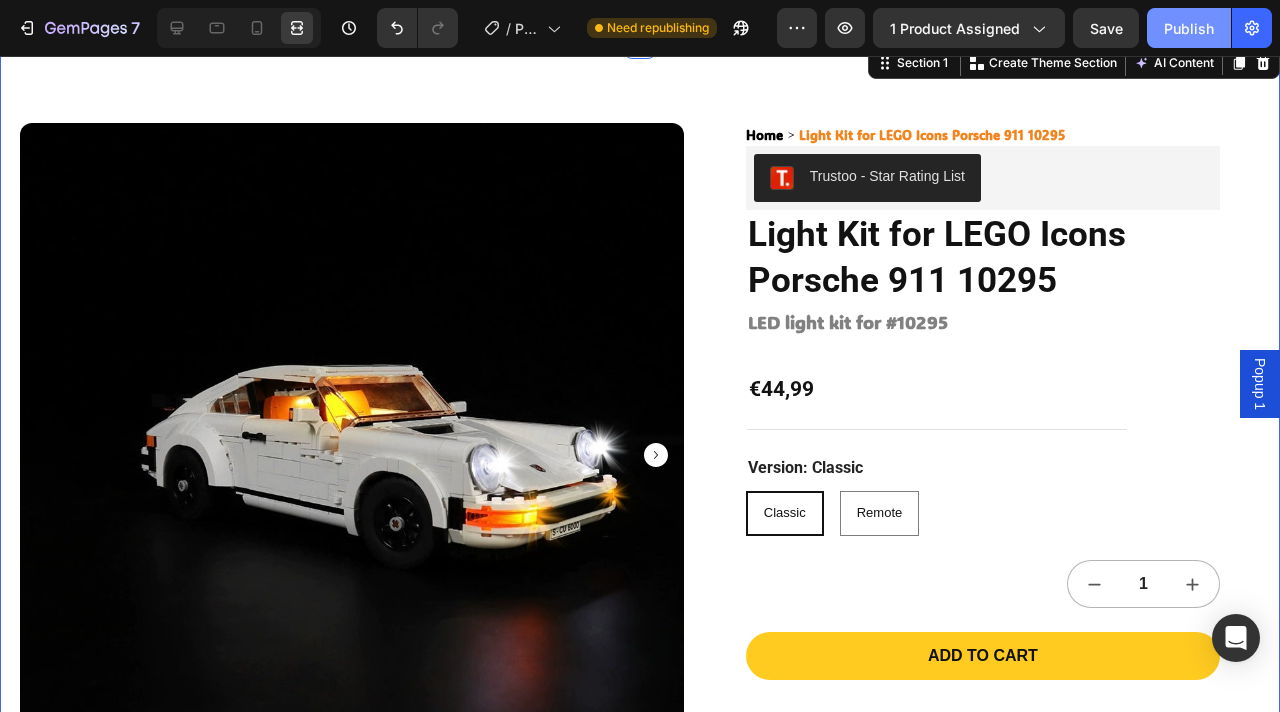 click on "Publish" at bounding box center [1189, 28] 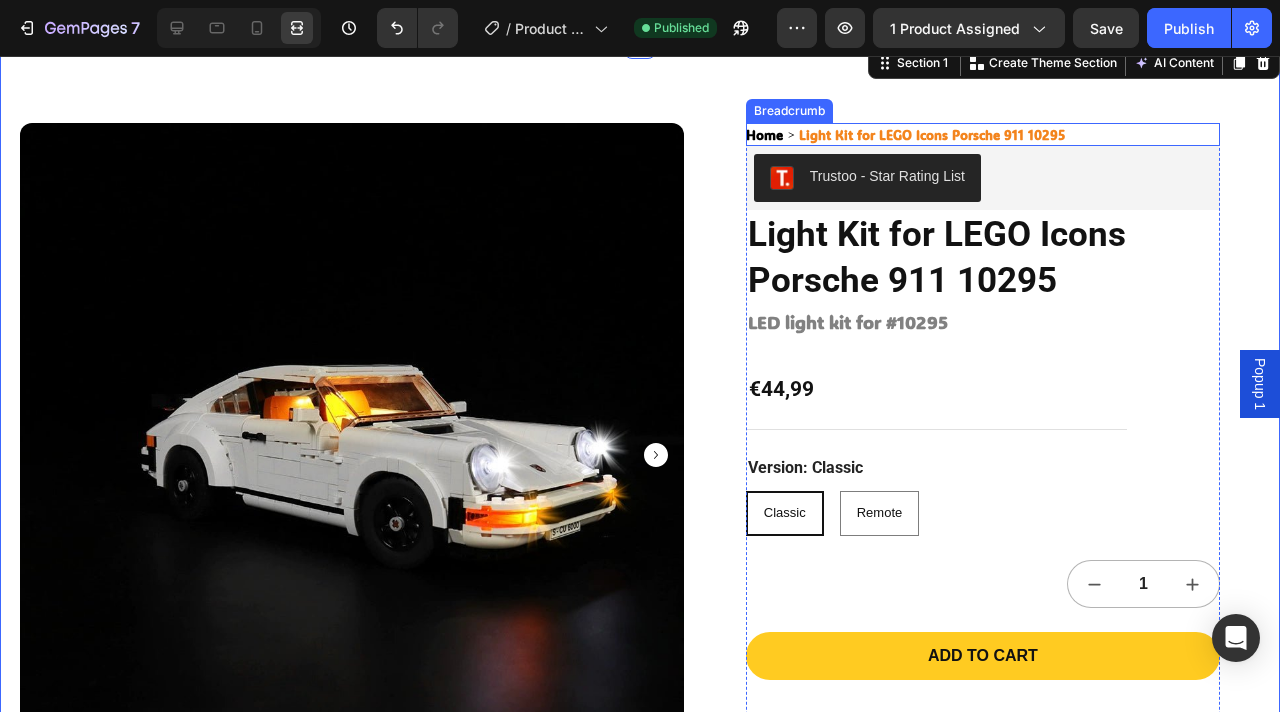 click on "Light Kit for LEGO Icons Porsche 911 10295" at bounding box center (932, 134) 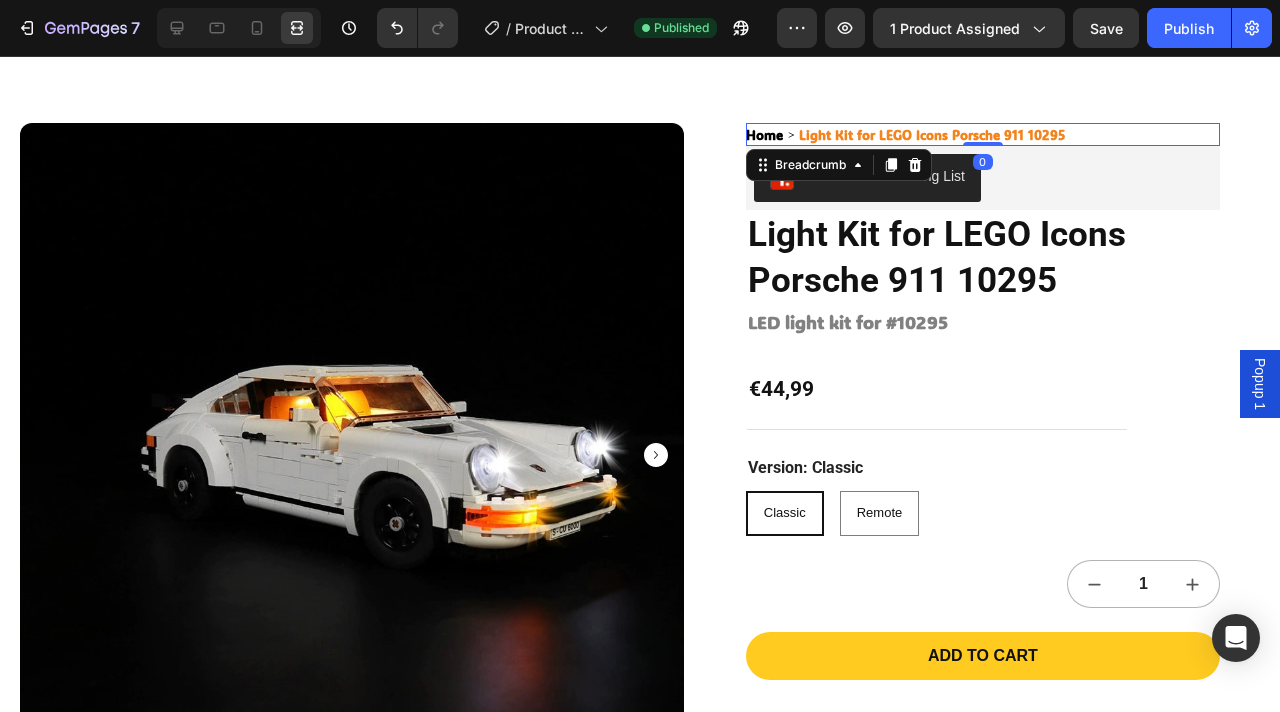 click on "Light Kit for LEGO Icons Porsche 911 10295" at bounding box center [932, 134] 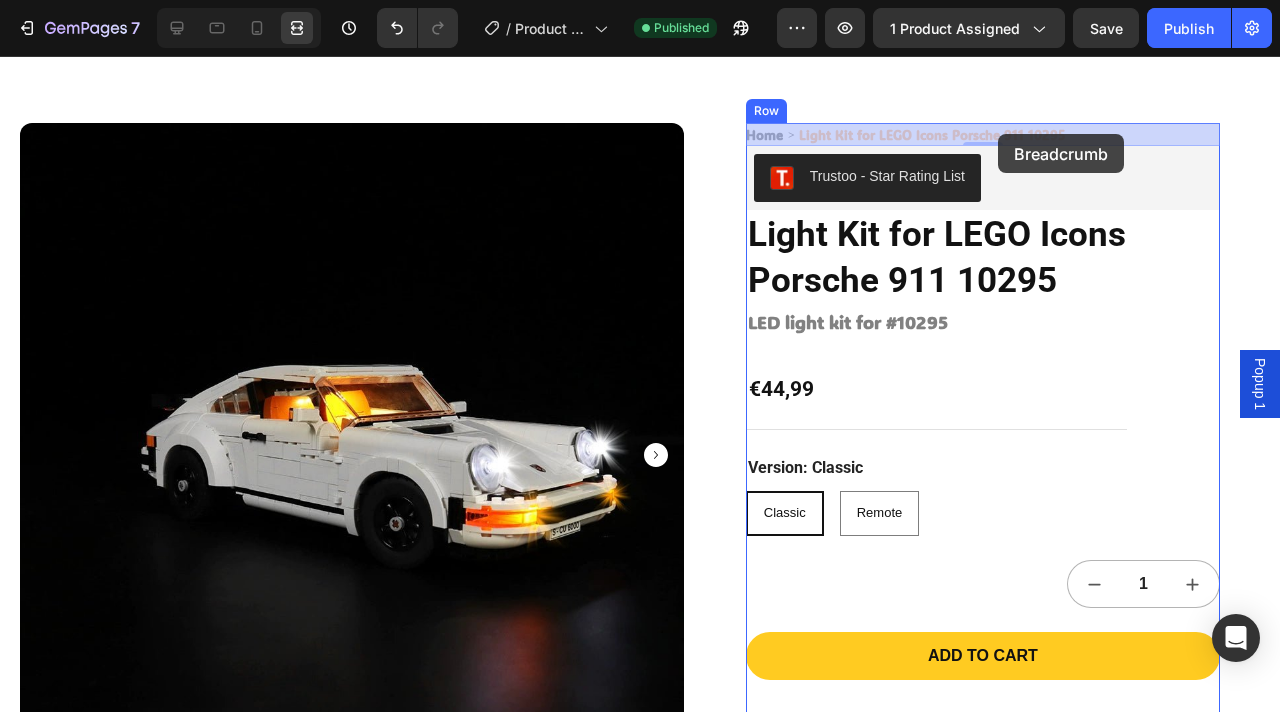 drag, startPoint x: 1077, startPoint y: 133, endPoint x: 998, endPoint y: 134, distance: 79.00633 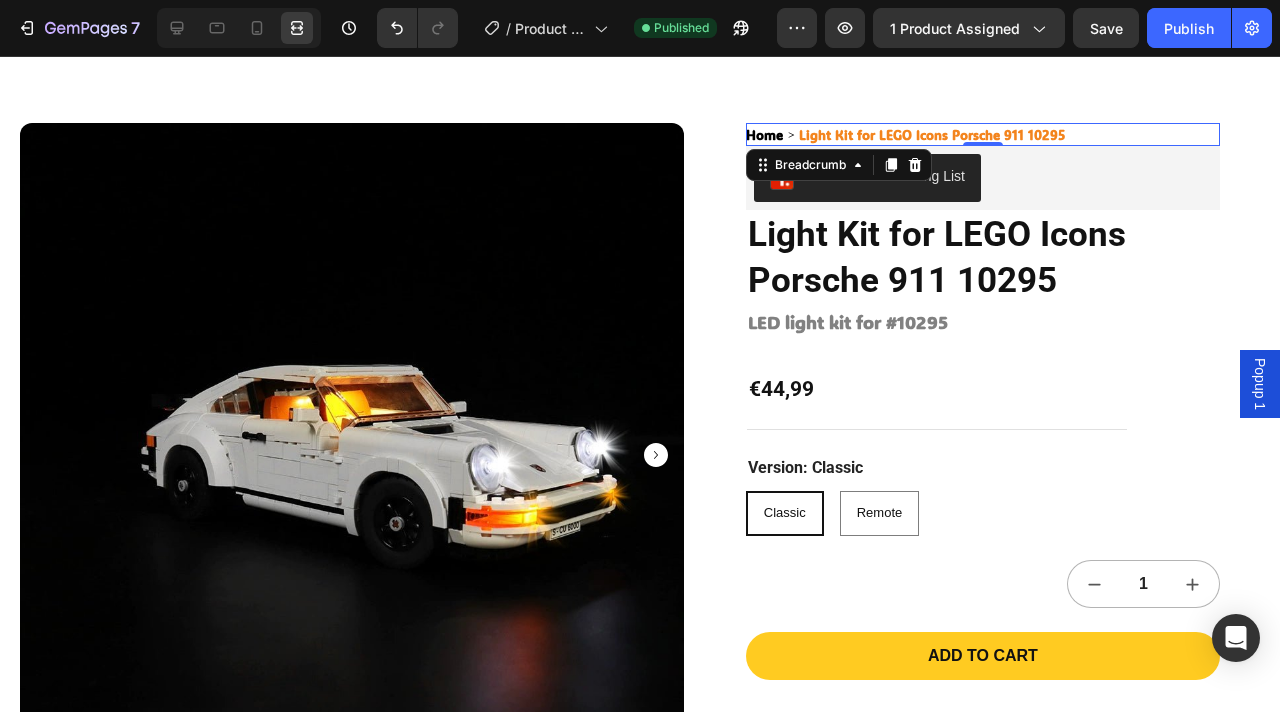 click on "Light Kit for LEGO Icons Porsche 911 10295" at bounding box center (932, 134) 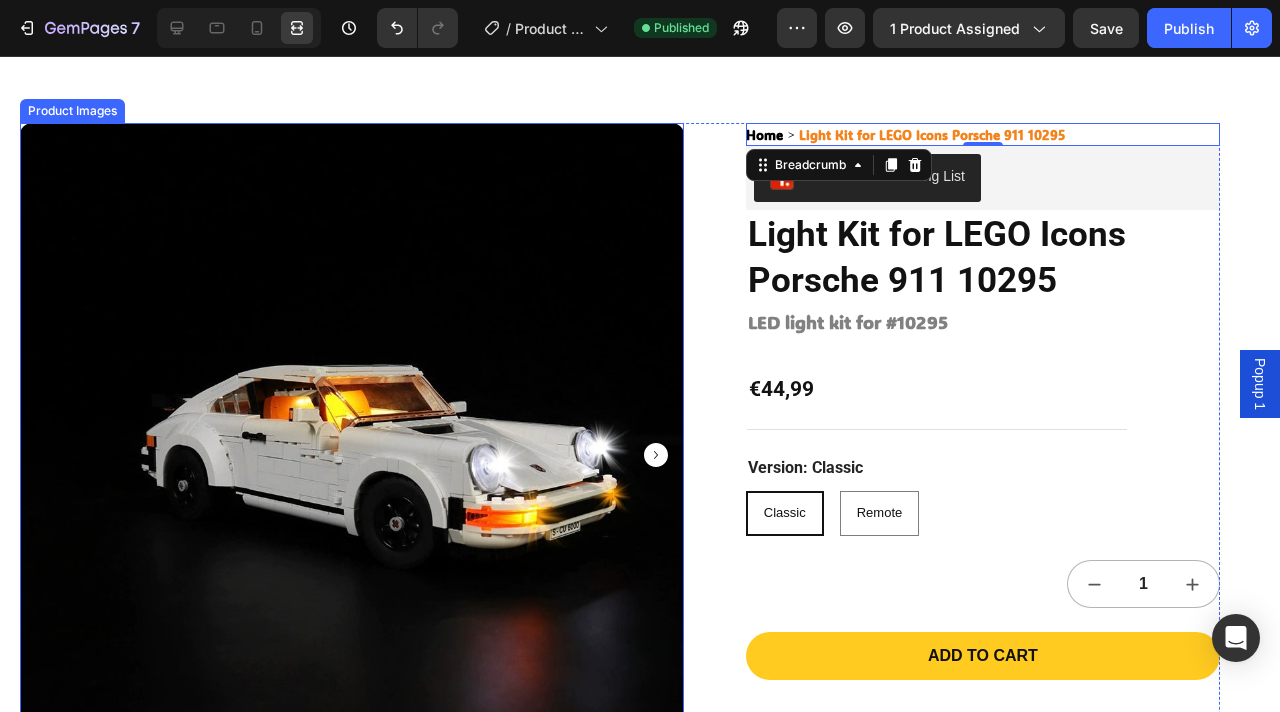 scroll, scrollTop: 0, scrollLeft: 0, axis: both 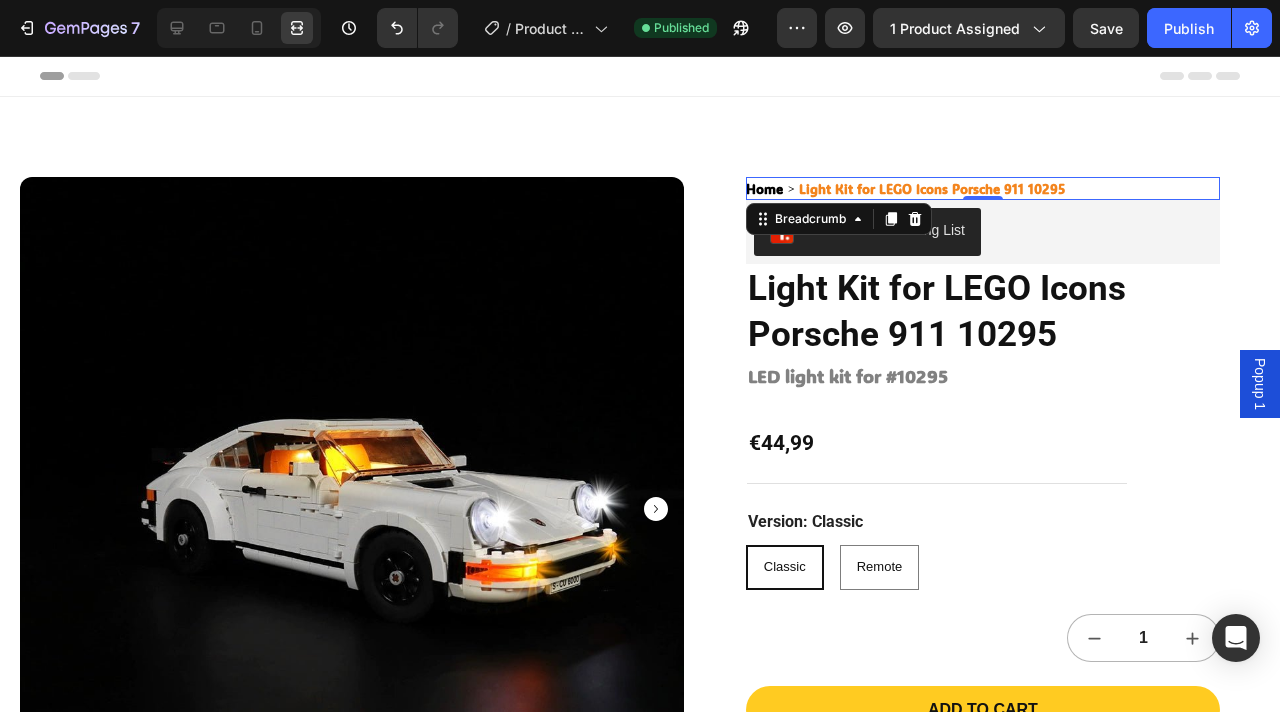 click on "Product Images Home
Light Kit for LEGO Icons Porsche 911 10295 Breadcrumb   0 Trustoo - Star Rating List Trustoo Light Kit for LEGO Icons Porsche 911 10295 Product Title ⁠⁠⁠⁠⁠⁠⁠ LED light kit for #10295 Heading €44,99 Product Price Row Version: Classic Classic Classic Classic Remote Remote Remote Product Variants & Swatches 1 Product Quantity Add to cart Add to Cart
Delivery & Returns
Warrantly & Disclaimer
Instructions
You May Also Need Accordion Secured and trusted checkout with: Text Block Image Row Product Section 1" at bounding box center (640, 652) 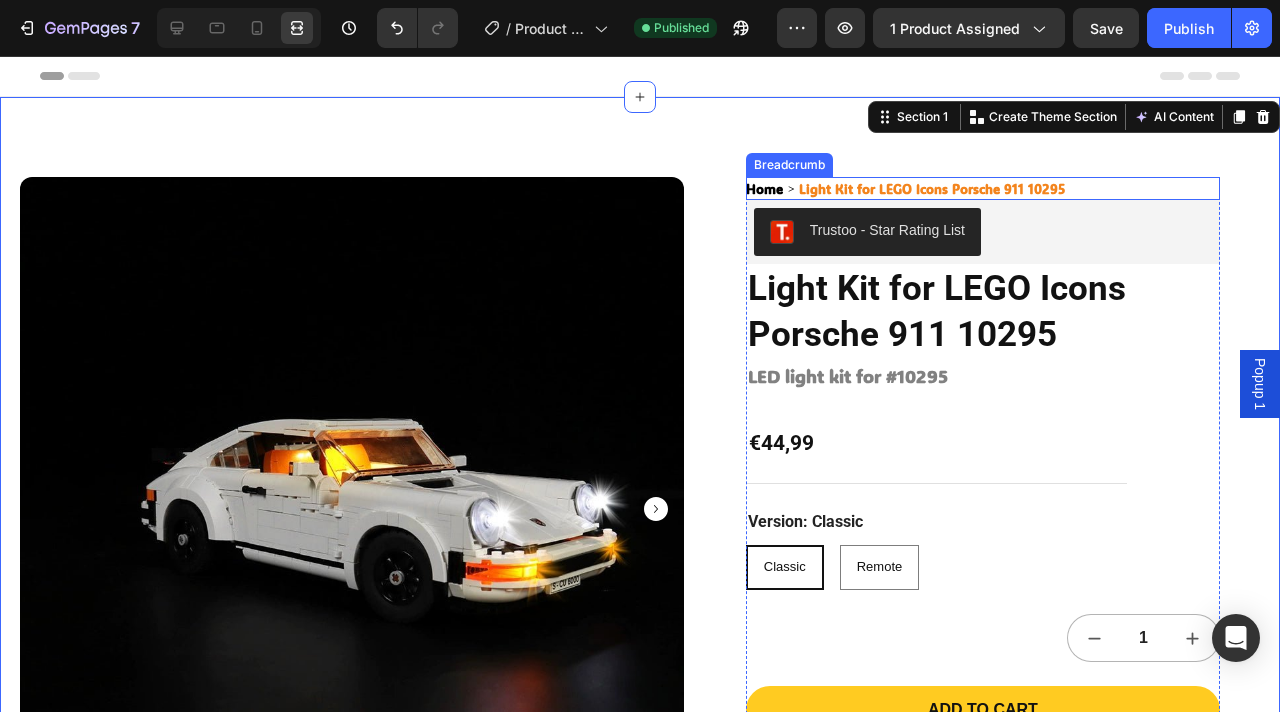 click on "Home
Light Kit for LEGO Icons Porsche 911 10295" at bounding box center [907, 188] 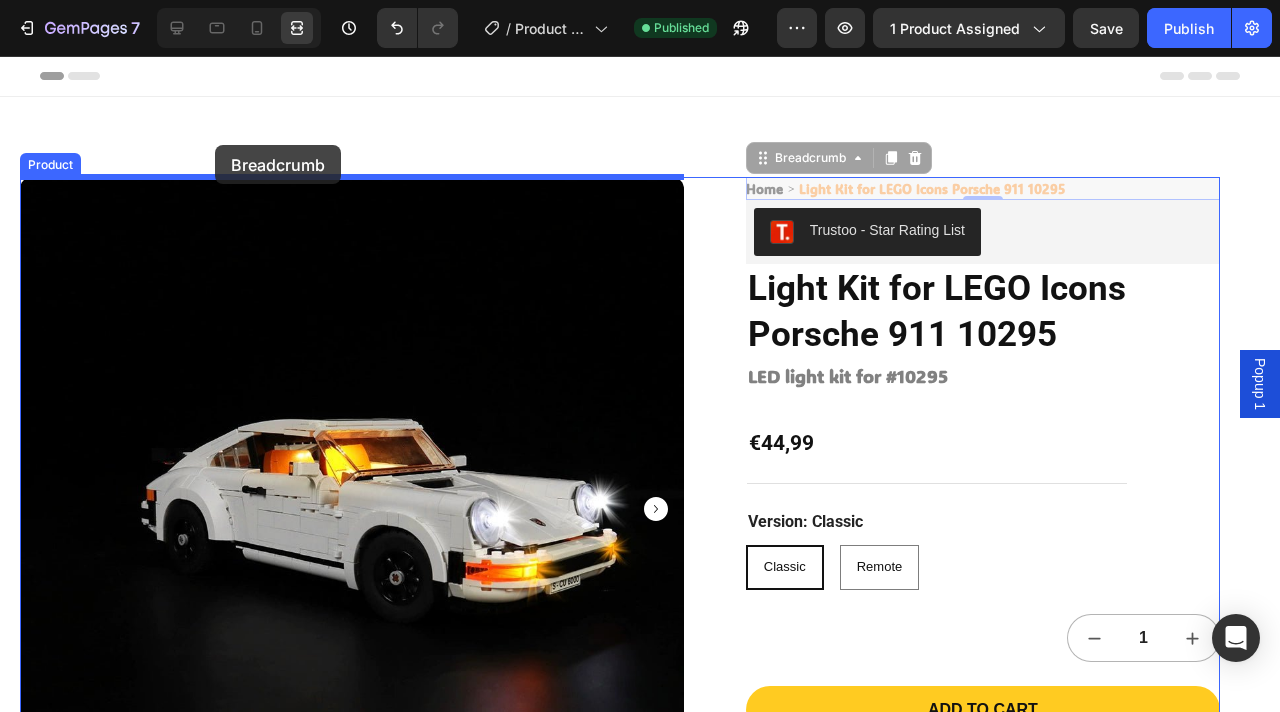 drag, startPoint x: 793, startPoint y: 158, endPoint x: 215, endPoint y: 144, distance: 578.16956 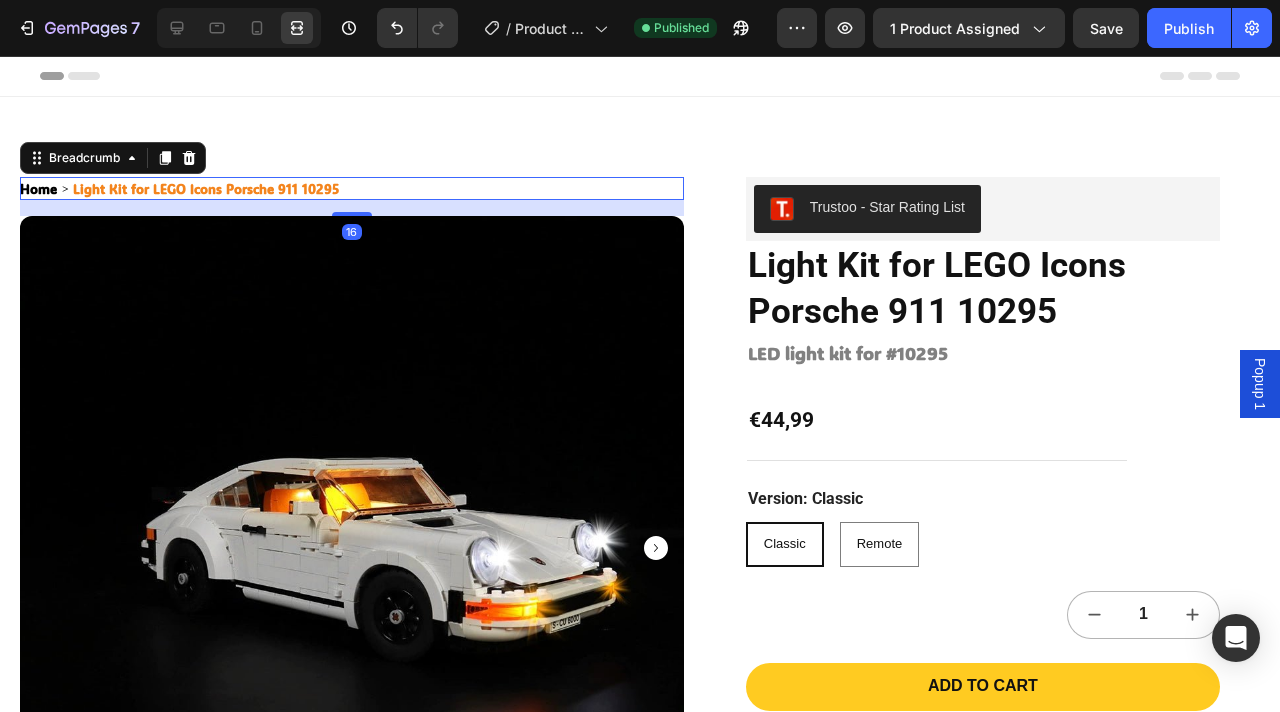 click on "Header" at bounding box center [640, 76] 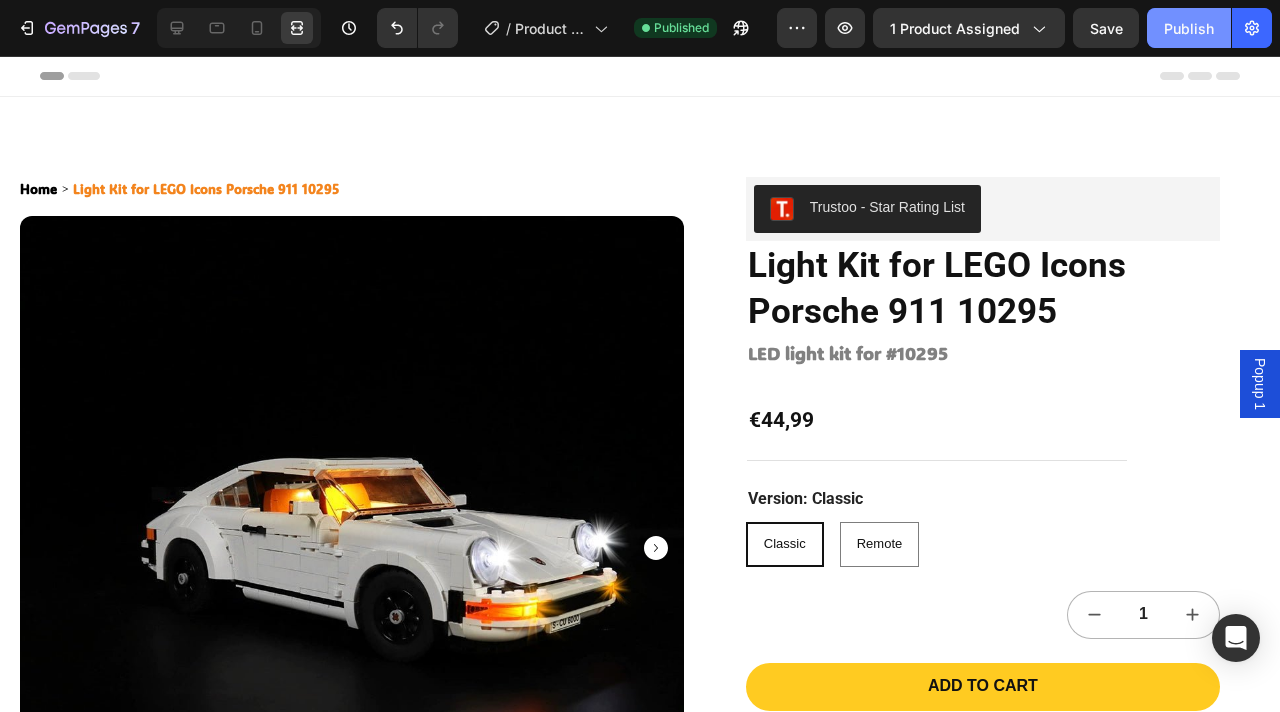 click on "Publish" at bounding box center [1189, 28] 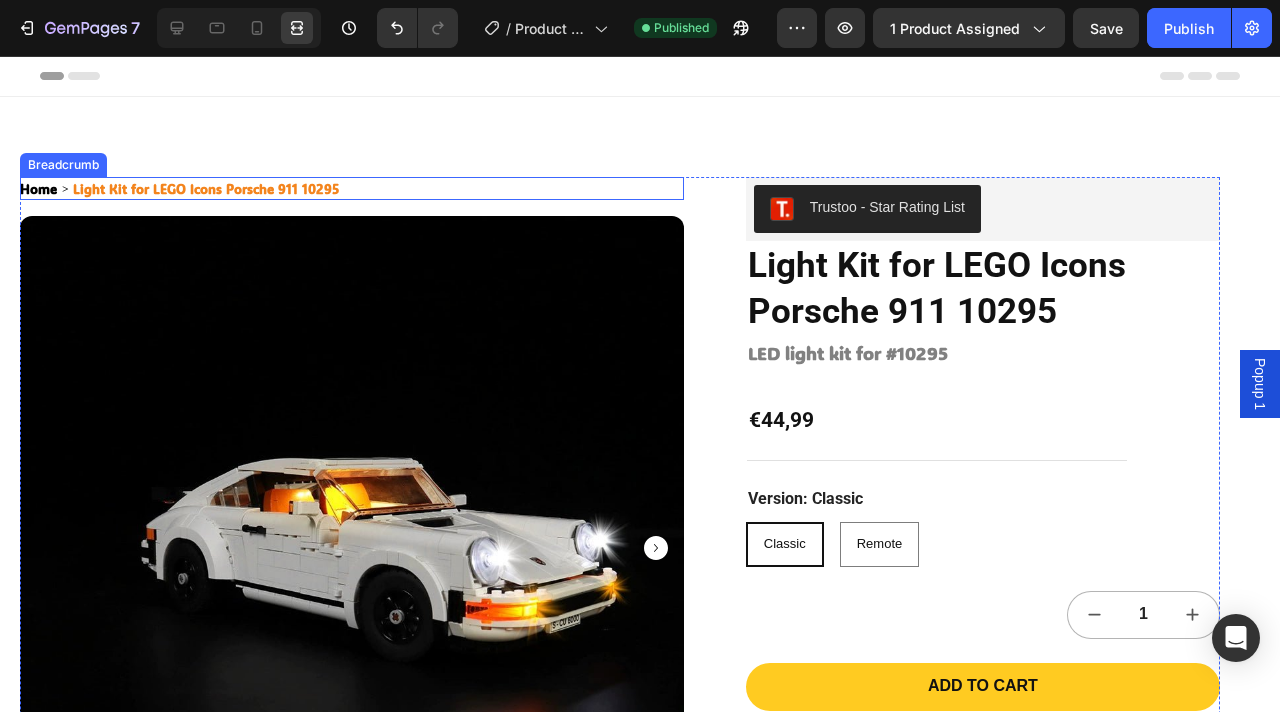 click on "Light Kit for LEGO Icons Porsche 911 10295" at bounding box center [206, 188] 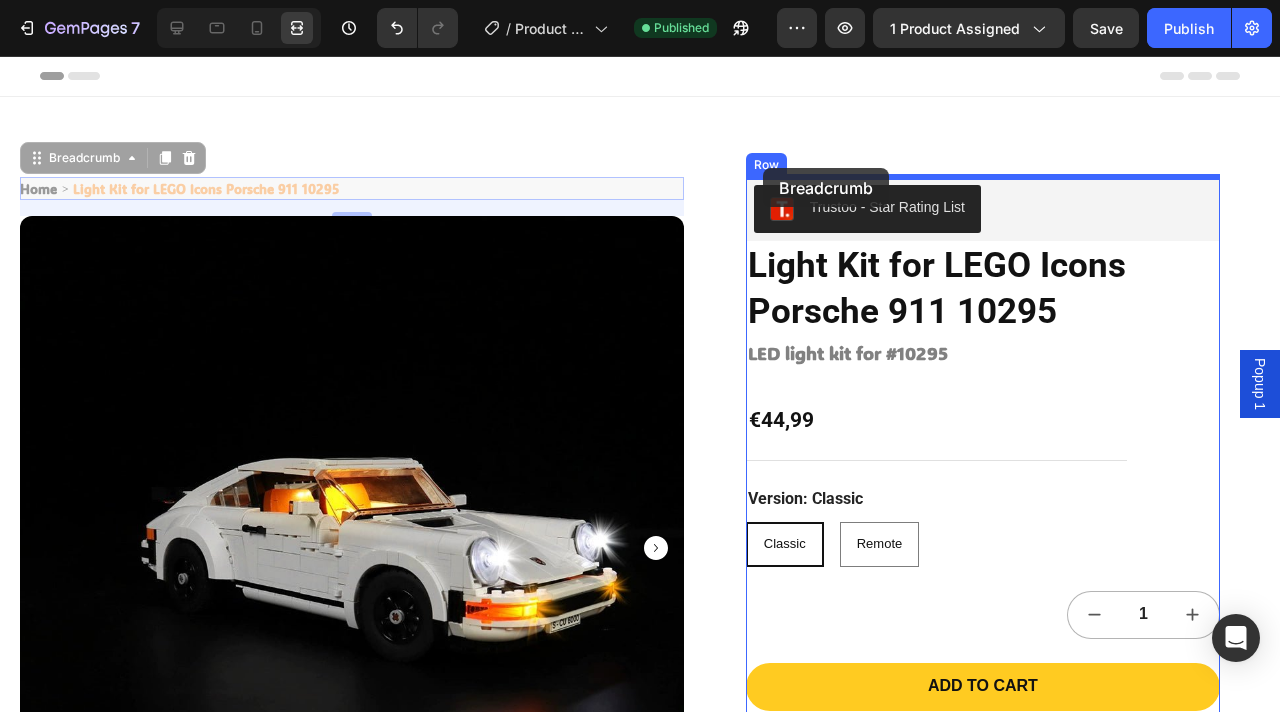 drag, startPoint x: 83, startPoint y: 159, endPoint x: 763, endPoint y: 168, distance: 680.0596 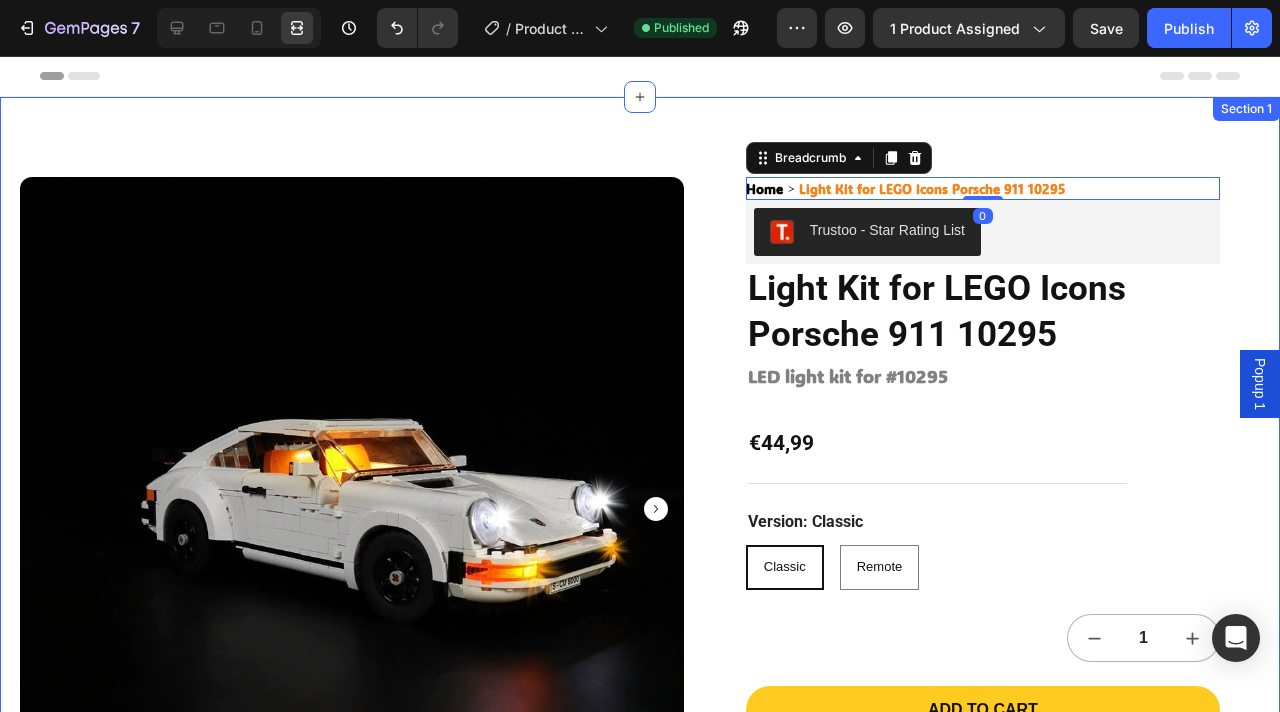 click on "Product Images Home
Light Kit for LEGO Icons Porsche 911 10295 Breadcrumb   0 Trustoo - Star Rating List Trustoo Light Kit for LEGO Icons Porsche 911 10295 Product Title ⁠⁠⁠⁠⁠⁠⁠ LED light kit for #10295 Heading €44,99 Product Price Row Version: Classic Classic Classic Classic Remote Remote Remote Product Variants & Swatches 1 Product Quantity Add to cart Add to Cart
Delivery & Returns
Warrantly & Disclaimer
Instructions
You May Also Need Accordion Secured and trusted checkout with: Text Block Image Row Product Section 1" at bounding box center (640, 652) 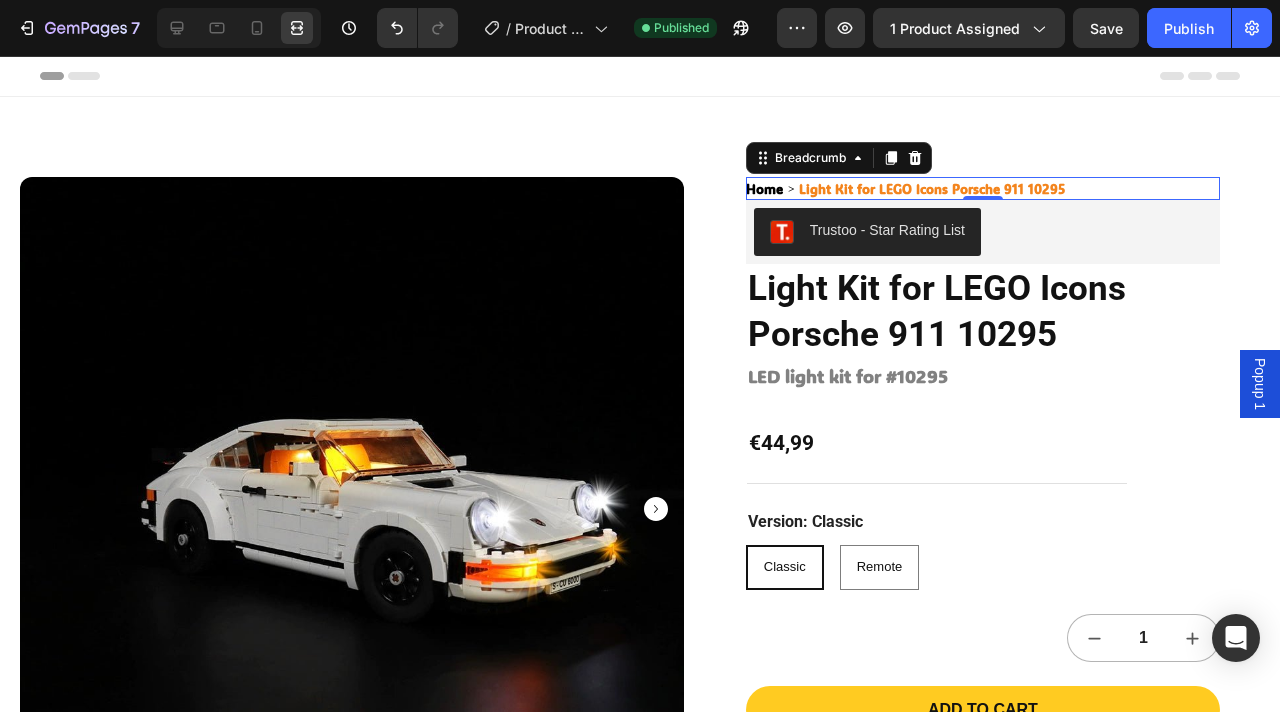 click on "Light Kit for LEGO Icons Porsche 911 10295" at bounding box center (932, 188) 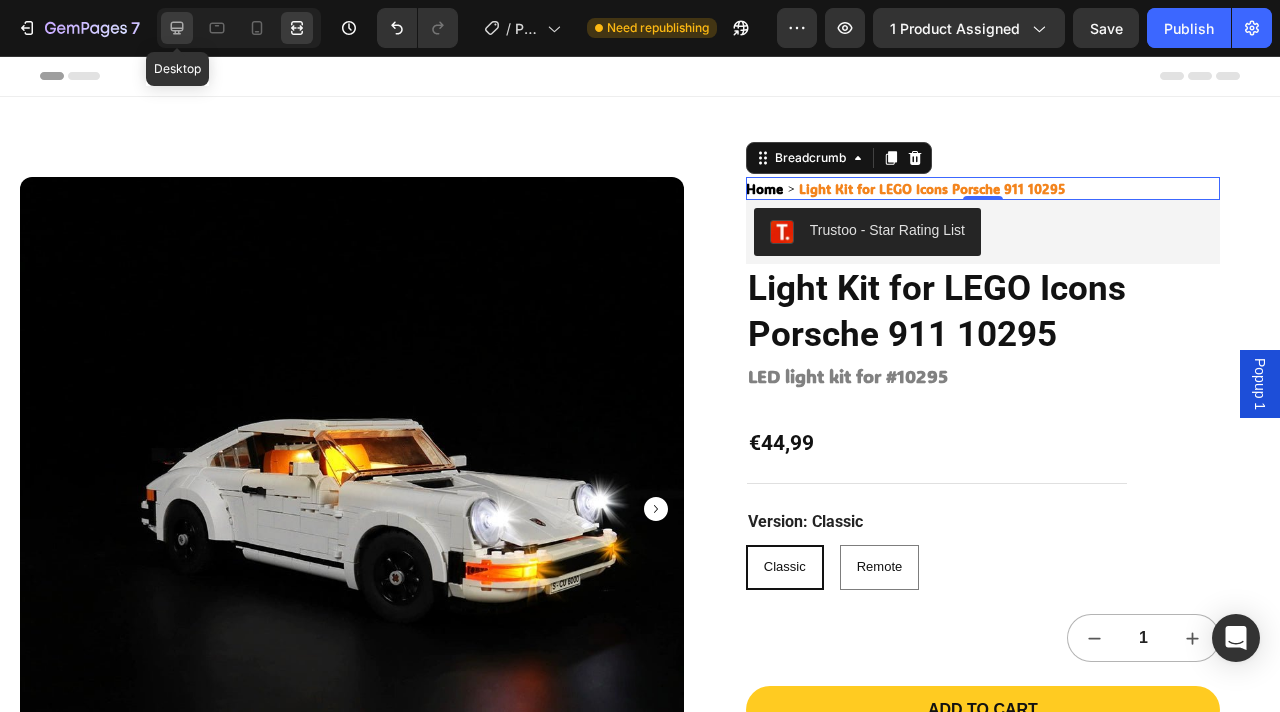 click 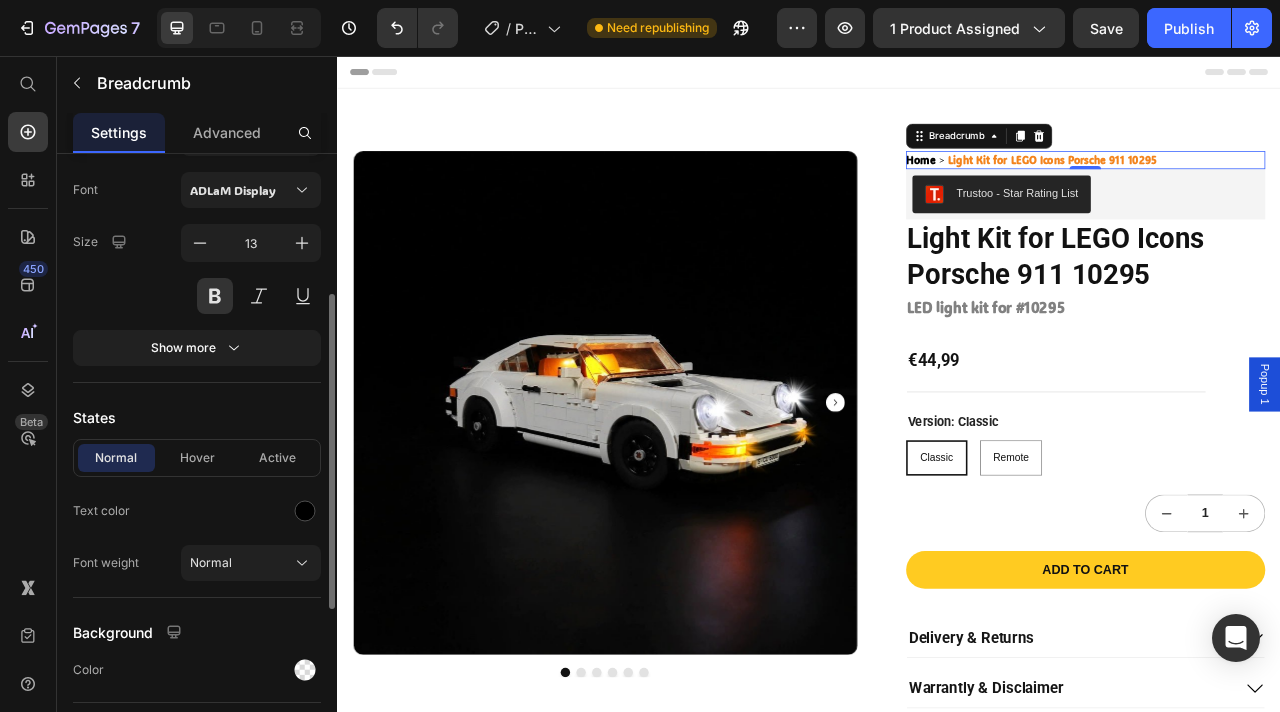 scroll, scrollTop: 472, scrollLeft: 0, axis: vertical 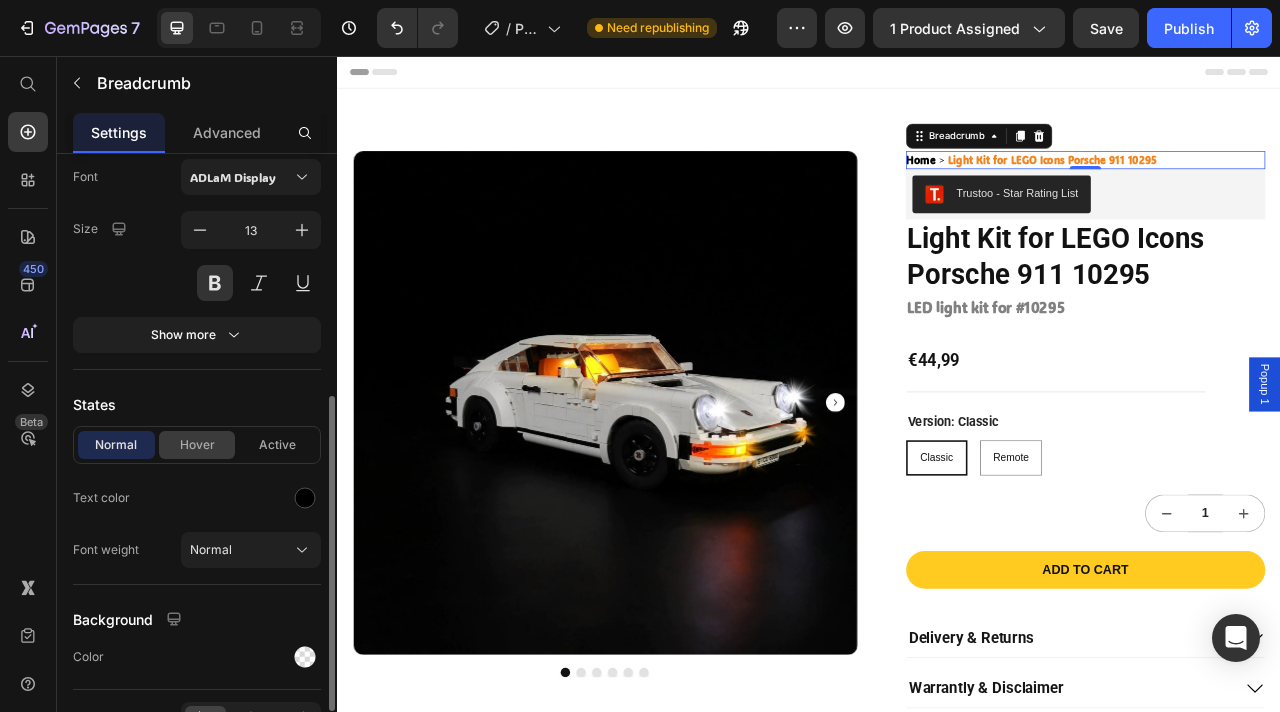 click on "Hover" at bounding box center [197, 445] 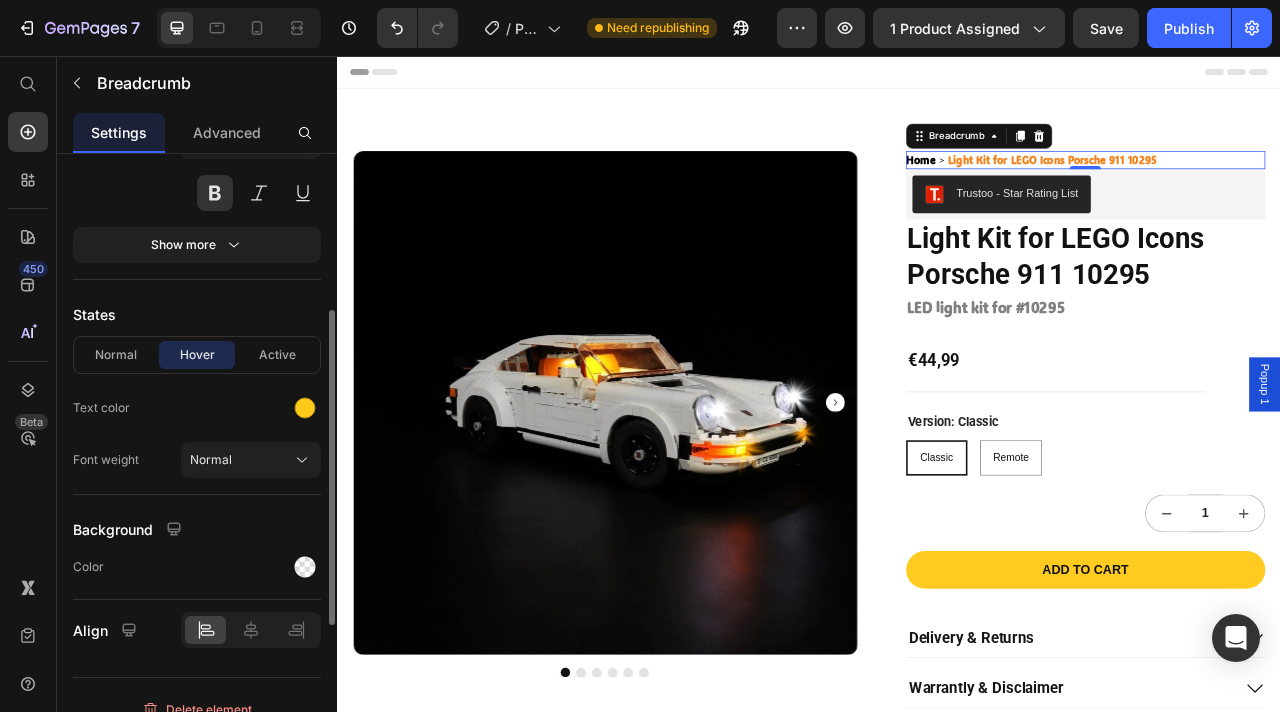 scroll, scrollTop: 584, scrollLeft: 0, axis: vertical 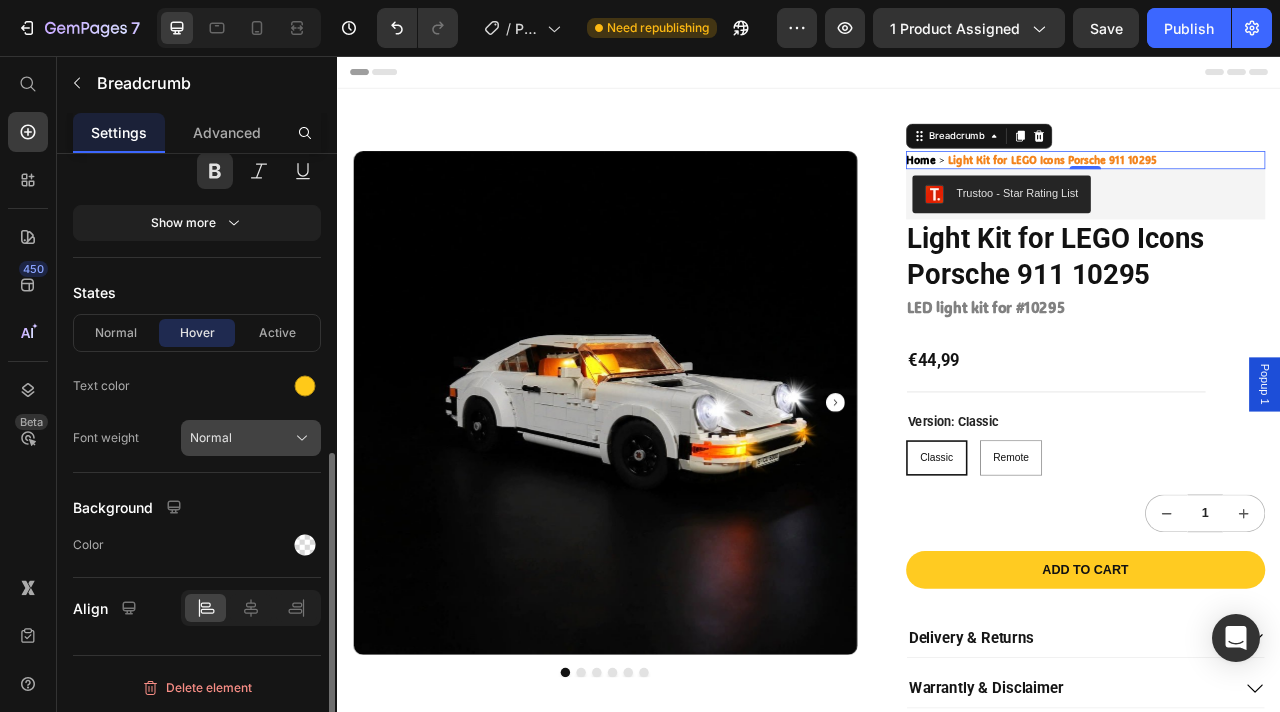 click on "Normal" 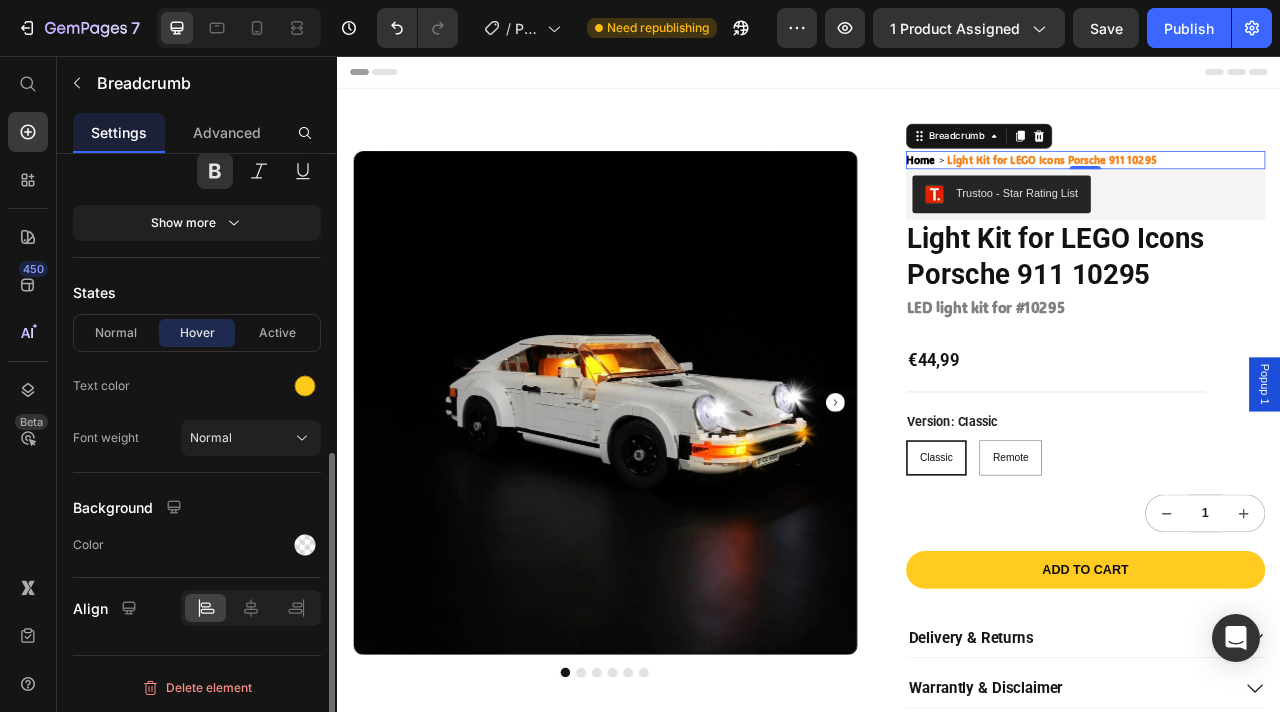 click on "States Normal Hover Active Text color Font weight Normal" 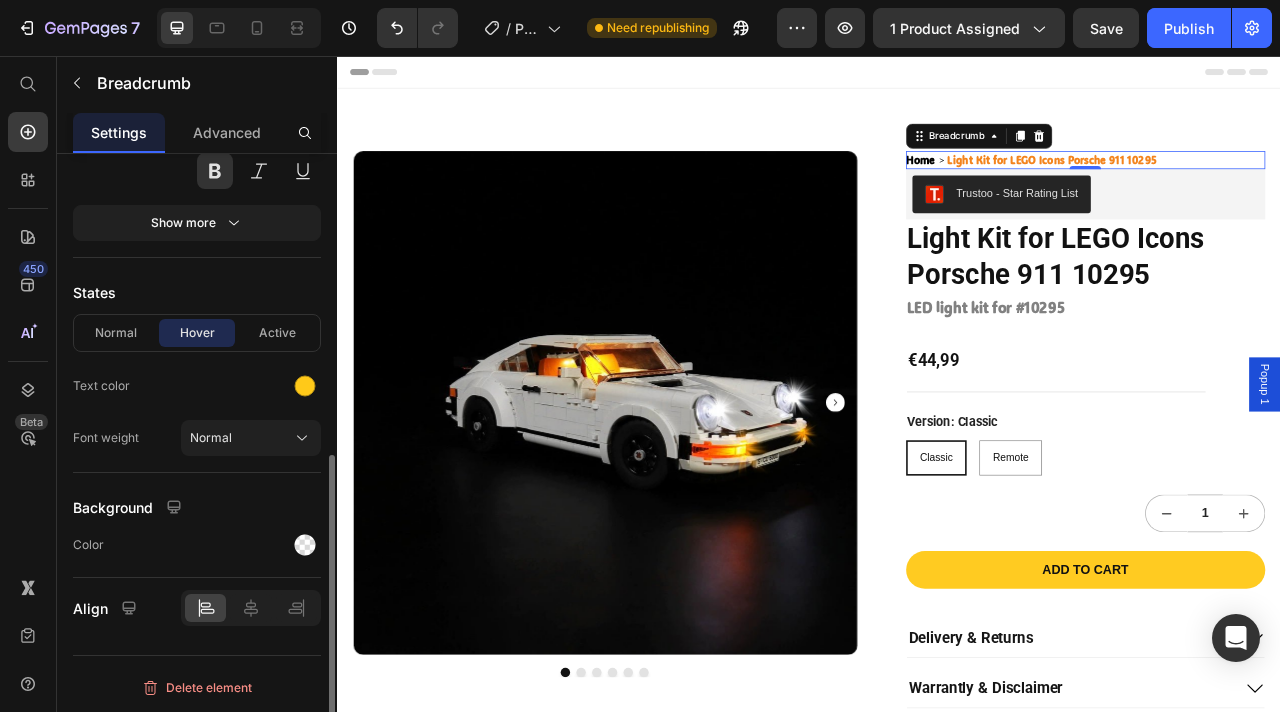 scroll, scrollTop: 585, scrollLeft: 0, axis: vertical 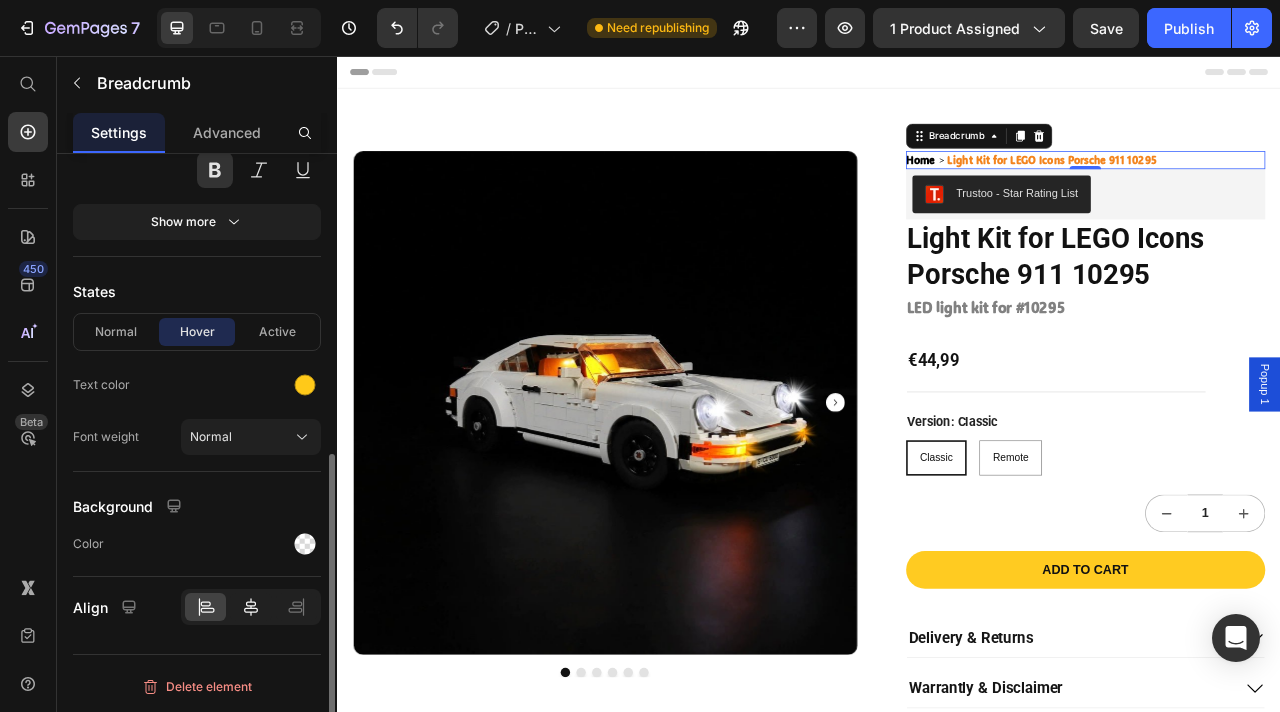 click 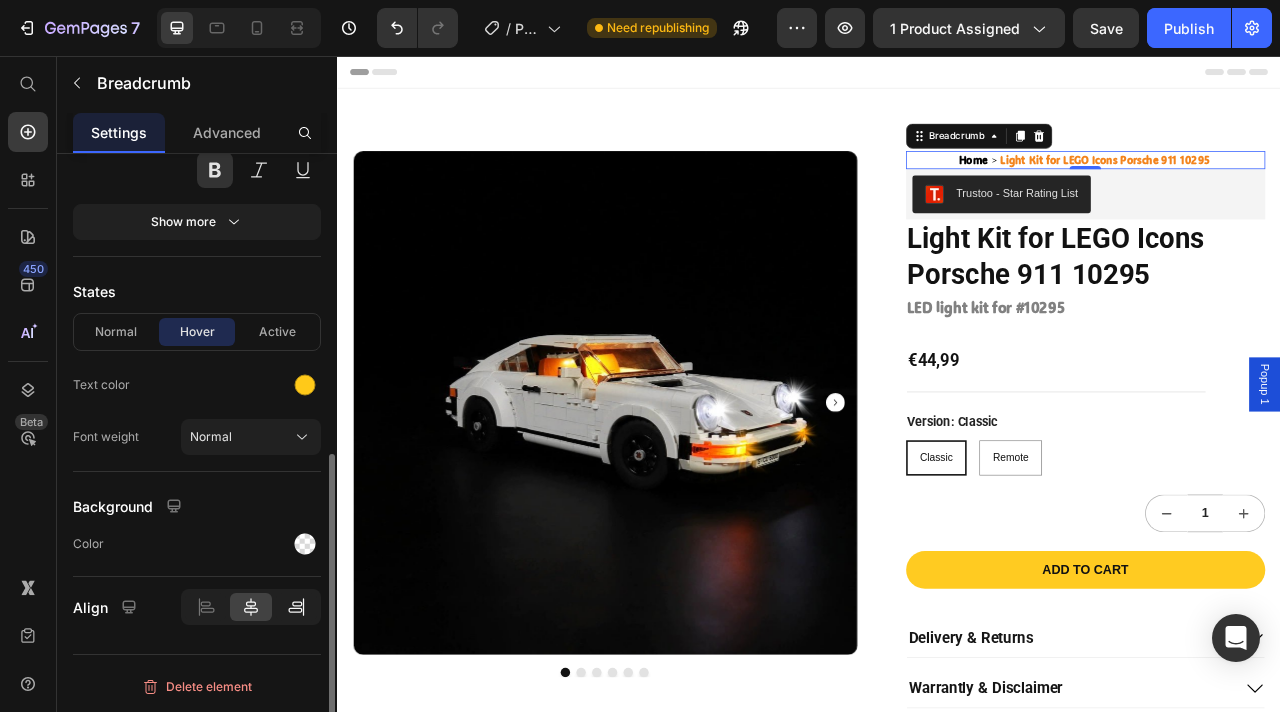click 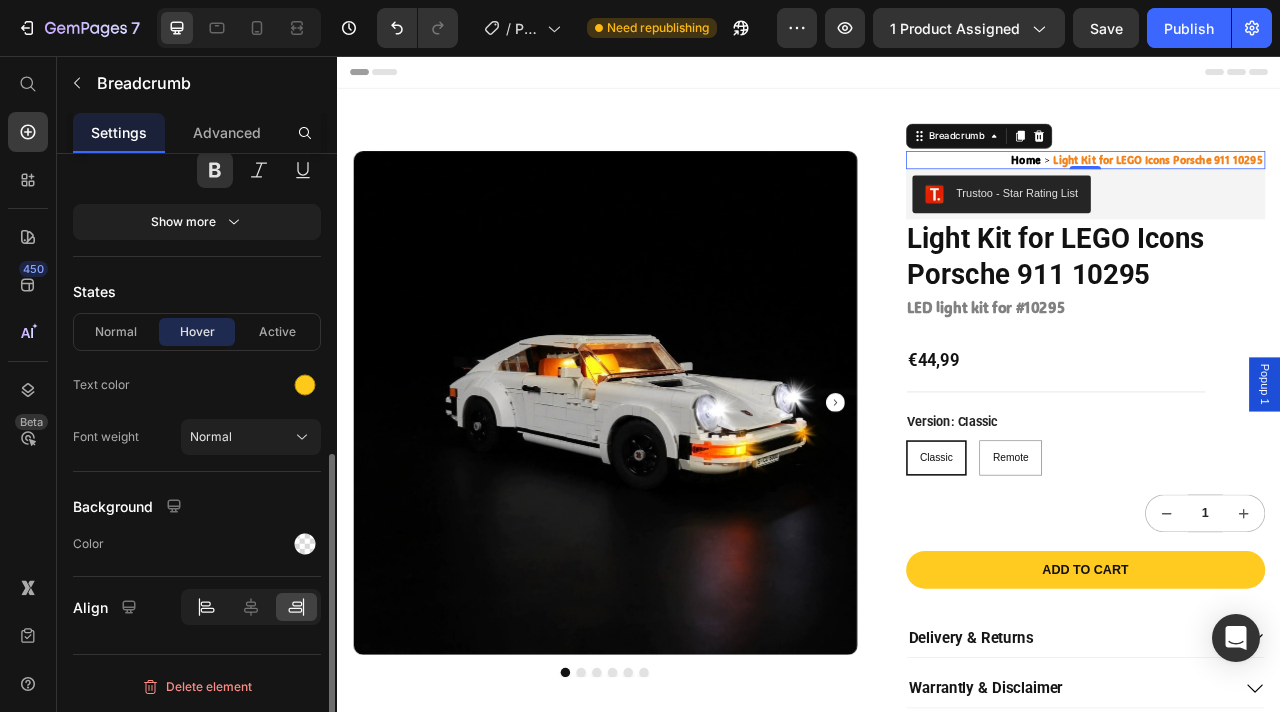 click 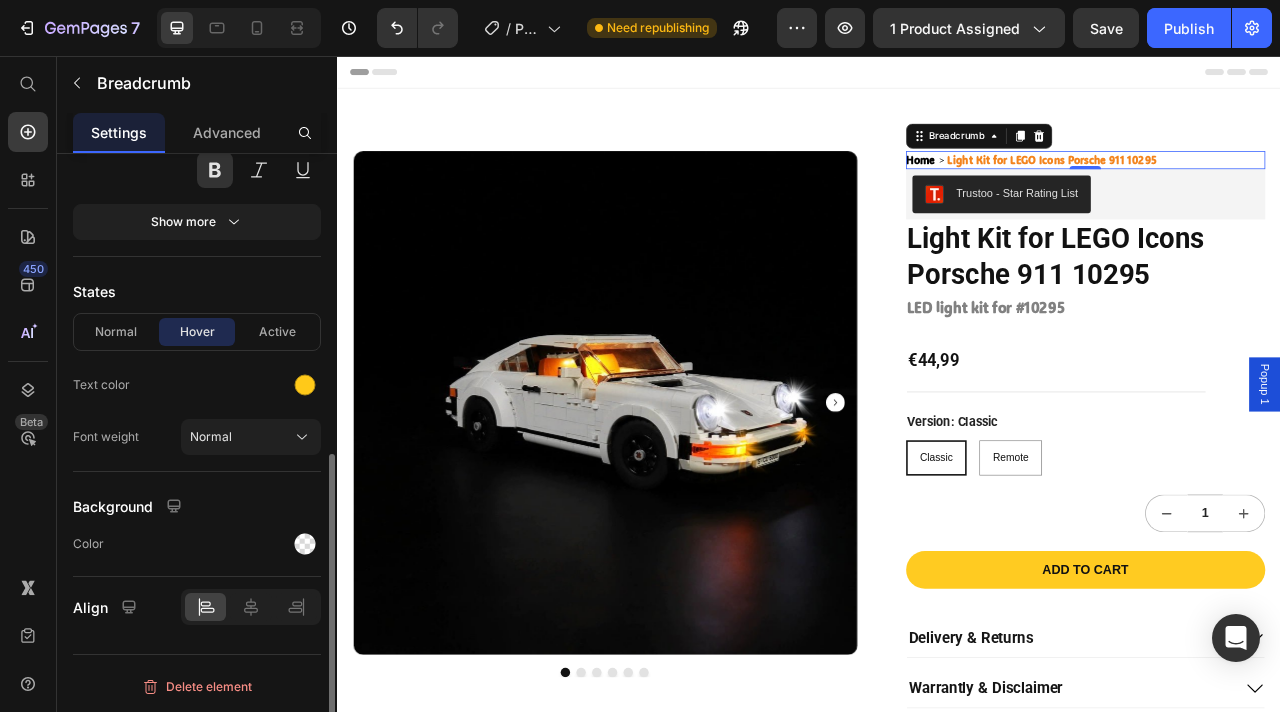 click on "Background" at bounding box center (197, 506) 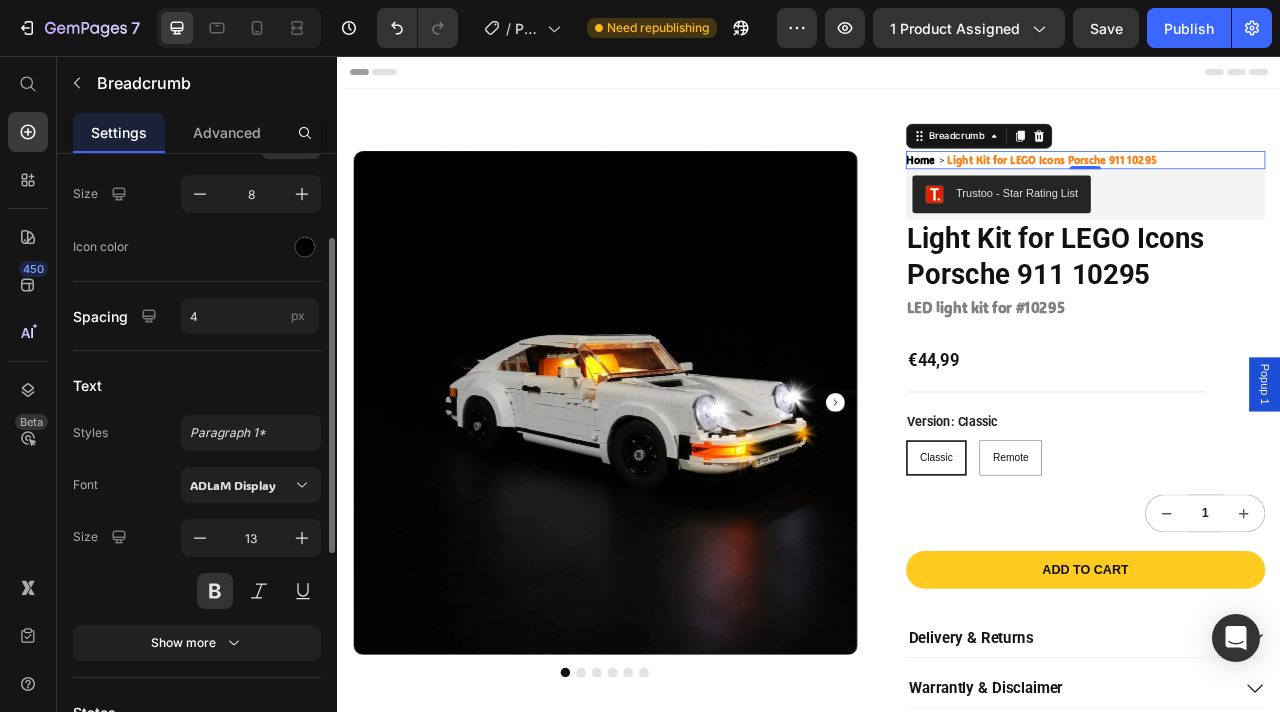 scroll, scrollTop: 170, scrollLeft: 0, axis: vertical 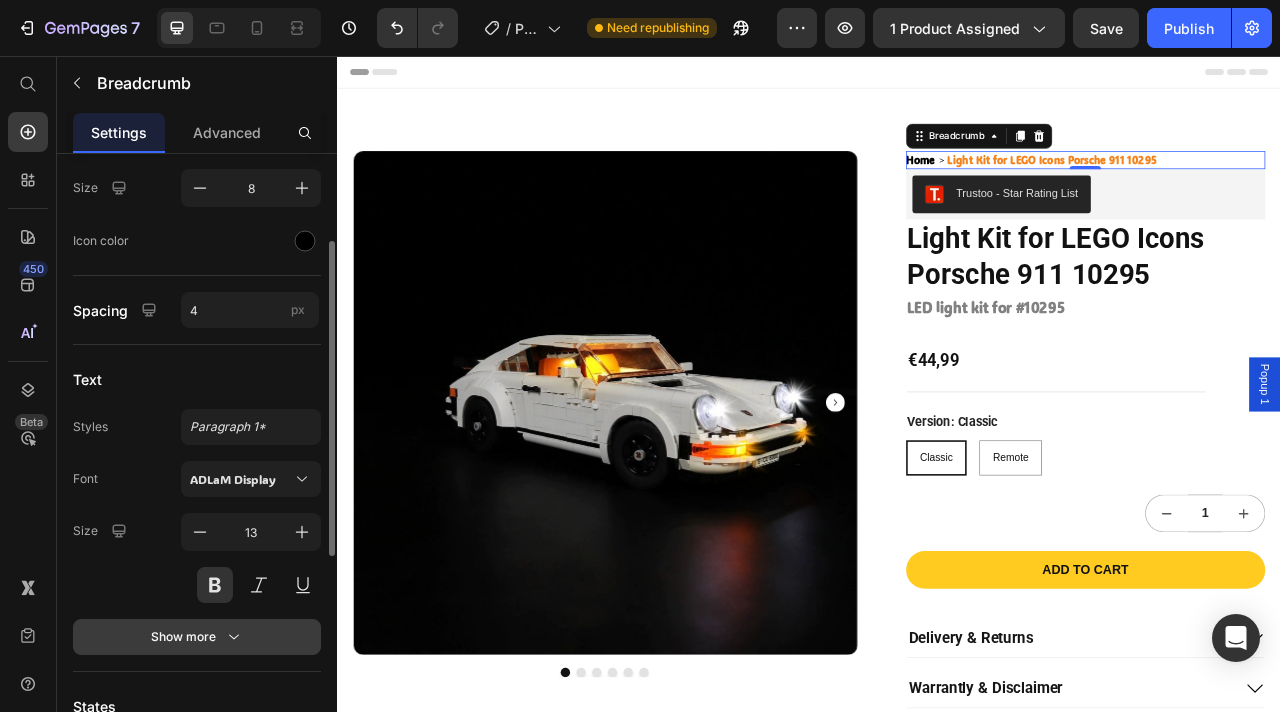 click on "Show more" at bounding box center [197, 637] 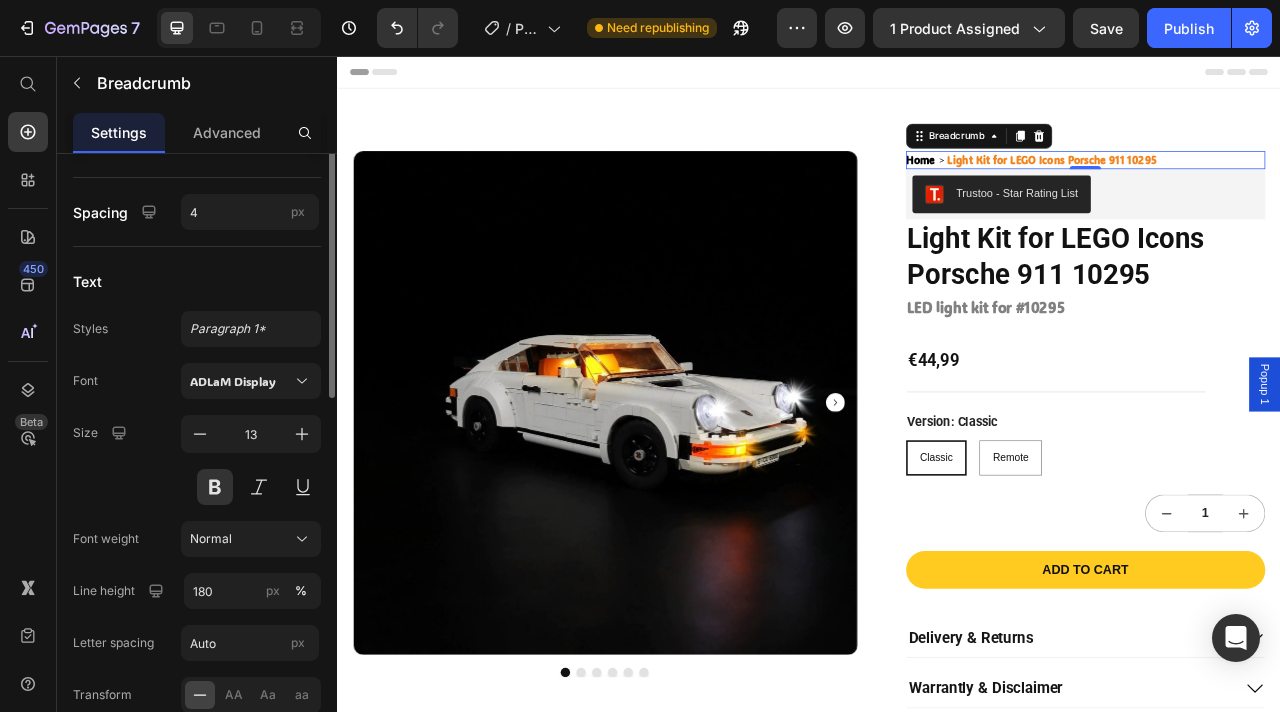 scroll, scrollTop: 0, scrollLeft: 0, axis: both 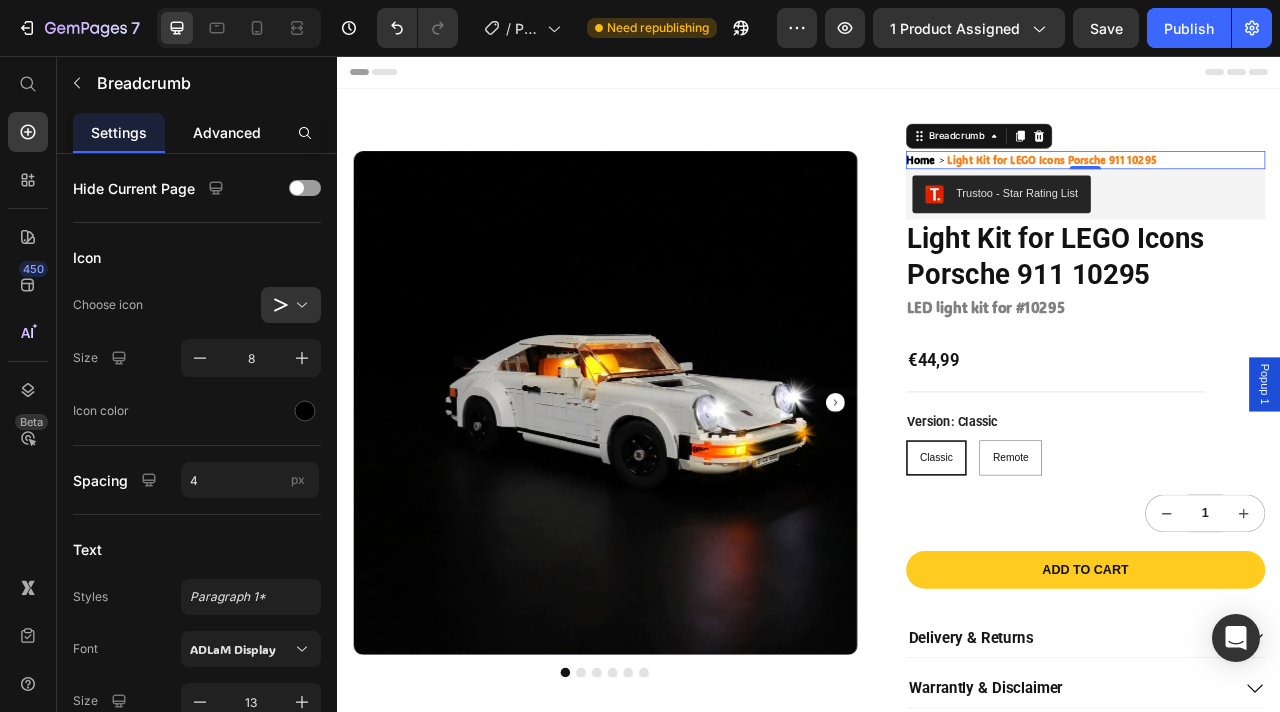 click on "Advanced" at bounding box center (227, 132) 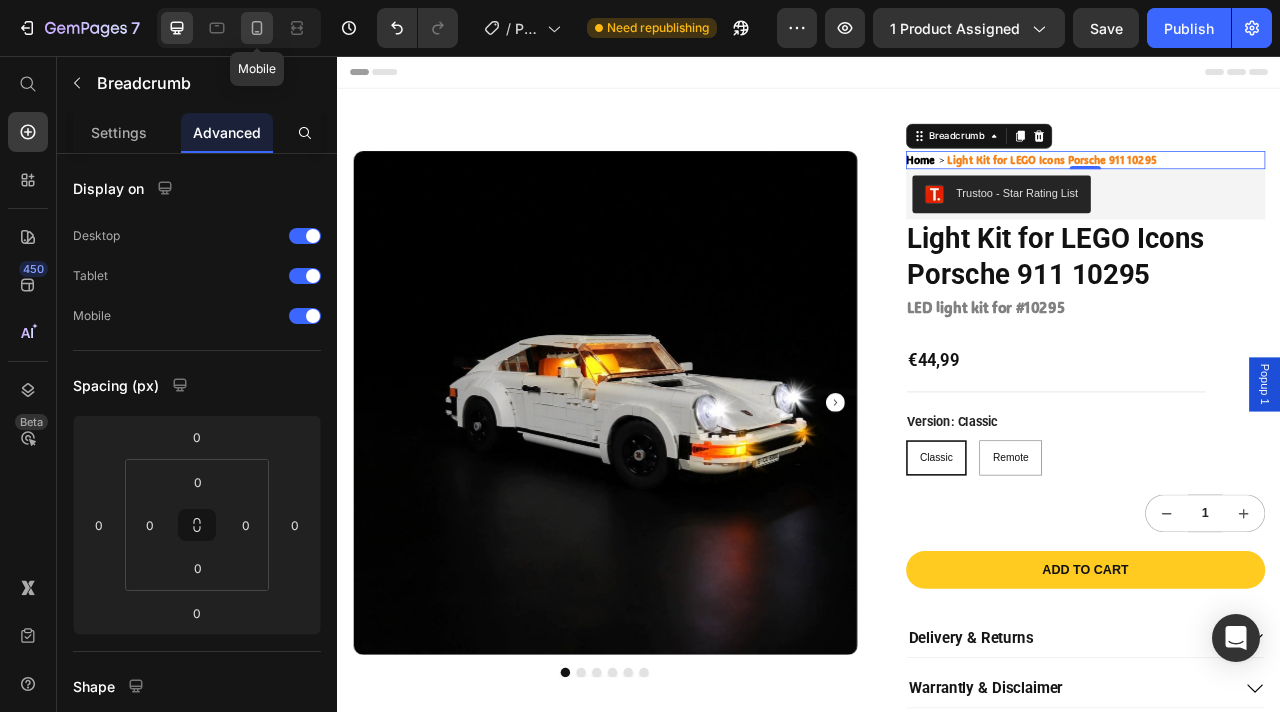 click 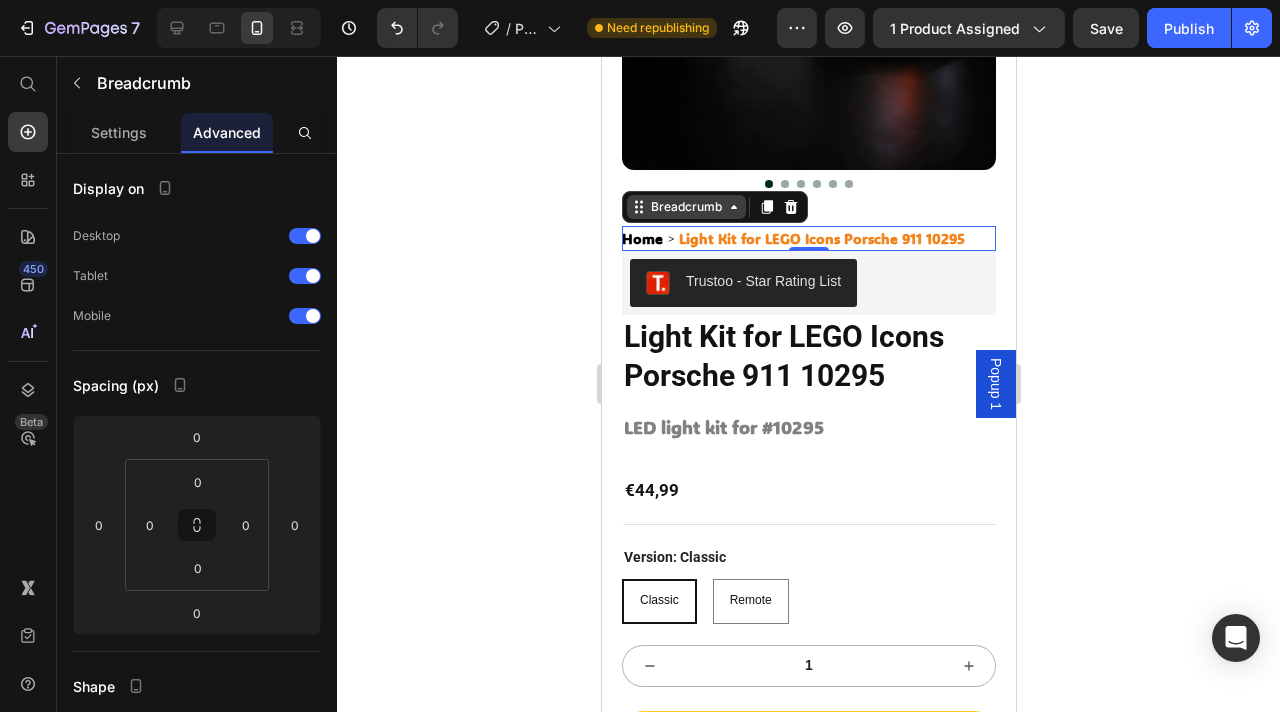 scroll, scrollTop: 443, scrollLeft: 0, axis: vertical 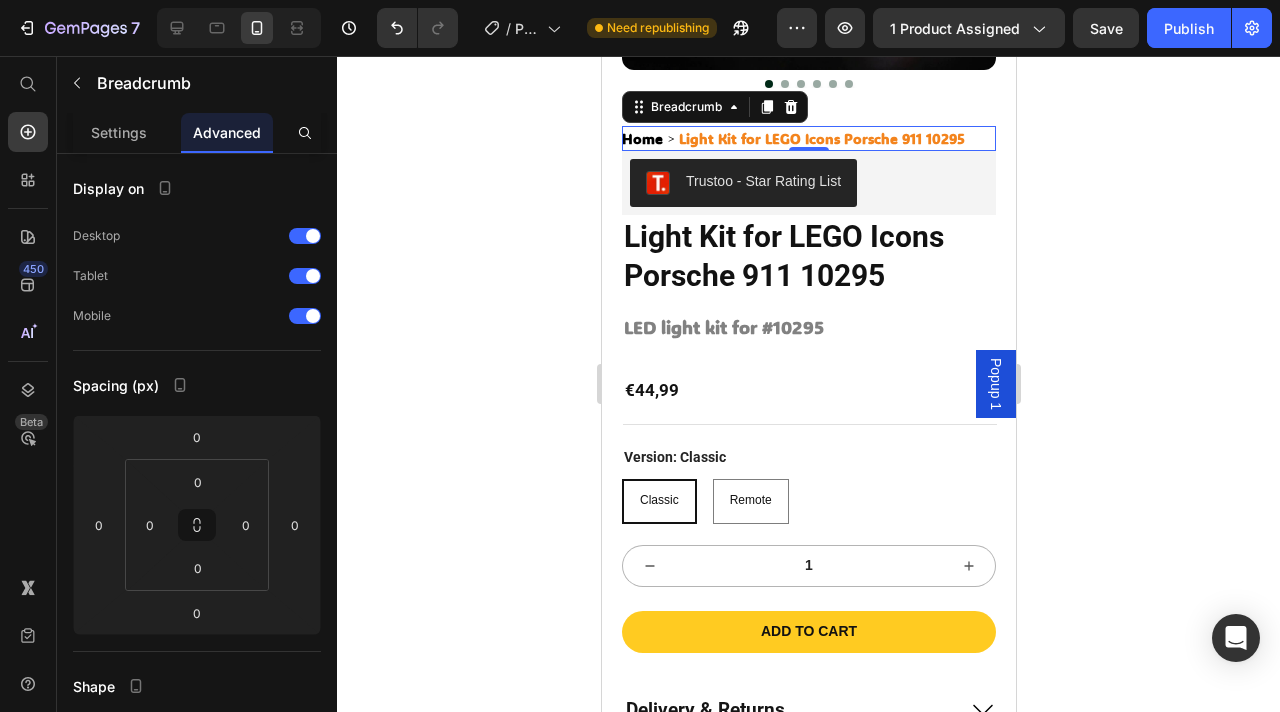 click 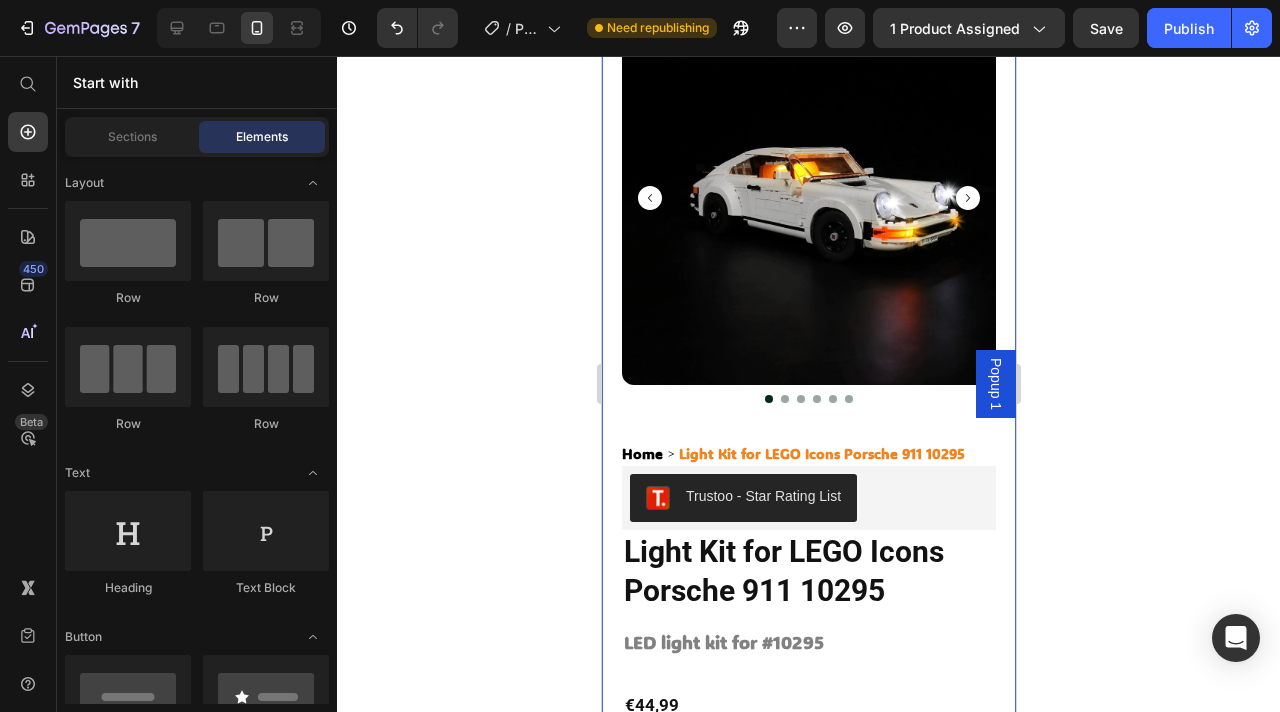 scroll, scrollTop: 146, scrollLeft: 0, axis: vertical 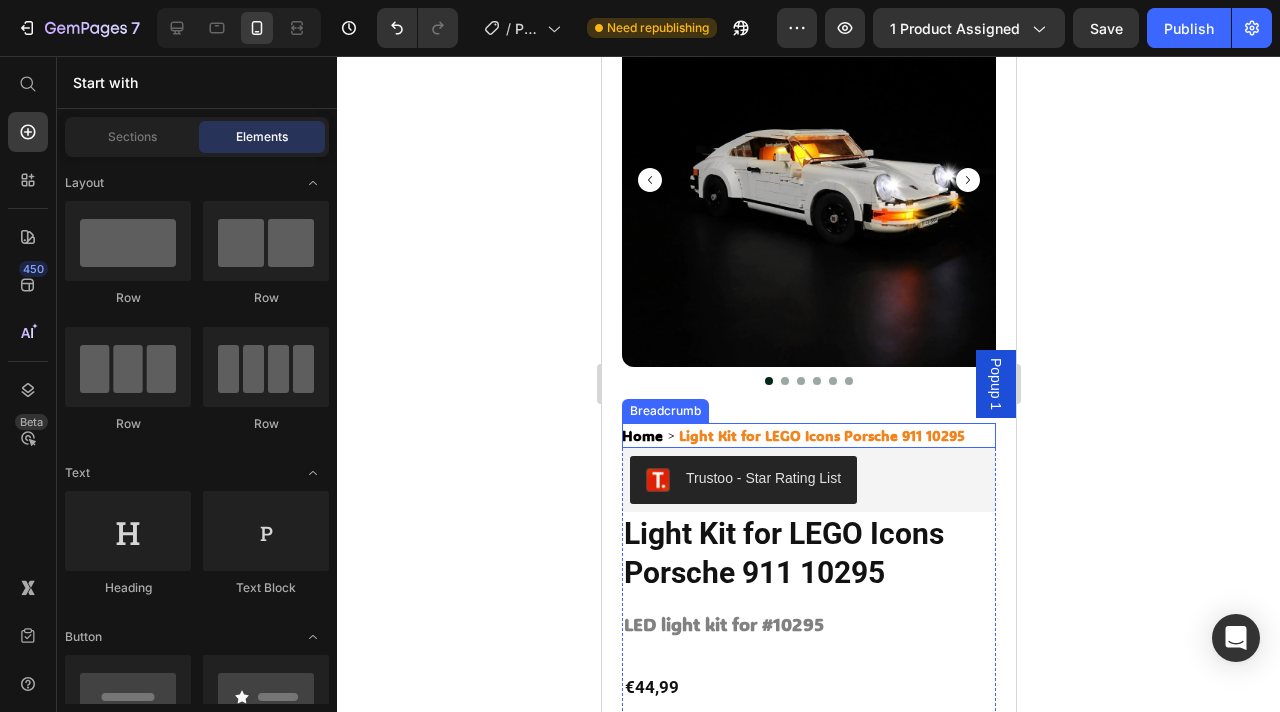 click on "Light Kit for LEGO Icons Porsche 911 10295" at bounding box center (821, 435) 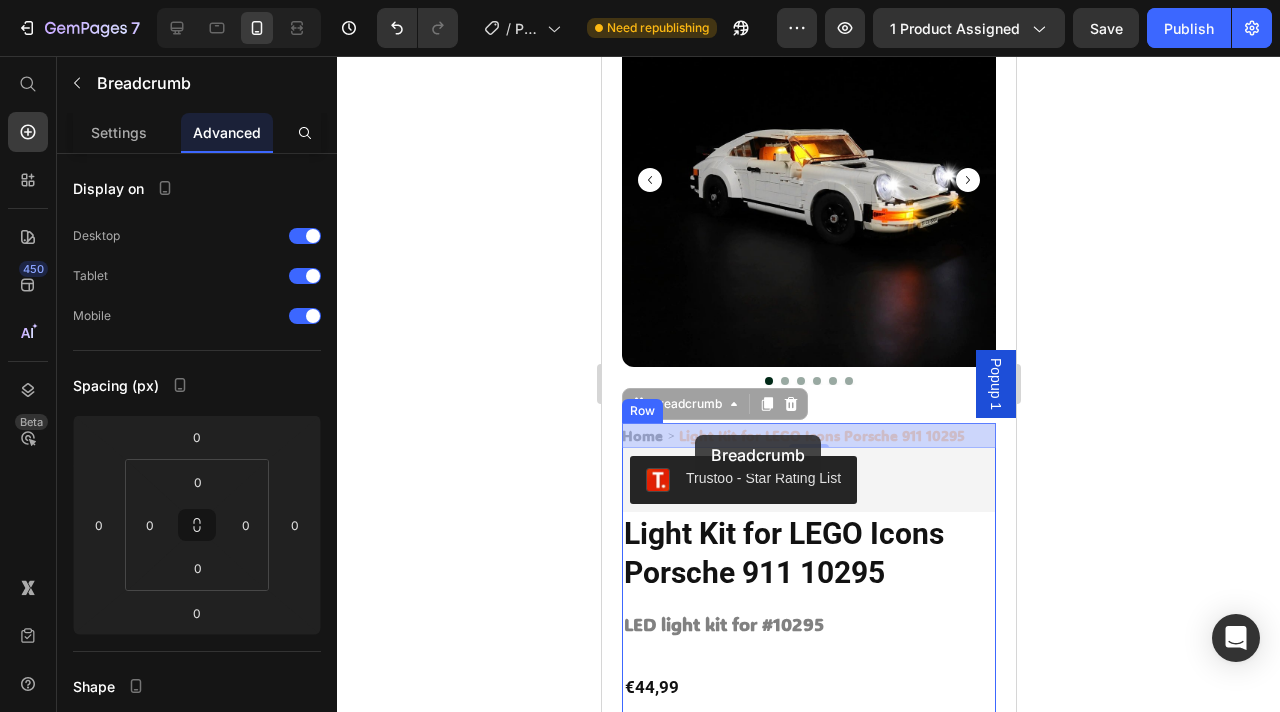 drag, startPoint x: 676, startPoint y: 435, endPoint x: 688, endPoint y: 434, distance: 12.0415945 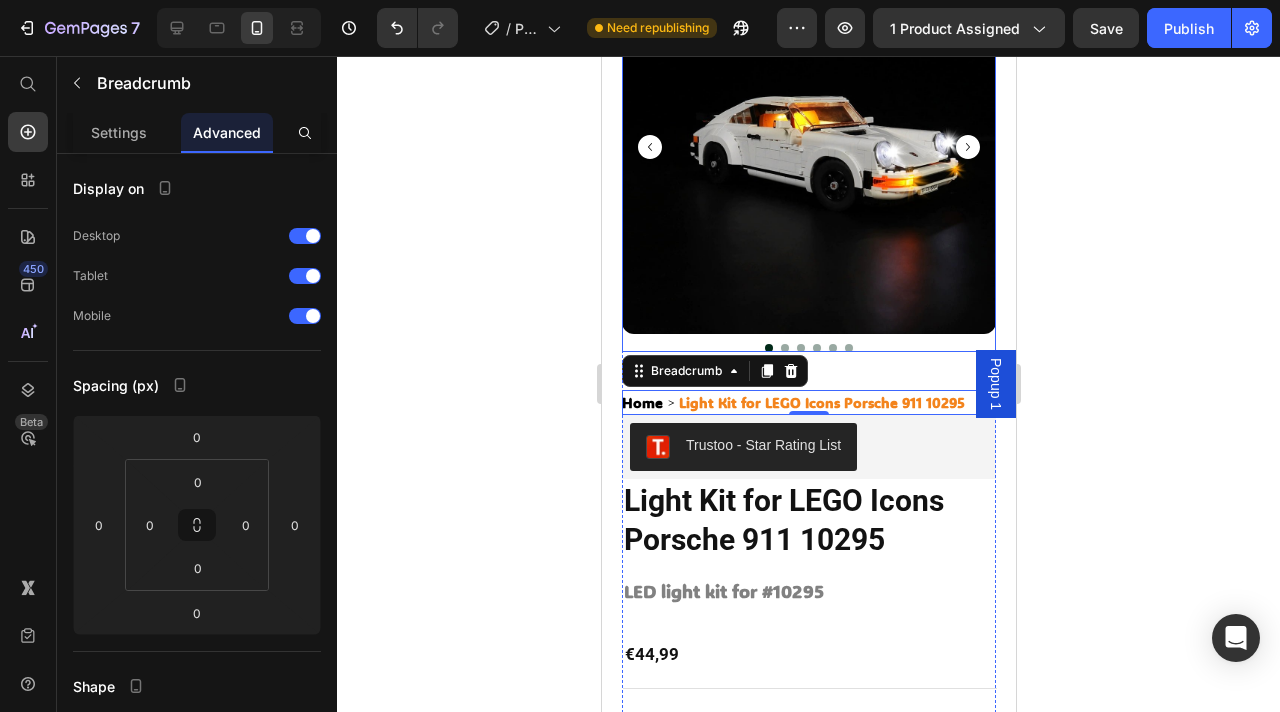 scroll, scrollTop: 180, scrollLeft: 0, axis: vertical 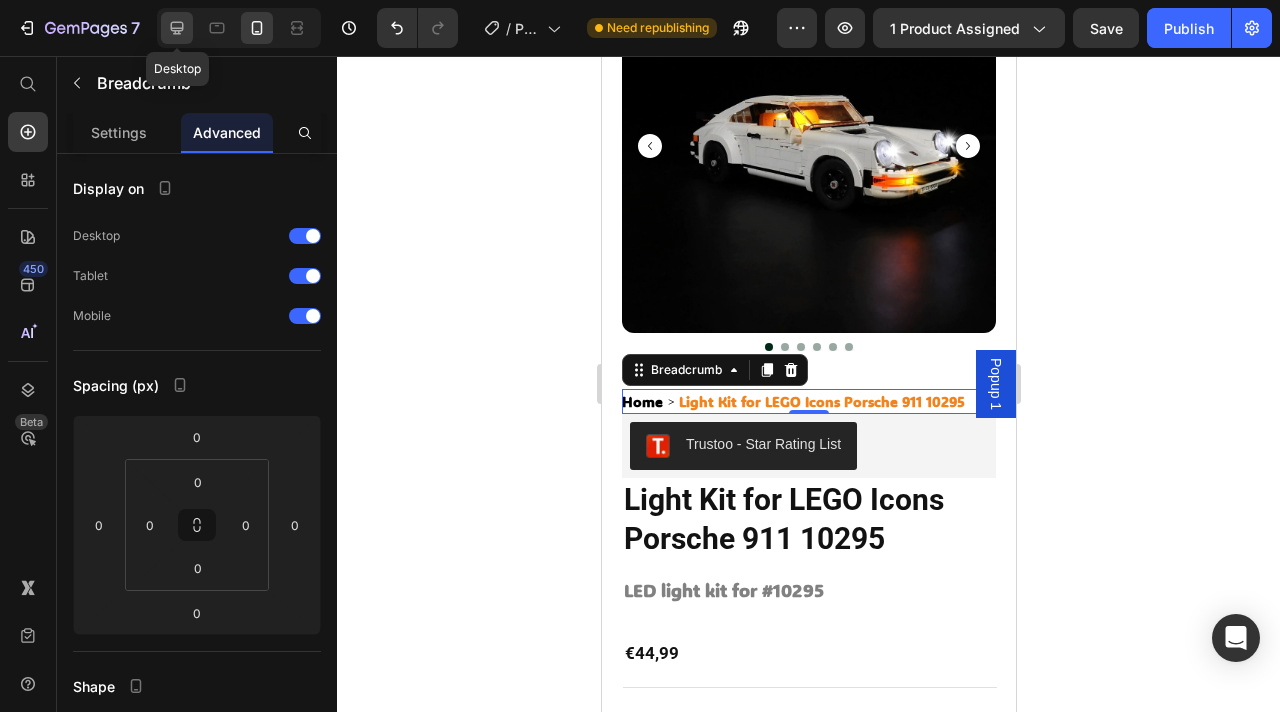 click 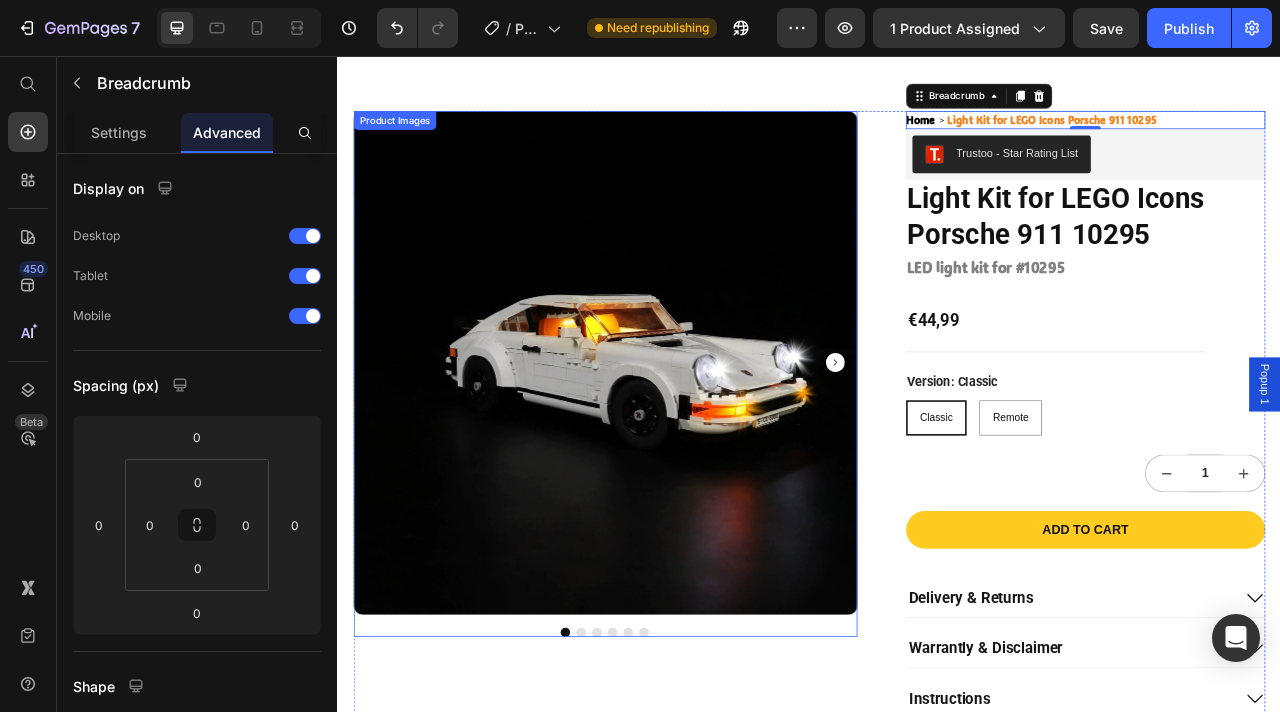 scroll, scrollTop: 0, scrollLeft: 0, axis: both 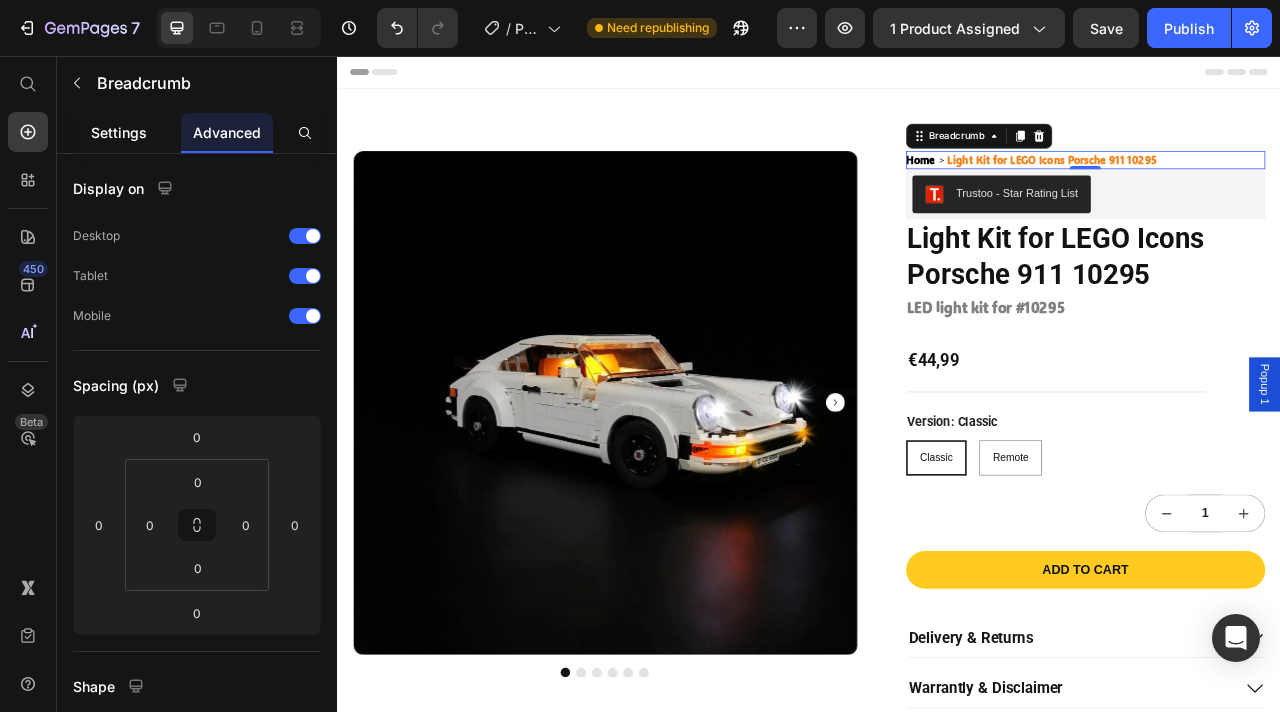 click on "Settings" at bounding box center (119, 132) 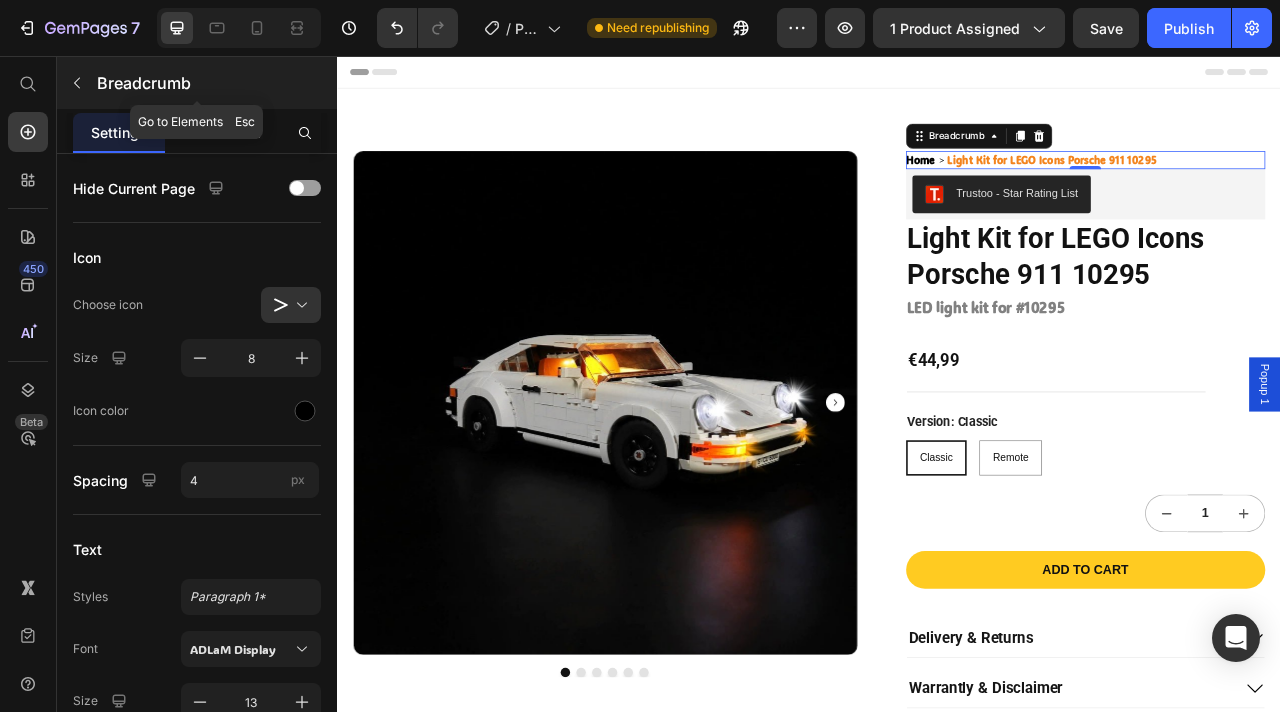 click on "Breadcrumb" at bounding box center (197, 83) 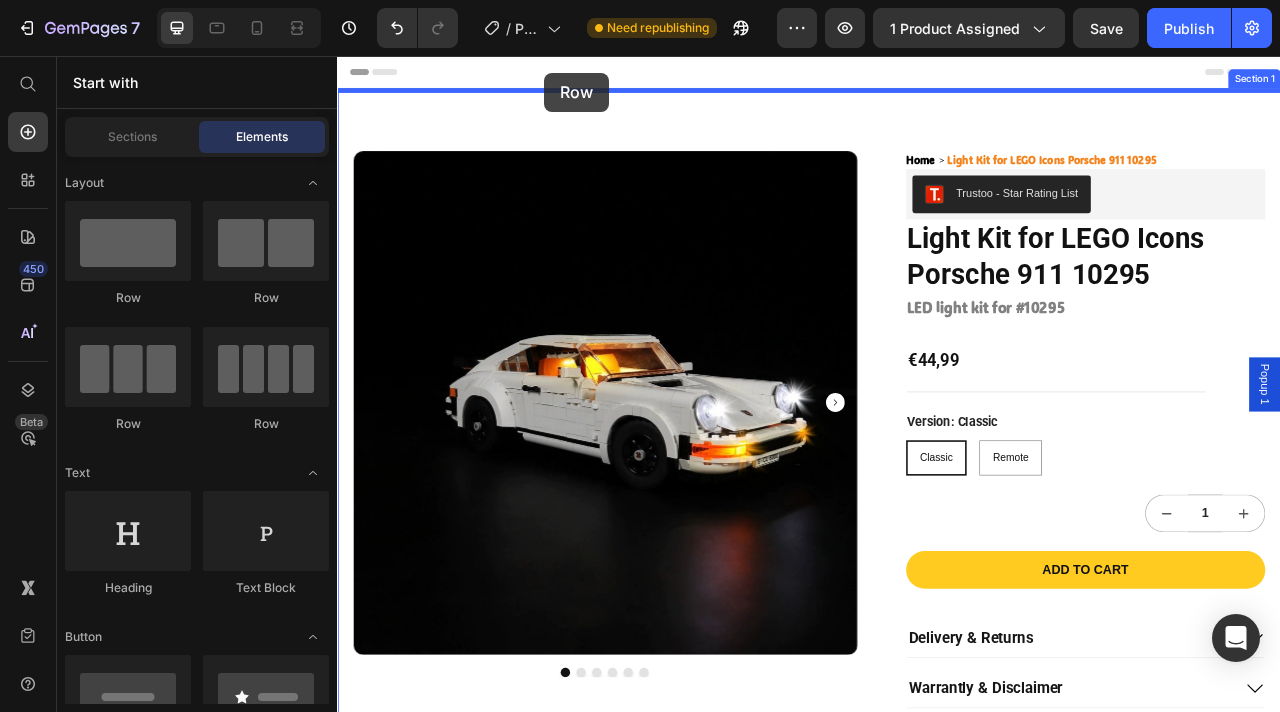 drag, startPoint x: 459, startPoint y: 319, endPoint x: 600, endPoint y: 78, distance: 279.21677 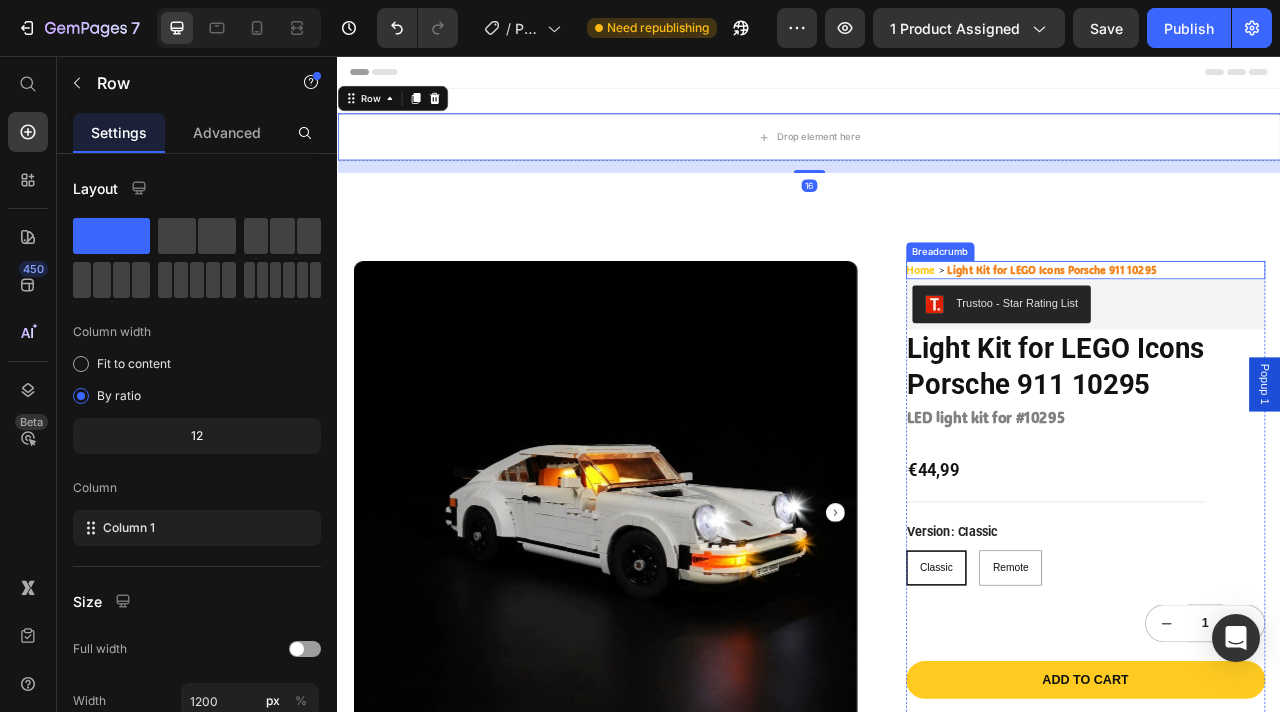 click on "Home" at bounding box center (1078, 328) 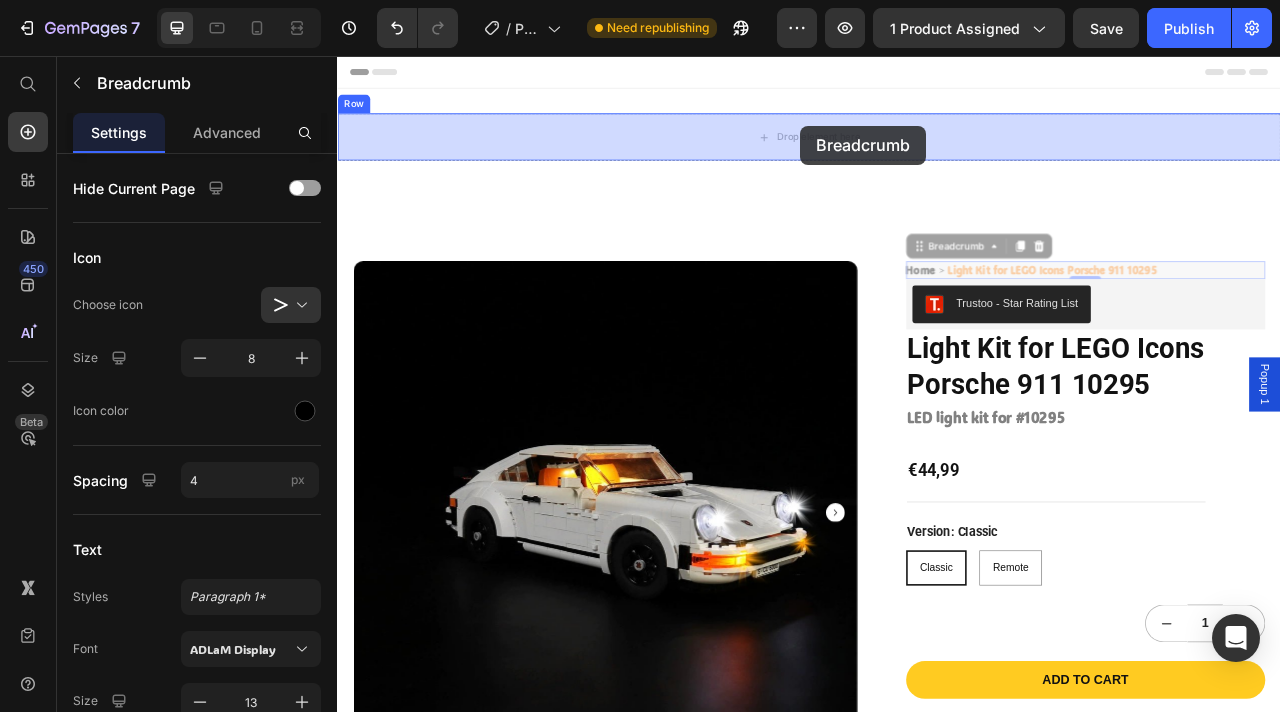 drag, startPoint x: 1086, startPoint y: 296, endPoint x: 926, endPoint y: 145, distance: 220.00227 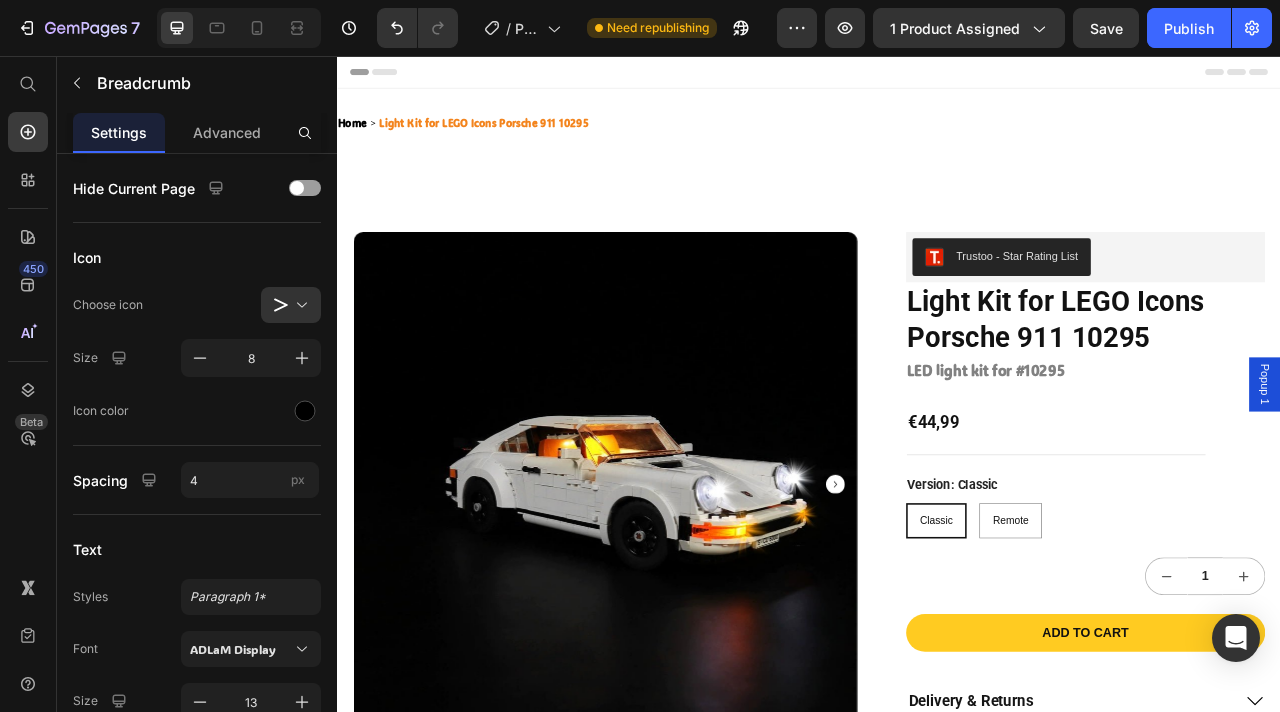 click on "Light Kit for LEGO Icons Porsche 911 10295" at bounding box center (523, 140) 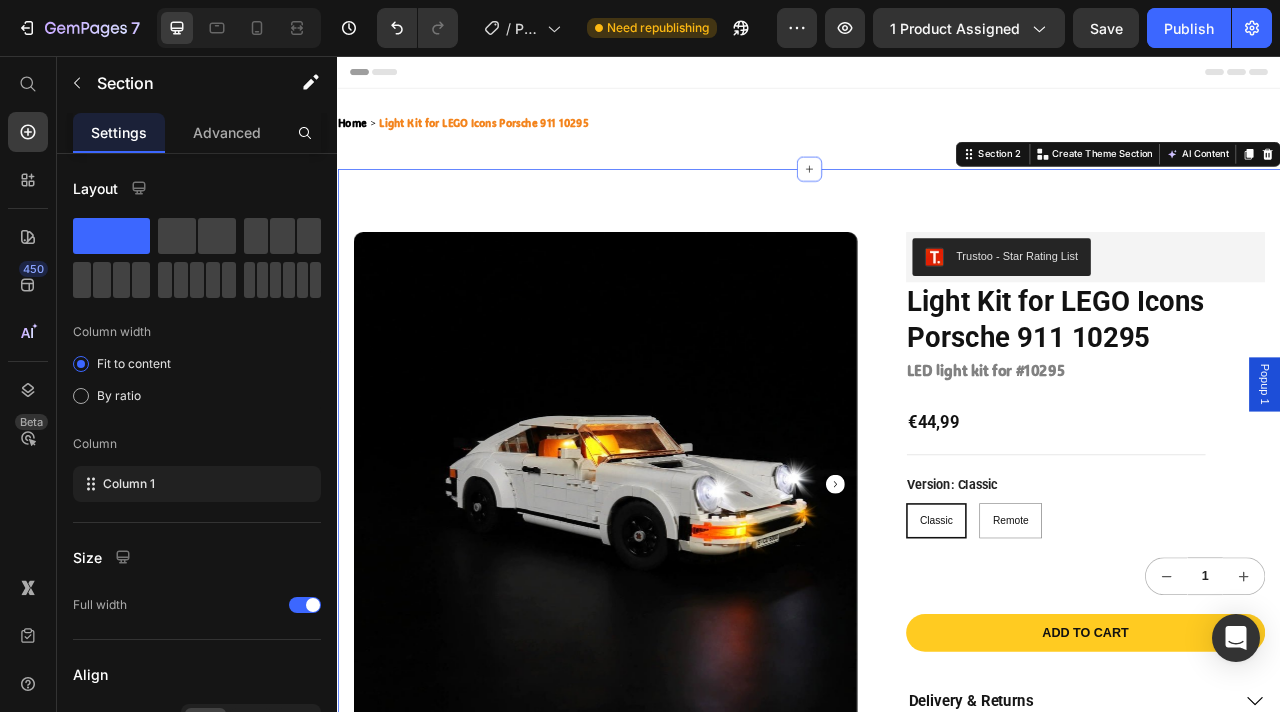 click on "Product Images Trustoo - Star Rating List Trustoo Light Kit for LEGO Icons Porsche 911 10295 Product Title ⁠⁠⁠⁠⁠⁠⁠ LED light kit for #10295 Heading €44,99 Product Price Row Version: Classic Classic Classic Classic Remote Remote Remote Product Variants & Swatches 1 Product Quantity Add to cart Add to Cart
Delivery & Returns
Warrantly & Disclaimer
Instructions
You May Also Need Accordion Secured and trusted checkout with: Text Block Image Row Product Section 2   You can create reusable sections Create Theme Section AI Content Write with GemAI What would you like to describe here? Tone and Voice Persuasive Product Show more Generate" at bounding box center [937, 743] 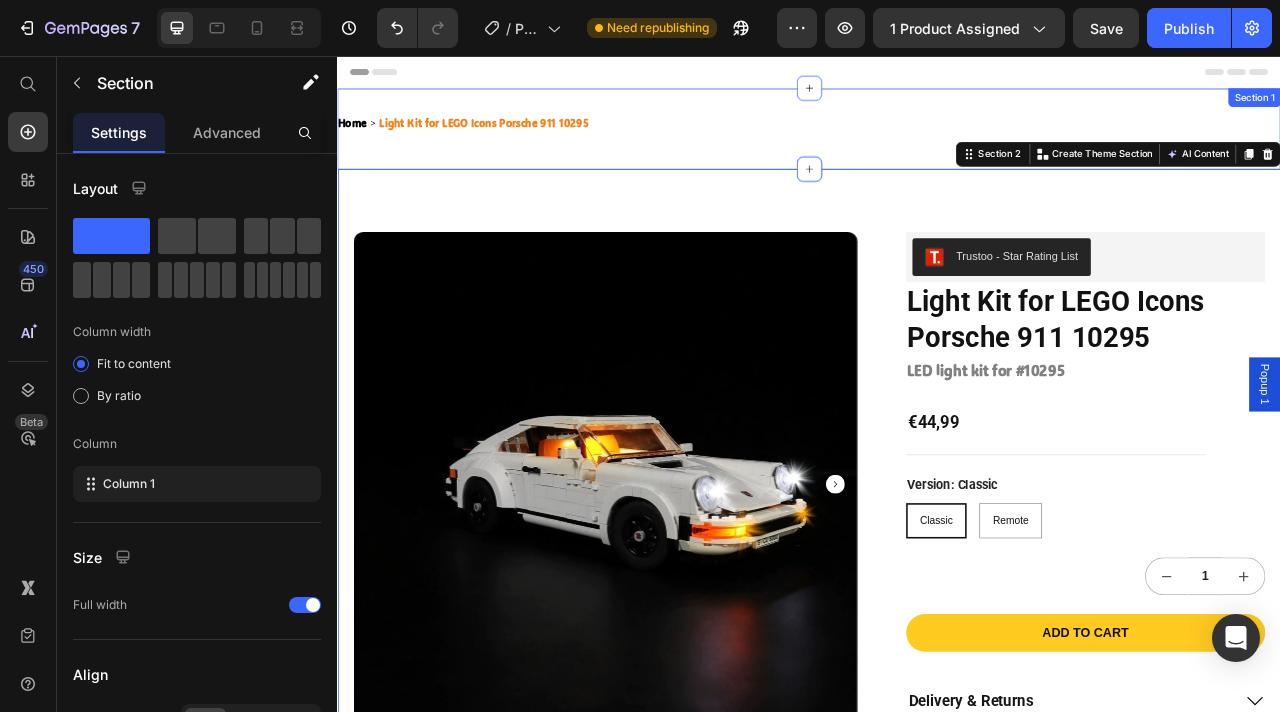 click on "Home
Light Kit for LEGO Icons Porsche 911 10295 Breadcrumb Row Section 1" at bounding box center (937, 148) 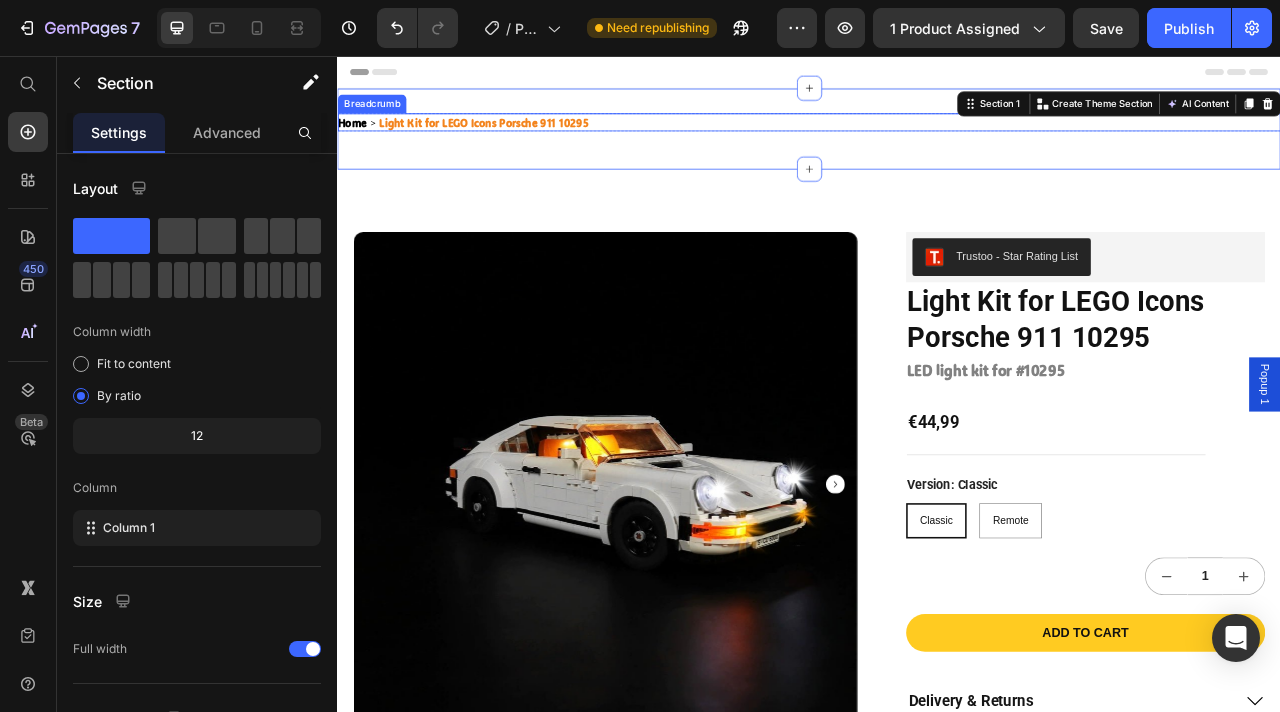 click on "Light Kit for LEGO Icons Porsche 911 10295" at bounding box center (523, 140) 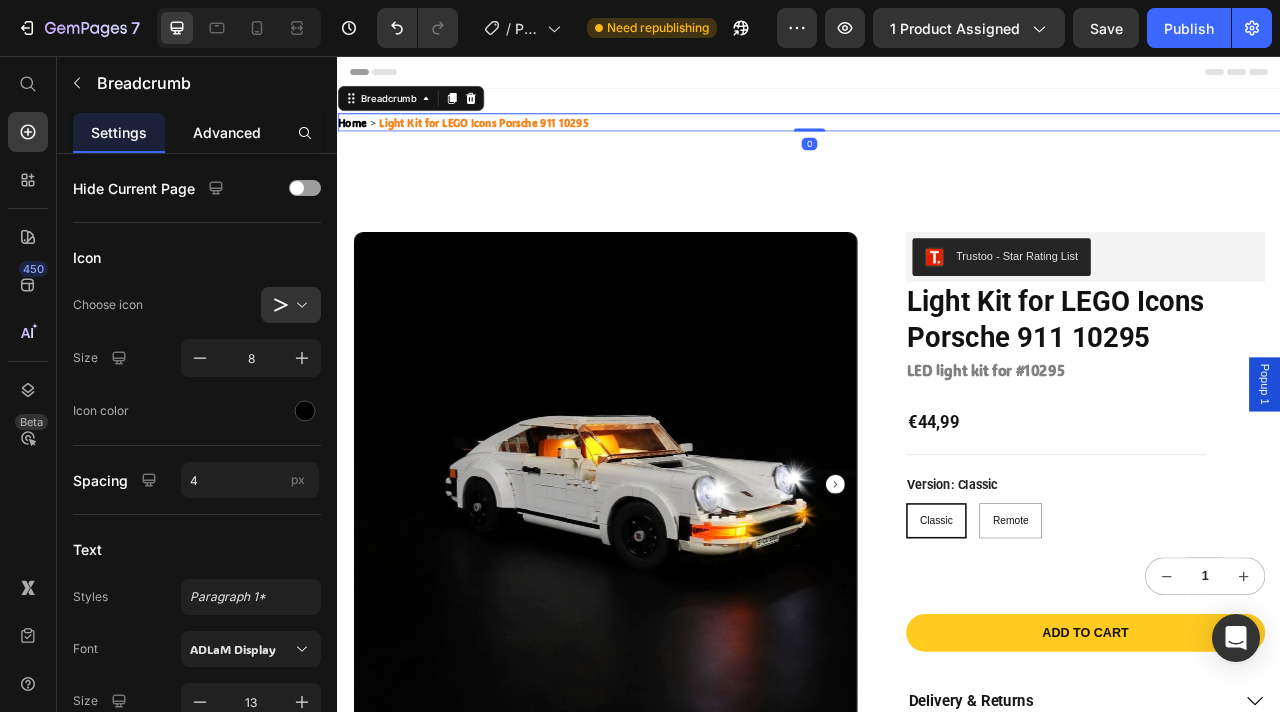 click on "Advanced" 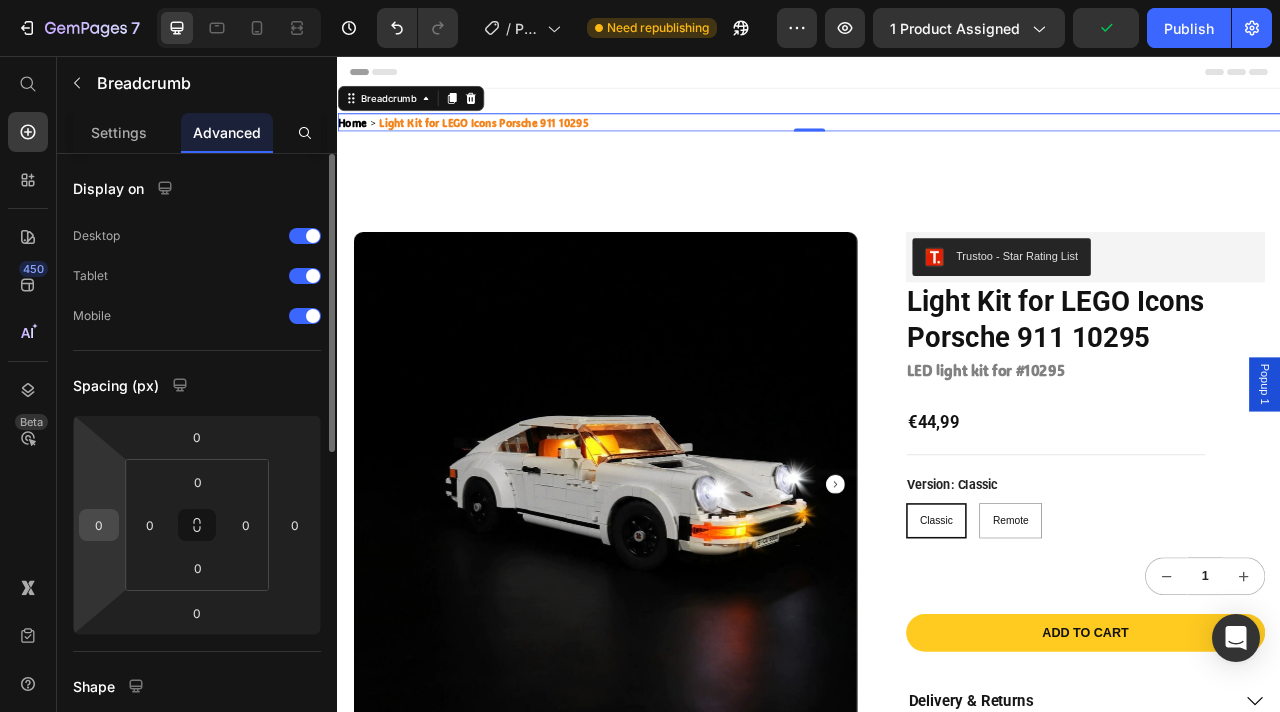 click on "0" at bounding box center (99, 525) 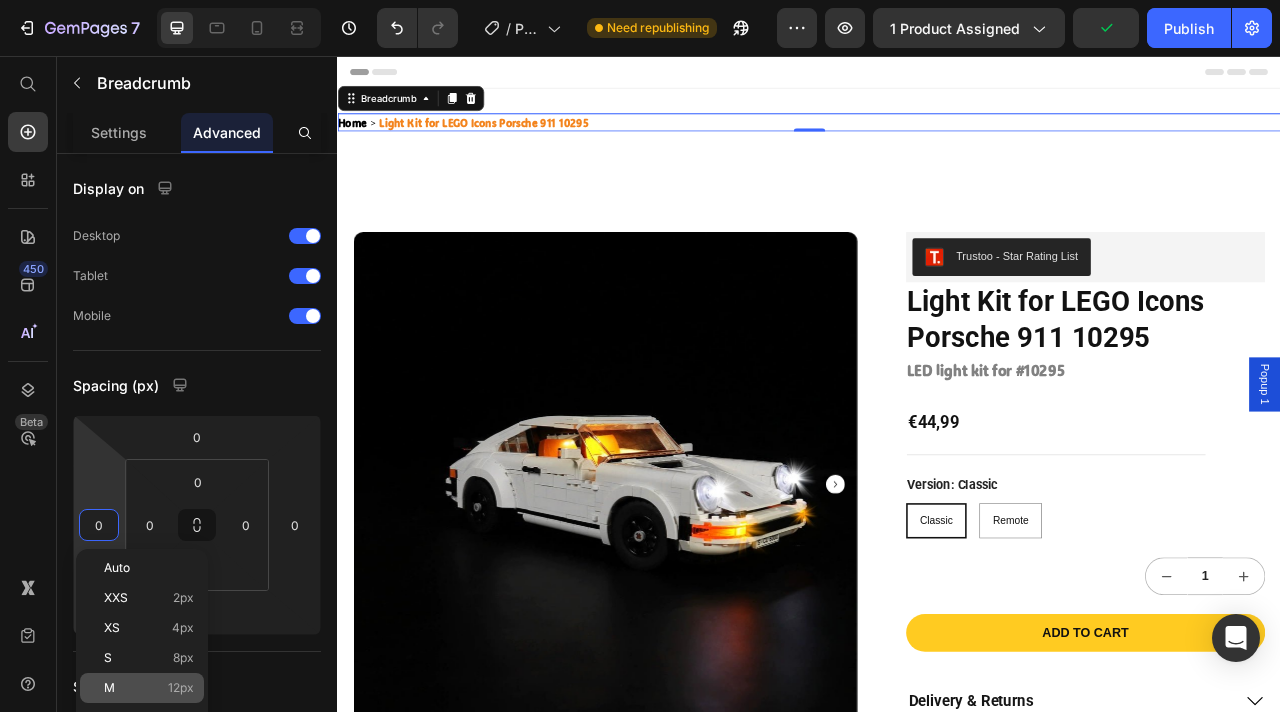 click on "M 12px" 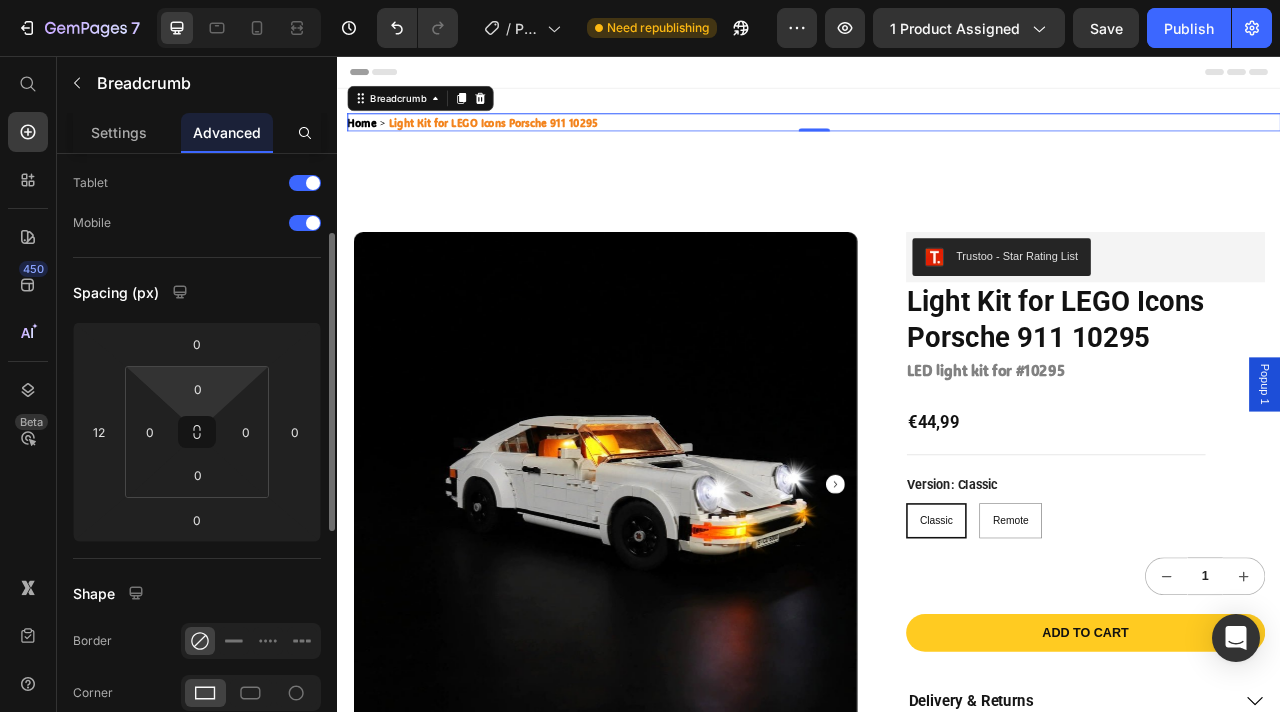 scroll, scrollTop: 116, scrollLeft: 0, axis: vertical 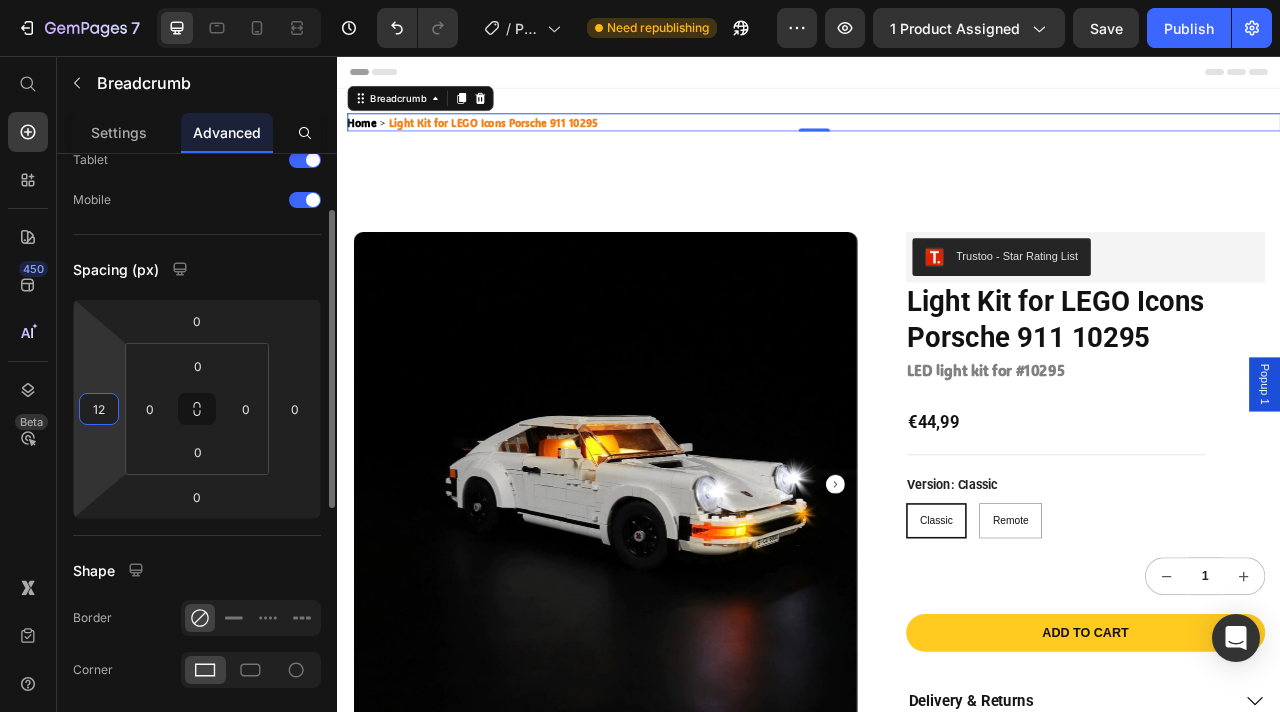 click on "12" at bounding box center [99, 409] 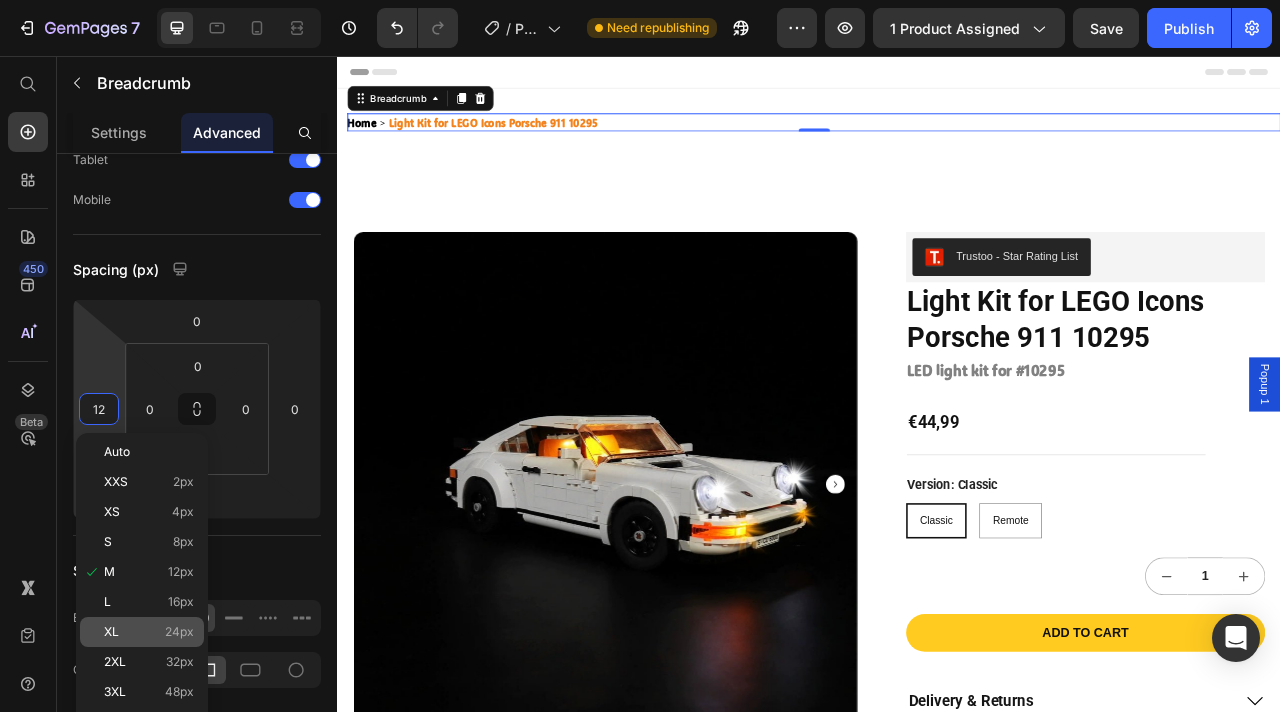 click on "XL 24px" 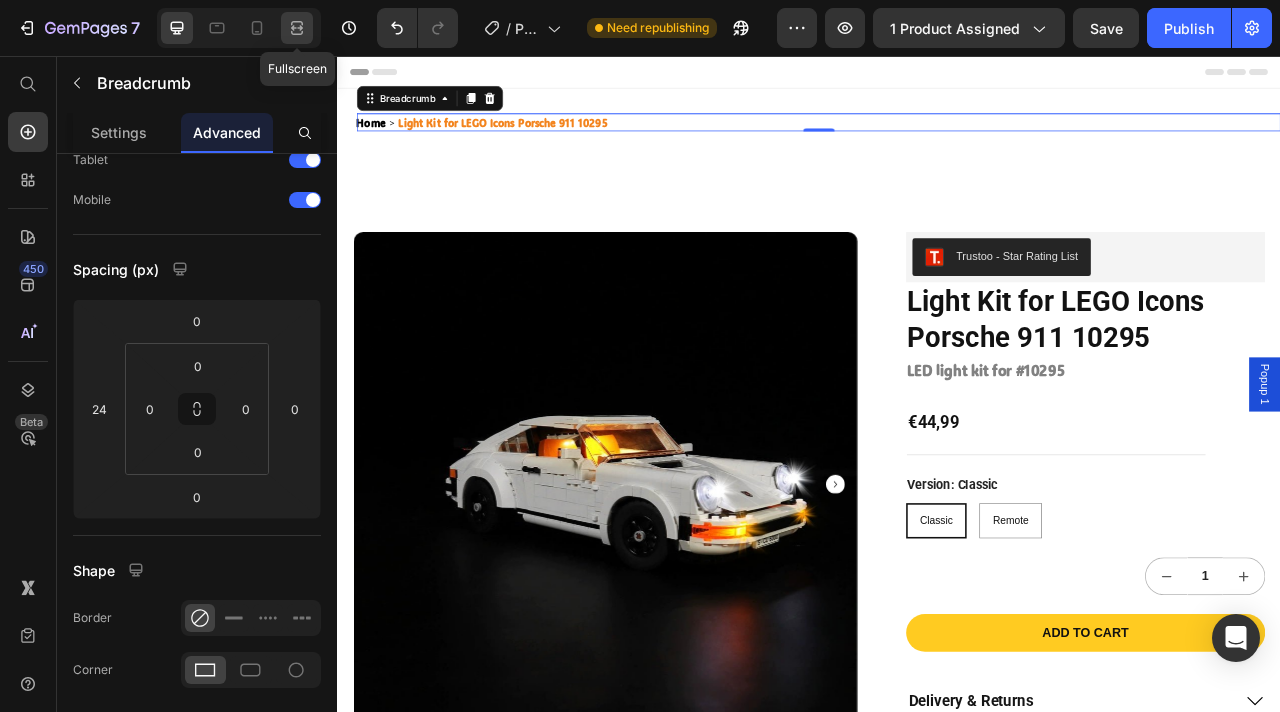 click 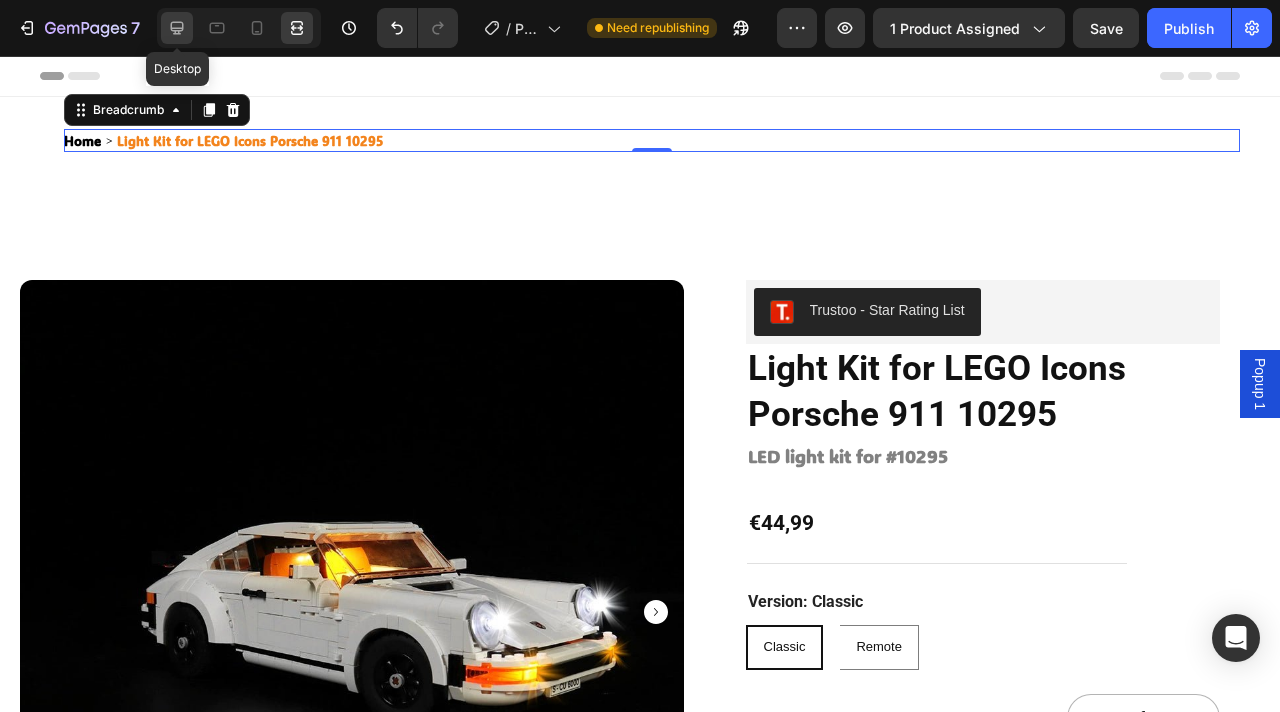 click 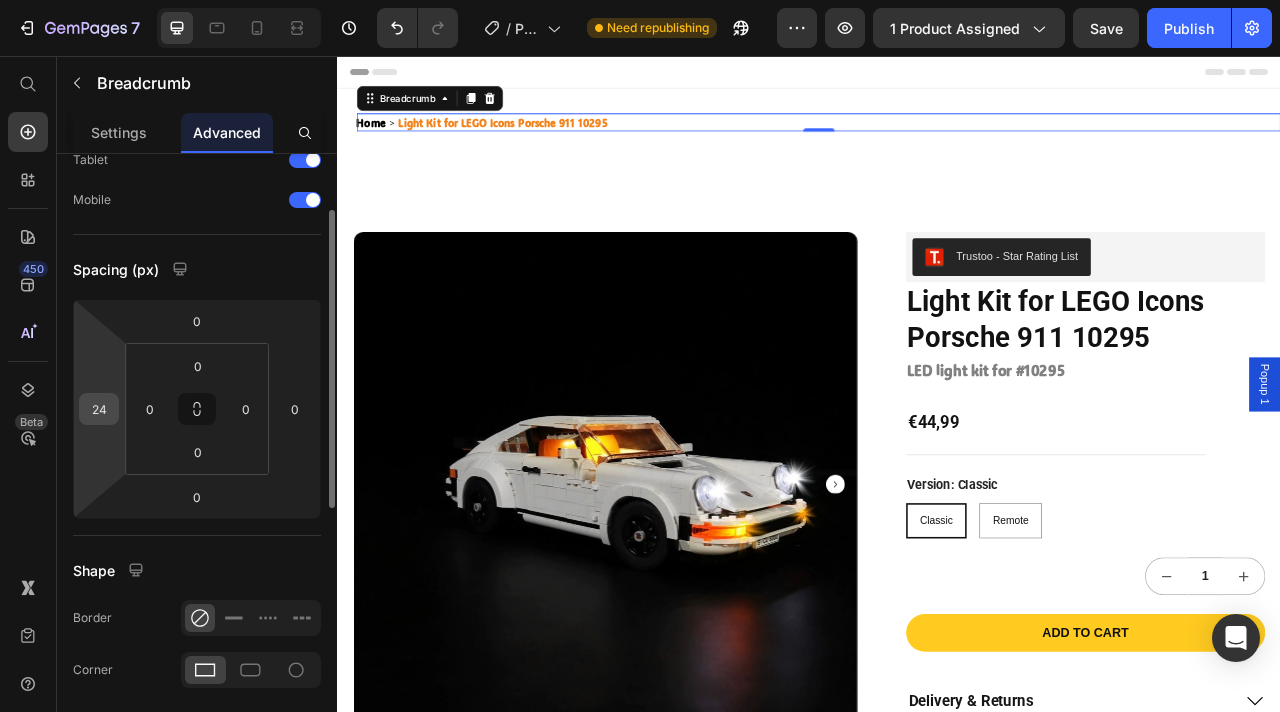 click on "24" at bounding box center [99, 409] 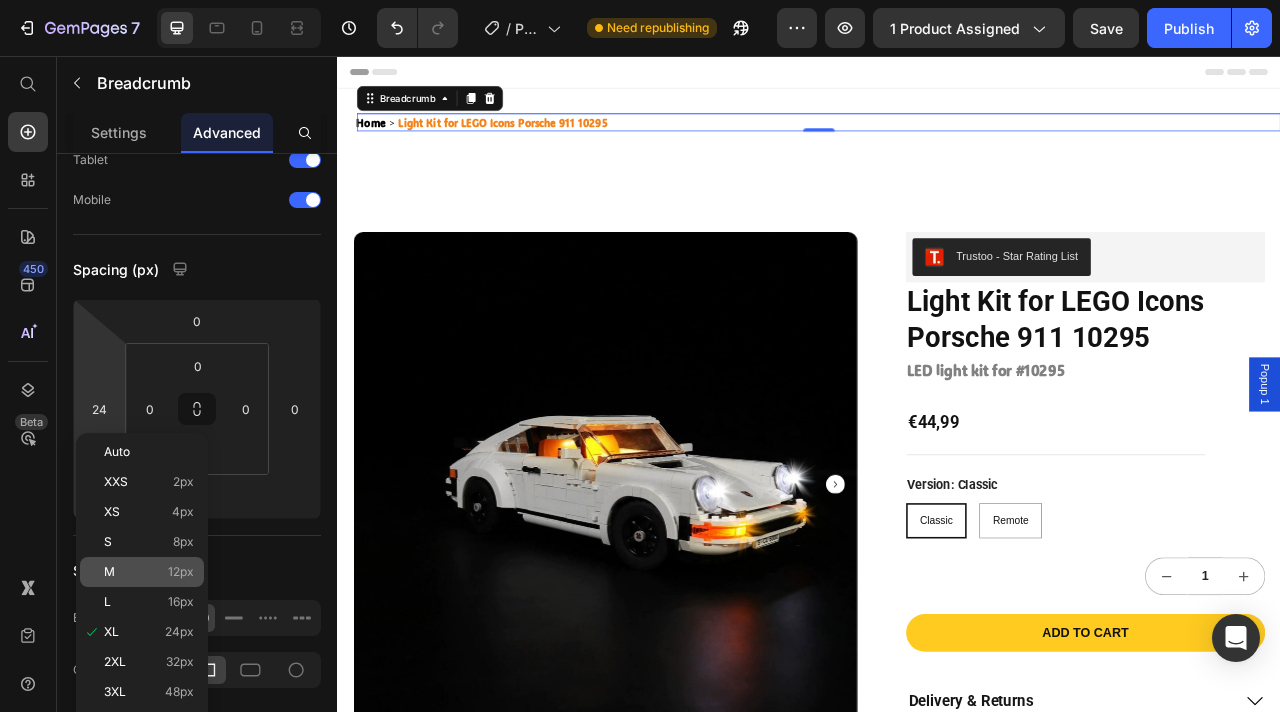 click on "M 12px" at bounding box center (149, 572) 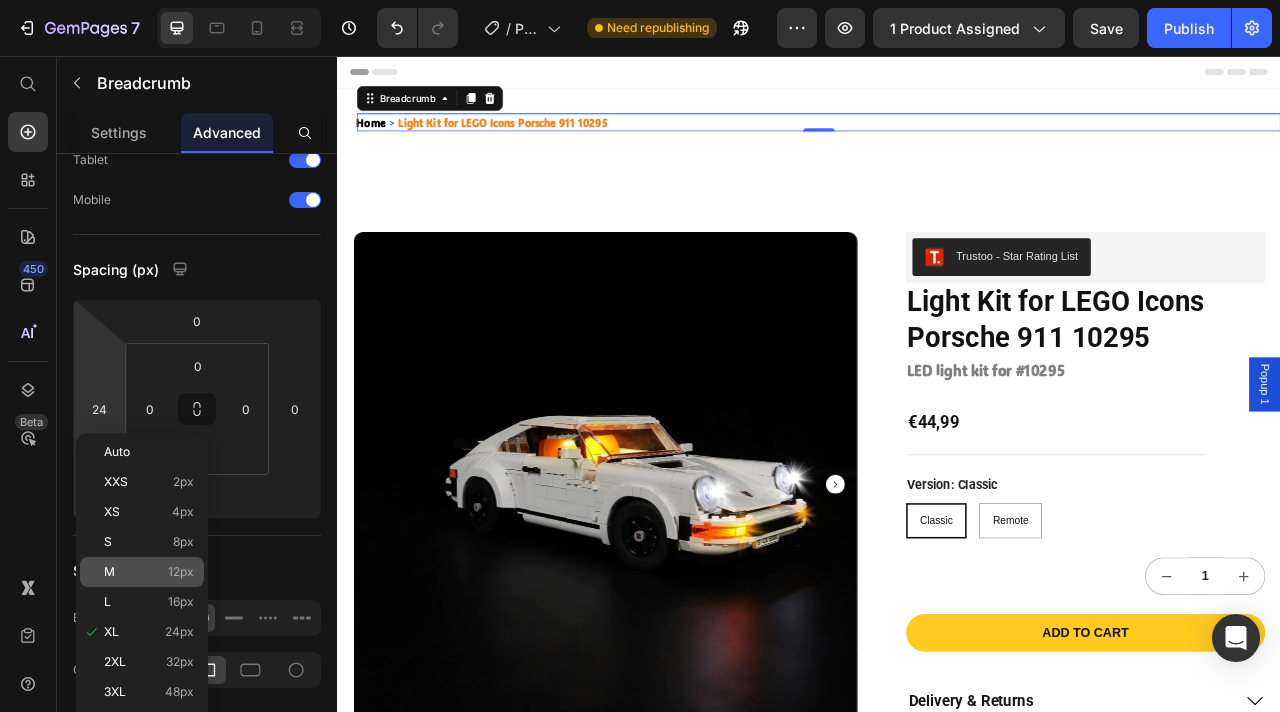 type on "12" 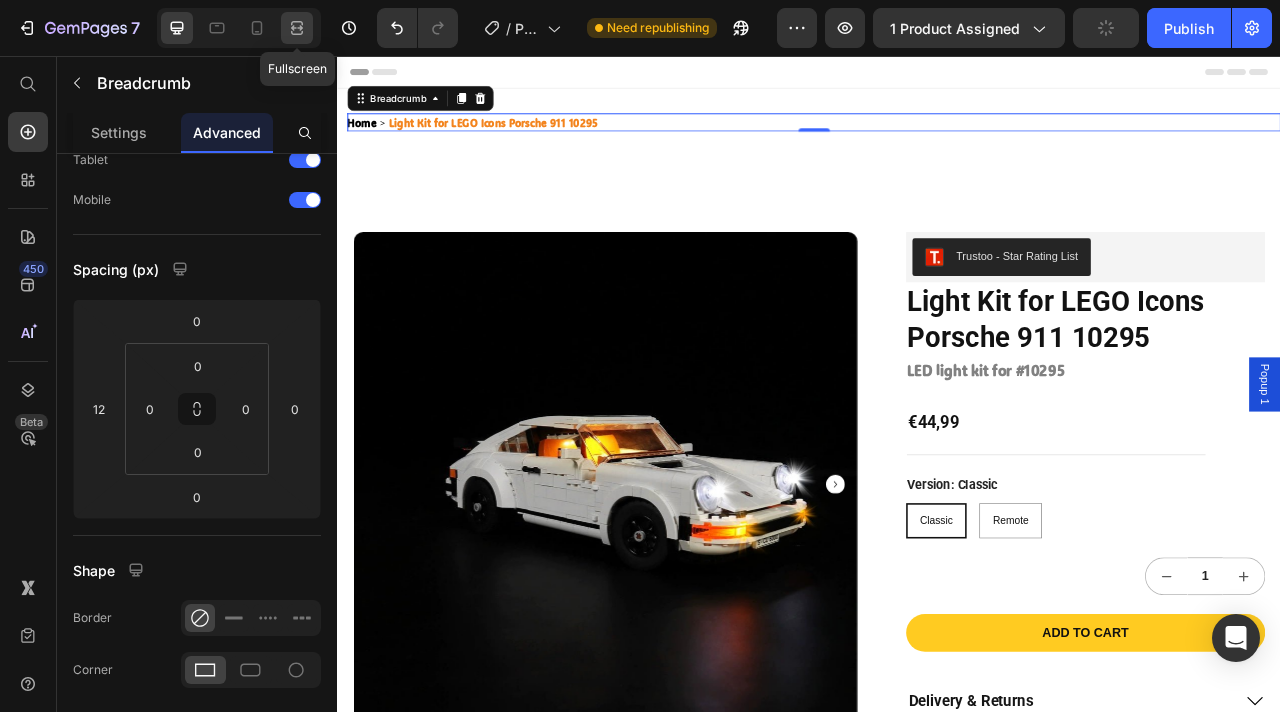 click 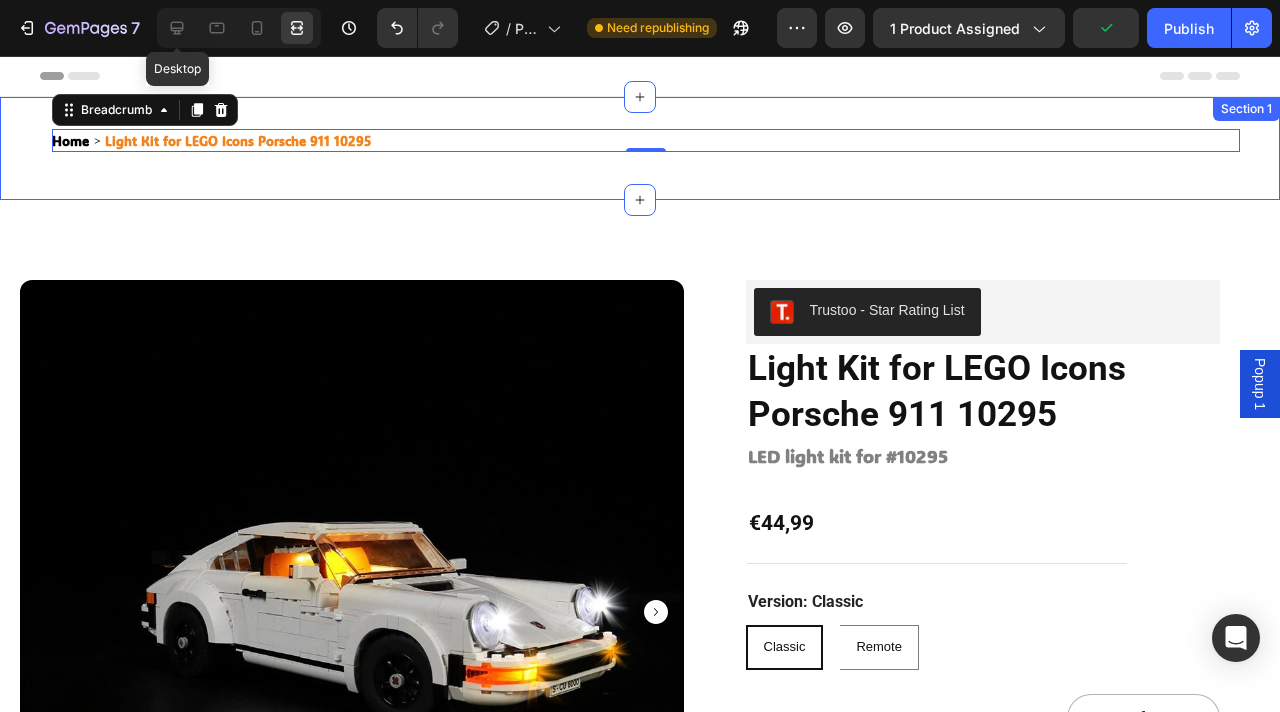 click on "Product Images Trustoo - Star Rating List Trustoo Light Kit for LEGO Icons Porsche 911 10295 Product Title ⁠⁠⁠⁠⁠⁠⁠ LED light kit for #10295 Heading €44,99 Product Price Row Version: Classic Classic Classic Classic Remote Remote Remote Product Variants & Swatches 1 Product Quantity Add to cart Add to Cart
Delivery & Returns
Warrantly & Disclaimer
Instructions
You May Also Need Accordion Secured and trusted checkout with: Text Block Image Row Product Section 2" at bounding box center (640, 743) 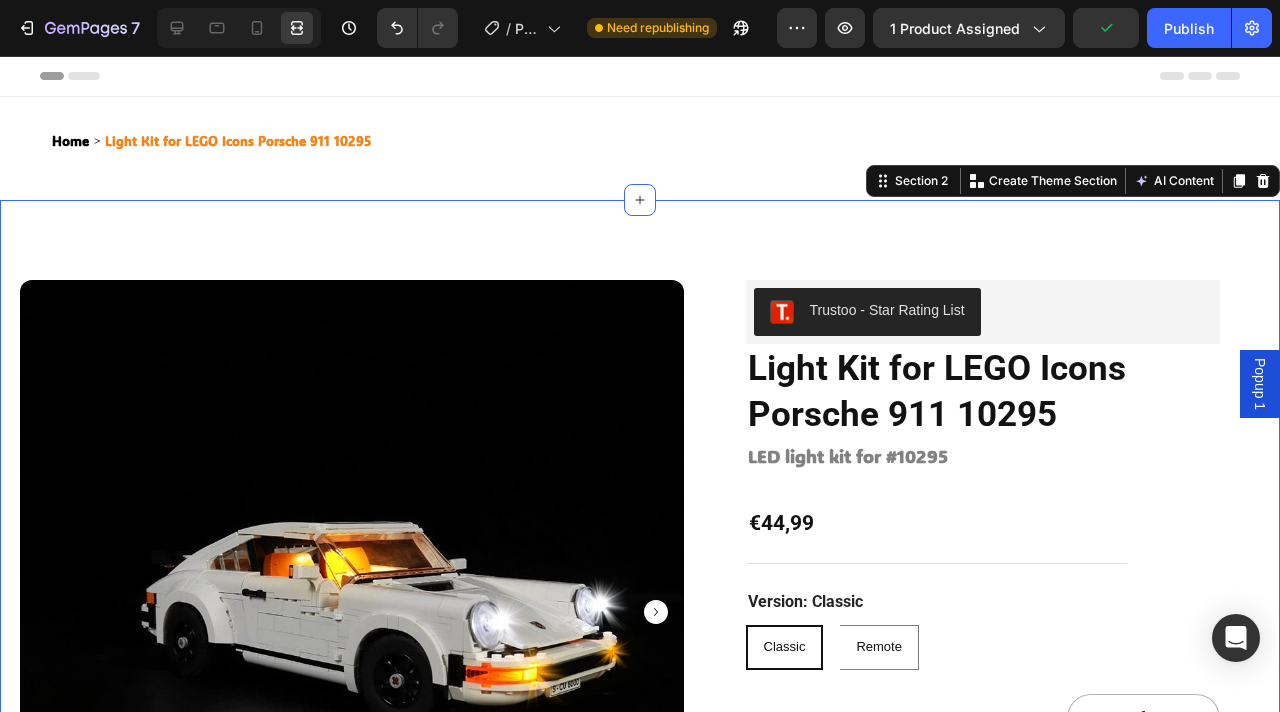 scroll, scrollTop: 0, scrollLeft: 0, axis: both 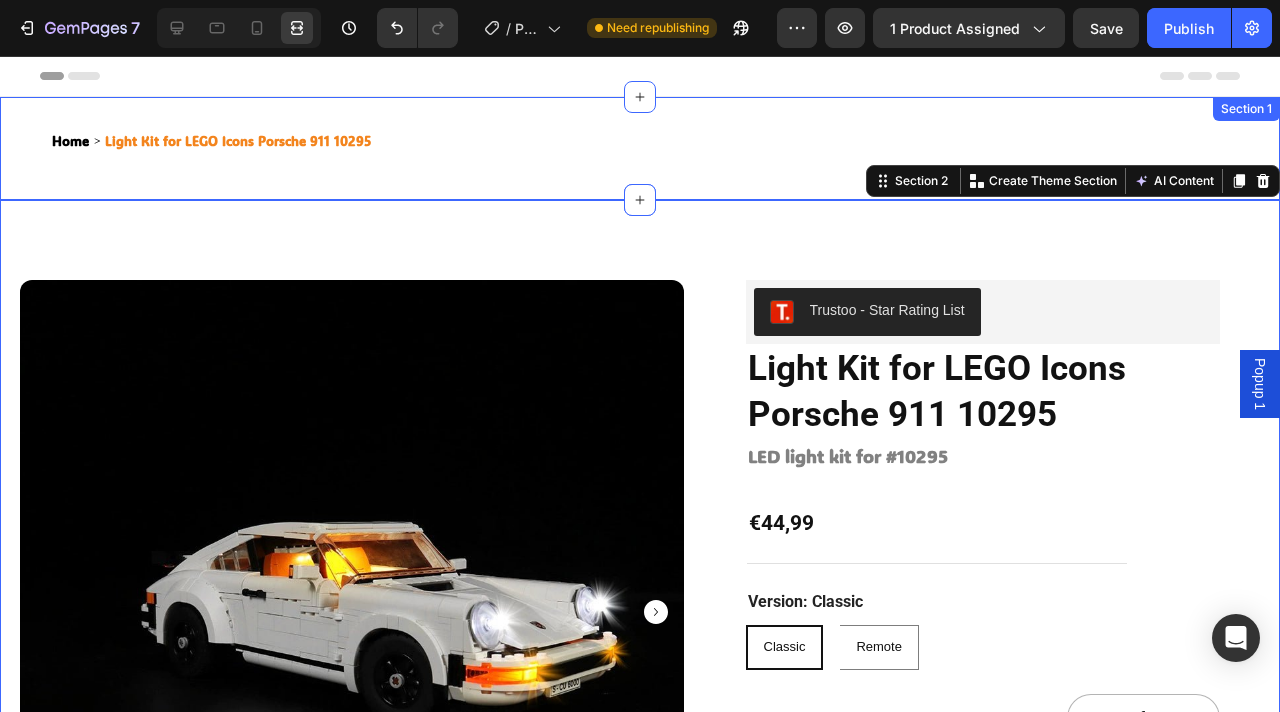 click on "Light Kit for LEGO Icons Porsche 911 10295" at bounding box center (238, 140) 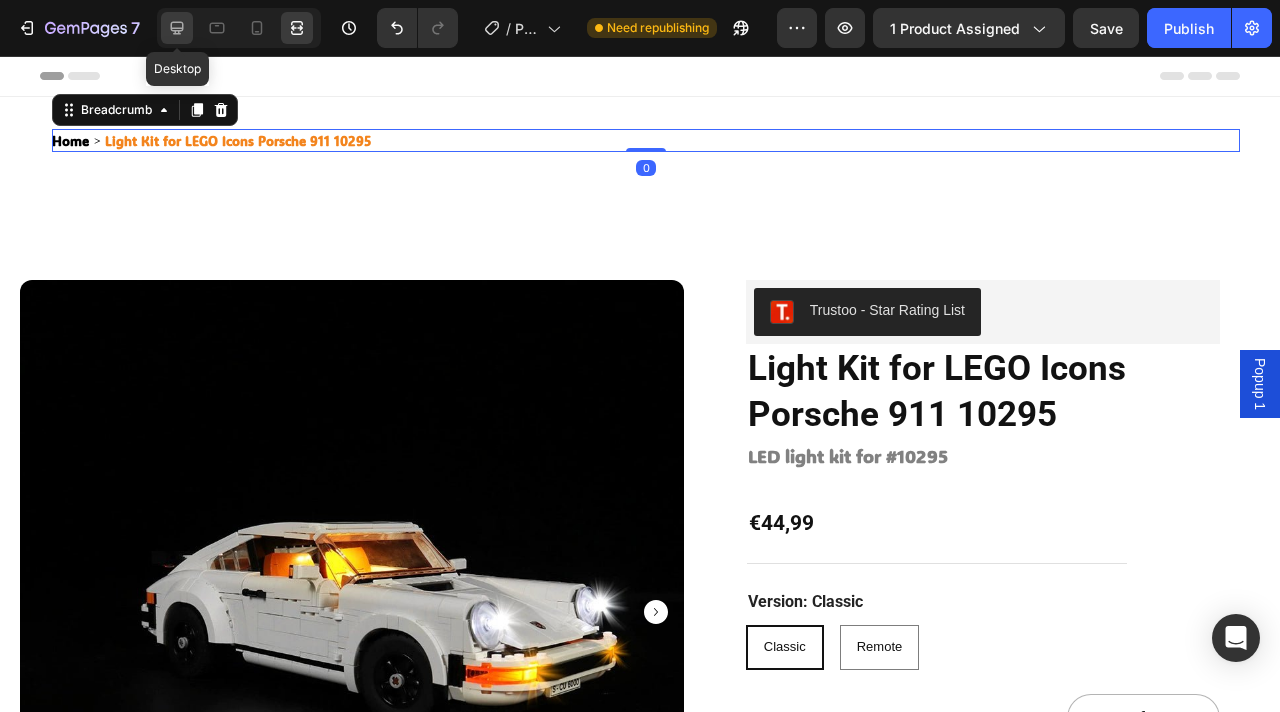 click 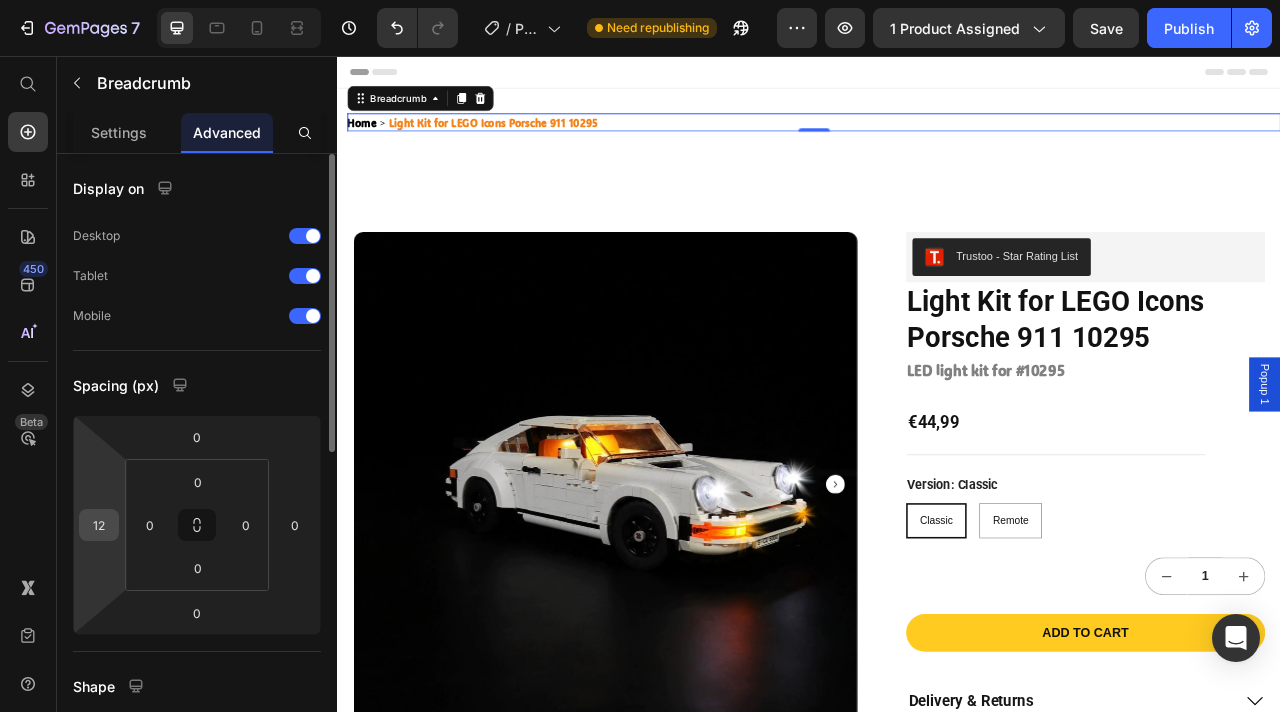 click on "12" at bounding box center [99, 525] 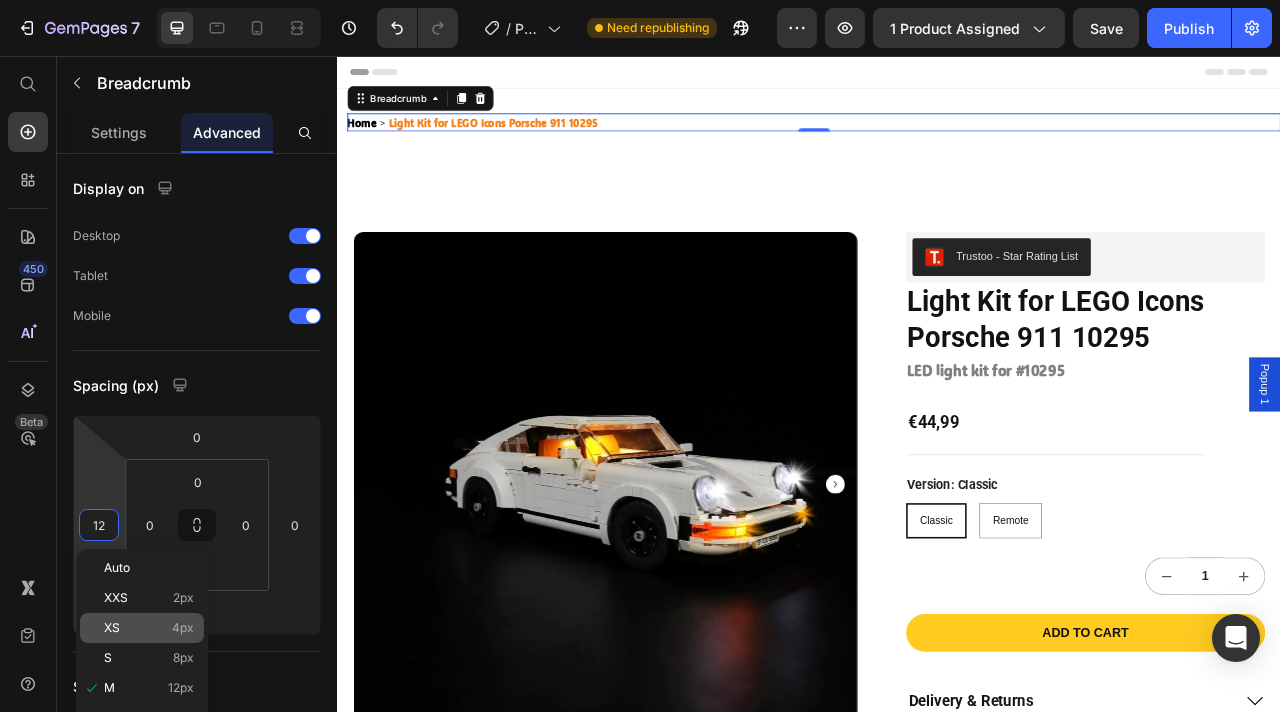 click on "XS 4px" at bounding box center [149, 628] 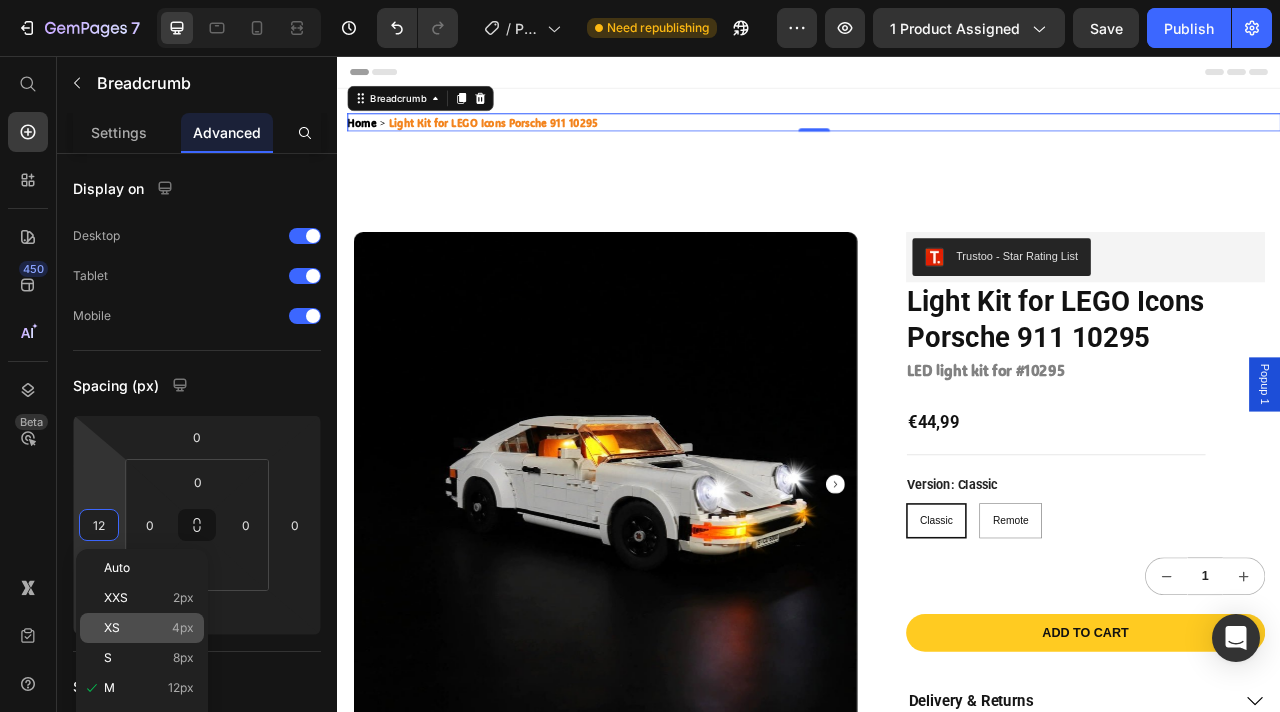 type on "4" 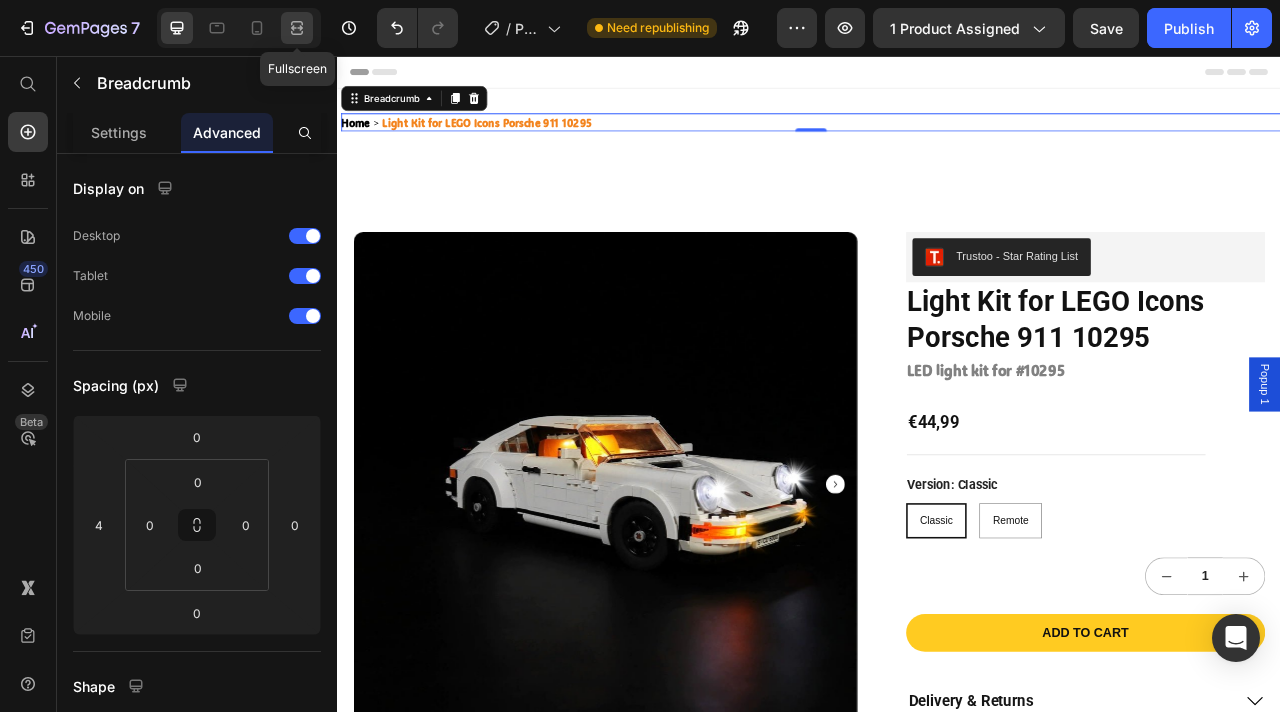 click 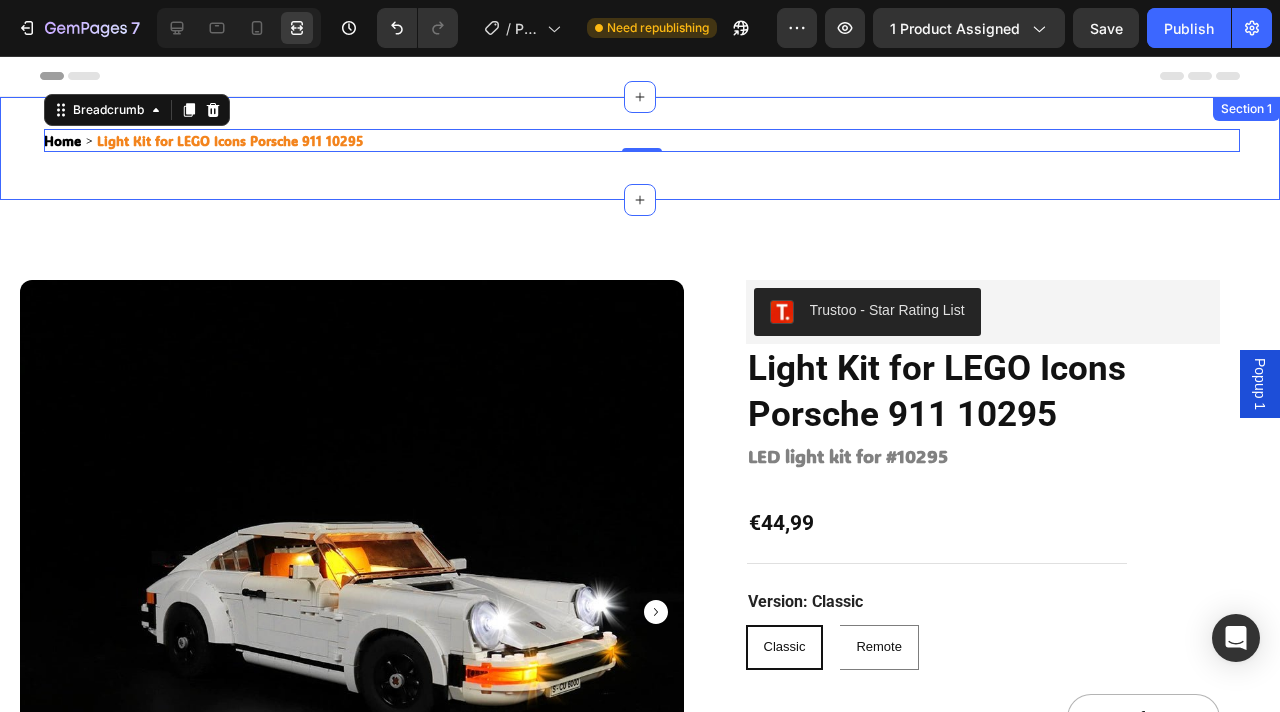 click on "Home
Light Kit for LEGO Icons Porsche 911 10295 Breadcrumb   0 Row Section 1" at bounding box center [640, 148] 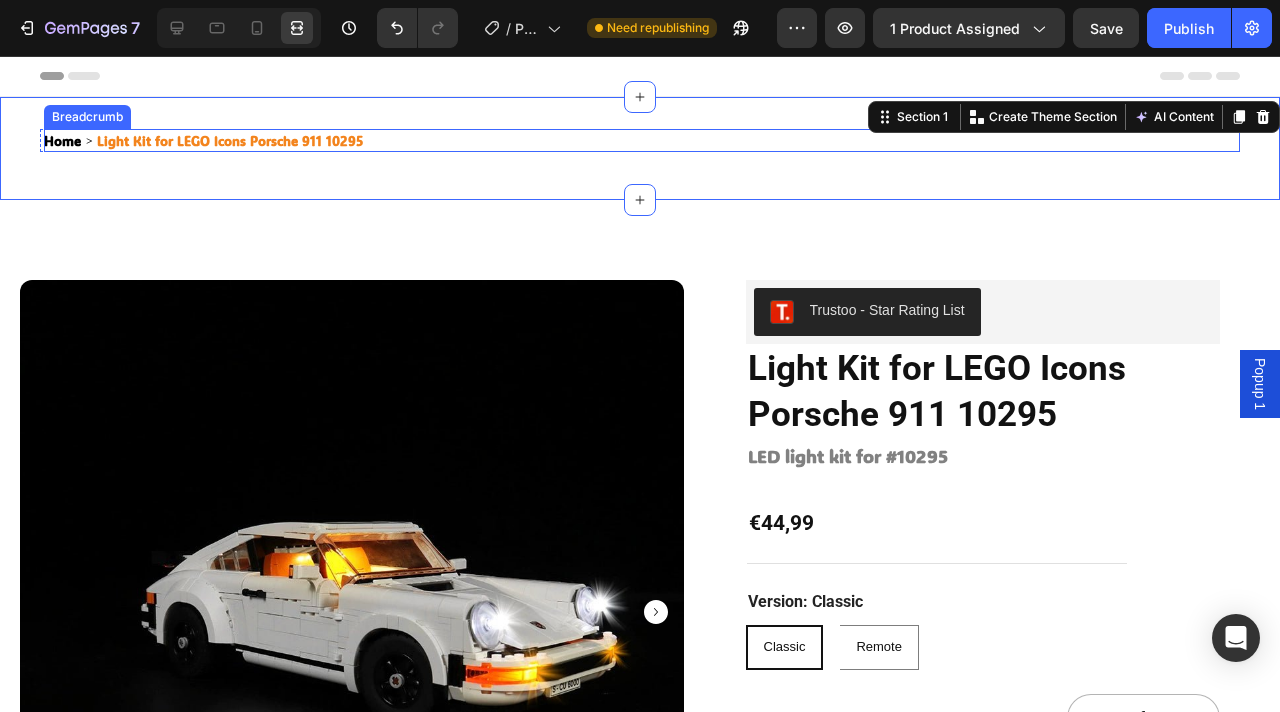 click on "Light Kit for LEGO Icons Porsche 911 10295" at bounding box center [230, 140] 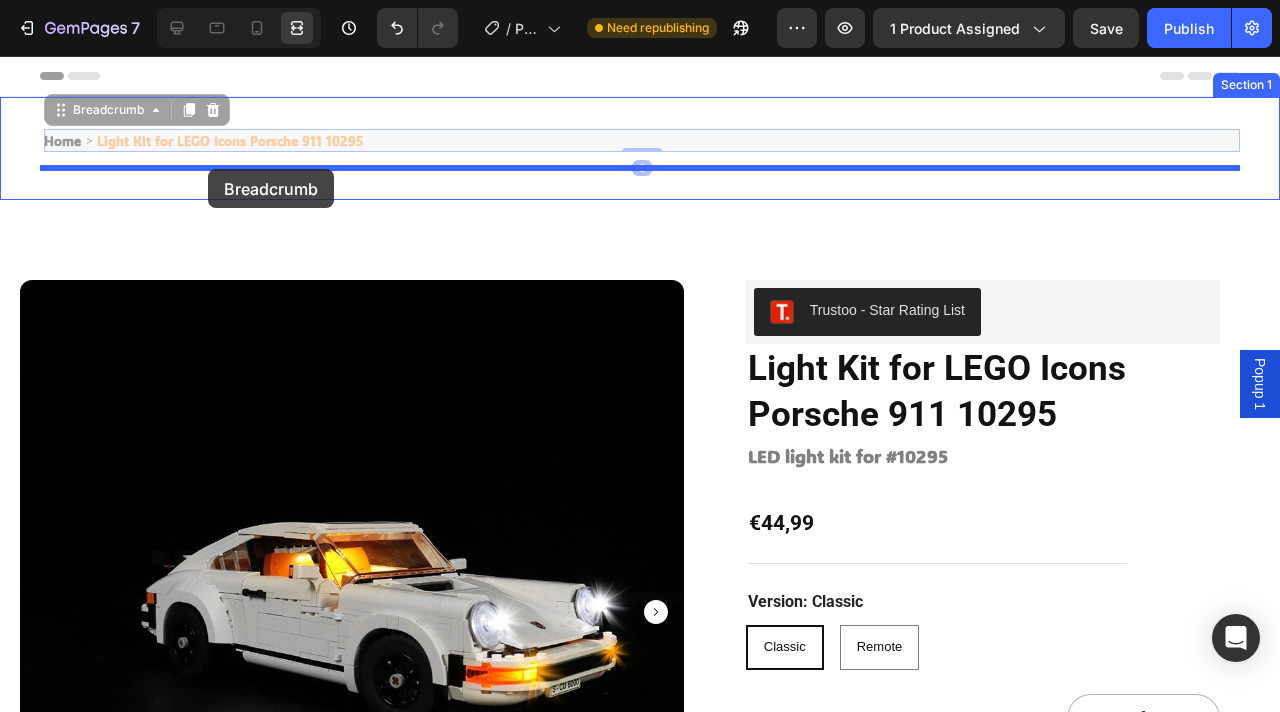 drag, startPoint x: 210, startPoint y: 146, endPoint x: 208, endPoint y: 169, distance: 23.086792 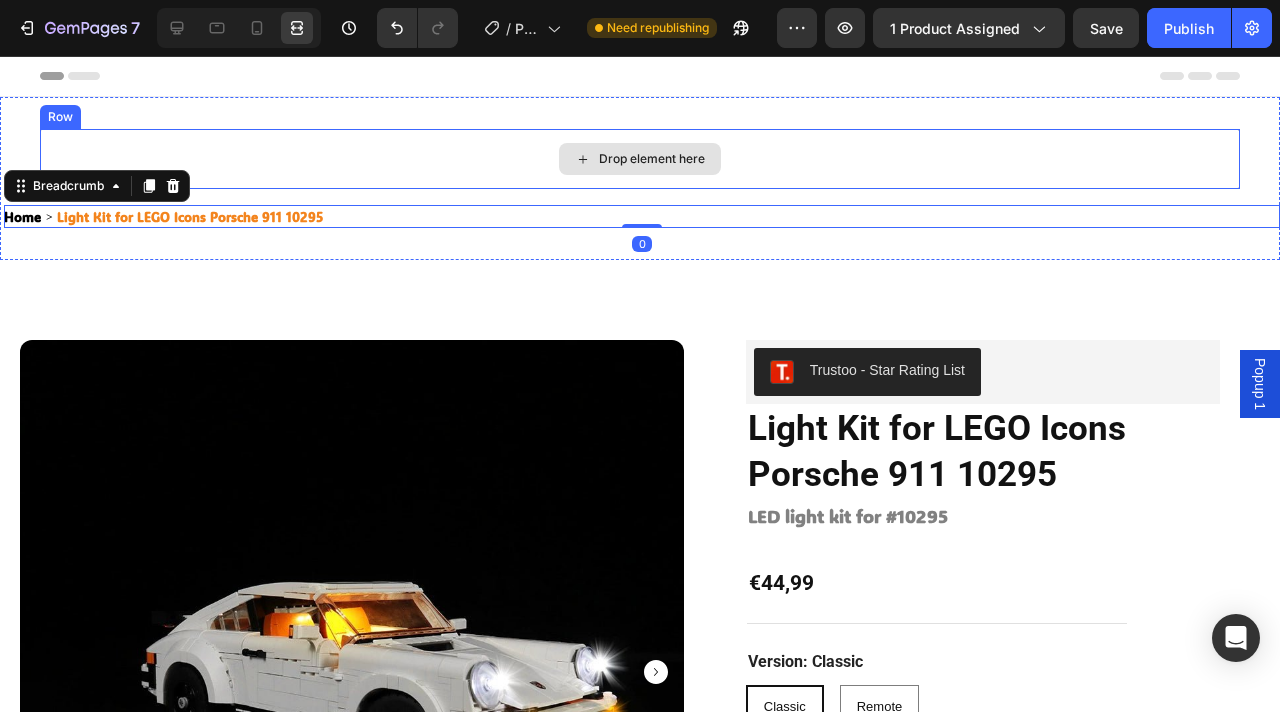 click on "Product Images Trustoo - Star Rating List Trustoo Light Kit for LEGO Icons Porsche 911 10295 Product Title ⁠⁠⁠⁠⁠⁠⁠ LED light kit for #10295 Heading €44,99 Product Price Row Version: Classic Classic Classic Classic Remote Remote Remote Product Variants & Swatches 1 Product Quantity Add to cart Add to Cart
Delivery & Returns
Warrantly & Disclaimer
Instructions
You May Also Need Accordion Secured and trusted checkout with: Text Block Image Row Product Section 2" at bounding box center [640, 803] 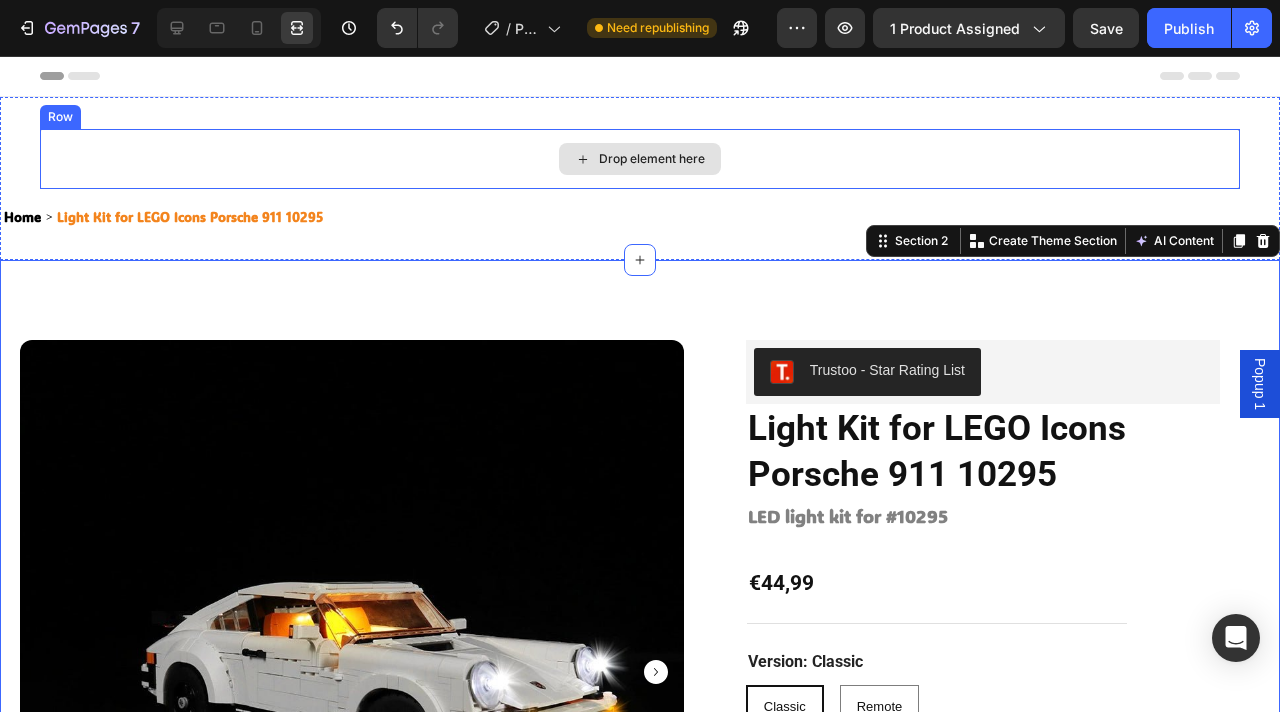 click on "Drop element here" at bounding box center (640, 159) 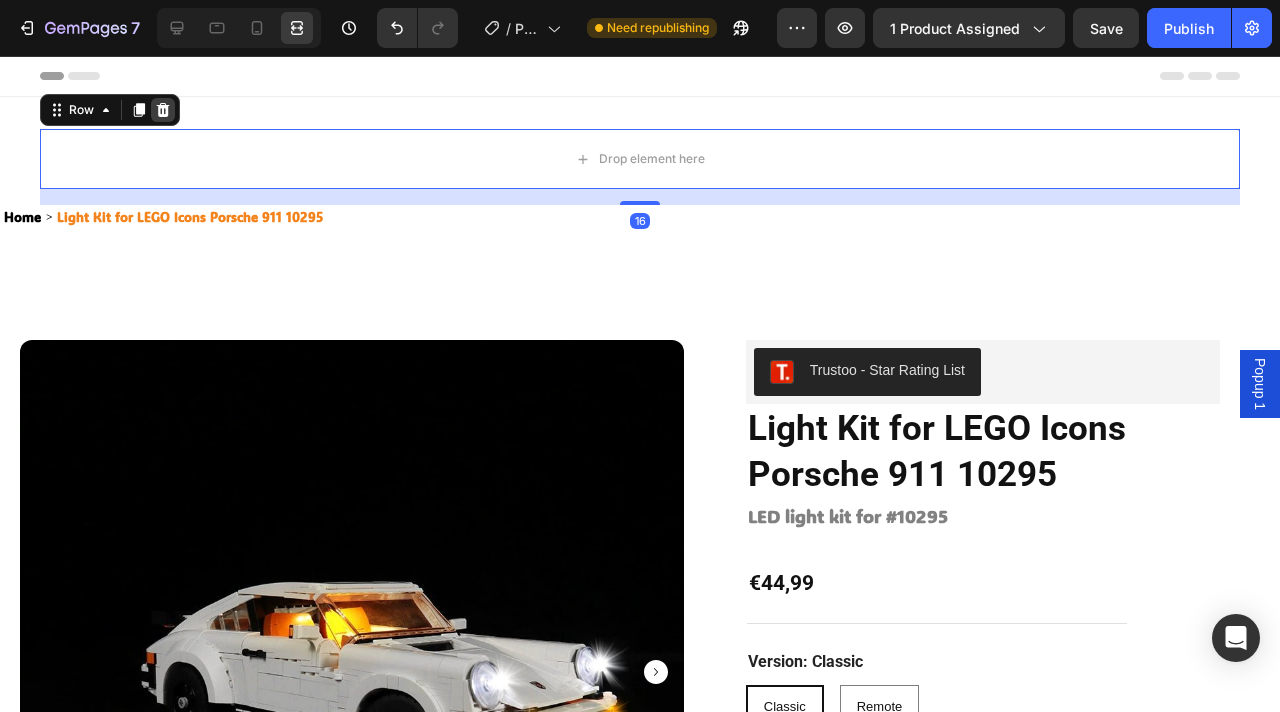 click 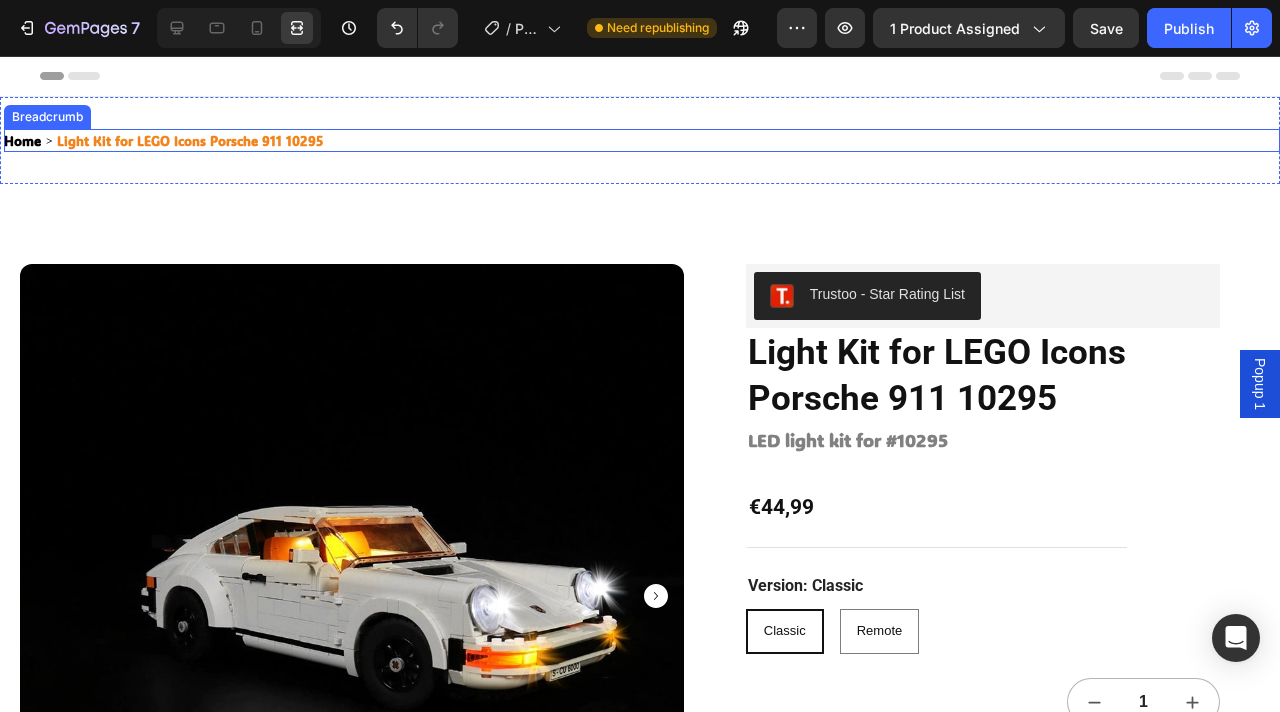 click on "Light Kit for LEGO Icons Porsche 911 10295" at bounding box center [190, 140] 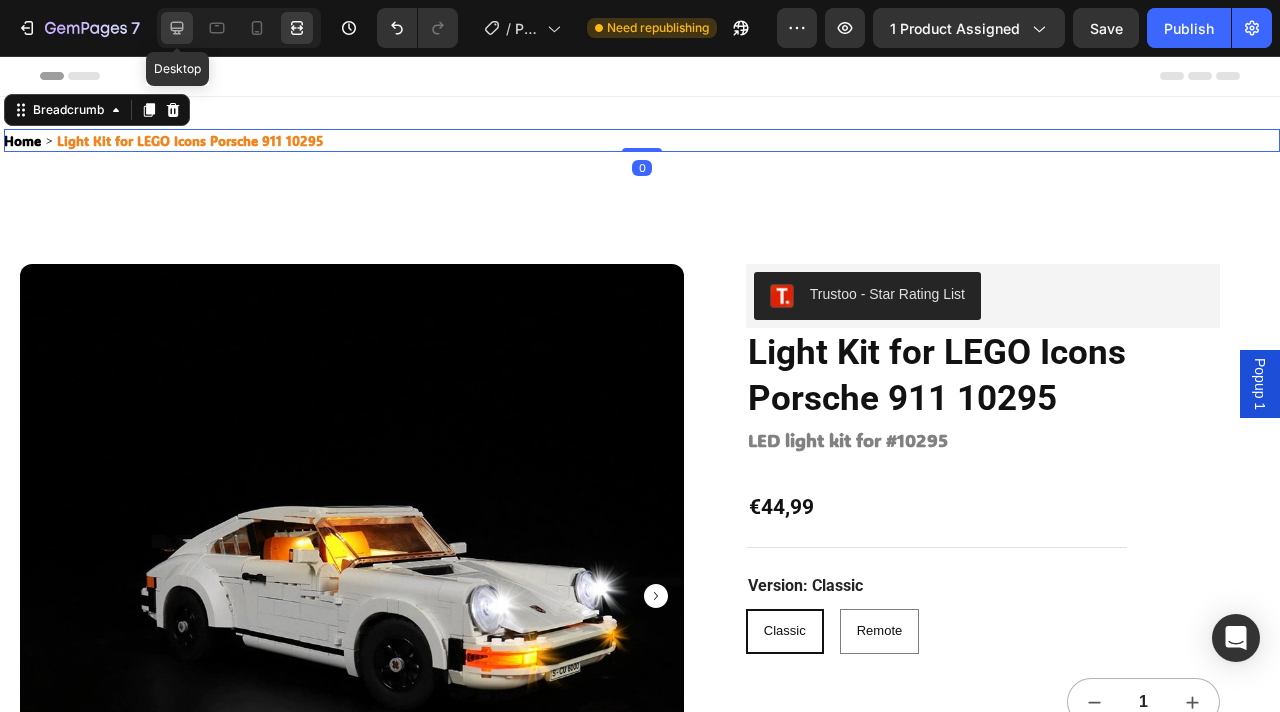 click 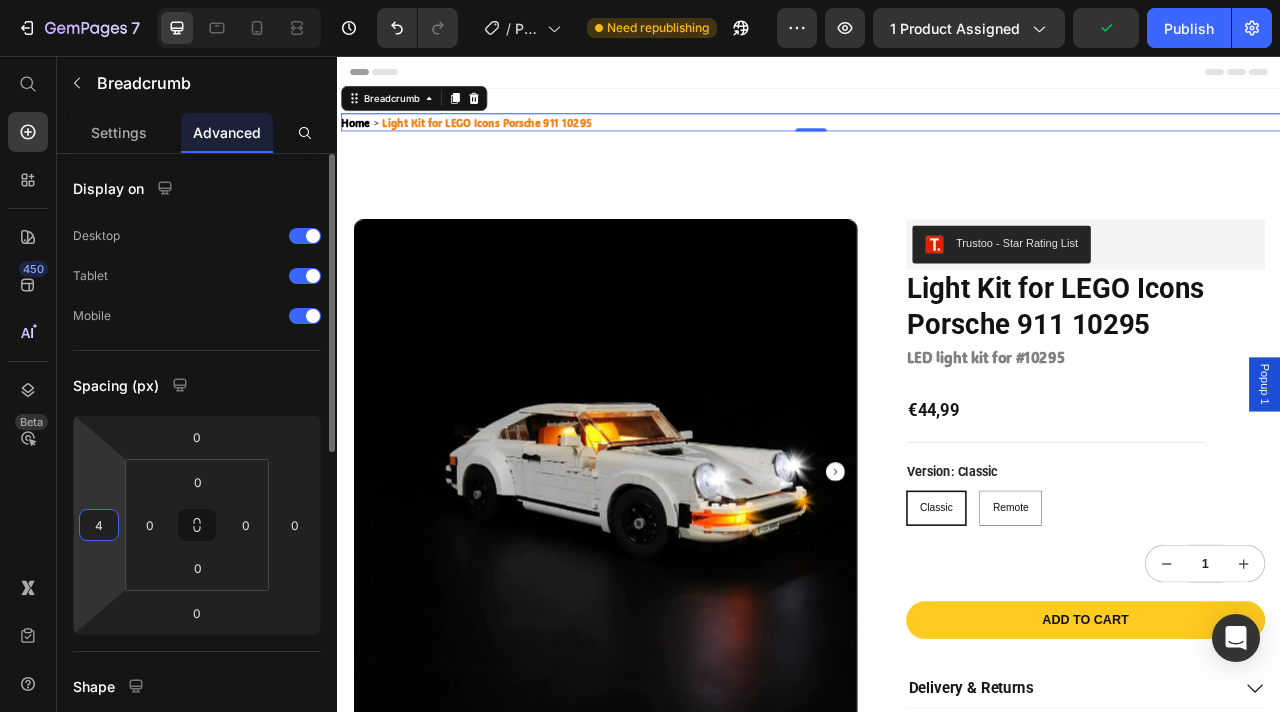 click on "4" at bounding box center [99, 525] 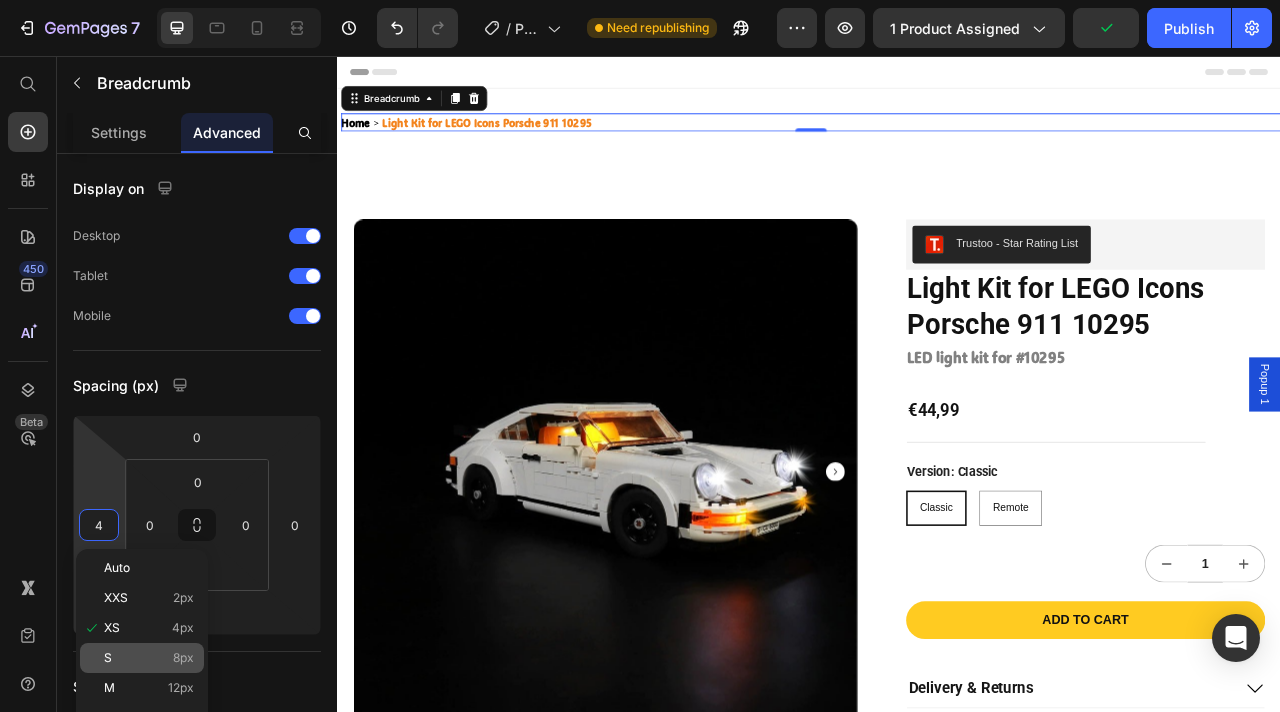 click on "S 8px" 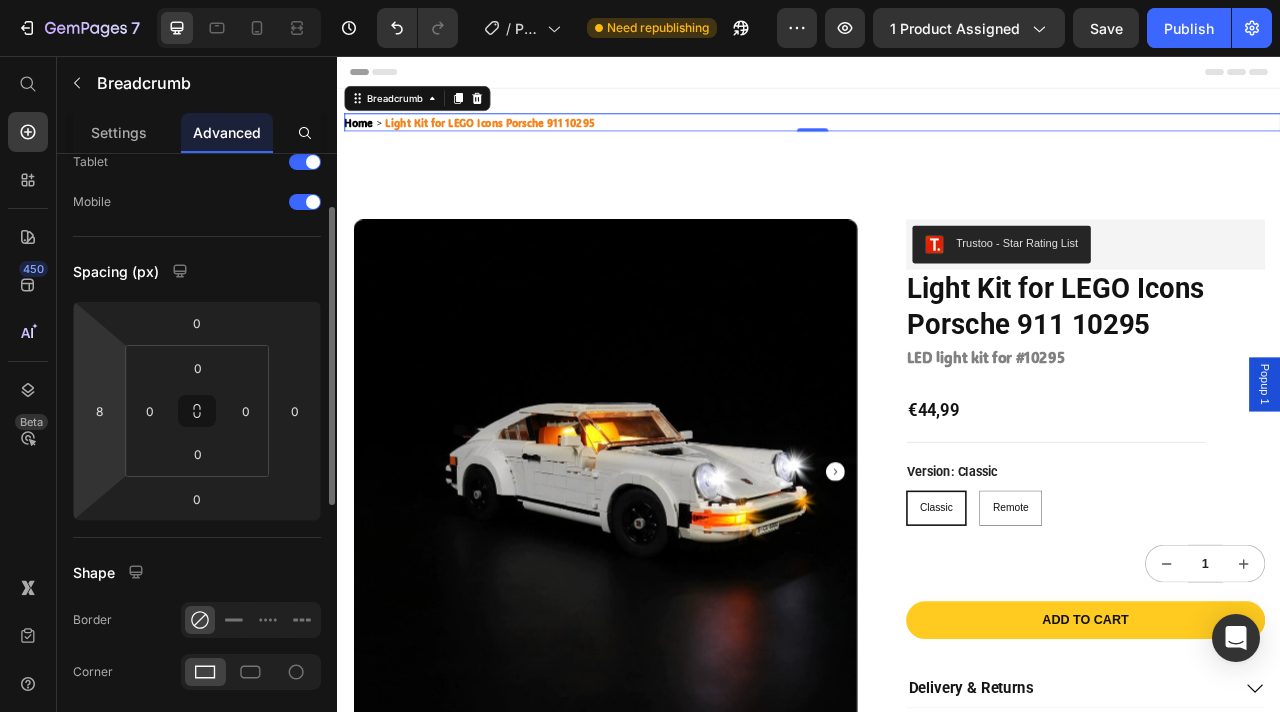 scroll, scrollTop: 117, scrollLeft: 0, axis: vertical 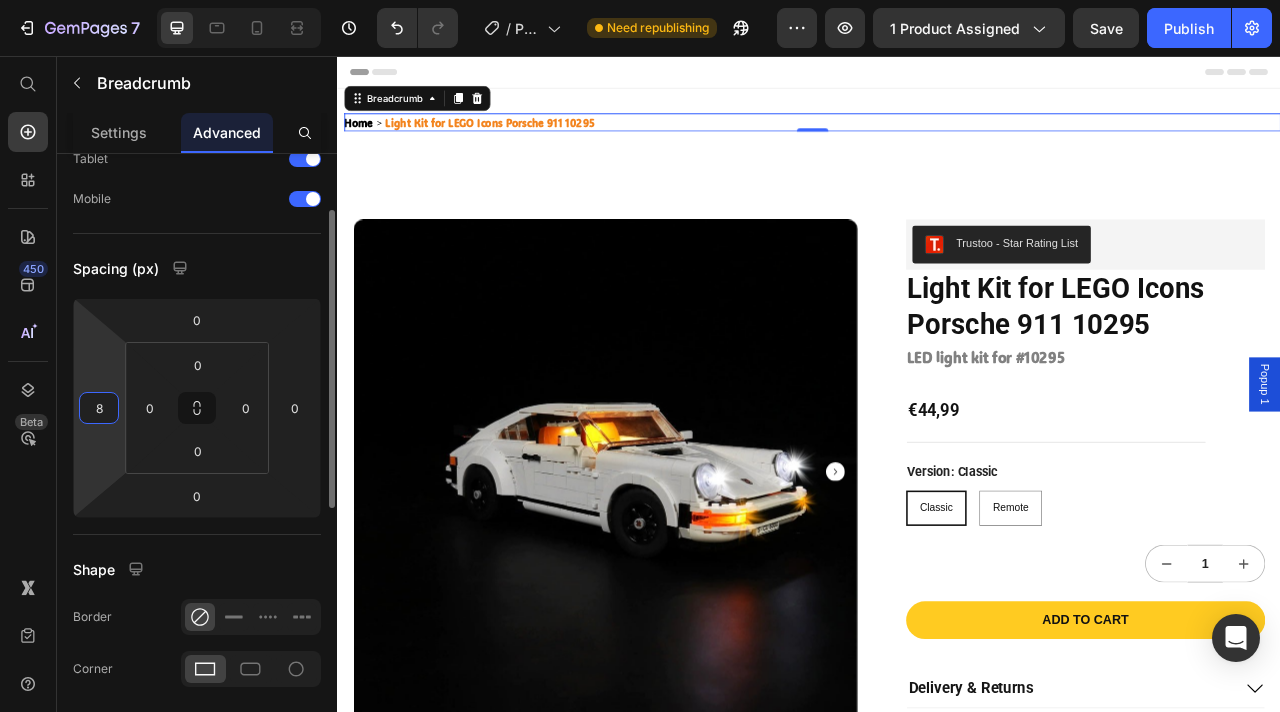 click on "8" at bounding box center (99, 408) 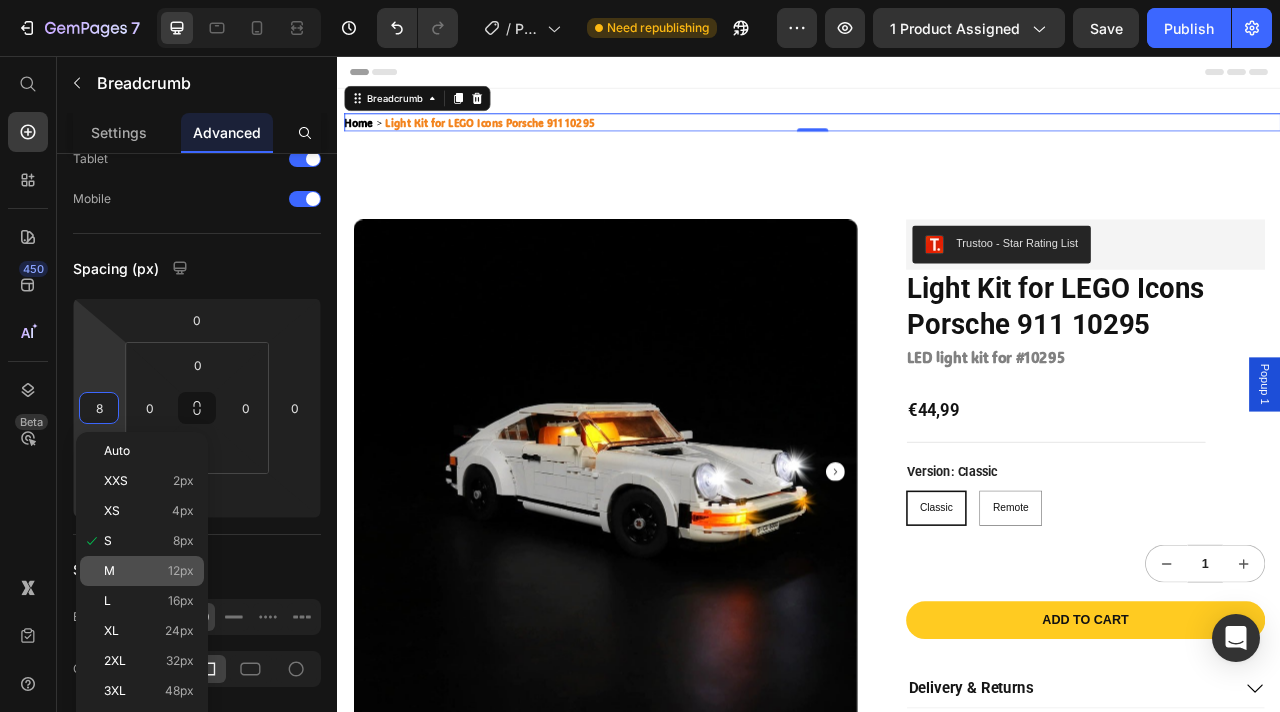 click on "M 12px" at bounding box center [149, 571] 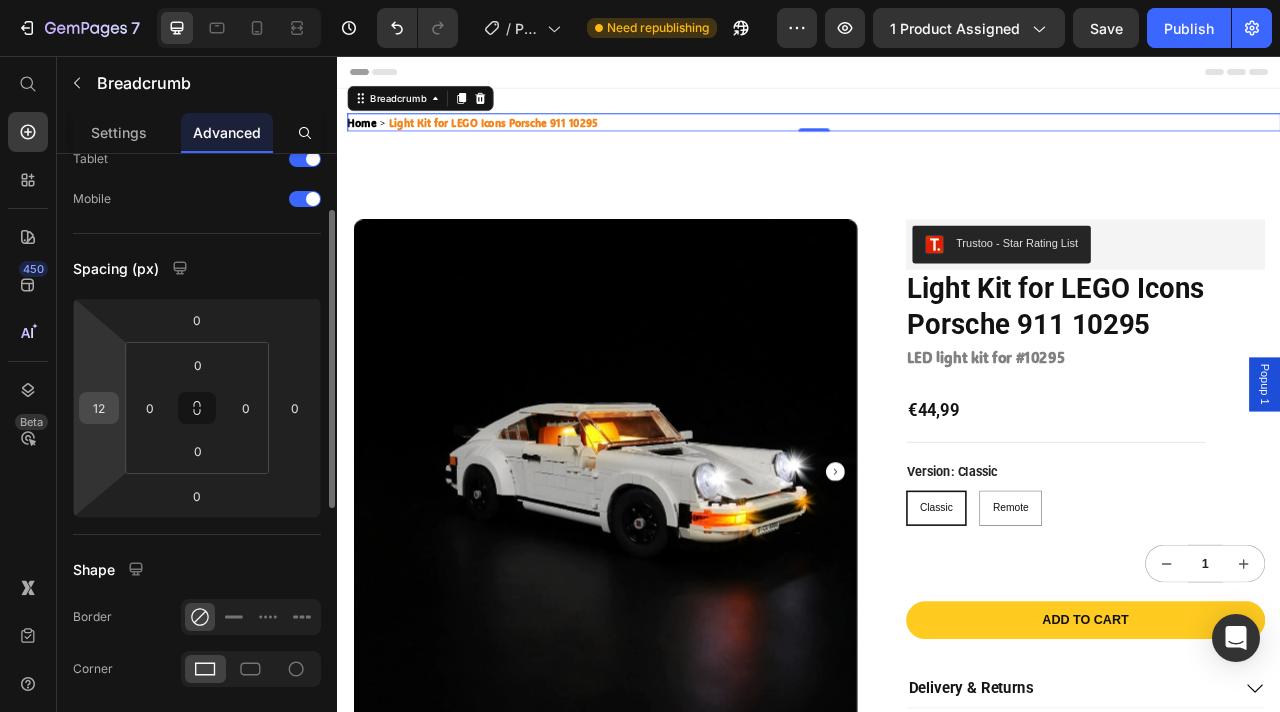 click on "12" at bounding box center (99, 408) 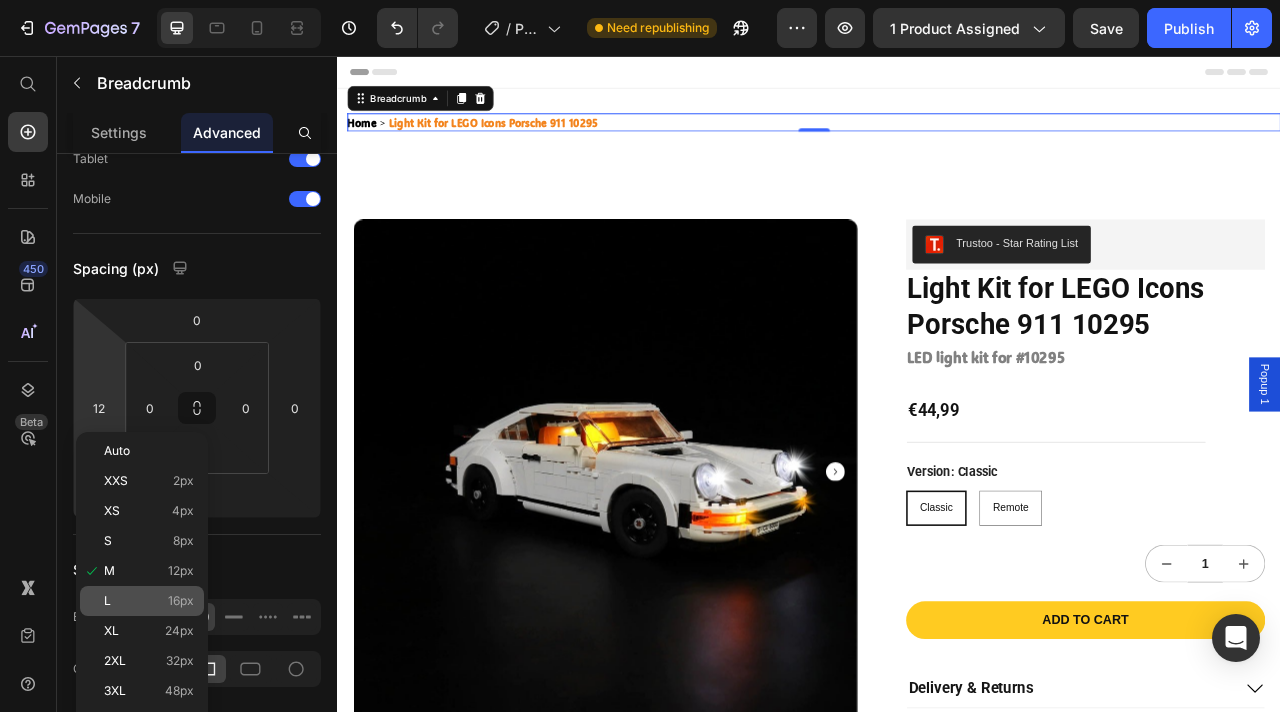click on "L 16px" at bounding box center [149, 601] 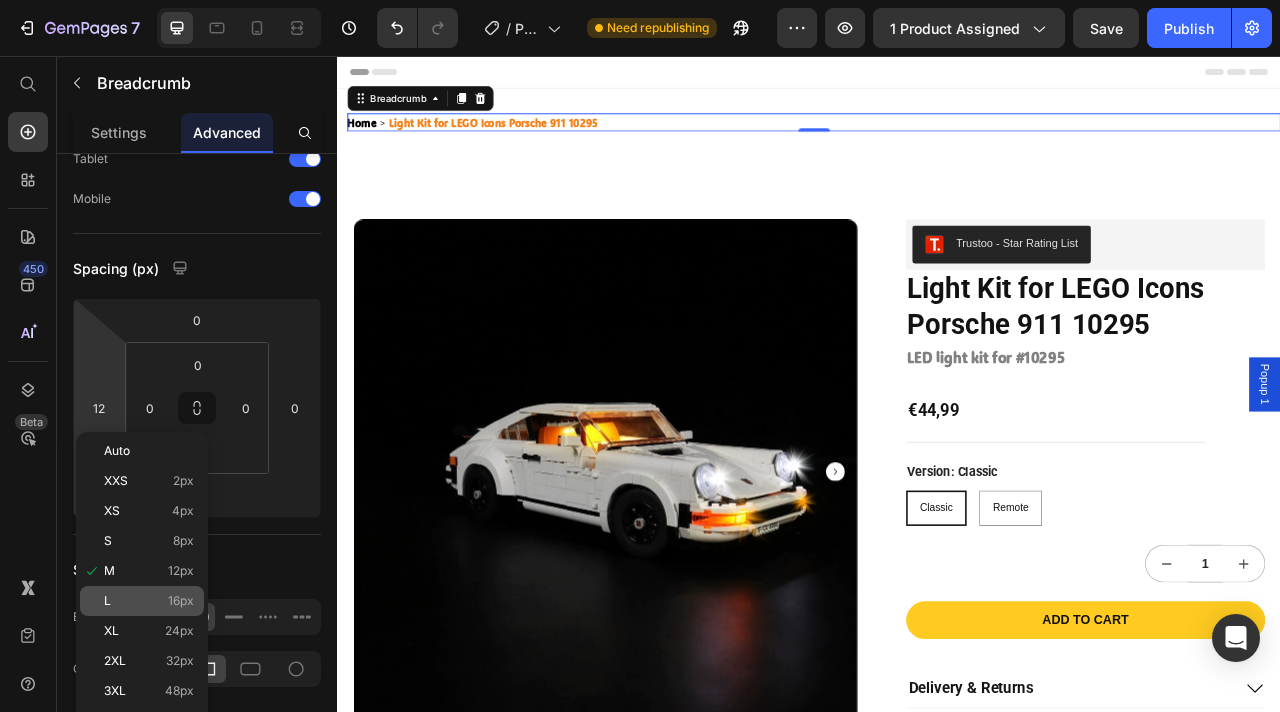 type on "16" 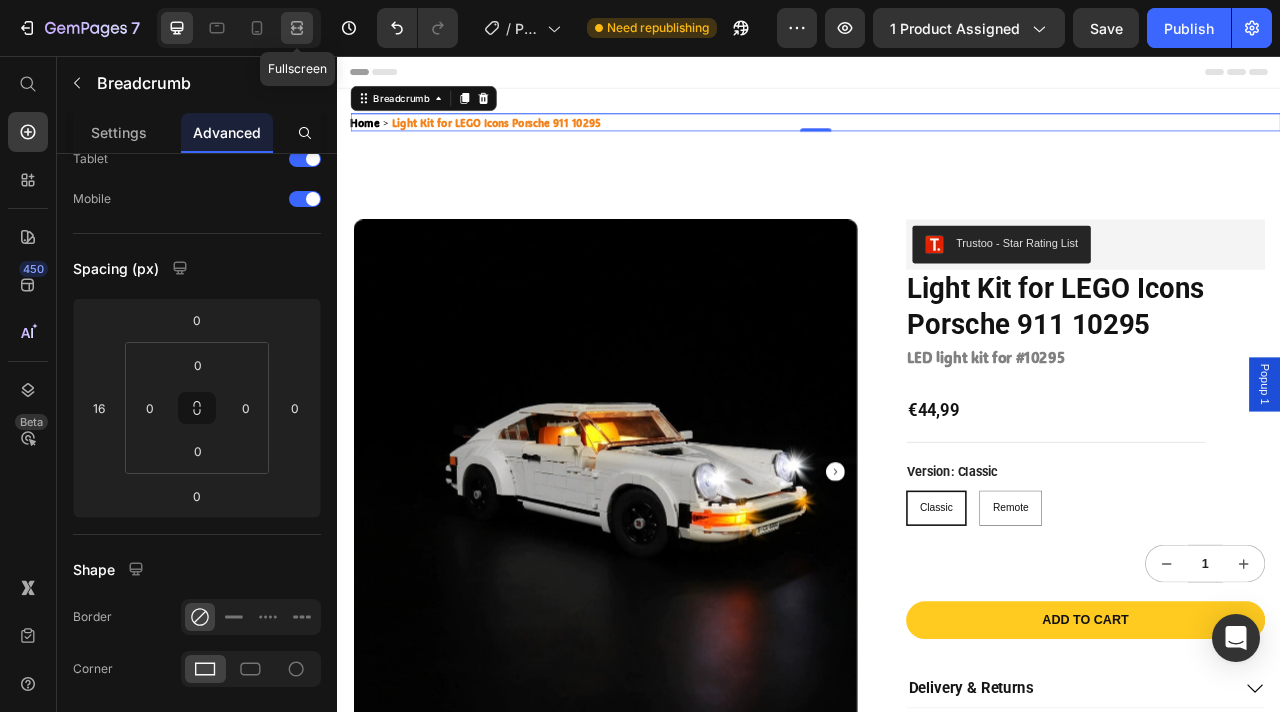 click 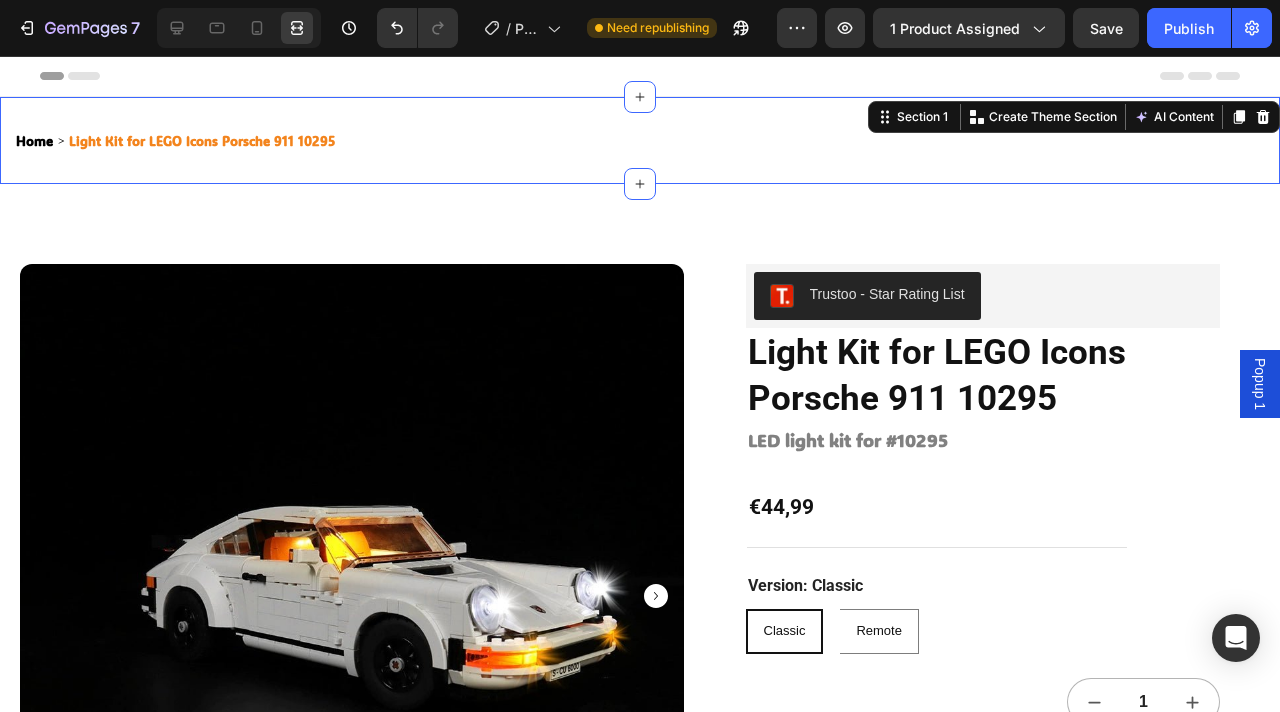 click on "Home
Light Kit for LEGO Icons Porsche 911 10295 Breadcrumb Section 1   You can create reusable sections Create Theme Section AI Content Write with GemAI What would you like to describe here? Tone and Voice Persuasive Product Light Kit for LEGO® Star Wars™ The Razor Crest™ #75331 Show more Generate" at bounding box center [640, 140] 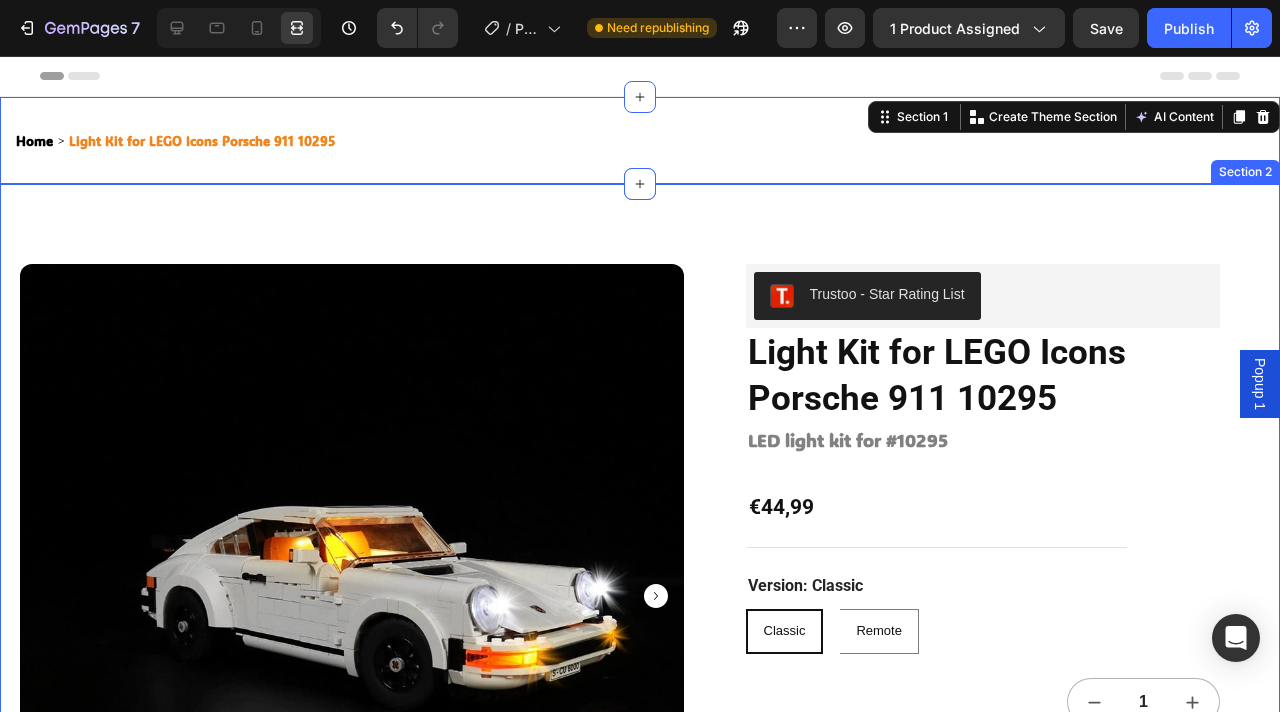 click on "Product Images Trustoo - Star Rating List Trustoo Light Kit for LEGO Icons Porsche 911 10295 Product Title ⁠⁠⁠⁠⁠⁠⁠ LED light kit for #10295 Heading €44,99 Product Price Row Version: Classic Classic Classic Classic Remote Remote Remote Product Variants & Swatches 1 Product Quantity Add to cart Add to Cart
Delivery & Returns
Warrantly & Disclaimer
Instructions
You May Also Need Accordion Secured and trusted checkout with: Text Block Image Row Product Section 2" at bounding box center [640, 727] 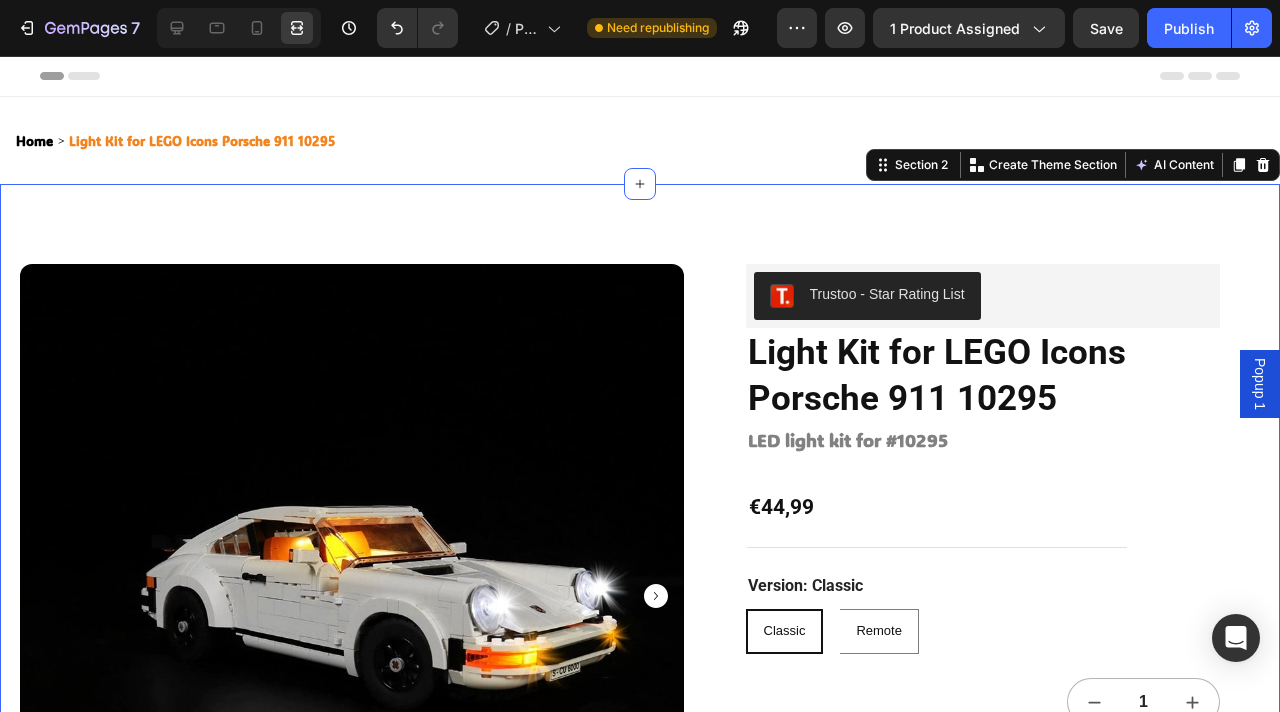 click on "Product Images Trustoo - Star Rating List Trustoo Light Kit for LEGO Icons Porsche 911 10295 Product Title ⁠⁠⁠⁠⁠⁠⁠ LED light kit for #10295 Heading €44,99 Product Price Row Version: Classic Classic Classic Classic Remote Remote Remote Product Variants & Swatches 1 Product Quantity Add to cart Add to Cart
Delivery & Returns
Warrantly & Disclaimer
Instructions
You May Also Need Accordion Secured and trusted checkout with: Text Block Image Row Product Section 2   You can create reusable sections Create Theme Section AI Content Write with GemAI What would you like to describe here? Tone and Voice Persuasive Product Light Kit for LEGO® Star Wars™ The Razor Crest™ #75331 Show more Generate" at bounding box center [640, 727] 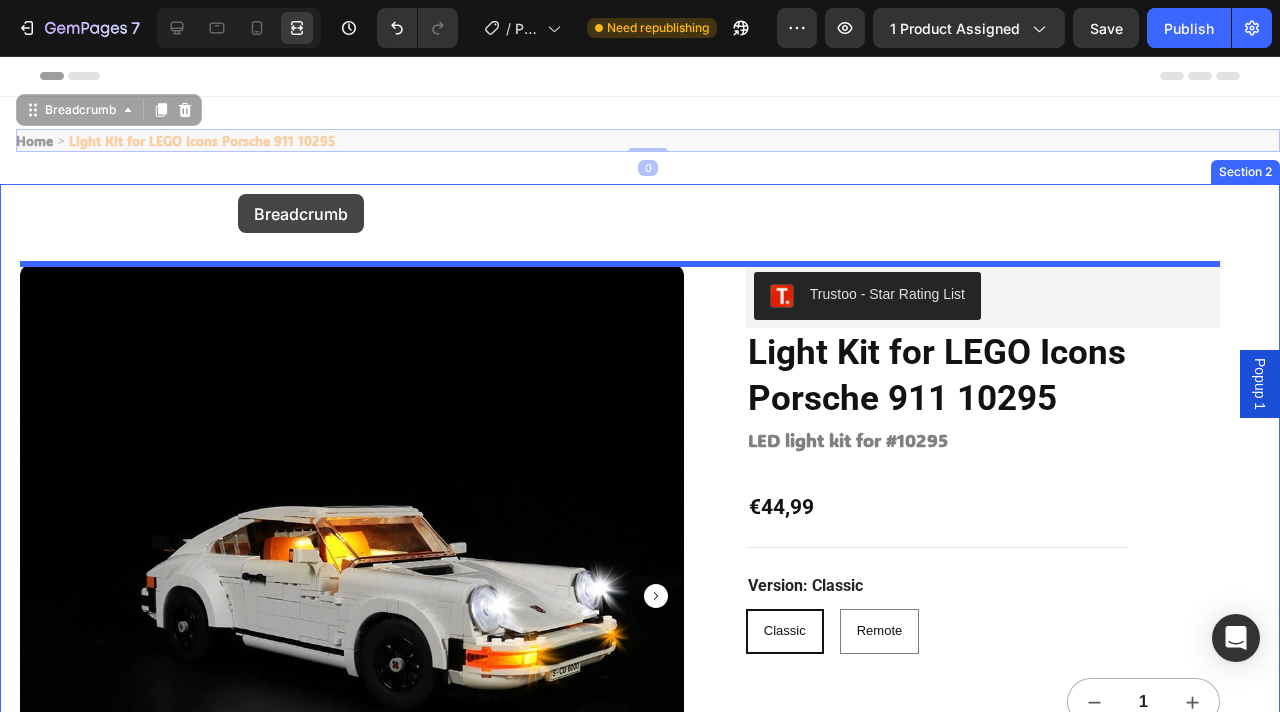drag, startPoint x: 224, startPoint y: 137, endPoint x: 238, endPoint y: 194, distance: 58.694122 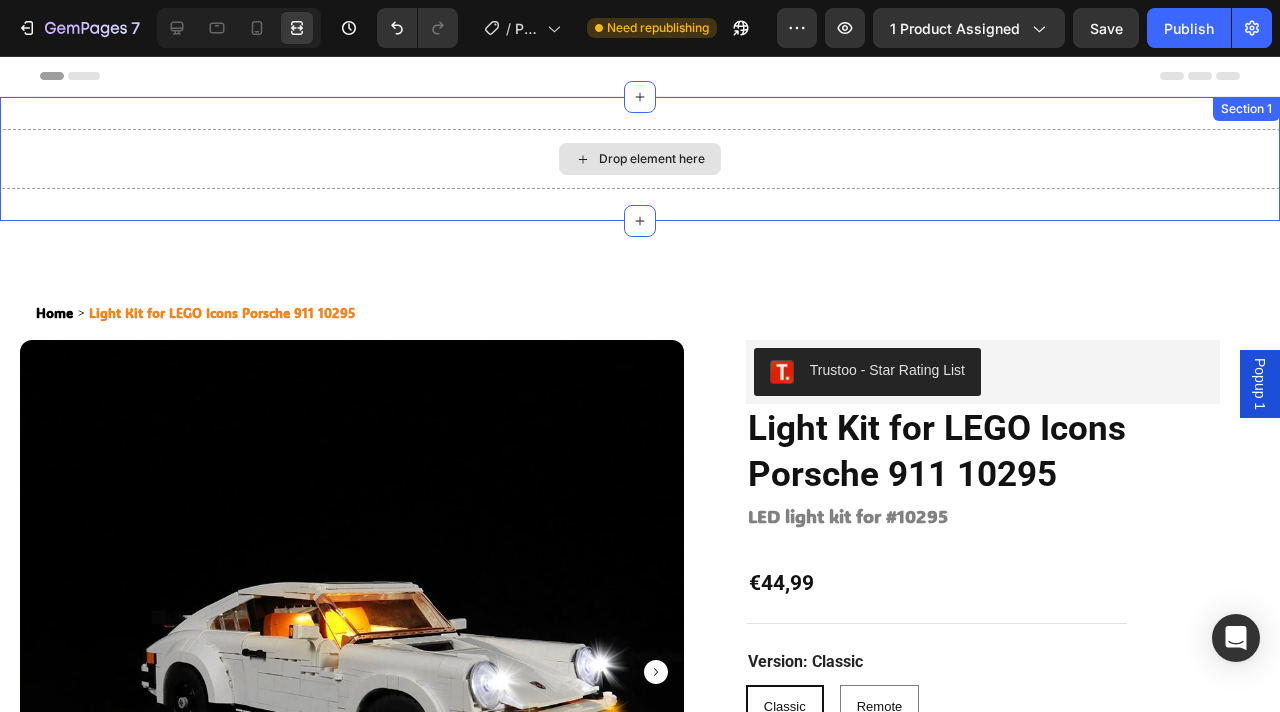 click on "Drop element here" at bounding box center [640, 159] 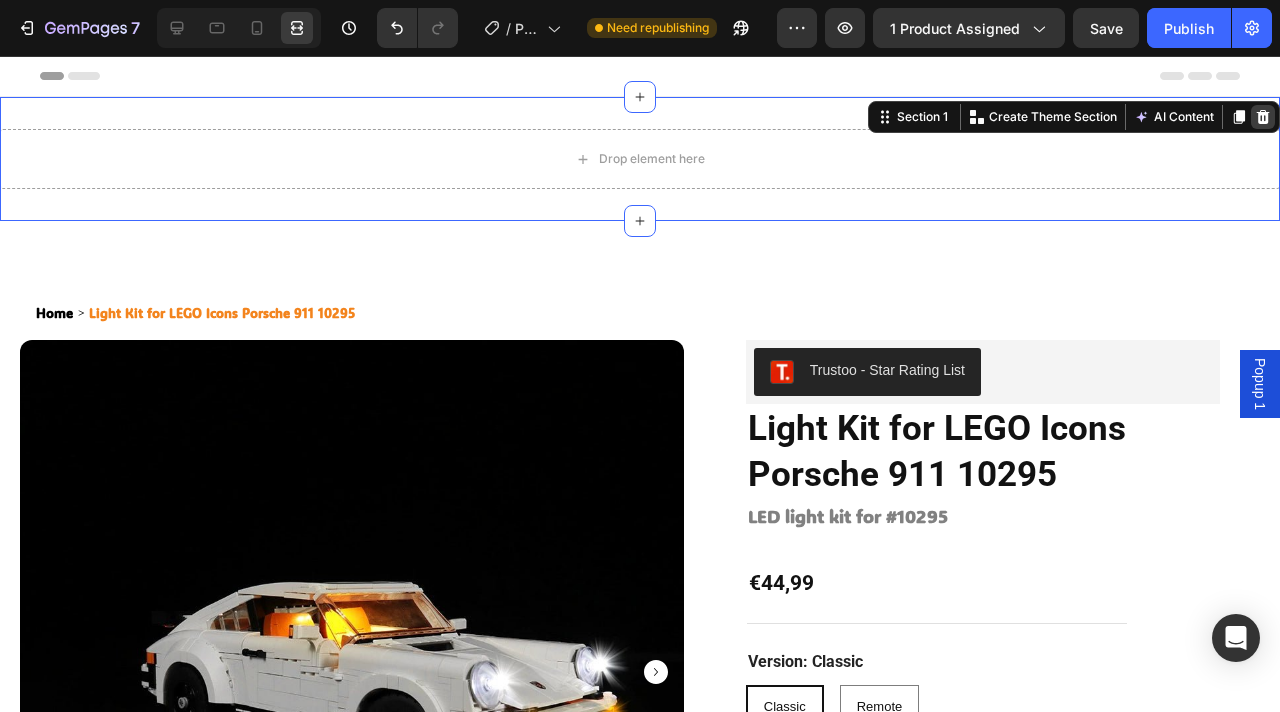 click 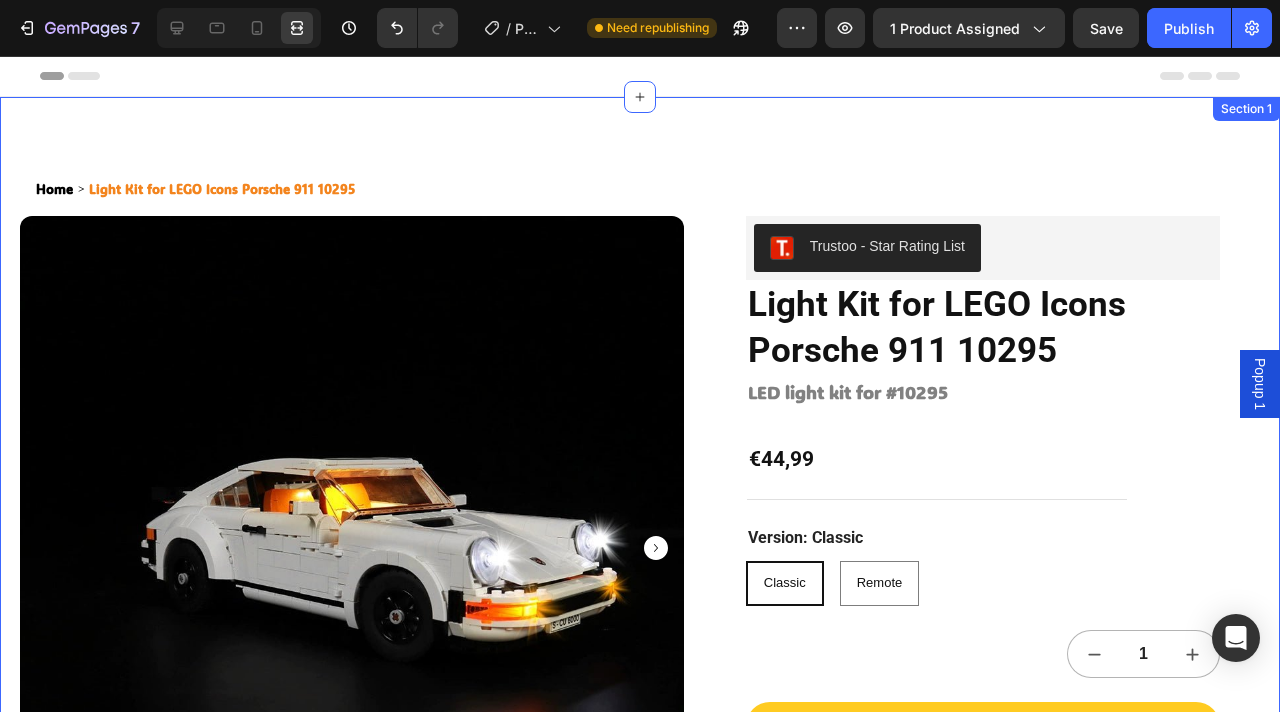 click on "Home
Light Kit for LEGO Icons Porsche 911 10295 Breadcrumb
Product Images Trustoo - Star Rating List Trustoo Light Kit for LEGO Icons Porsche 911 10295 Product Title ⁠⁠⁠⁠⁠⁠⁠ LED light kit for #10295 Heading €44,99 Product Price Row Version: Classic Classic Classic Classic Remote Remote Remote Product Variants & Swatches 1 Product Quantity Add to cart Add to Cart
Delivery & Returns
Warrantly & Disclaimer
Instructions
You May Also Need Accordion Secured and trusted checkout with: Text Block Image Row Product Section 1" at bounding box center (640, 660) 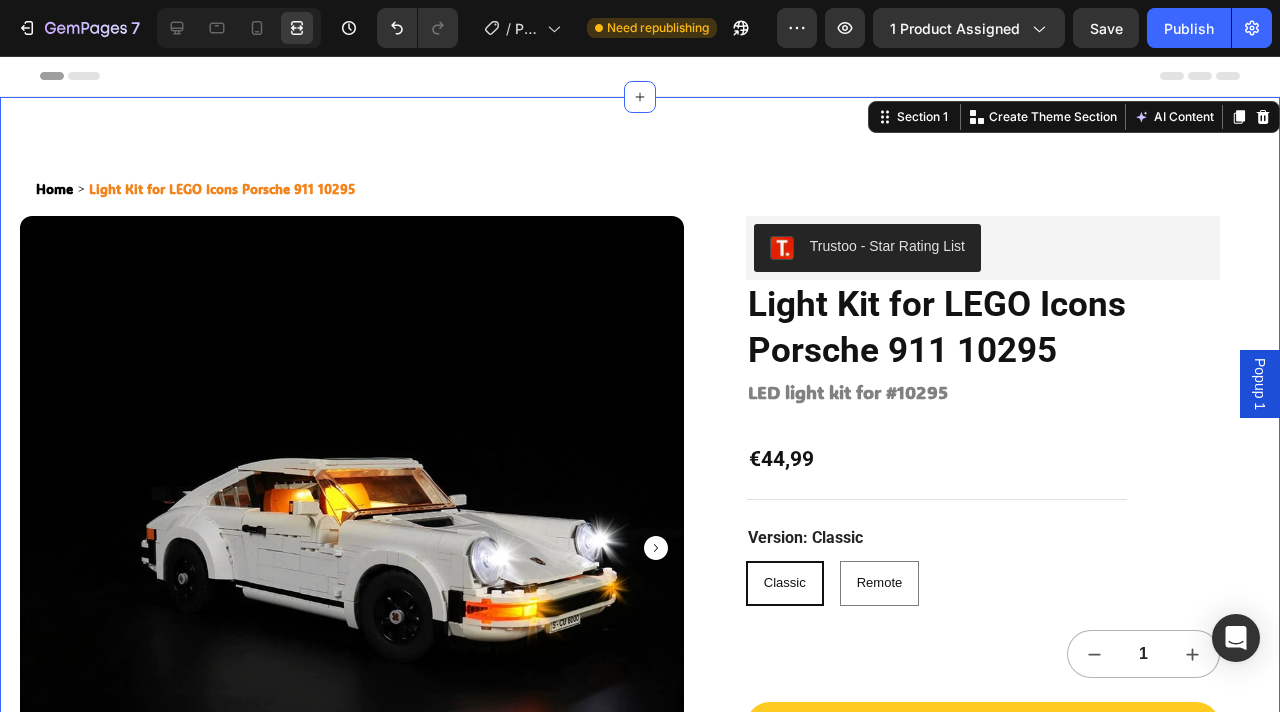 click on "Home
Light Kit for LEGO Icons Porsche 911 10295 Breadcrumb
Product Images Trustoo - Star Rating List Trustoo Light Kit for LEGO Icons Porsche 911 10295 Product Title ⁠⁠⁠⁠⁠⁠⁠ LED light kit for #10295 Heading €44,99 Product Price Row Version: Classic Classic Classic Classic Remote Remote Remote Product Variants & Swatches 1 Product Quantity Add to cart Add to Cart
Delivery & Returns
Warrantly & Disclaimer
Instructions
You May Also Need Accordion Secured and trusted checkout with: Text Block Image Row Product Section 1   You can create reusable sections Create Theme Section AI Content Write with GemAI What would you like to describe here? Tone and Voice Persuasive Product Light Kit for LEGO® Star Wars™ The Razor Crest™ #75331 Show more Generate" at bounding box center (640, 660) 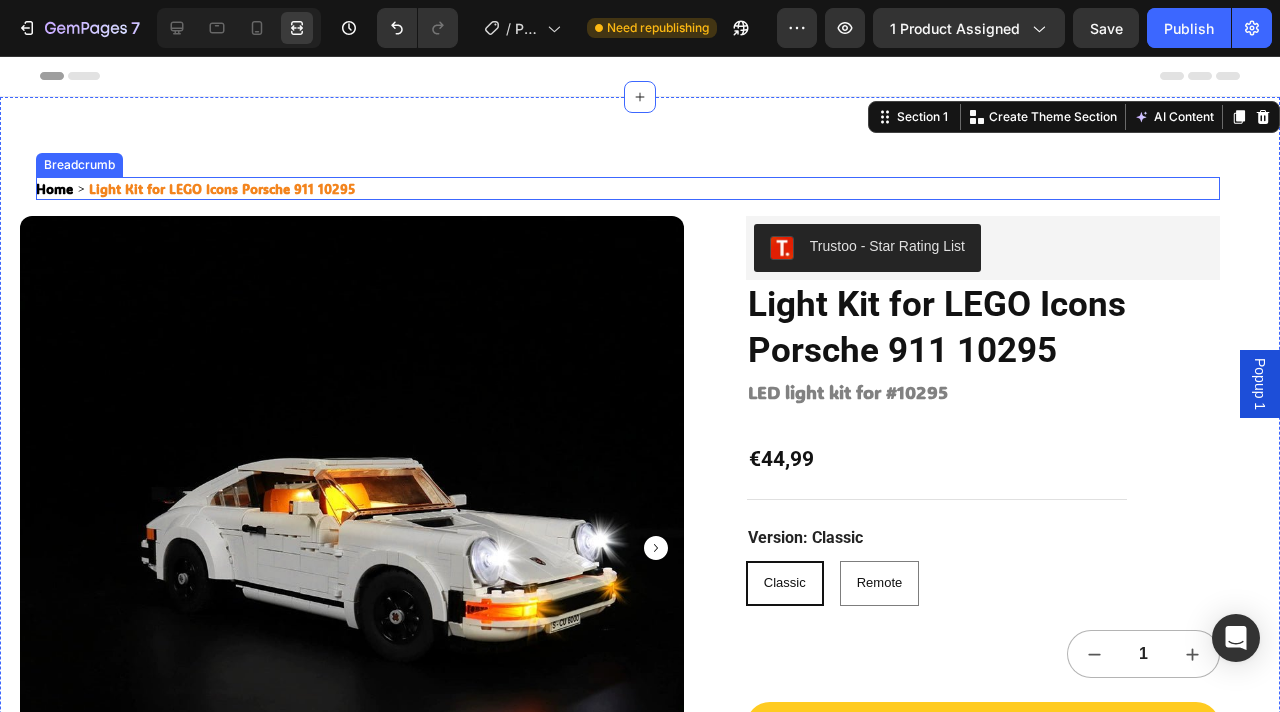 click on "Light Kit for LEGO Icons Porsche 911 10295" at bounding box center (222, 188) 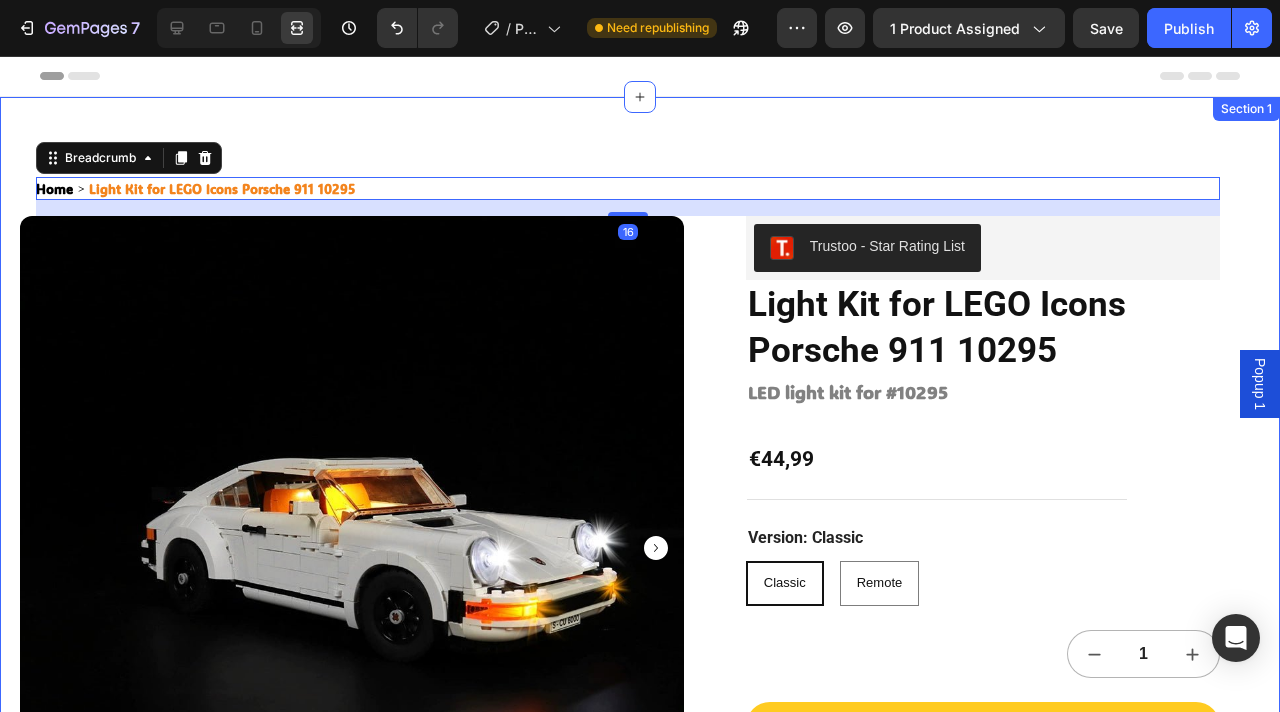 click on "Home
Light Kit for LEGO Icons Porsche 911 10295 Breadcrumb   16
Product Images Trustoo - Star Rating List Trustoo Light Kit for LEGO Icons Porsche 911 10295 Product Title ⁠⁠⁠⁠⁠⁠⁠ LED light kit for #10295 Heading €44,99 Product Price Row Version: Classic Classic Classic Classic Remote Remote Remote Product Variants & Swatches 1 Product Quantity Add to cart Add to Cart
Delivery & Returns
Warrantly & Disclaimer
Instructions
You May Also Need Accordion Secured and trusted checkout with: Text Block Image Row Product Section 1" at bounding box center [640, 660] 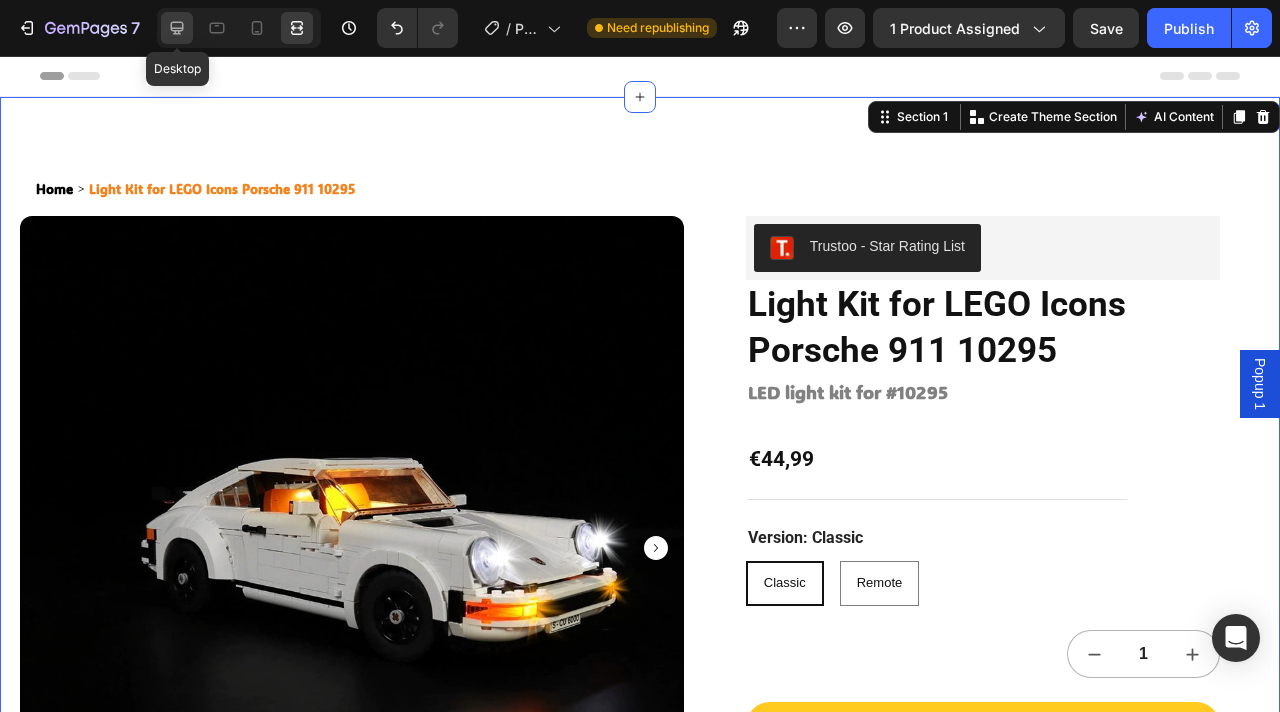 click 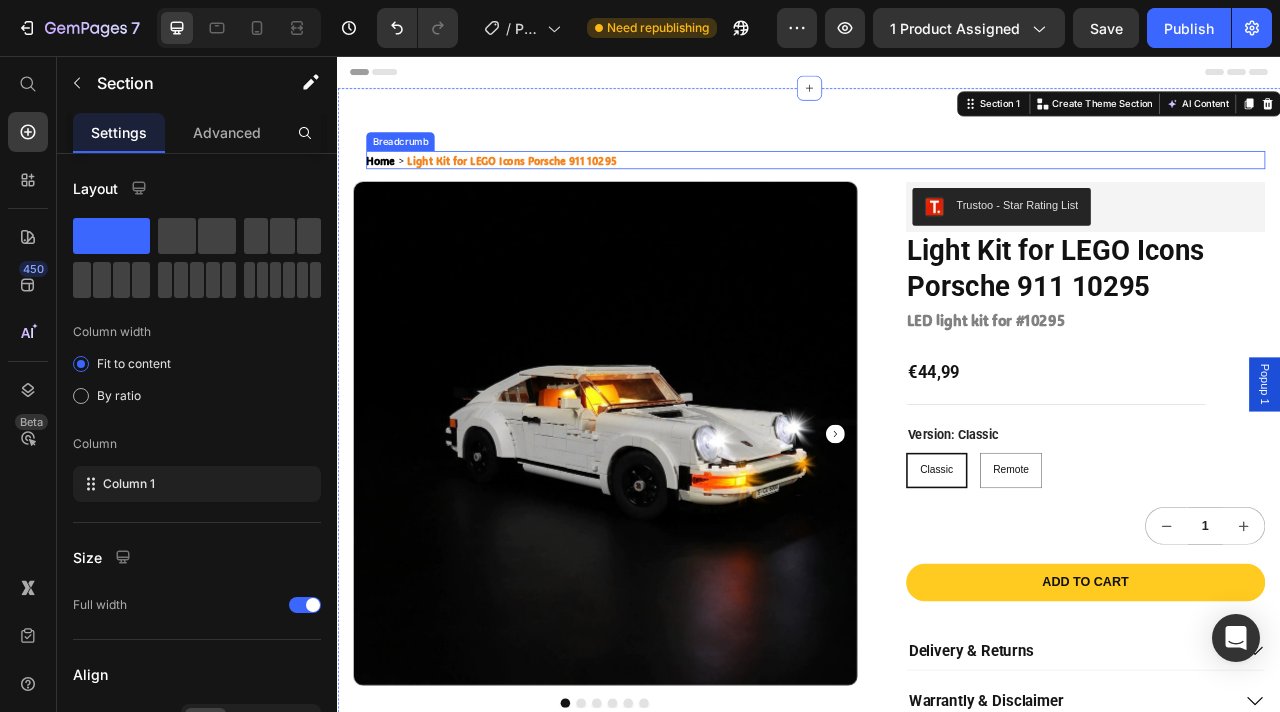 click on "Light Kit for LEGO Icons Porsche 911 10295" at bounding box center (559, 188) 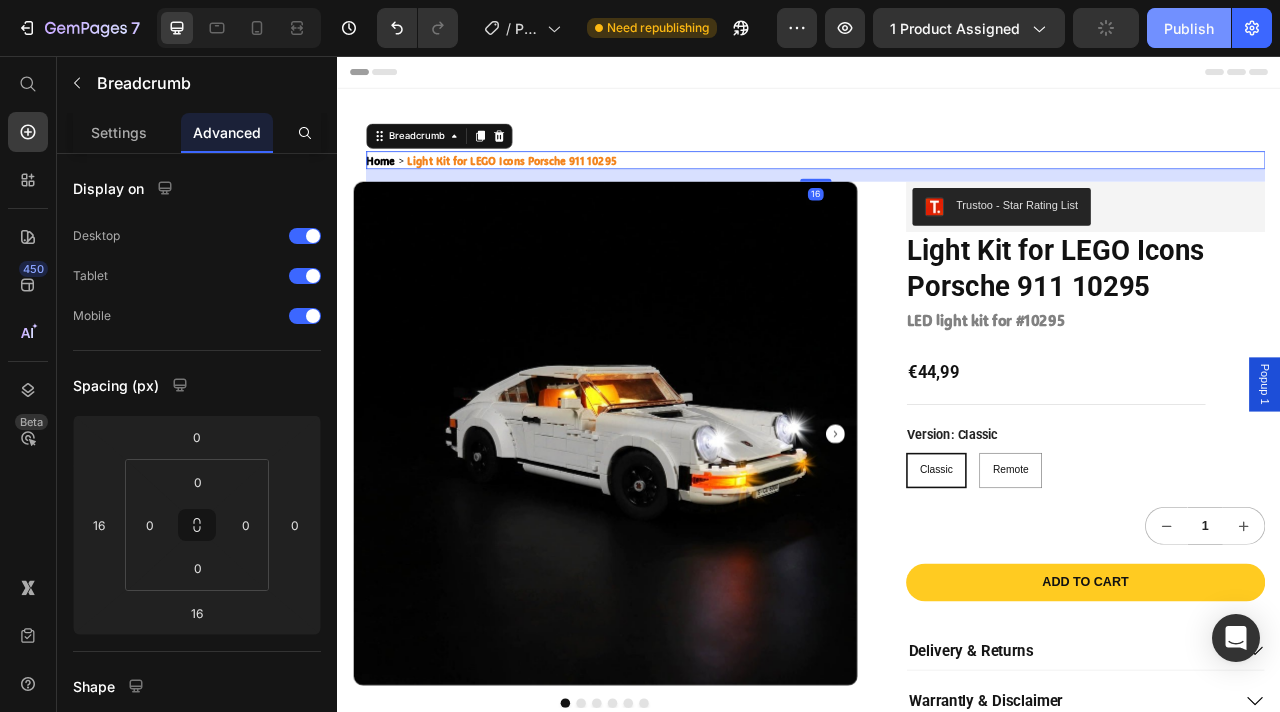 click on "Publish" 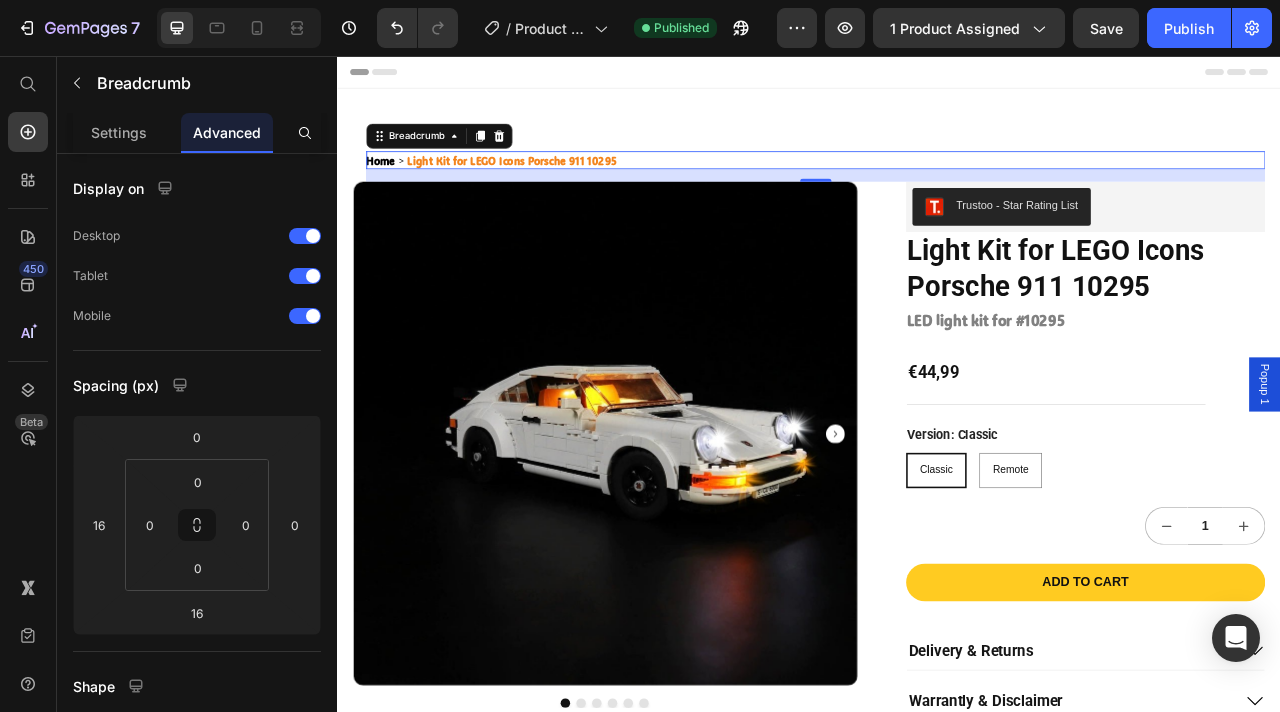 type 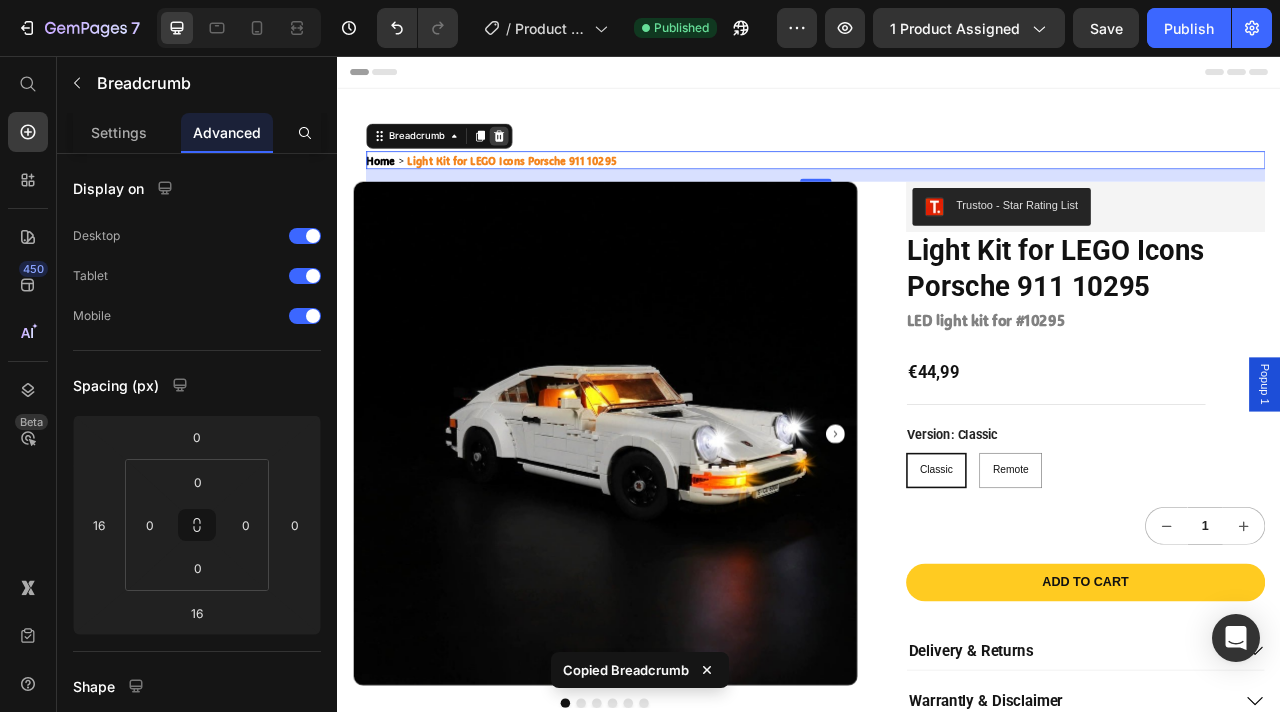 click 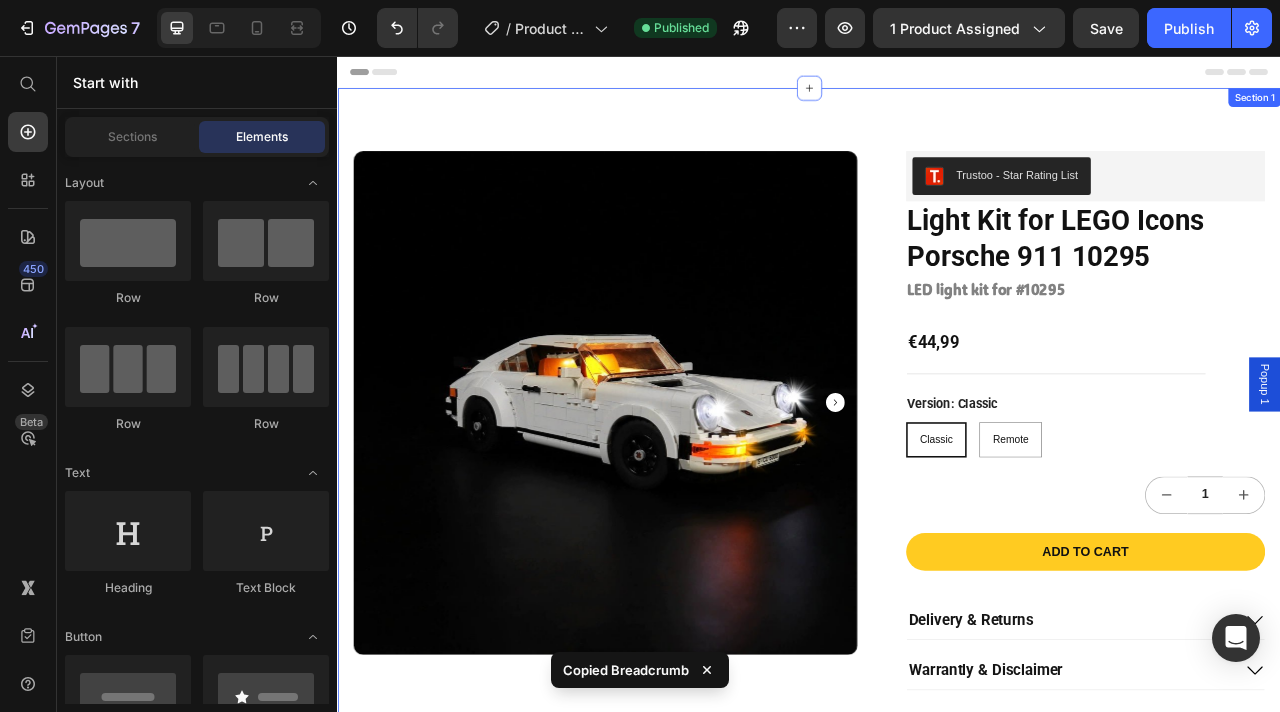 click at bounding box center (677, 497) 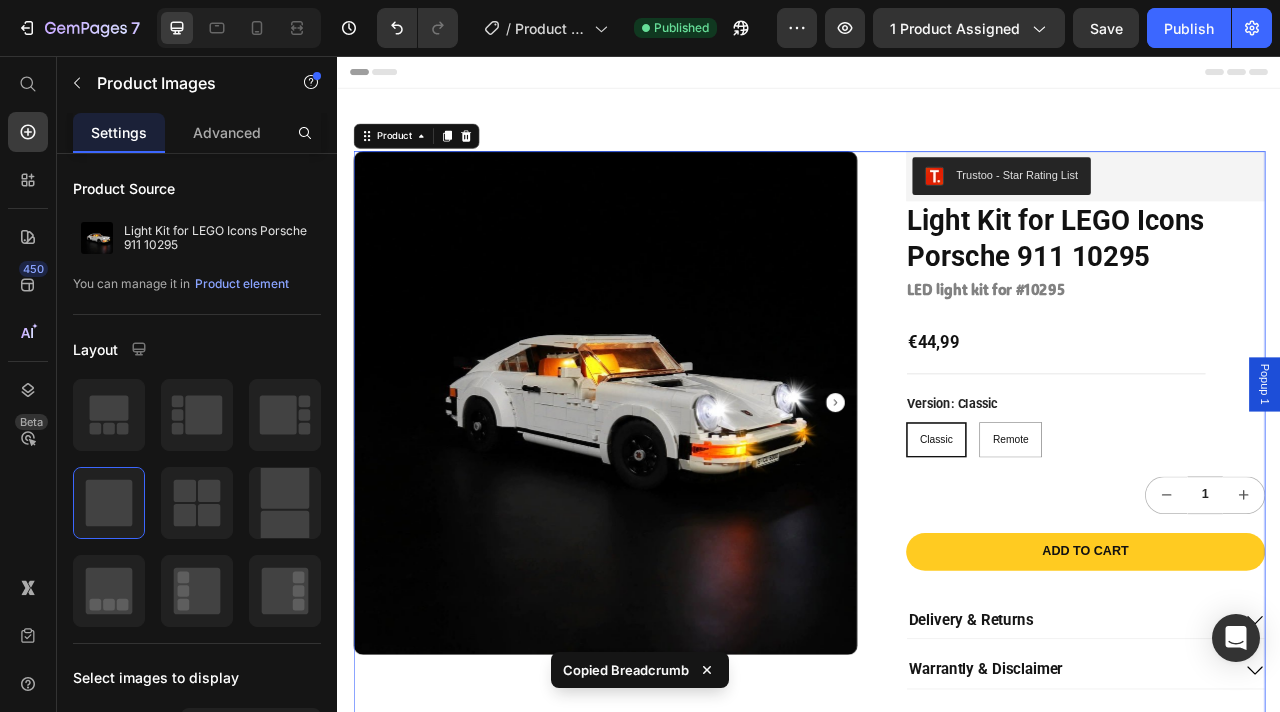 click on "Product Images Trustoo - Star Rating List Trustoo Light Kit for LEGO Icons Porsche 911 10295 Product Title ⁠⁠⁠⁠⁠⁠⁠ LED light kit for #10295 Heading €44,99 Product Price Row Version: Classic Classic Classic Classic Remote Remote Remote Product Variants & Swatches 1 Product Quantity Add to cart Add to Cart
Delivery & Returns
Warrantly & Disclaimer
Instructions
You May Also Need Accordion Secured and trusted checkout with: Text Block Image Row Product   0" at bounding box center (937, 640) 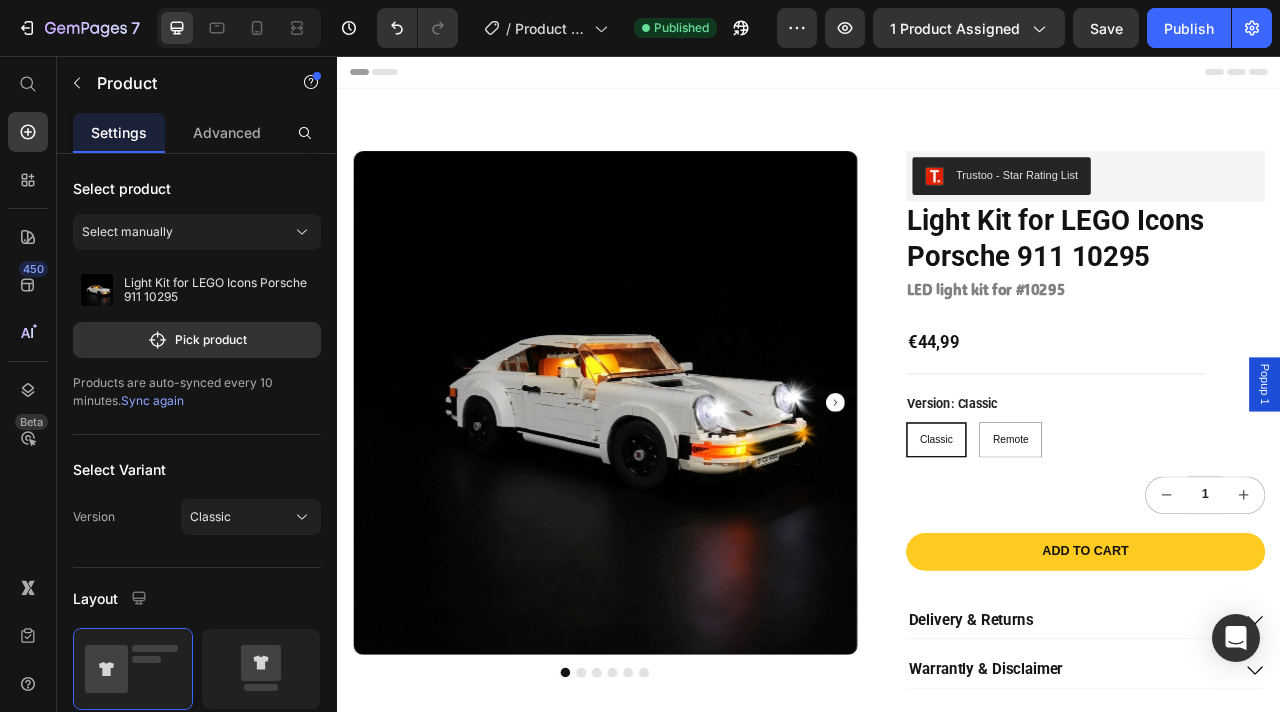 click on "Product Images Trustoo - Star Rating List Trustoo Light Kit for LEGO Icons Porsche 911 10295 Product Title LED light kit for #10295 Heading €44,99 Product Price Row Version: Classic Classic Classic Classic Remote Remote Remote Product Variants & Swatches 1 Product Quantity Add to cart Add to Cart
Delivery & Returns
Warrantly & Disclaimer
Instructions
You May Also Need Accordion Secured and trusted checkout with: Text Block Image Row Product" at bounding box center (937, 640) 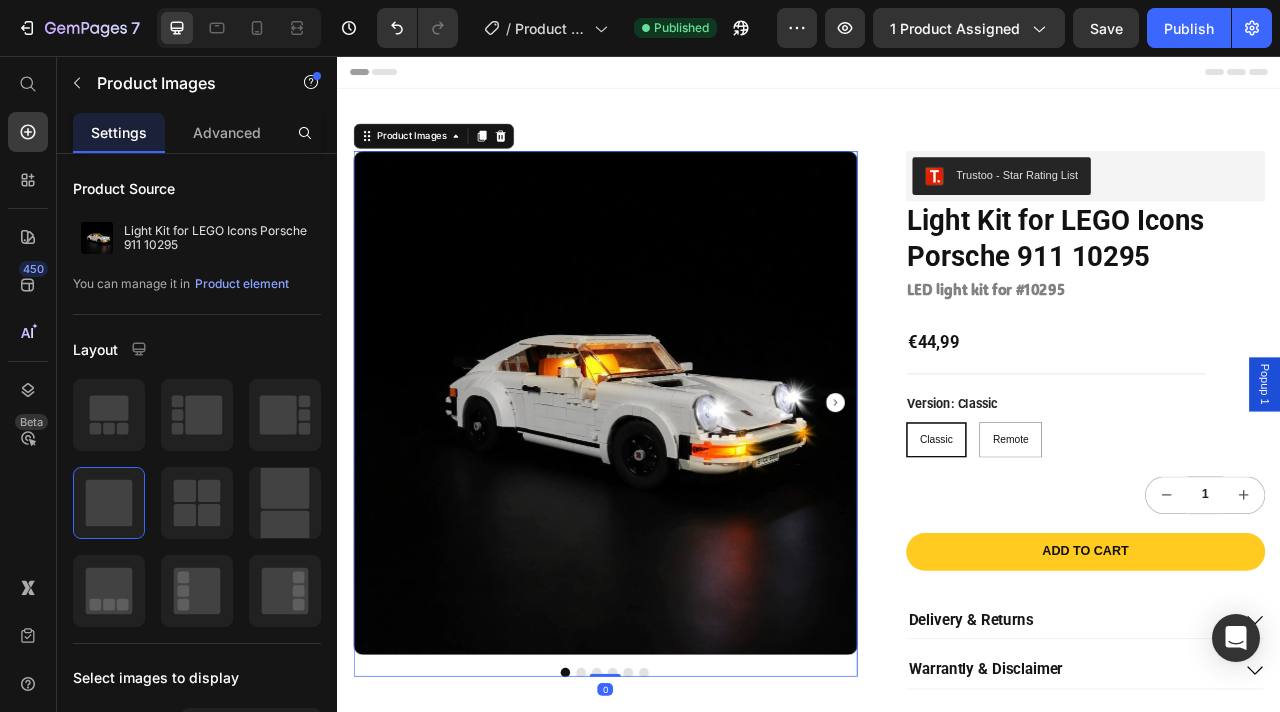 click at bounding box center [677, 497] 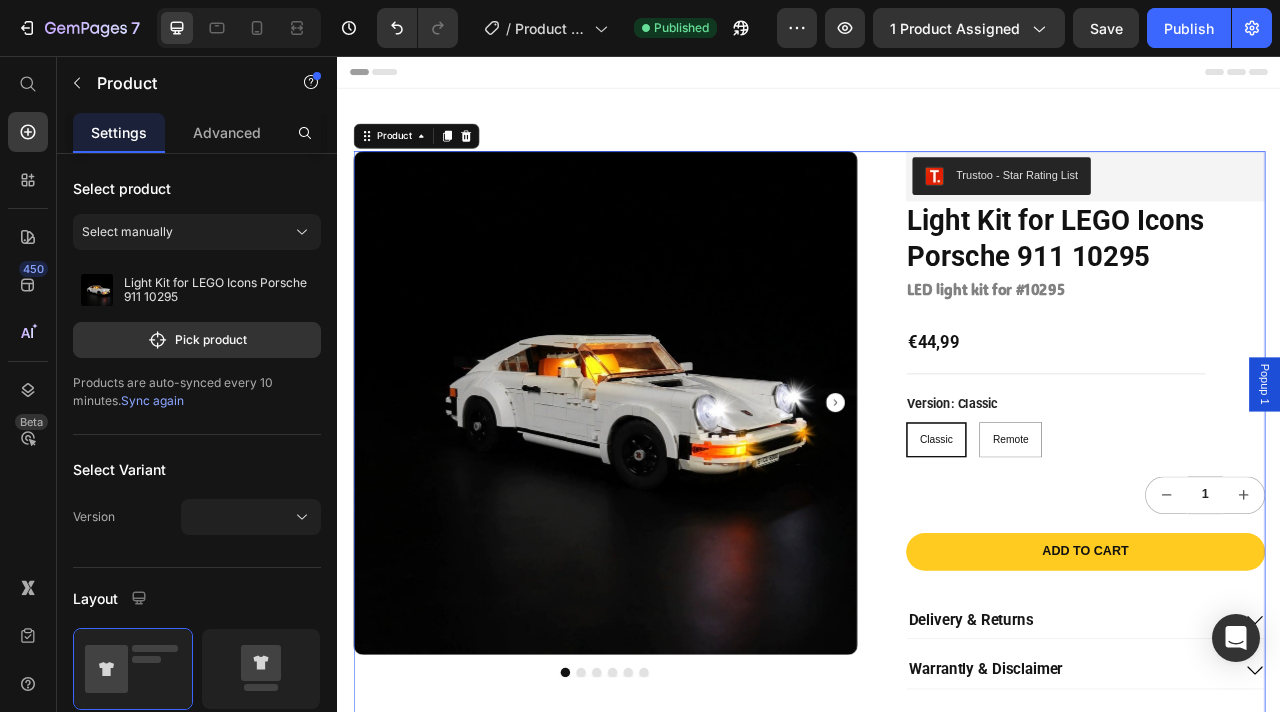click on "Product Images Trustoo - Star Rating List Trustoo Light Kit for LEGO Icons Porsche 911 10295 Product Title LED light kit for #10295 Heading €44,99 Product Price Row Version: Classic Classic Classic Classic Remote Remote Remote Product Variants & Swatches 1 Product Quantity Add to cart Add to Cart
Delivery & Returns
Warrantly & Disclaimer
Instructions
You May Also Need Accordion Secured and trusted checkout with: Text Block Image Row Product   0" at bounding box center (937, 640) 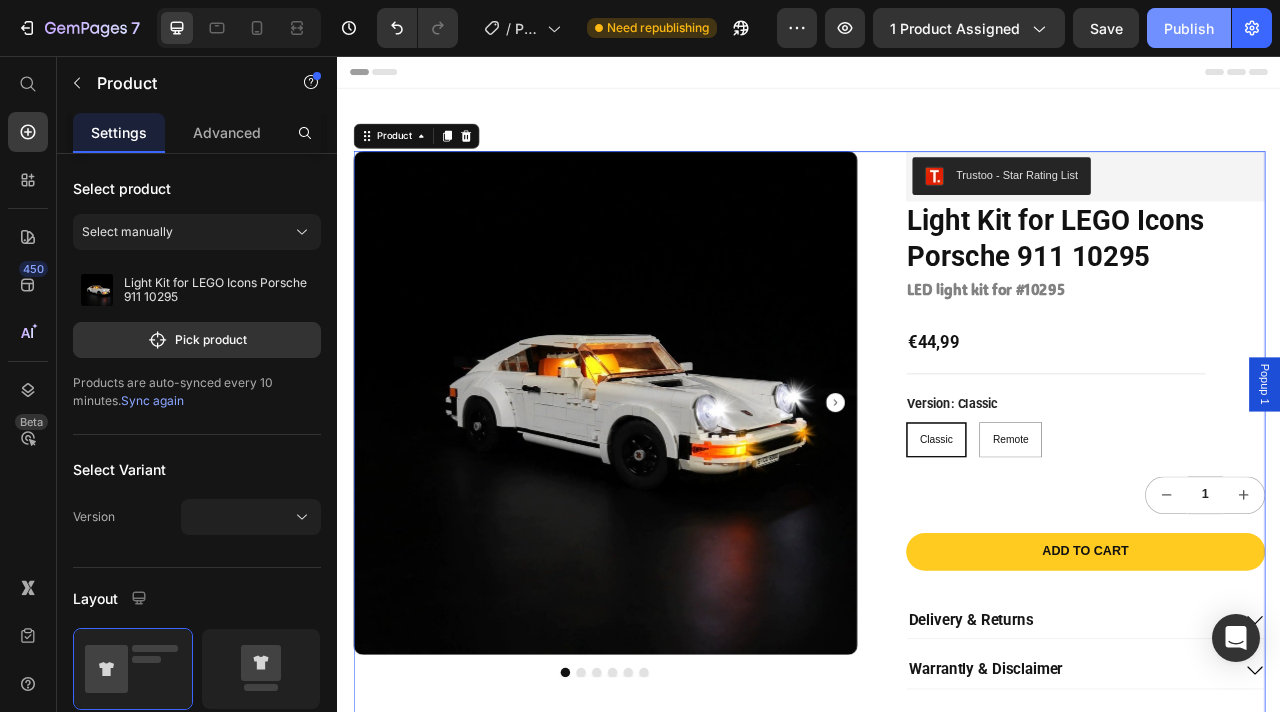 click on "Publish" at bounding box center [1189, 28] 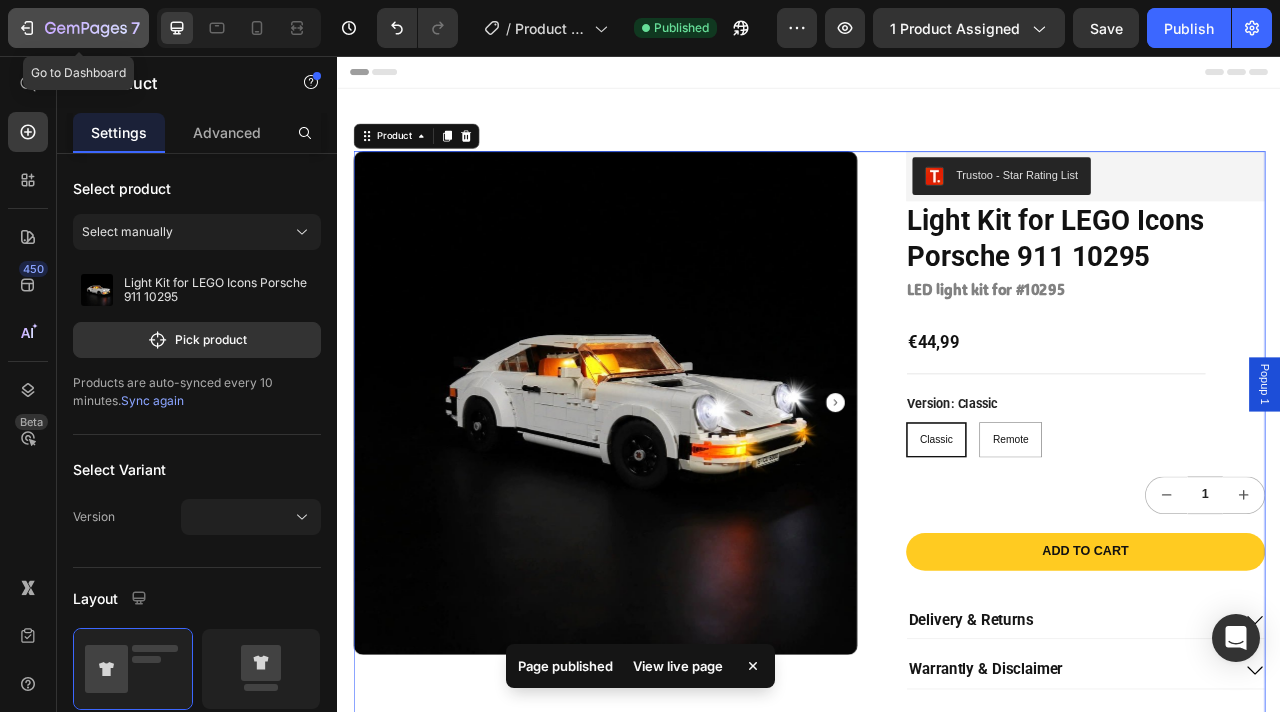 click 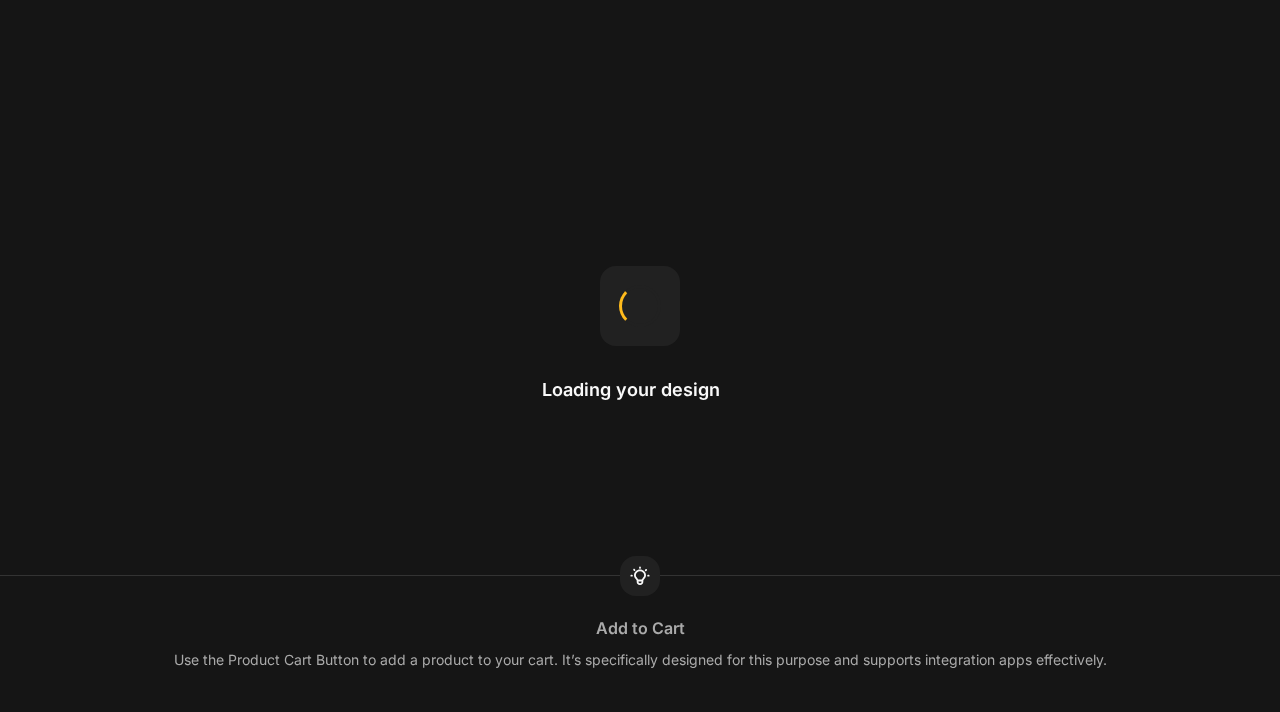 scroll, scrollTop: 0, scrollLeft: 0, axis: both 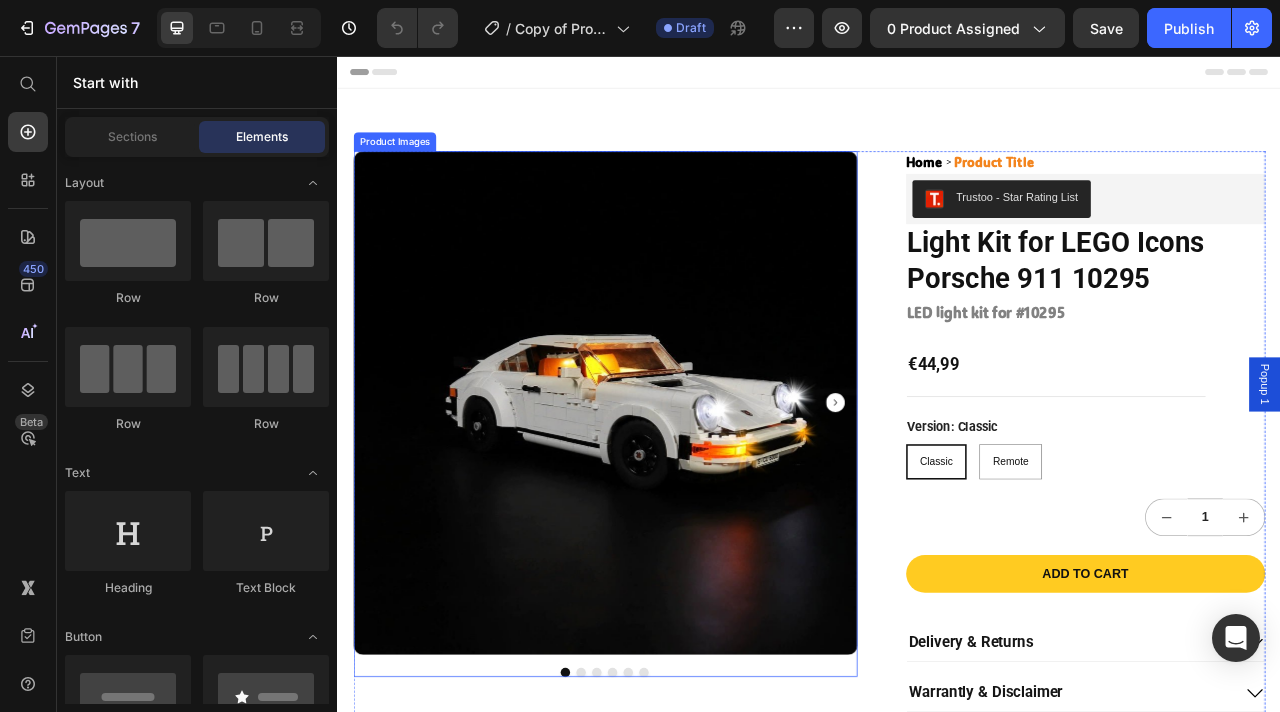click at bounding box center (677, 497) 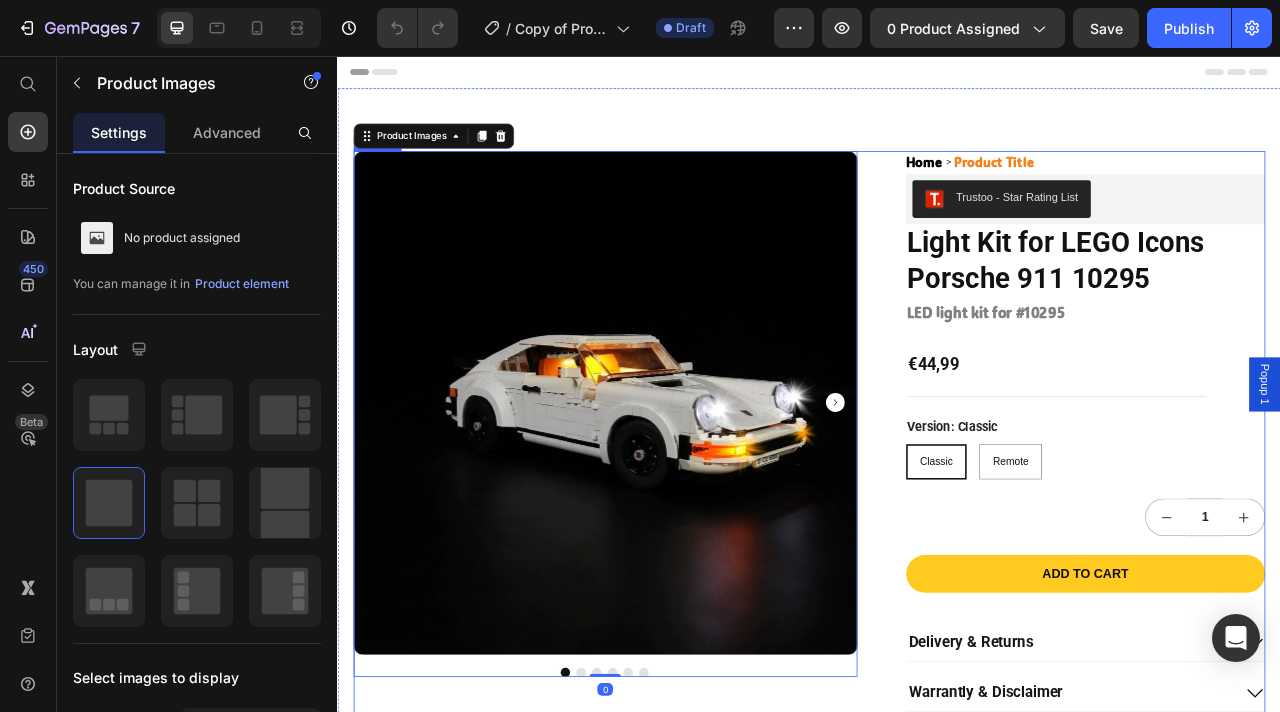 click on "Product Images   0 Home
Product Title Breadcrumb Trustoo - Star Rating List Trustoo Light Kit for LEGO Icons Porsche 911 10295 Product Title LED light kit for #10295 Heading €44,99 Product Price Row Version: Classic Classic Classic Classic Remote Remote Remote Product Variants & Swatches 1 Product Quantity Add to cart Add to Cart
Delivery & Returns
Warrantly & Disclaimer
Instructions
You May Also Need Accordion Secured and trusted checkout with: Text Block Image Row Product" at bounding box center (937, 634) 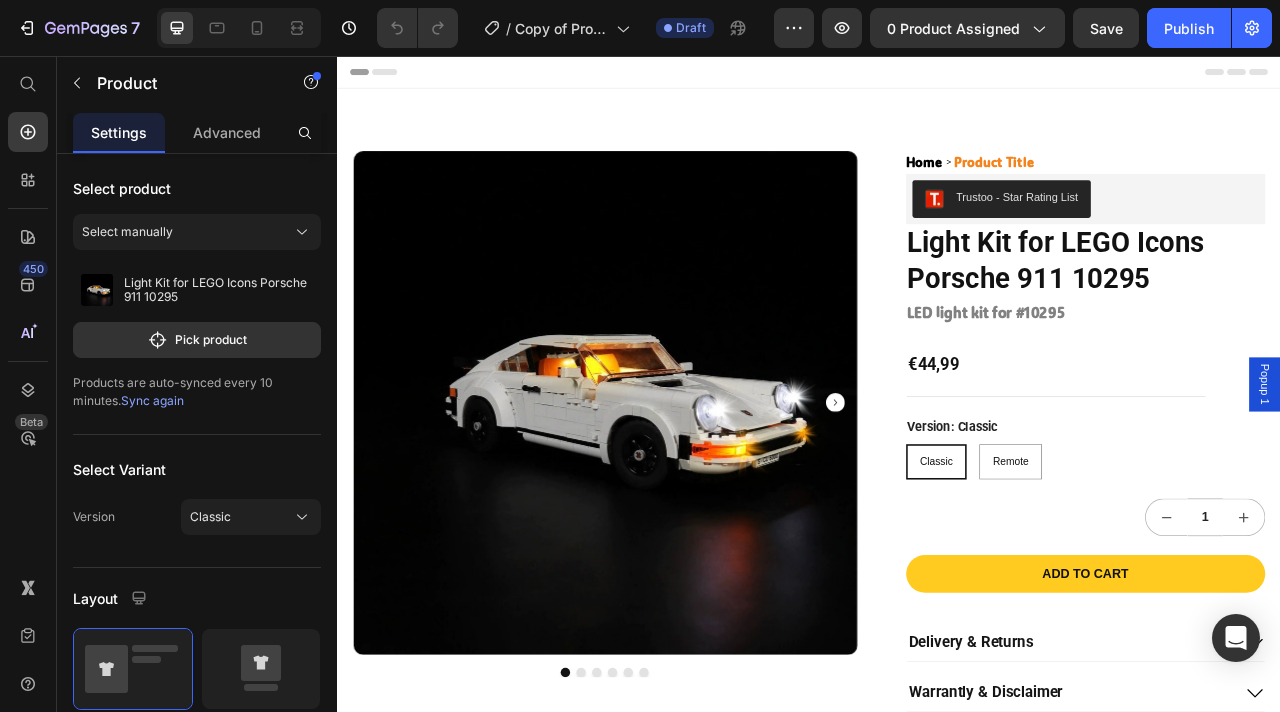 click on "Product Images Home
Product Title Breadcrumb Trustoo - Star Rating List Trustoo Light Kit for LEGO Icons Porsche 911 10295 Product Title LED light kit for #10295 Heading €44,99 Product Price Row Version: Classic Classic Classic Classic Remote Remote Remote Product Variants & Swatches 1 Product Quantity Add to cart Add to Cart
Delivery & Returns
Warrantly & Disclaimer
Instructions
You May Also Need Accordion Secured and trusted checkout with: Text Block Image Row Product" at bounding box center [937, 634] 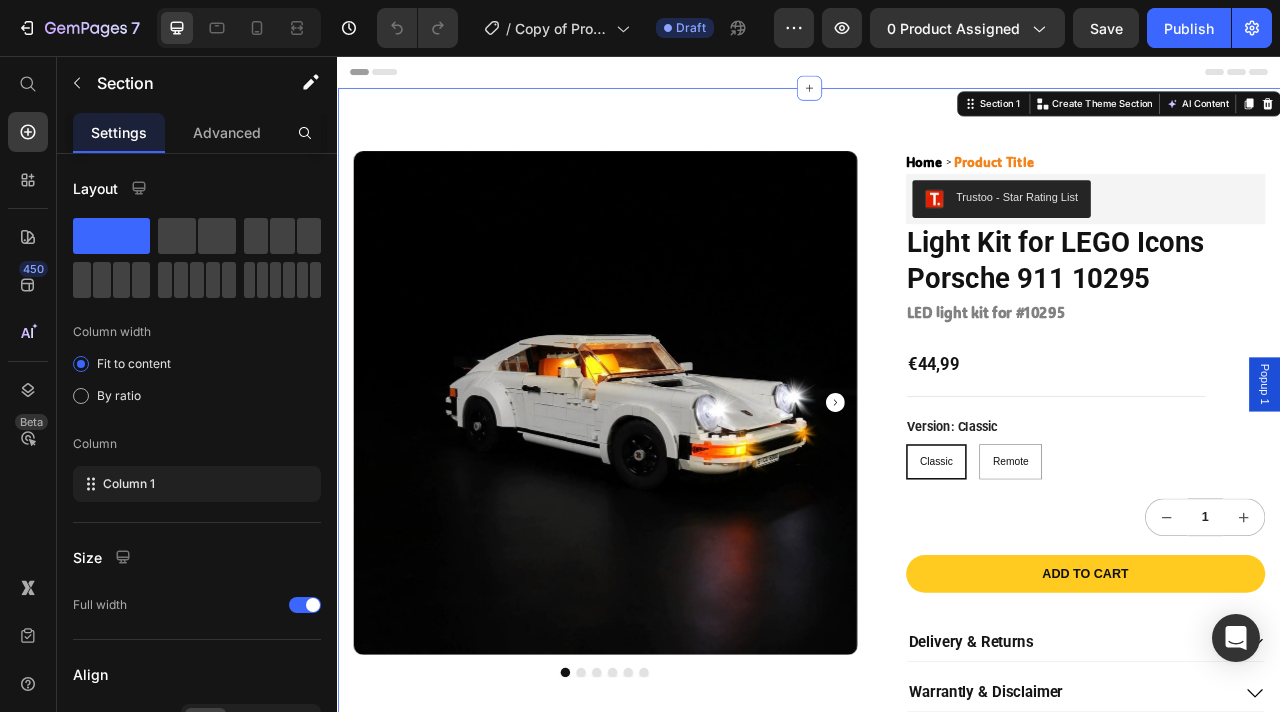 click on "Product Images Home
Product Title Breadcrumb Trustoo - Star Rating List Trustoo Light Kit for LEGO Icons Porsche 911 10295 Product Title LED light kit for #10295 Heading €44,99 Product Price Row Version: Classic Classic Classic Classic Remote Remote Remote Product Variants & Swatches 1 Product Quantity Add to cart Add to Cart
Delivery & Returns
Warrantly & Disclaimer
Instructions
You May Also Need Accordion Secured and trusted checkout with: Text Block Image Row Product" at bounding box center (937, 634) 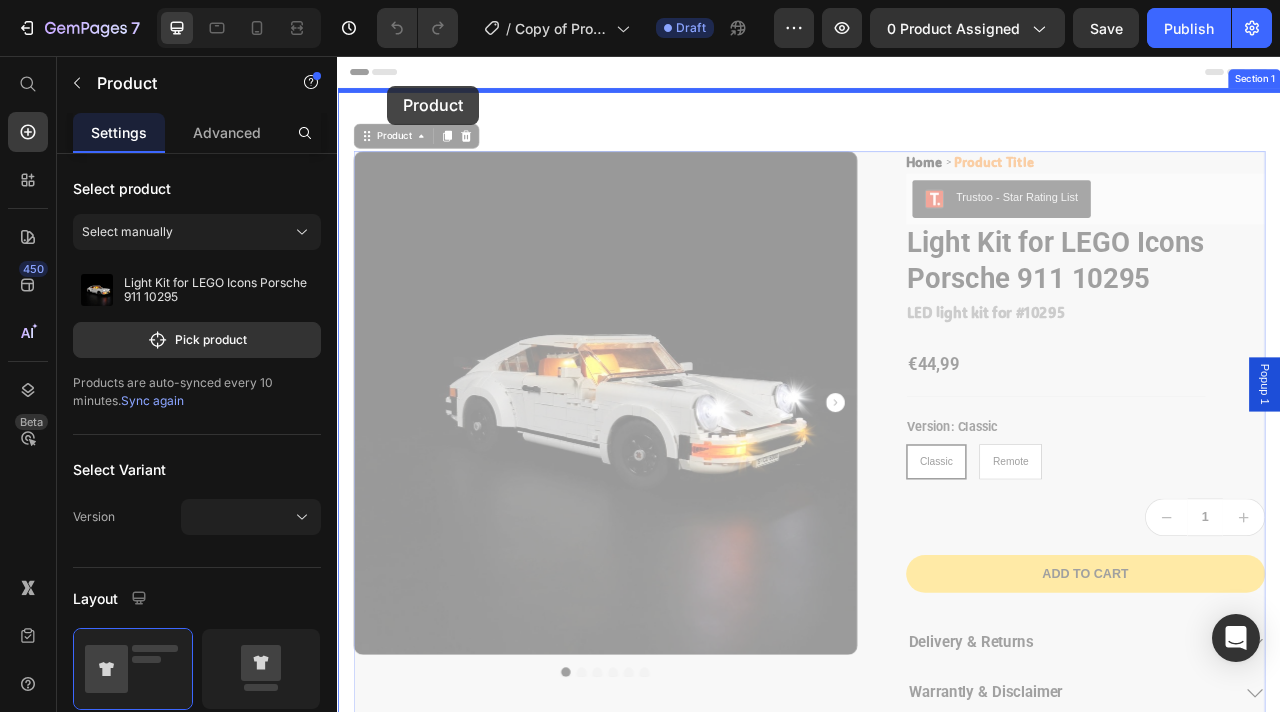 drag, startPoint x: 403, startPoint y: 159, endPoint x: 400, endPoint y: 94, distance: 65.06919 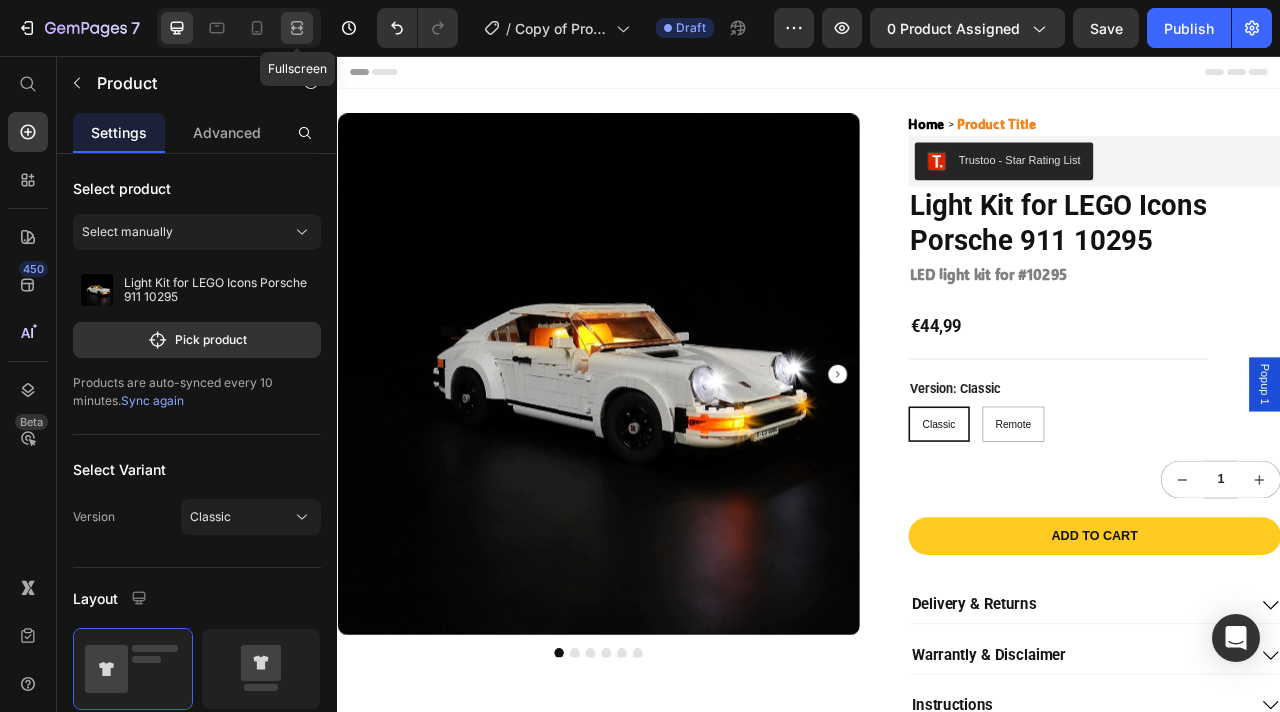 click 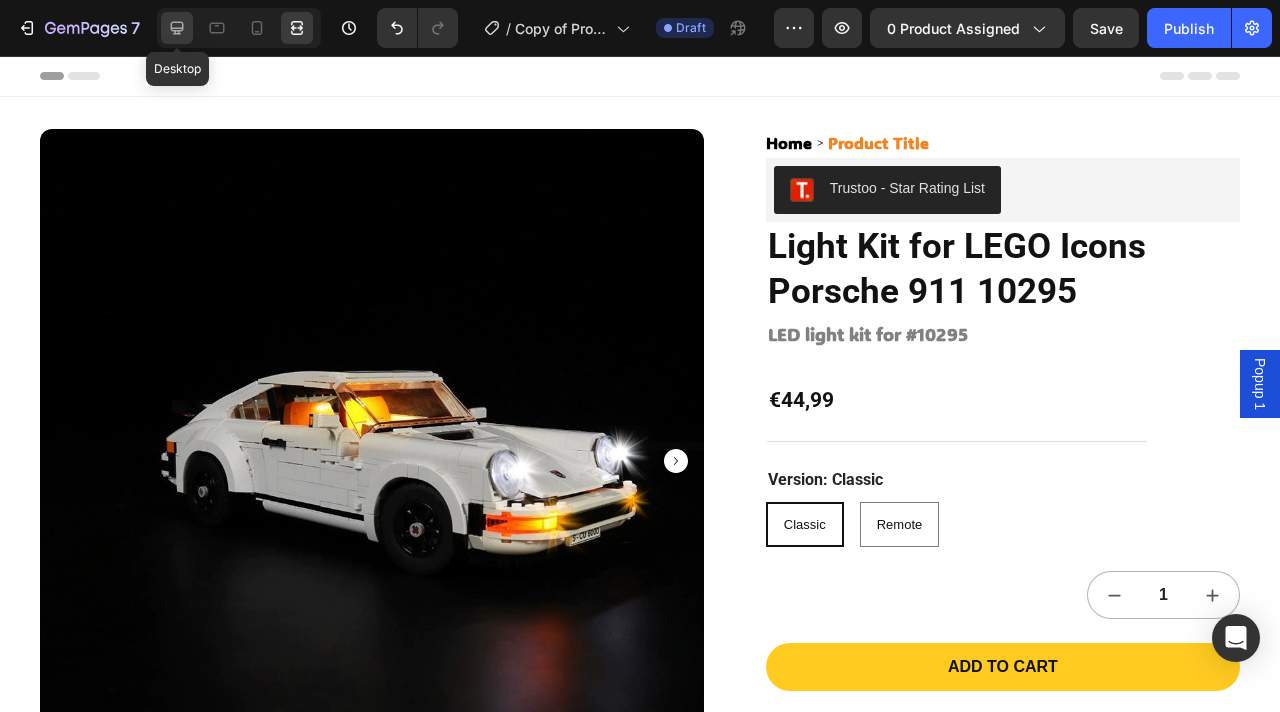 click 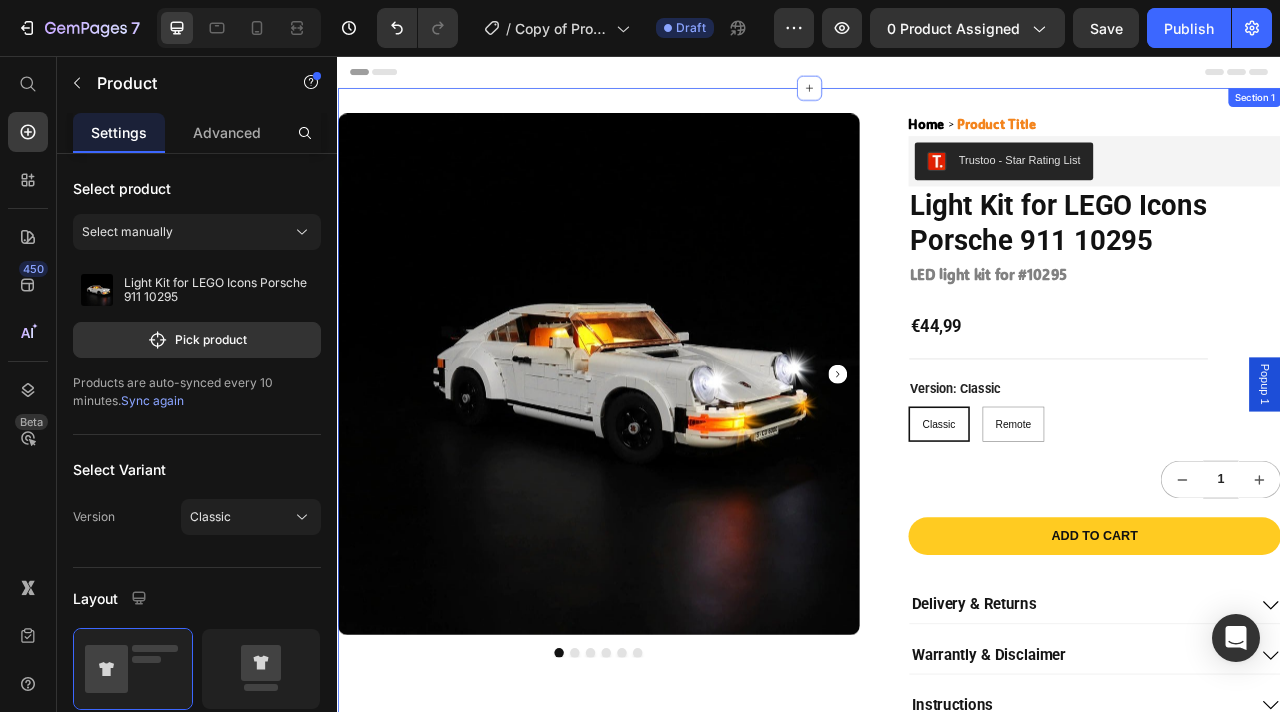 click on "Product Images Home
Product Title Breadcrumb Trustoo - Star Rating List Trustoo Light Kit for LEGO Icons Porsche 911 10295 Product Title LED light kit for #10295 Heading €44,99 Product Price Row Version: Classic Classic Classic Classic Remote Remote Remote Product Variants & Swatches 1 Product Quantity Add to cart Add to Cart
Delivery & Returns
Warrantly & Disclaimer
Instructions
You May Also Need Accordion Secured and trusted checkout with: Text Block Image Row Product Section 1" at bounding box center (937, 586) 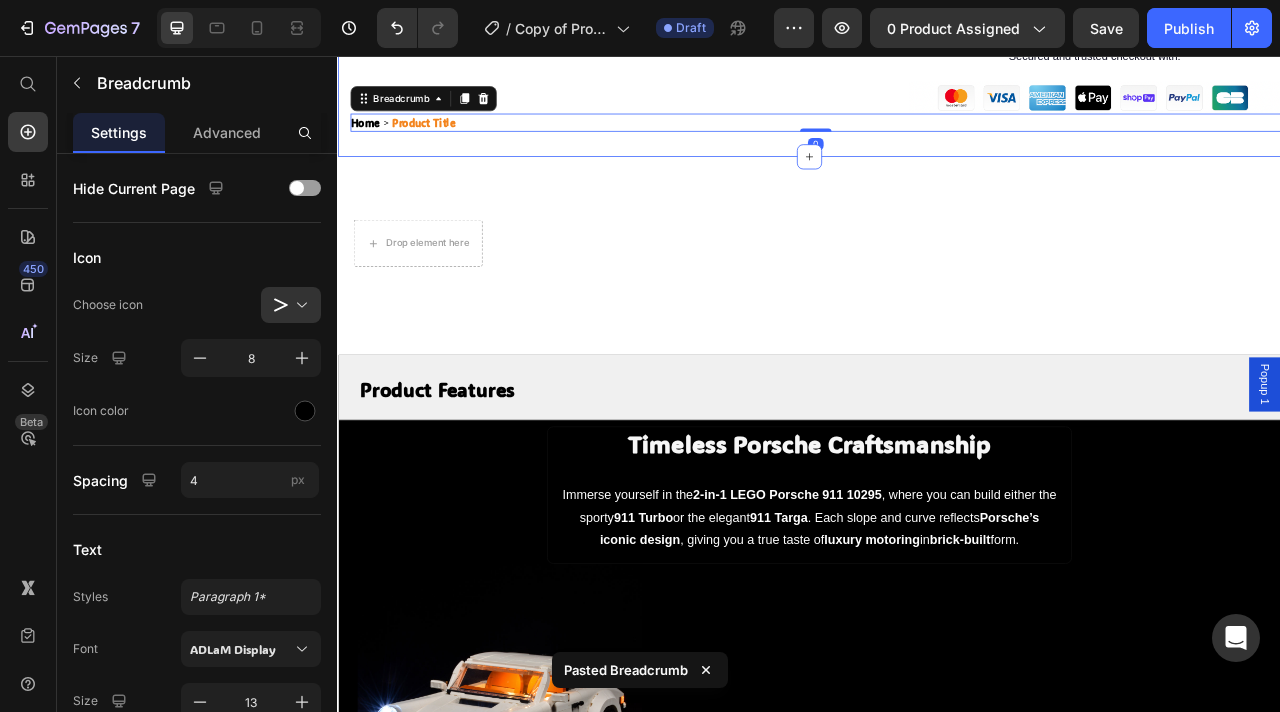 scroll, scrollTop: 960, scrollLeft: 0, axis: vertical 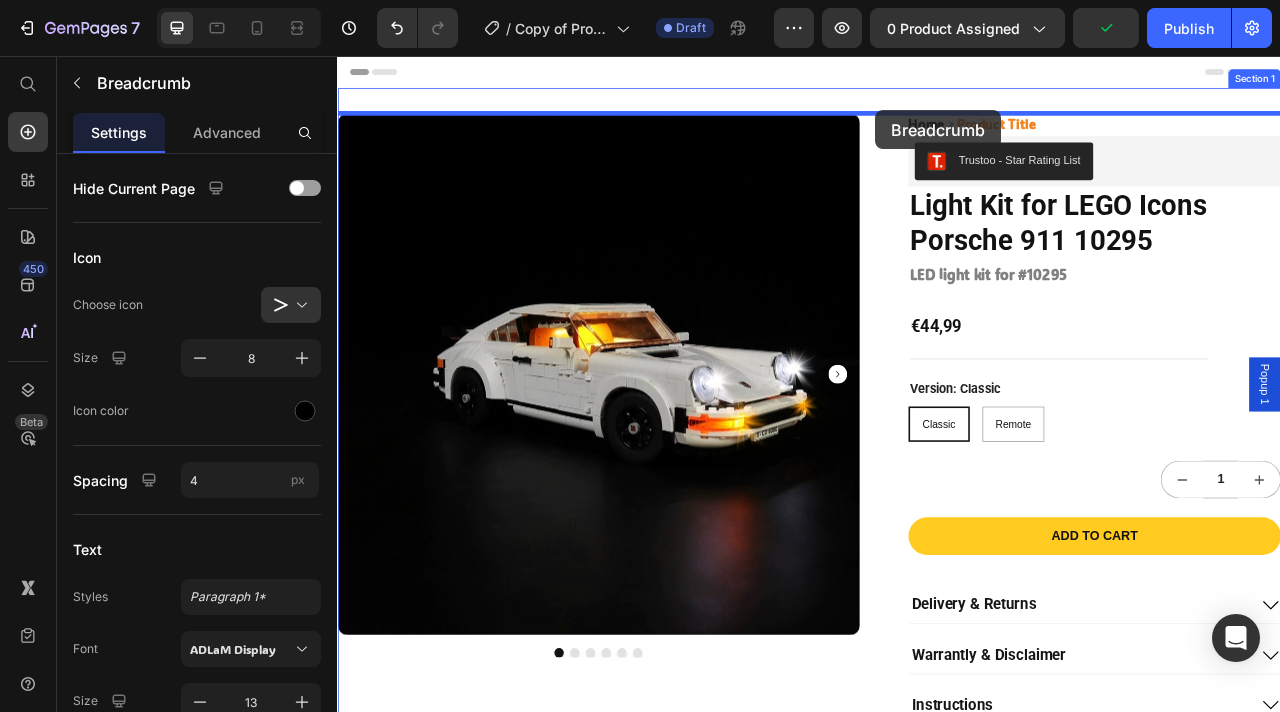 drag, startPoint x: 406, startPoint y: 112, endPoint x: 1021, endPoint y: 125, distance: 615.1374 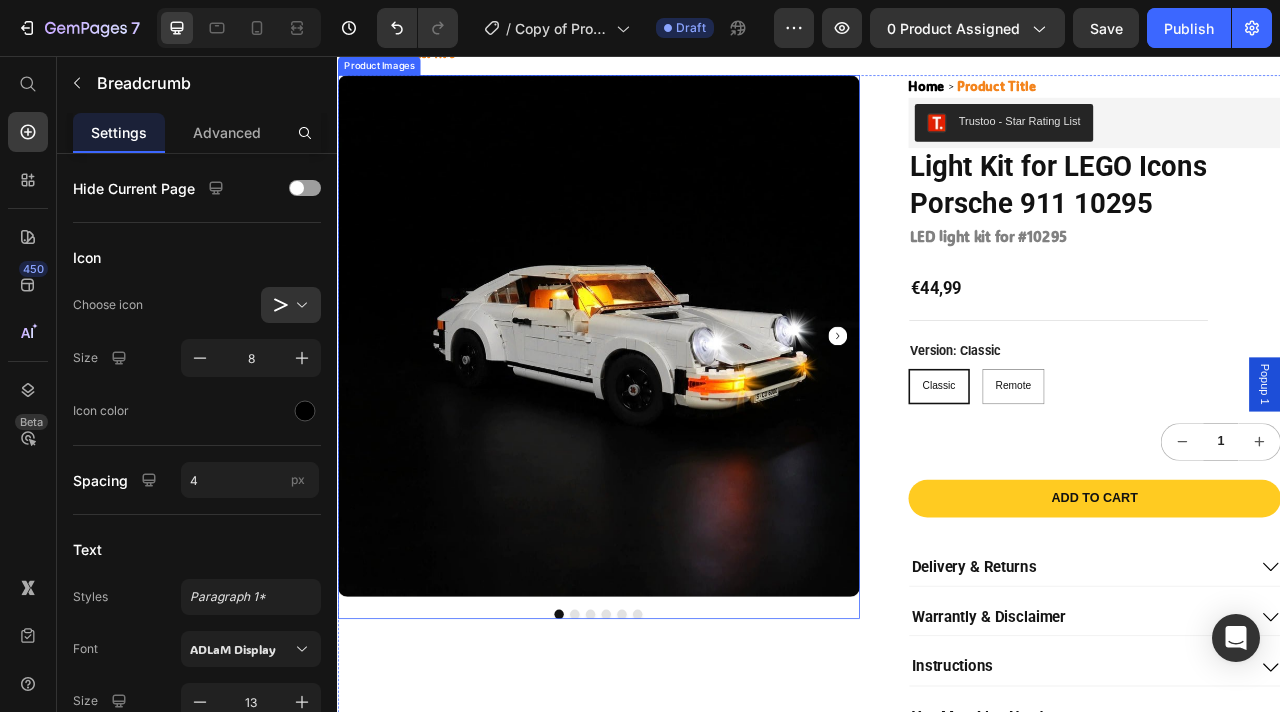 scroll, scrollTop: 0, scrollLeft: 0, axis: both 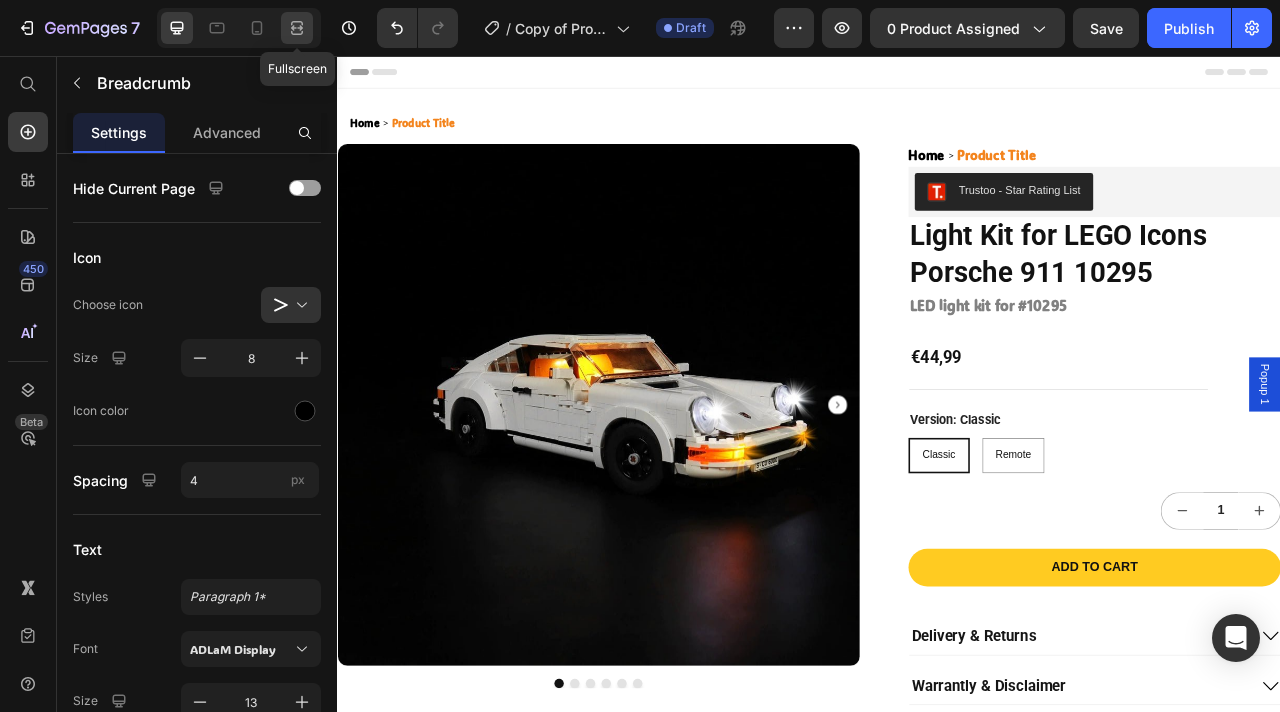 click 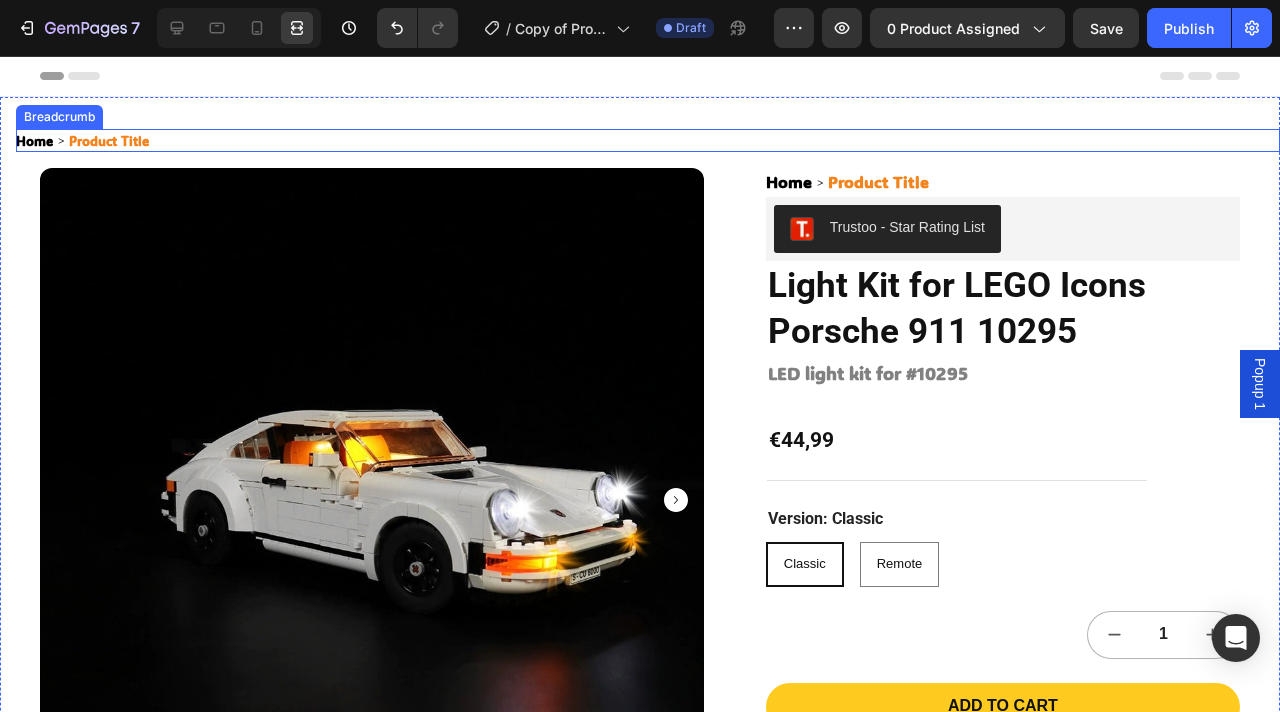 click on "Home
Product Title" at bounding box center [648, 140] 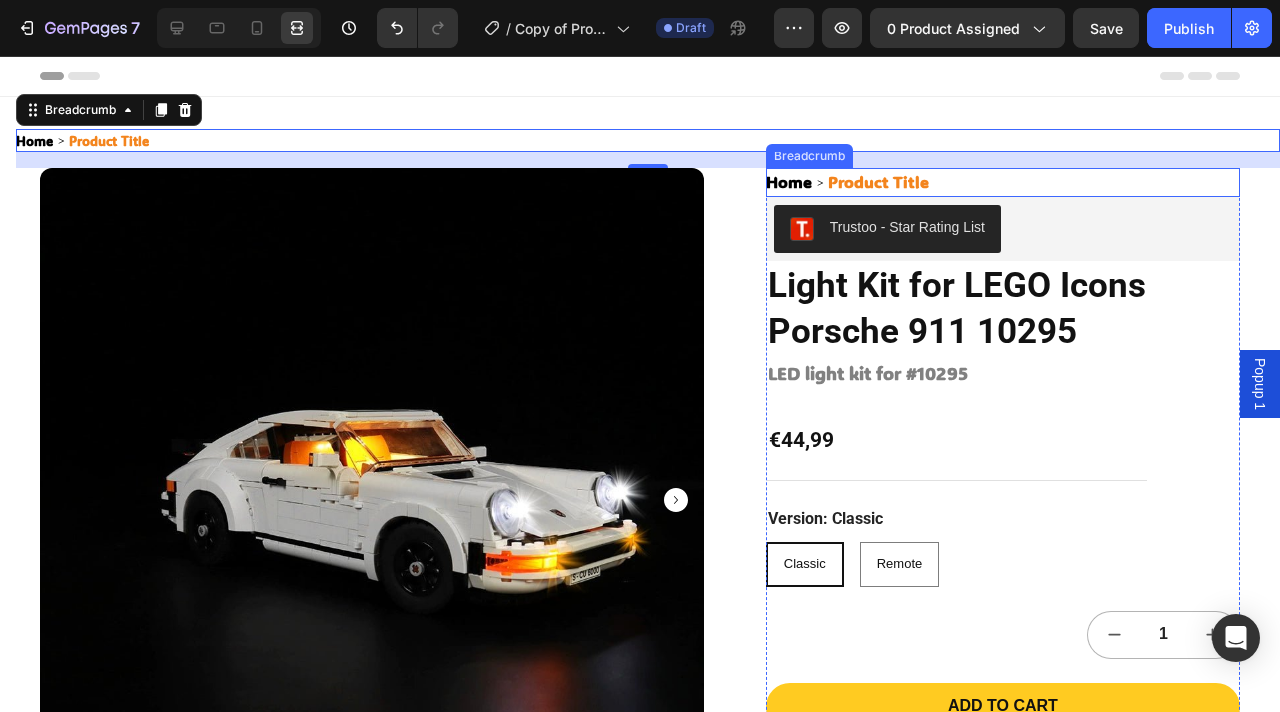 click on "Home
Product Title" at bounding box center (1003, 182) 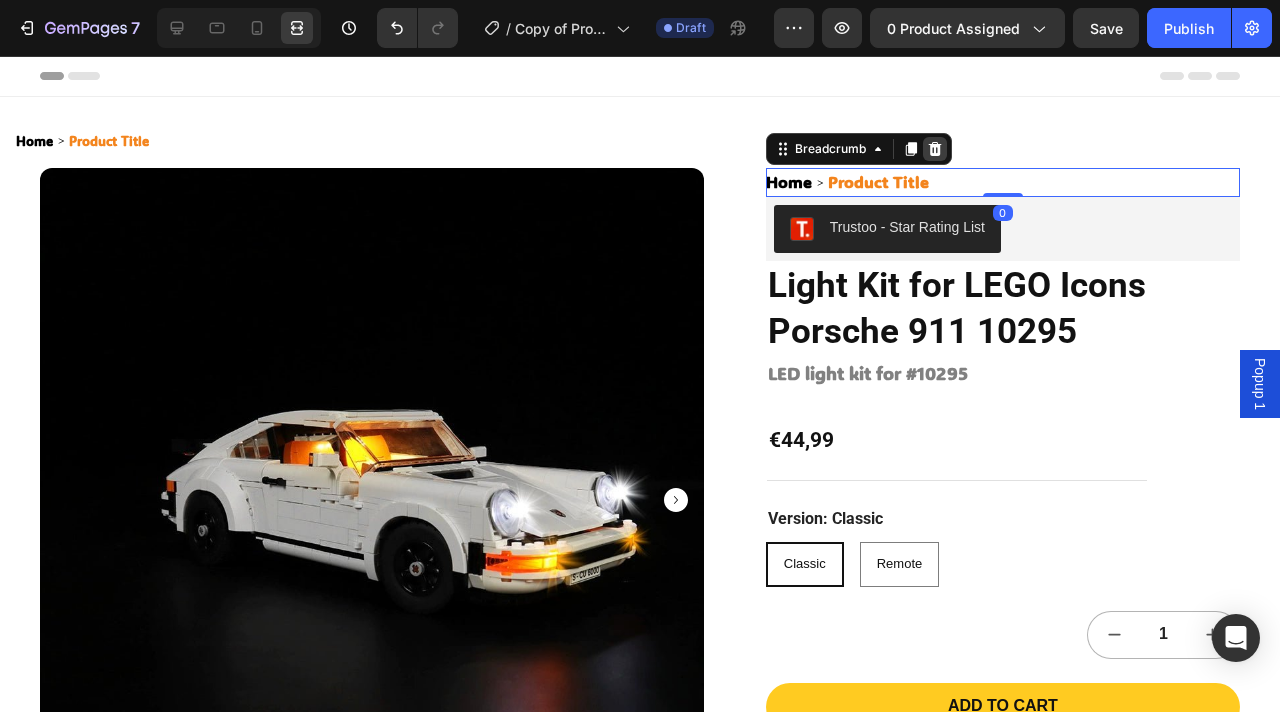 click 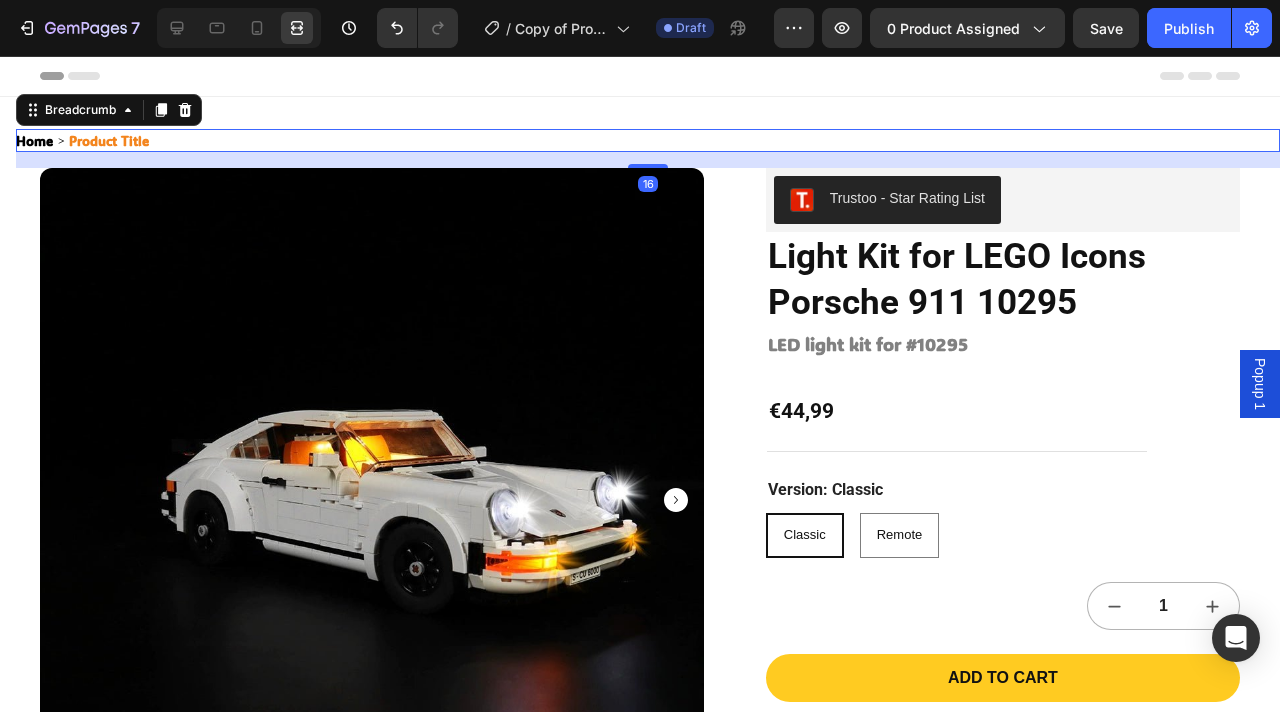 click on "Home
Product Title" at bounding box center (648, 140) 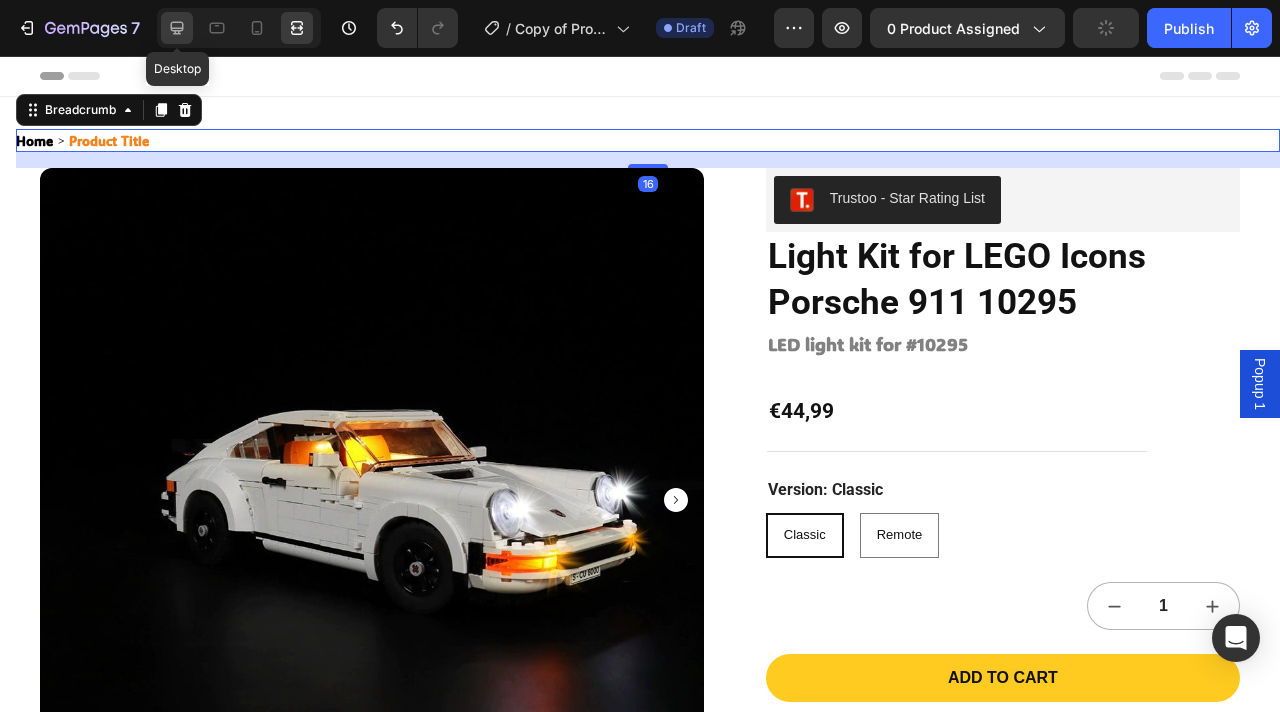 click 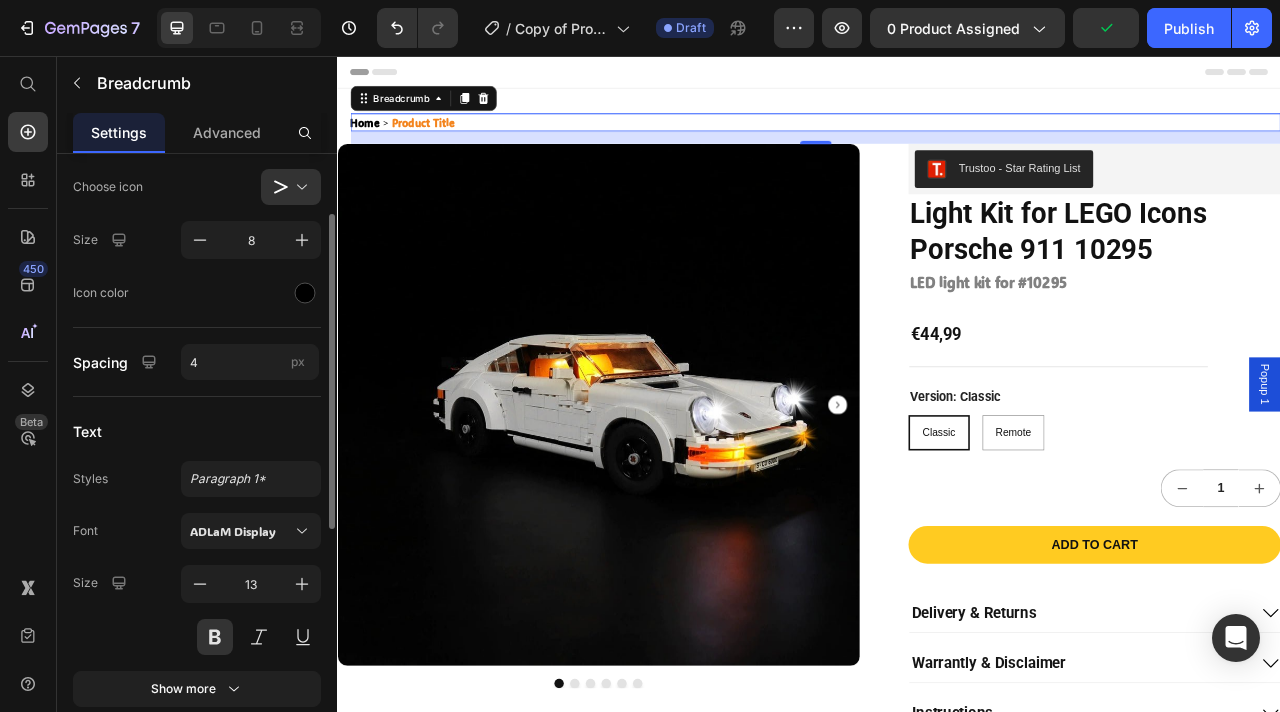 scroll, scrollTop: 0, scrollLeft: 0, axis: both 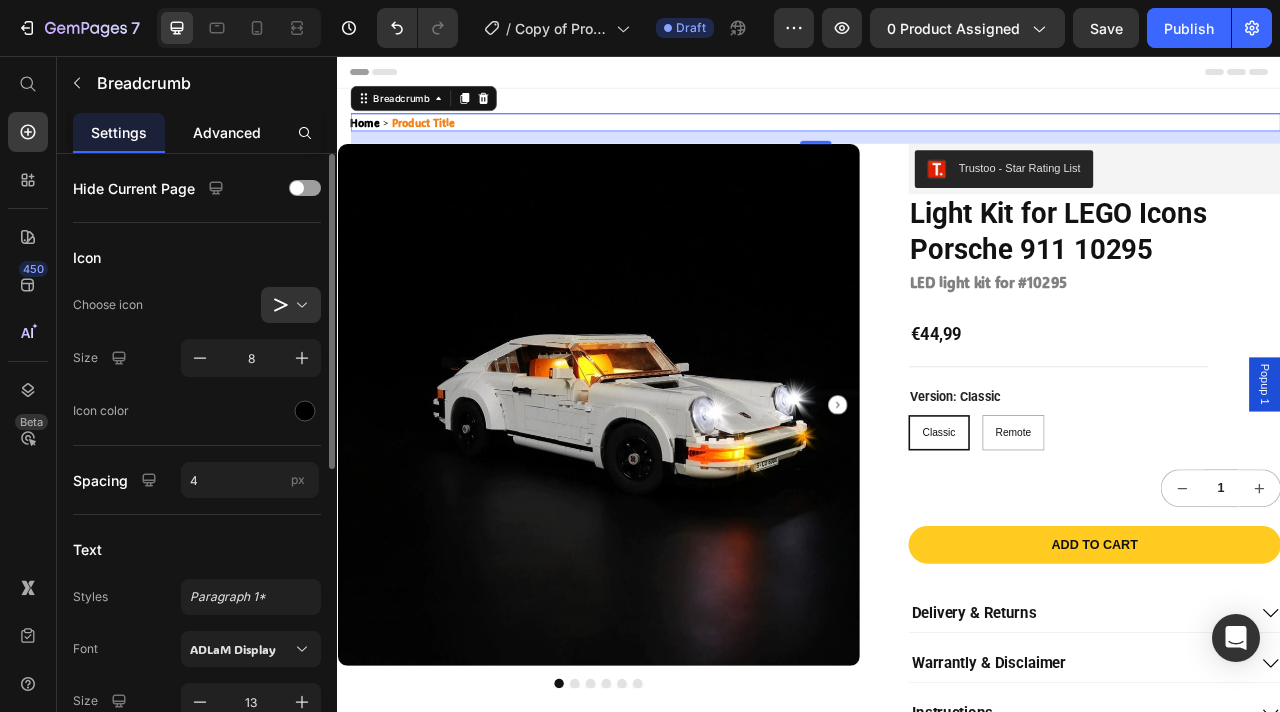 click on "Advanced" at bounding box center [227, 132] 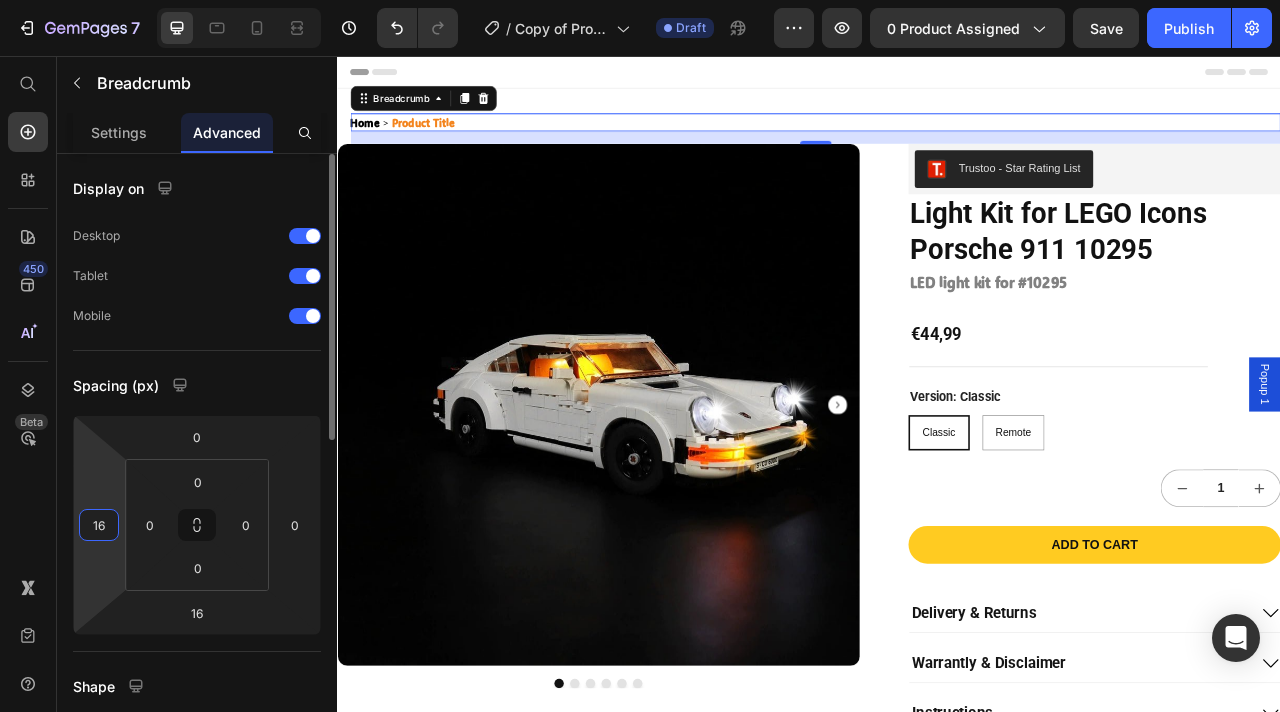 click on "16" at bounding box center [99, 525] 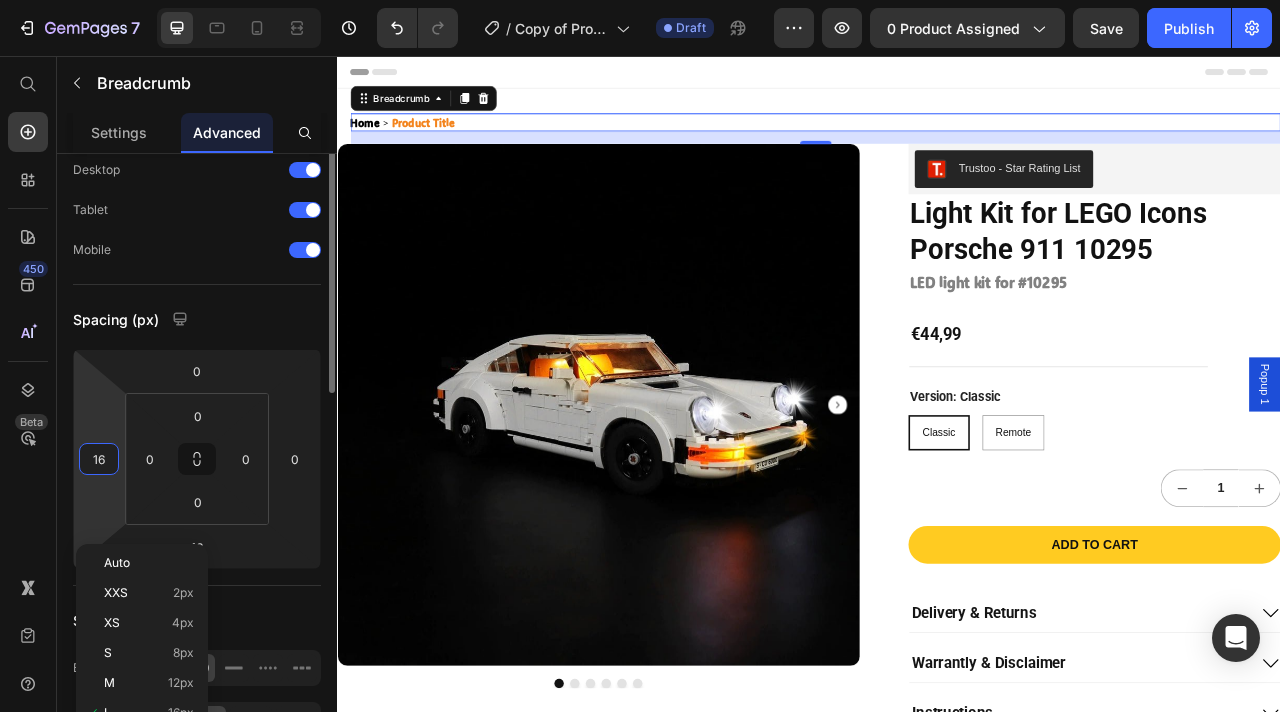 scroll, scrollTop: 184, scrollLeft: 0, axis: vertical 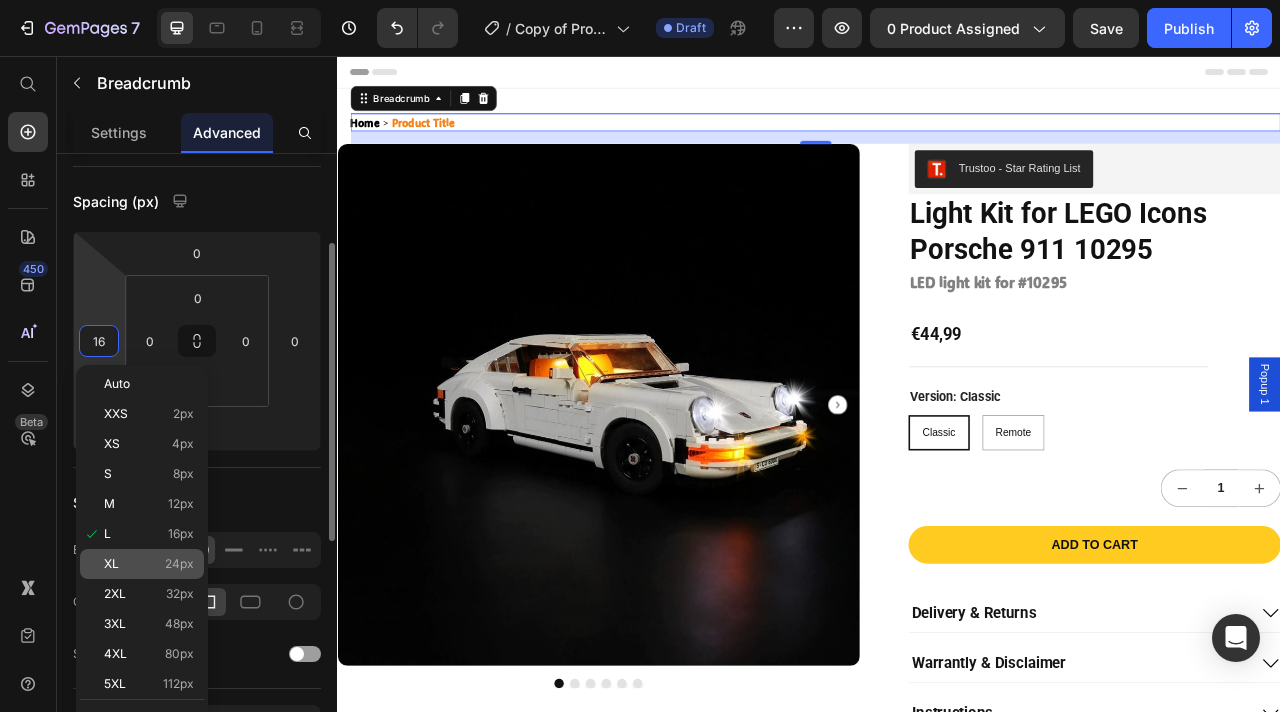 click on "XL 24px" 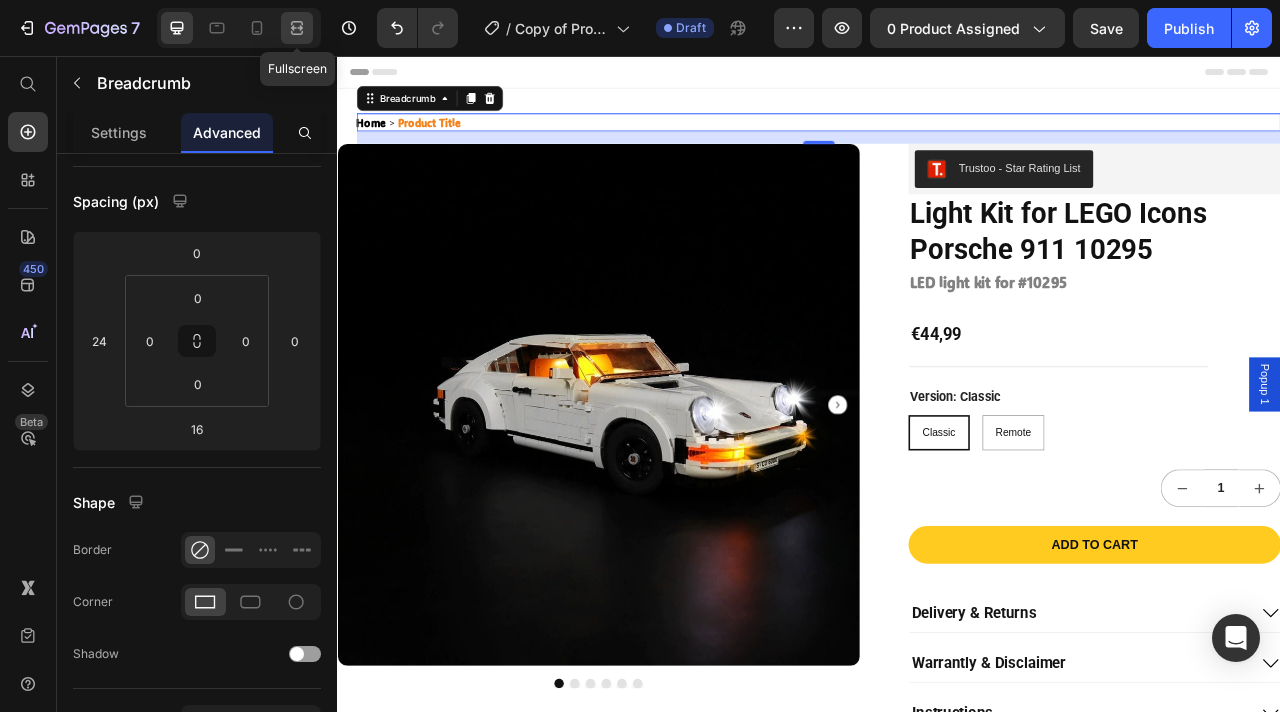 click 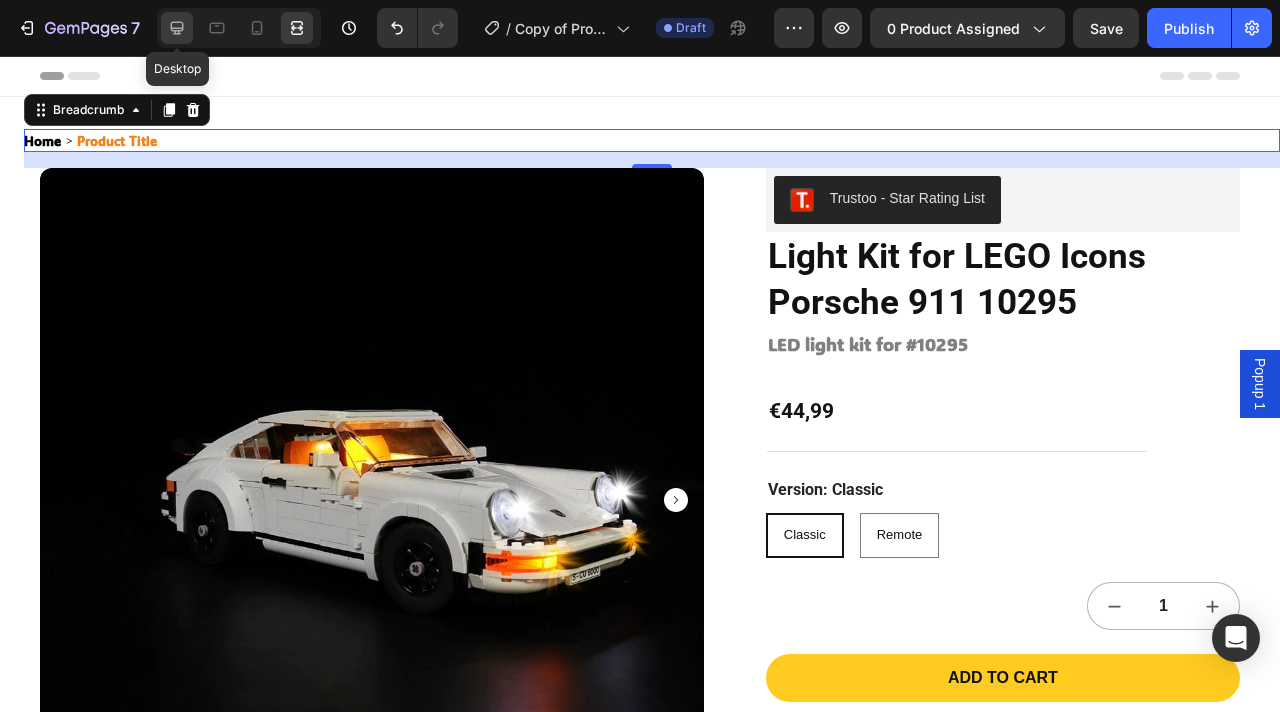click 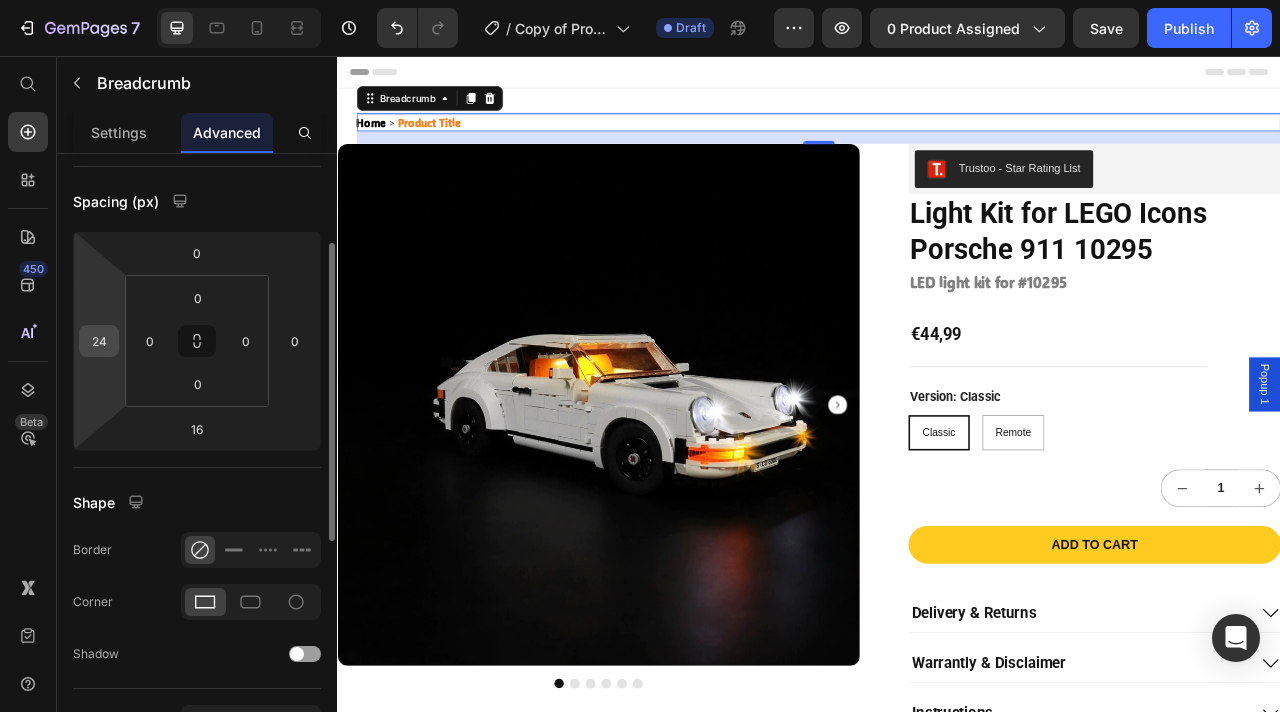 click on "24" at bounding box center (99, 341) 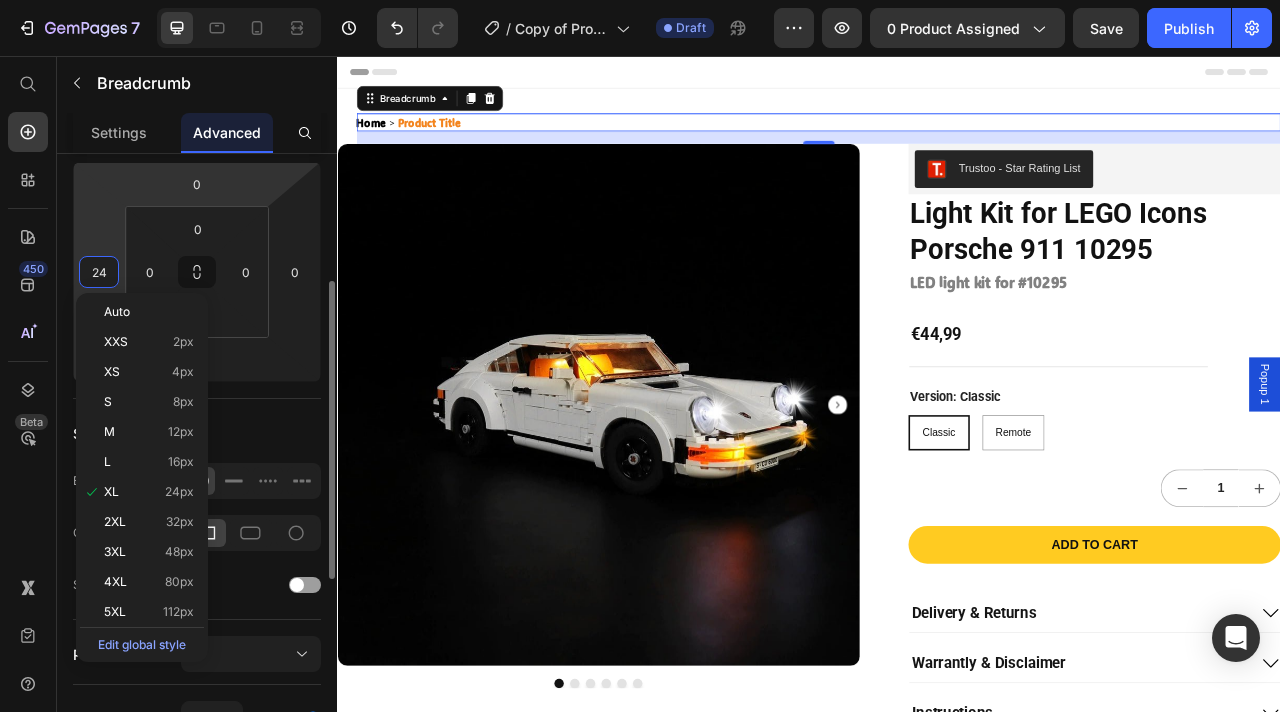 scroll, scrollTop: 257, scrollLeft: 0, axis: vertical 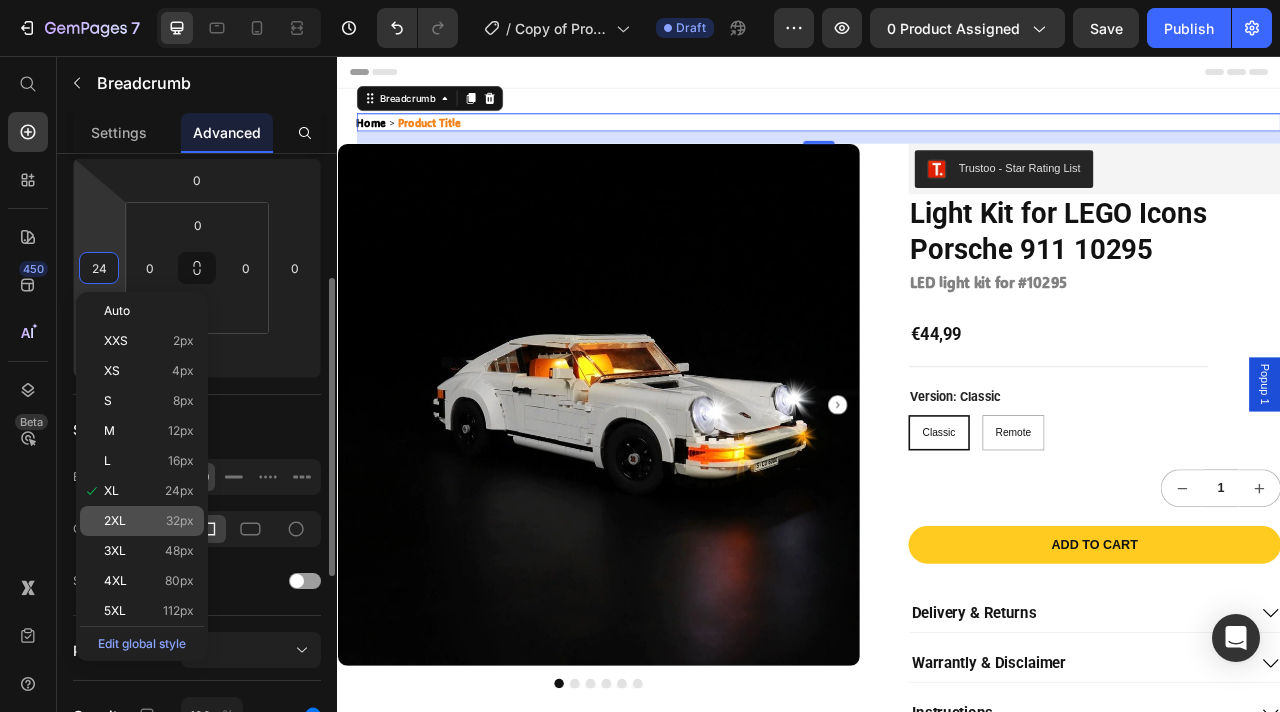 click on "2XL 32px" 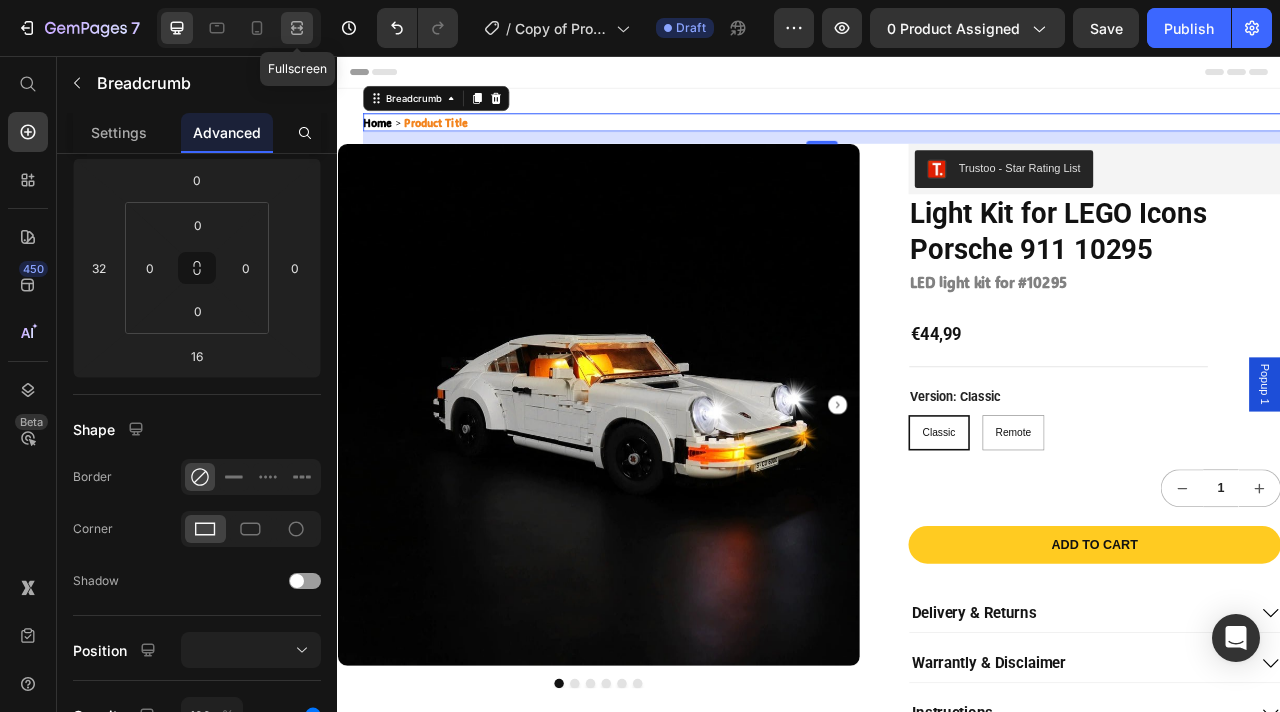 click 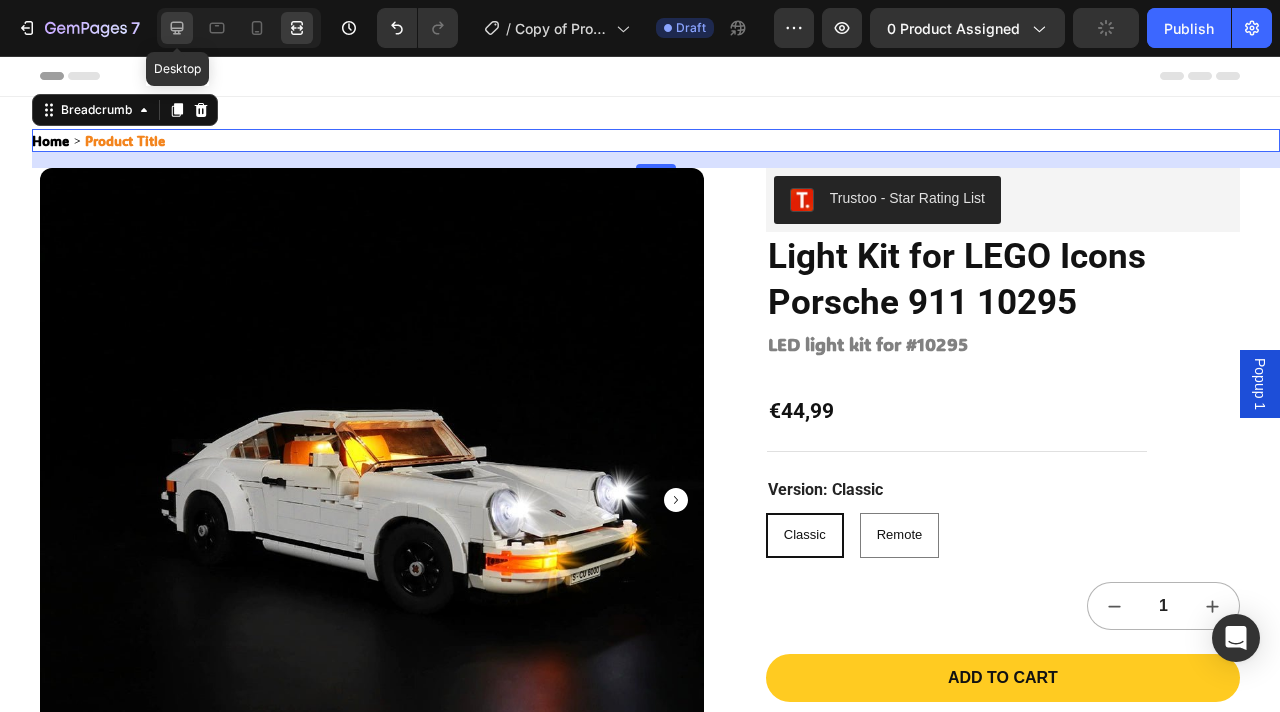 click 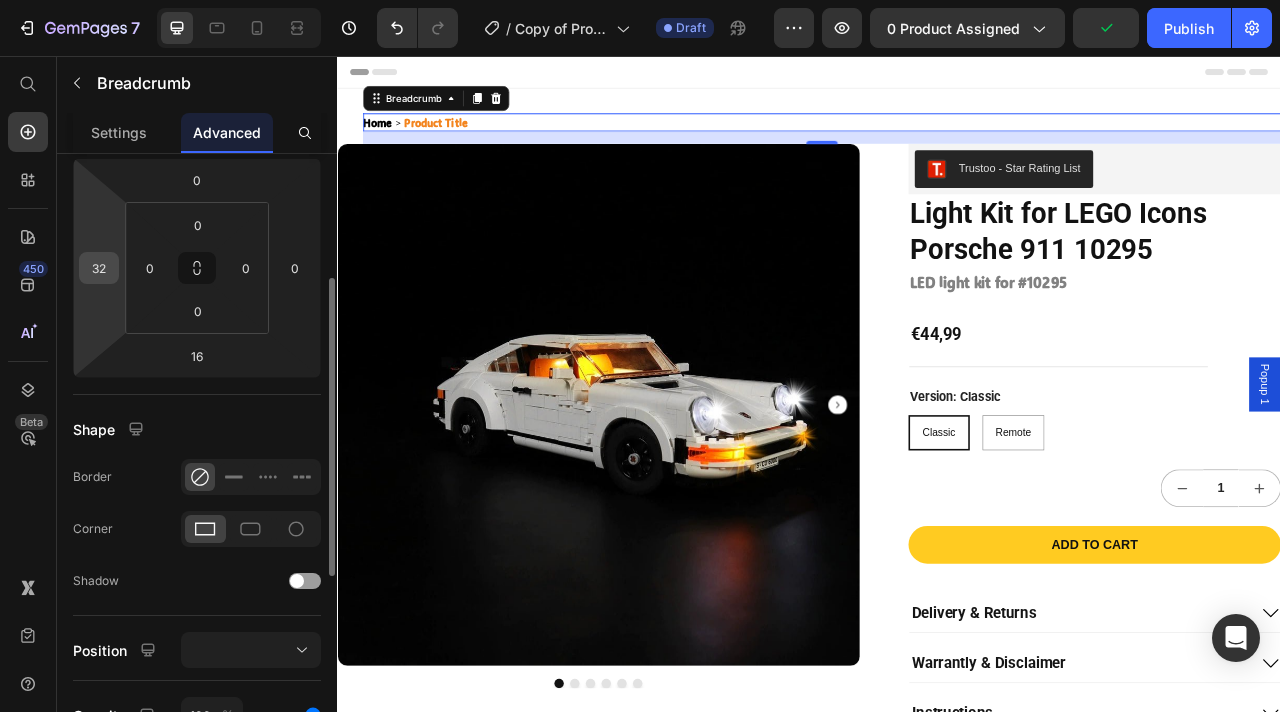 click on "32" at bounding box center (99, 268) 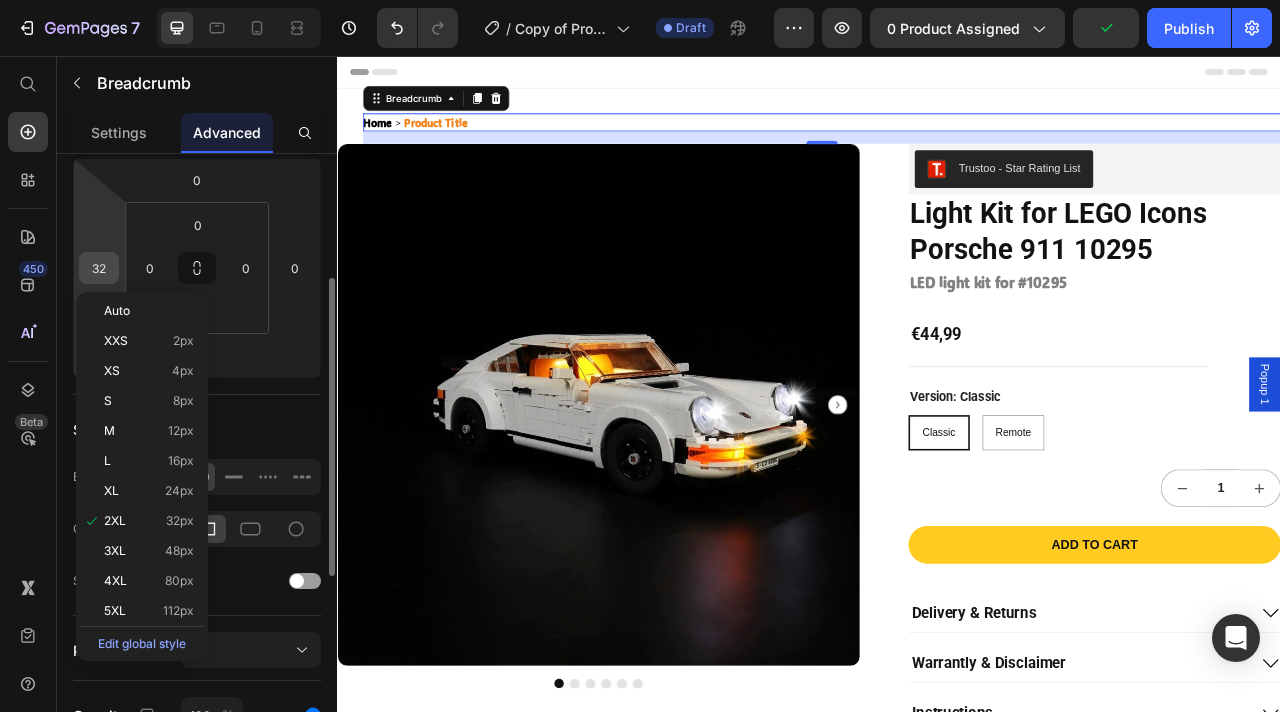 click on "32" at bounding box center [99, 268] 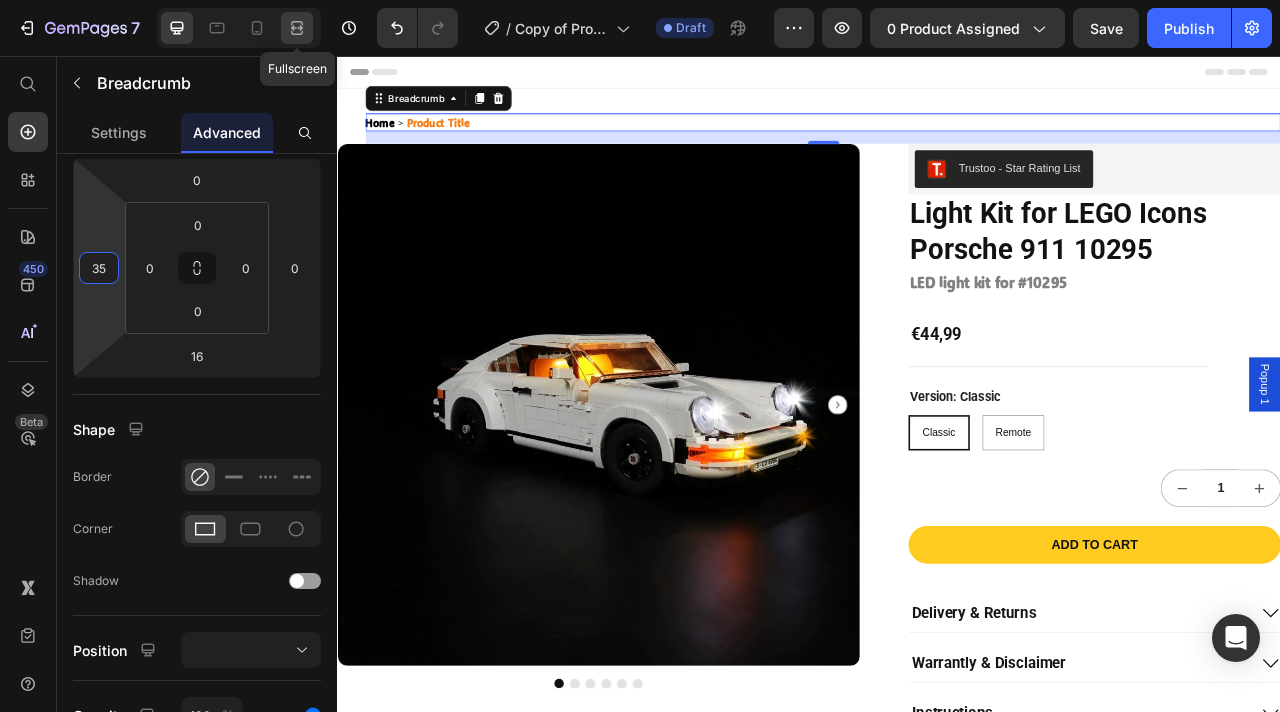 type on "35" 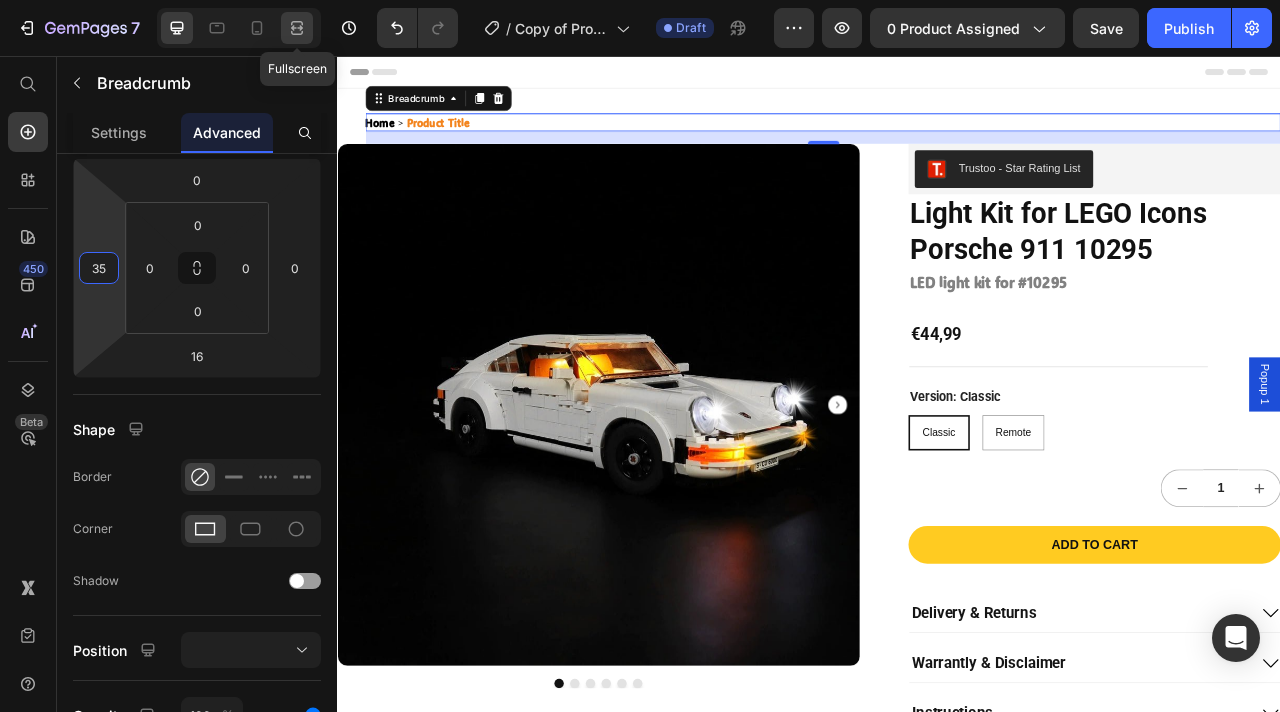 click 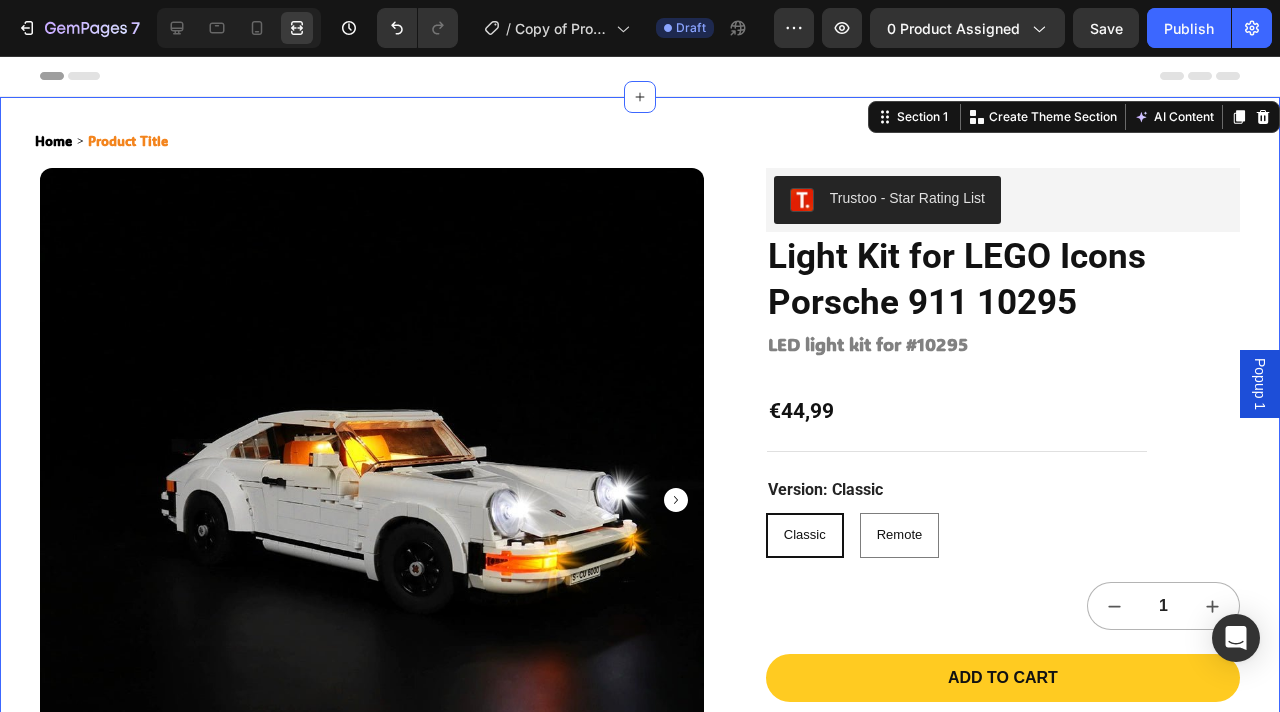 click on "Home
Product Title Breadcrumb
Product Images Trustoo - Star Rating List Trustoo Light Kit for LEGO Icons Porsche 911 10295 Product Title LED light kit for #10295 Heading €44,99 Product Price Row Version: Classic Classic Classic Classic Remote Remote Remote Product Variants & Swatches 1 Product Quantity Add to cart Add to Cart
Delivery & Returns
Warrantly & Disclaimer
Instructions
You May Also Need Accordion Secured and trusted checkout with: Text Block Image Row Product Section 1   You can create reusable sections Create Theme Section AI Content Write with GemAI What would you like to describe here? Tone and Voice Persuasive Product Light Kit for LEGO® Star Wars™ The Razor Crest™ #75331 Show more Generate" at bounding box center (640, 612) 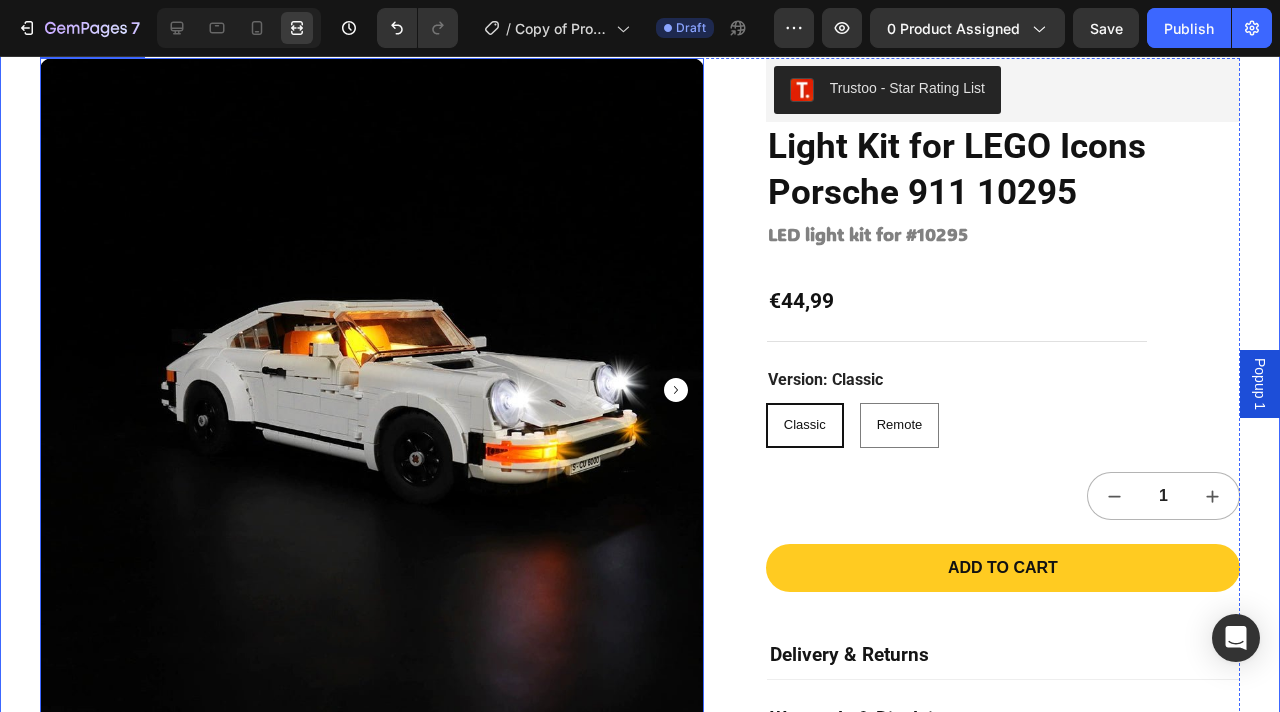 scroll, scrollTop: 0, scrollLeft: 0, axis: both 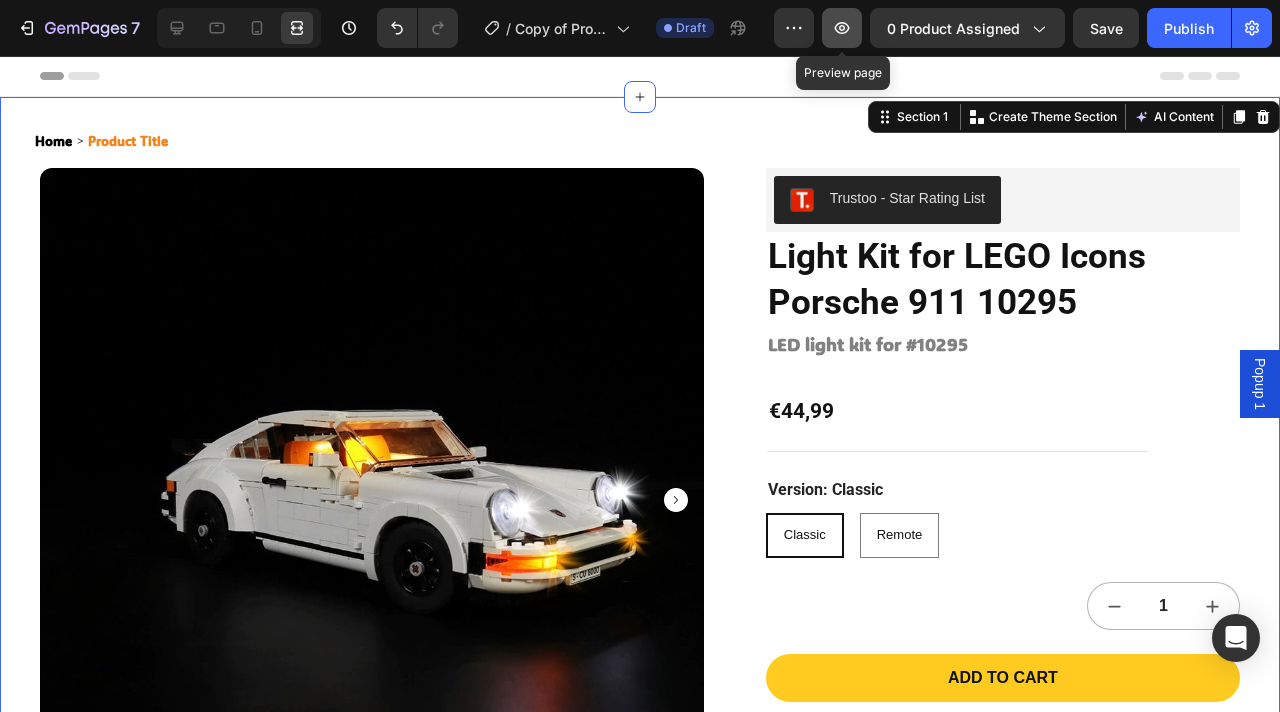 click 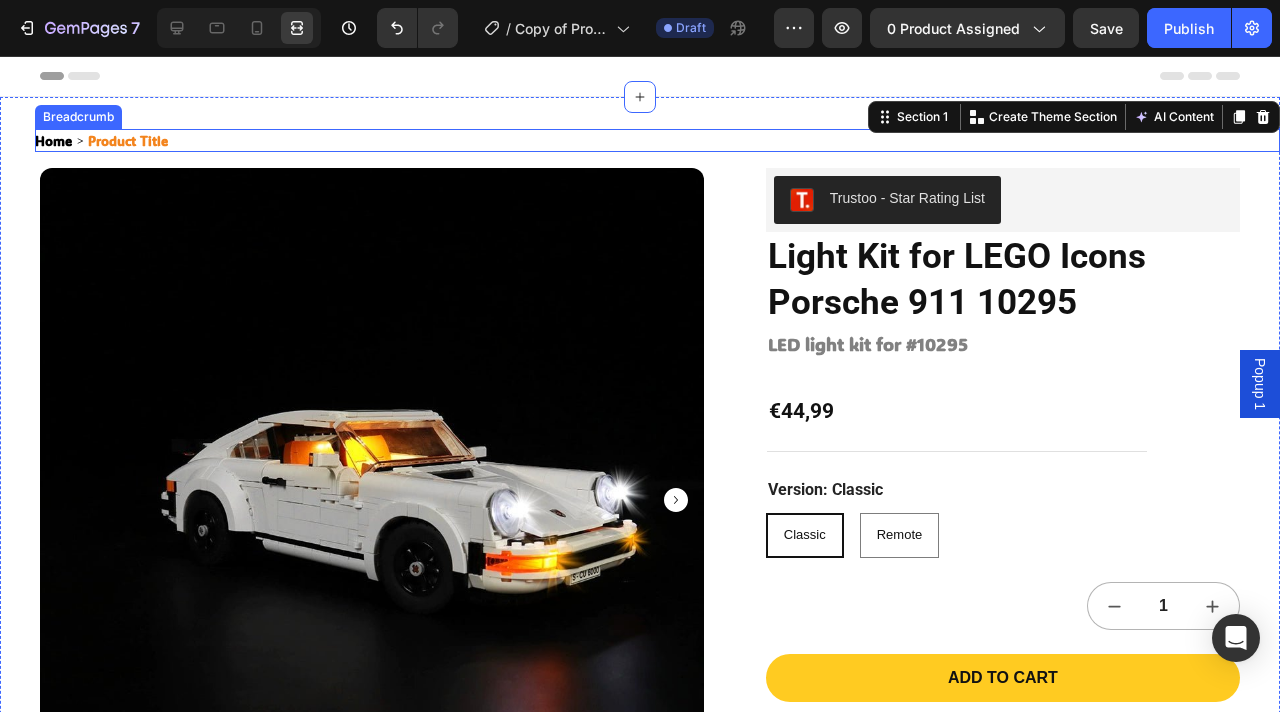 click on "Home
Product Title" at bounding box center [657, 140] 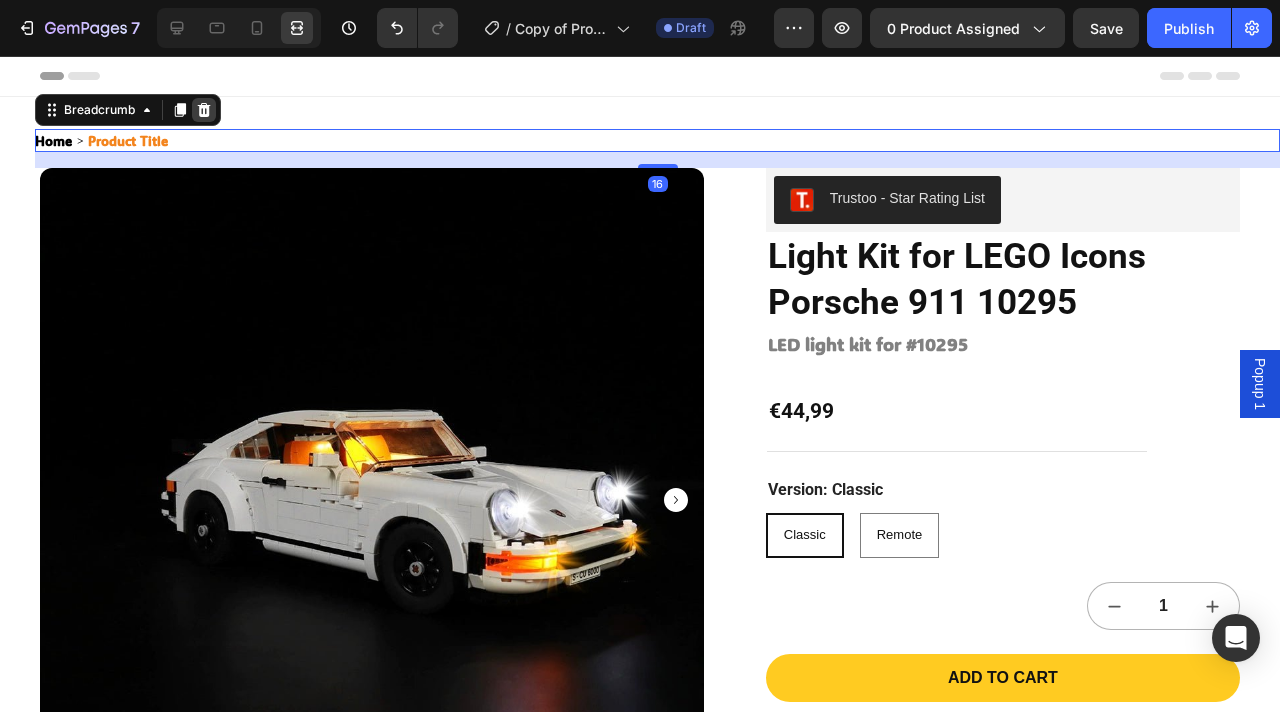 click 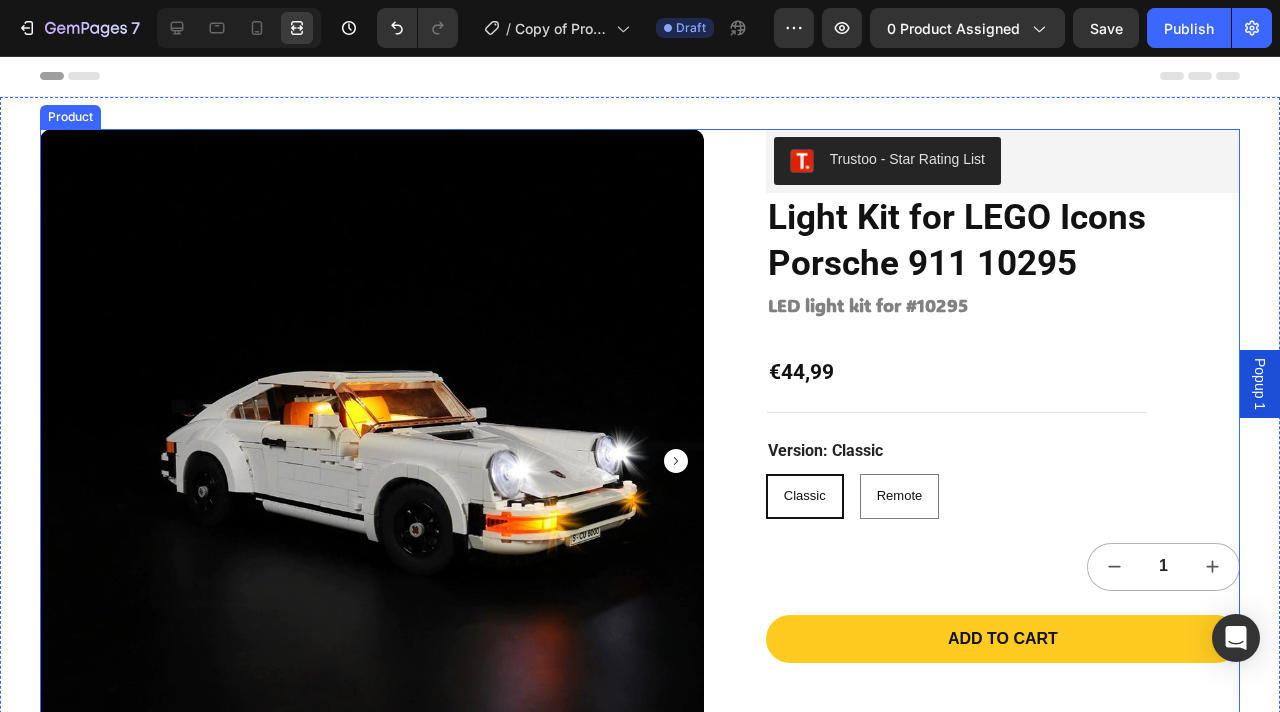 click on "Product Images Trustoo - Star Rating List Trustoo Light Kit for LEGO Icons Porsche 911 10295 Product Title LED light kit for #10295 Heading €44,99 Product Price Row Version: Classic Classic Classic Classic Remote Remote Remote Product Variants & Swatches 1 Product Quantity Add to cart Add to Cart
Delivery & Returns
Warrantly & Disclaimer
Instructions
You May Also Need Accordion Secured and trusted checkout with: Text Block Image Row Product" at bounding box center [640, 592] 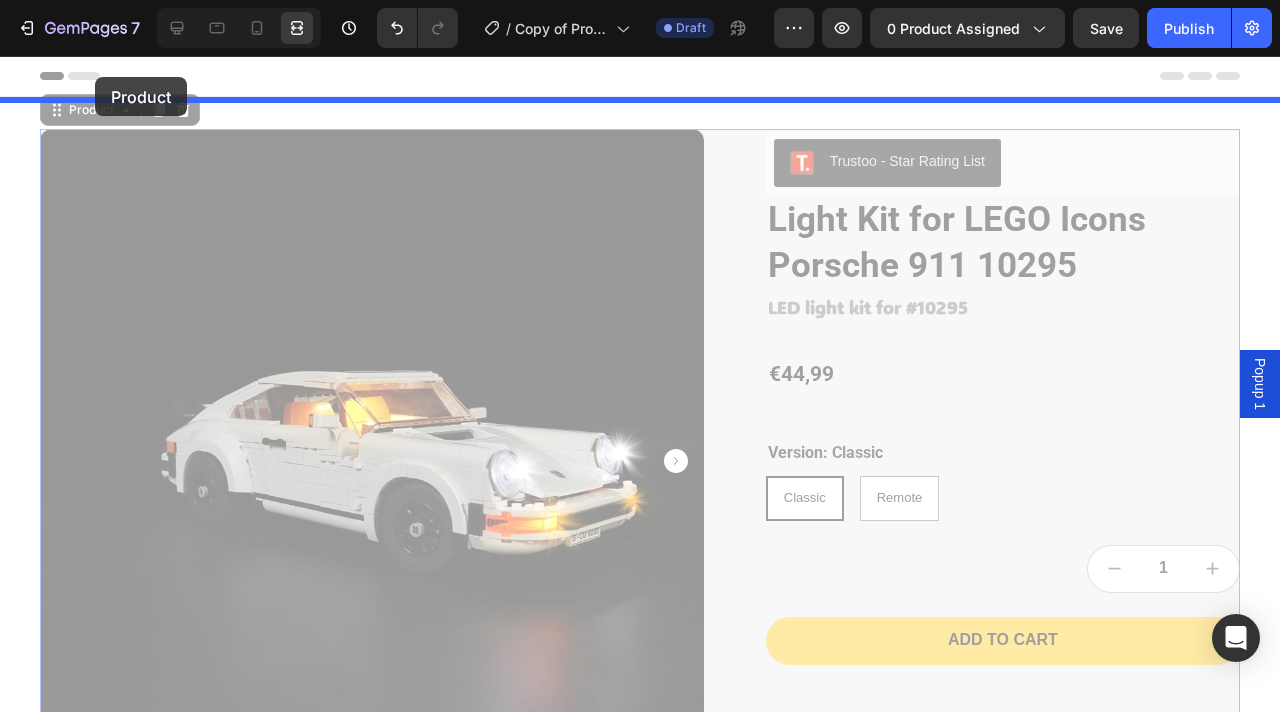 drag, startPoint x: 95, startPoint y: 109, endPoint x: 95, endPoint y: 77, distance: 32 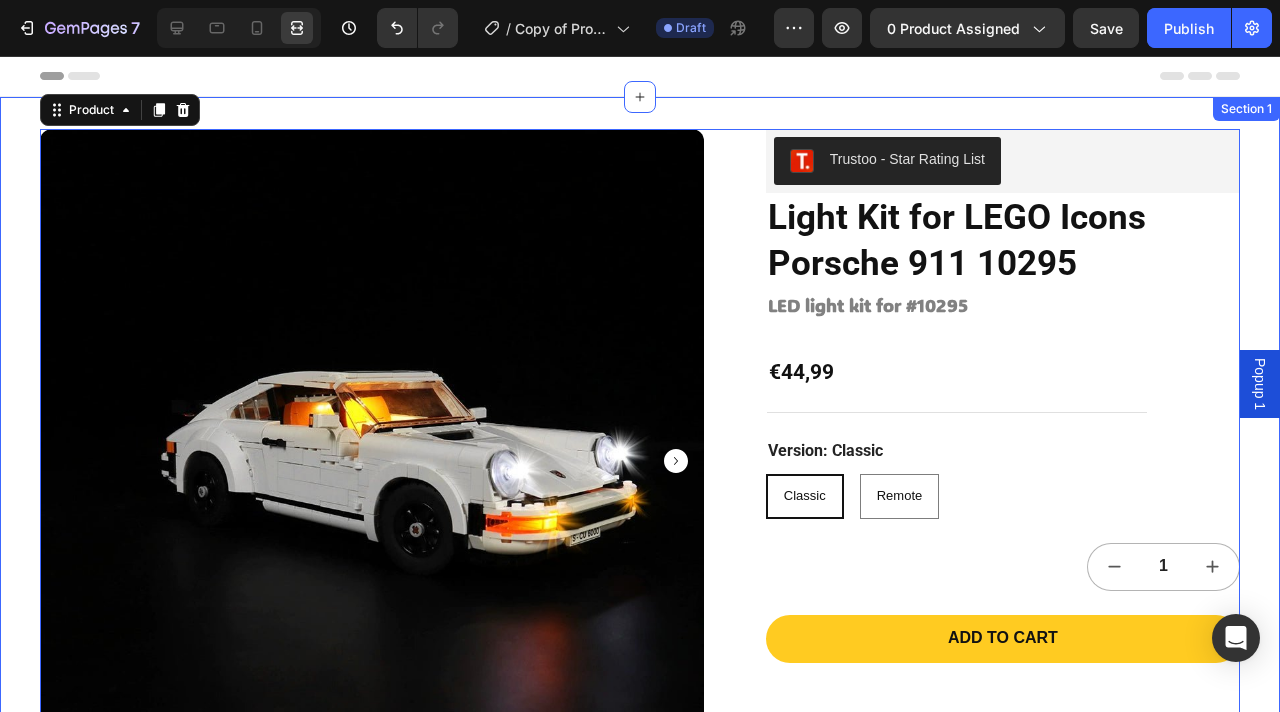 click on "Product Images Trustoo - Star Rating List Trustoo Light Kit for LEGO Icons Porsche 911 10295 Product Title LED light kit for #10295 Heading €44,99 Product Price Row Version: Classic Classic Classic Classic Remote Remote Remote Product Variants & Swatches 1 Product Quantity Add to cart Add to Cart
Delivery & Returns
Warrantly & Disclaimer
Instructions
You May Also Need Accordion Secured and trusted checkout with: Text Block Image Row Product   0 Section 1" at bounding box center (640, 592) 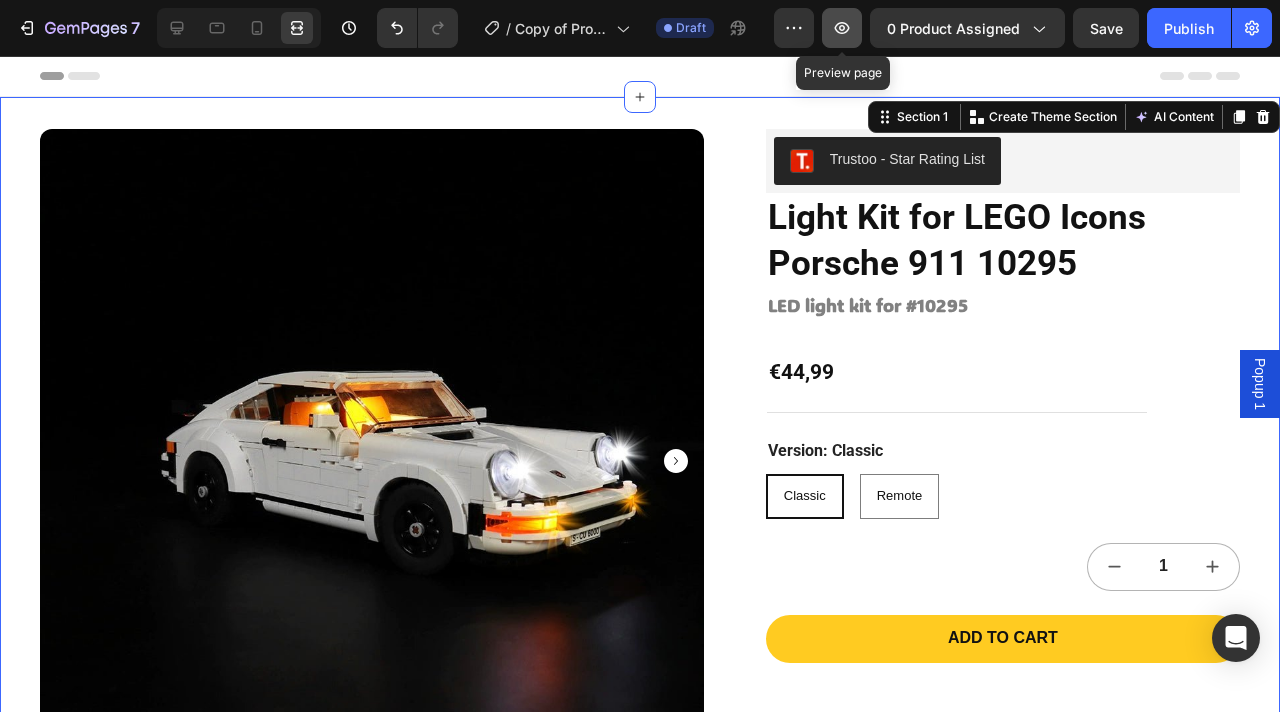 click 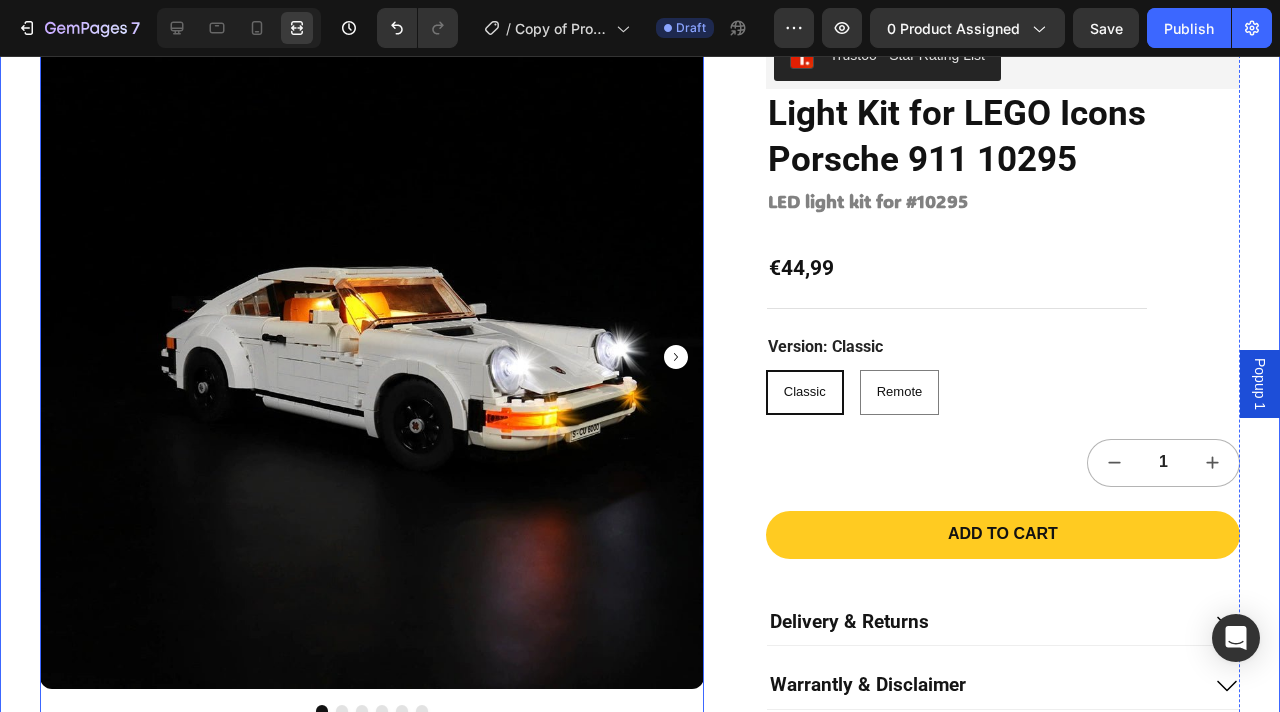 scroll, scrollTop: 619, scrollLeft: 0, axis: vertical 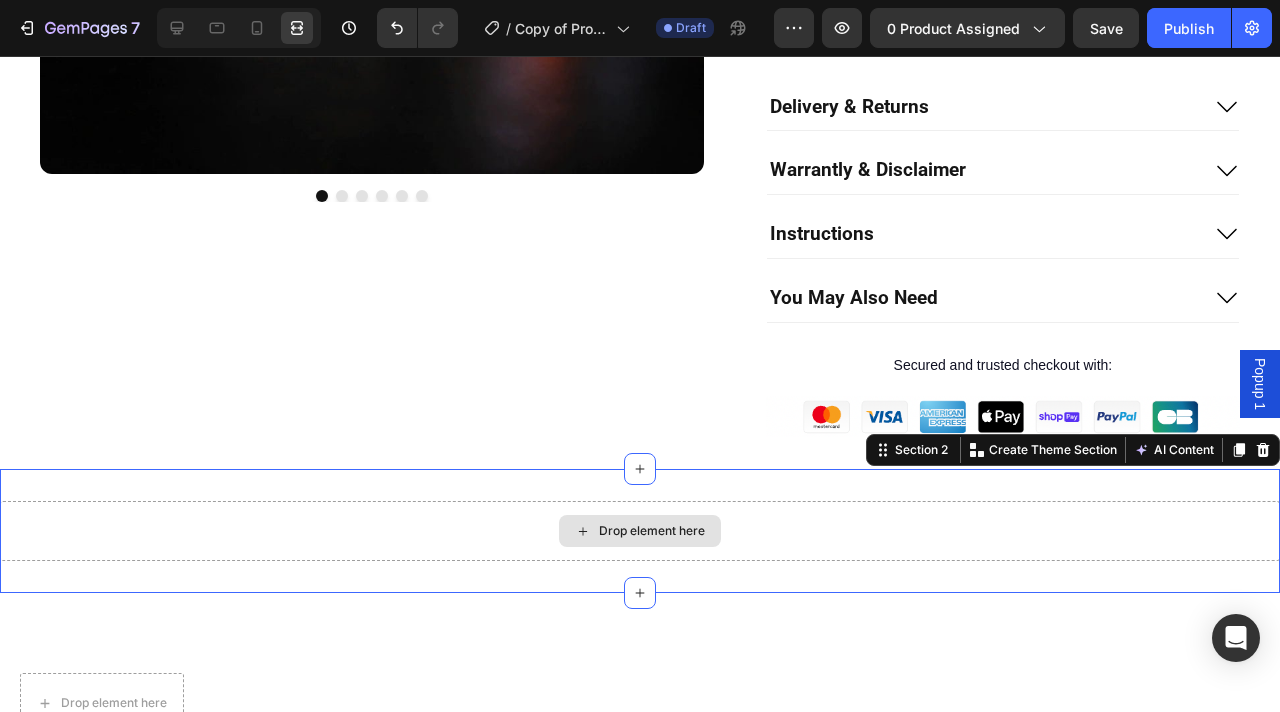 click on "Drop element here" at bounding box center (640, 531) 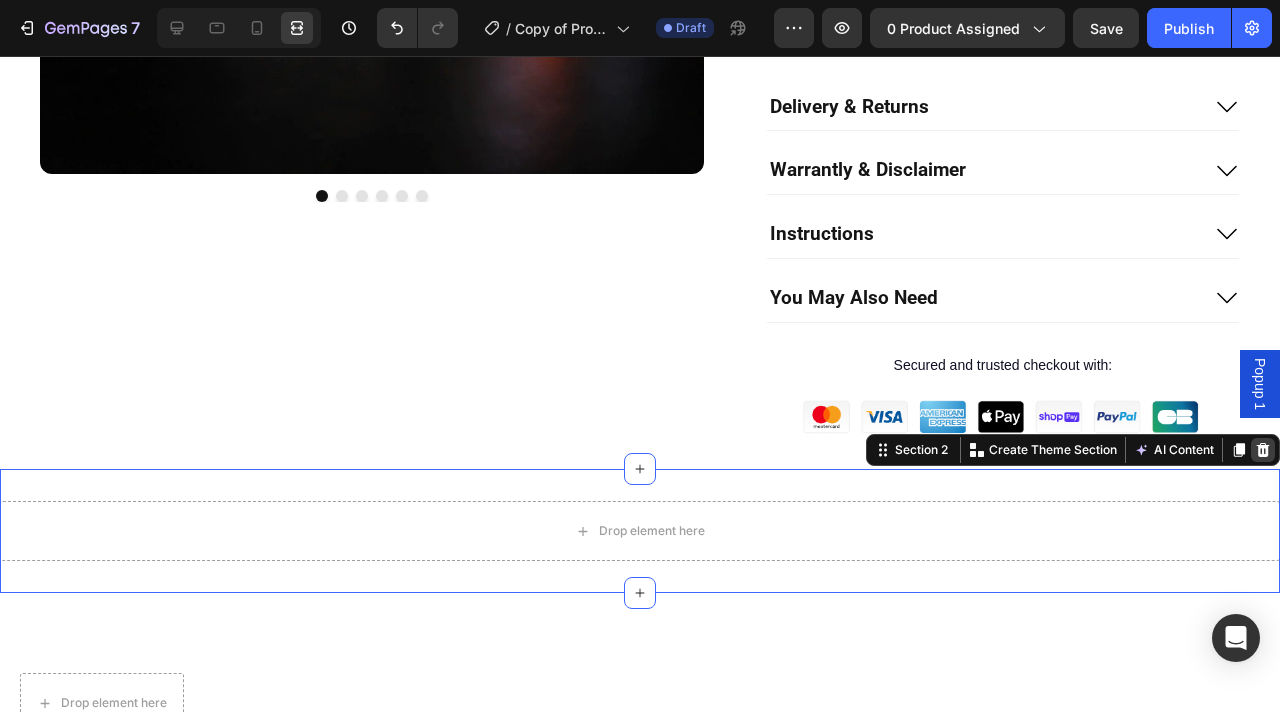 click 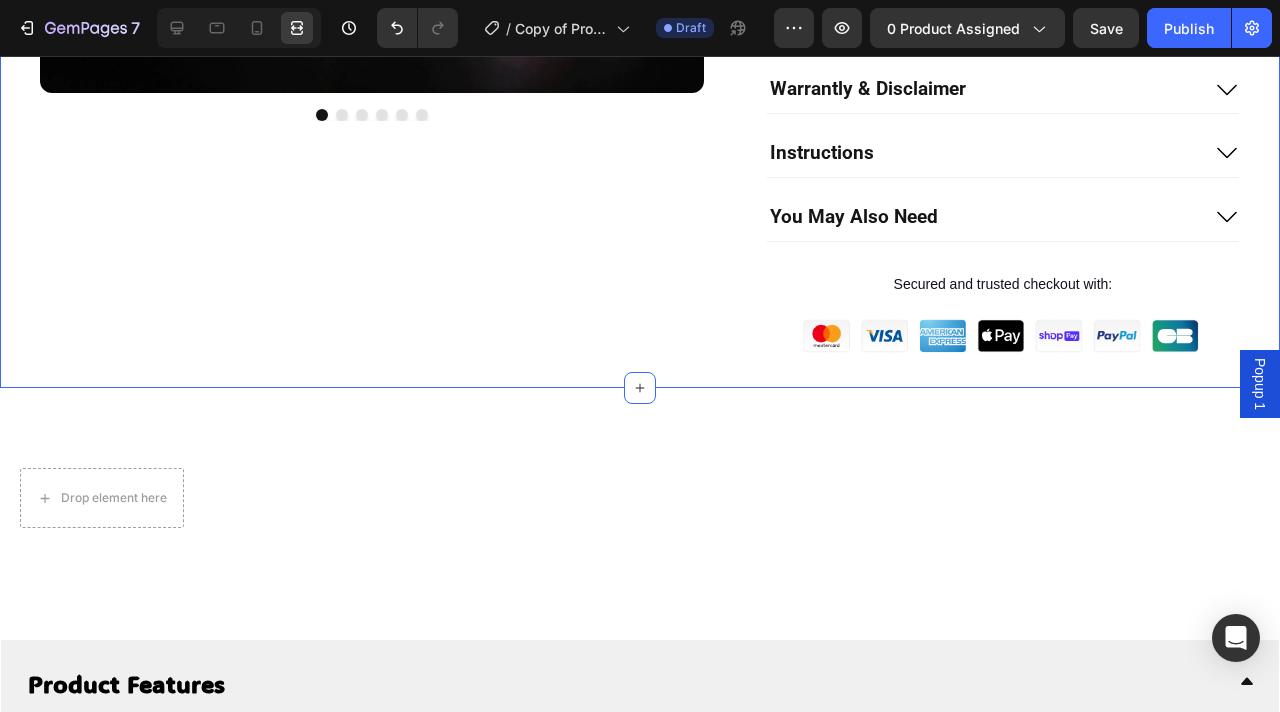 scroll, scrollTop: 759, scrollLeft: 0, axis: vertical 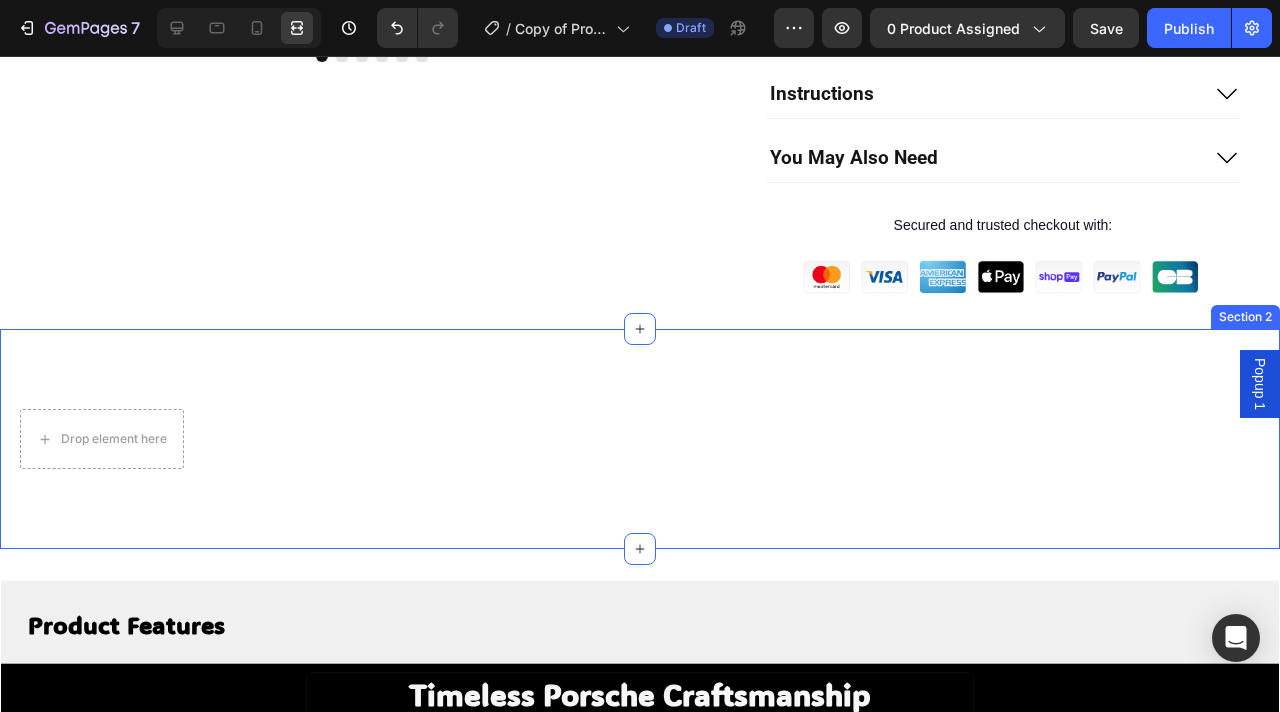 click on "Drop element here Section 2" at bounding box center [640, 439] 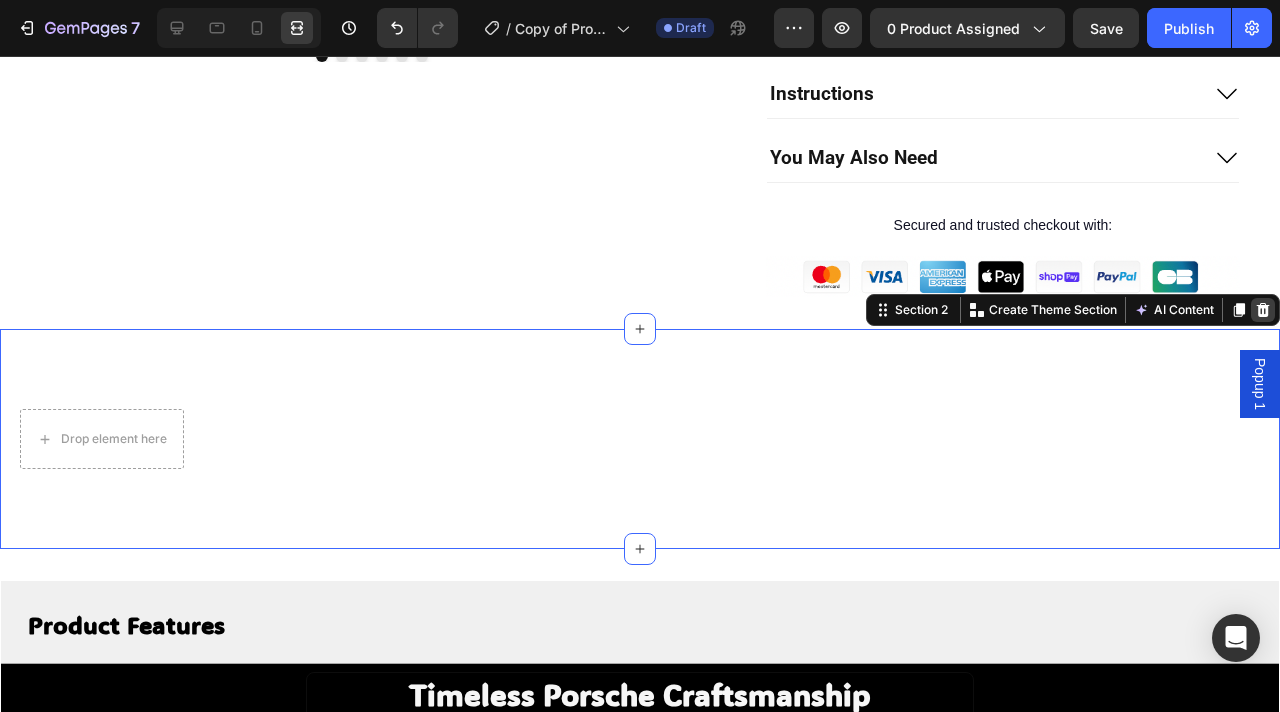 click 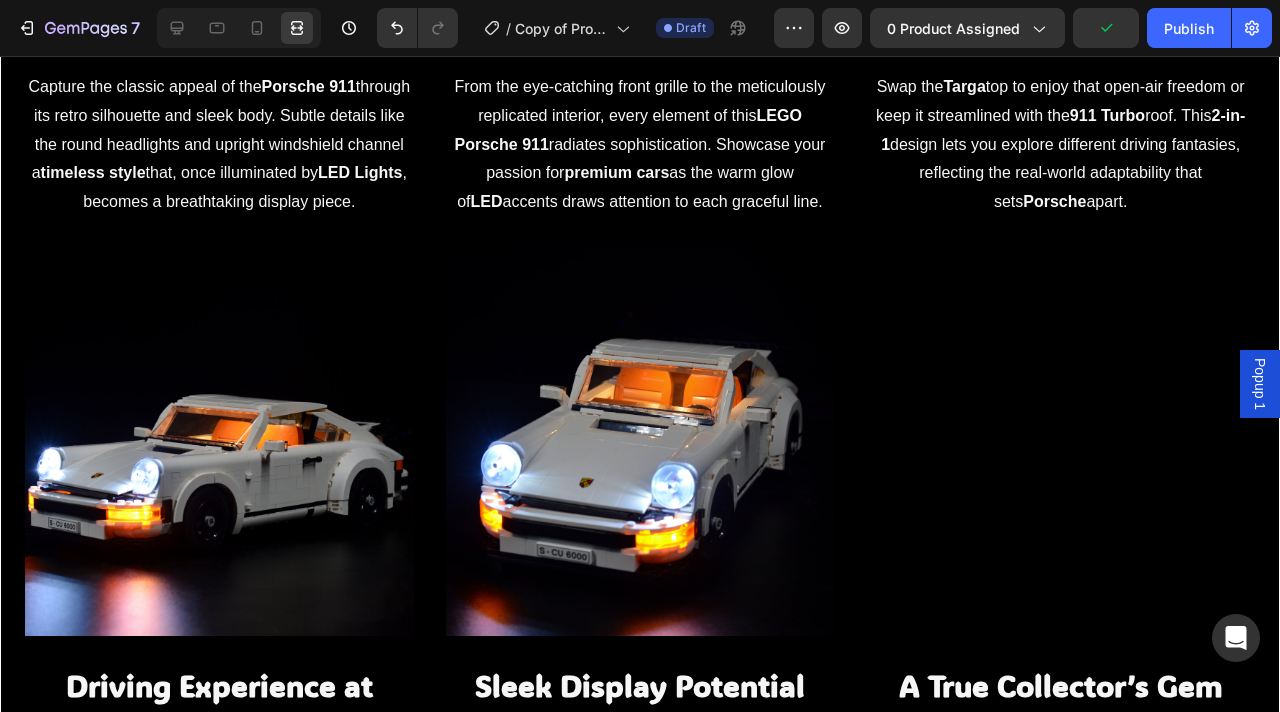 scroll, scrollTop: 2006, scrollLeft: 0, axis: vertical 